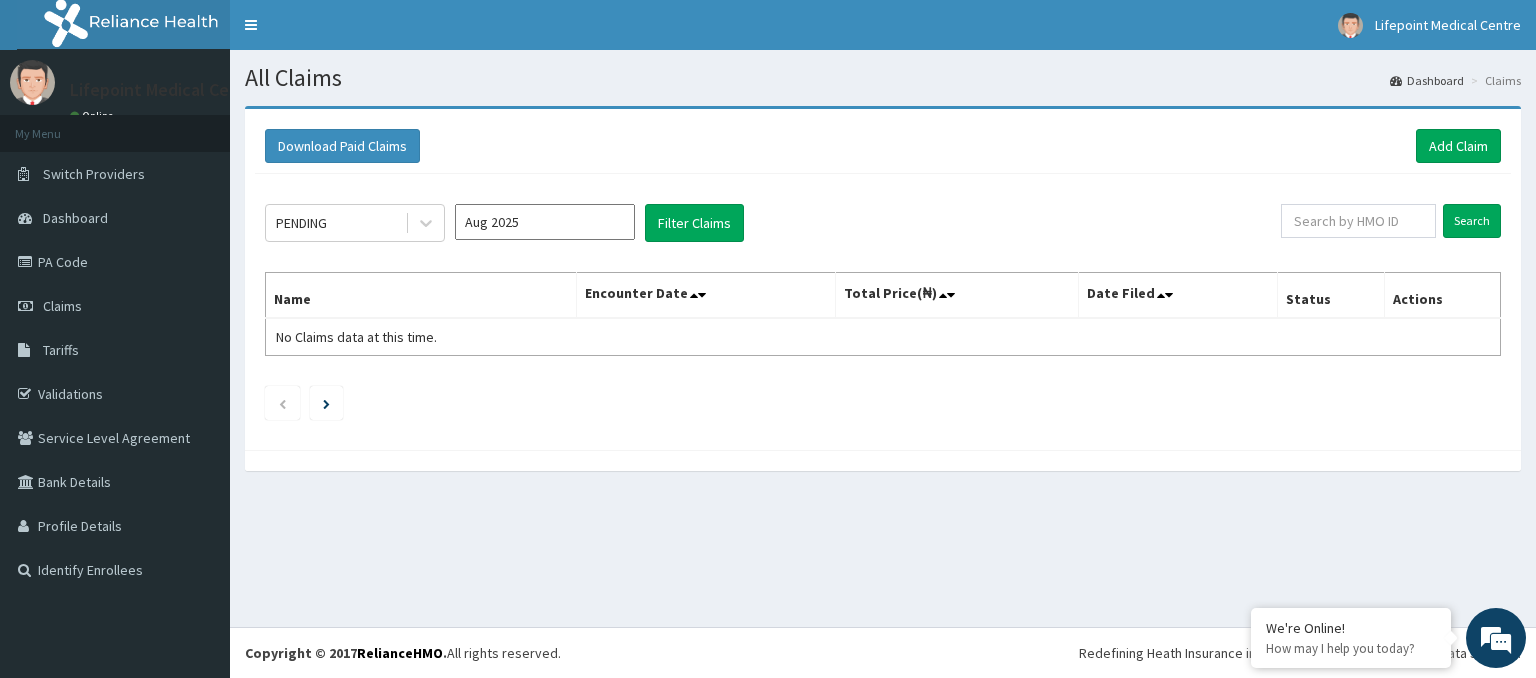 scroll, scrollTop: 0, scrollLeft: 0, axis: both 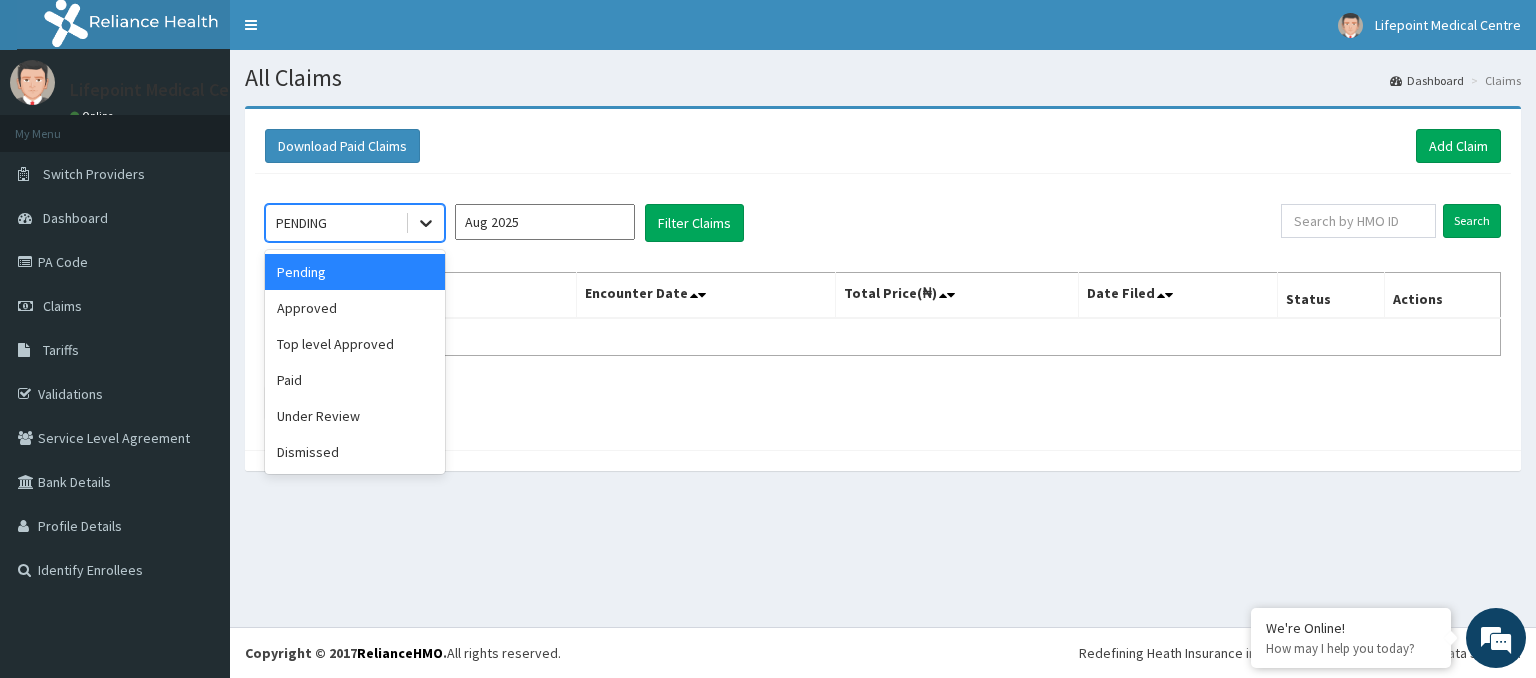 click 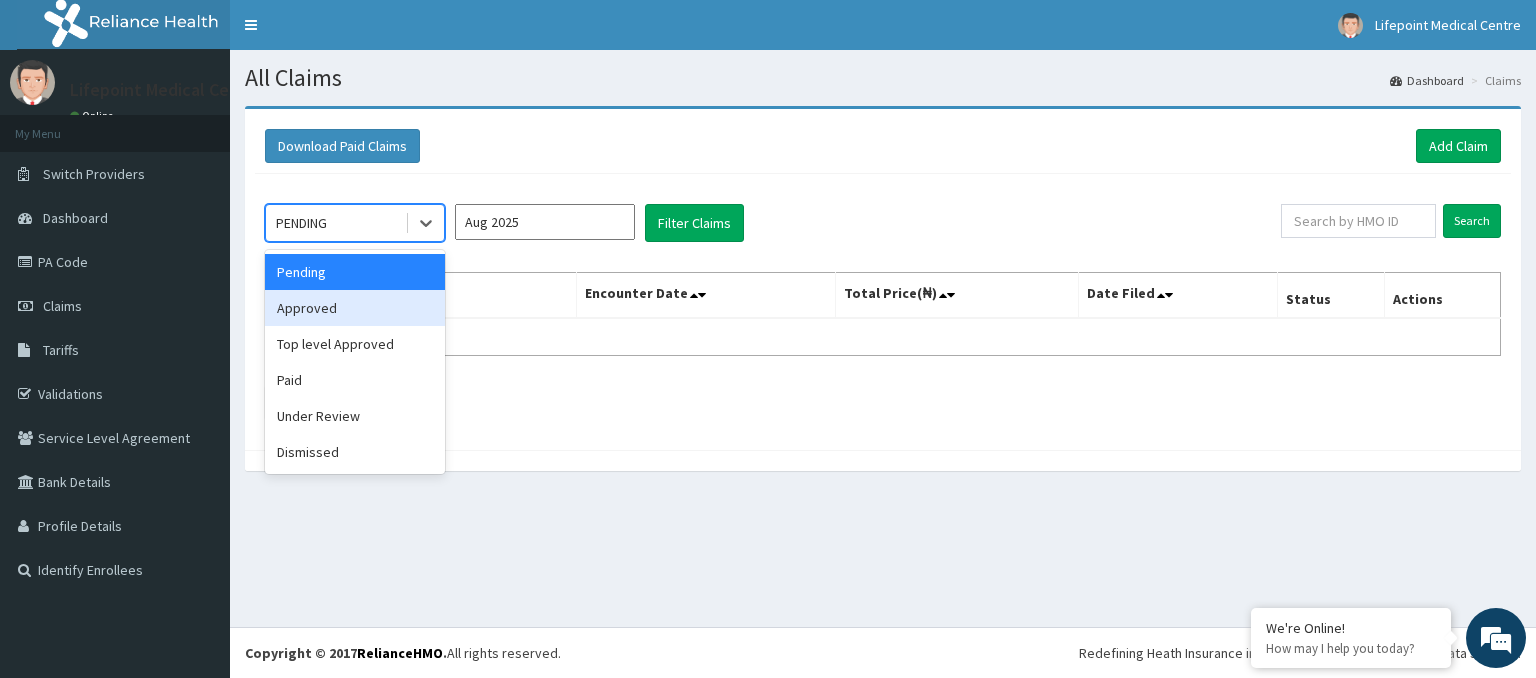 click on "Approved" at bounding box center (355, 308) 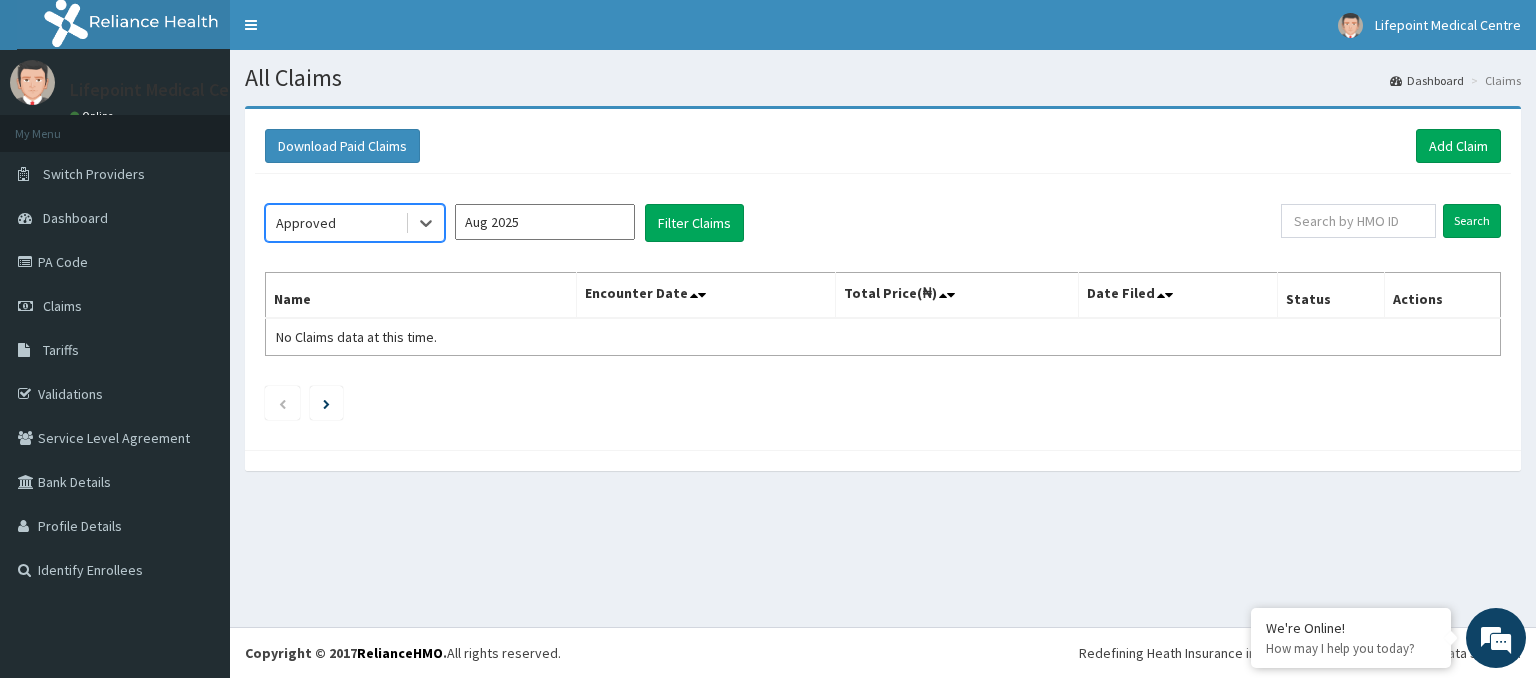 click on "Aug 2025" at bounding box center [545, 222] 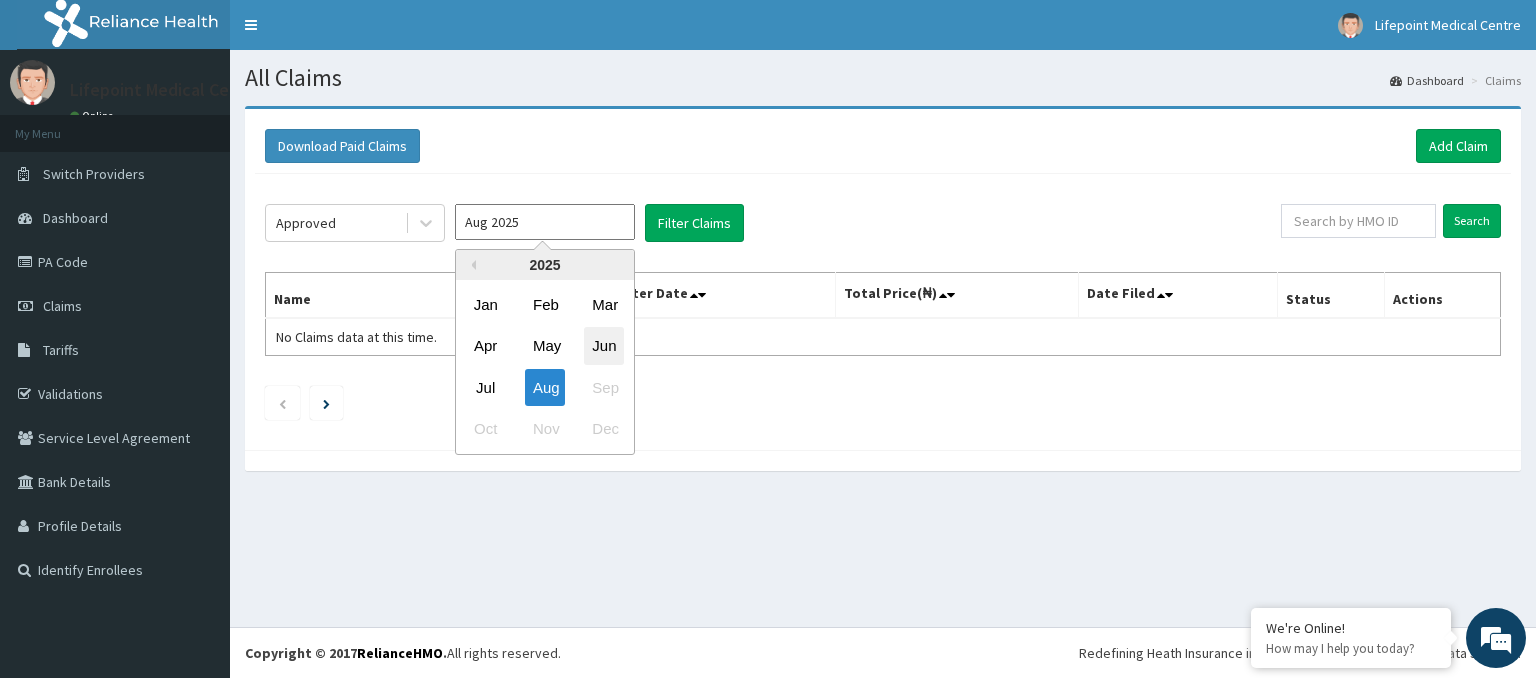 click on "Jun" at bounding box center (604, 346) 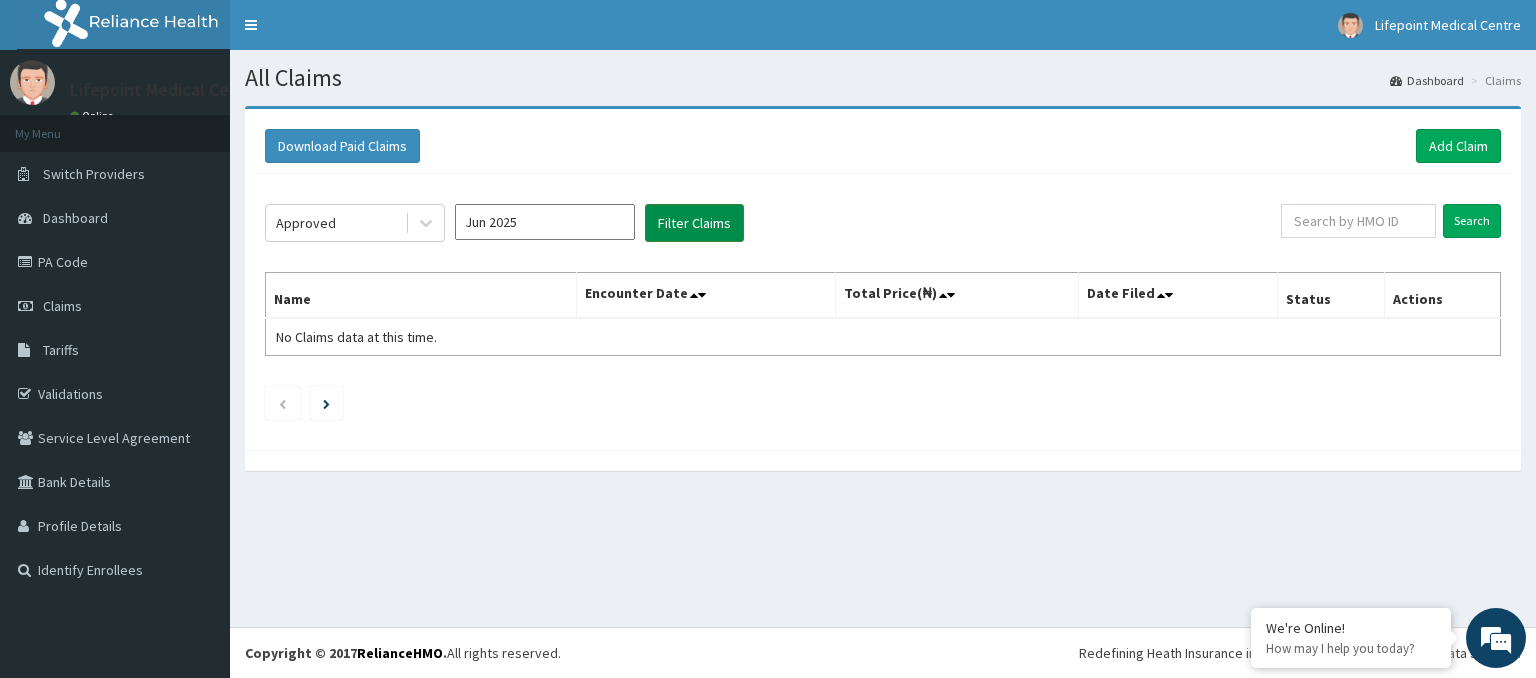 click on "Filter Claims" at bounding box center [694, 223] 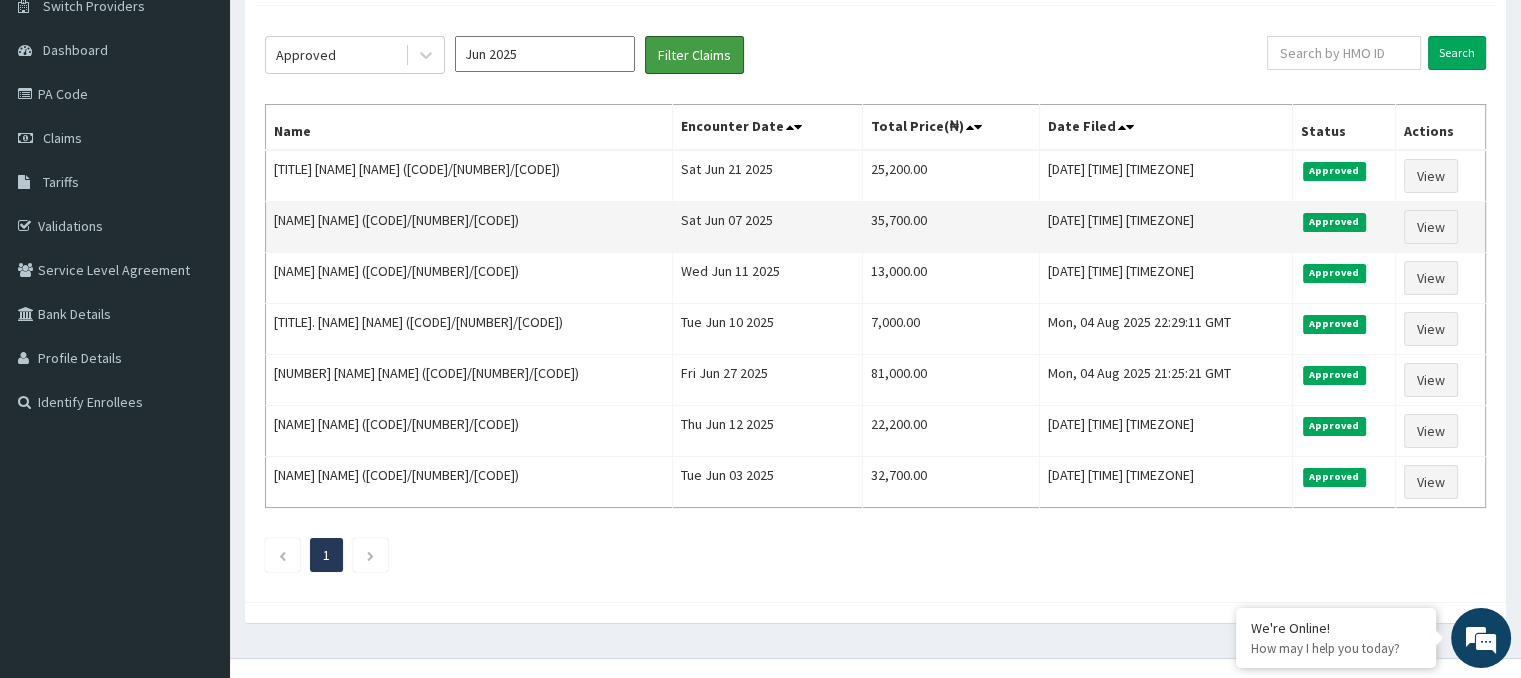 scroll, scrollTop: 192, scrollLeft: 0, axis: vertical 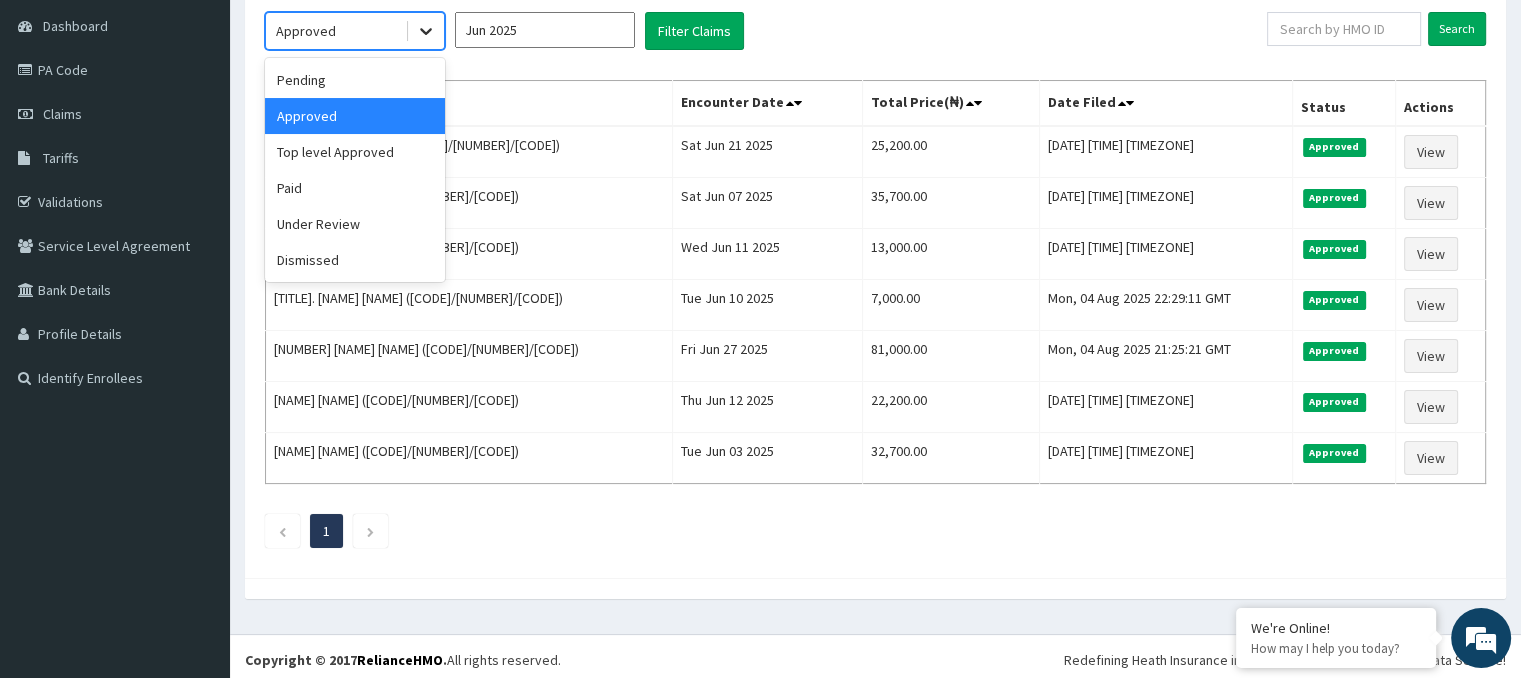 click 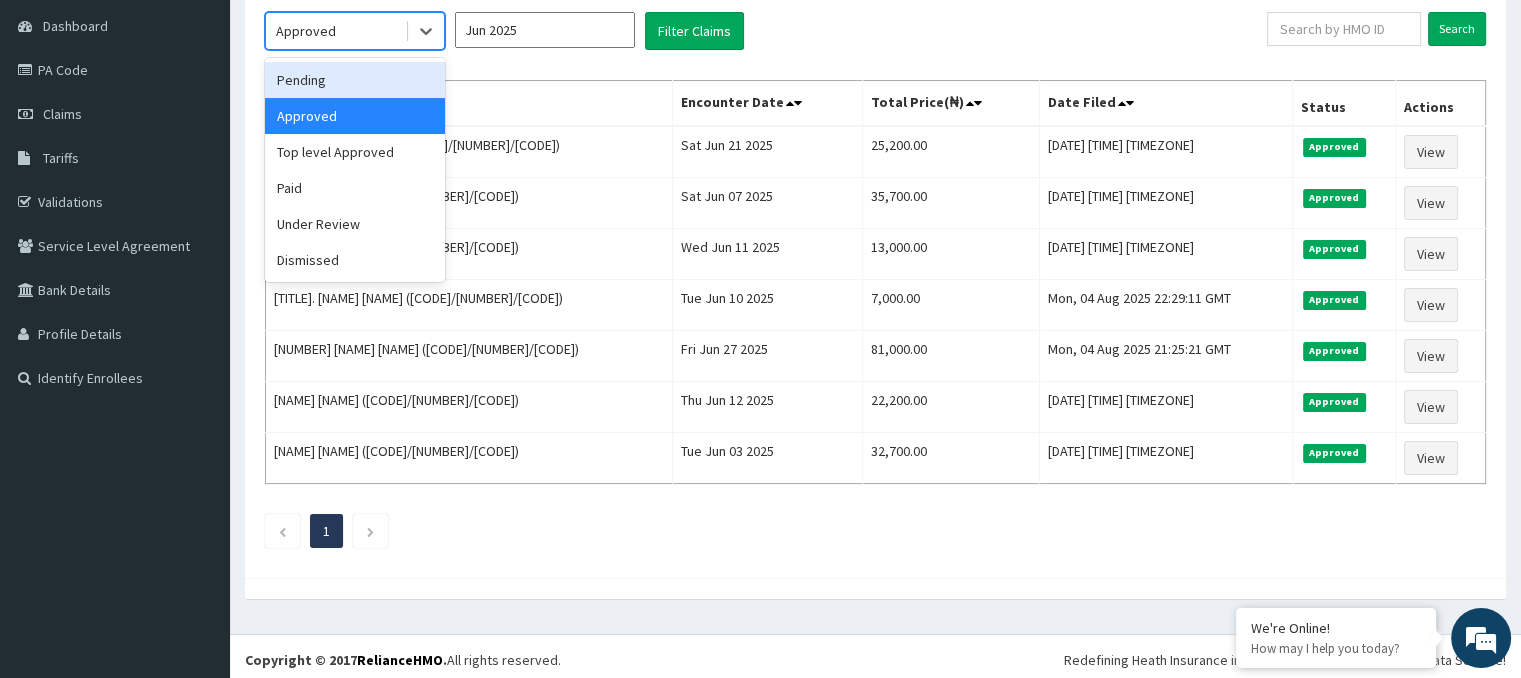 click on "Pending" at bounding box center (355, 80) 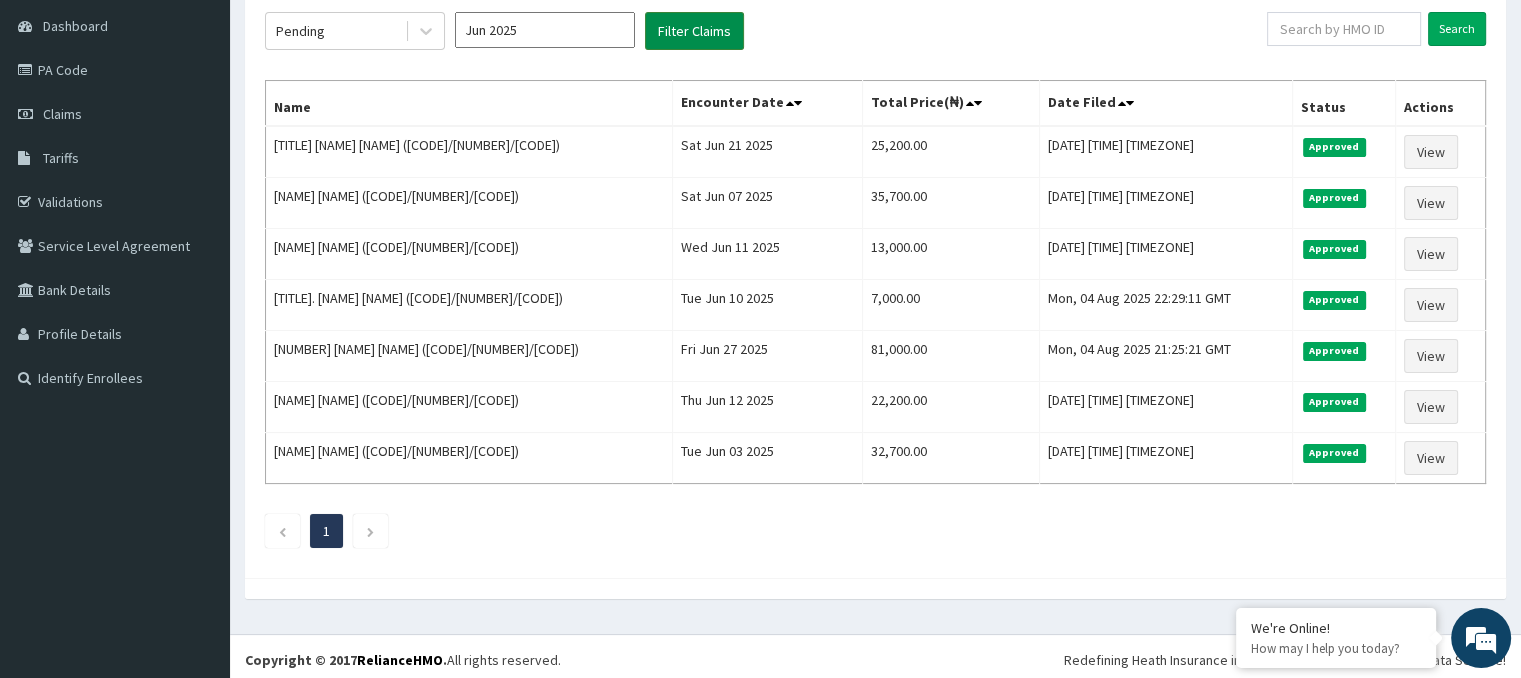 click on "Filter Claims" at bounding box center [694, 31] 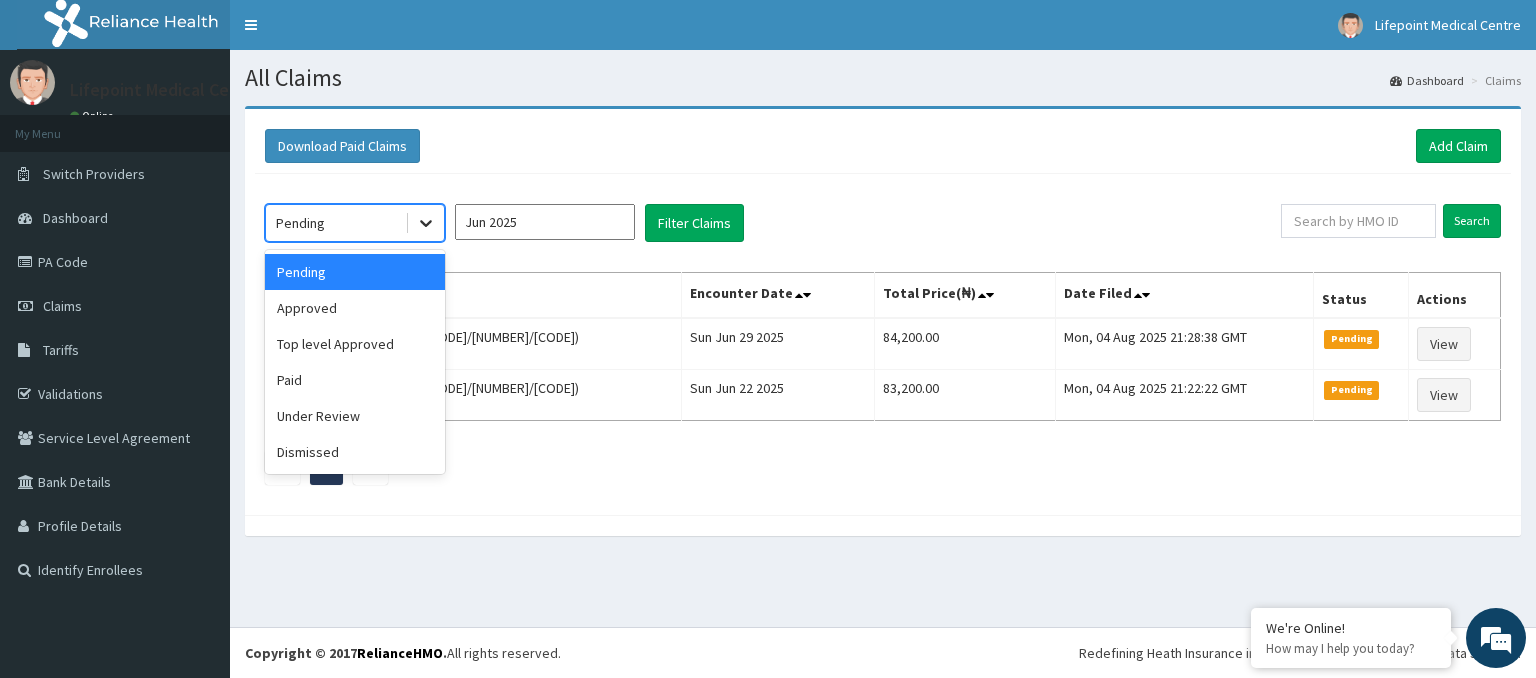 click 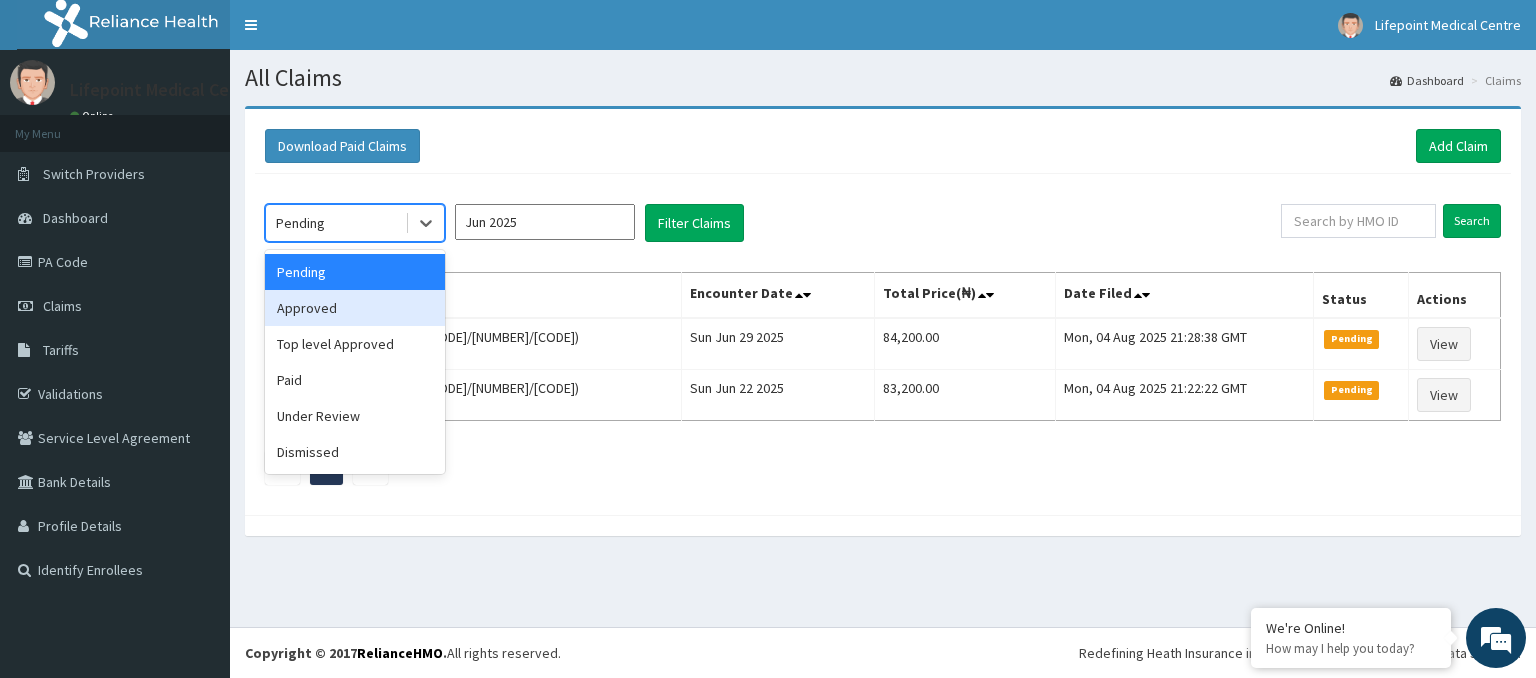 click on "Approved" at bounding box center (355, 308) 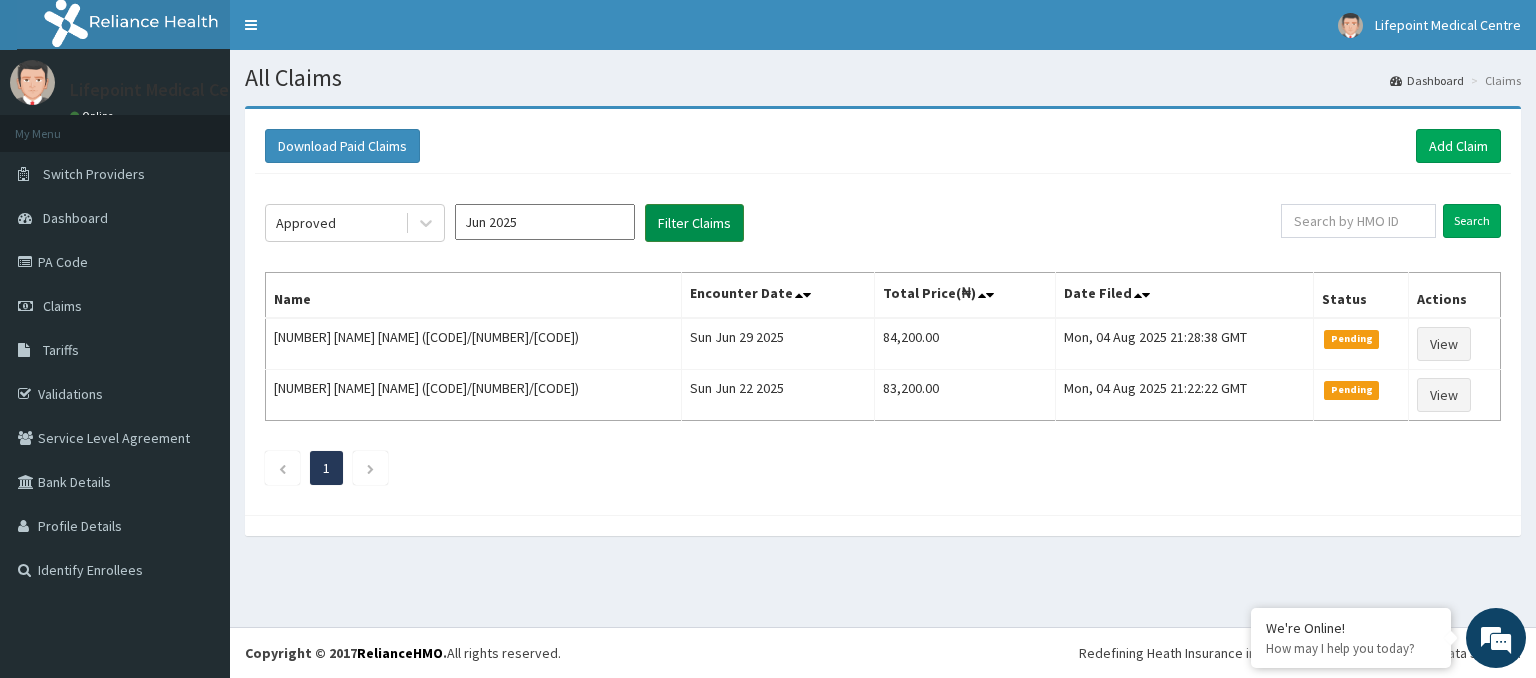 click on "Filter Claims" at bounding box center (694, 223) 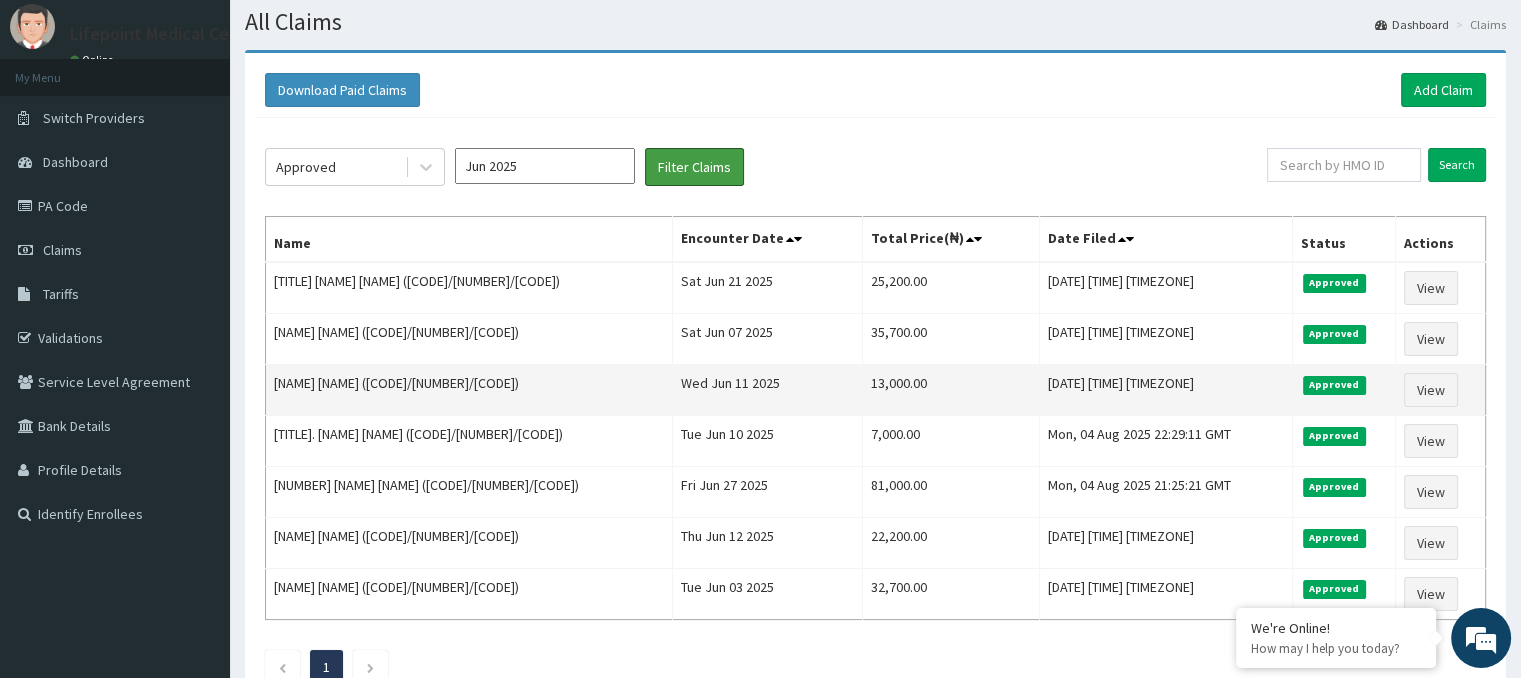 scroll, scrollTop: 70, scrollLeft: 0, axis: vertical 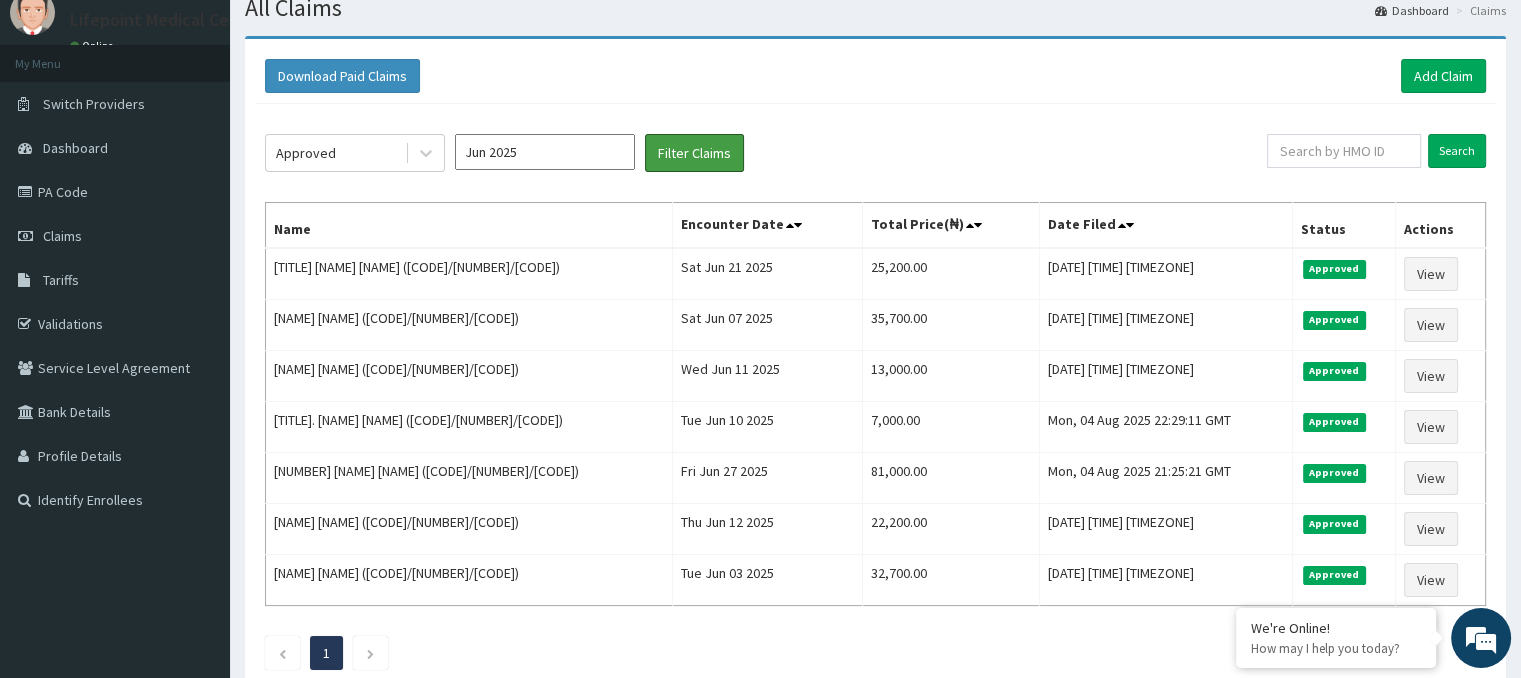 type 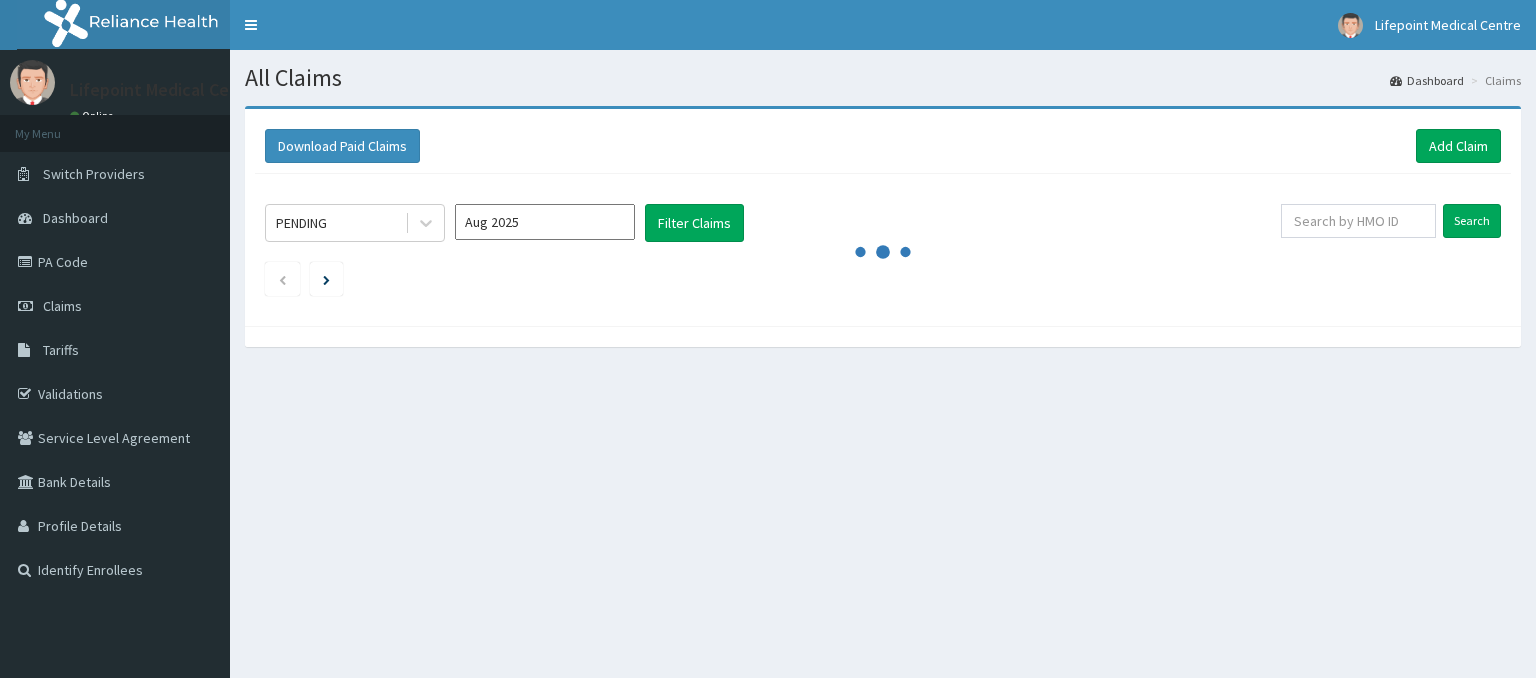 scroll, scrollTop: 0, scrollLeft: 0, axis: both 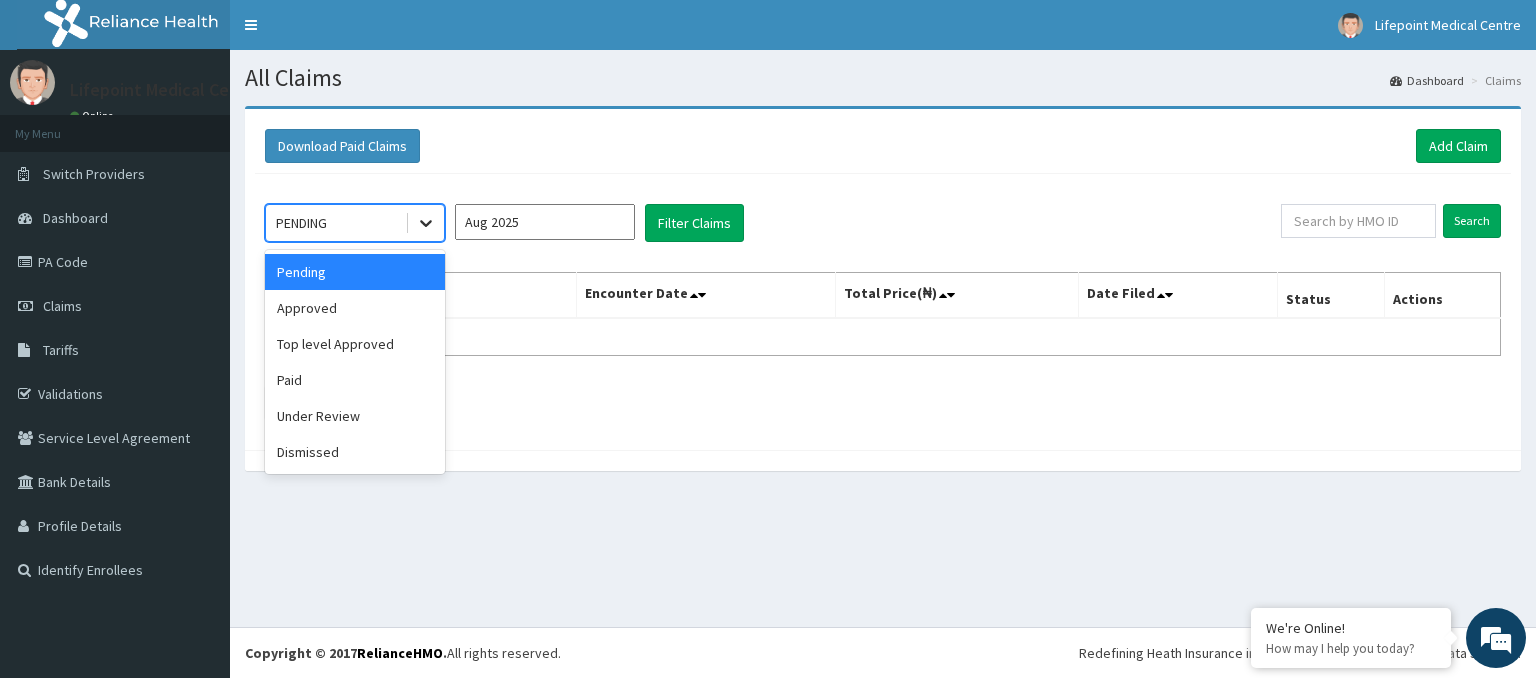 click 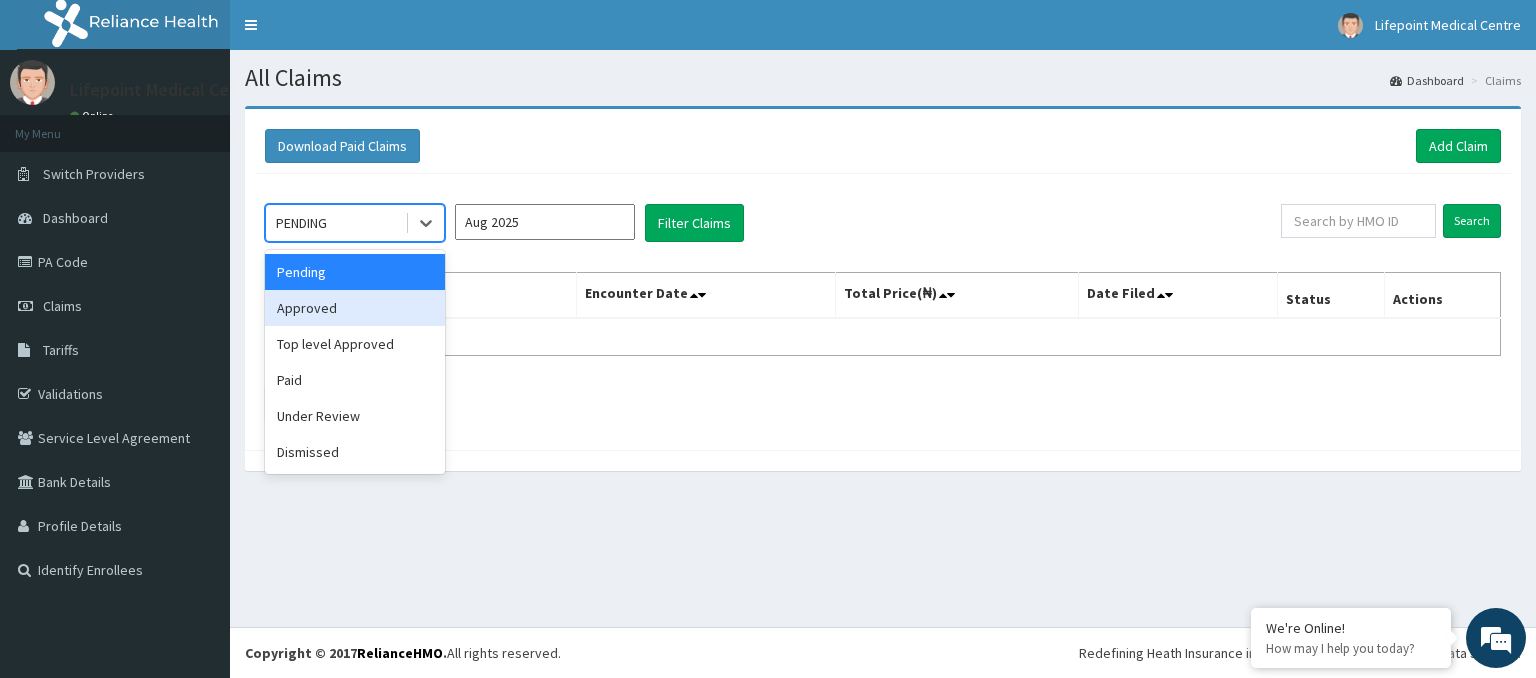 click on "Approved" at bounding box center (355, 308) 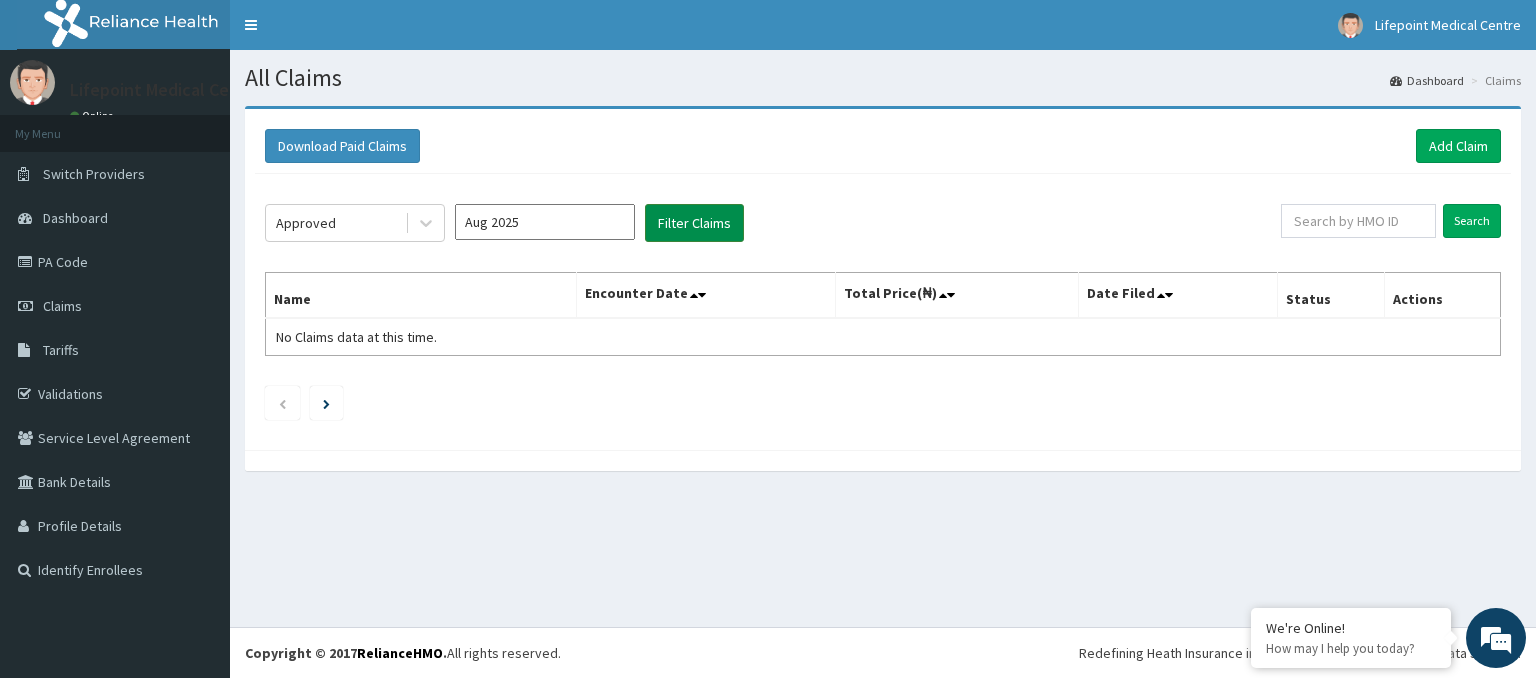 click on "Filter Claims" at bounding box center [694, 223] 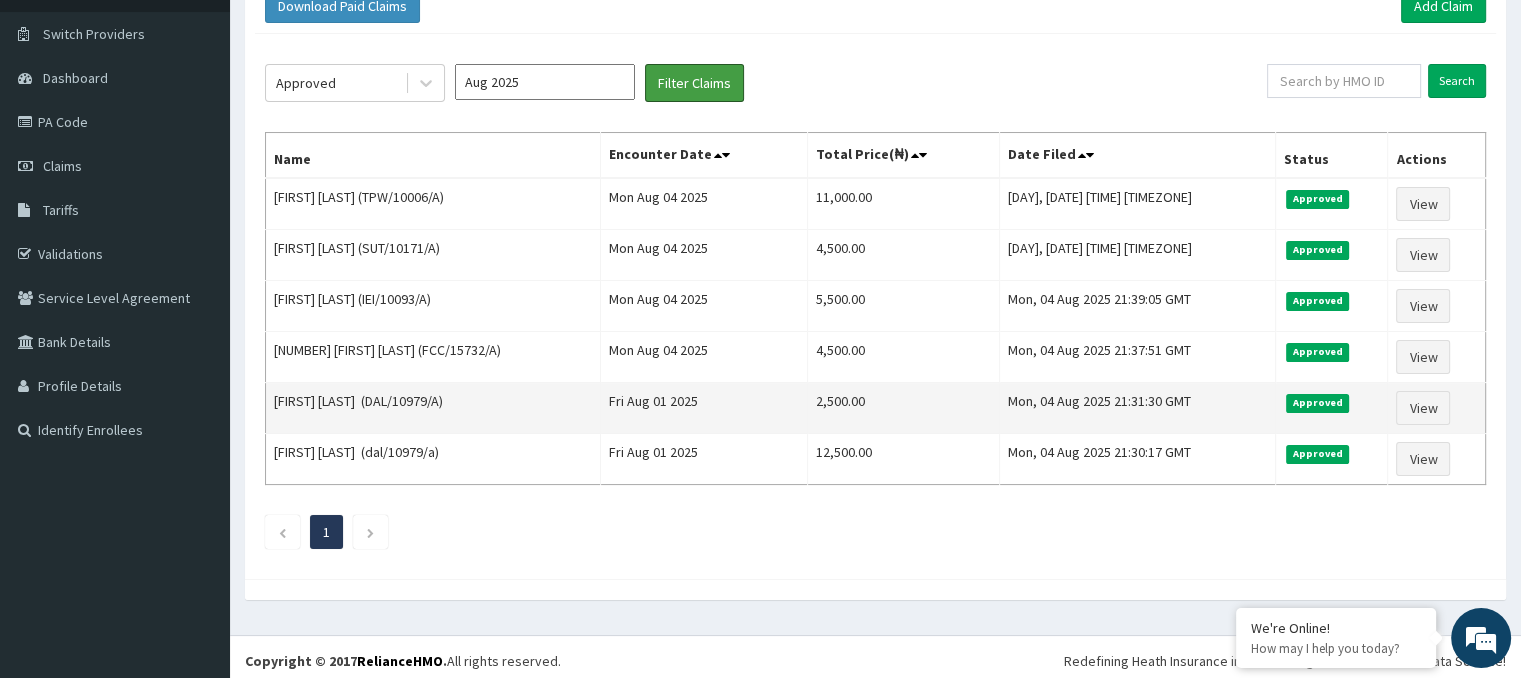 scroll, scrollTop: 140, scrollLeft: 0, axis: vertical 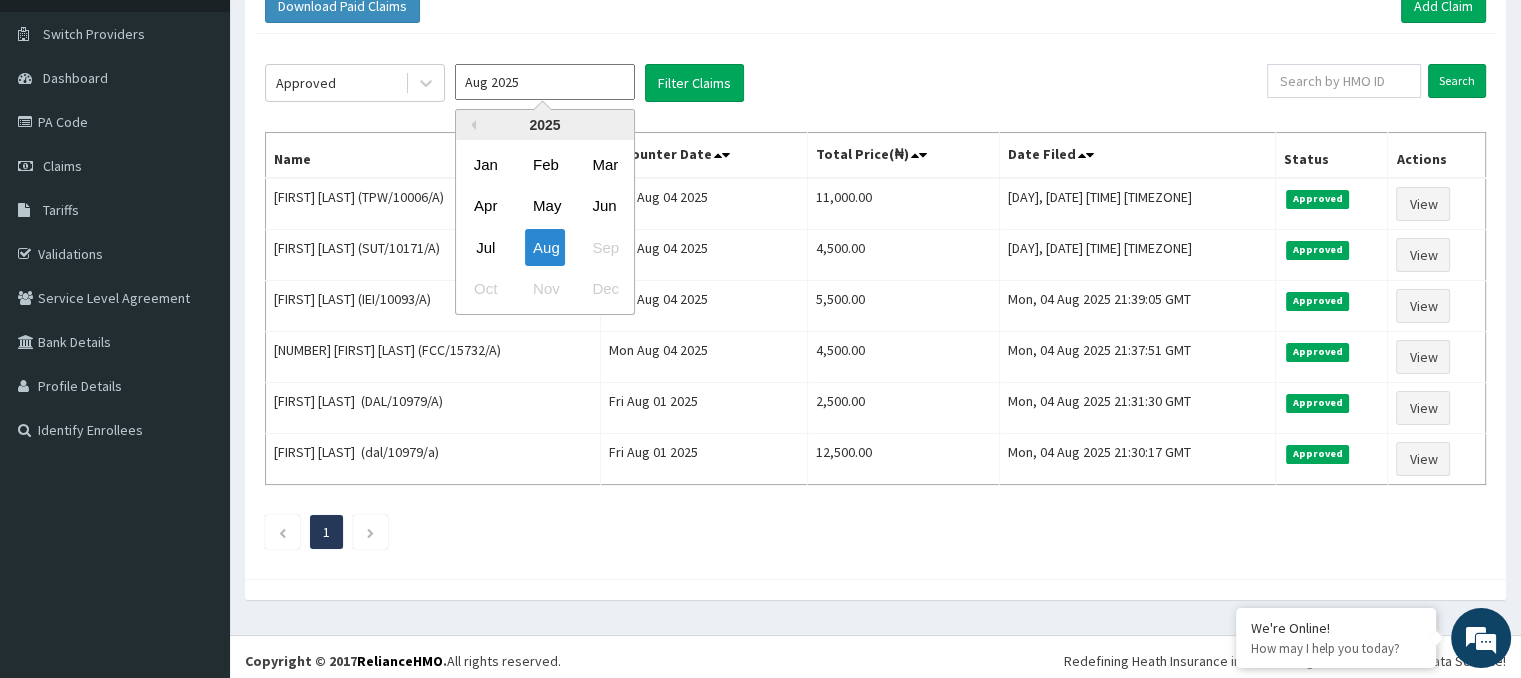 click on "Aug 2025" at bounding box center (545, 82) 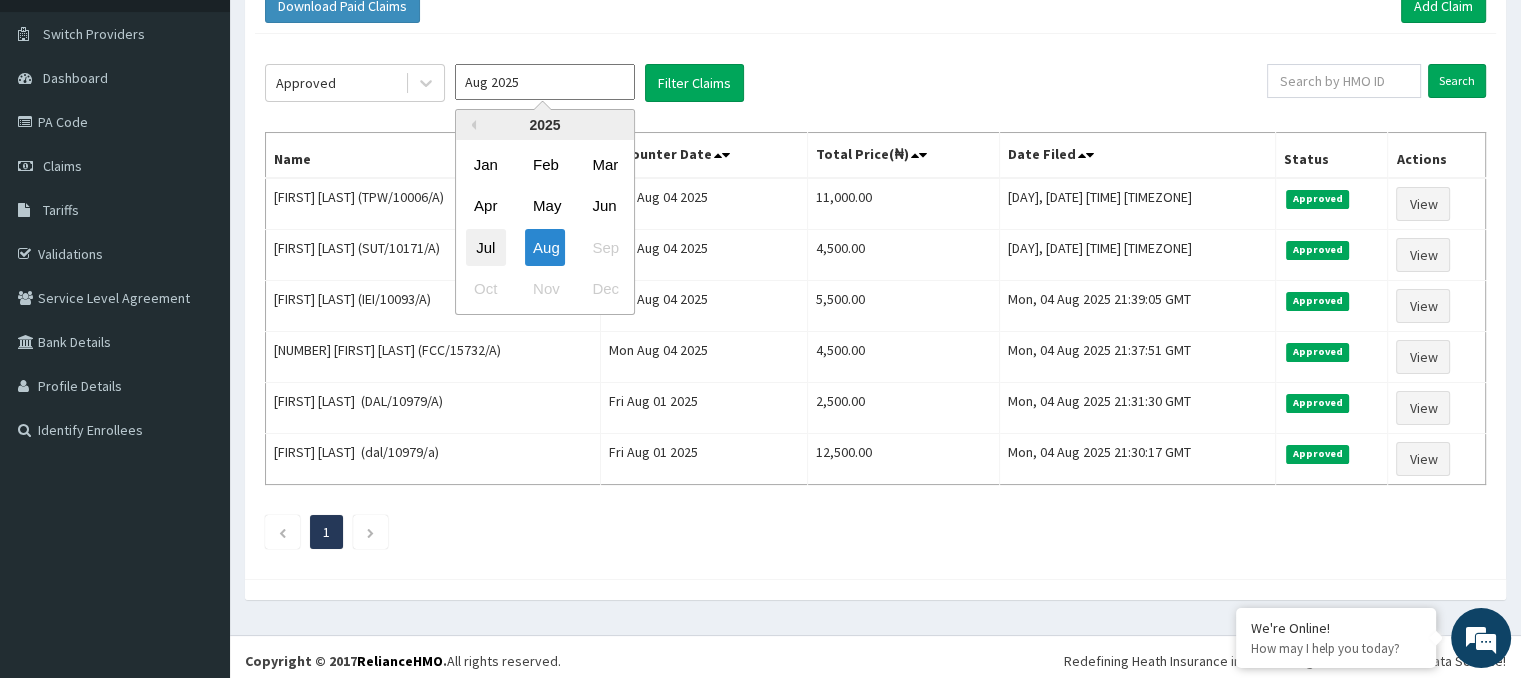 click on "Jul" at bounding box center [486, 247] 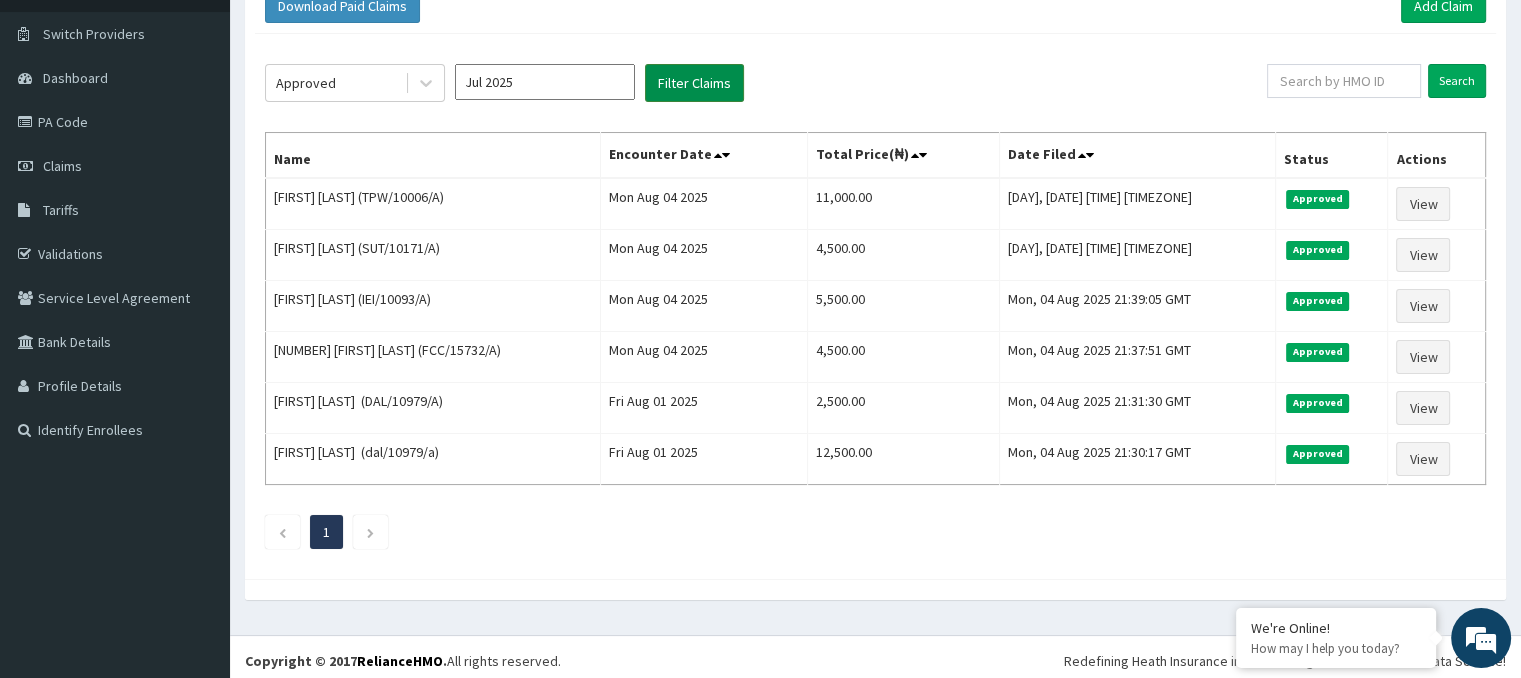click on "Filter Claims" at bounding box center [694, 83] 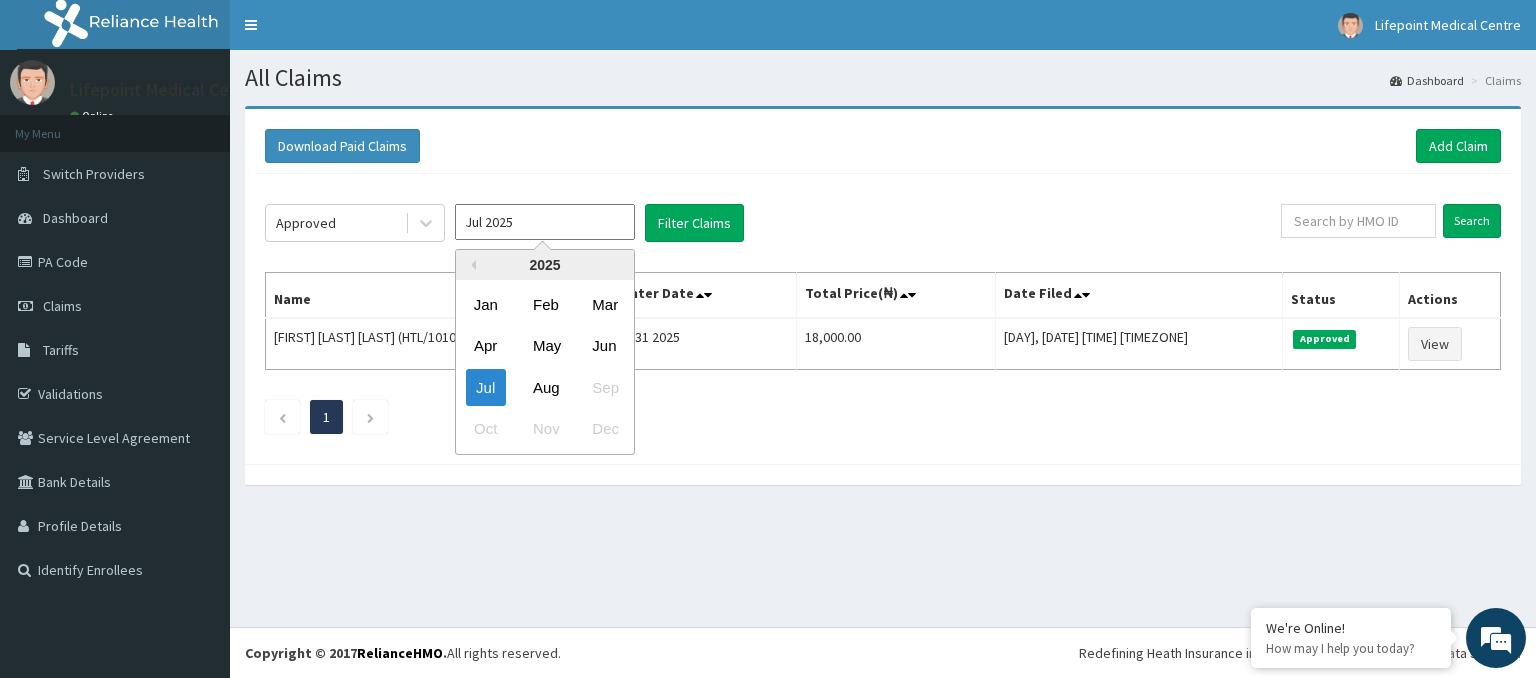 click on "Jul 2025" at bounding box center [545, 222] 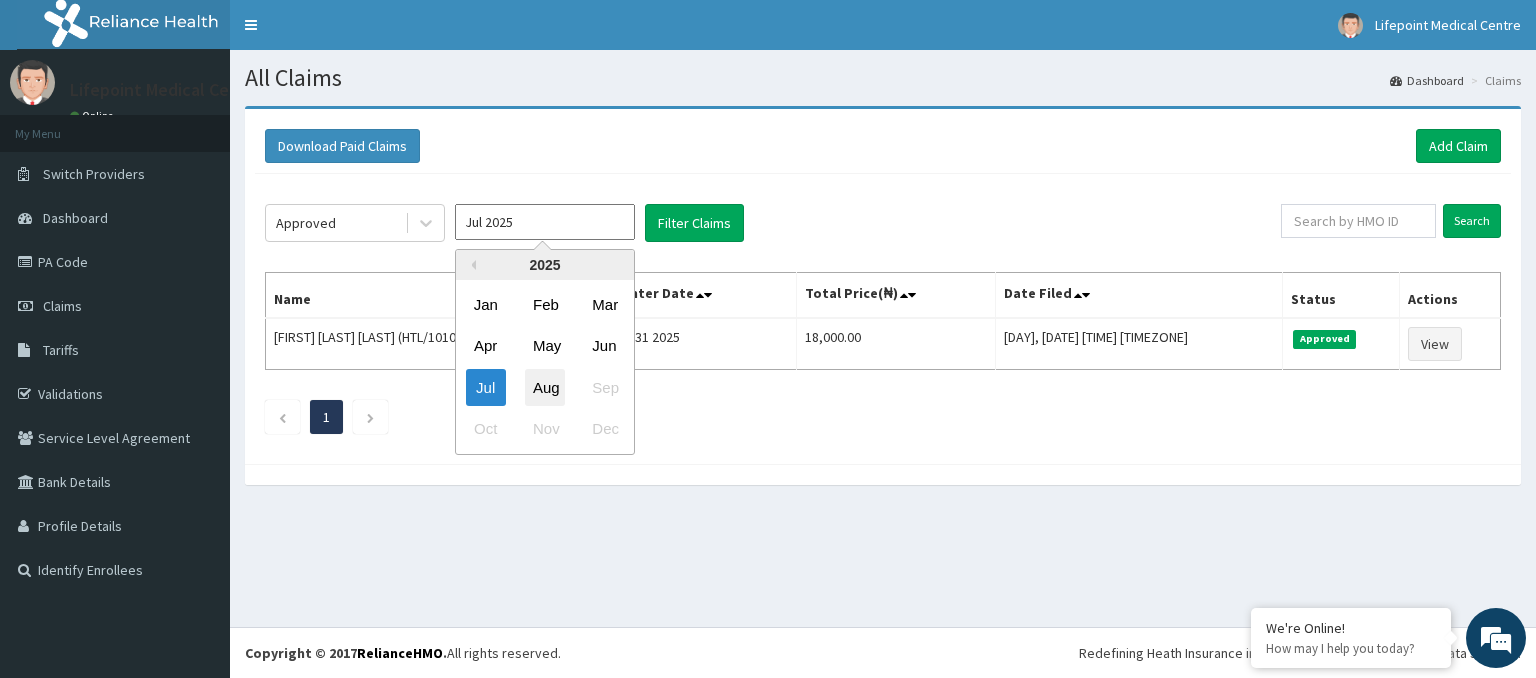 click on "Aug" at bounding box center [545, 387] 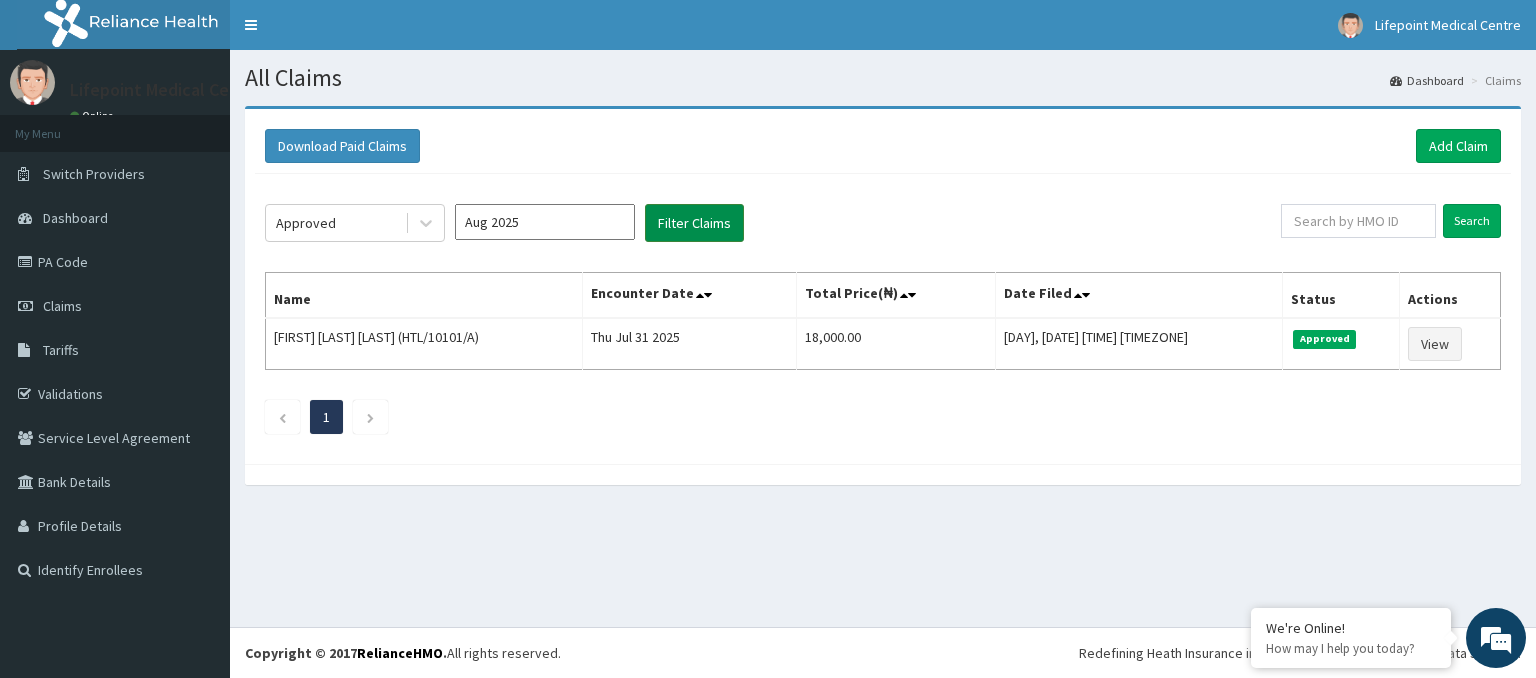 click on "Filter Claims" at bounding box center (694, 223) 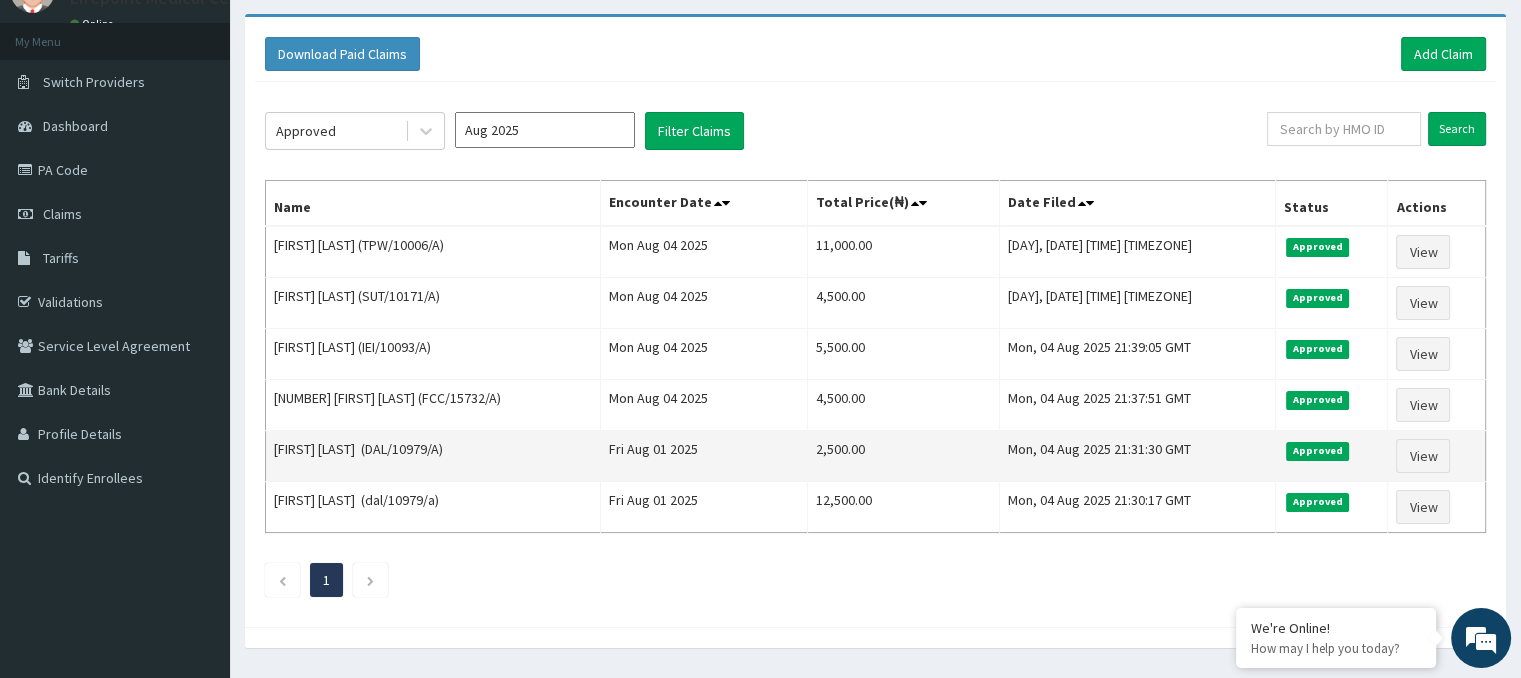 scroll, scrollTop: 96, scrollLeft: 0, axis: vertical 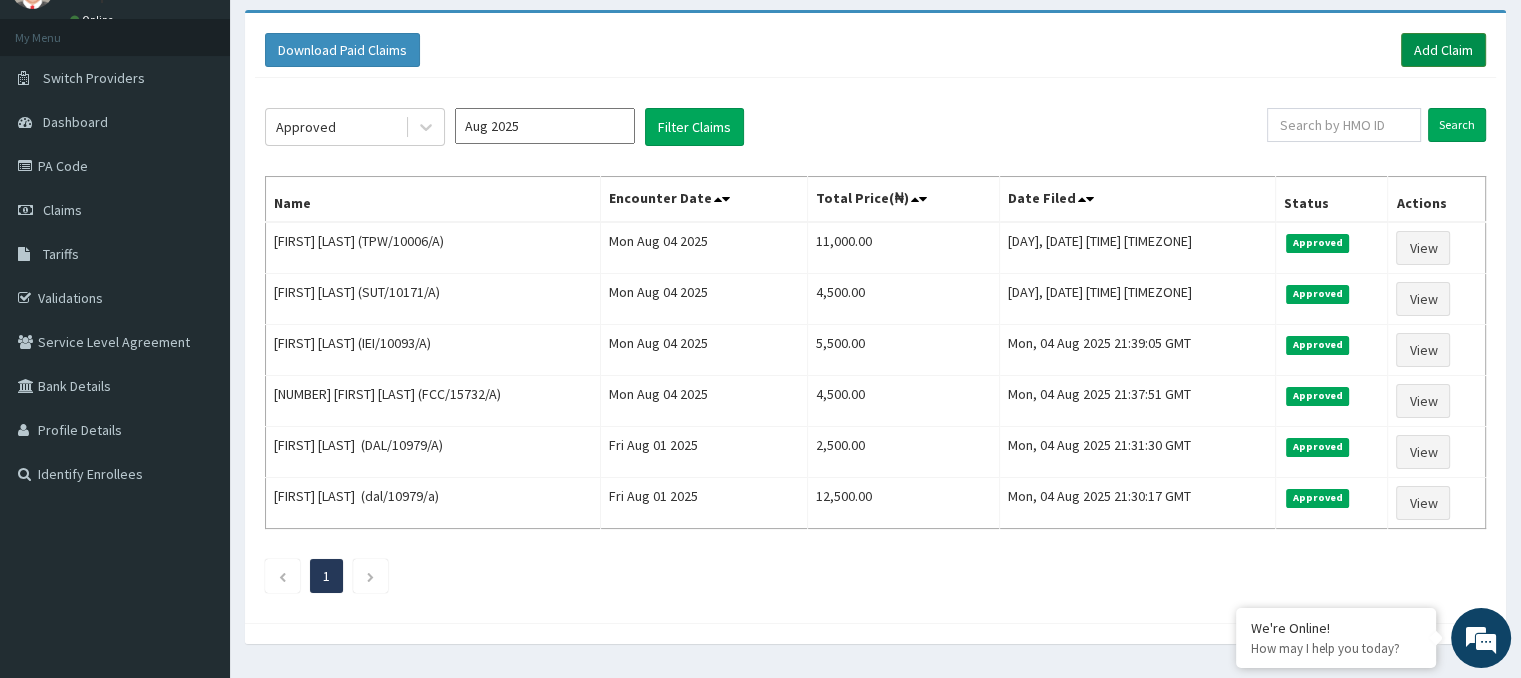 click on "Add Claim" at bounding box center (1443, 50) 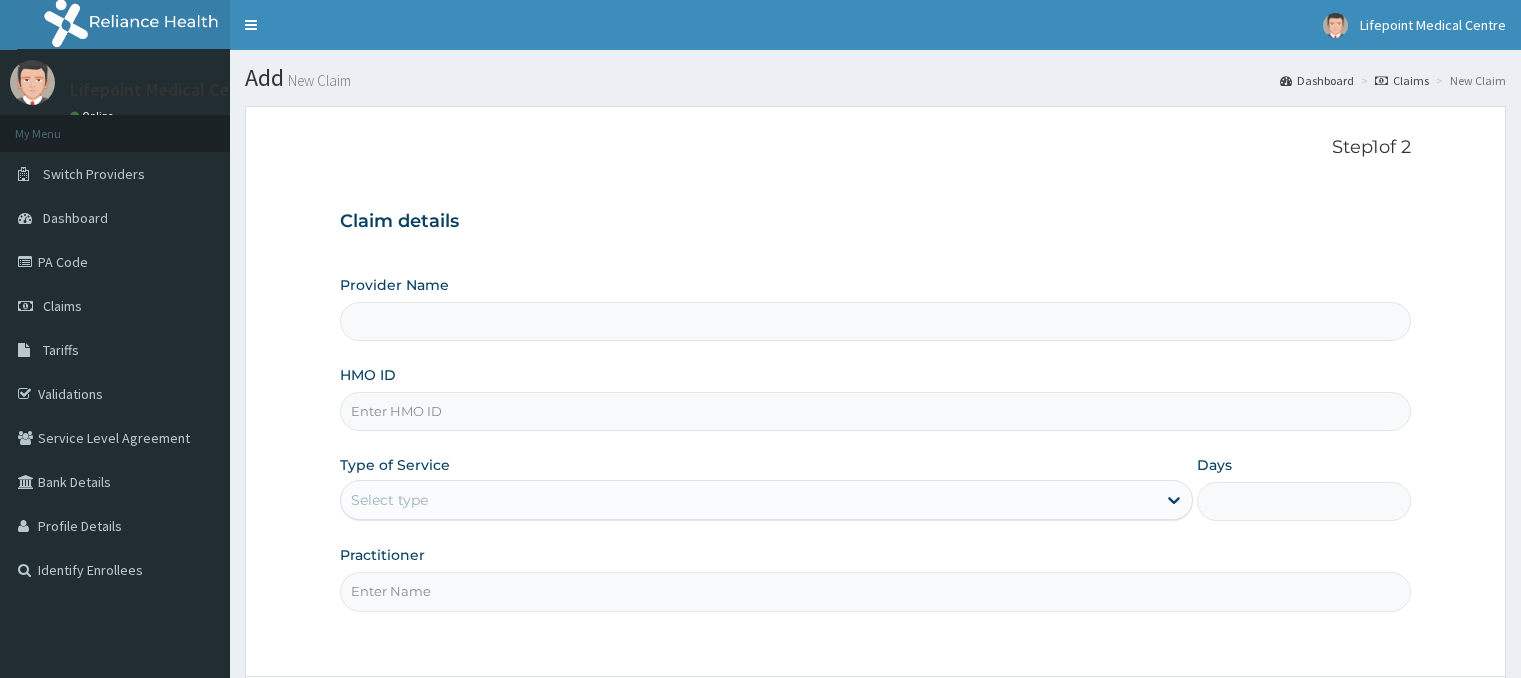 scroll, scrollTop: 0, scrollLeft: 0, axis: both 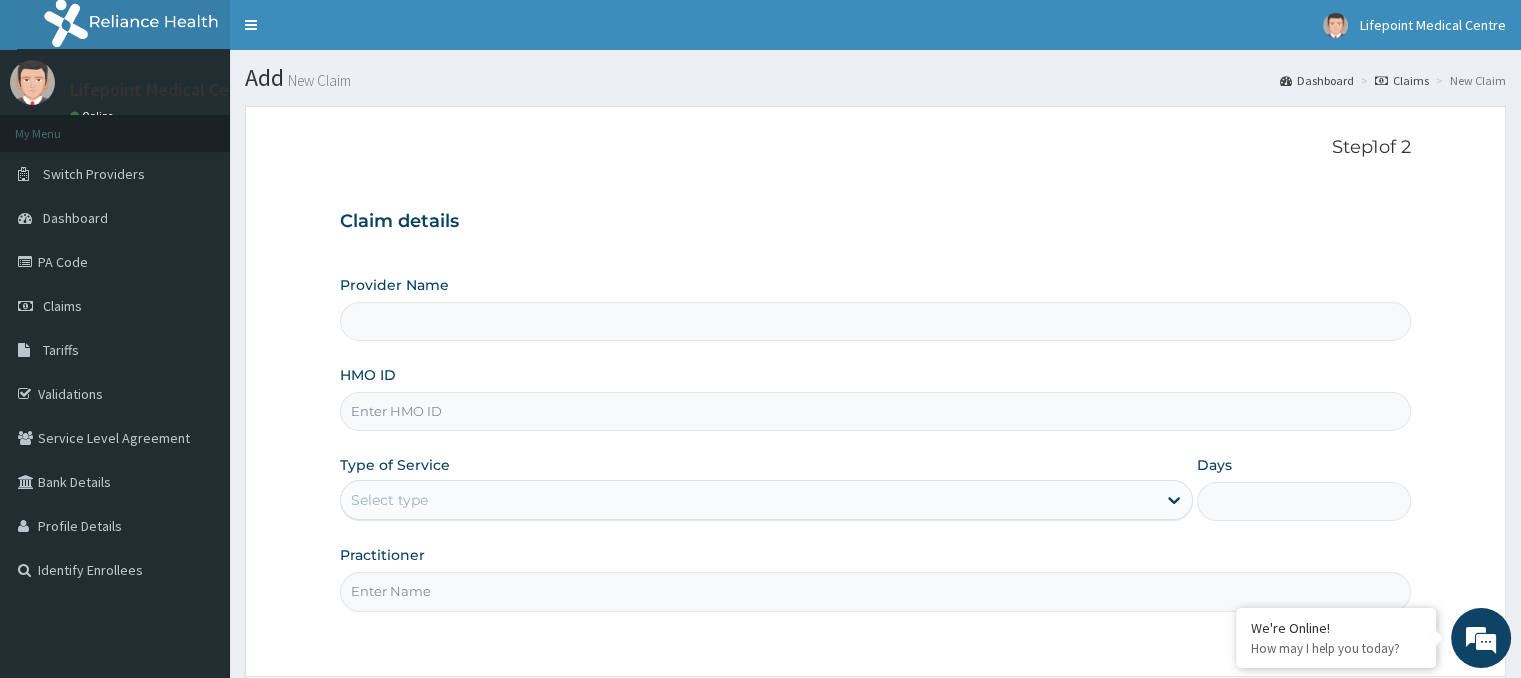 type on "LIFE POINT MEDICAL CENTRE - UTAKO" 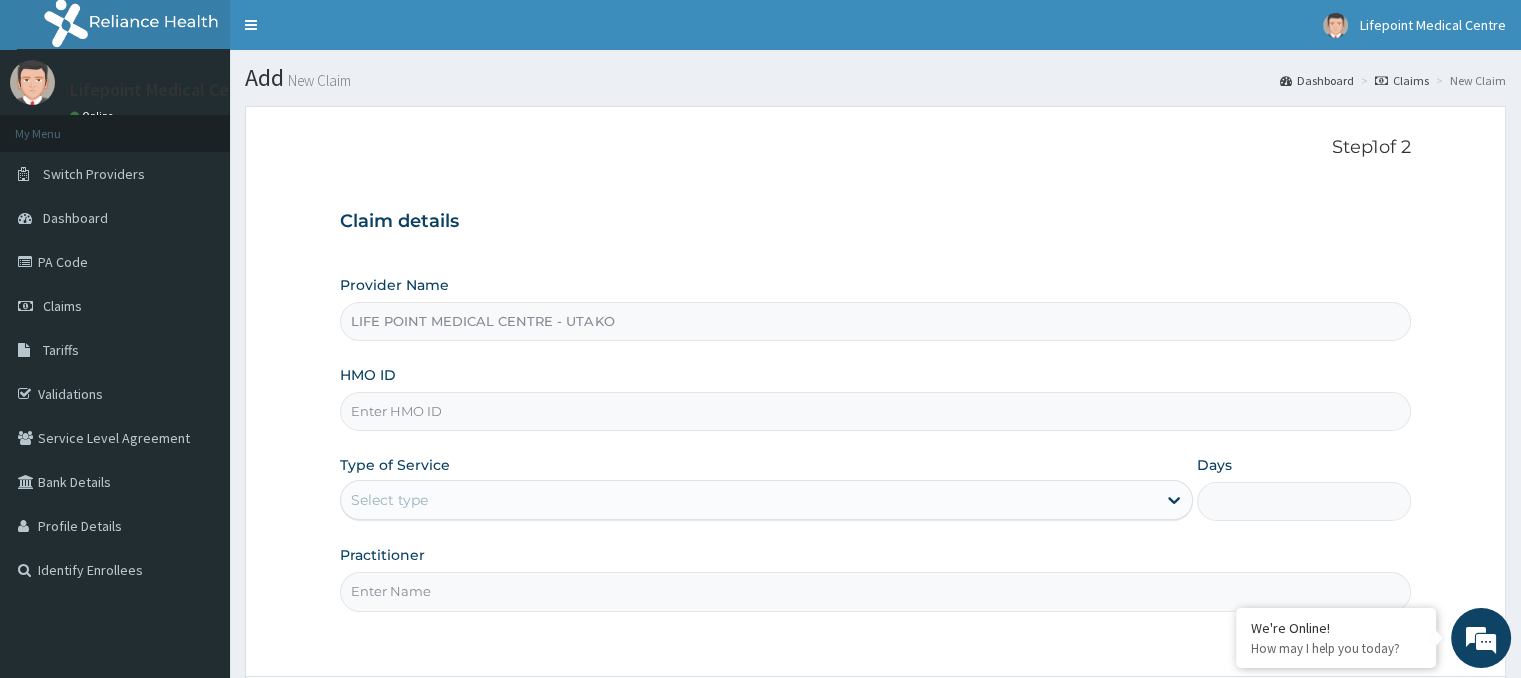 click on "HMO ID" at bounding box center [875, 411] 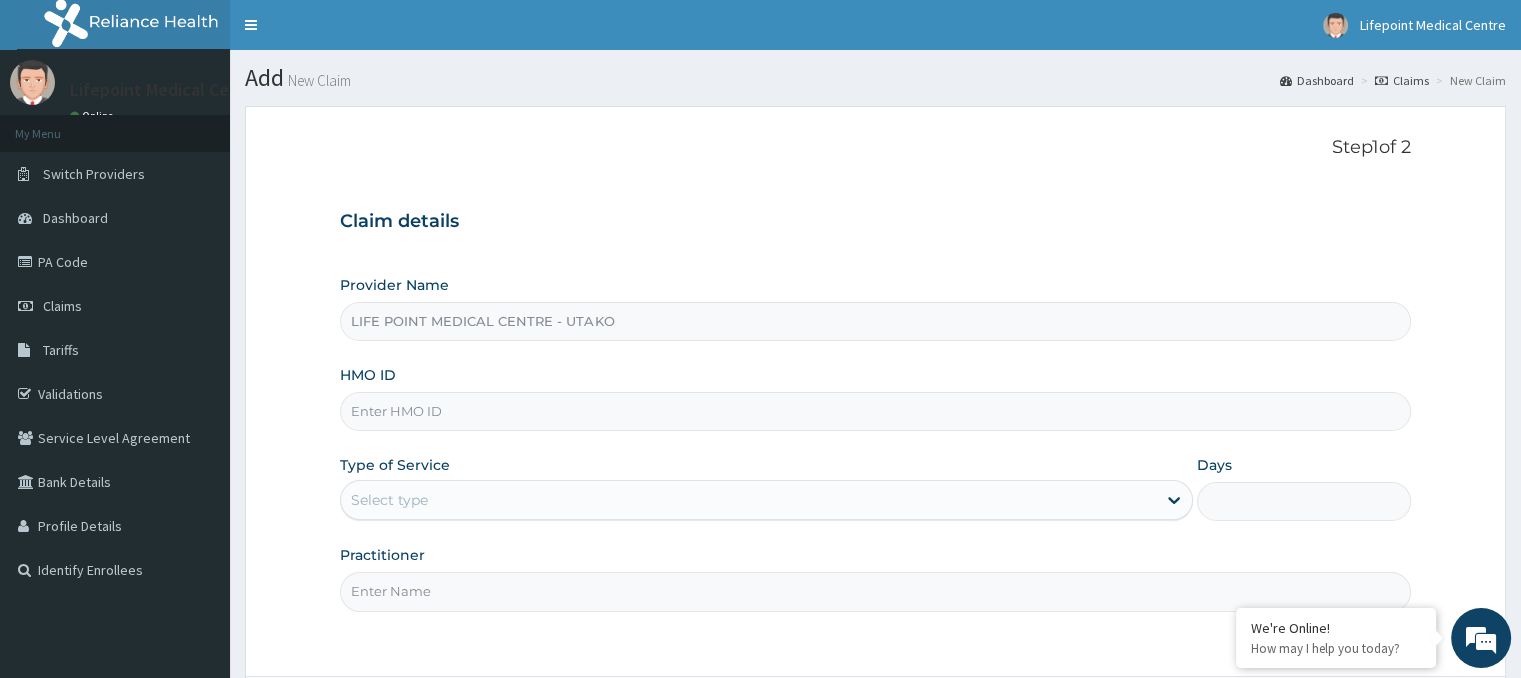 type on "m" 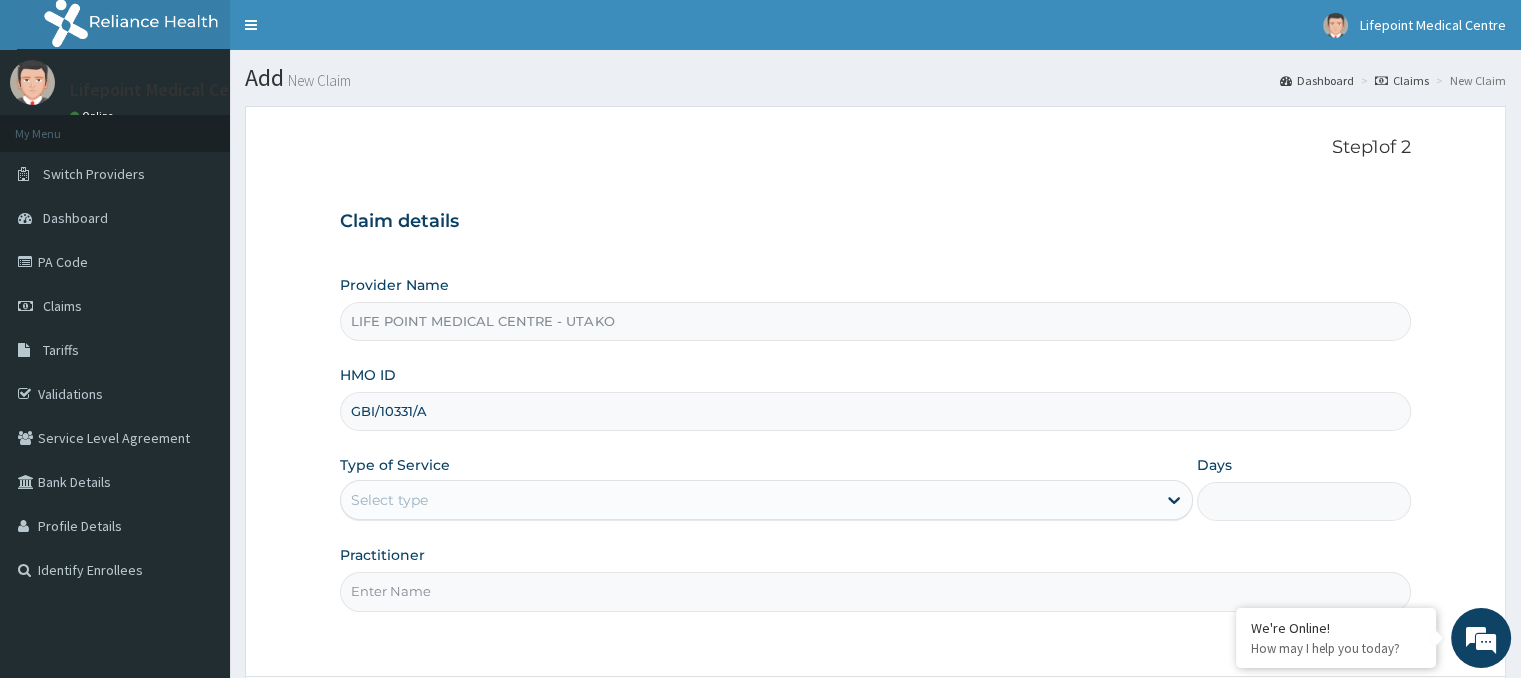 type on "GBI/10331/A" 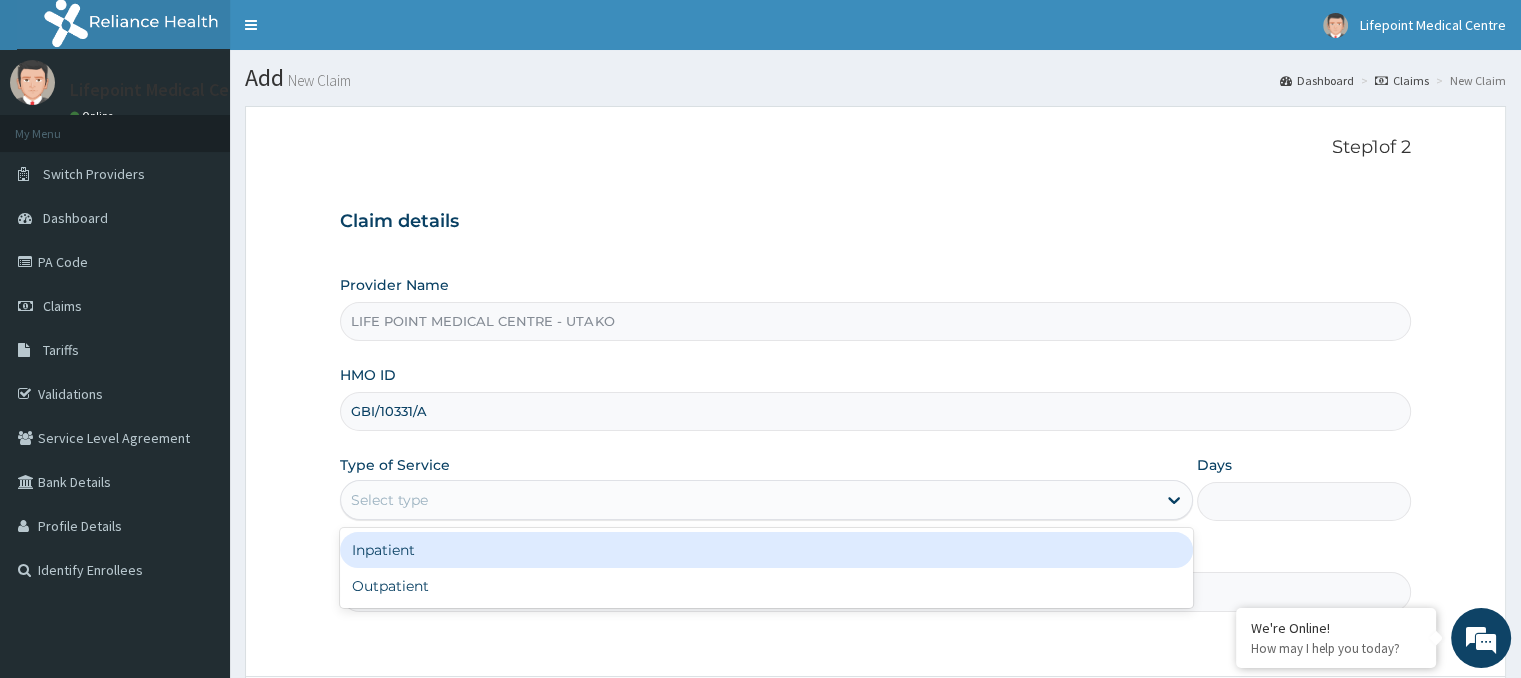 click on "Select type" at bounding box center [389, 500] 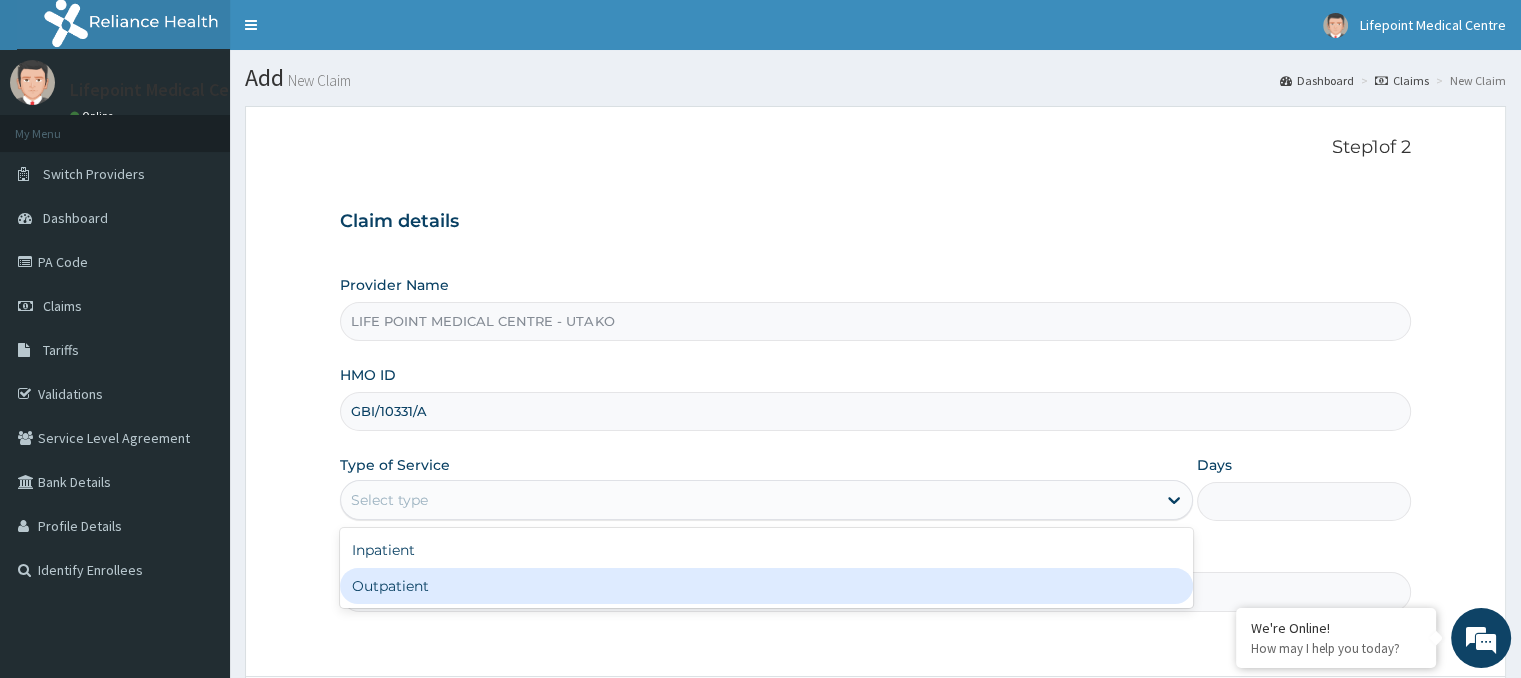 click on "Outpatient" at bounding box center [766, 586] 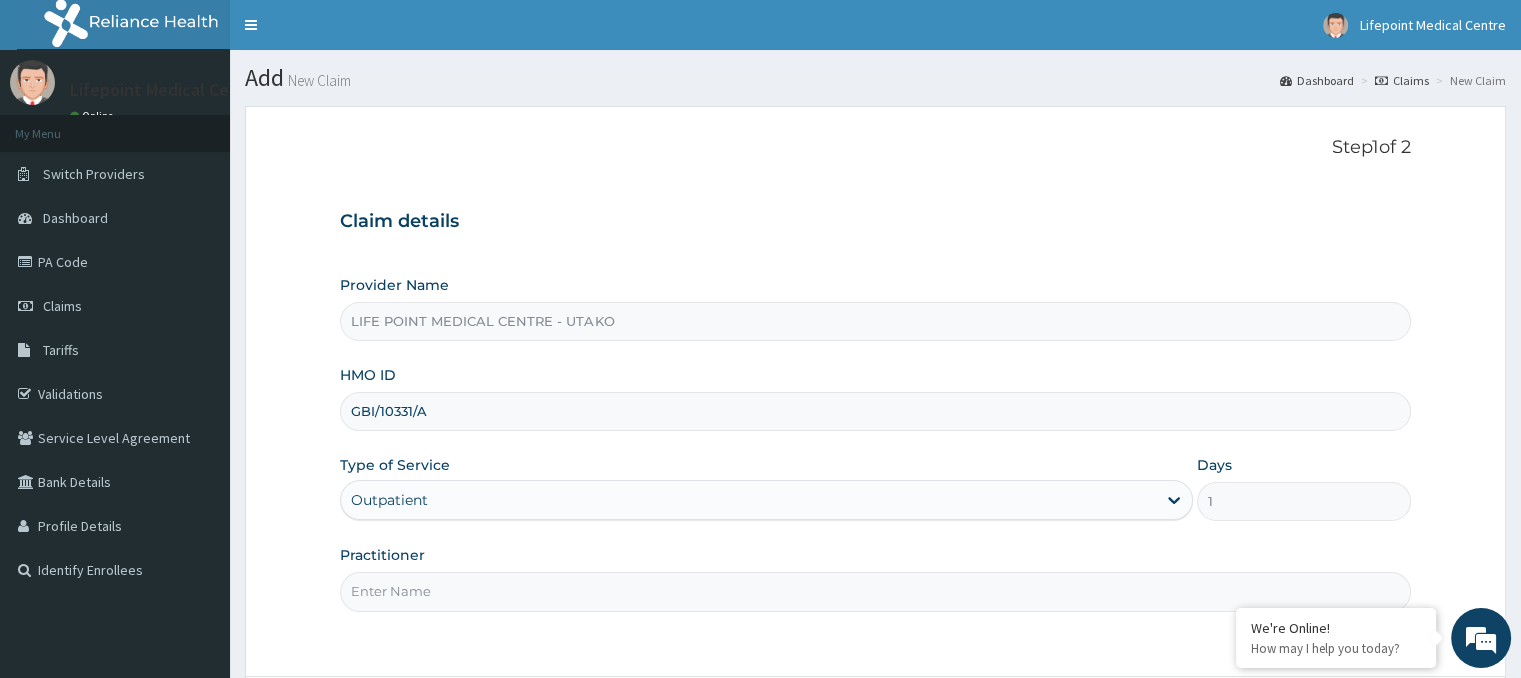 scroll, scrollTop: 177, scrollLeft: 0, axis: vertical 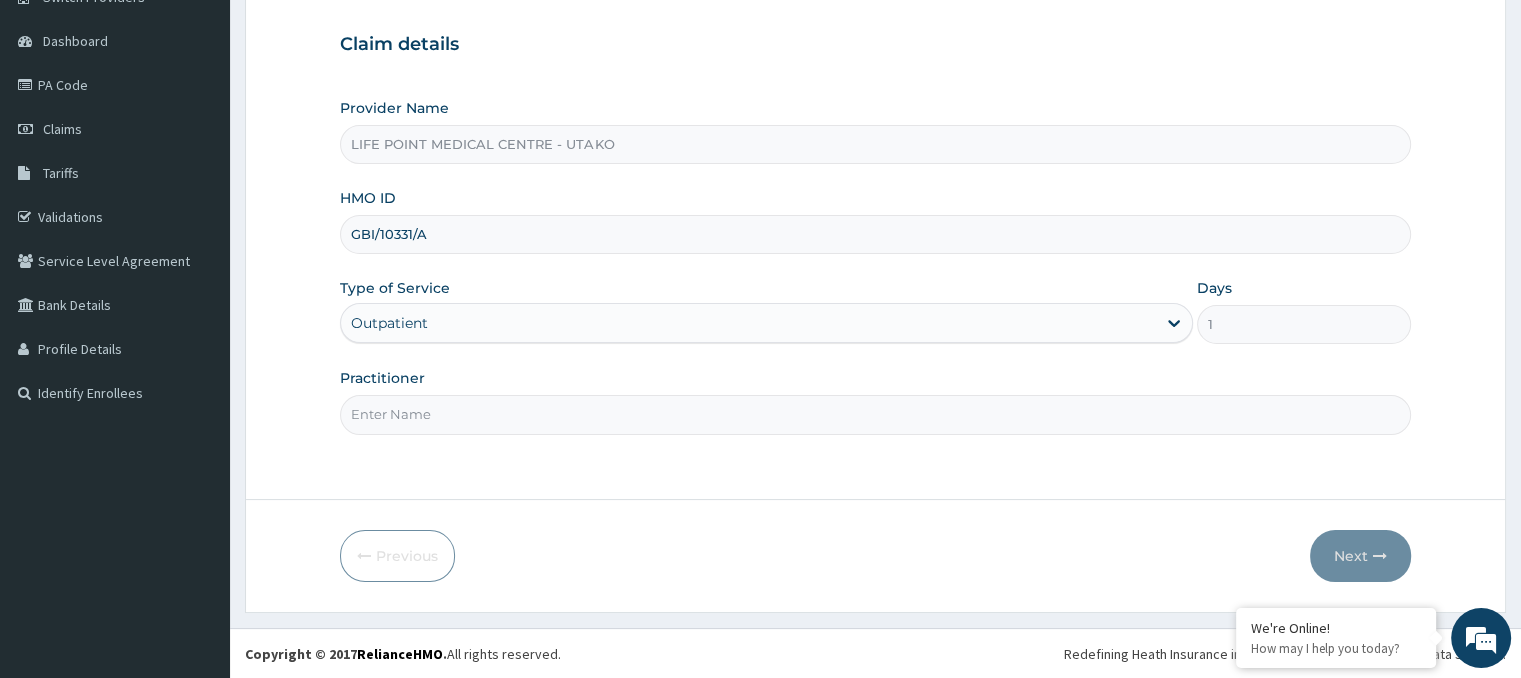 click on "Practitioner" at bounding box center (875, 414) 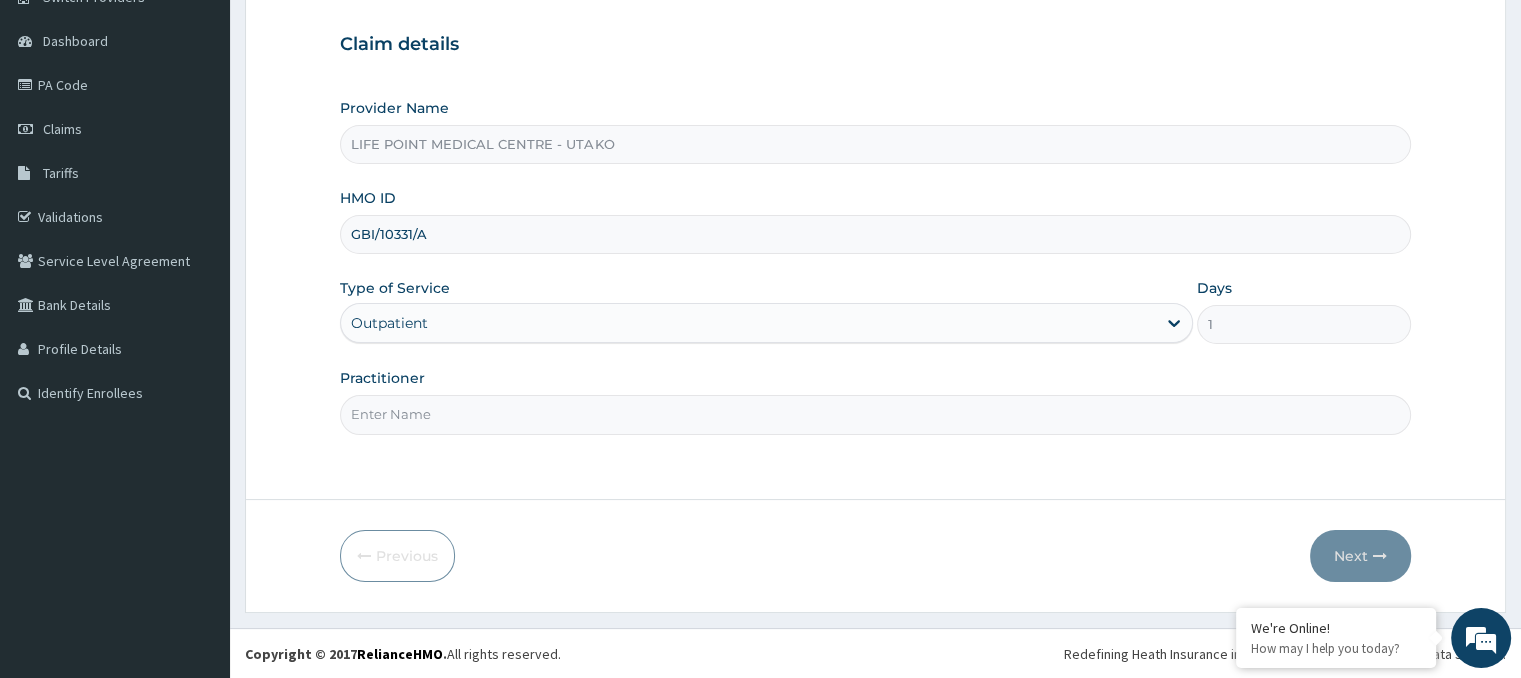 type on "DR KEN" 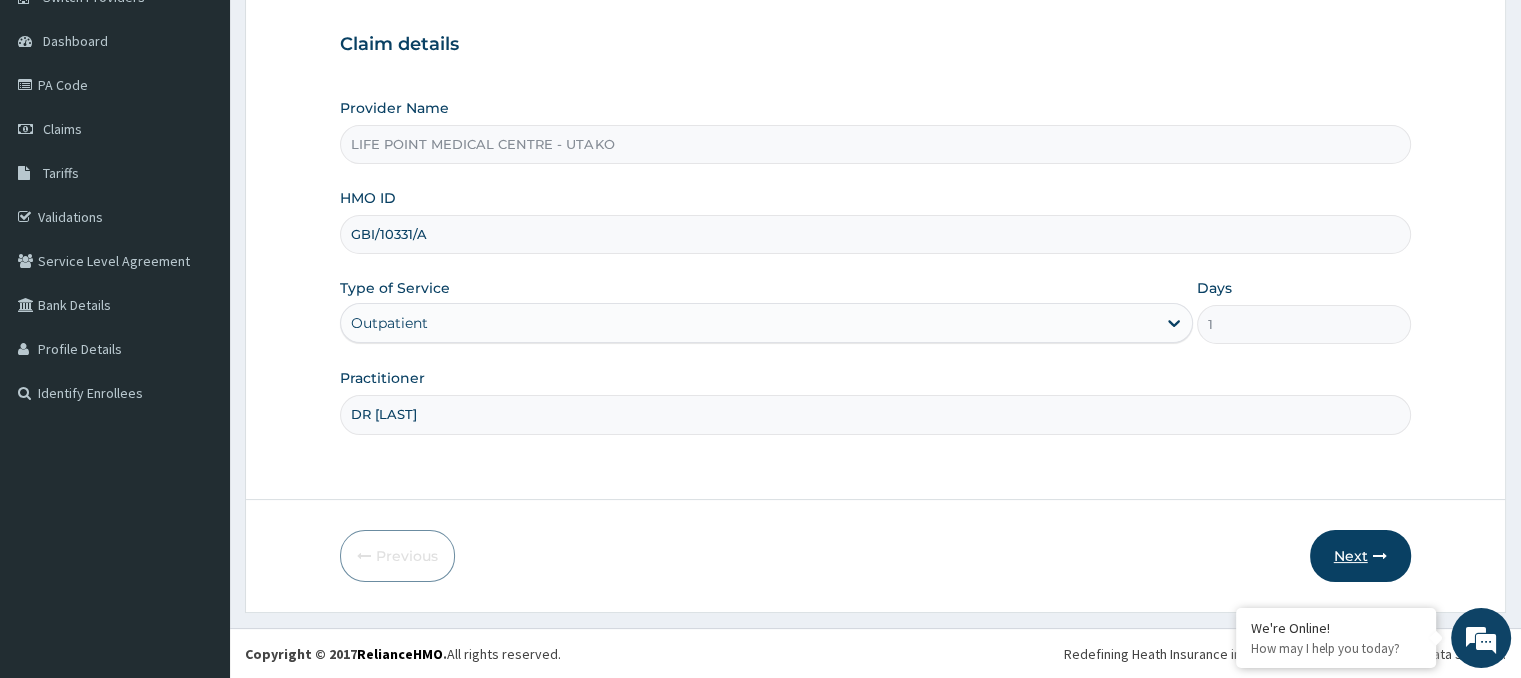 click on "Next" at bounding box center (1360, 556) 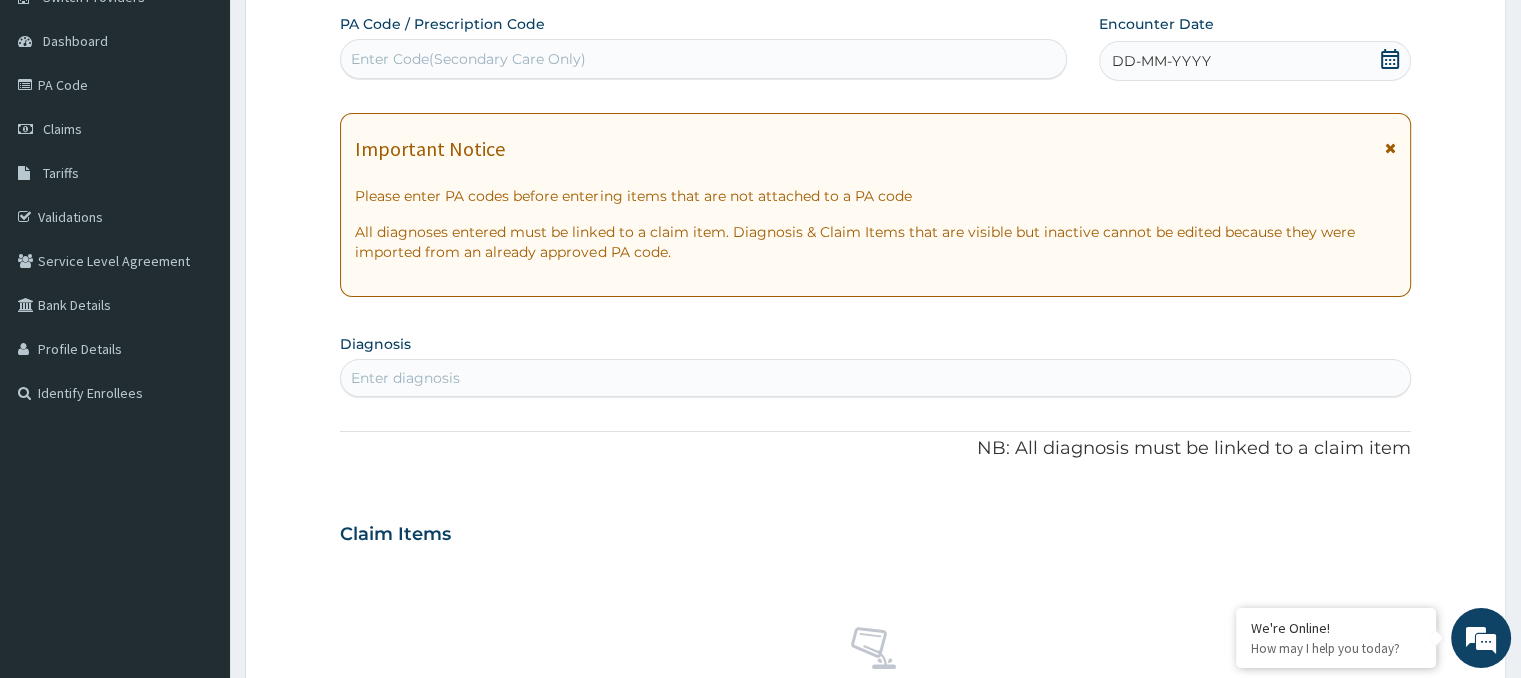 scroll, scrollTop: 0, scrollLeft: 0, axis: both 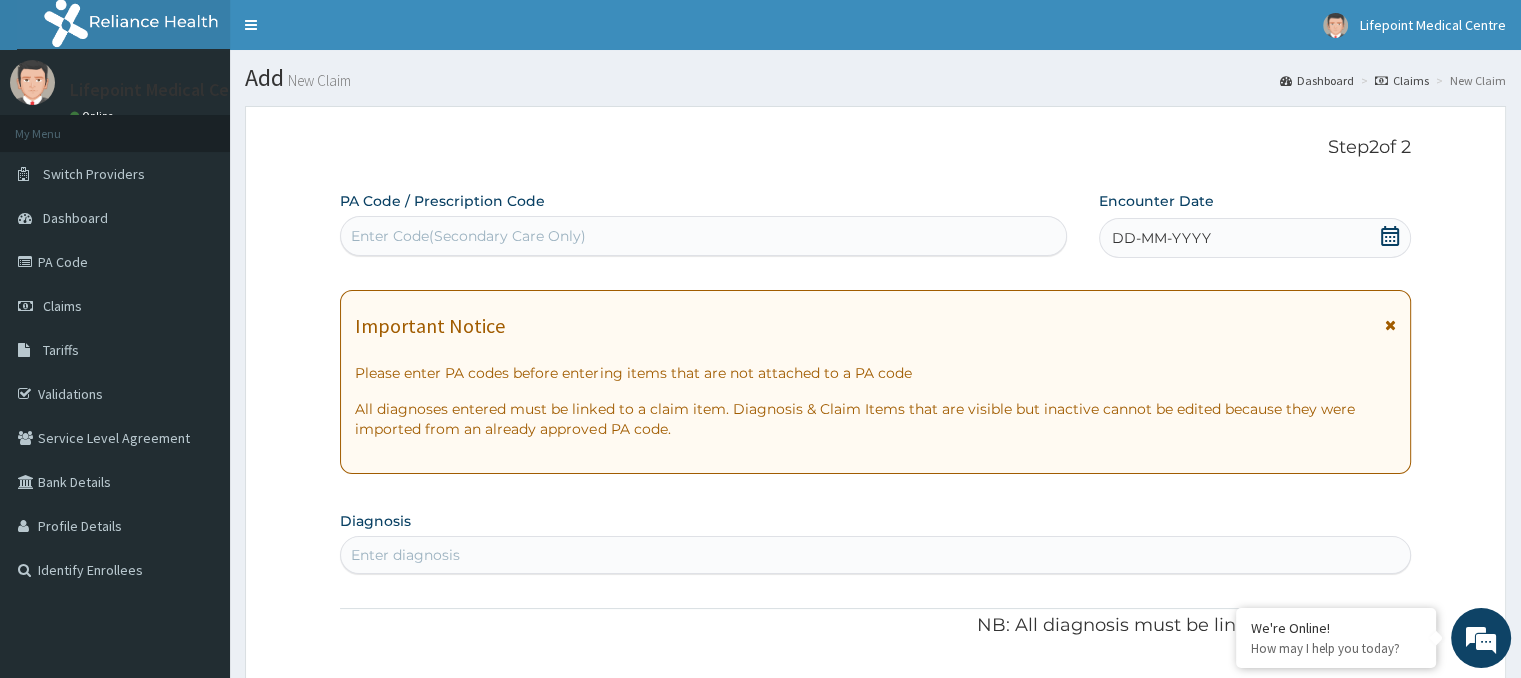click 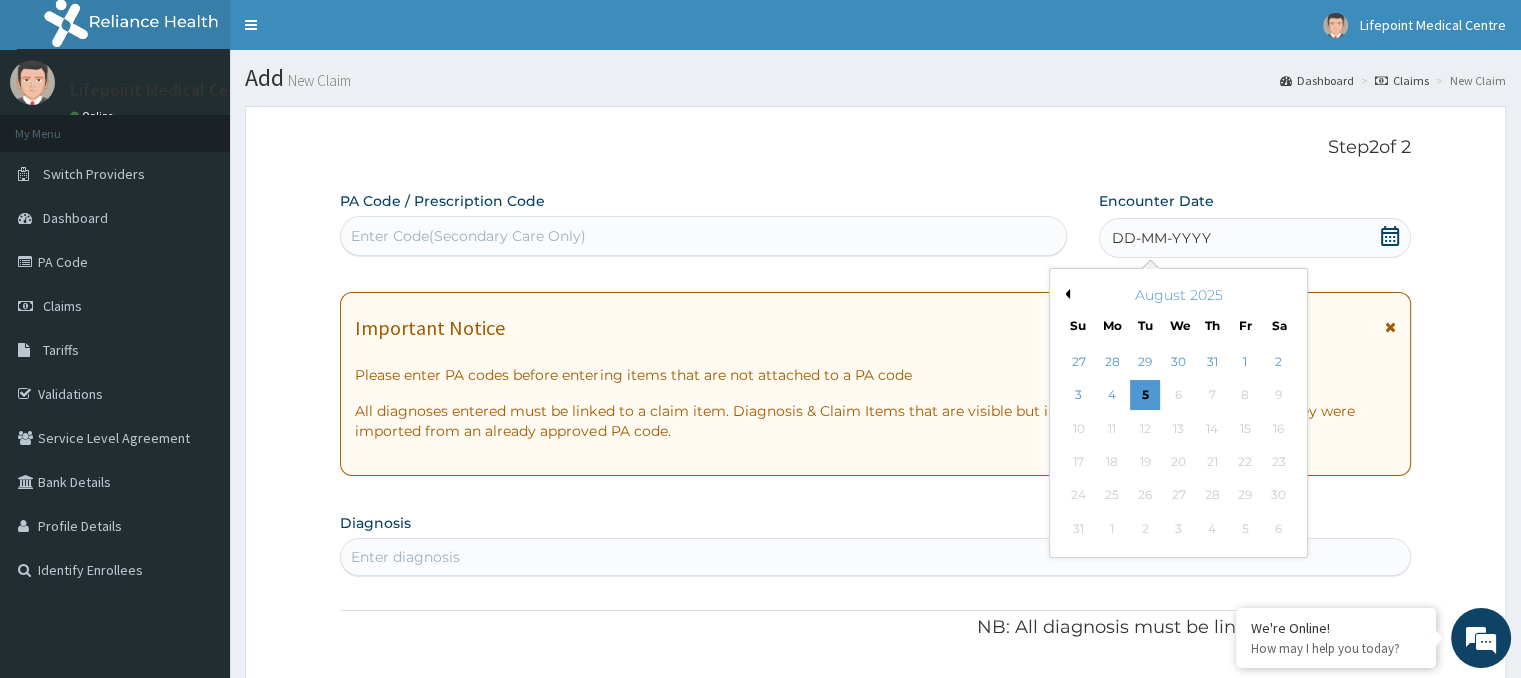 click on "Previous Month" at bounding box center (1065, 294) 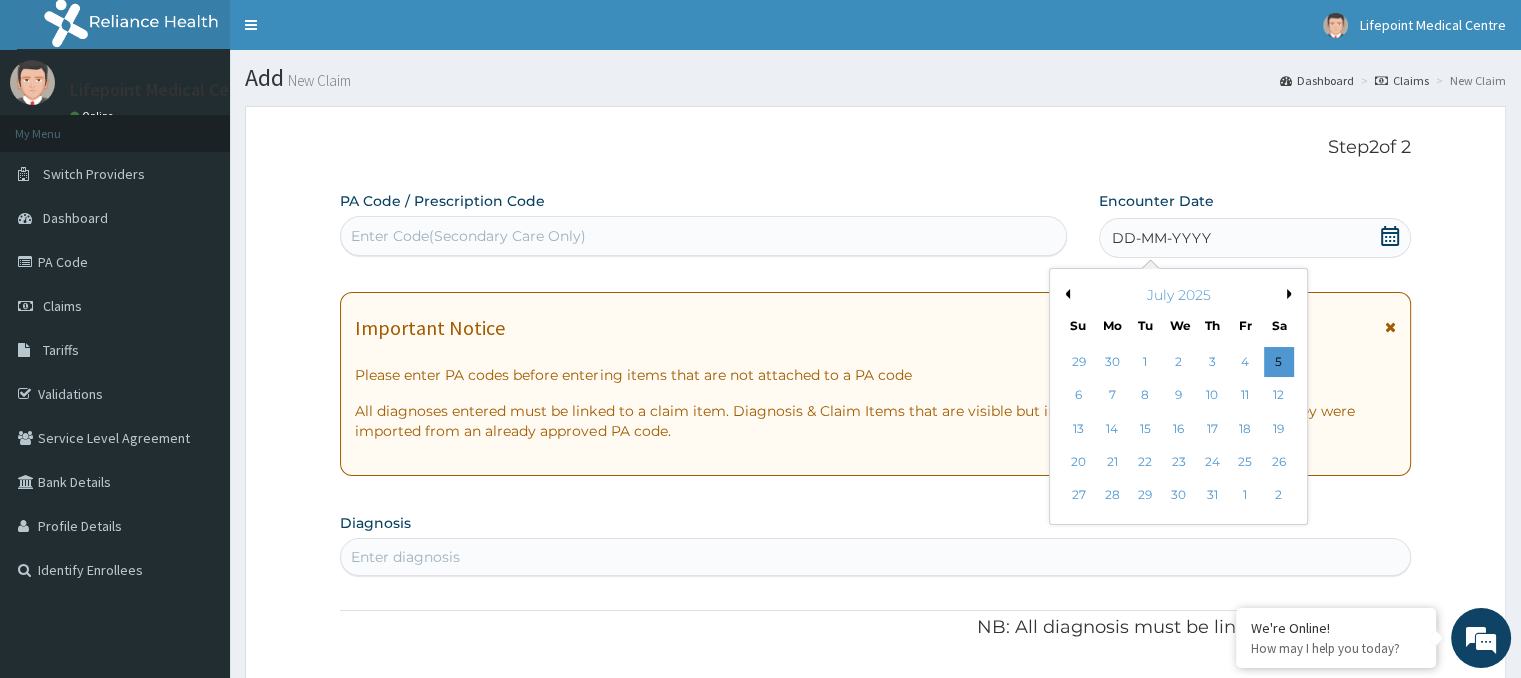click on "Previous Month" at bounding box center [1065, 294] 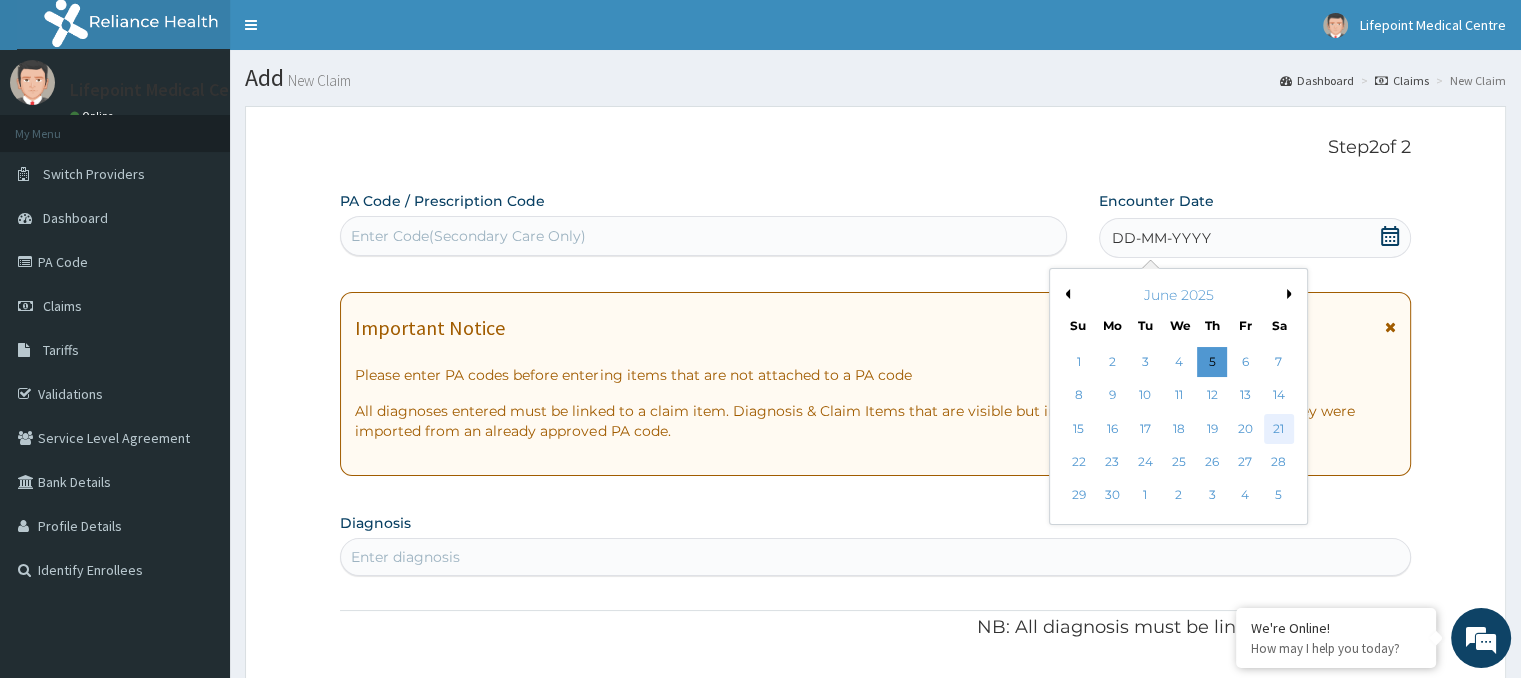 click on "21" at bounding box center [1279, 429] 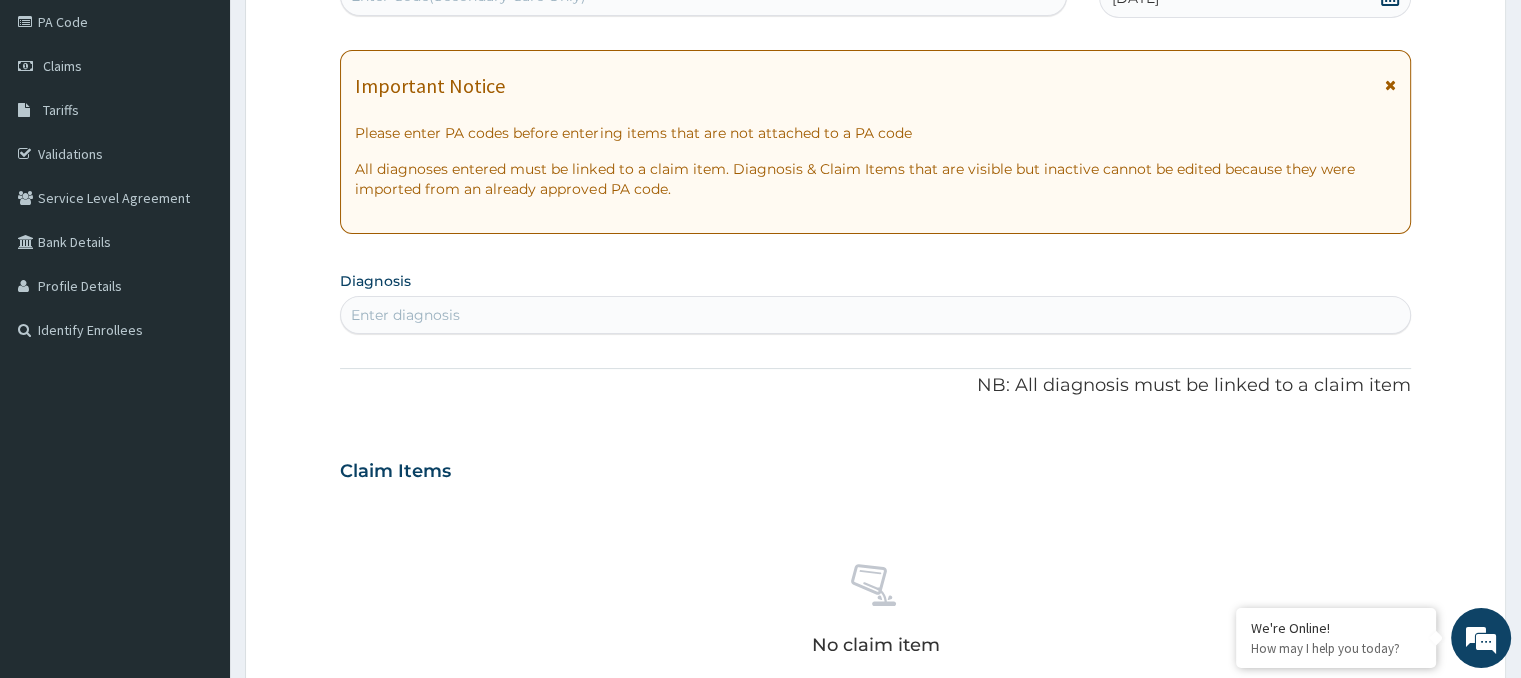 scroll, scrollTop: 252, scrollLeft: 0, axis: vertical 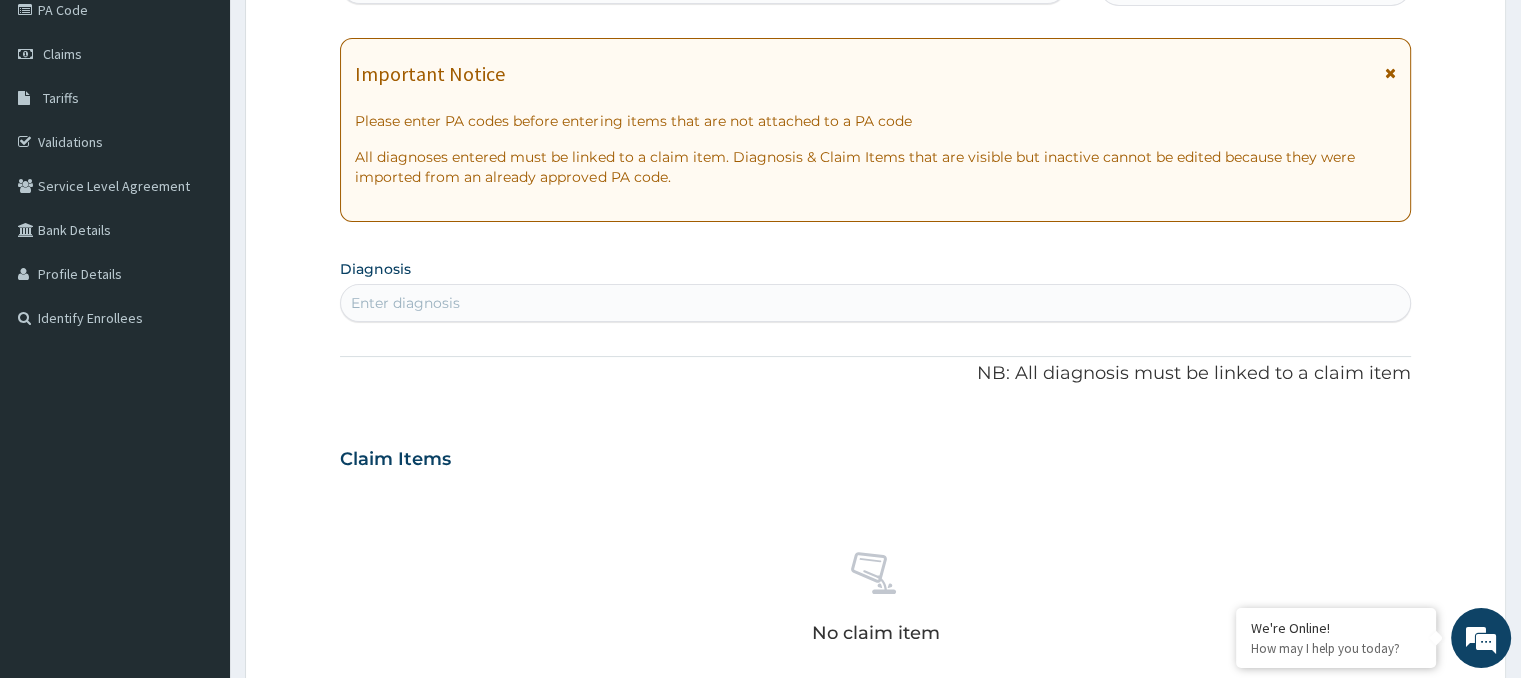 click on "Enter diagnosis" at bounding box center (405, 303) 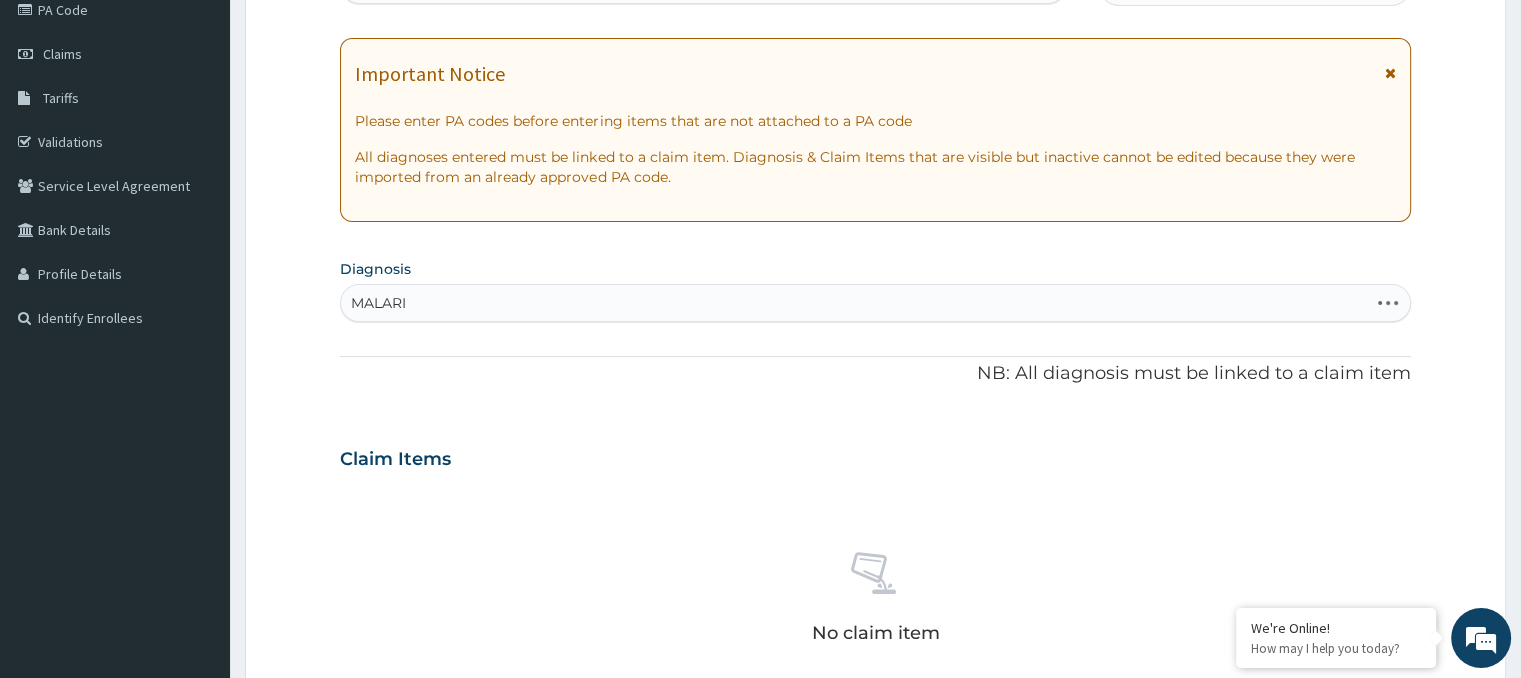 type on "MALARIA" 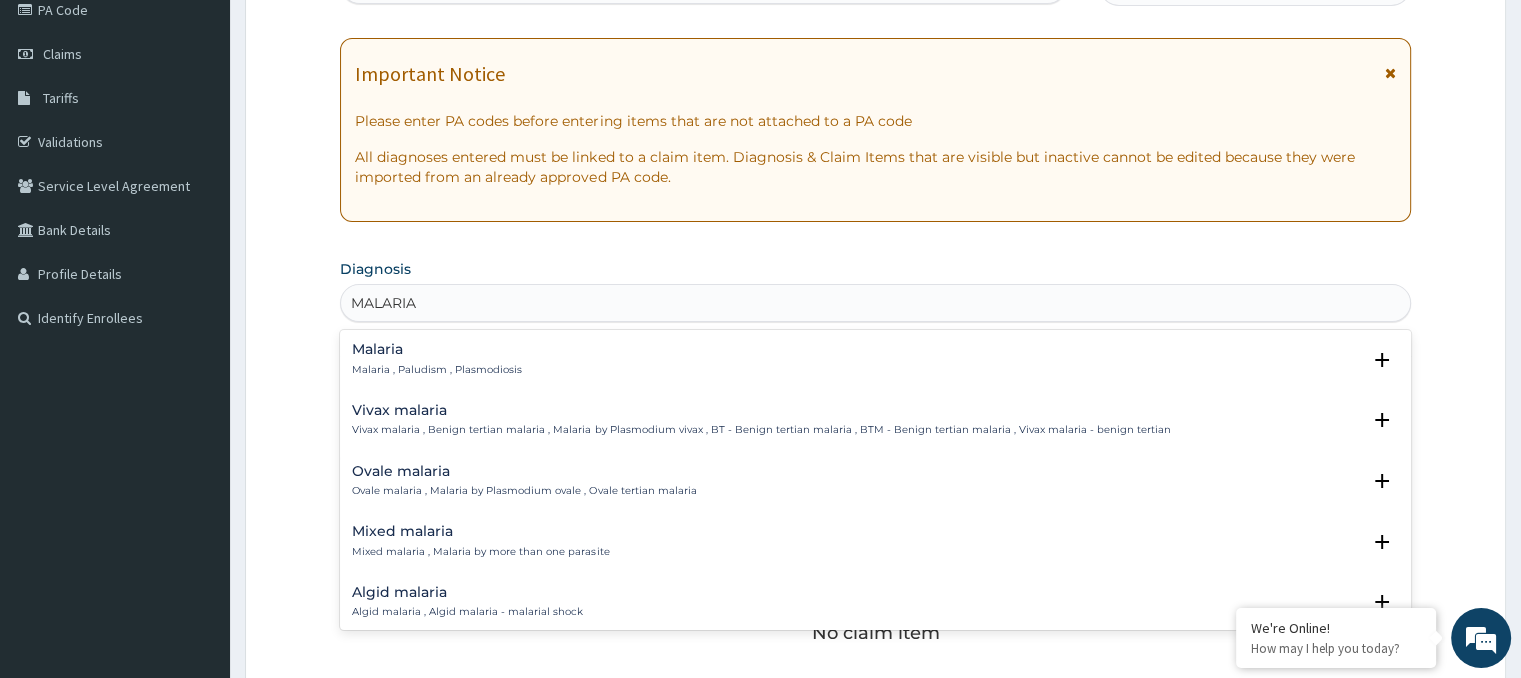 click on "Malaria , Paludism , Plasmodiosis" at bounding box center (437, 370) 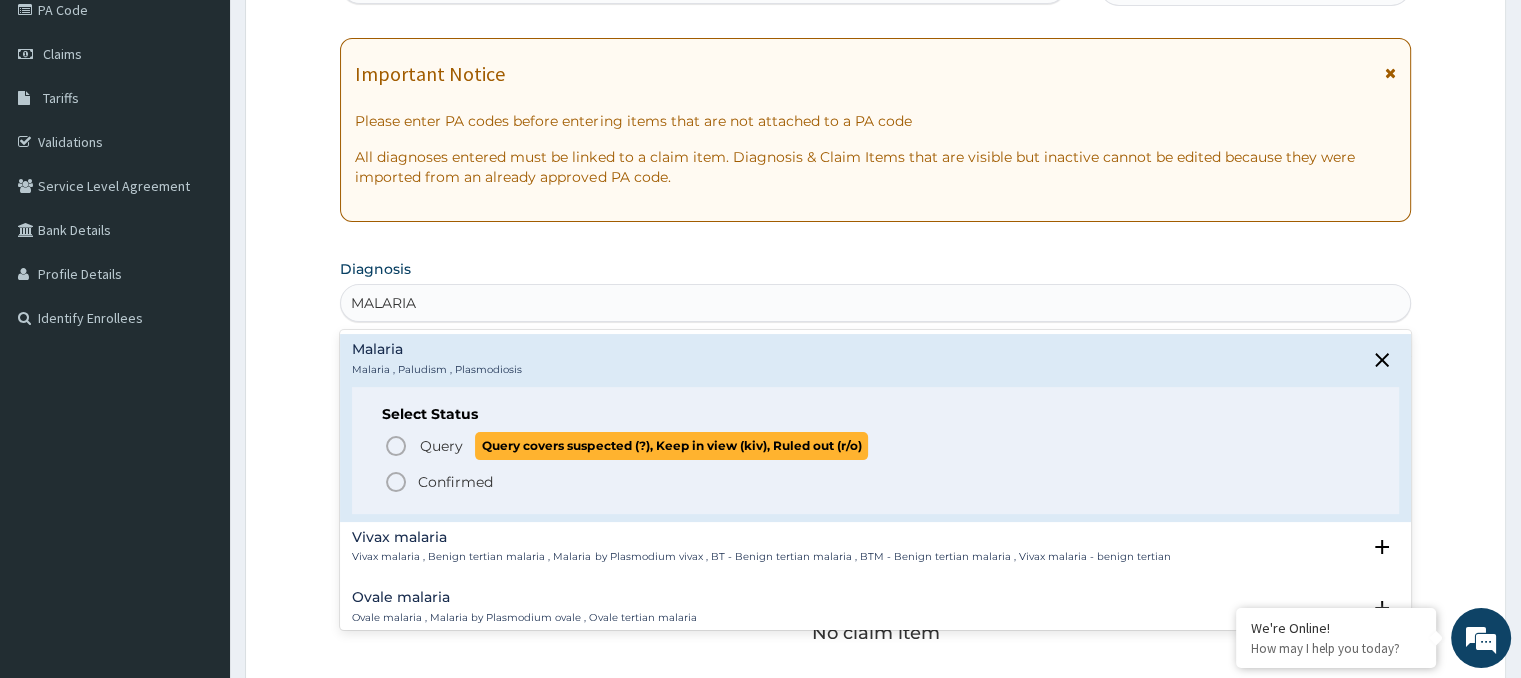 click 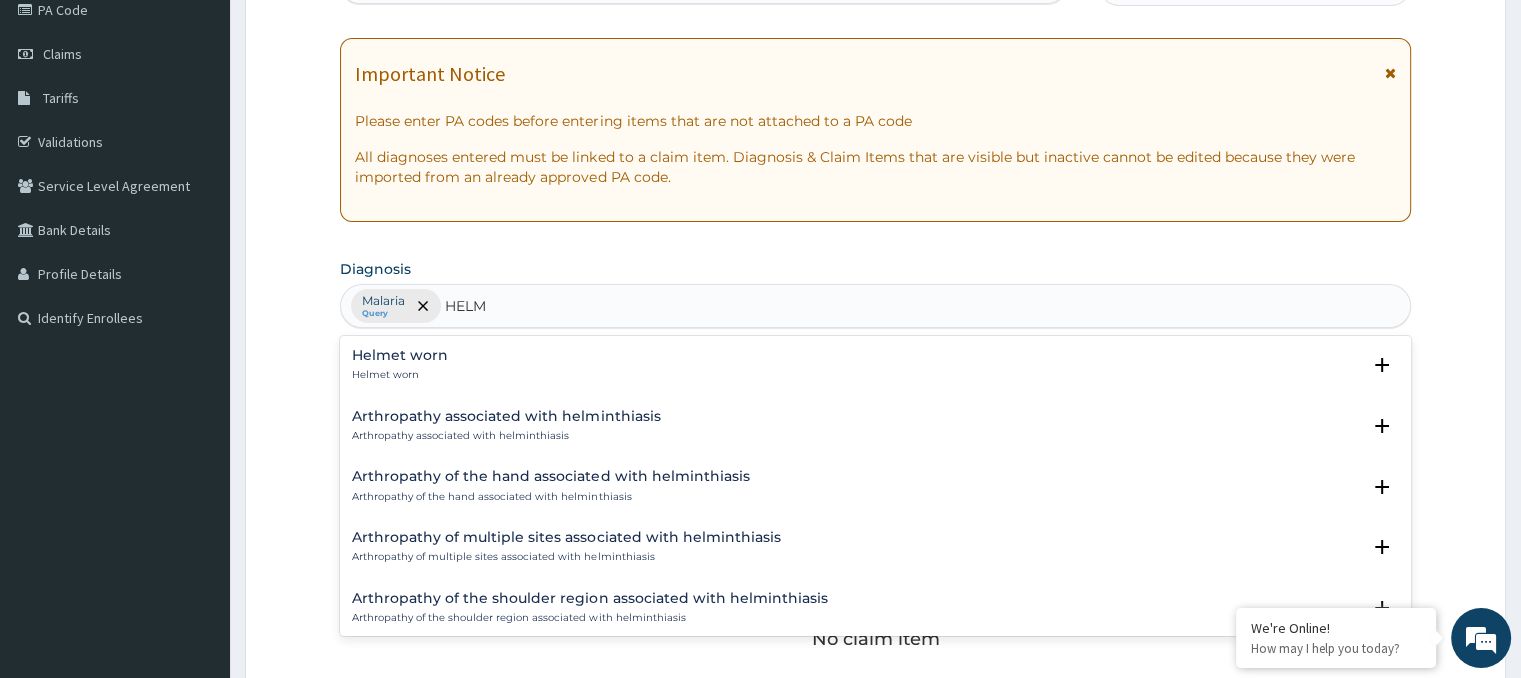 type on "HELMI" 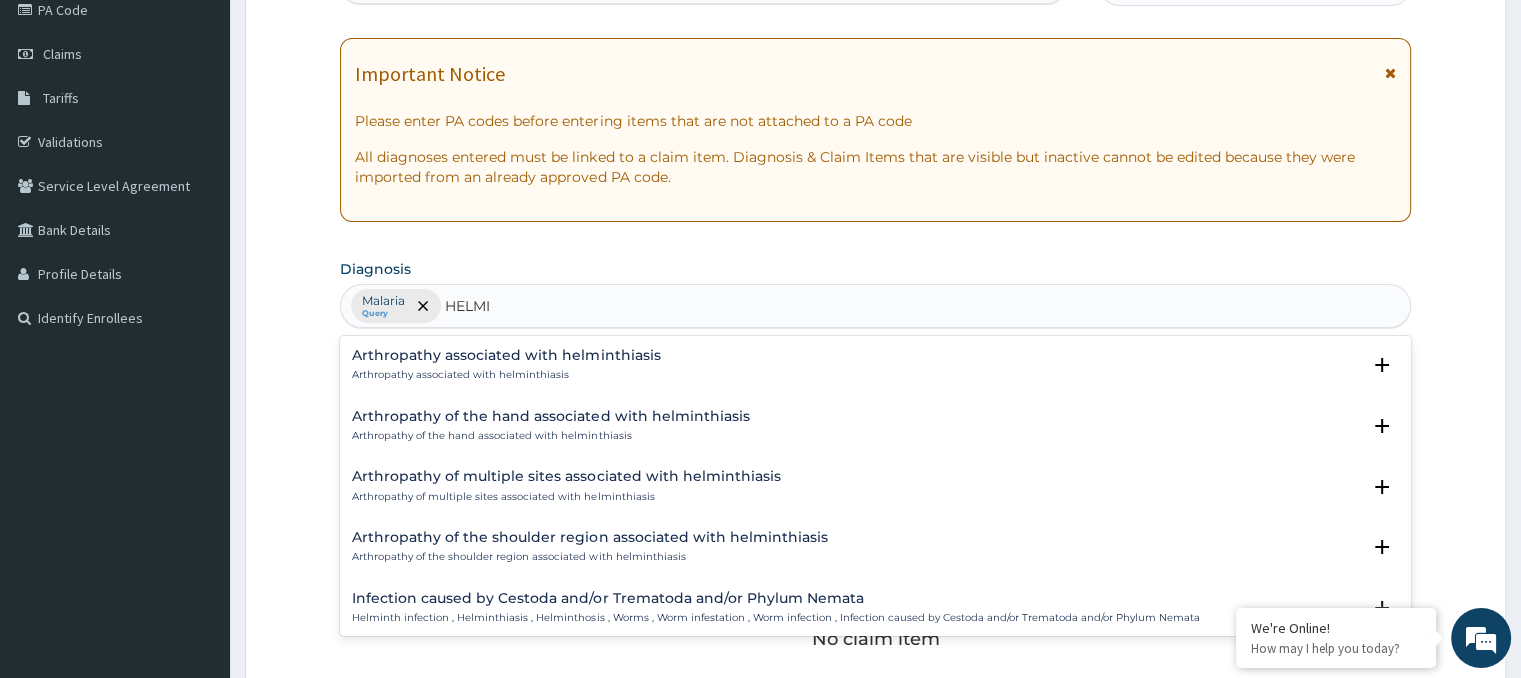 click on "Arthropathy associated with helminthiasis" at bounding box center (506, 355) 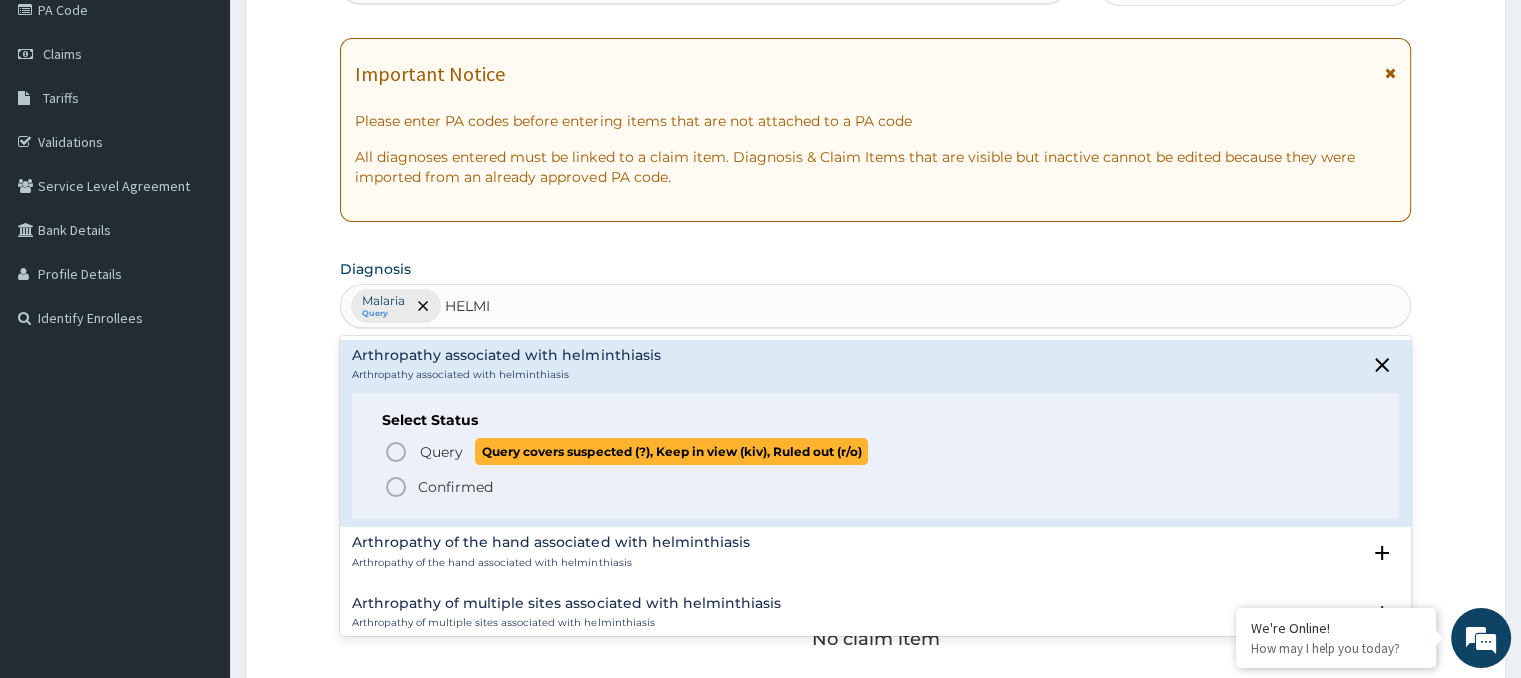 click 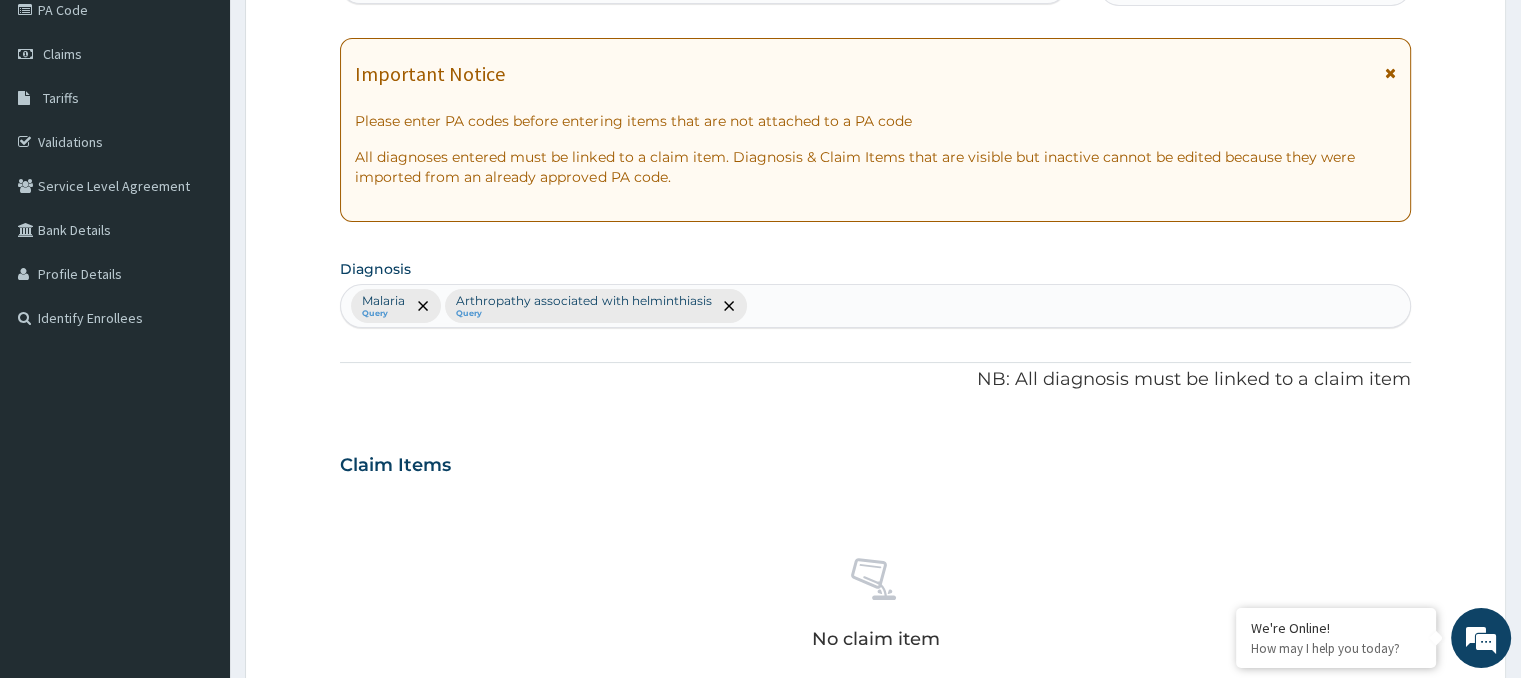 type on "U" 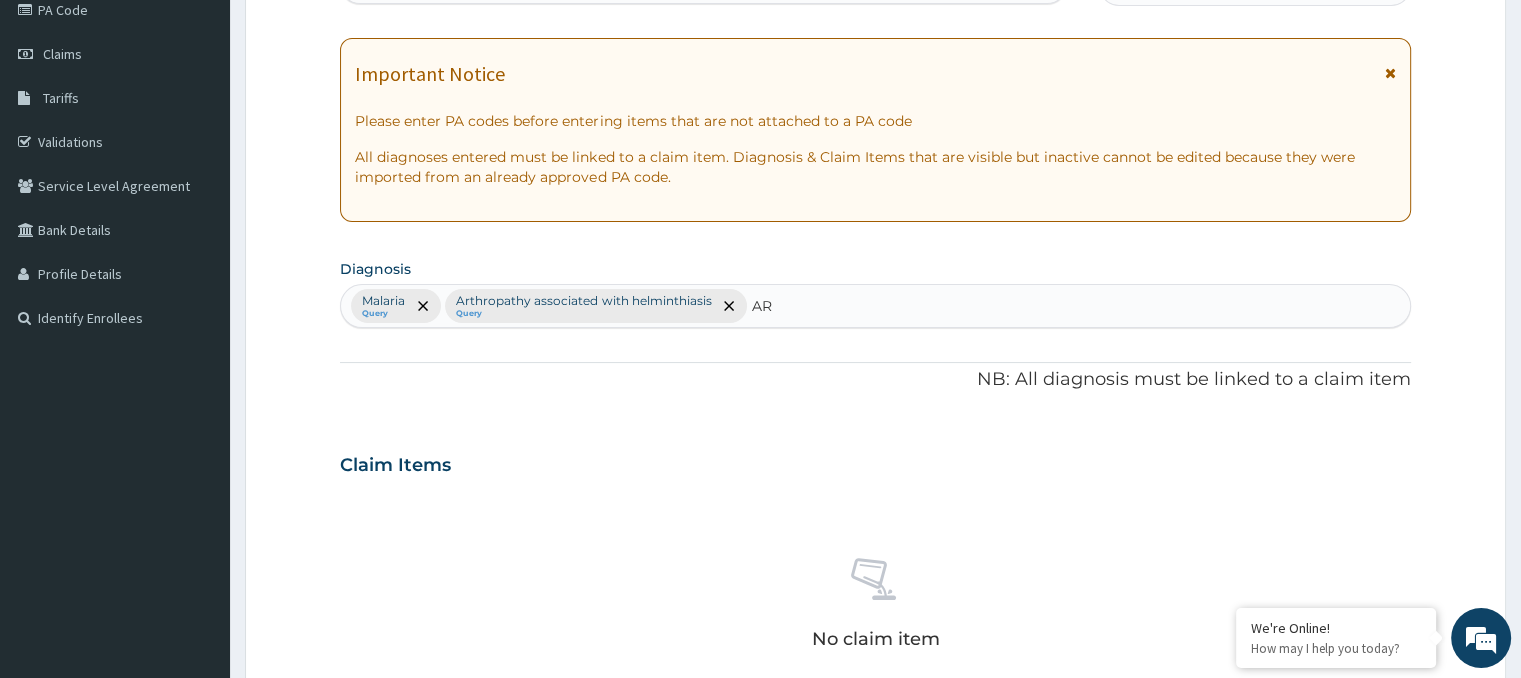 type on "ARI" 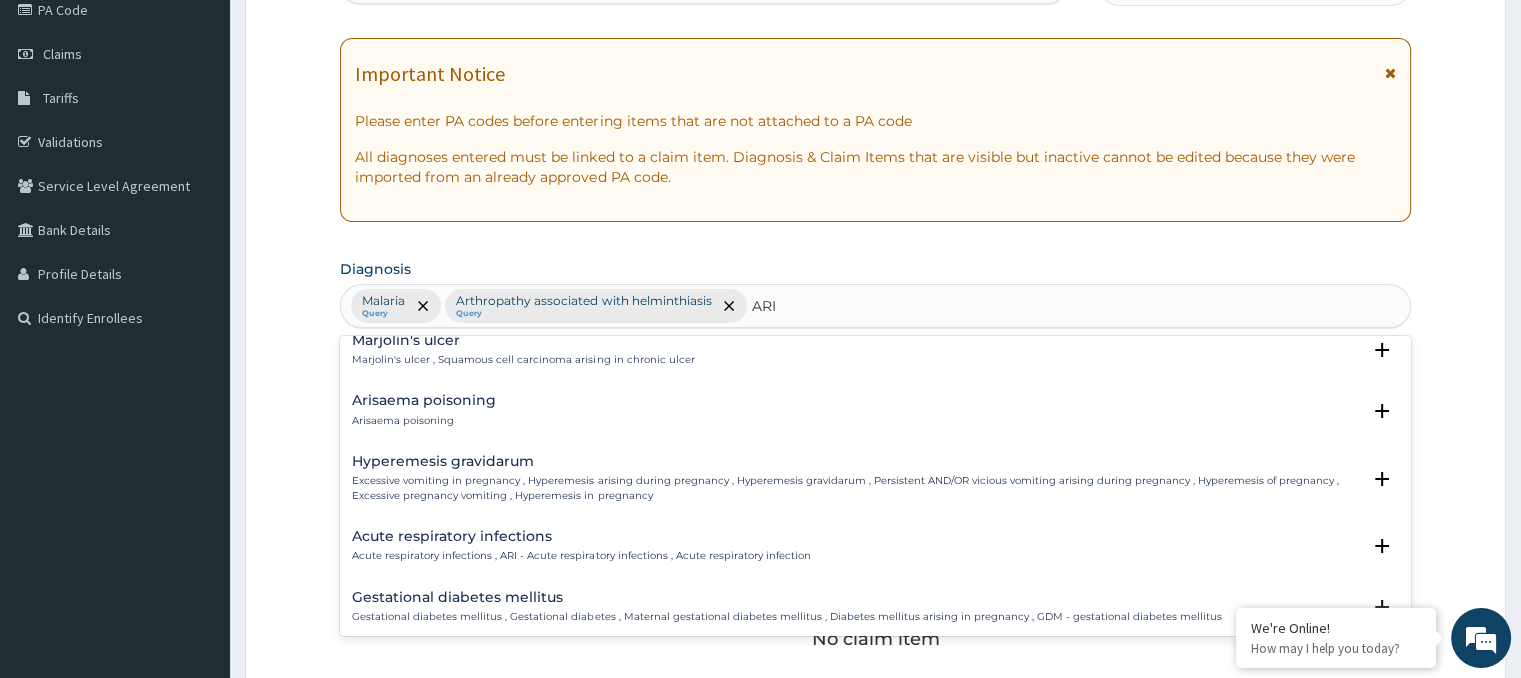 scroll, scrollTop: 88, scrollLeft: 0, axis: vertical 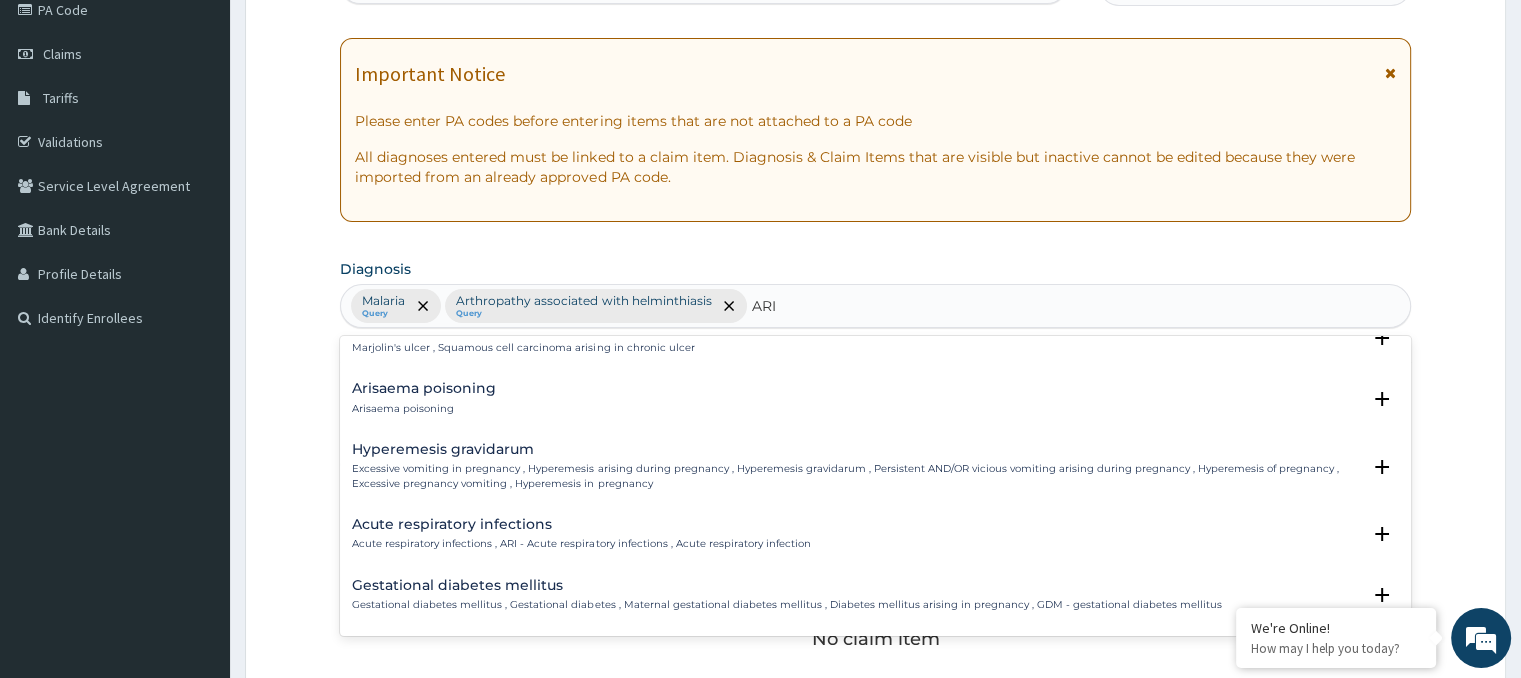 click on "Acute respiratory infections" at bounding box center [581, 524] 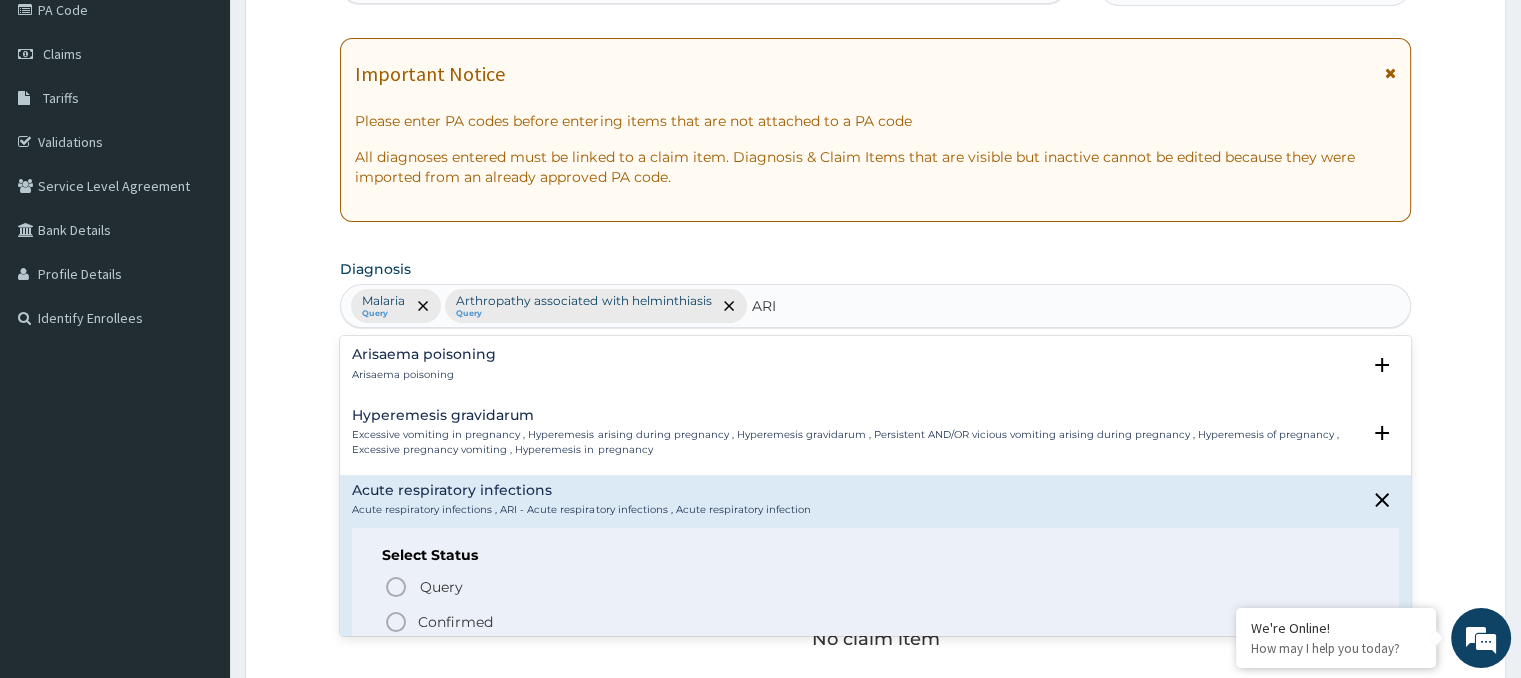 scroll, scrollTop: 120, scrollLeft: 0, axis: vertical 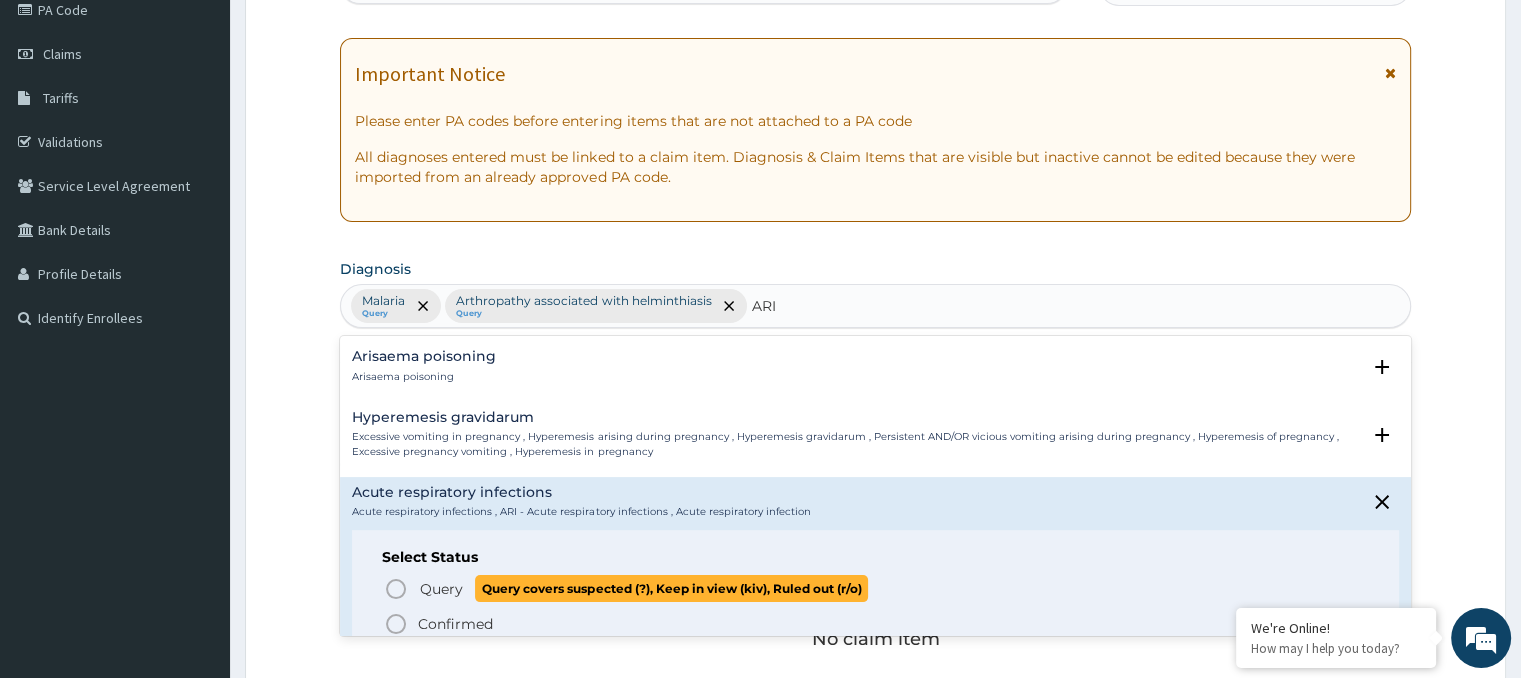 click 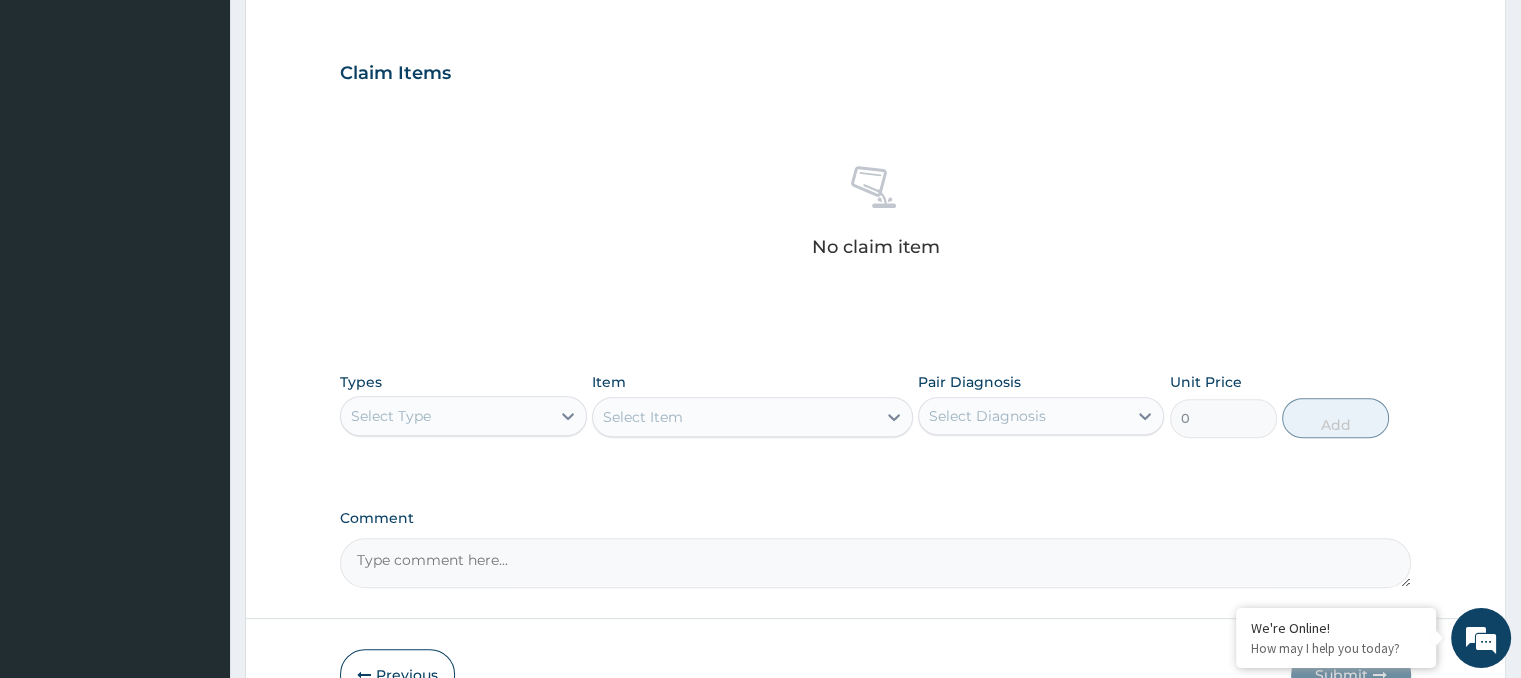 scroll, scrollTop: 656, scrollLeft: 0, axis: vertical 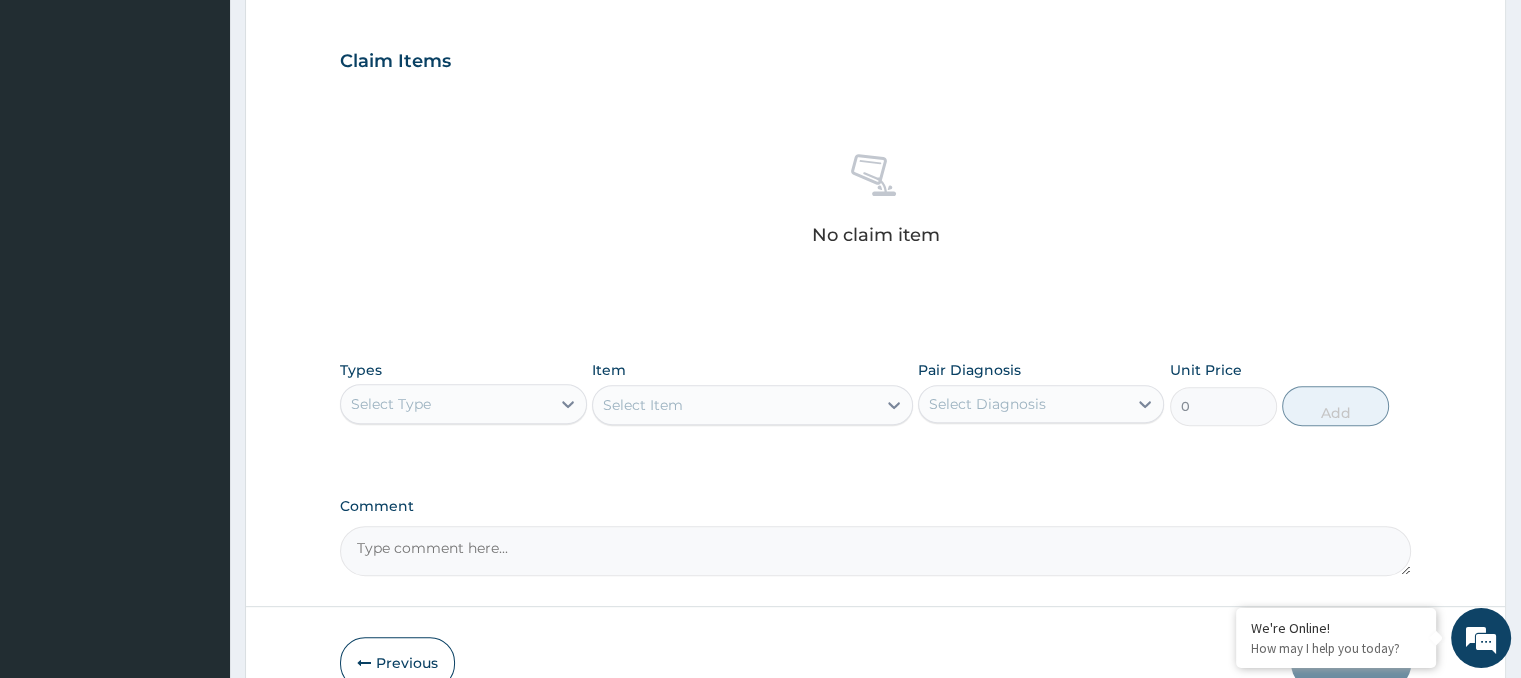 click on "PA Code / Prescription Code Enter Code(Secondary Care Only) Encounter Date 21-06-2025 Important Notice Please enter PA codes before entering items that are not attached to a PA code   All diagnoses entered must be linked to a claim item. Diagnosis & Claim Items that are visible but inactive cannot be edited because they were imported from an already approved PA code. Diagnosis option Acute respiratory infections, selected.   Select is focused ,type to refine list, press Down to open the menu,  press left to focus selected values Malaria Query Arthropathy associated with helminthiasis Query Acute respiratory infections Query NB: All diagnosis must be linked to a claim item Claim Items No claim item Types Select Type Item Select Item Pair Diagnosis Select Diagnosis Unit Price 0 Add Comment" at bounding box center (875, 55) 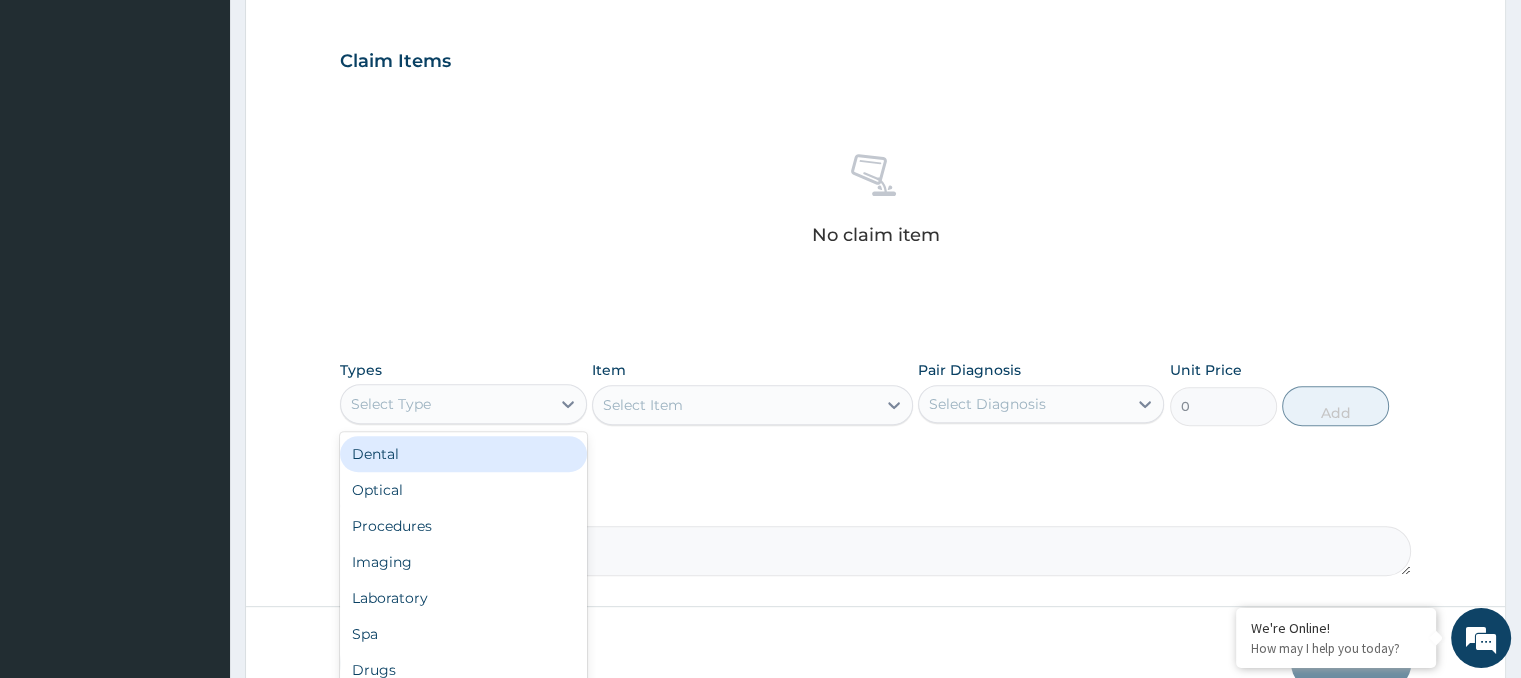 click on "Select Type" at bounding box center [445, 404] 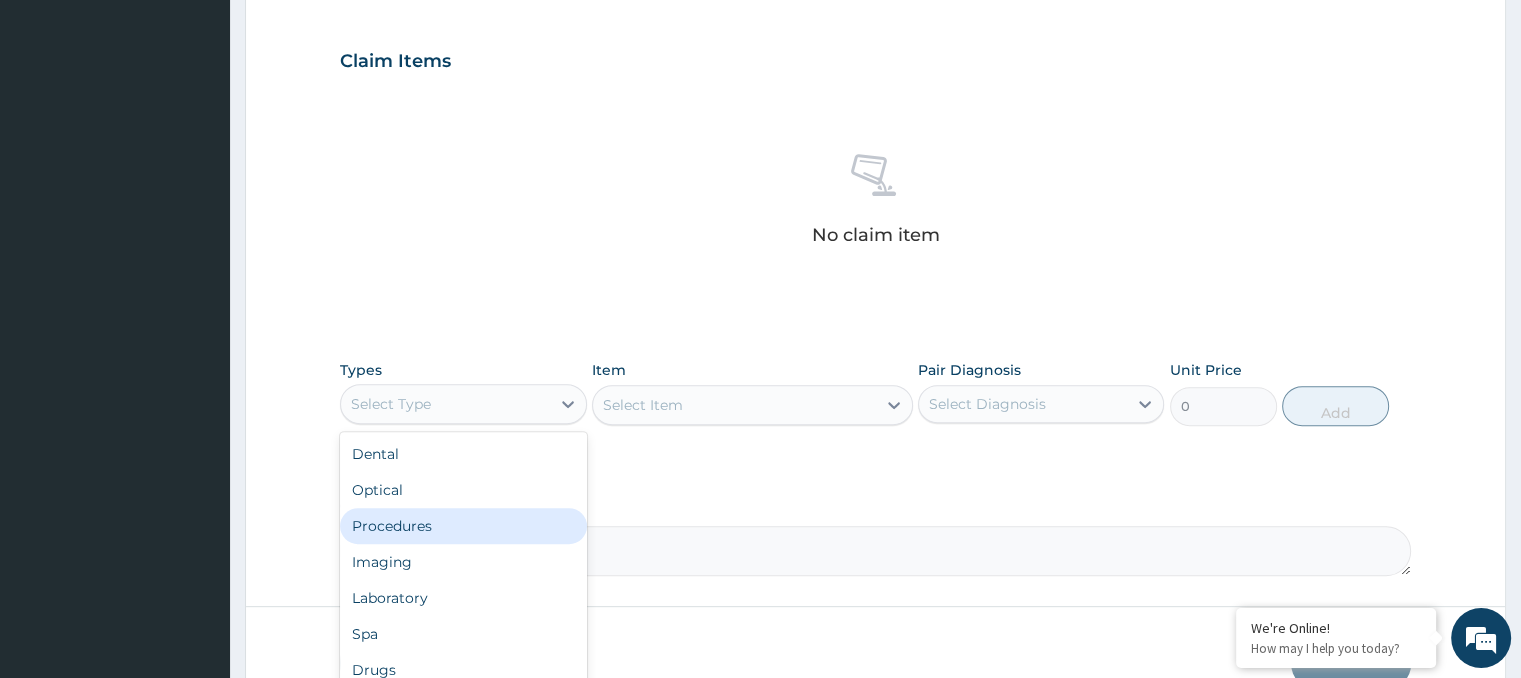 click on "Procedures" at bounding box center [463, 526] 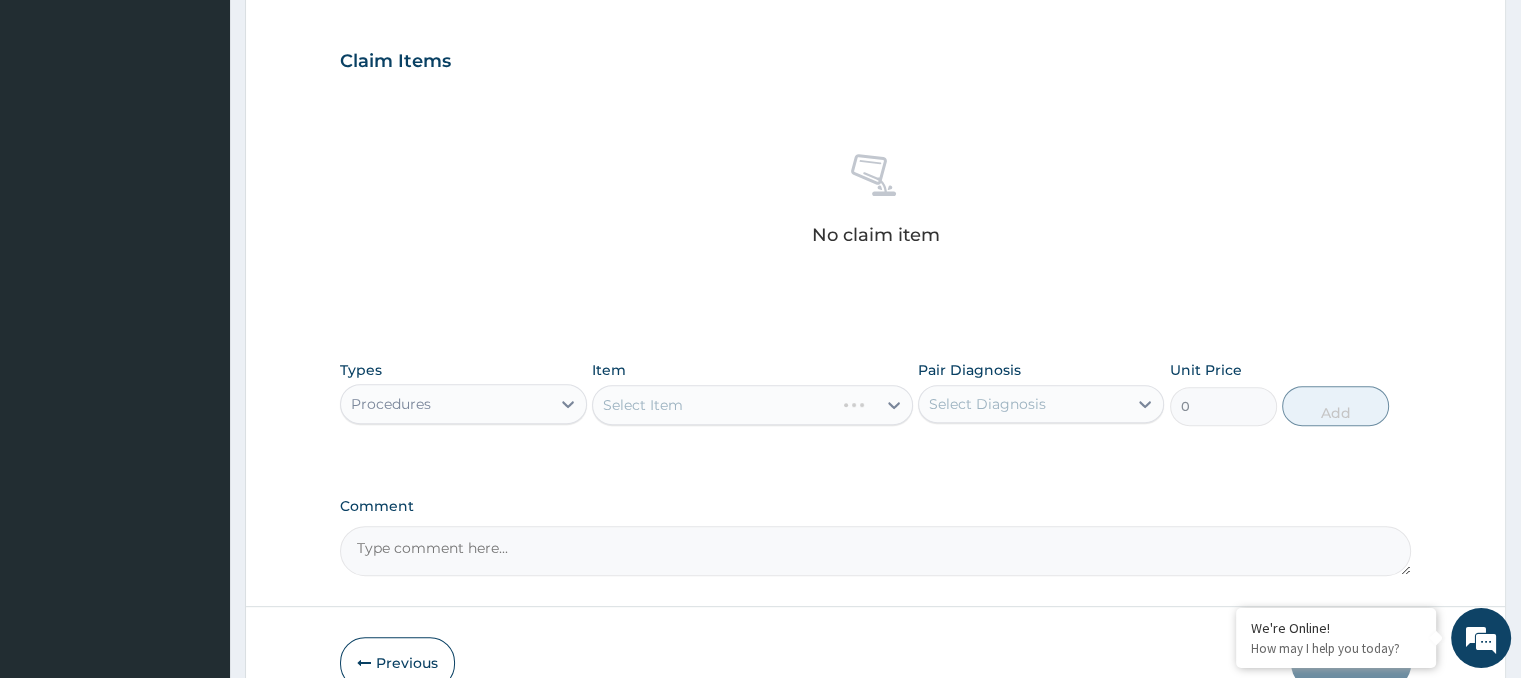 scroll, scrollTop: 762, scrollLeft: 0, axis: vertical 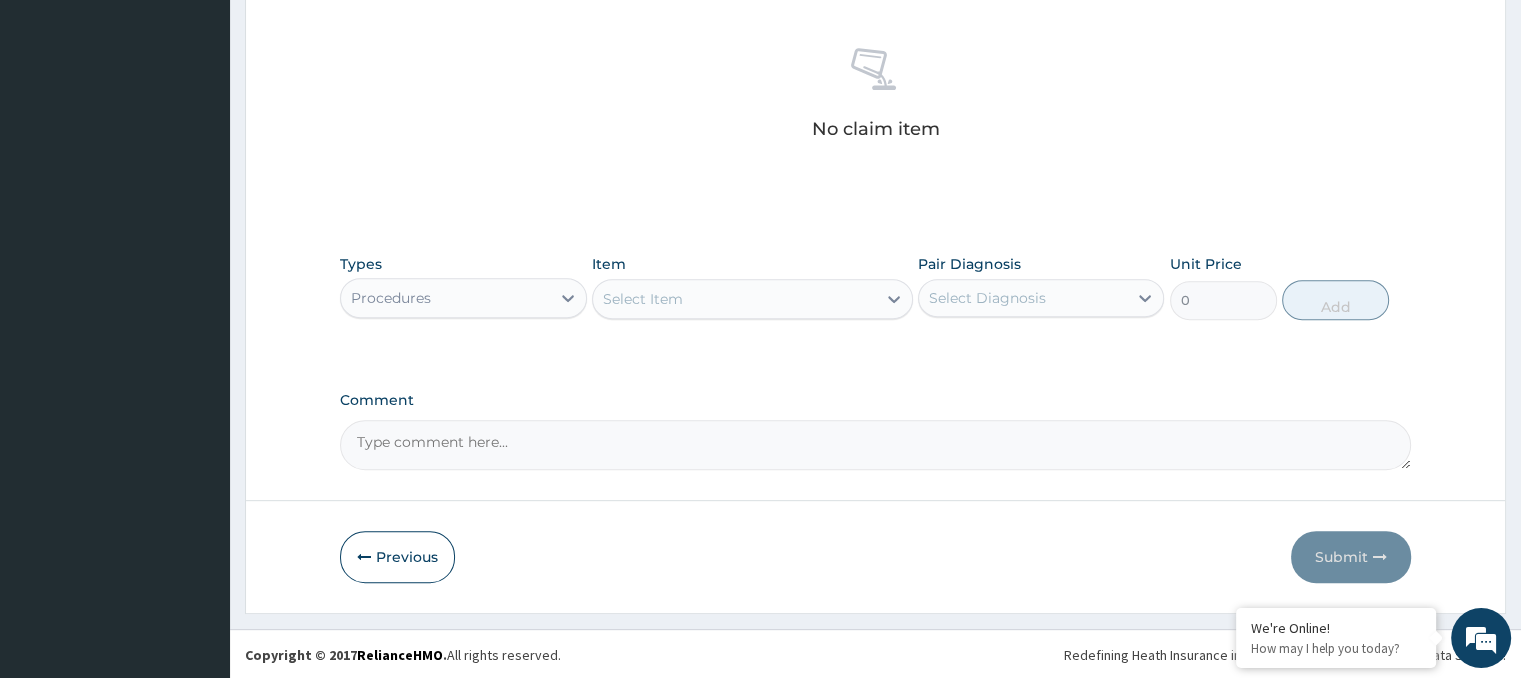 click on "Select Item" at bounding box center [643, 299] 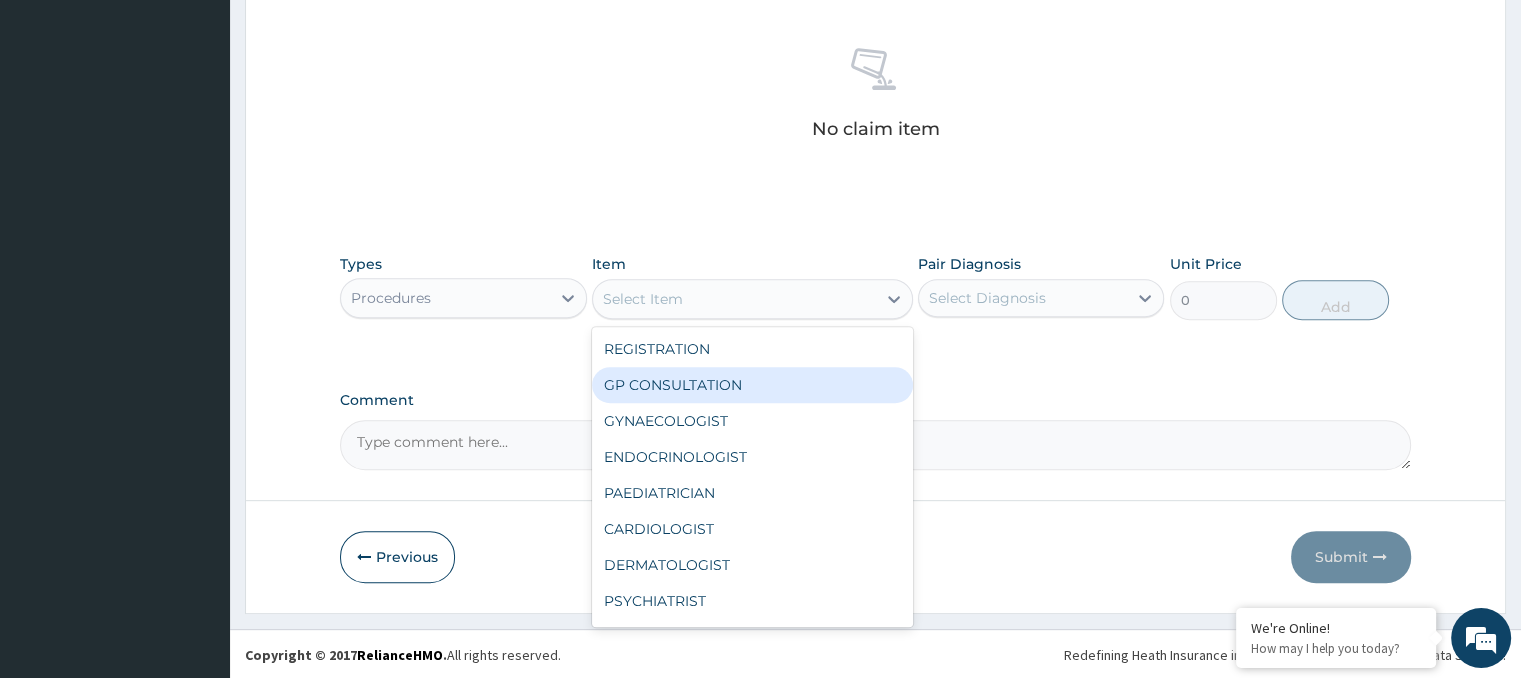 click on "GP CONSULTATION" at bounding box center [752, 385] 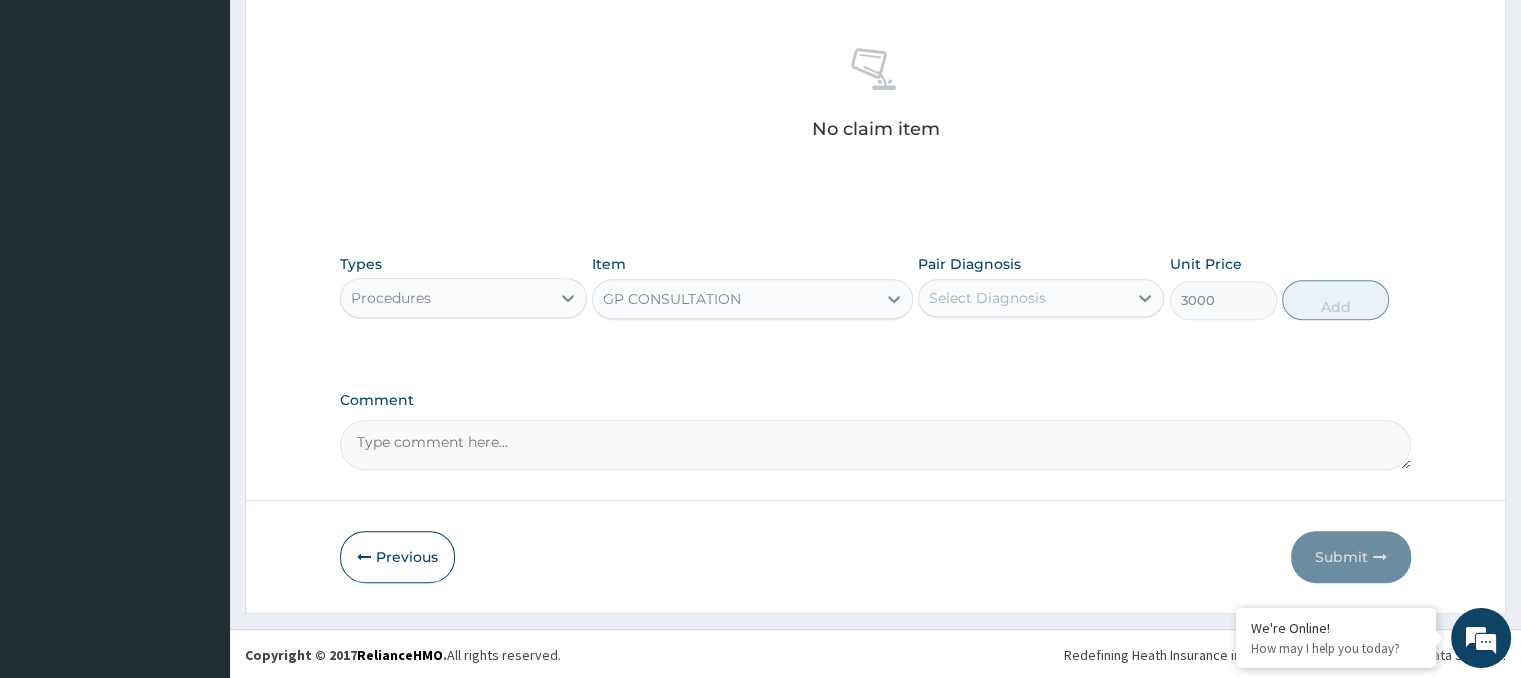 click on "Select Diagnosis" at bounding box center (987, 298) 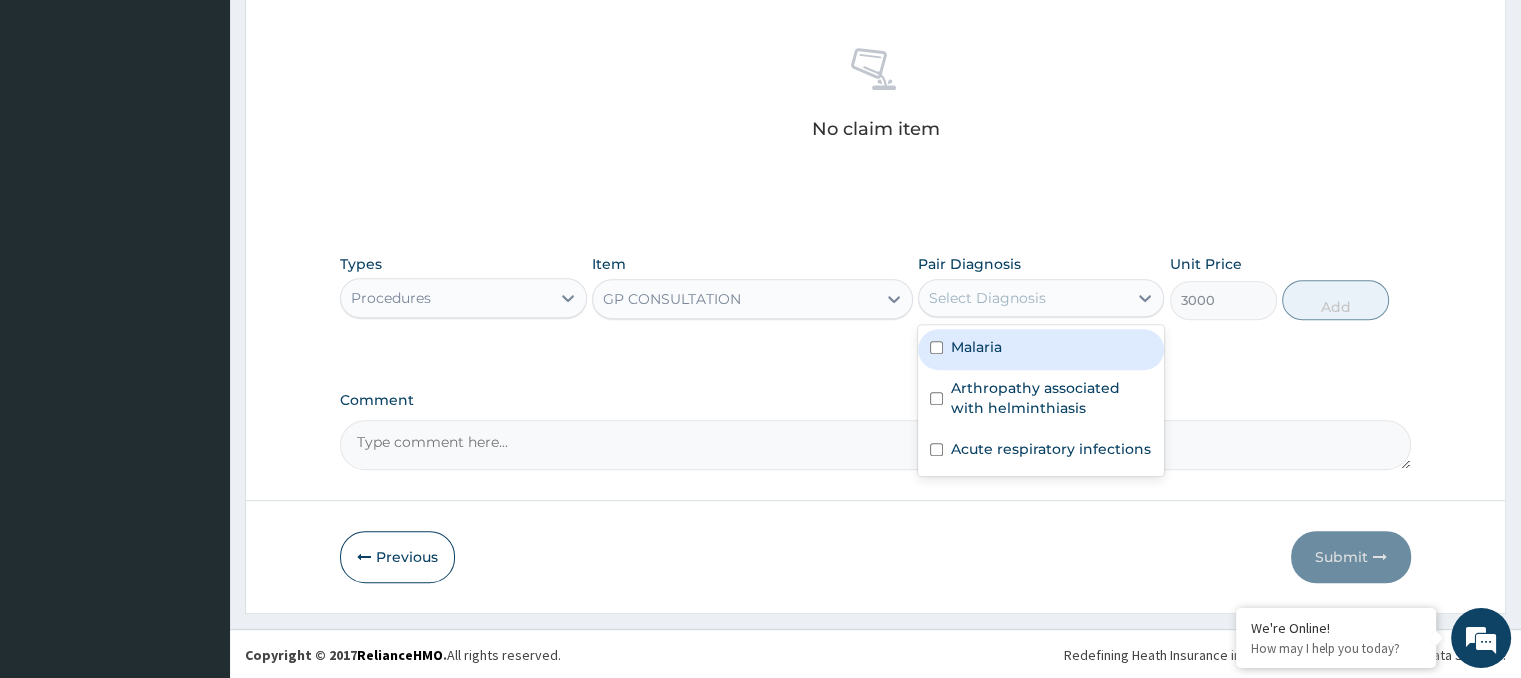 click at bounding box center [936, 347] 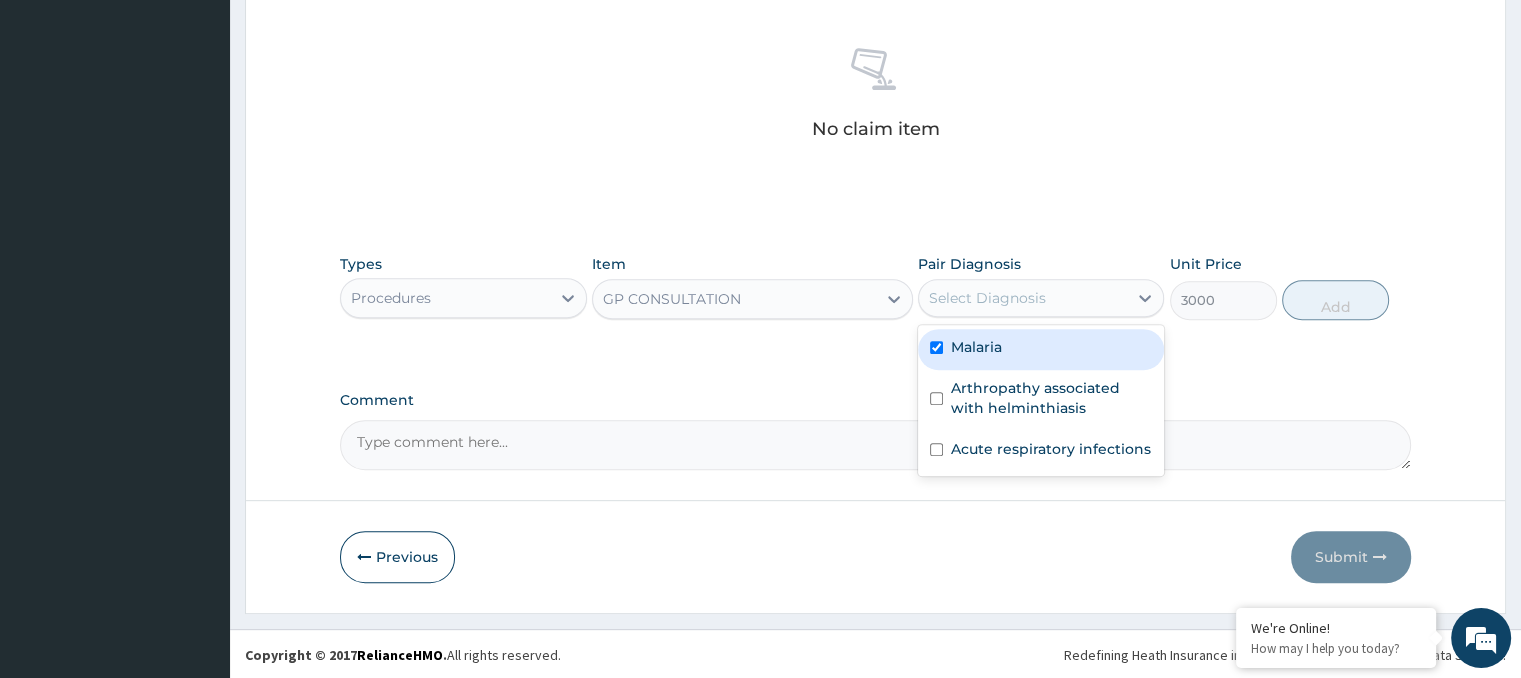checkbox on "true" 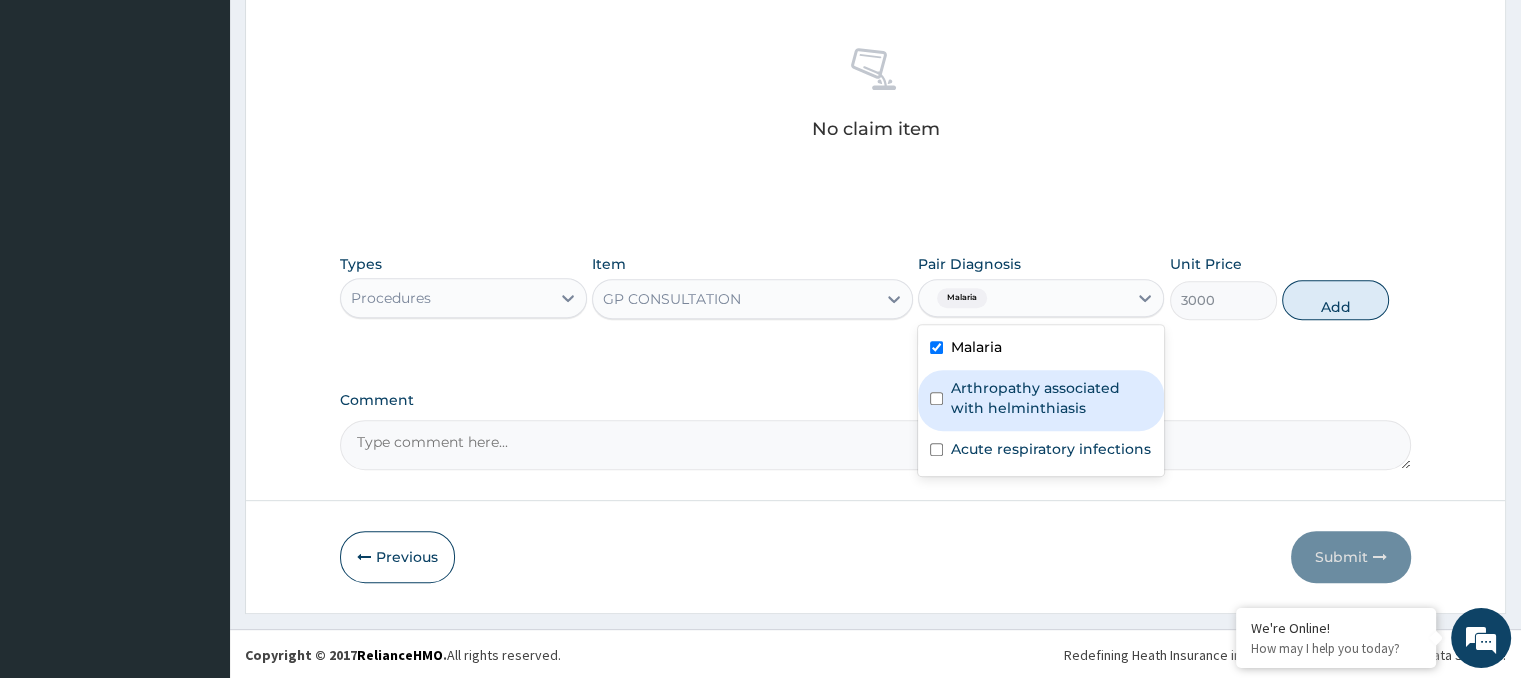 click on "Arthropathy associated with helminthiasis" at bounding box center (1041, 400) 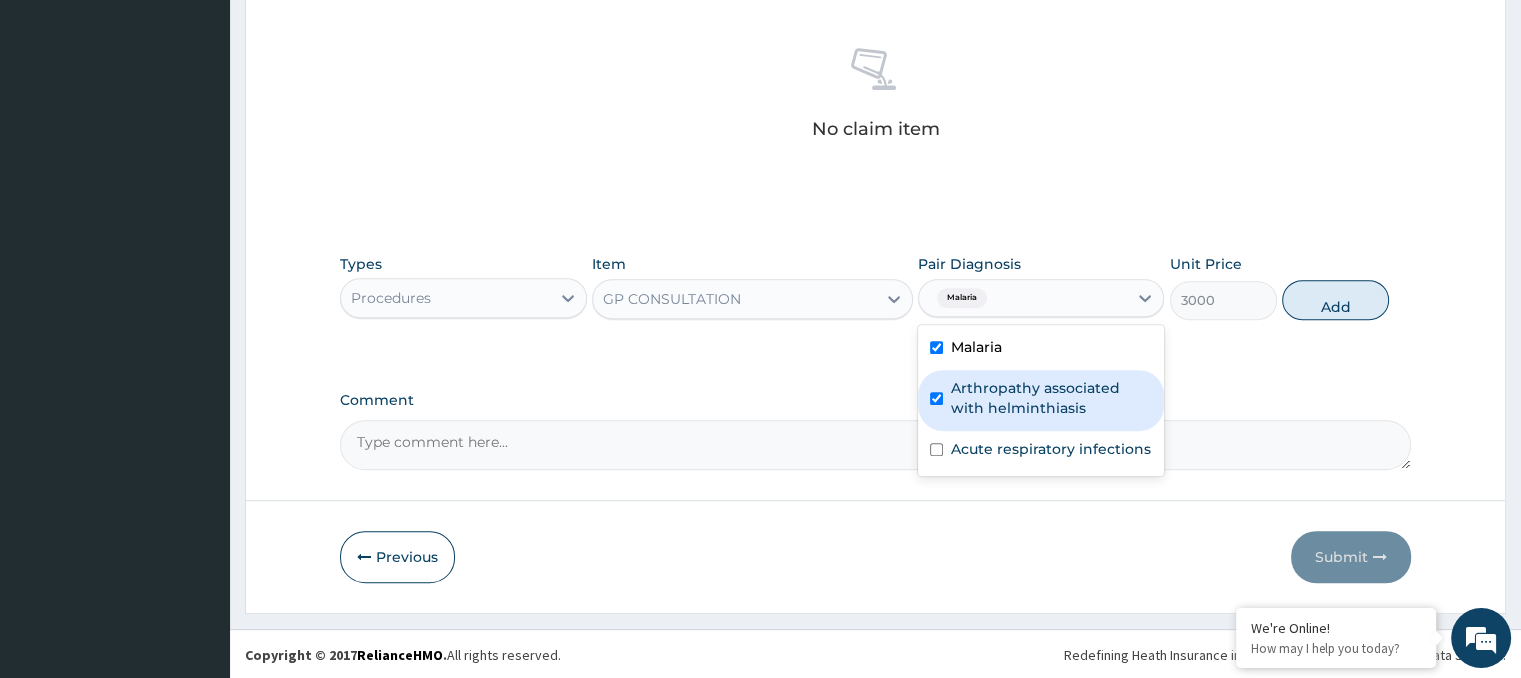 checkbox on "true" 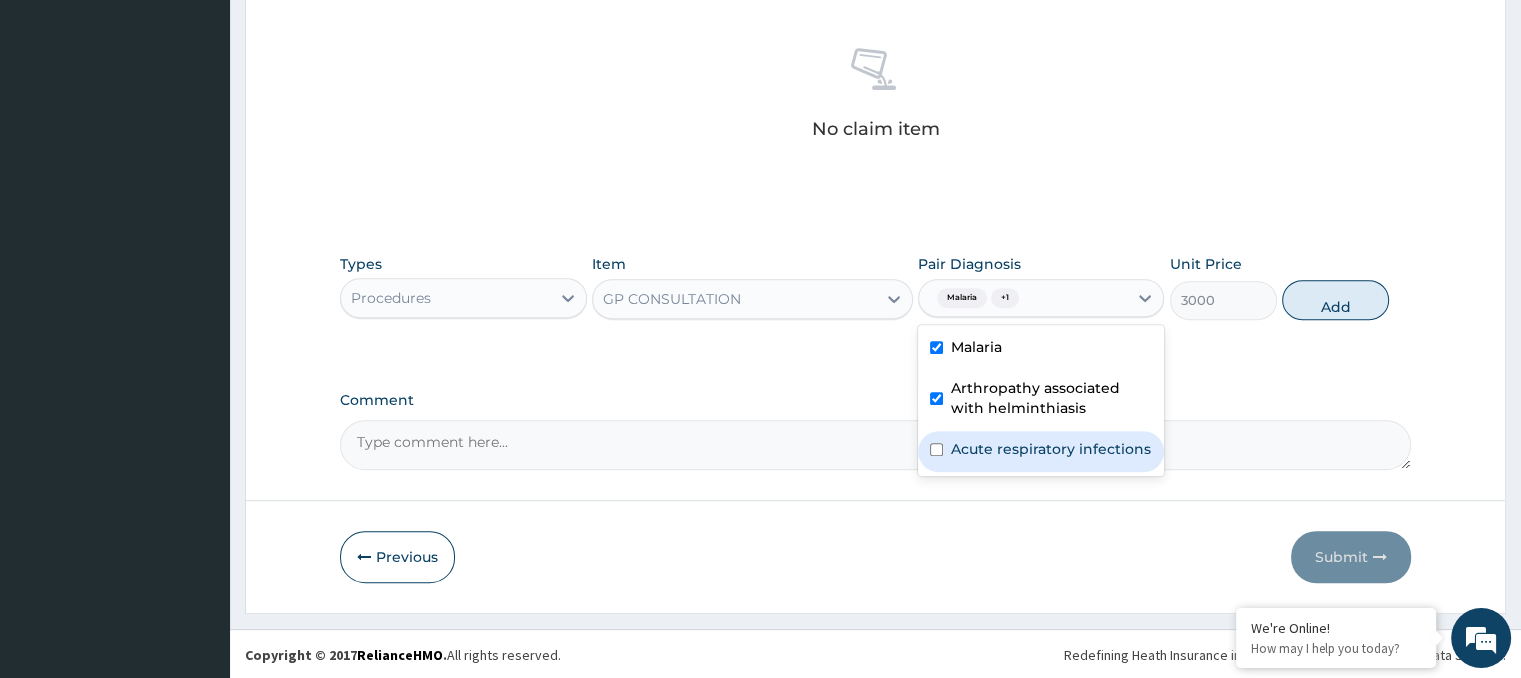 click on "Acute respiratory infections" at bounding box center [1041, 451] 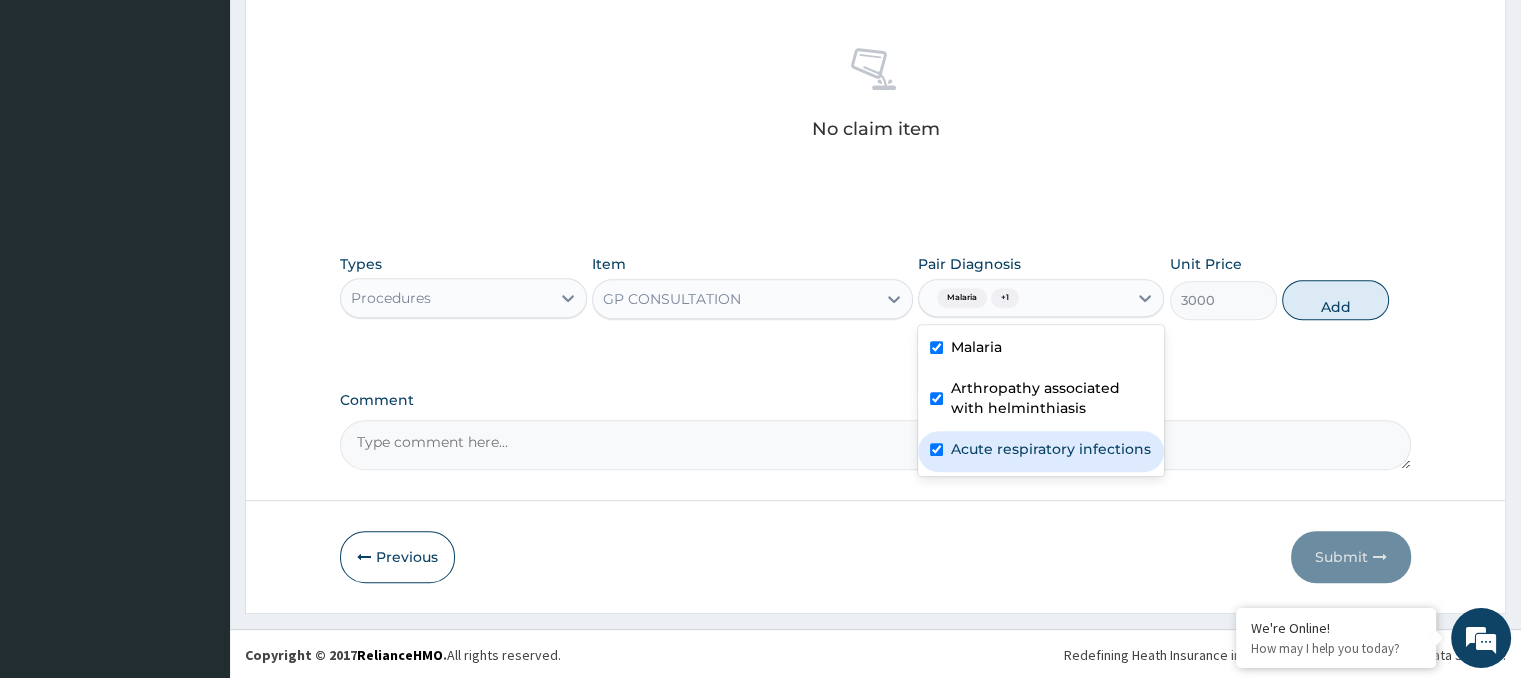 checkbox on "true" 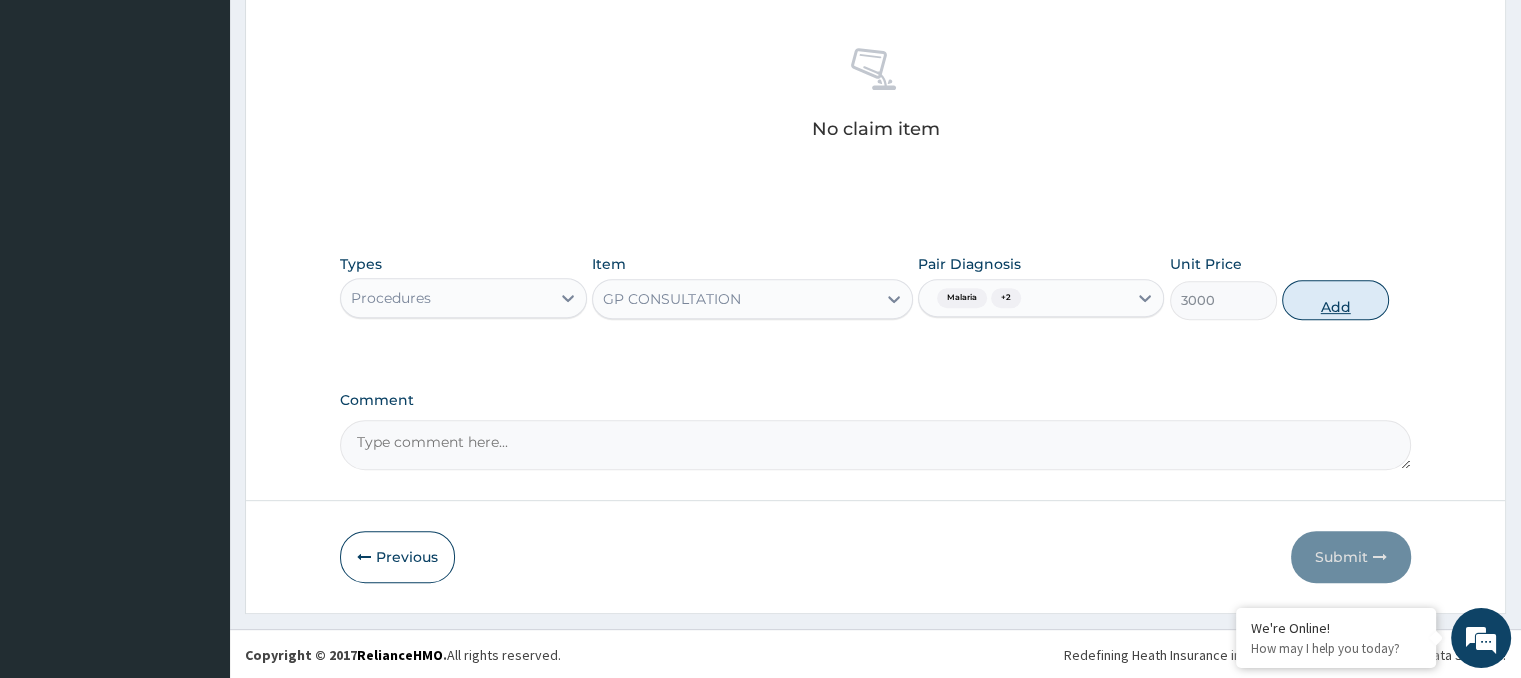 click on "Add" at bounding box center (1335, 300) 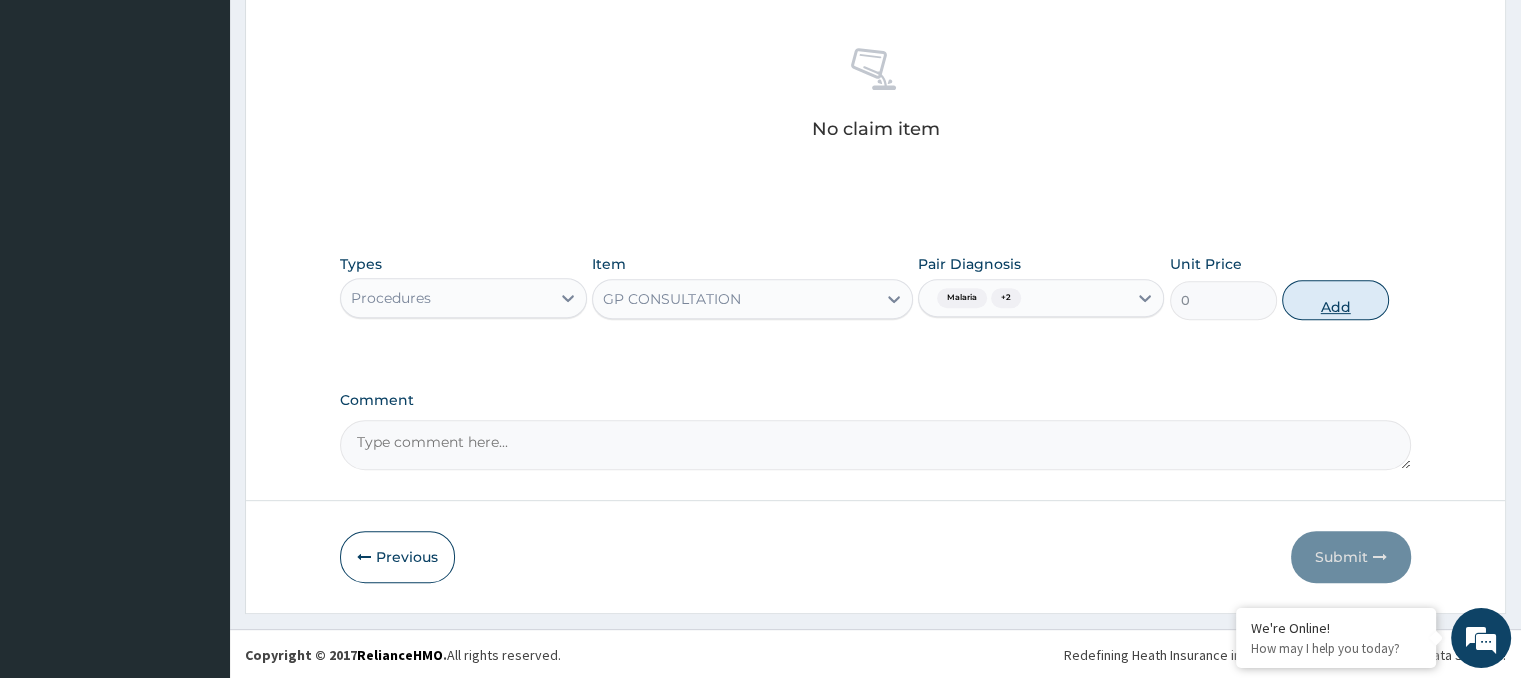 scroll, scrollTop: 666, scrollLeft: 0, axis: vertical 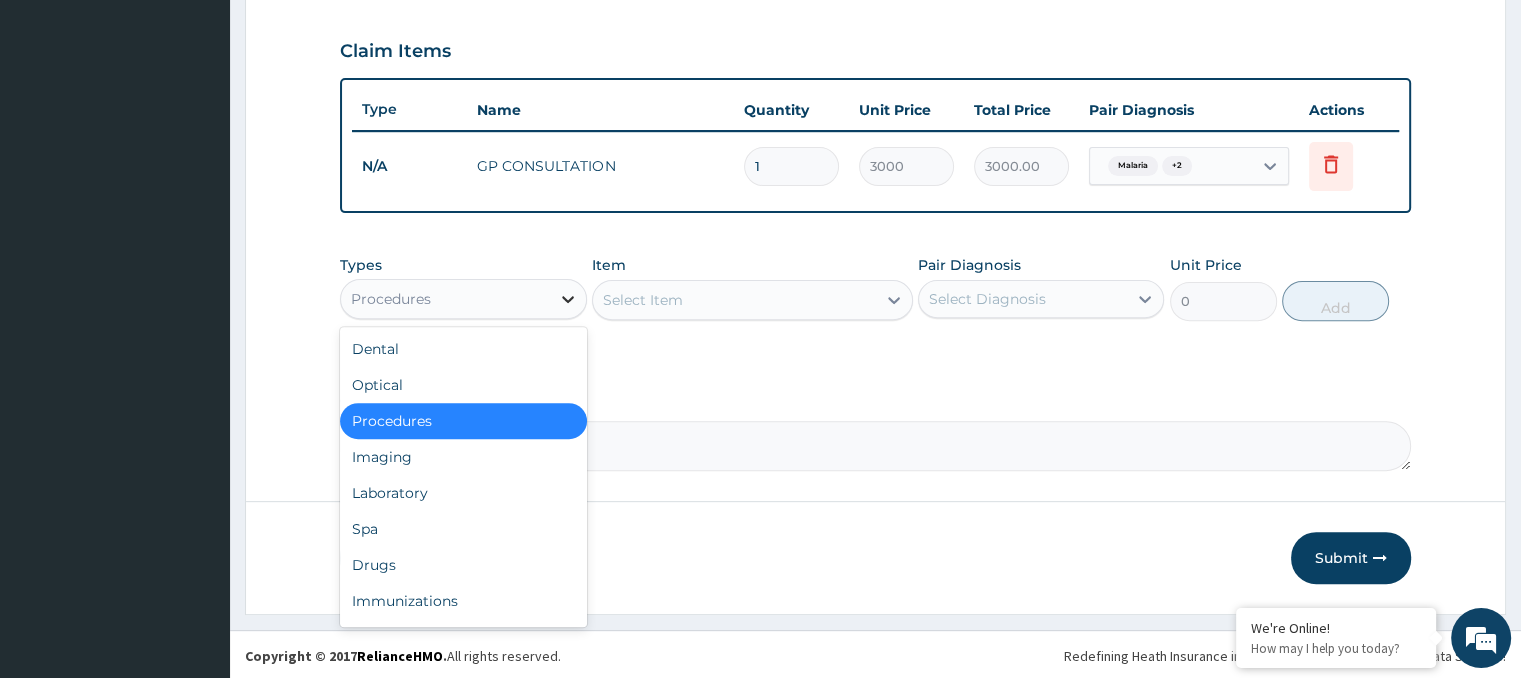 click at bounding box center [568, 299] 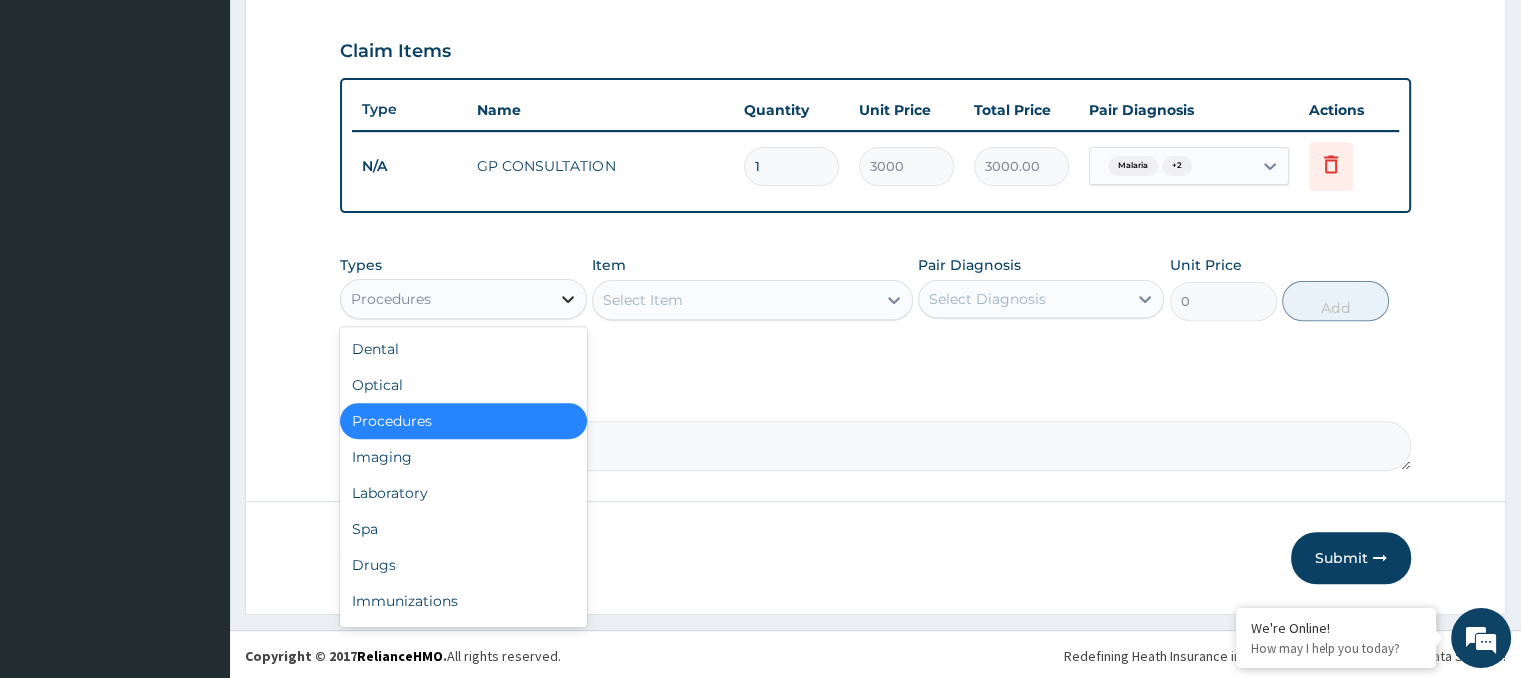 type on "L" 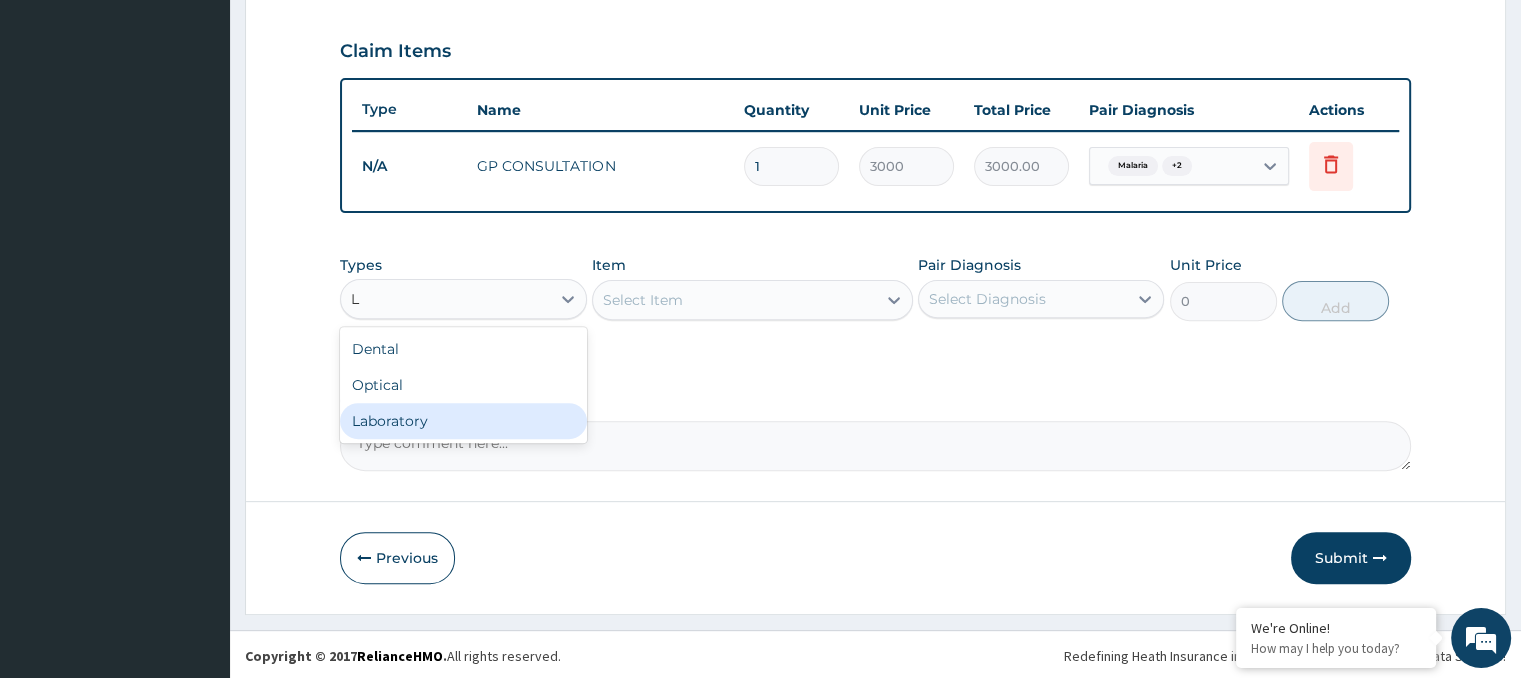 click on "Laboratory" at bounding box center [463, 421] 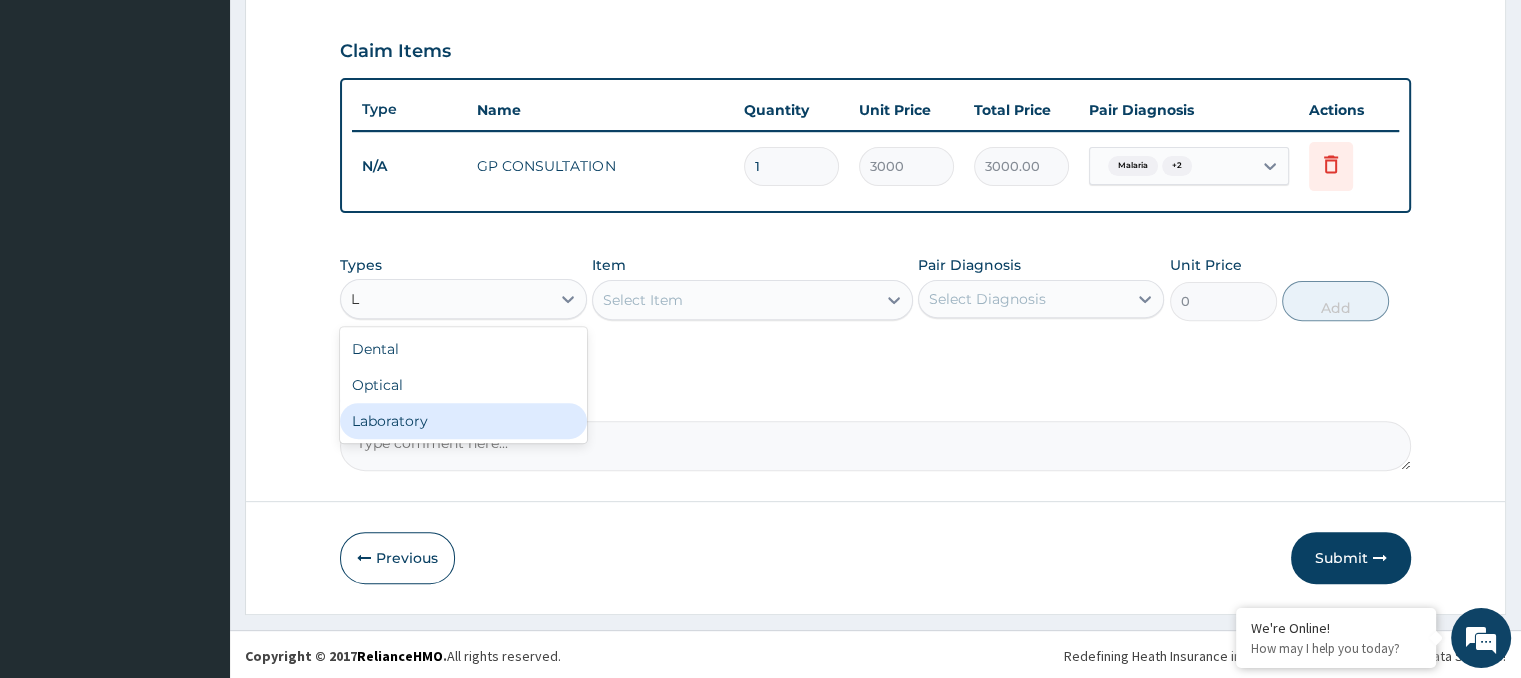 type 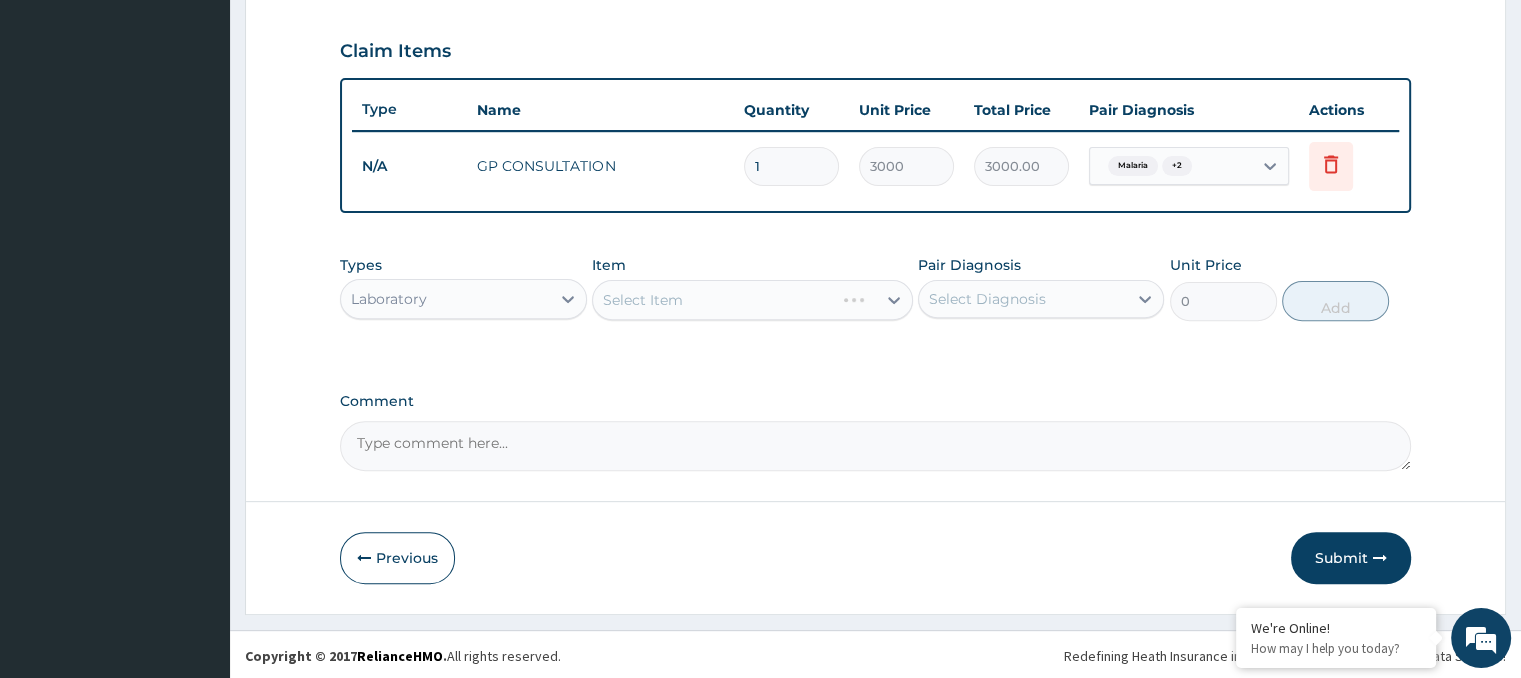 click on "Select Item" at bounding box center [752, 300] 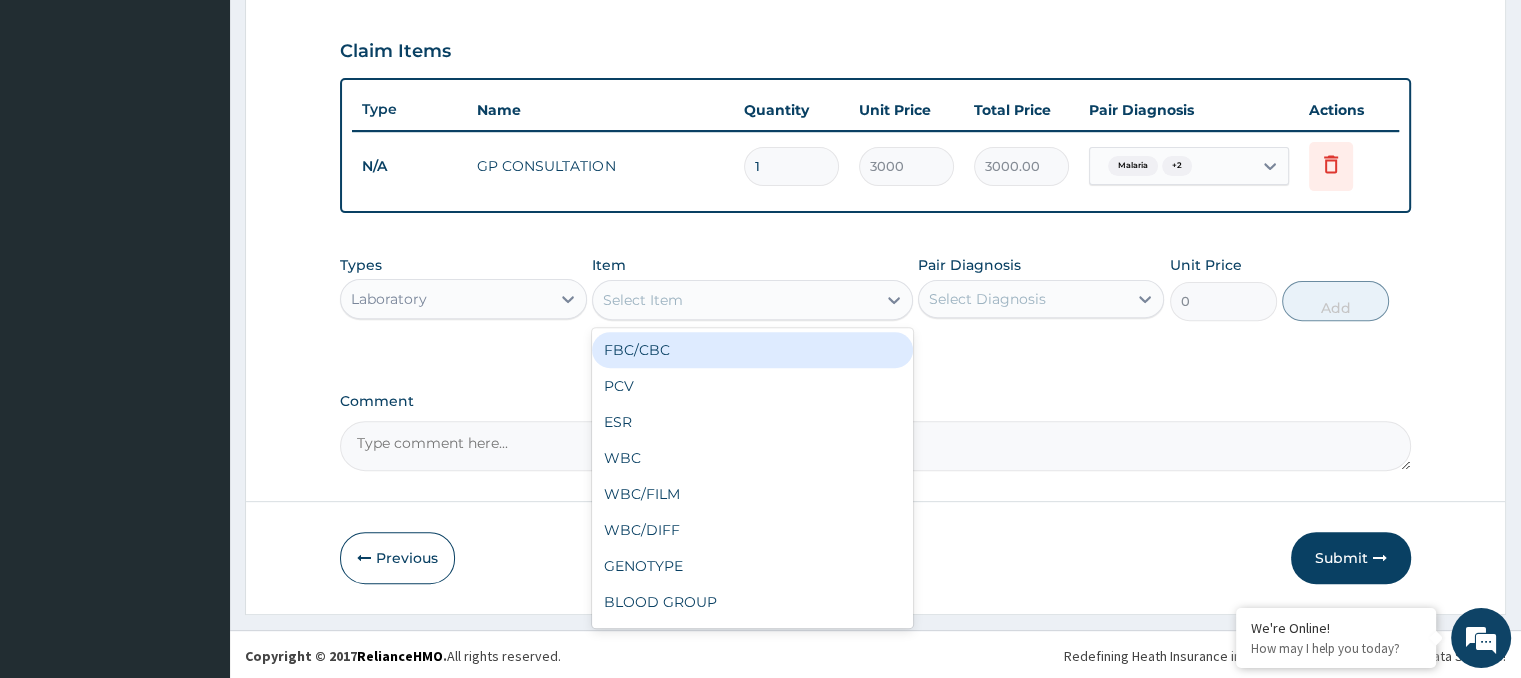 click on "Select Item" at bounding box center (643, 300) 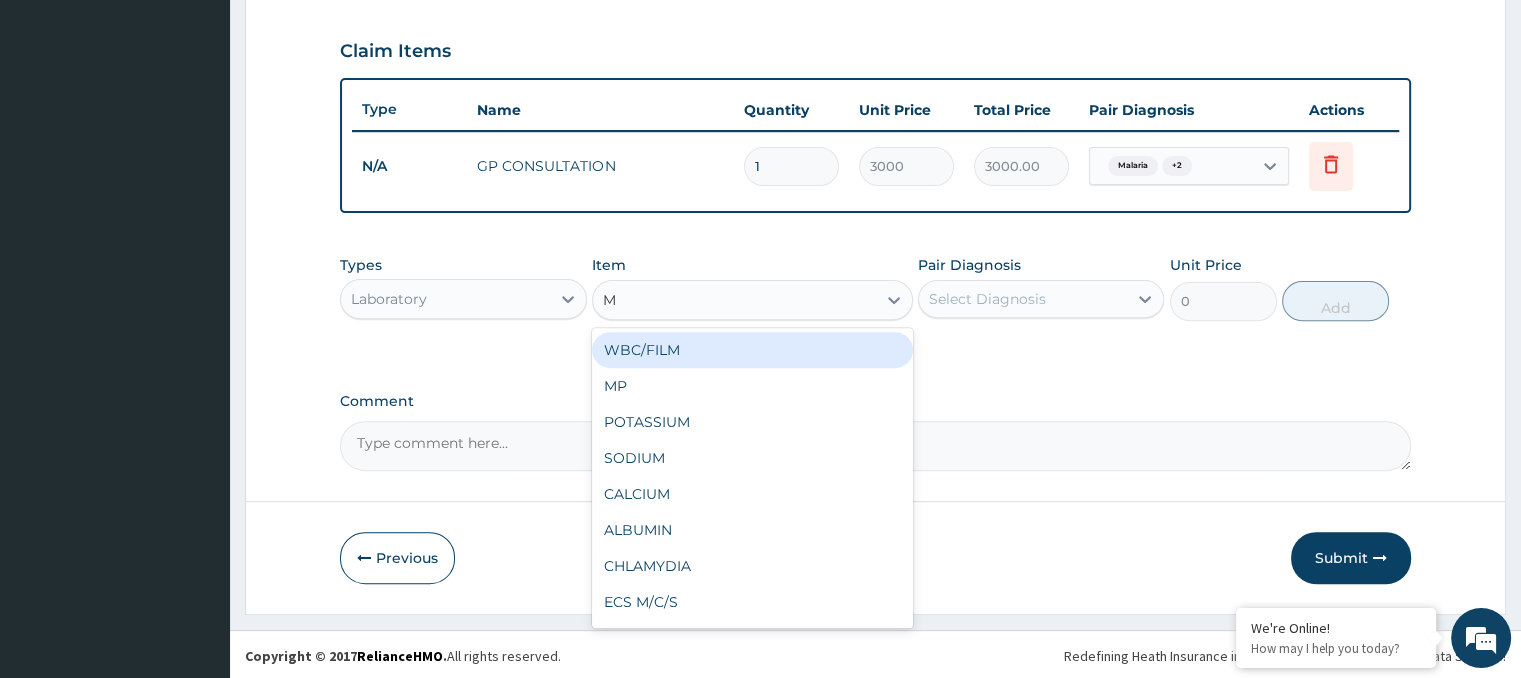 type on "MP" 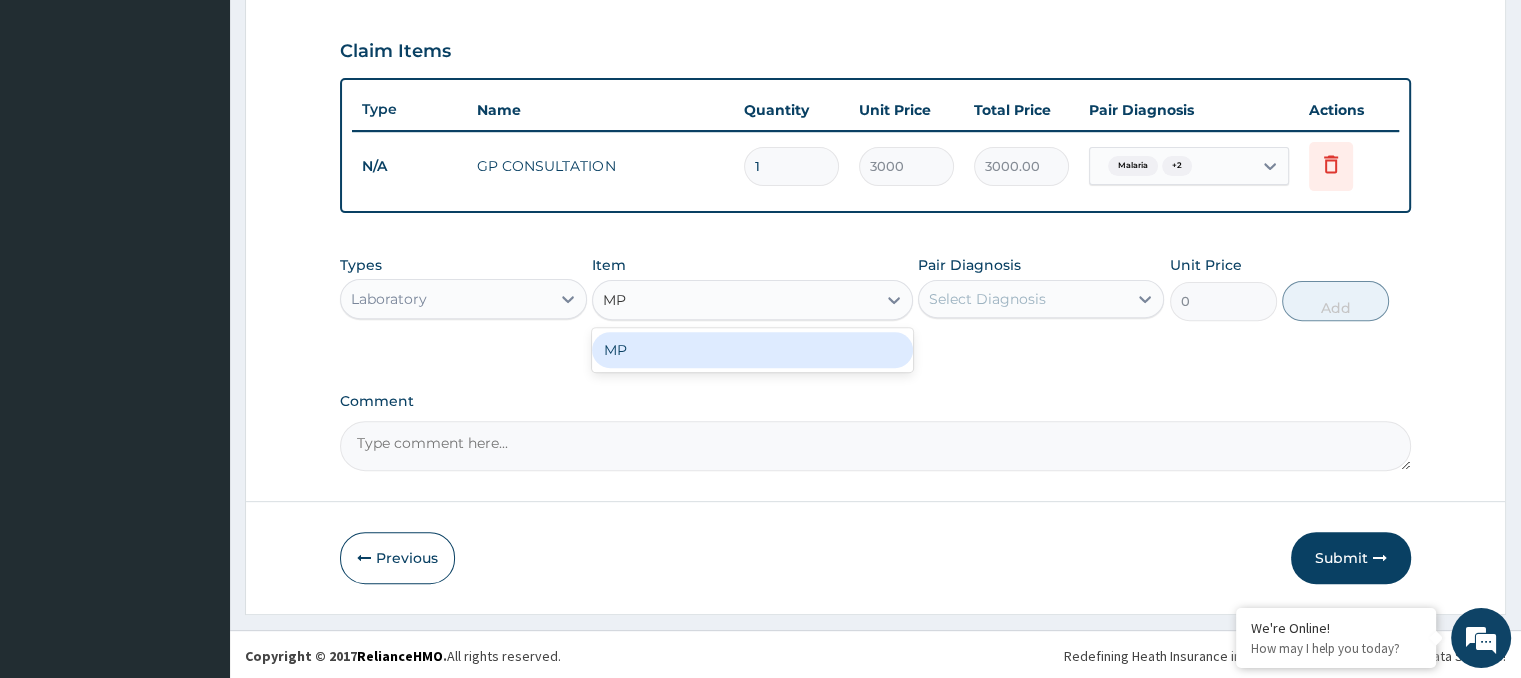 click on "MP" at bounding box center (752, 350) 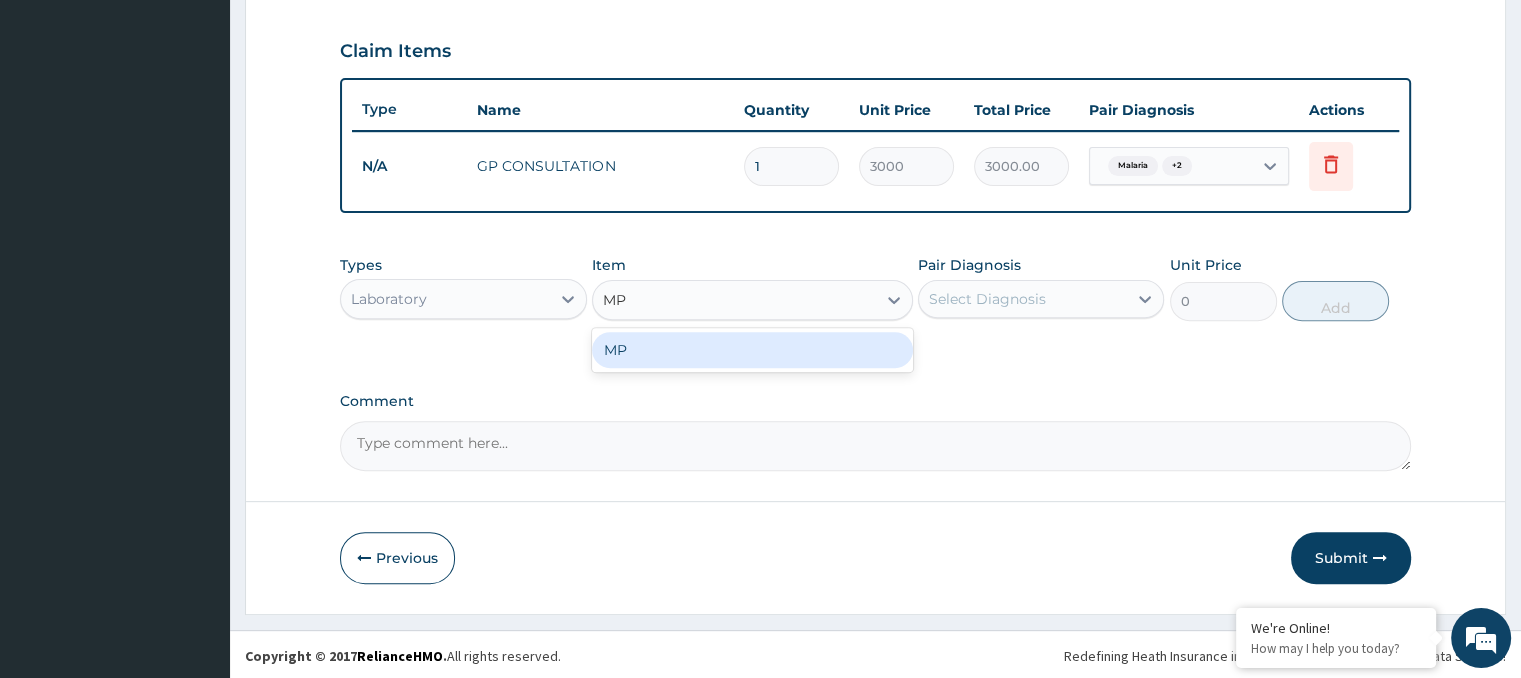 type 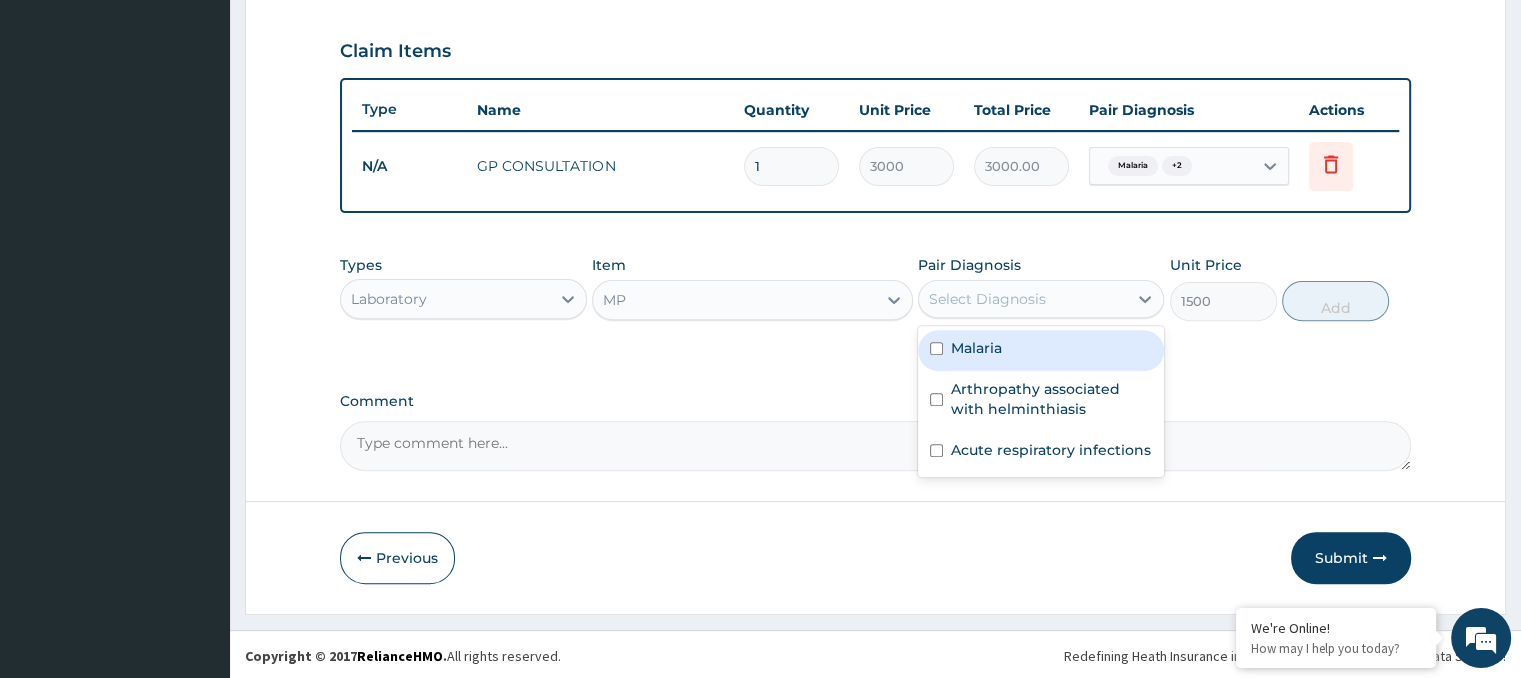 click on "Select Diagnosis" at bounding box center [987, 299] 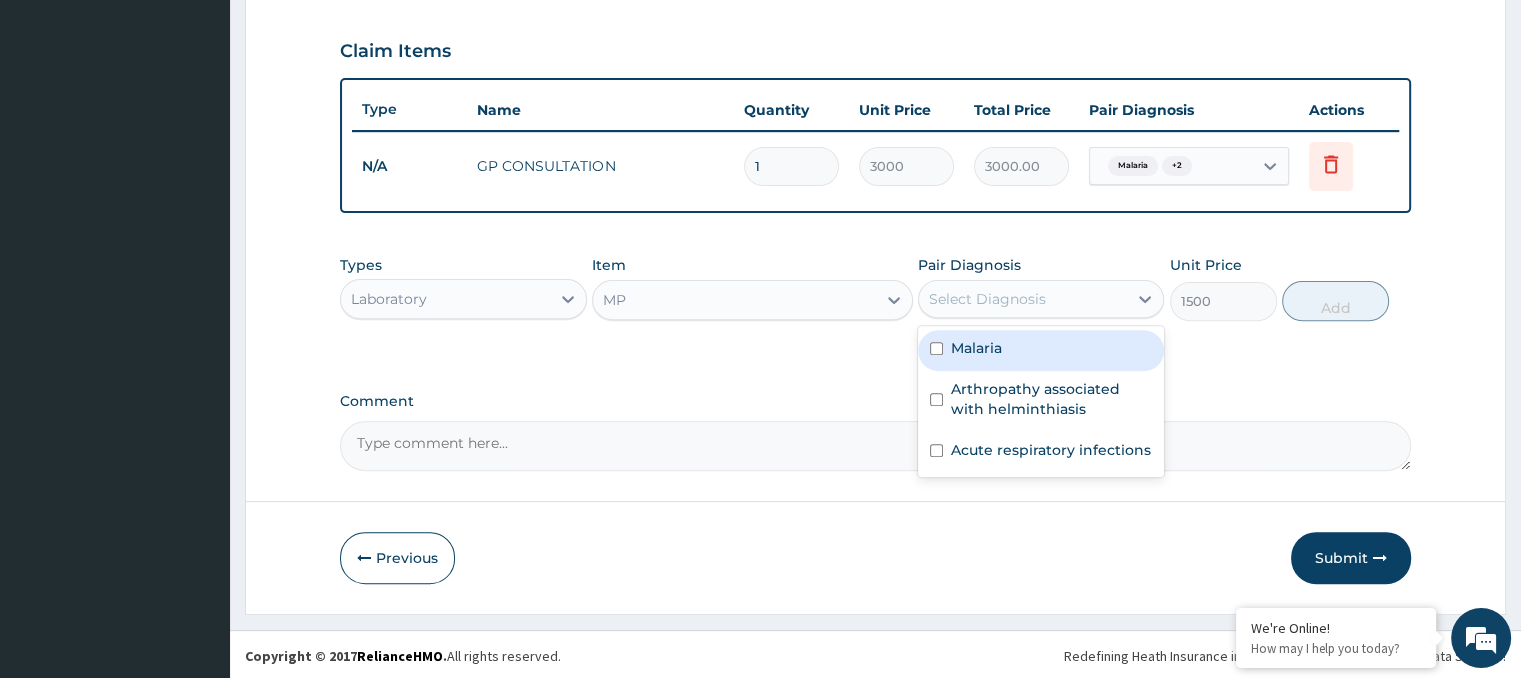 click at bounding box center [936, 348] 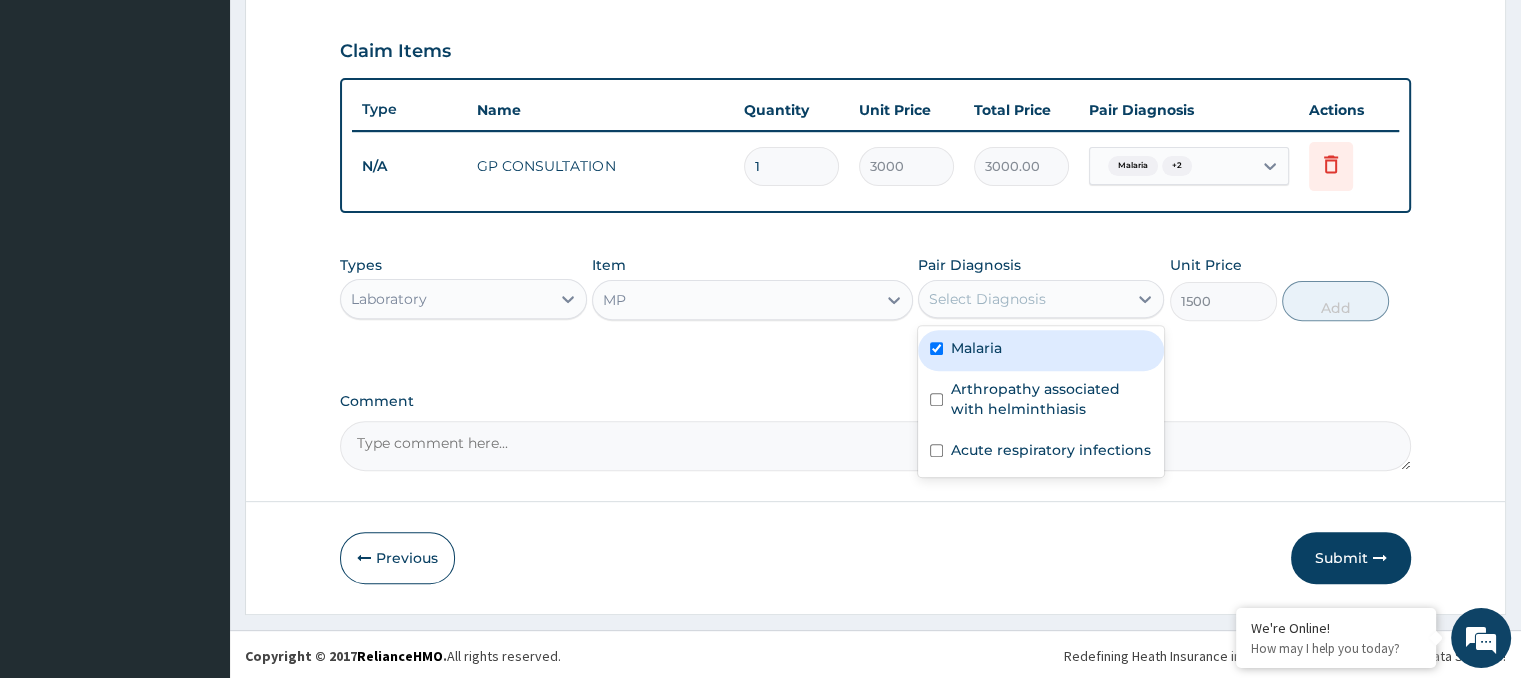 checkbox on "true" 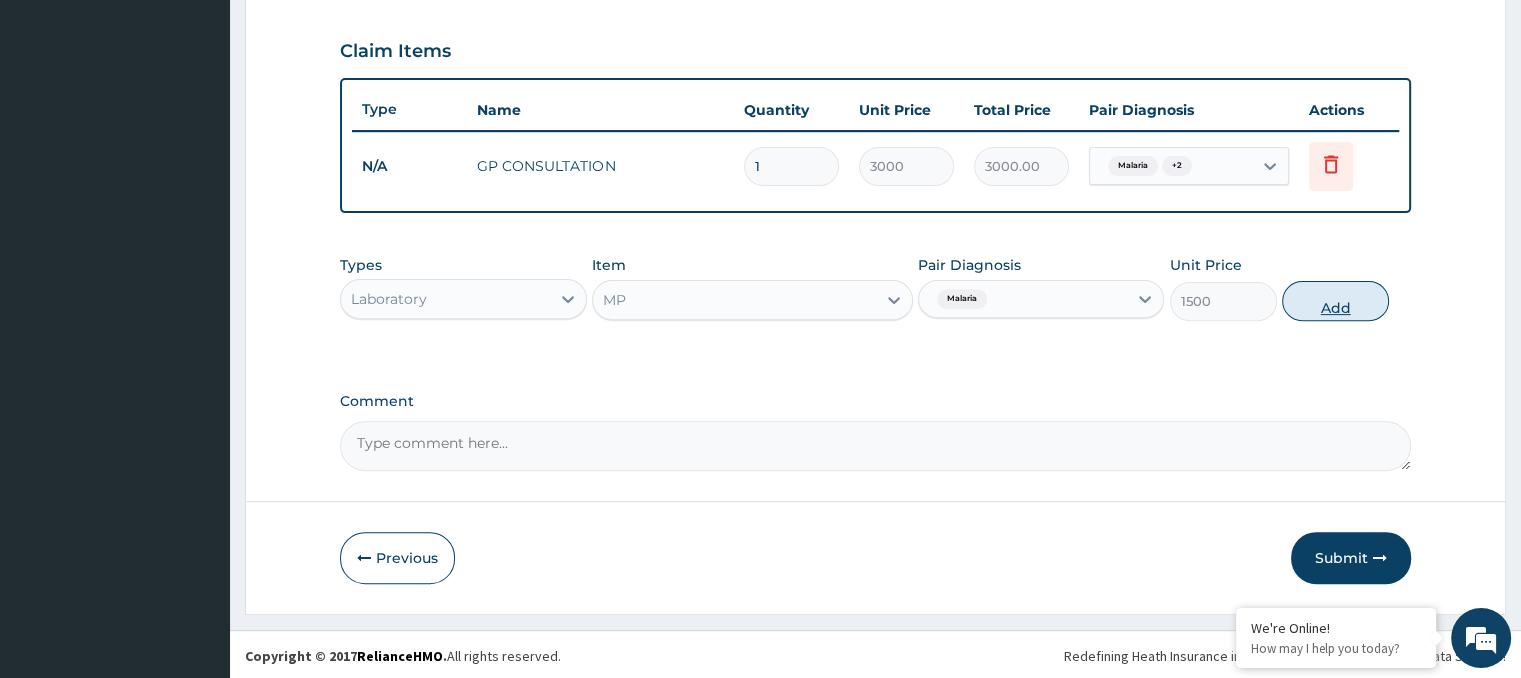 click on "Add" at bounding box center [1335, 301] 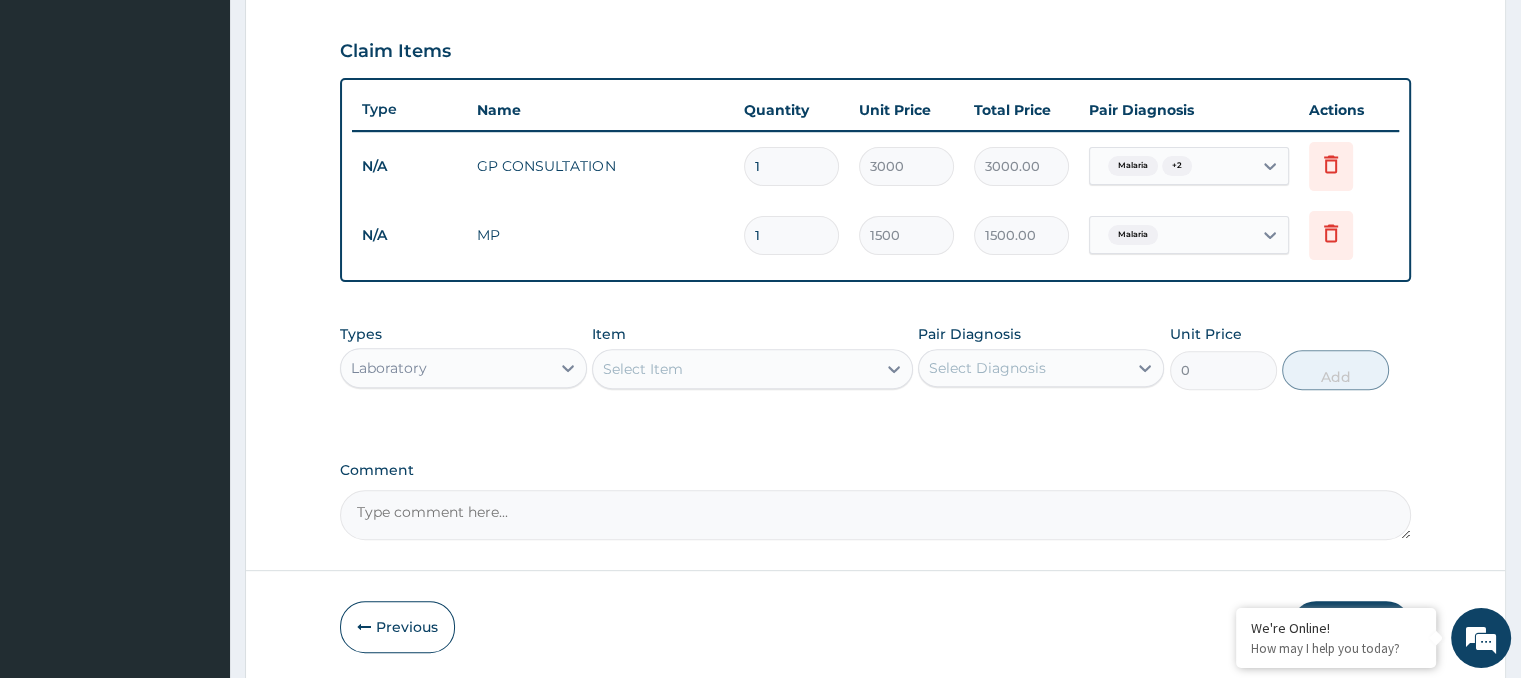click on "Select Item" at bounding box center (734, 369) 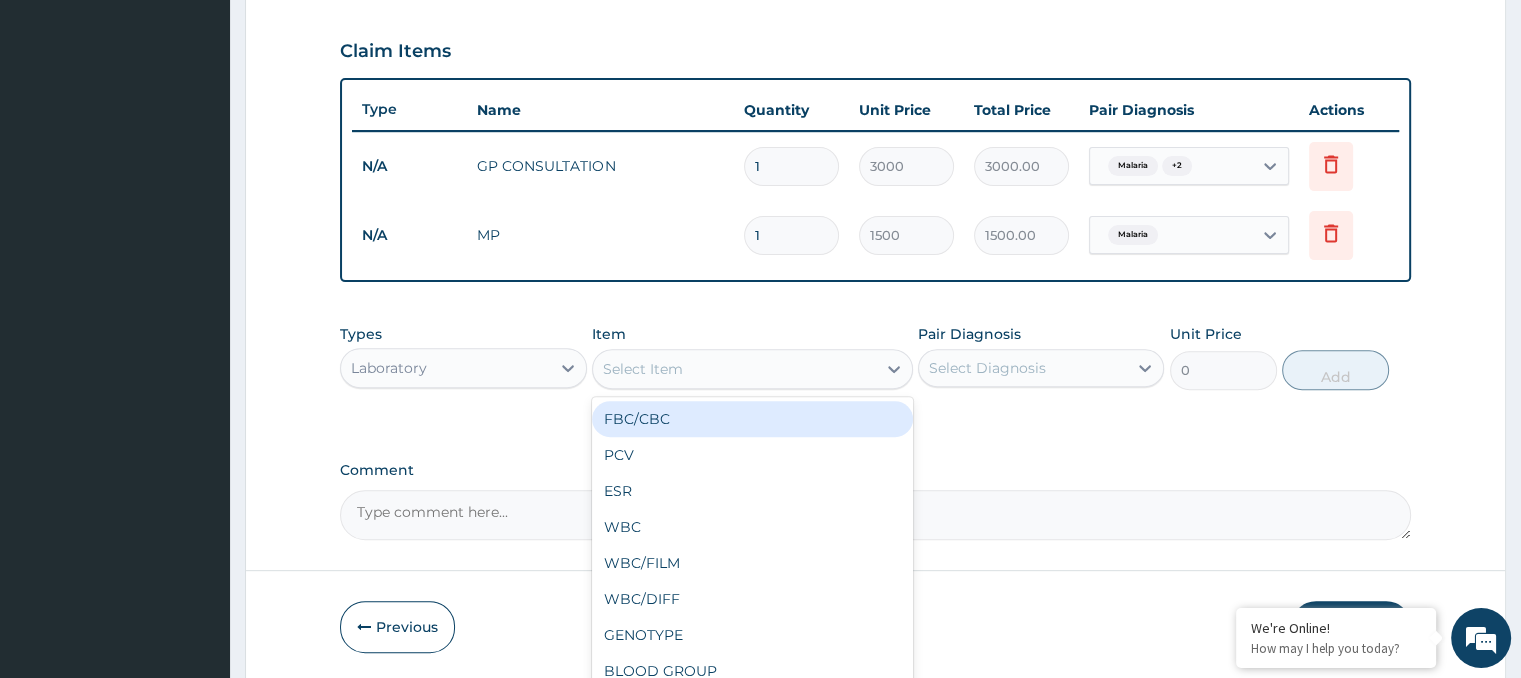 click on "FBC/CBC" at bounding box center [752, 419] 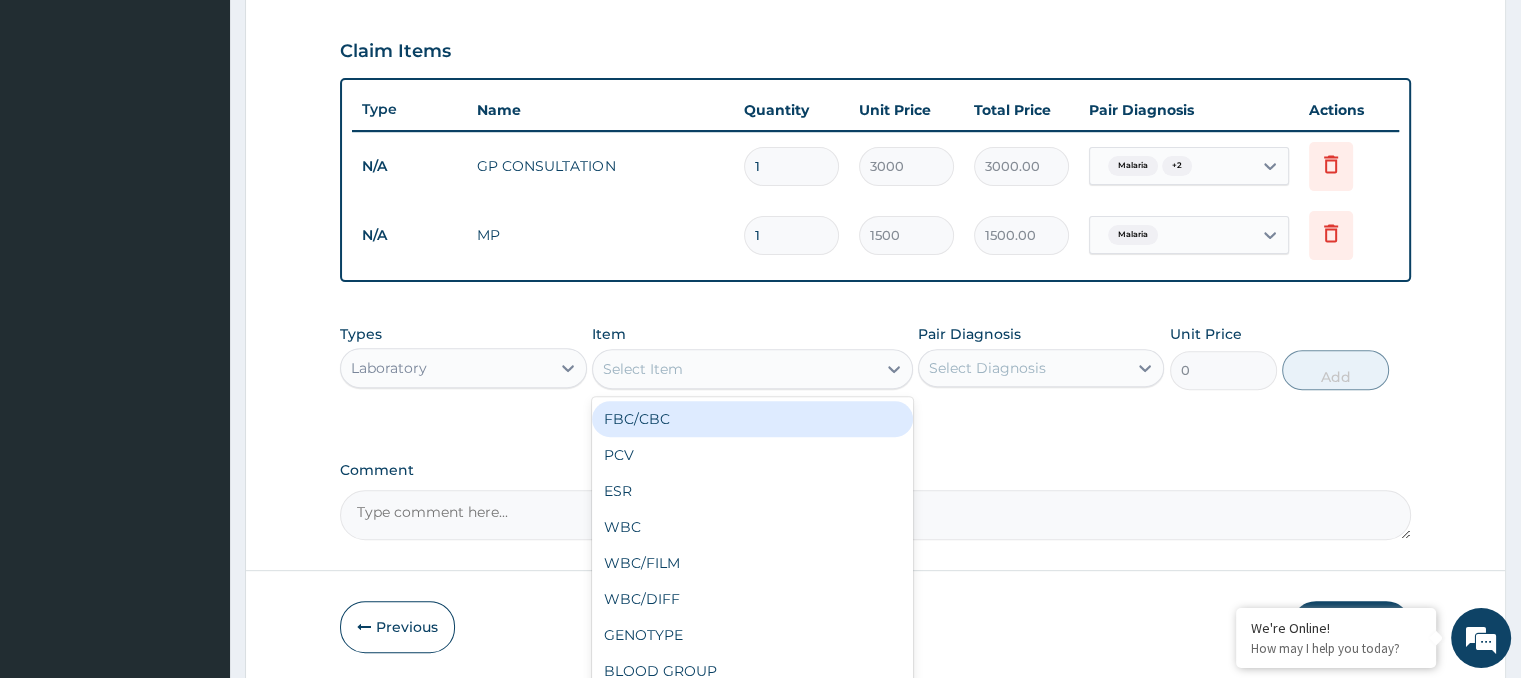 type on "5000" 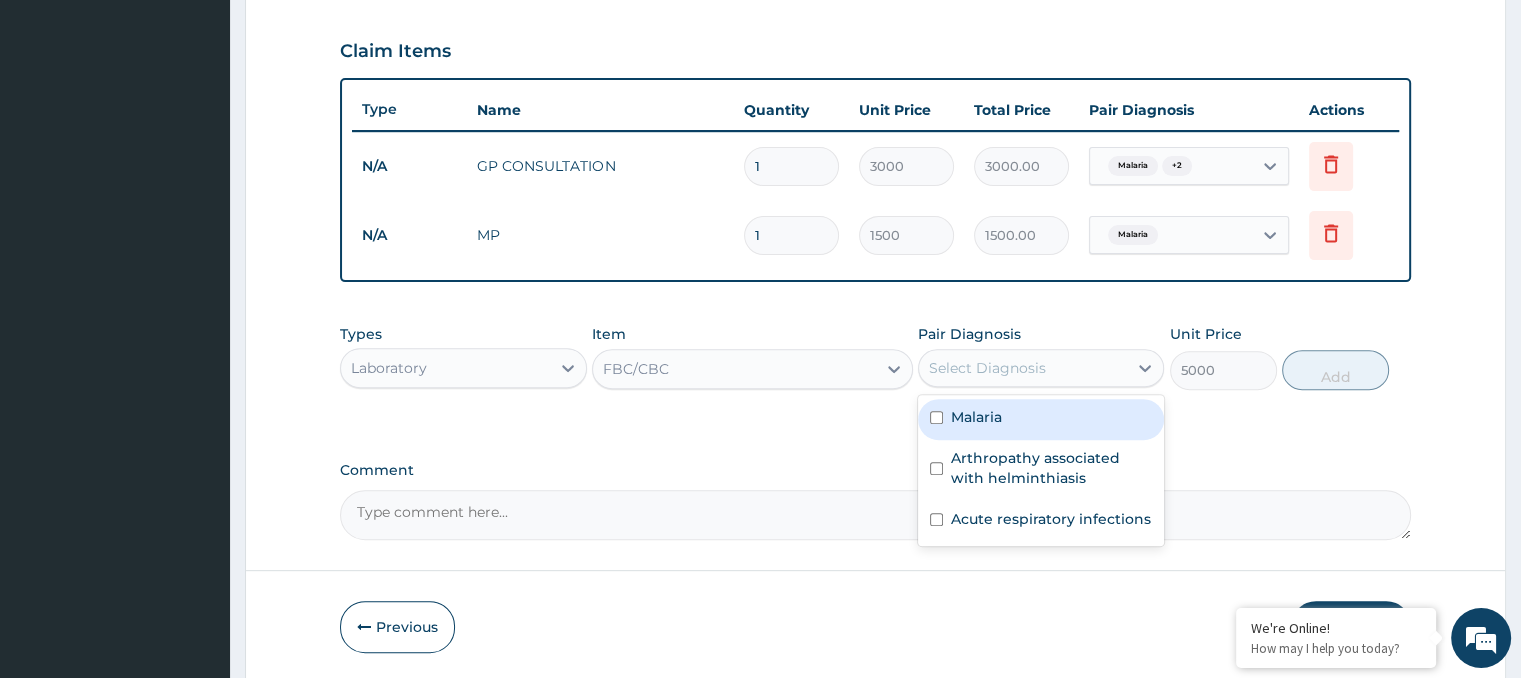 click on "Select Diagnosis" at bounding box center [1023, 368] 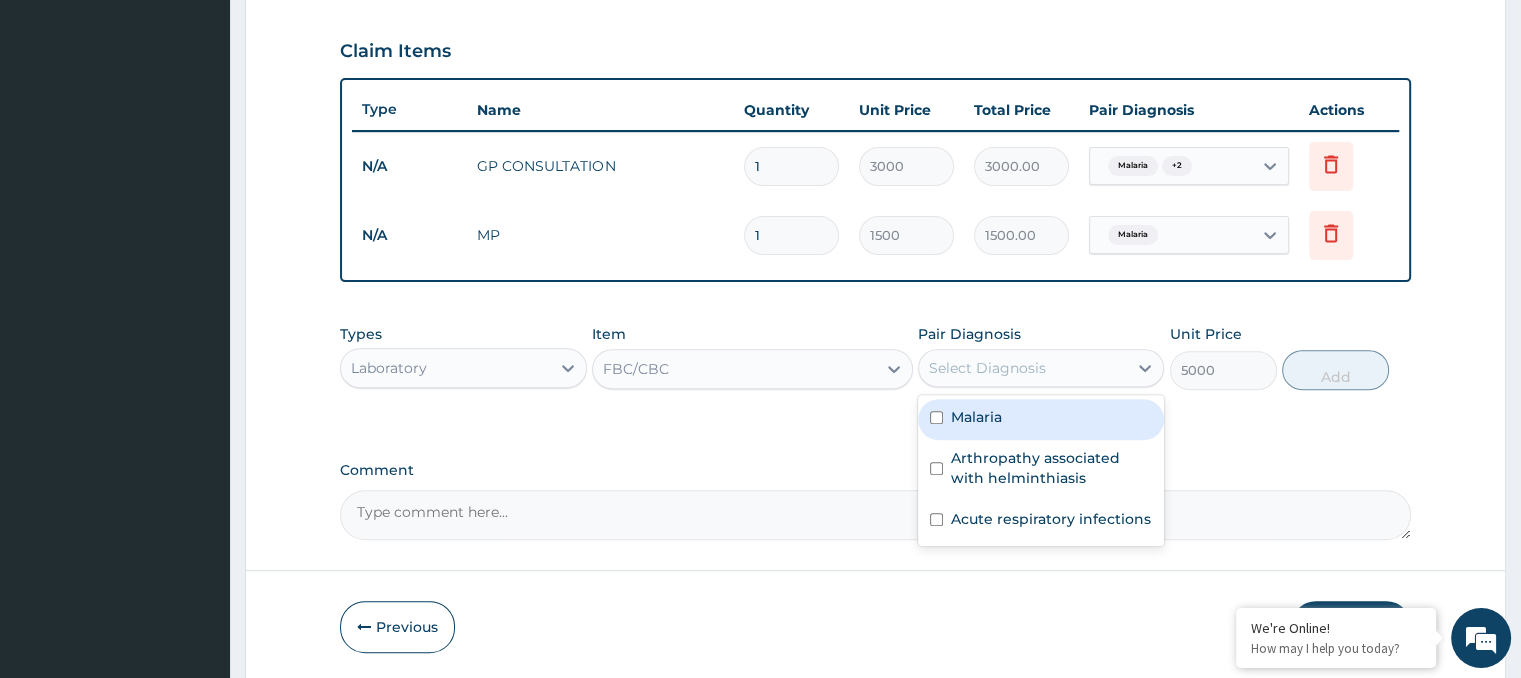 click at bounding box center [936, 417] 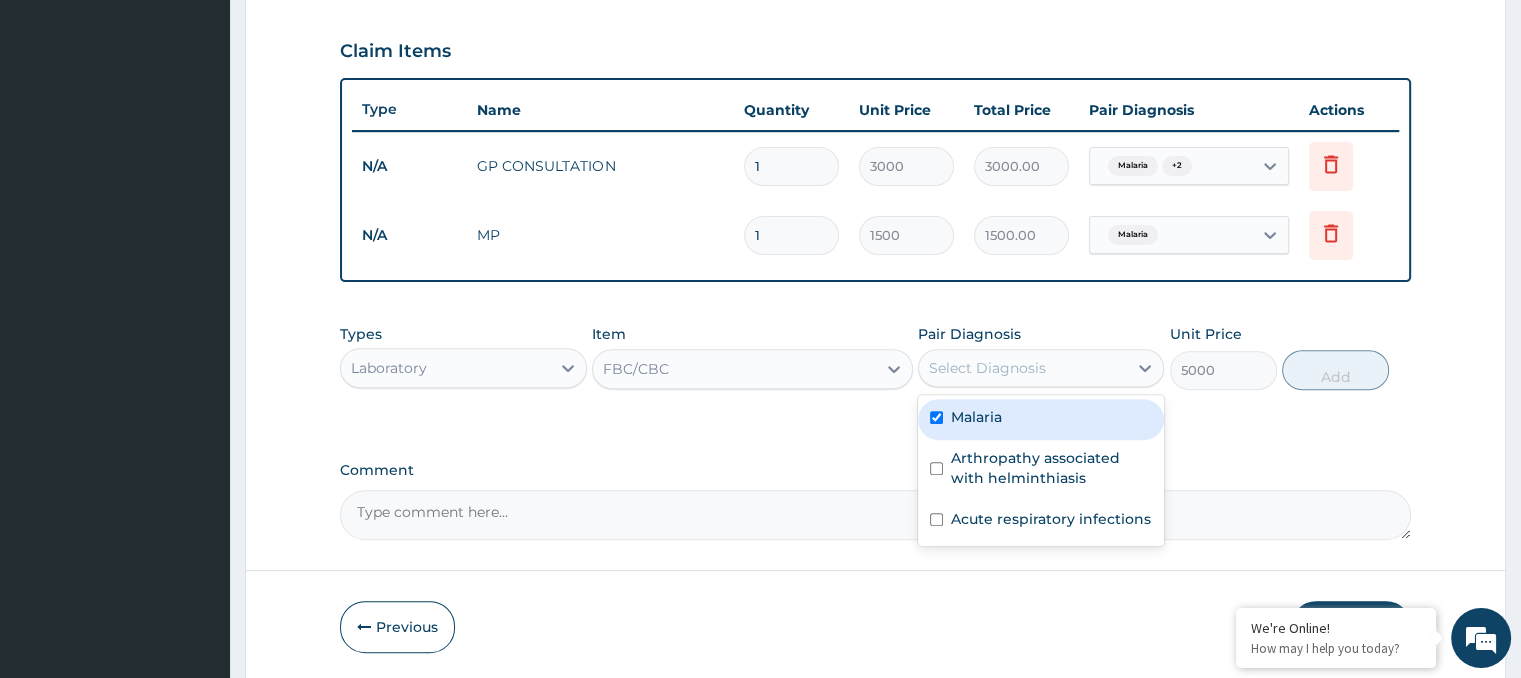 checkbox on "true" 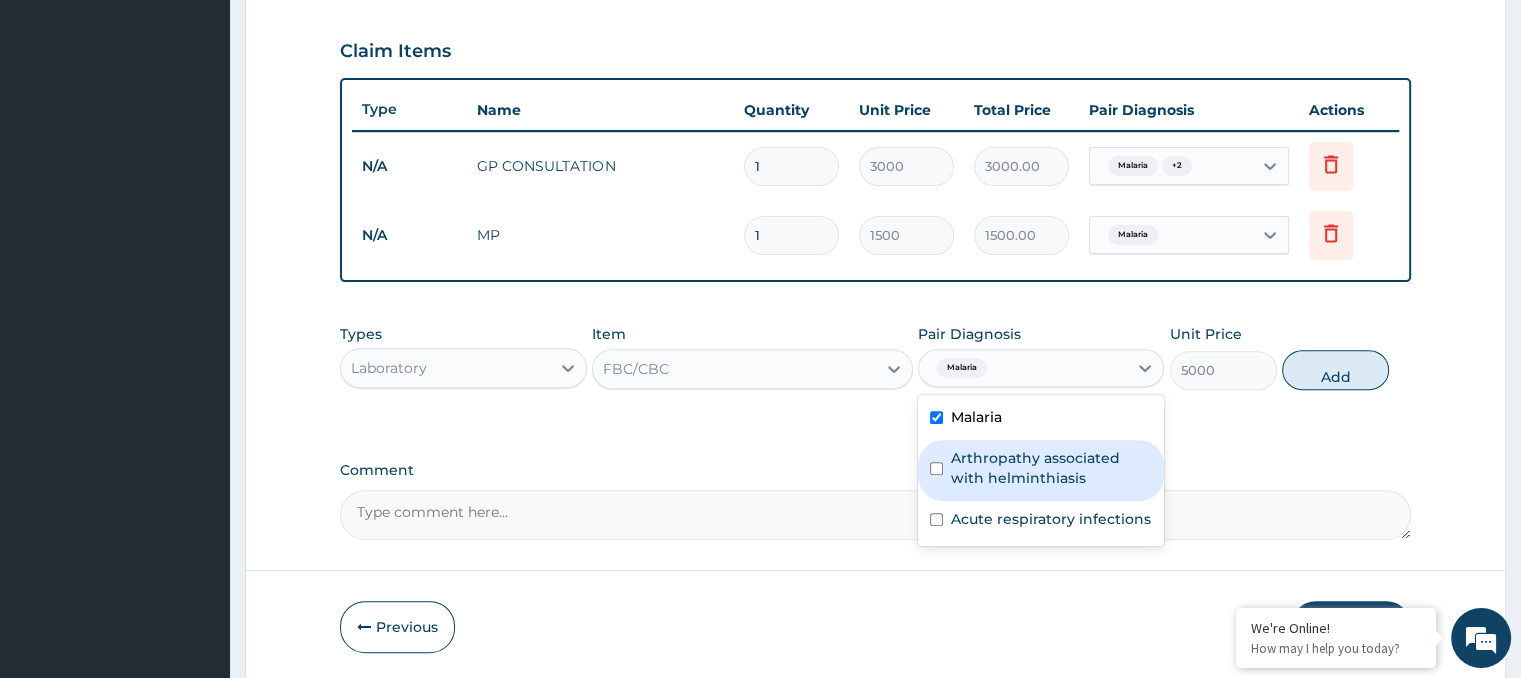 drag, startPoint x: 934, startPoint y: 476, endPoint x: 931, endPoint y: 457, distance: 19.235384 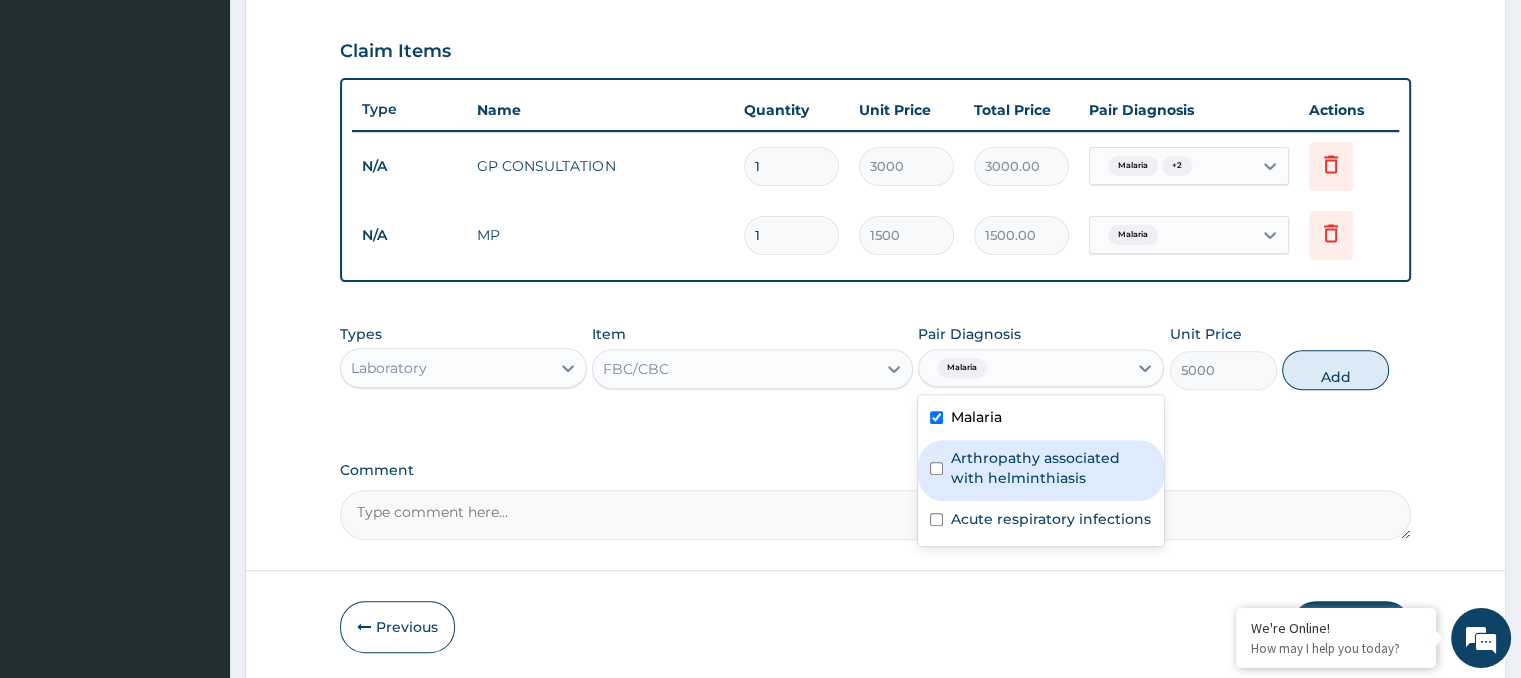 click on "Arthropathy associated with helminthiasis" at bounding box center (1041, 470) 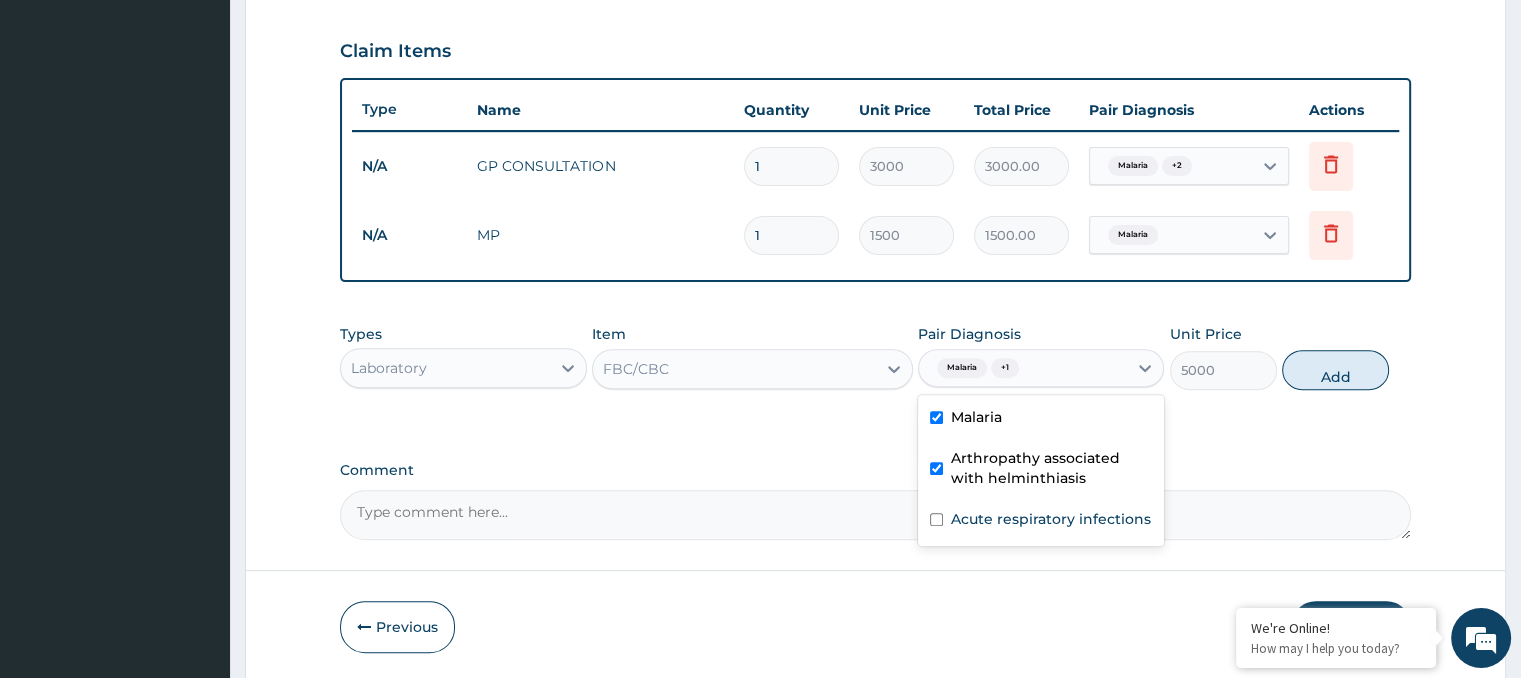 click on "Arthropathy associated with helminthiasis" at bounding box center [1041, 470] 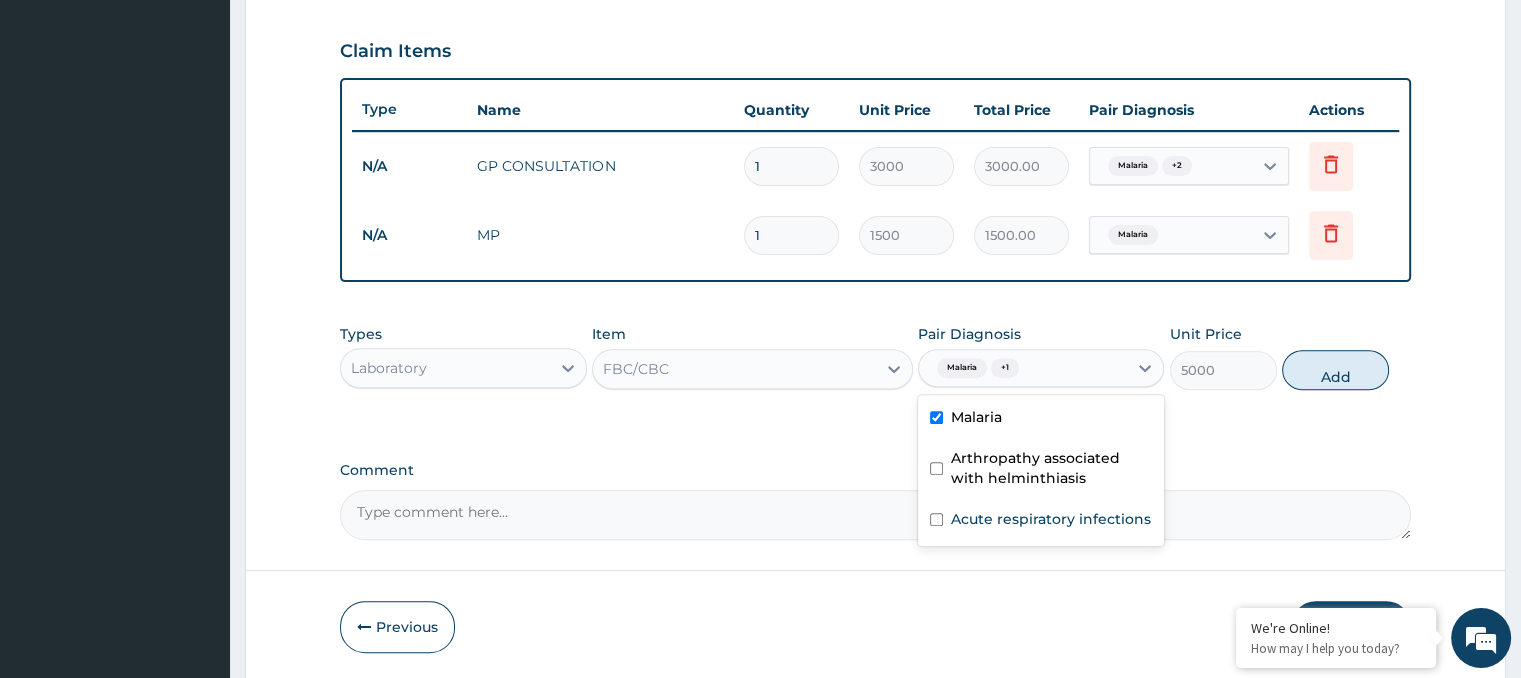 checkbox on "false" 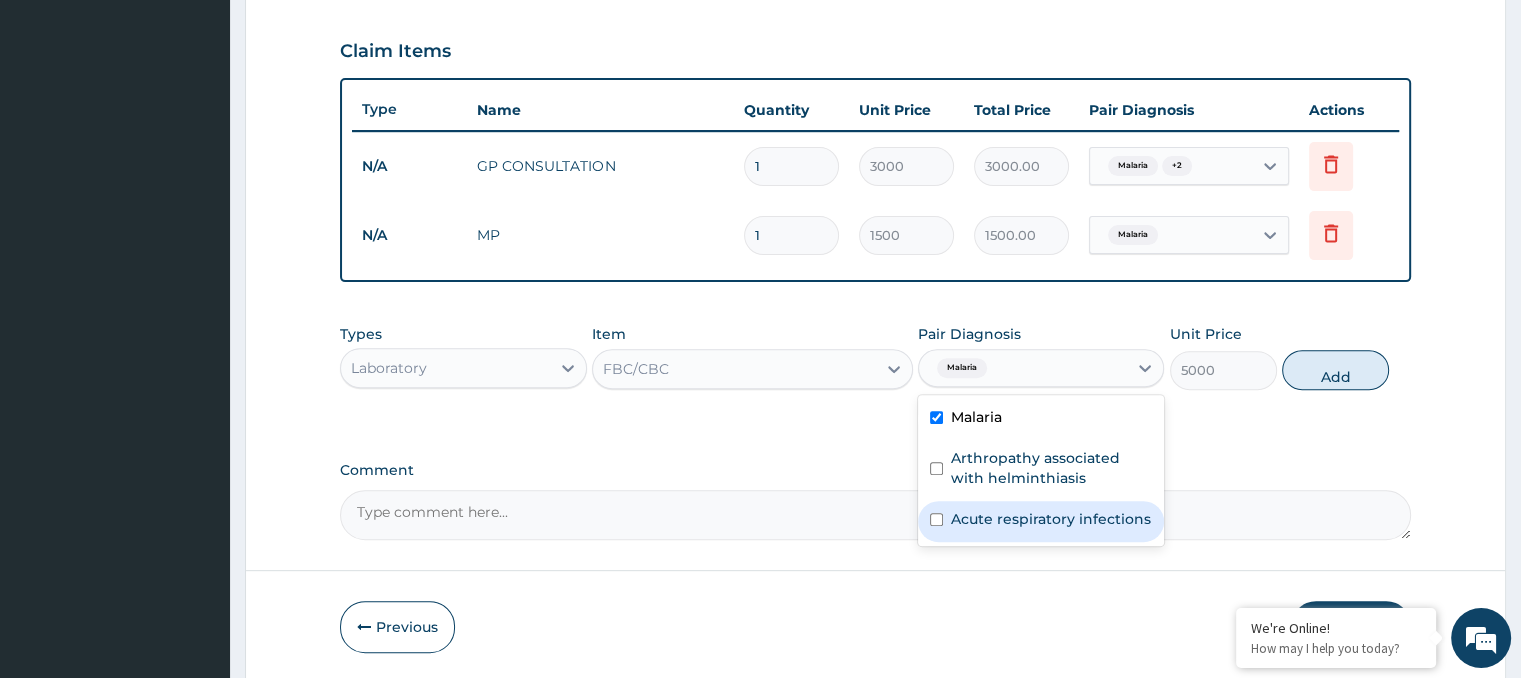 drag, startPoint x: 936, startPoint y: 459, endPoint x: 932, endPoint y: 501, distance: 42.190044 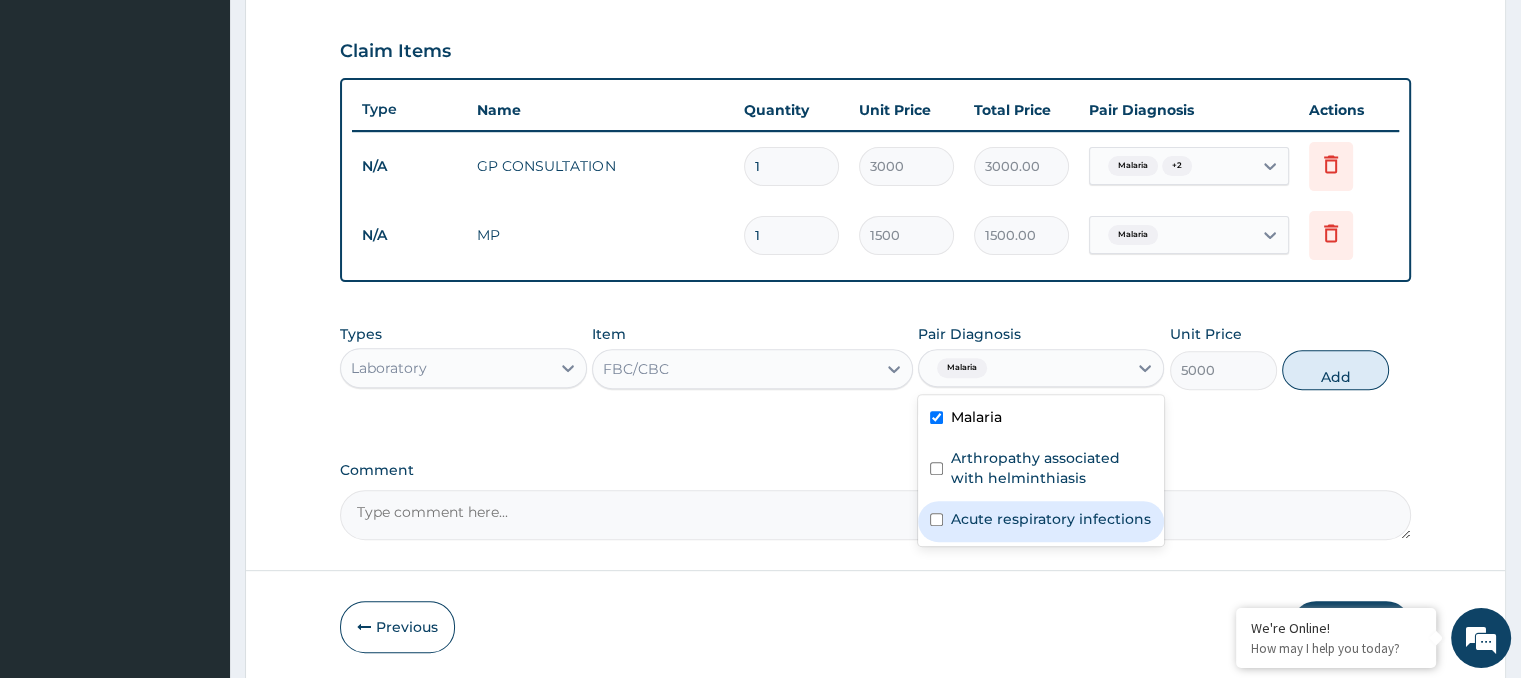 click on "Malaria Arthropathy associated with helminthiasis Acute respiratory infections" at bounding box center (1041, 470) 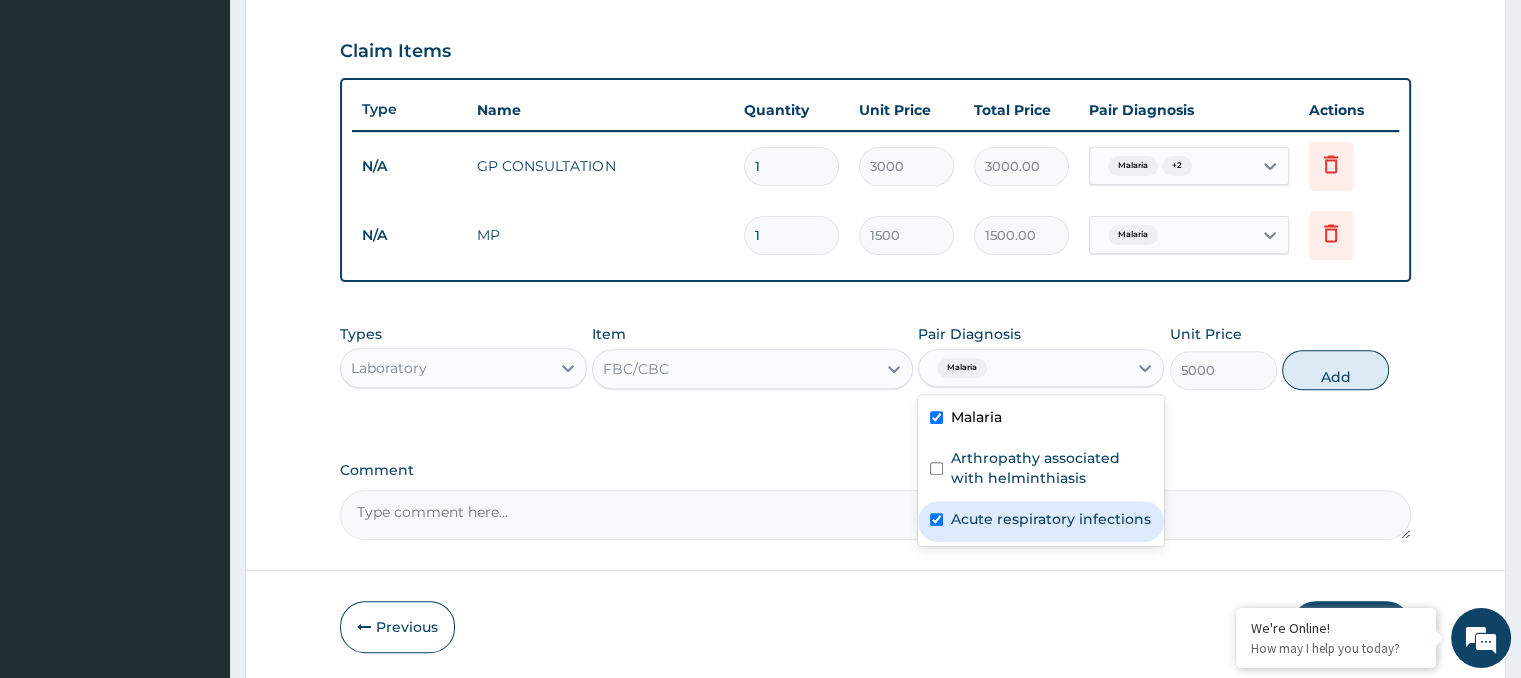 checkbox on "true" 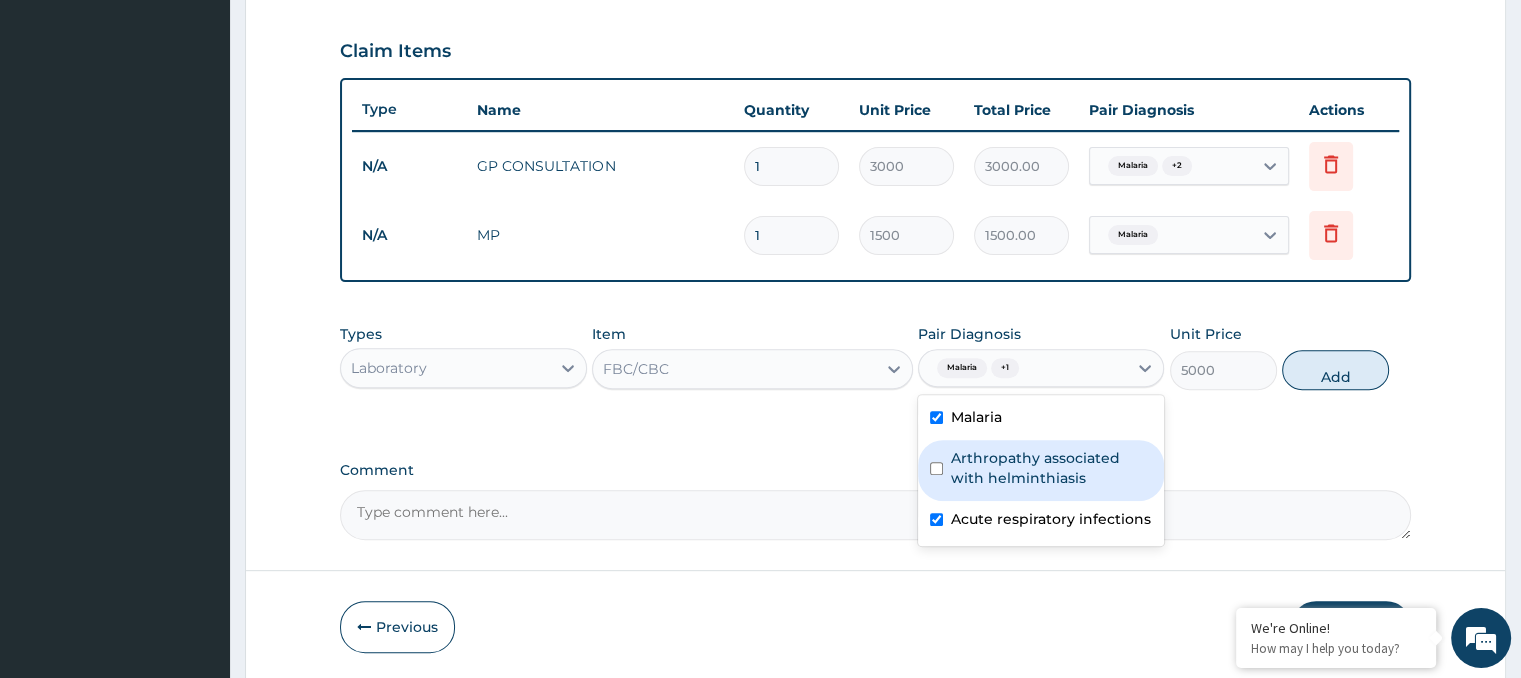 click on "Arthropathy associated with helminthiasis" at bounding box center (1041, 470) 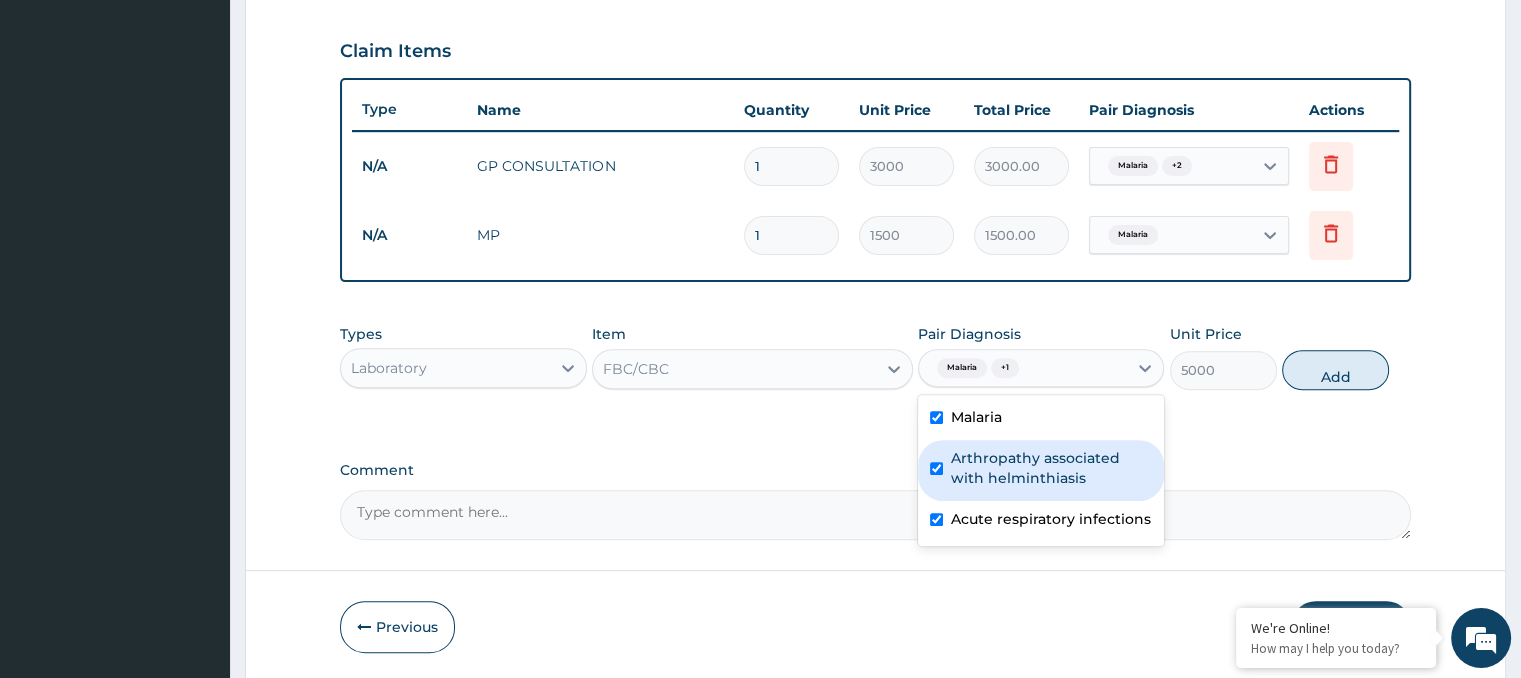 checkbox on "true" 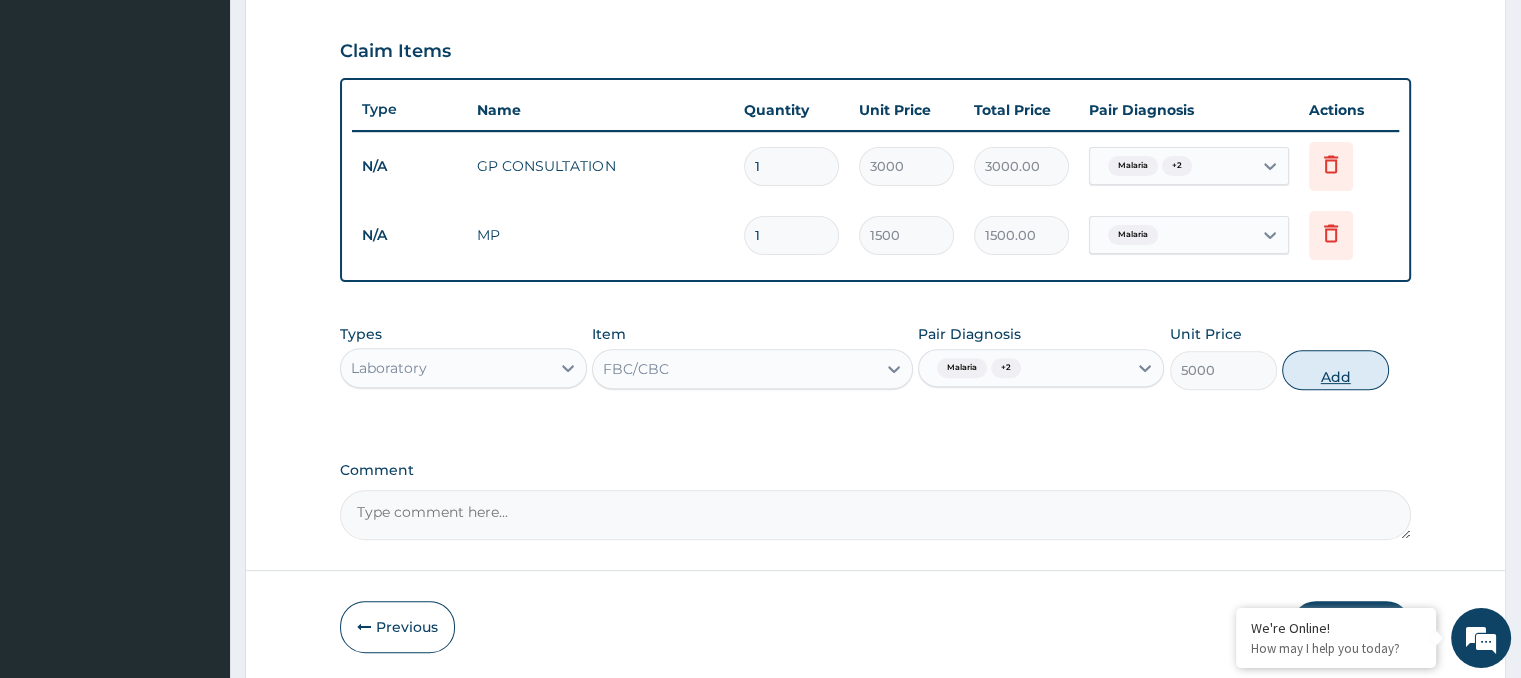 click on "Add" at bounding box center [1335, 370] 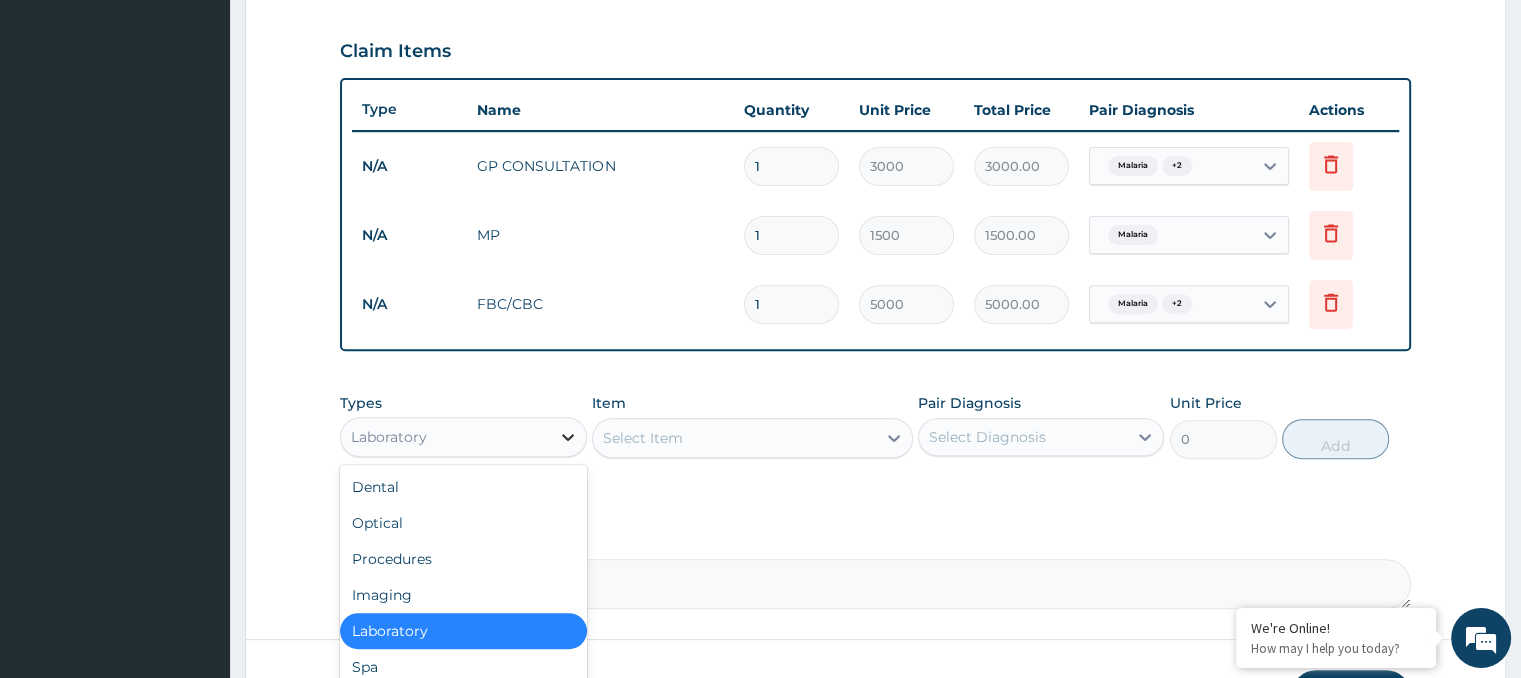 click 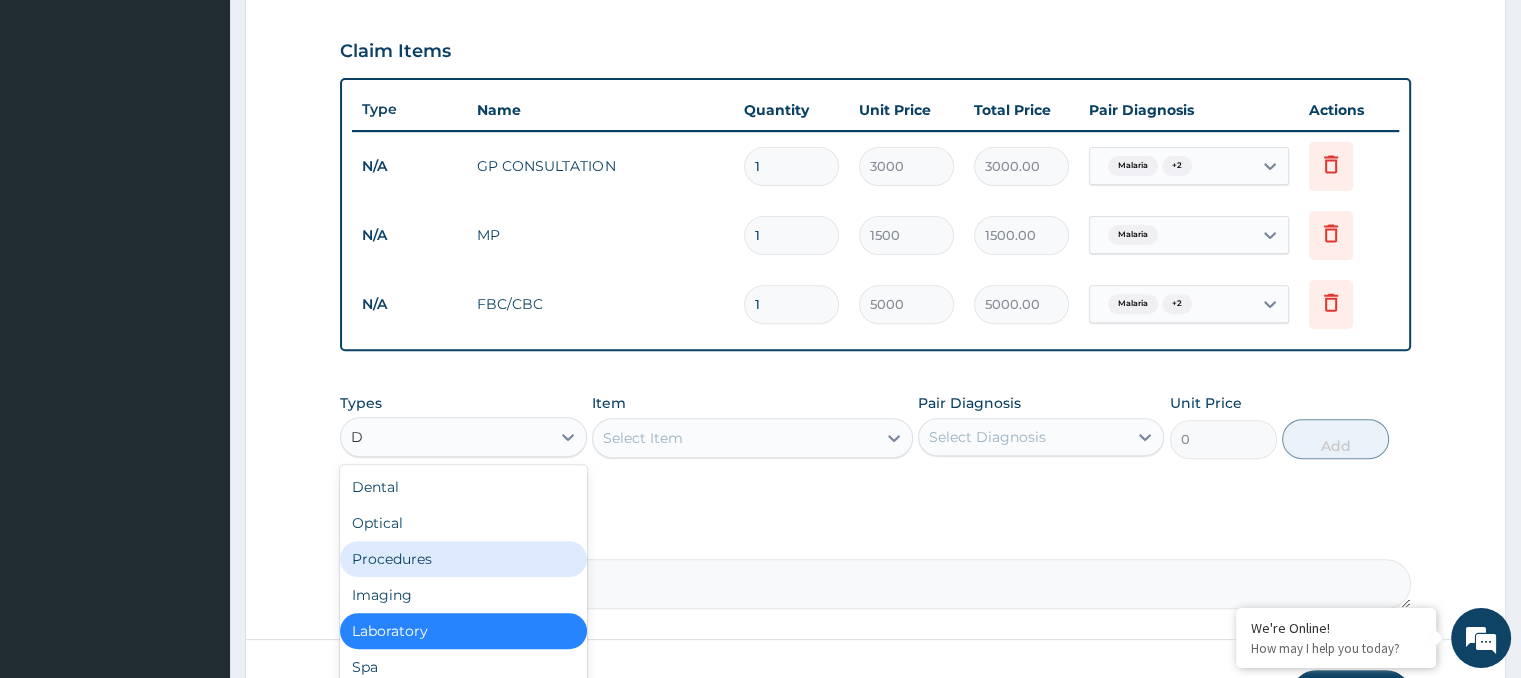 type on "DR" 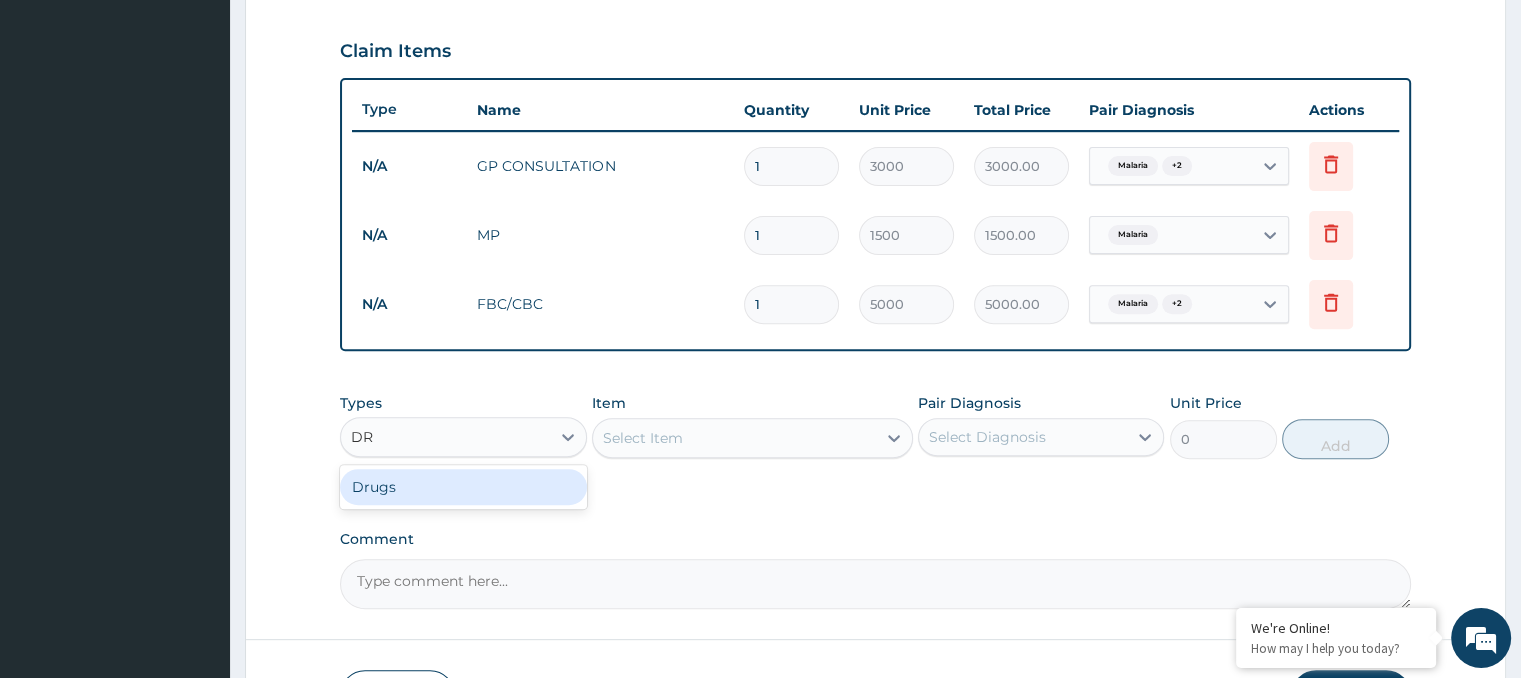click on "Drugs" at bounding box center (463, 487) 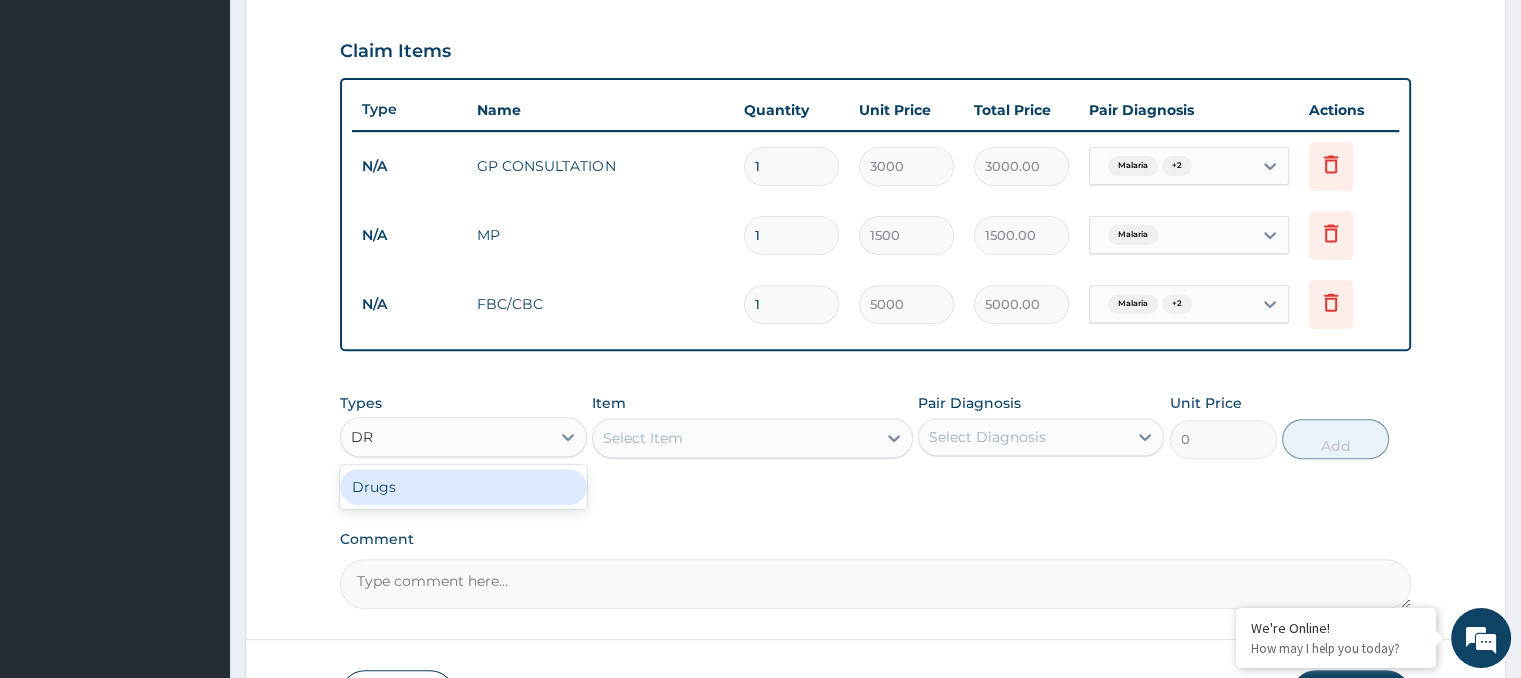 type 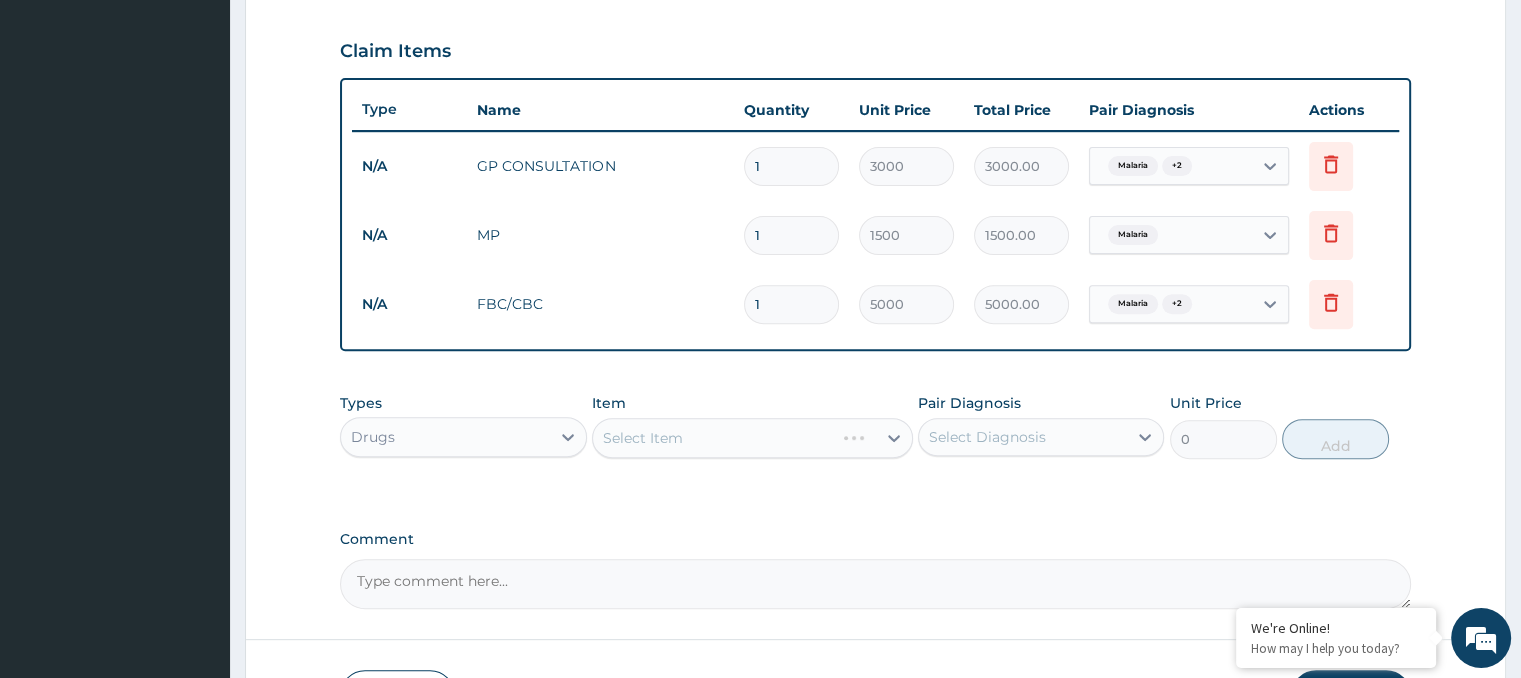 click on "Select Item" at bounding box center (752, 438) 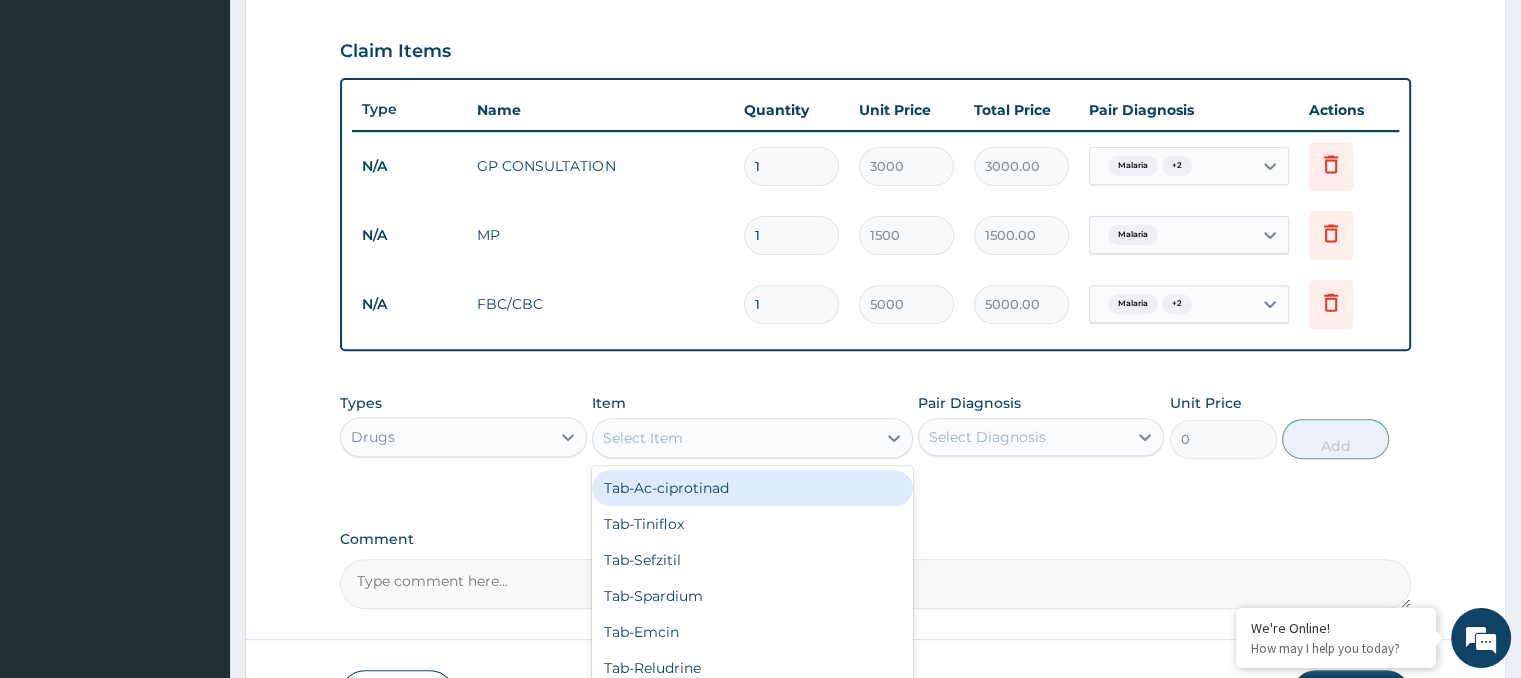 click on "Select Item" at bounding box center [643, 438] 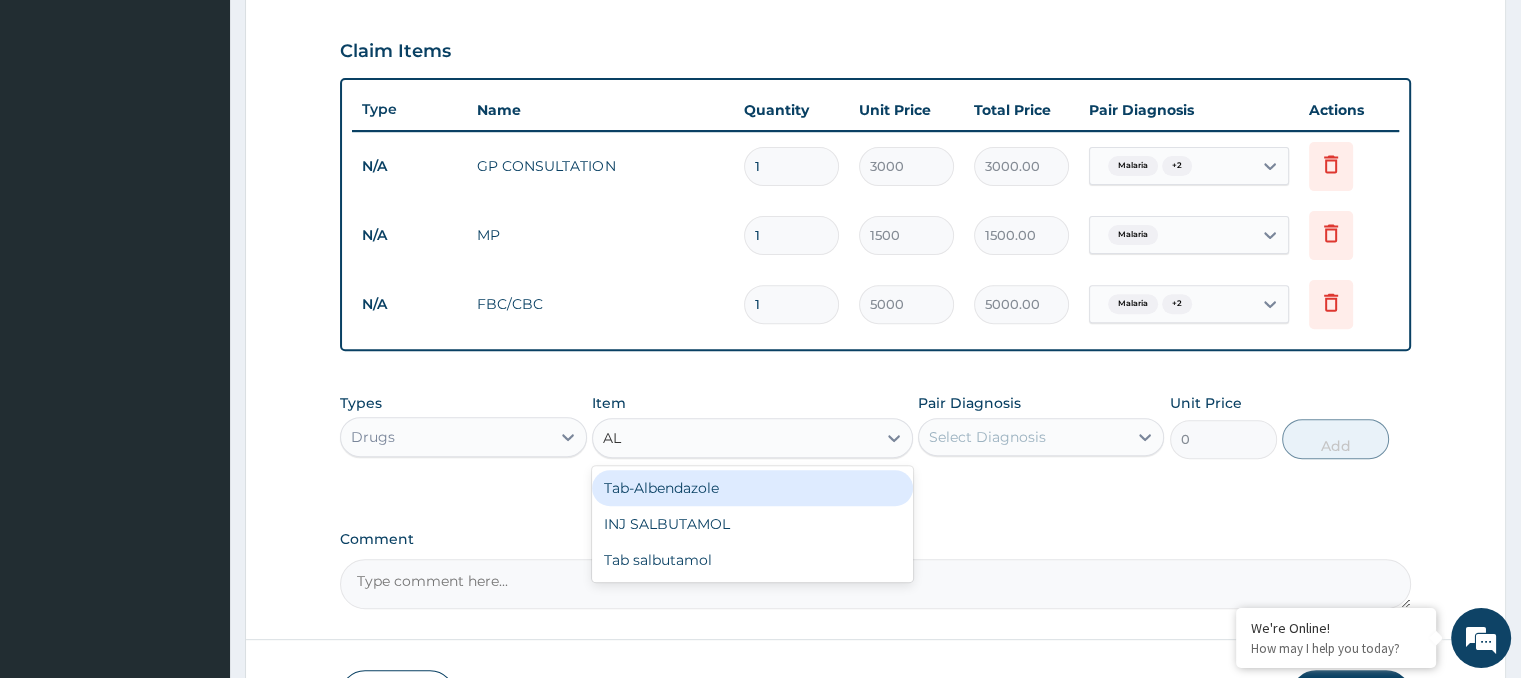 type on "A" 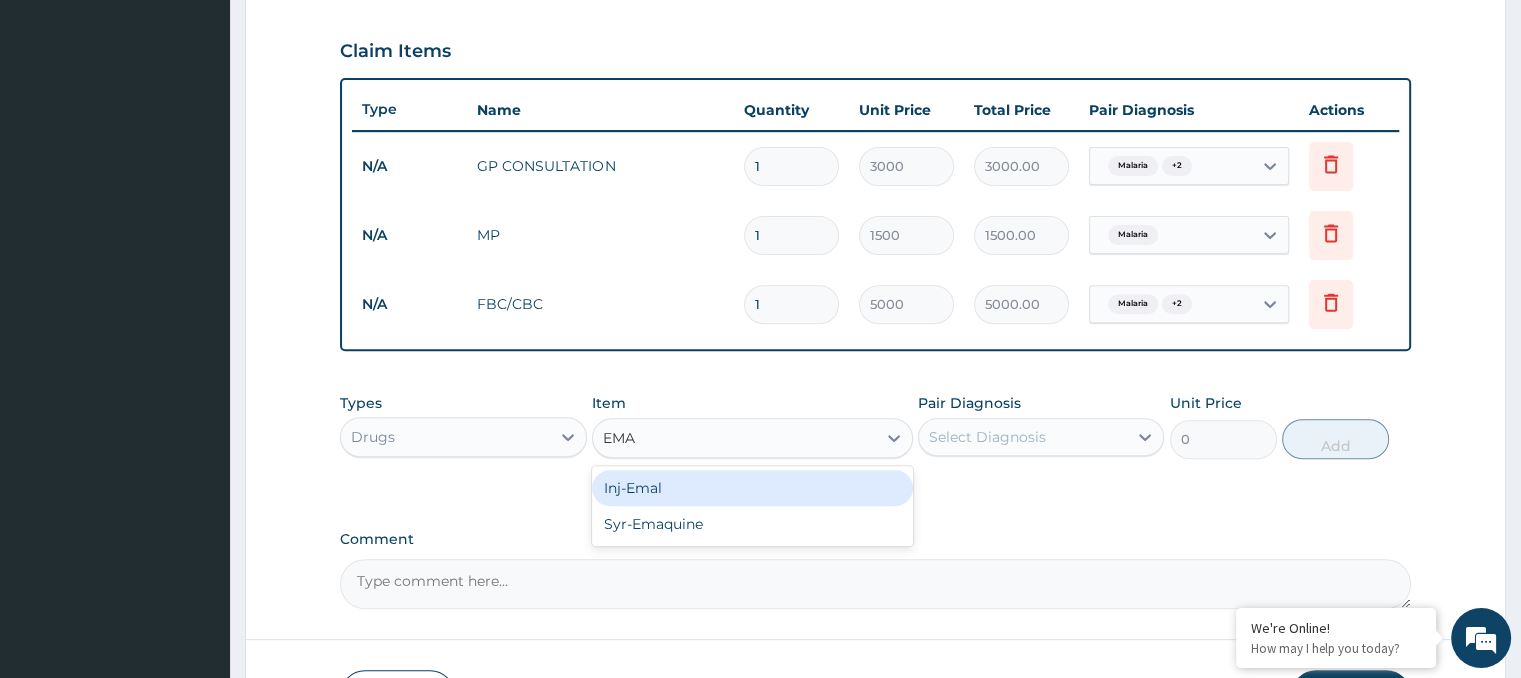 type on "EMAL" 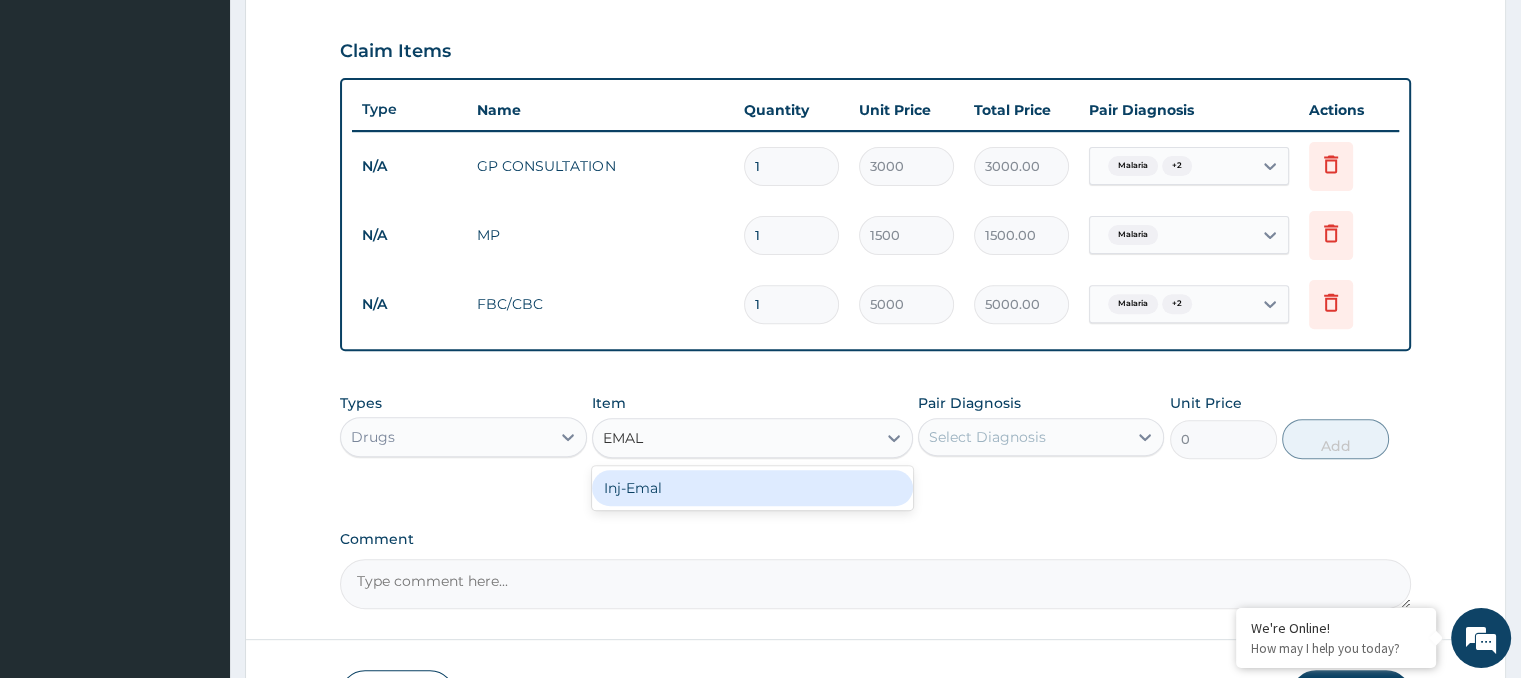 click on "Inj-Emal" at bounding box center [752, 488] 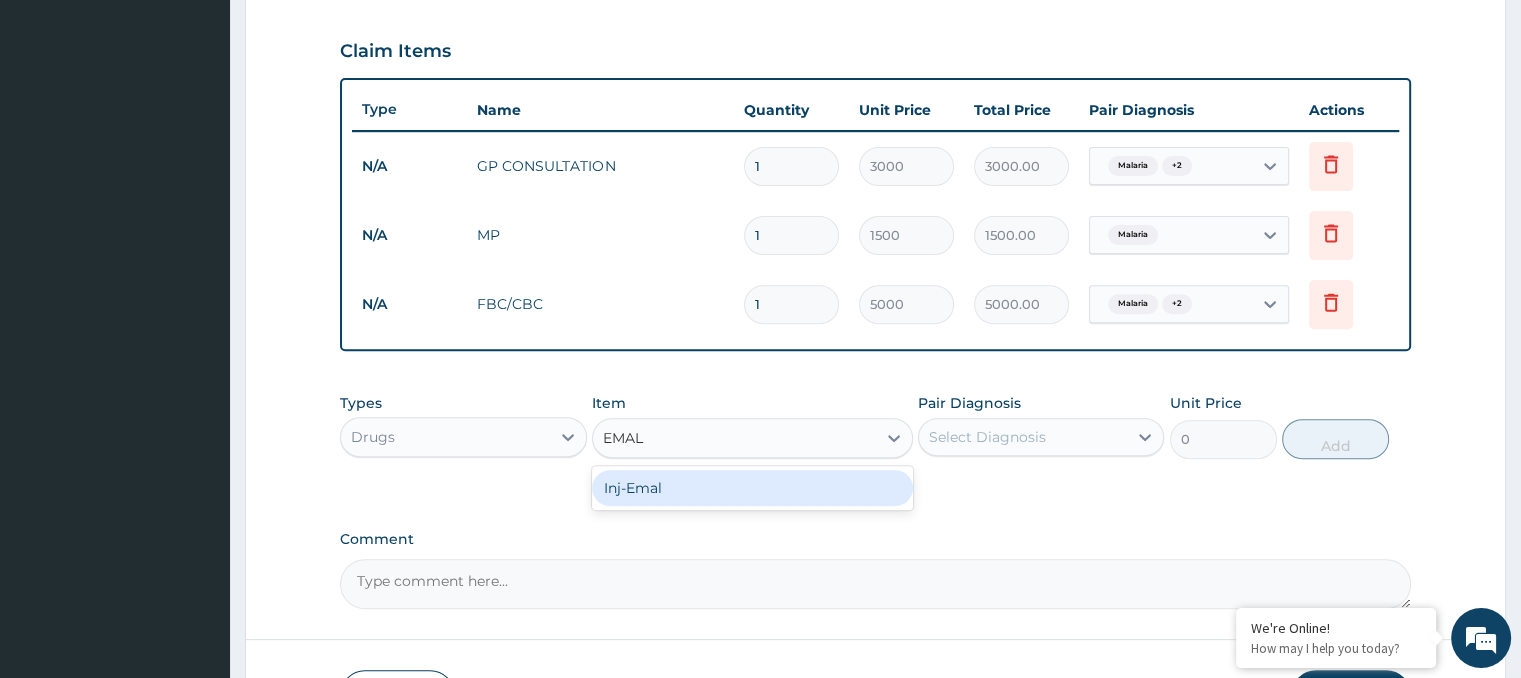 type 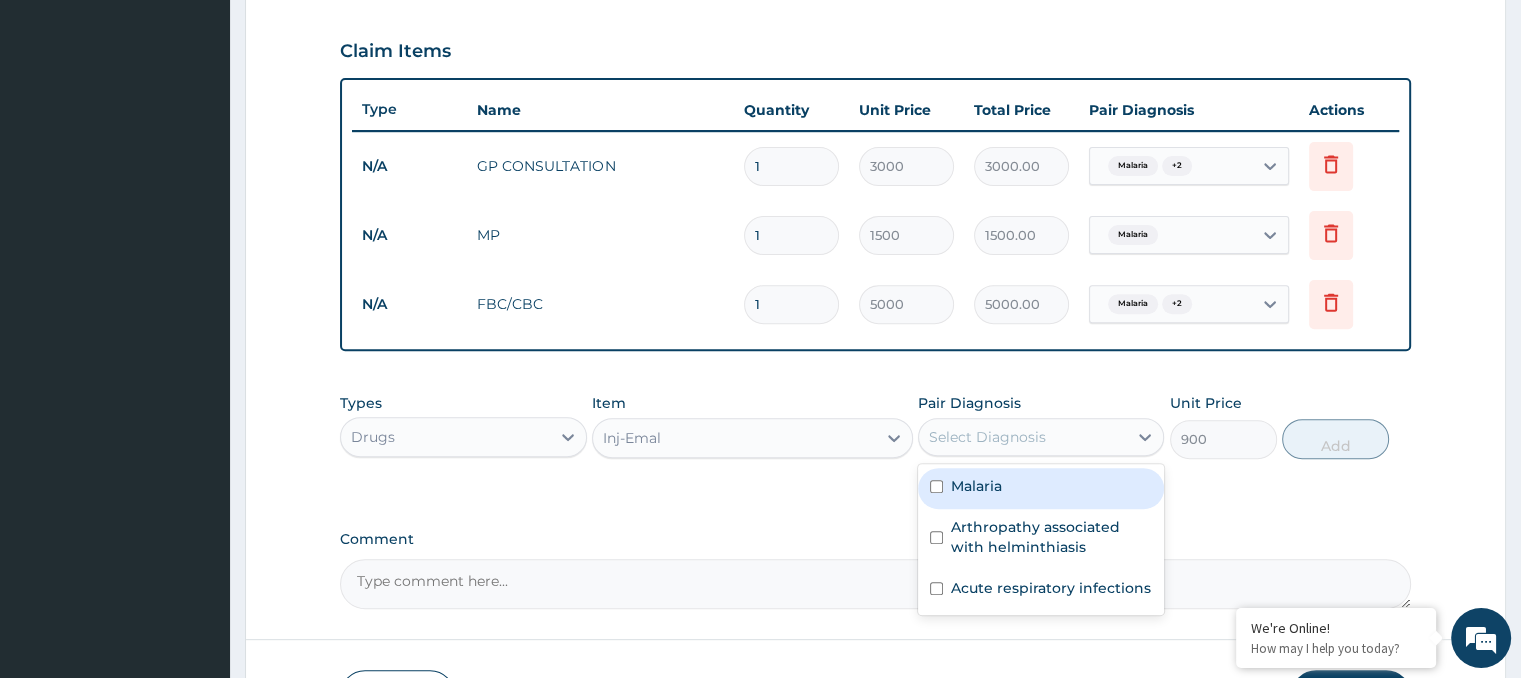 click on "Select Diagnosis" at bounding box center [1041, 437] 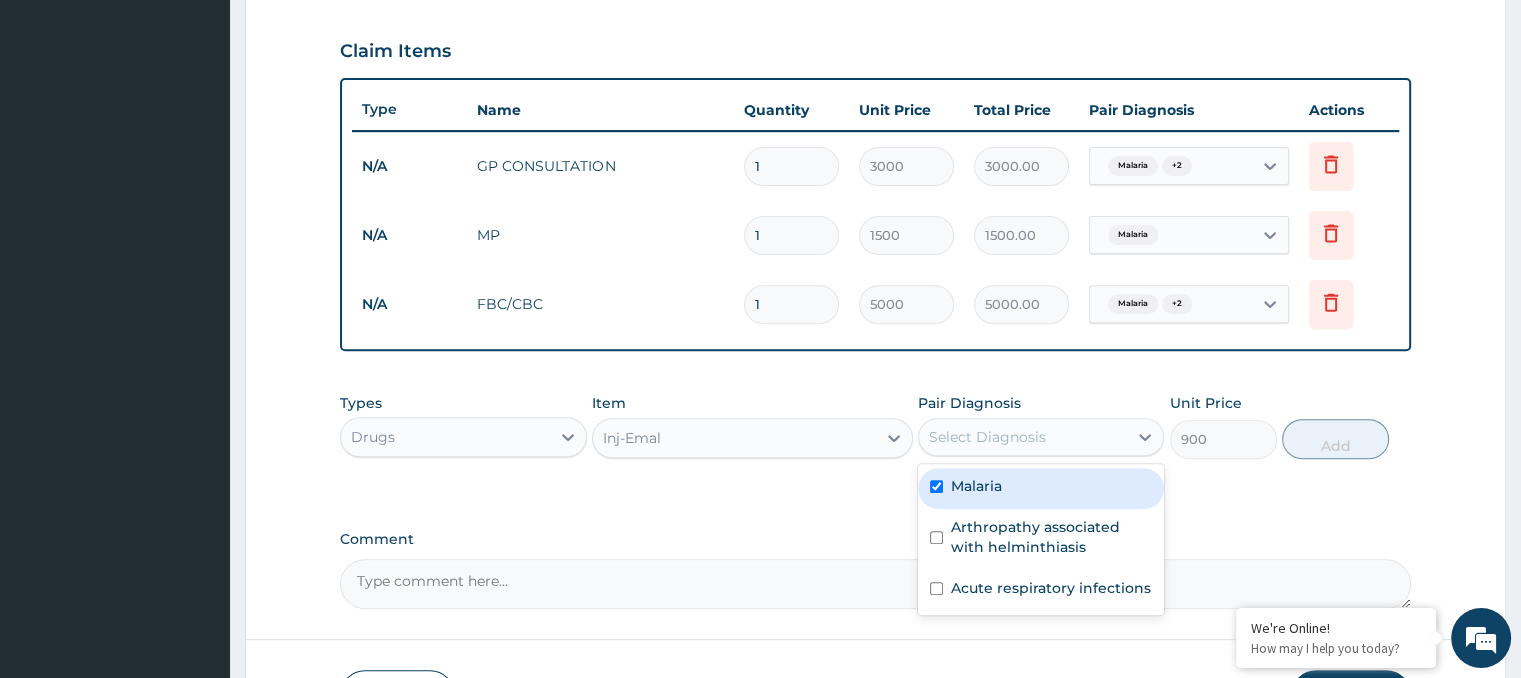 checkbox on "true" 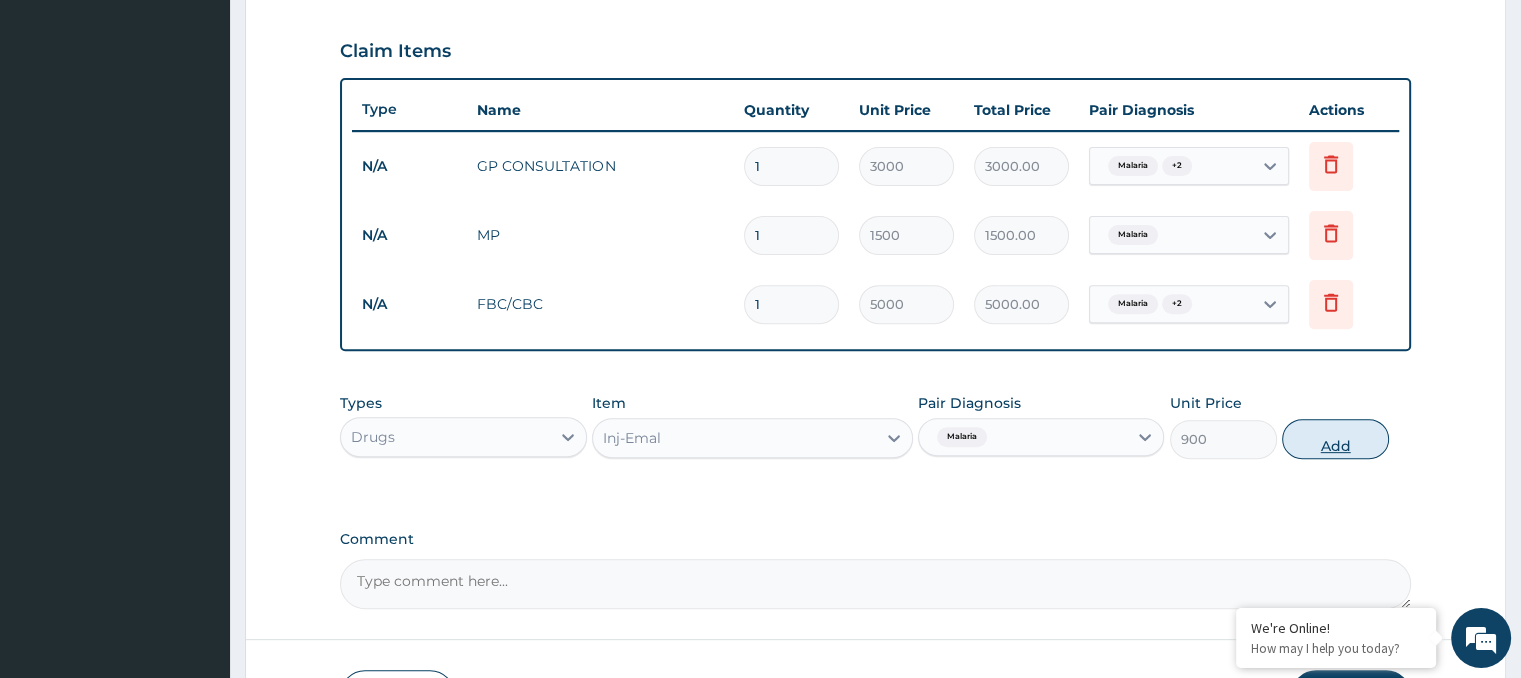click on "Add" at bounding box center [1335, 439] 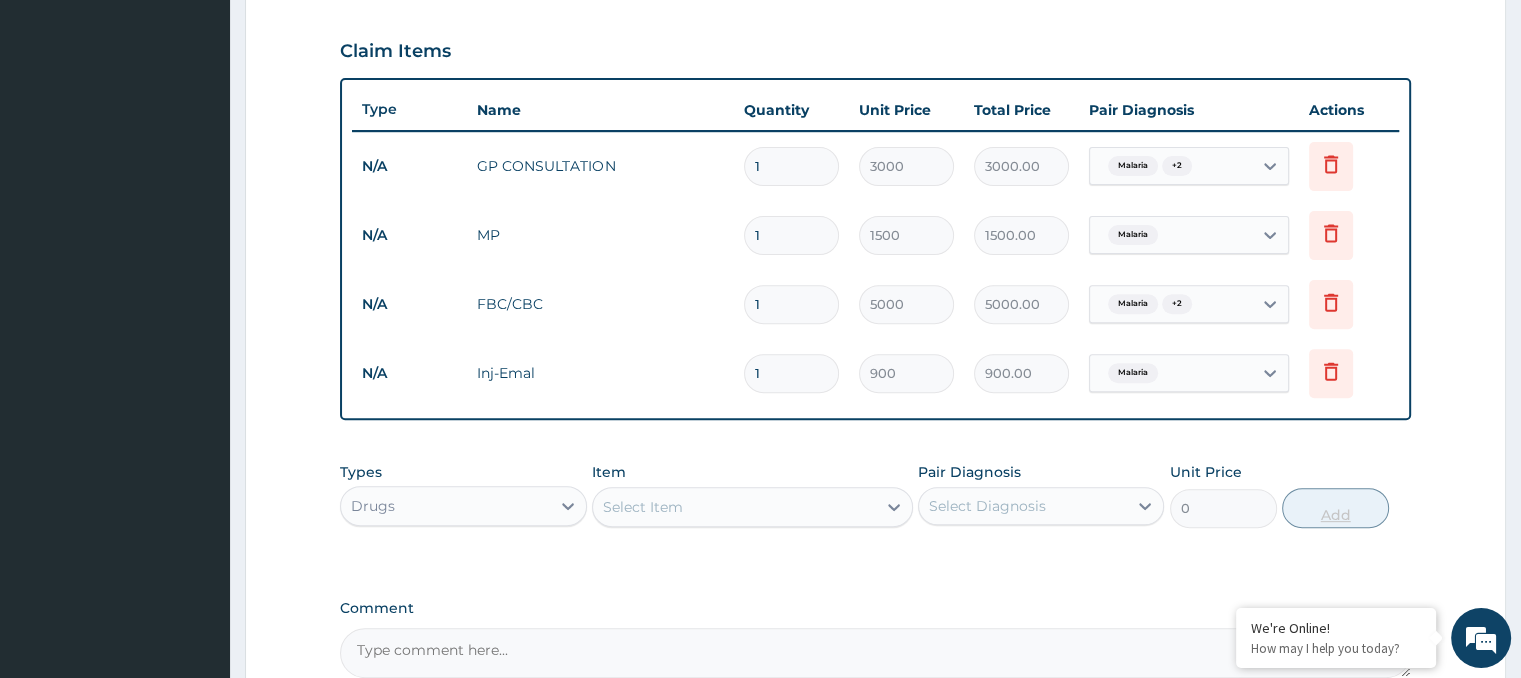 type on "2" 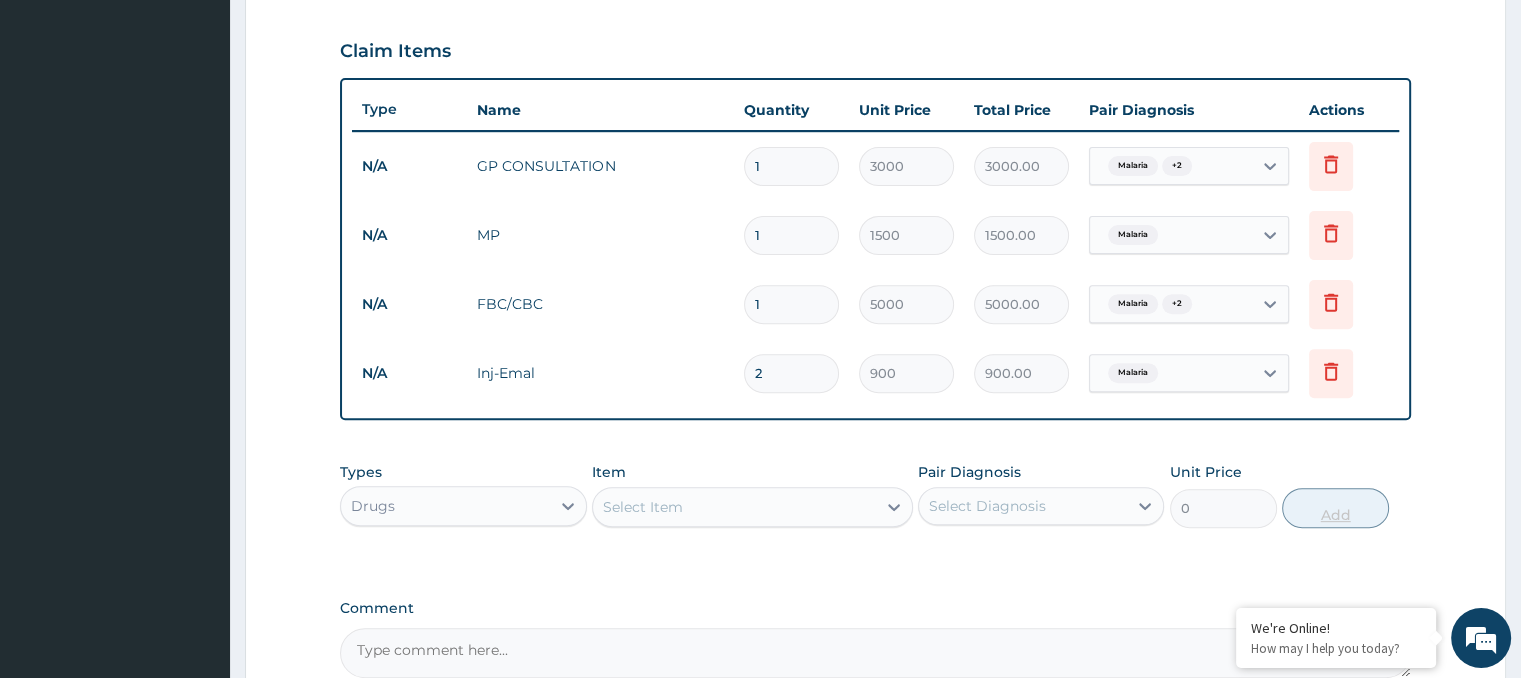 type on "1800.00" 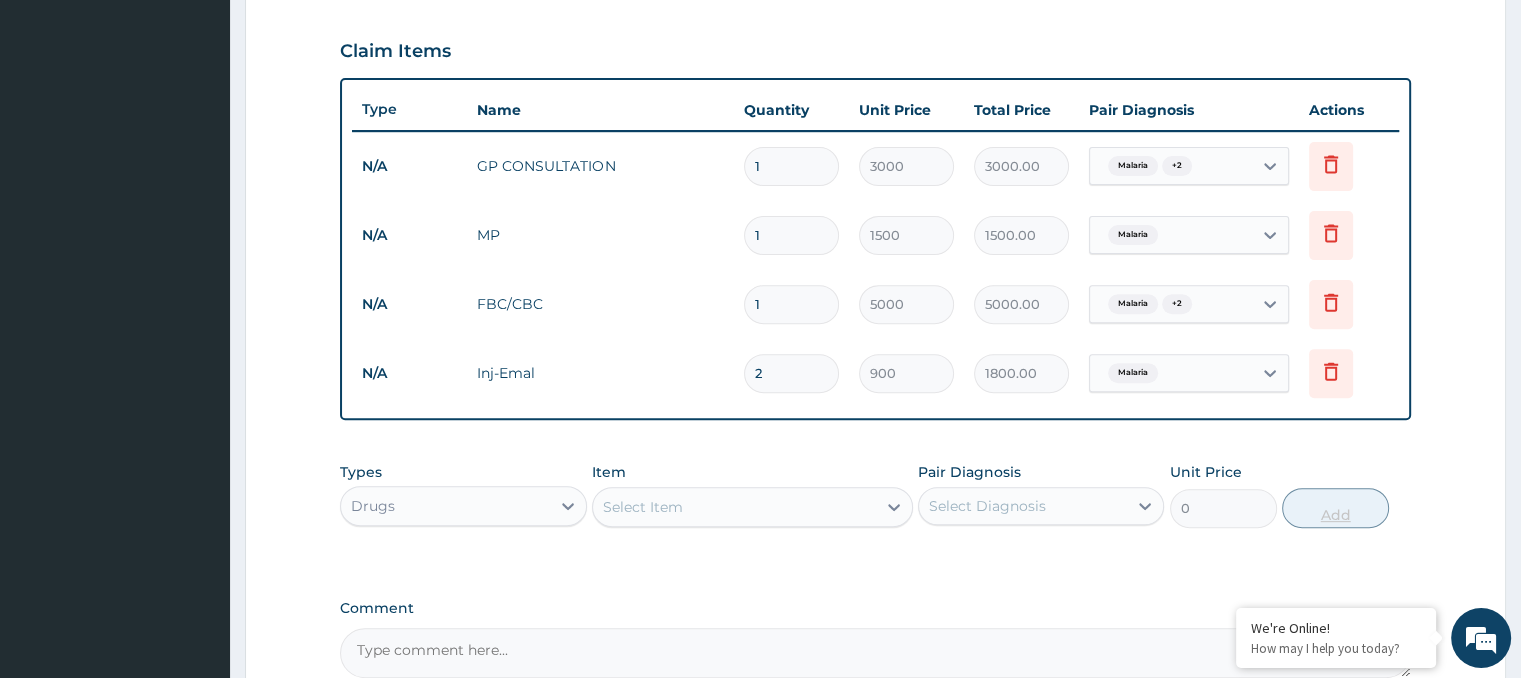 type on "3" 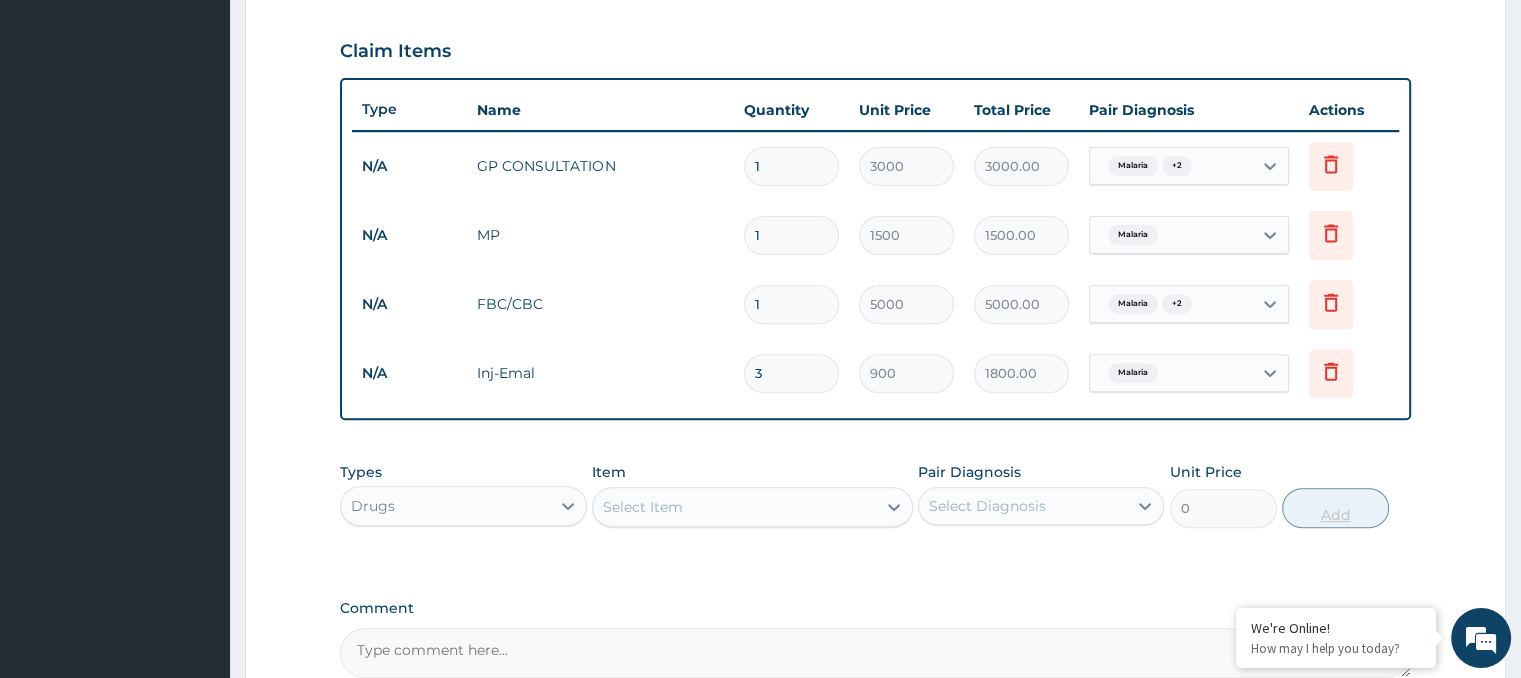 type on "2700.00" 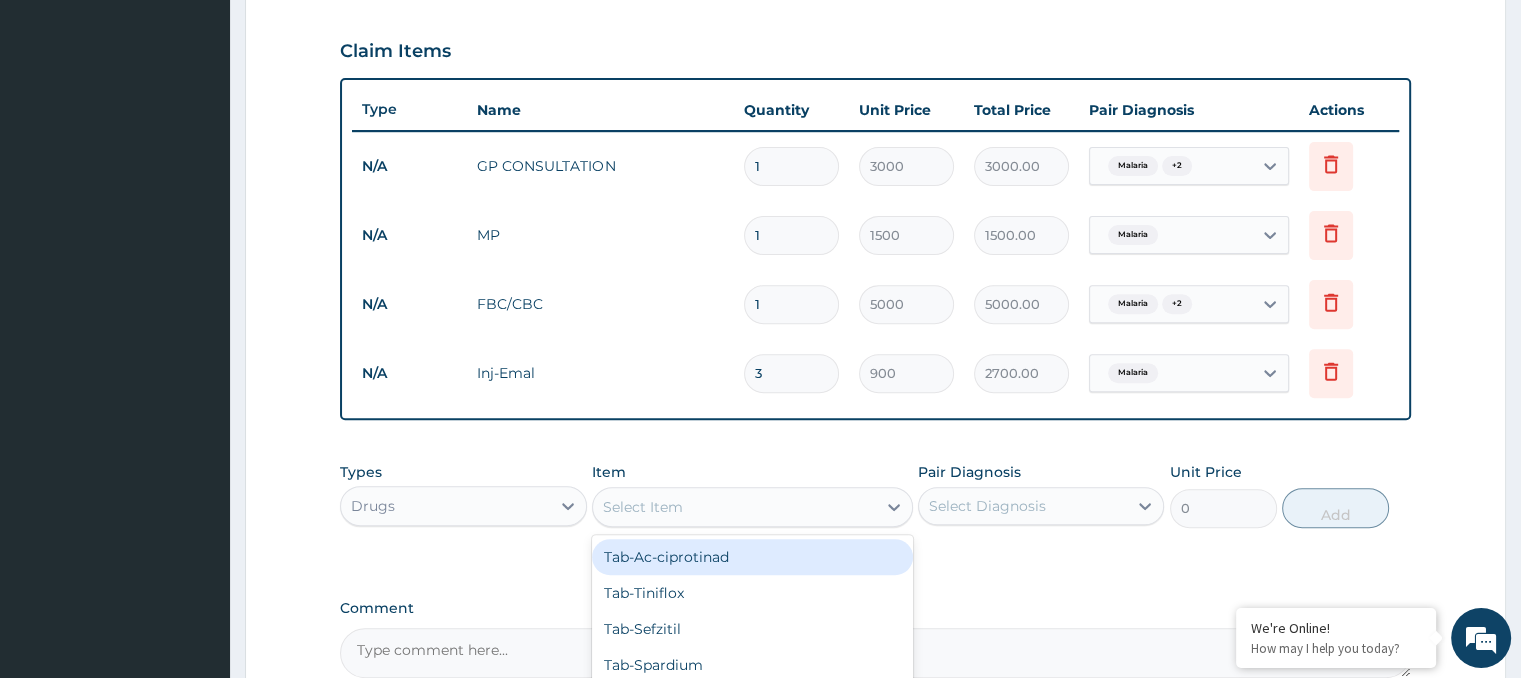 click on "Select Item" at bounding box center [734, 507] 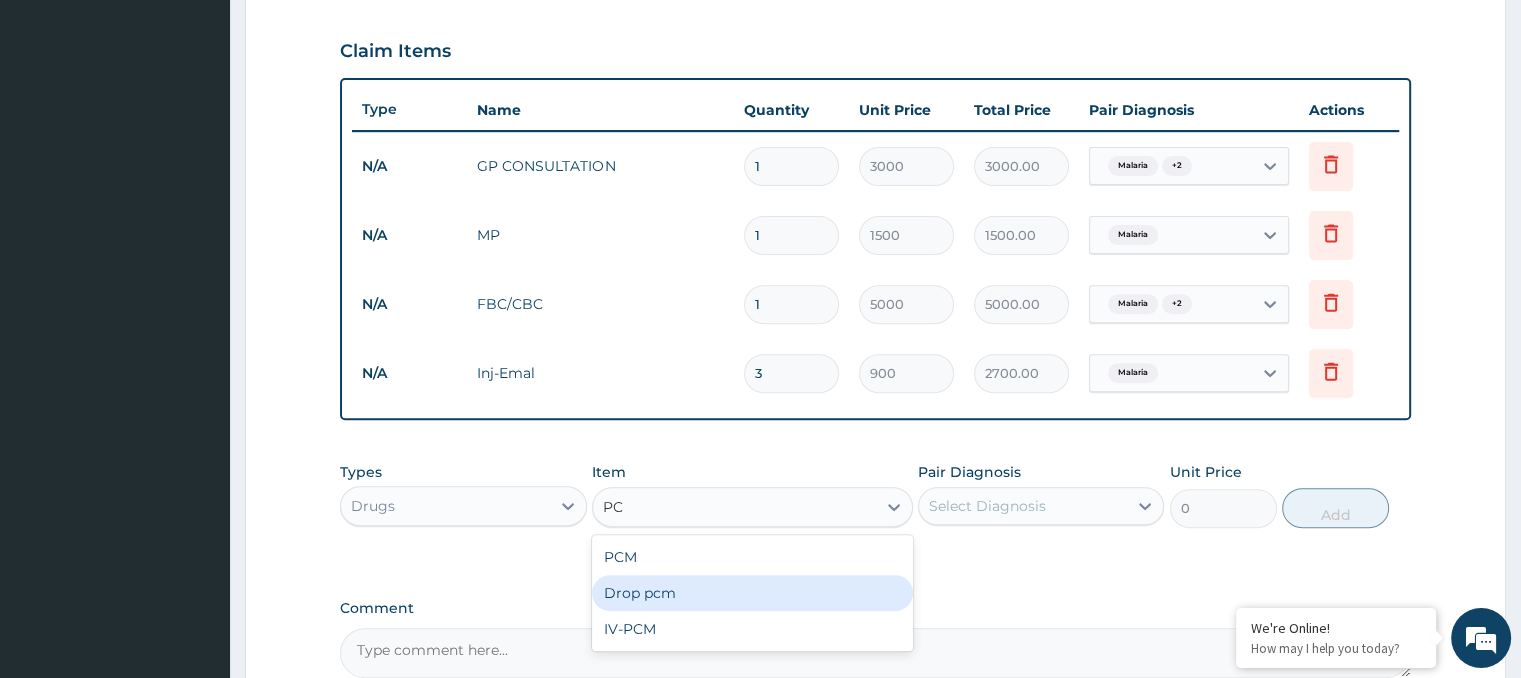 type on "P" 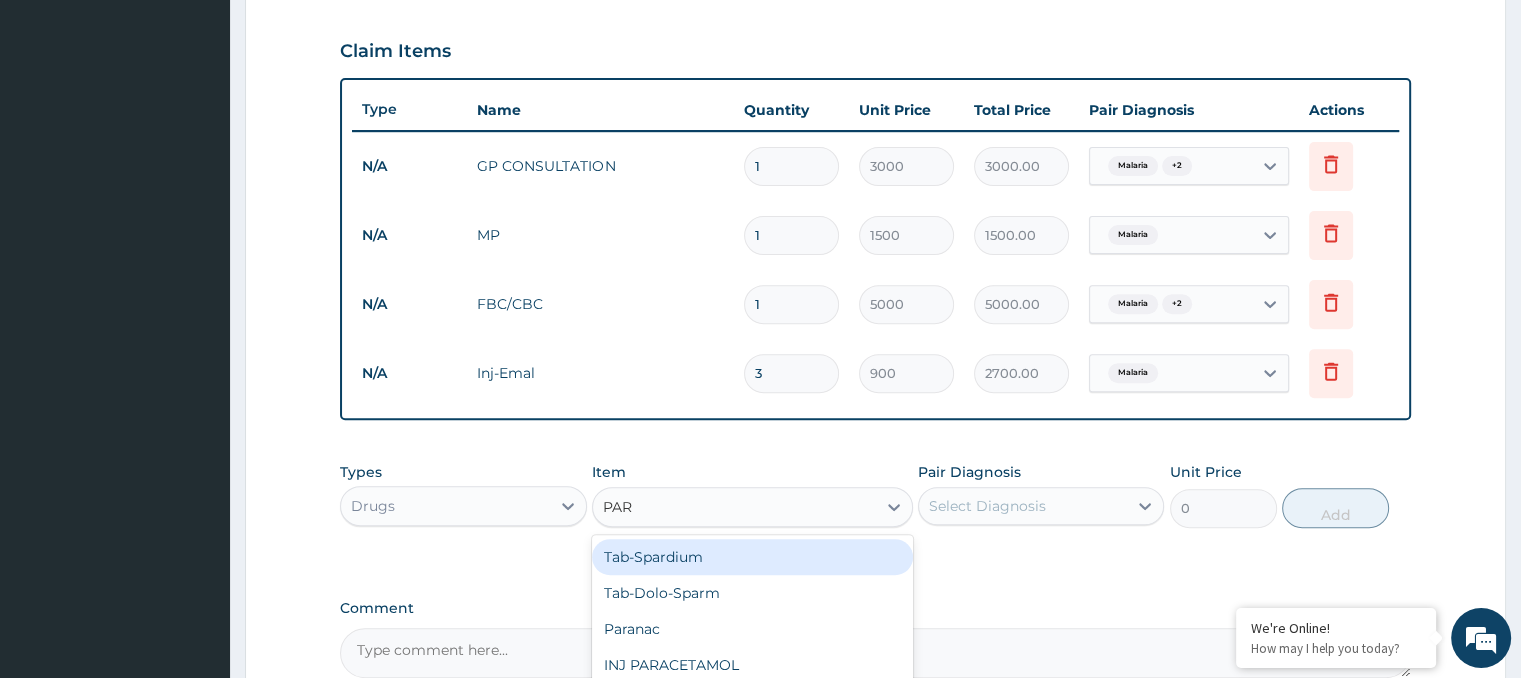 type on "PARA" 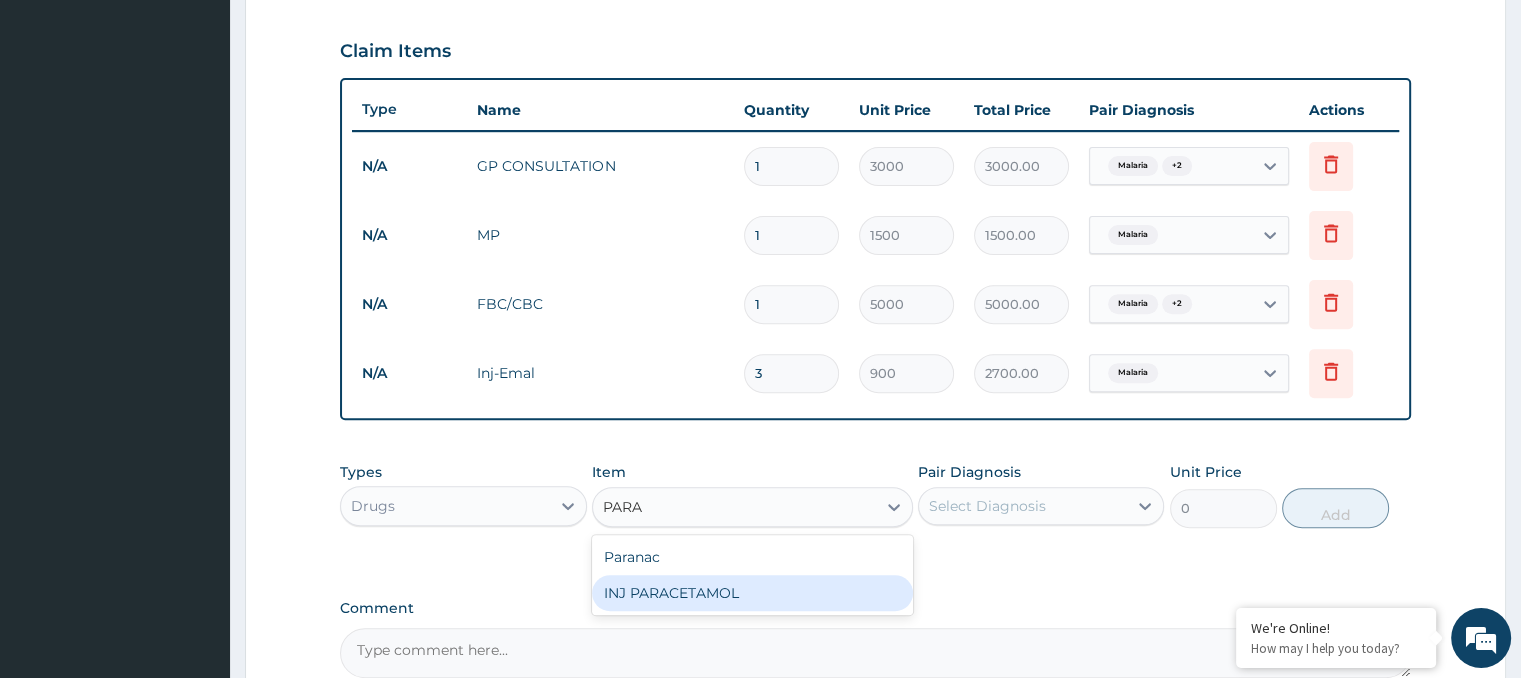 click on "INJ PARACETAMOL" at bounding box center (752, 593) 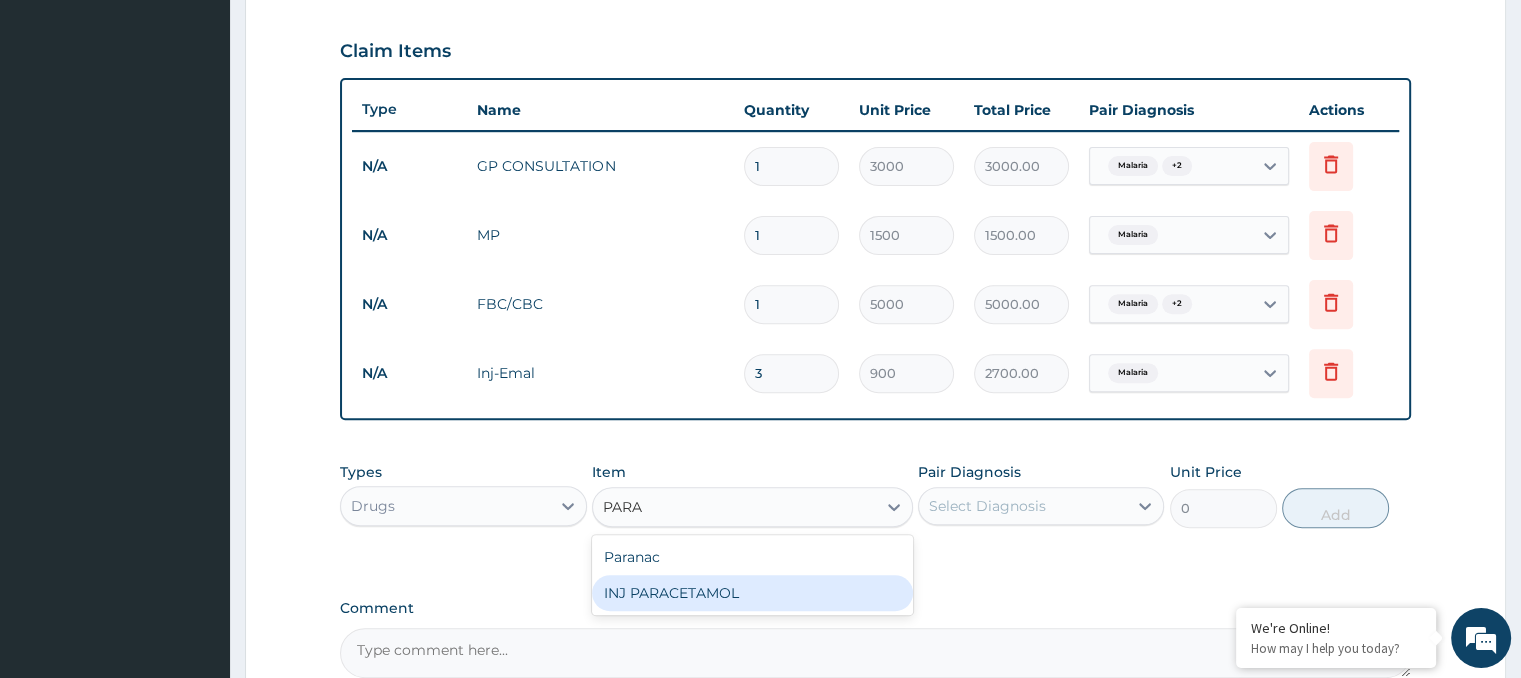type 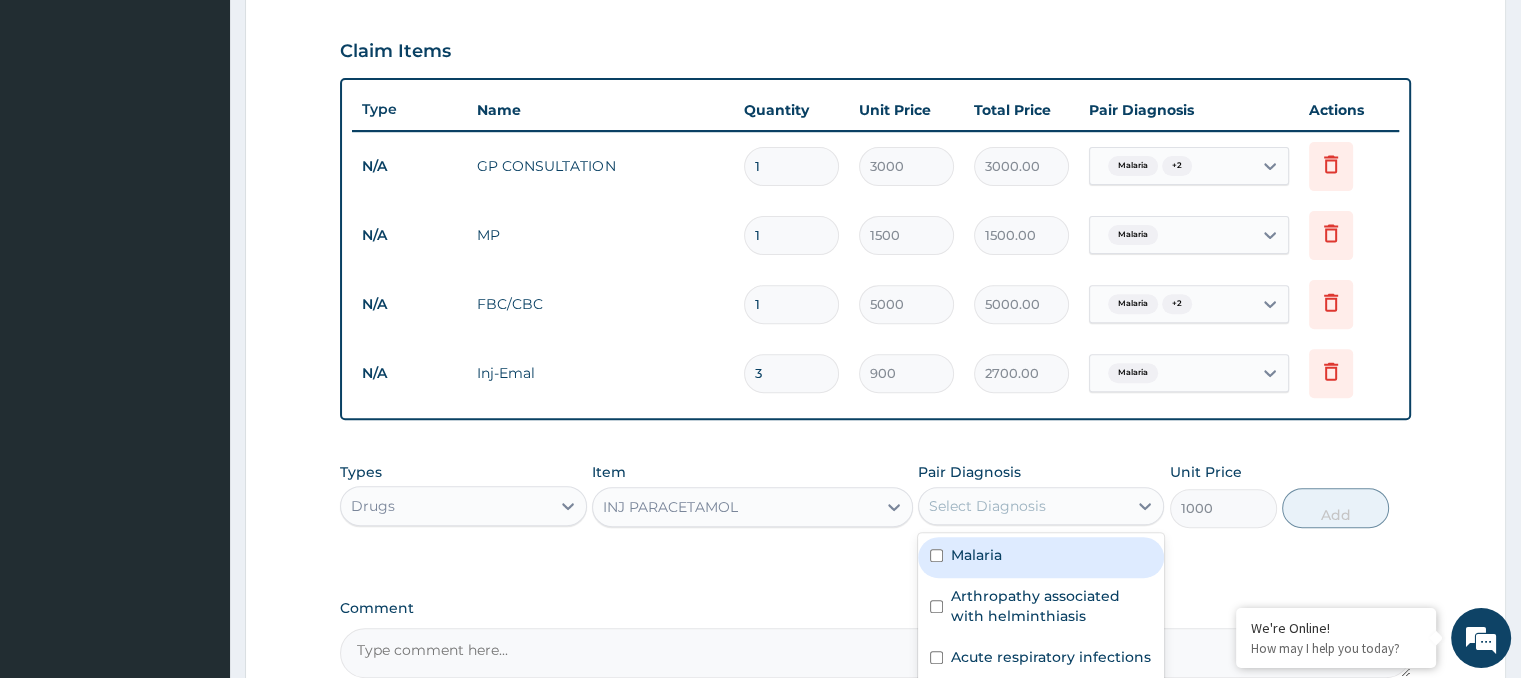 click on "Select Diagnosis" at bounding box center (1023, 506) 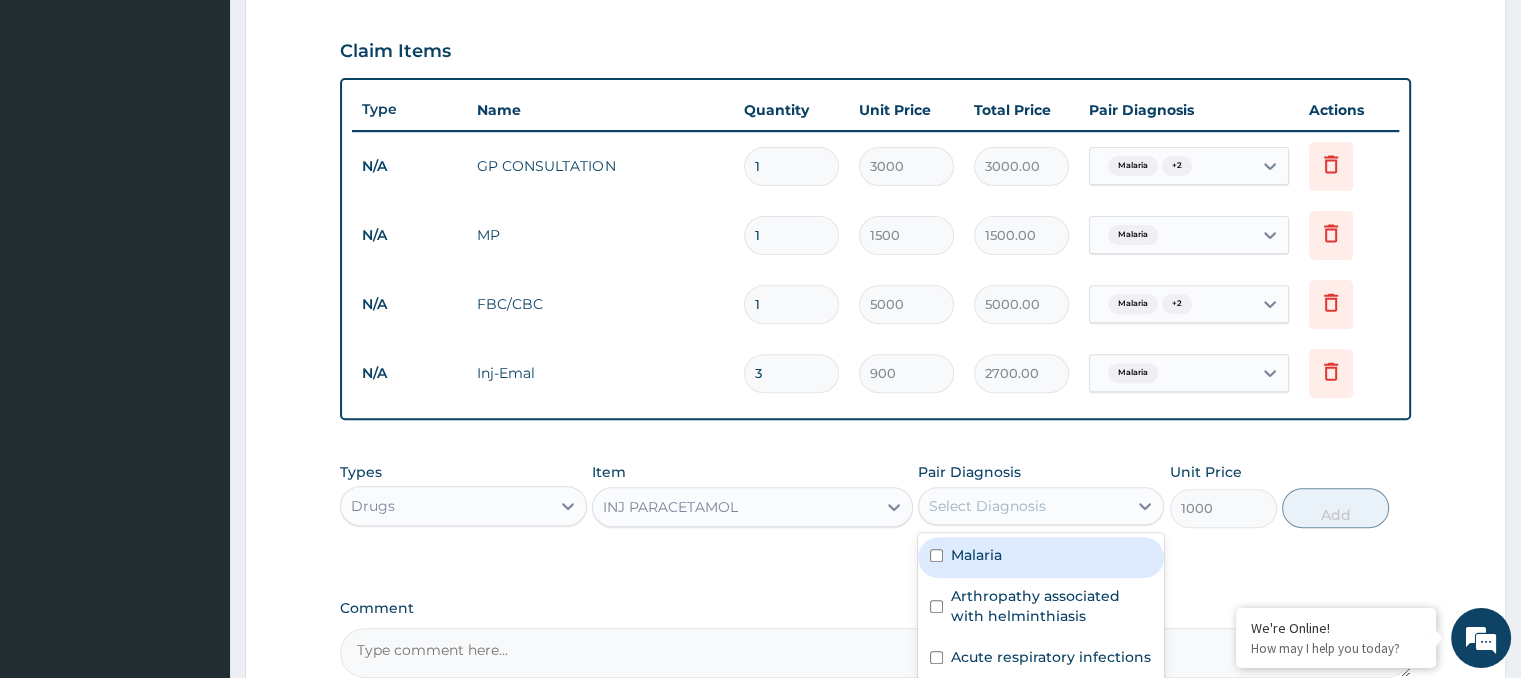 click at bounding box center (936, 555) 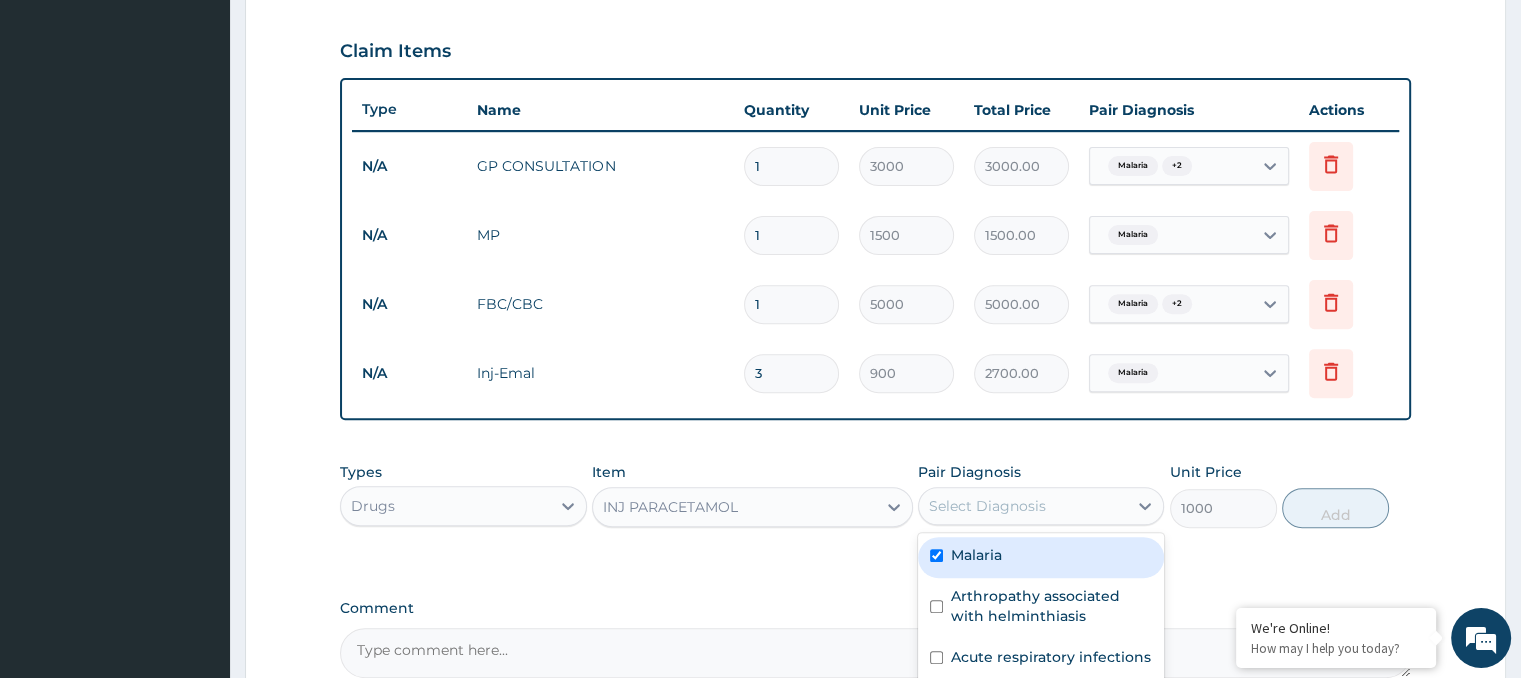 checkbox on "true" 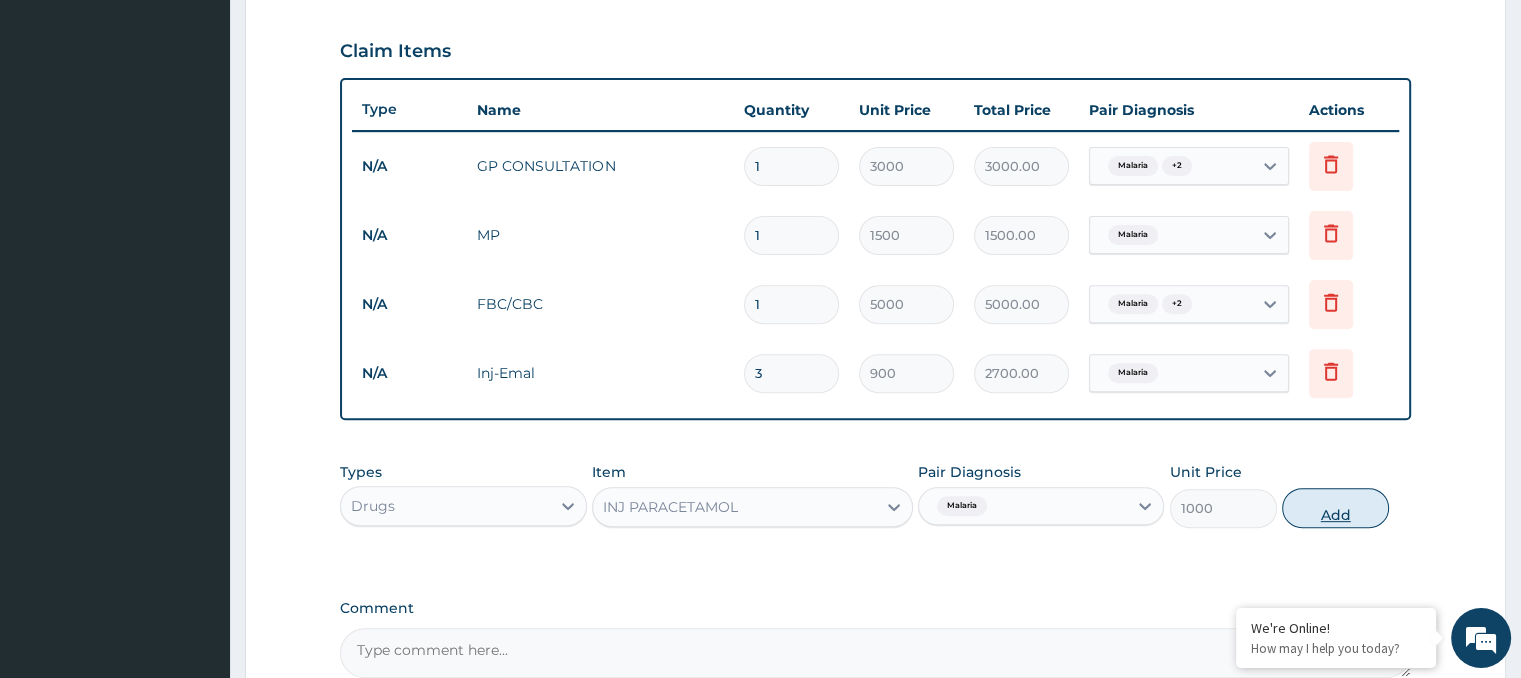 click on "Add" at bounding box center [1335, 508] 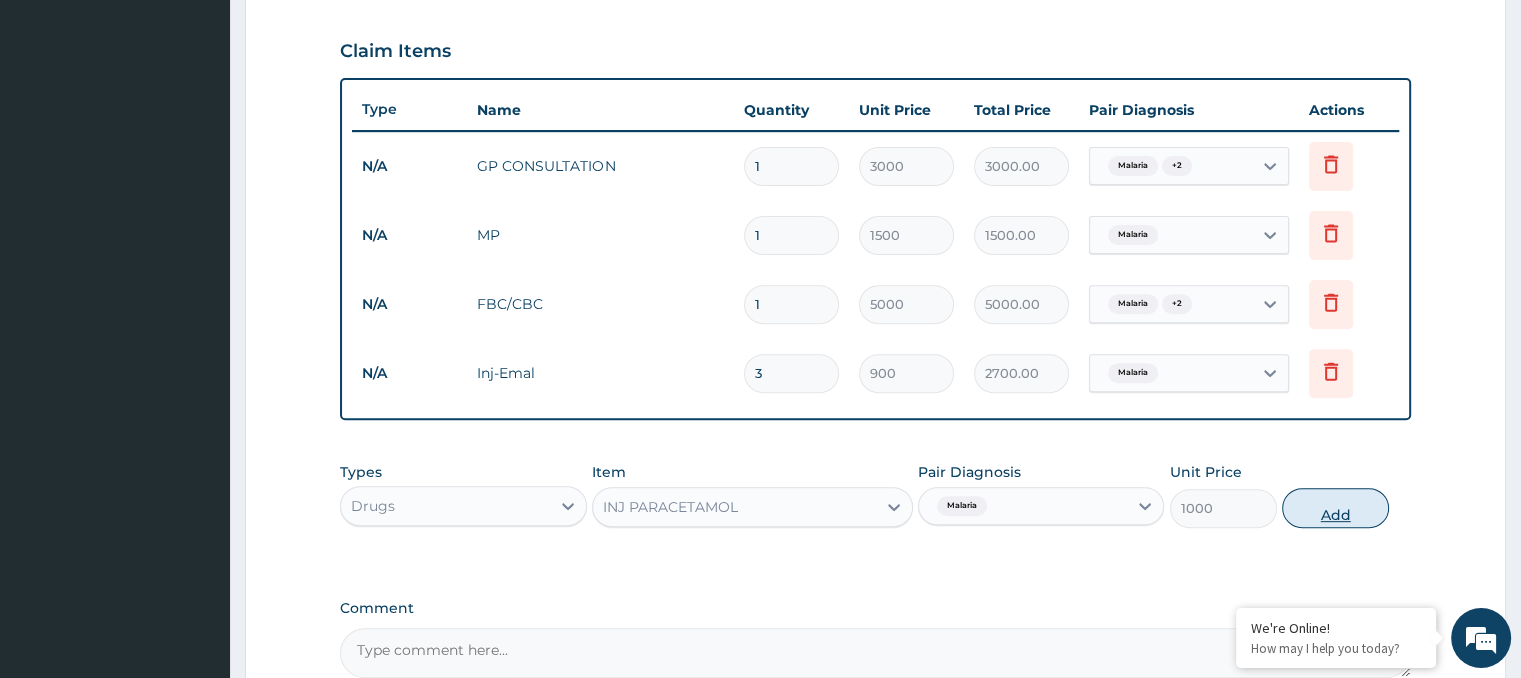 type on "0" 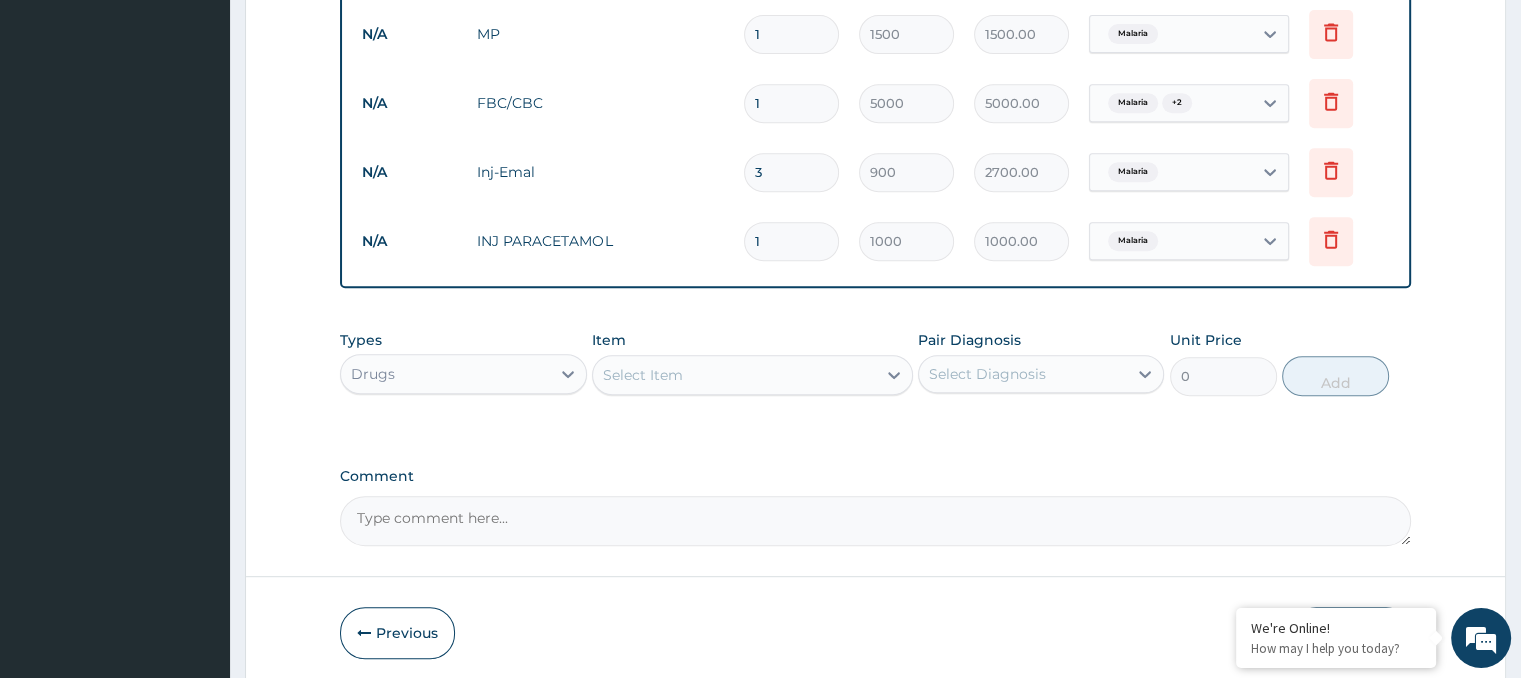 scroll, scrollTop: 875, scrollLeft: 0, axis: vertical 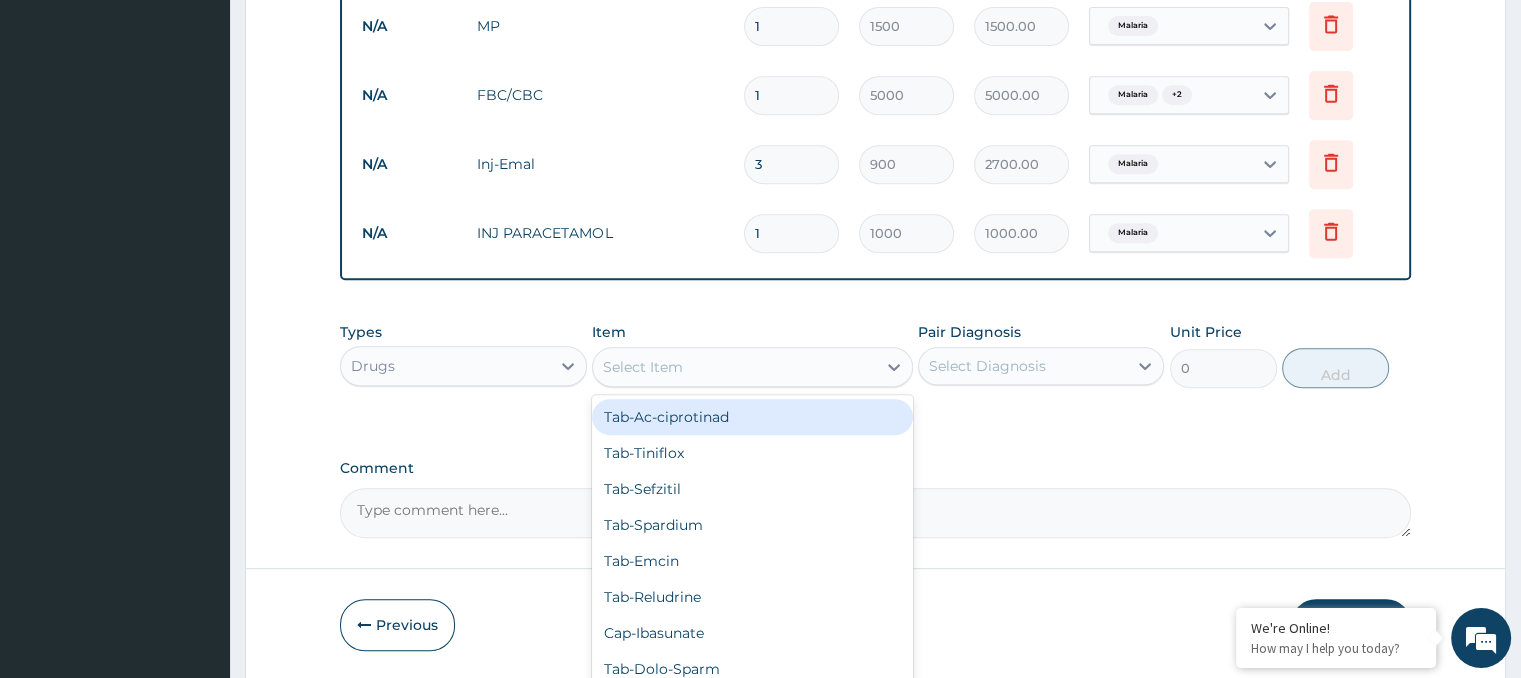 click on "Select Item" at bounding box center (643, 367) 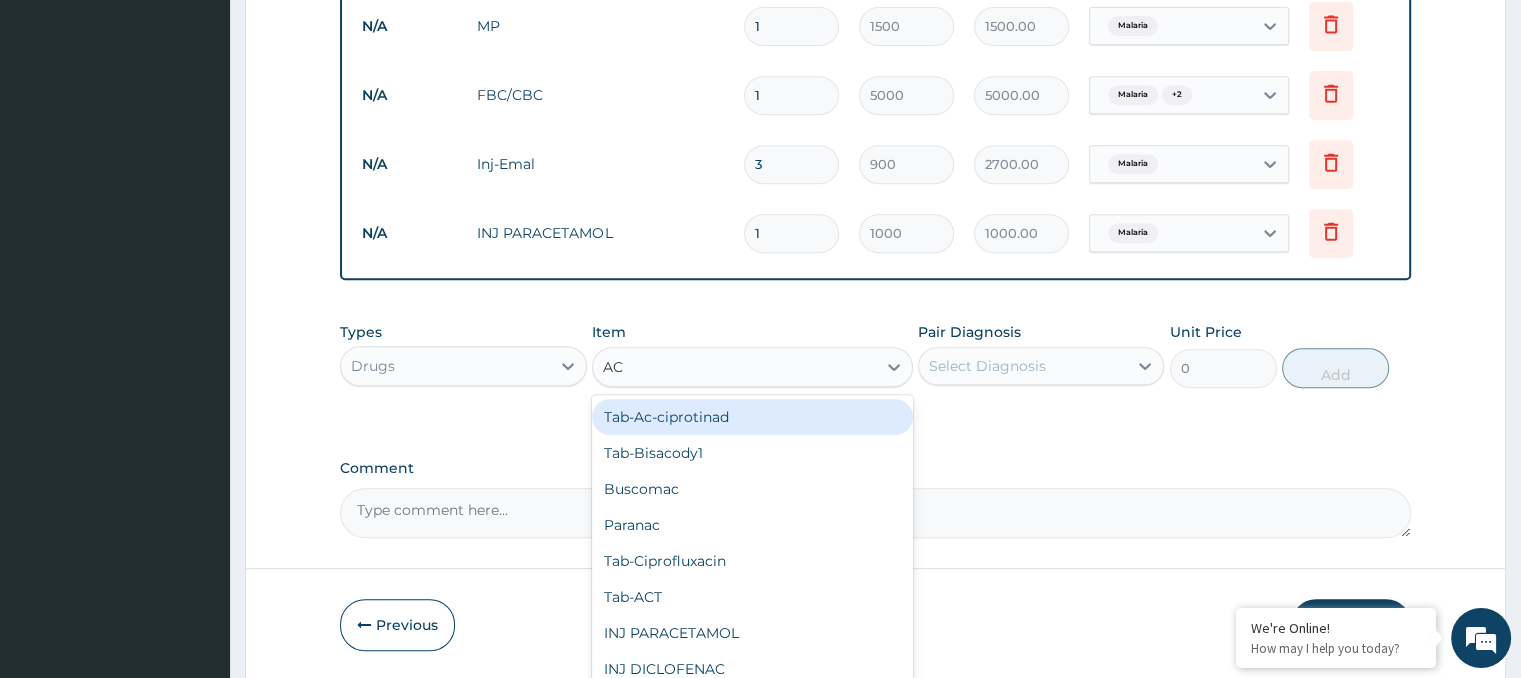 type on "ACT" 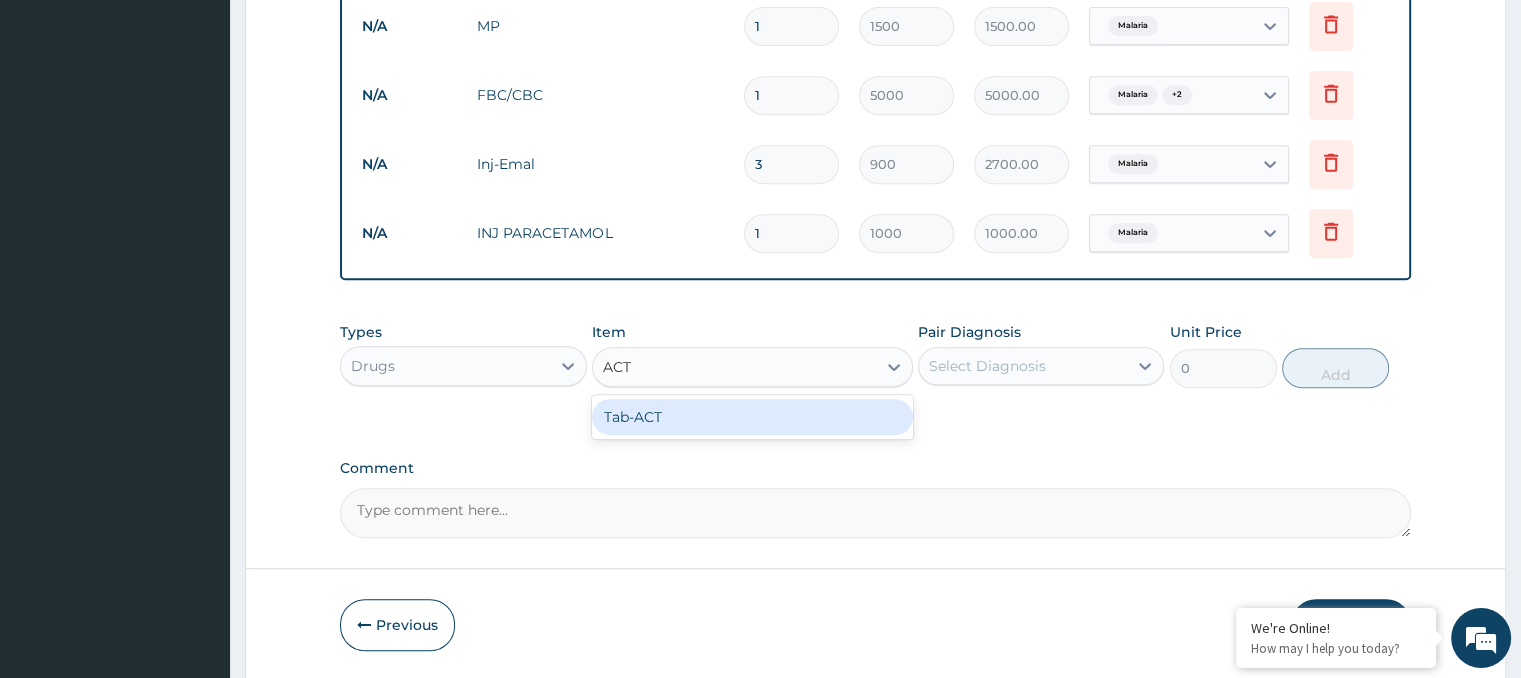 click on "Tab-ACT" at bounding box center [752, 417] 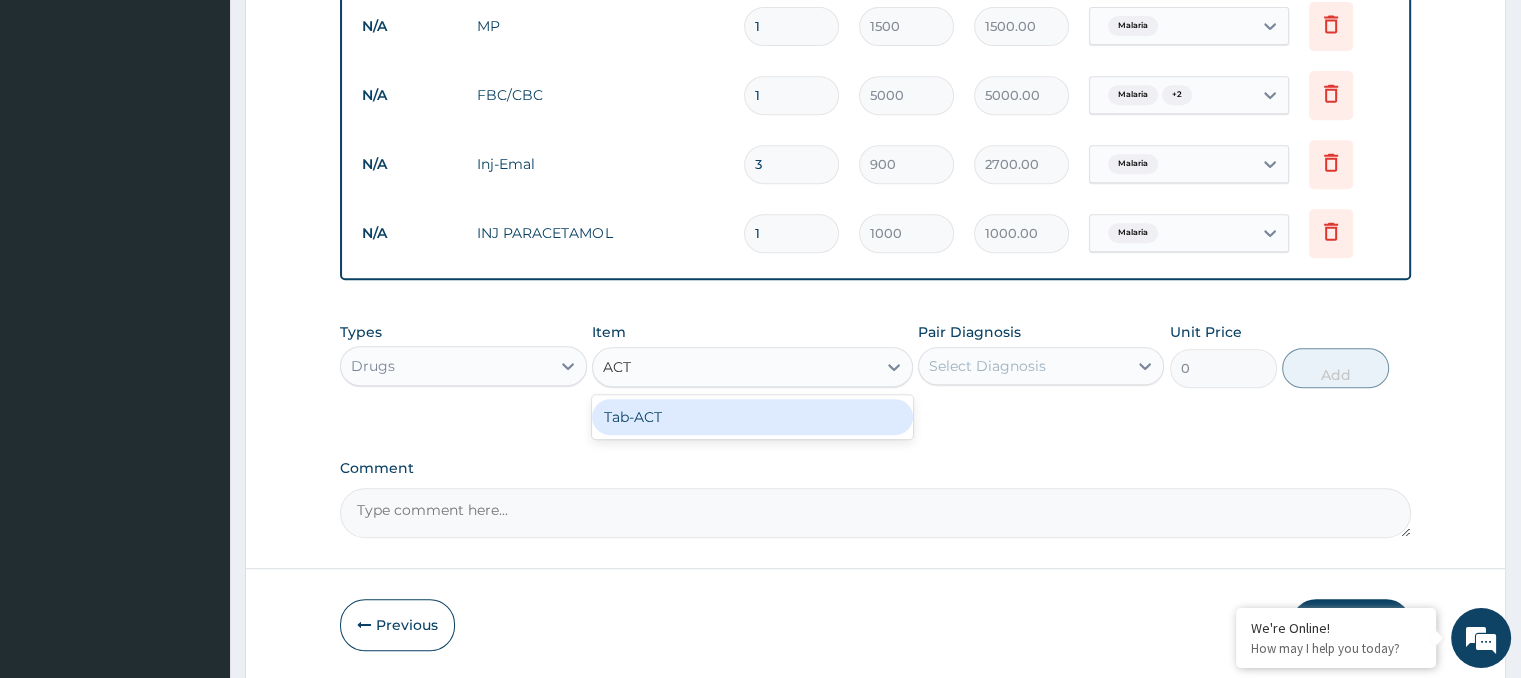 type 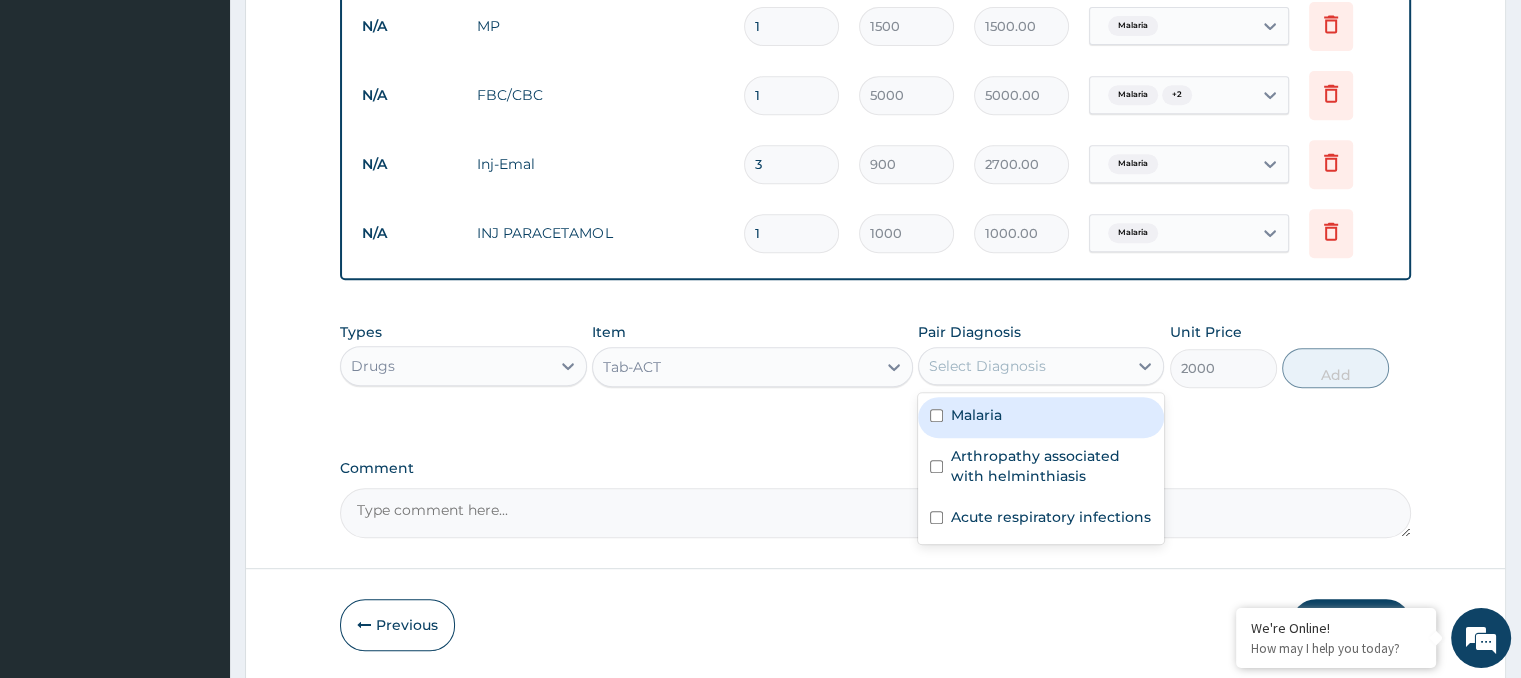 click on "Select Diagnosis" at bounding box center [987, 366] 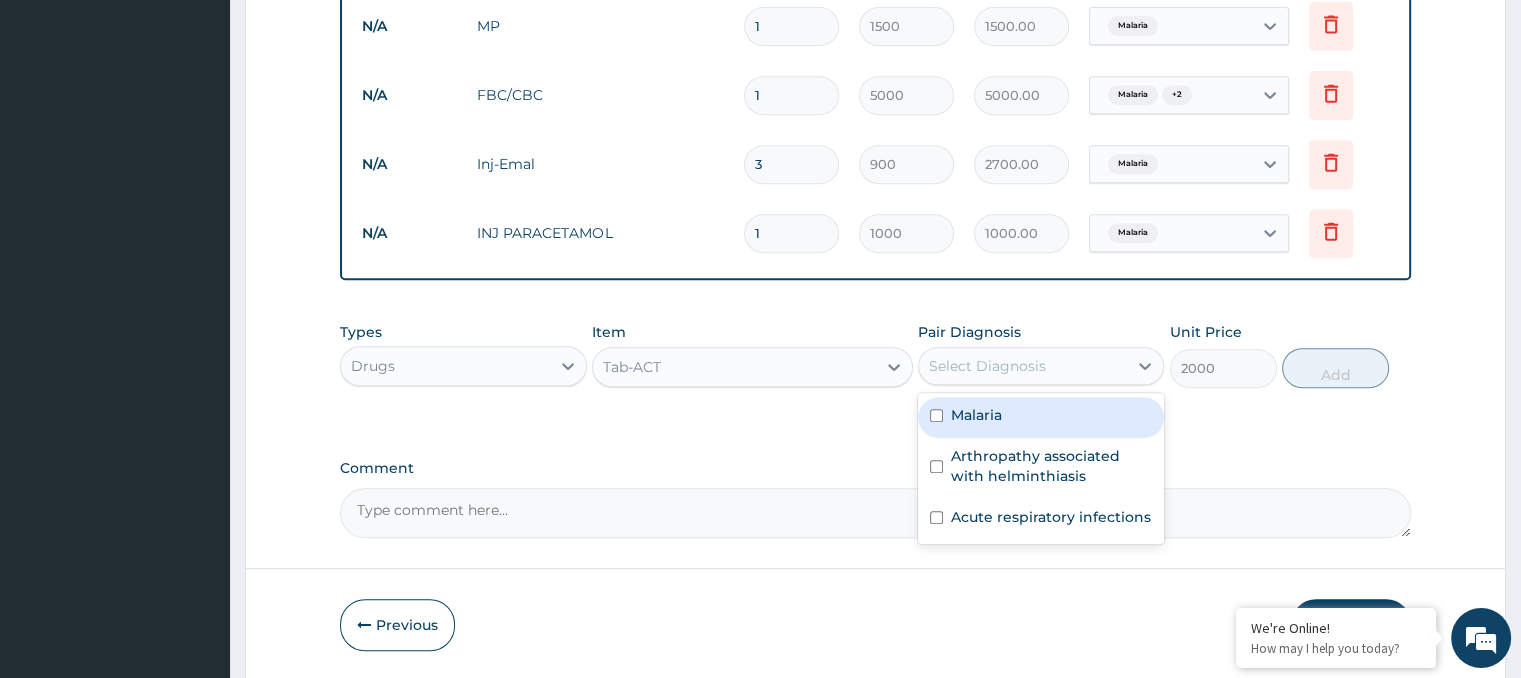 click at bounding box center [936, 415] 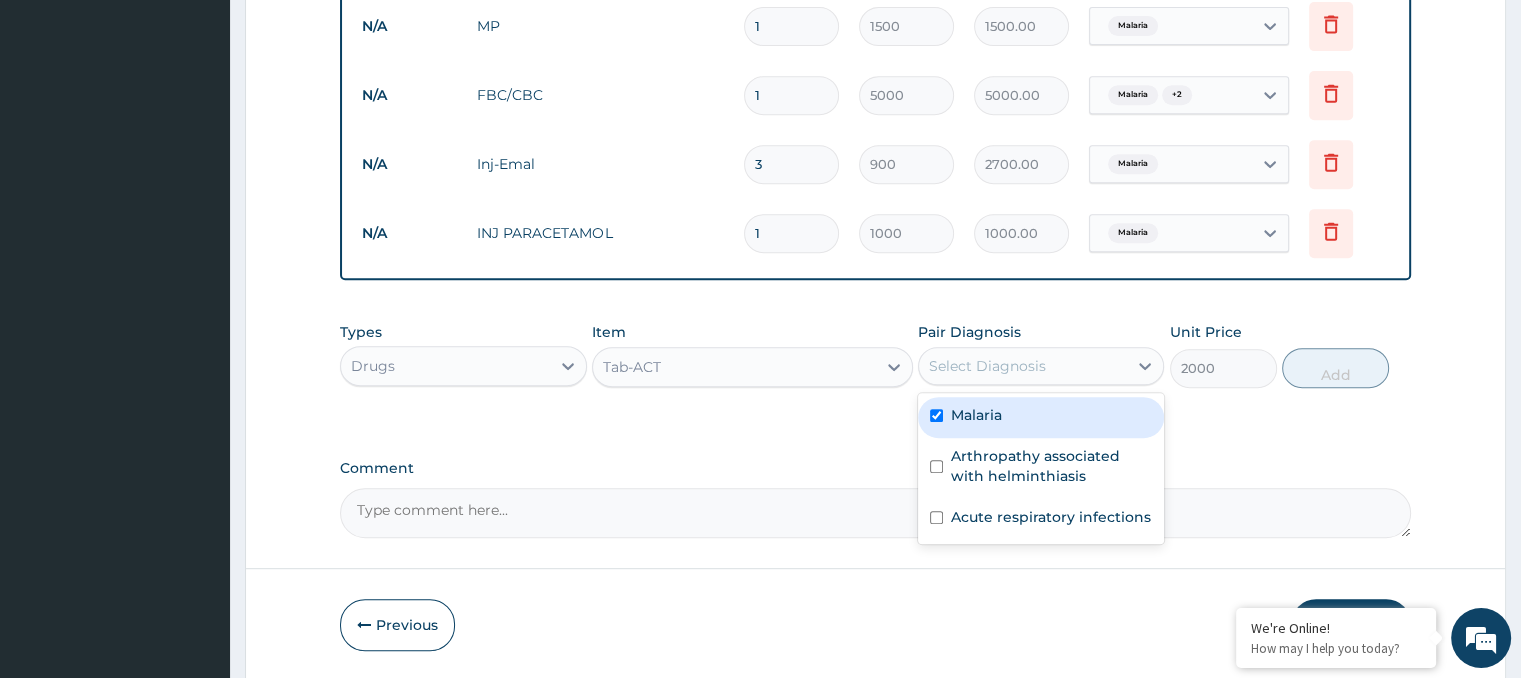 checkbox on "true" 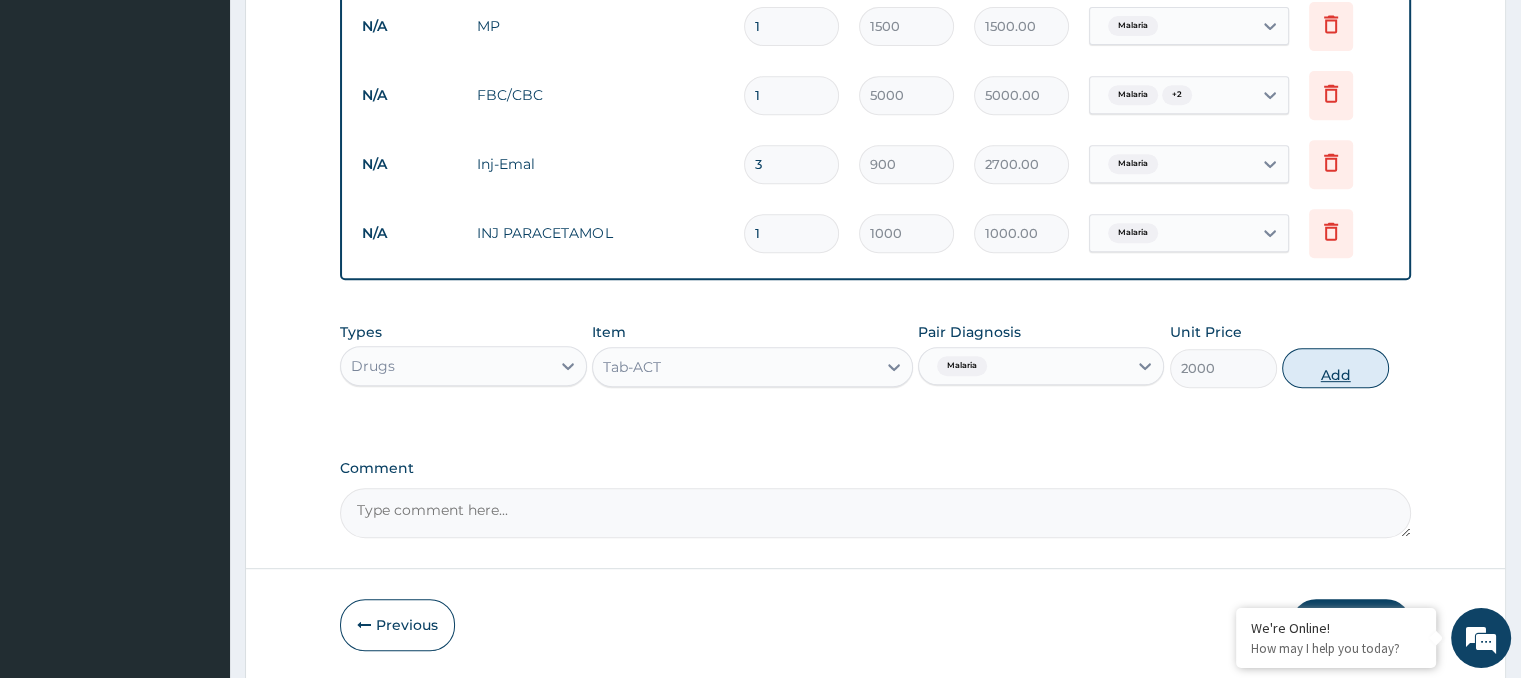 click on "Add" at bounding box center [1335, 368] 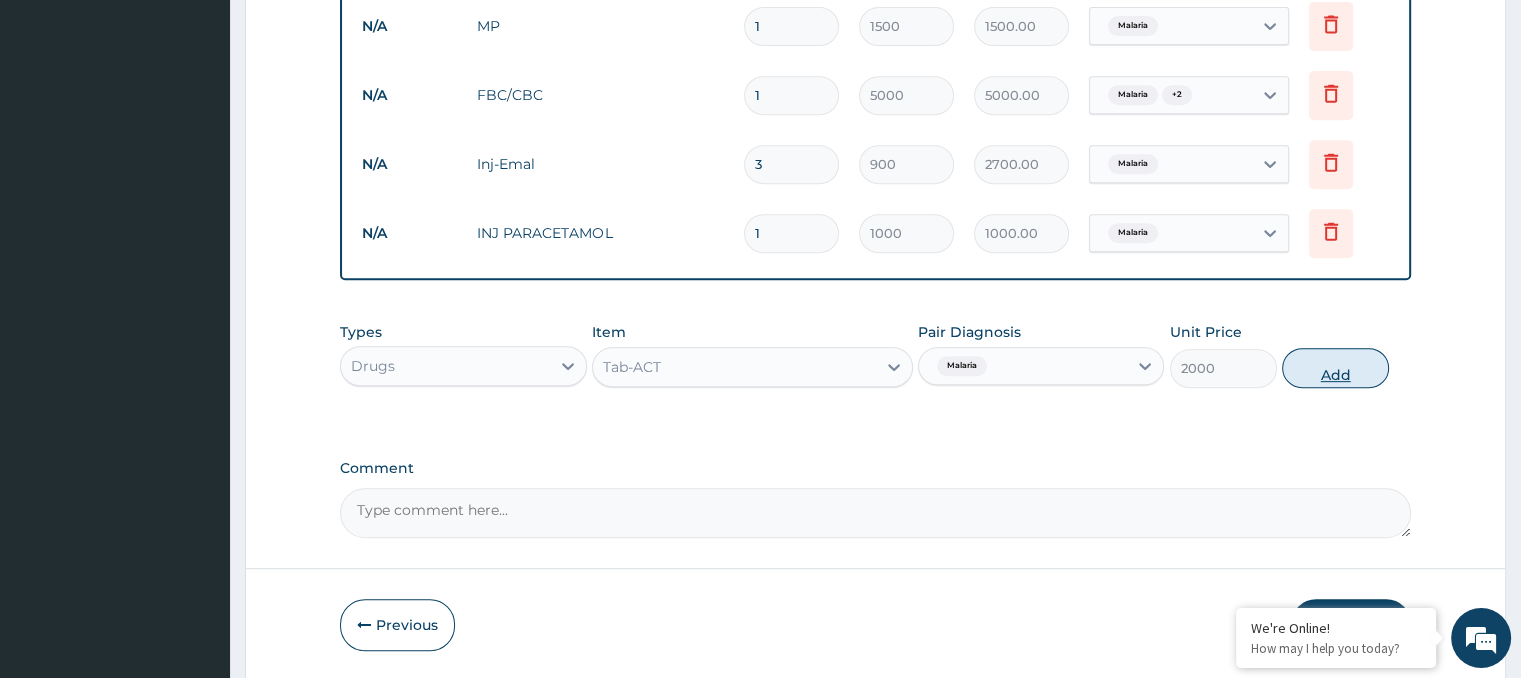 type on "0" 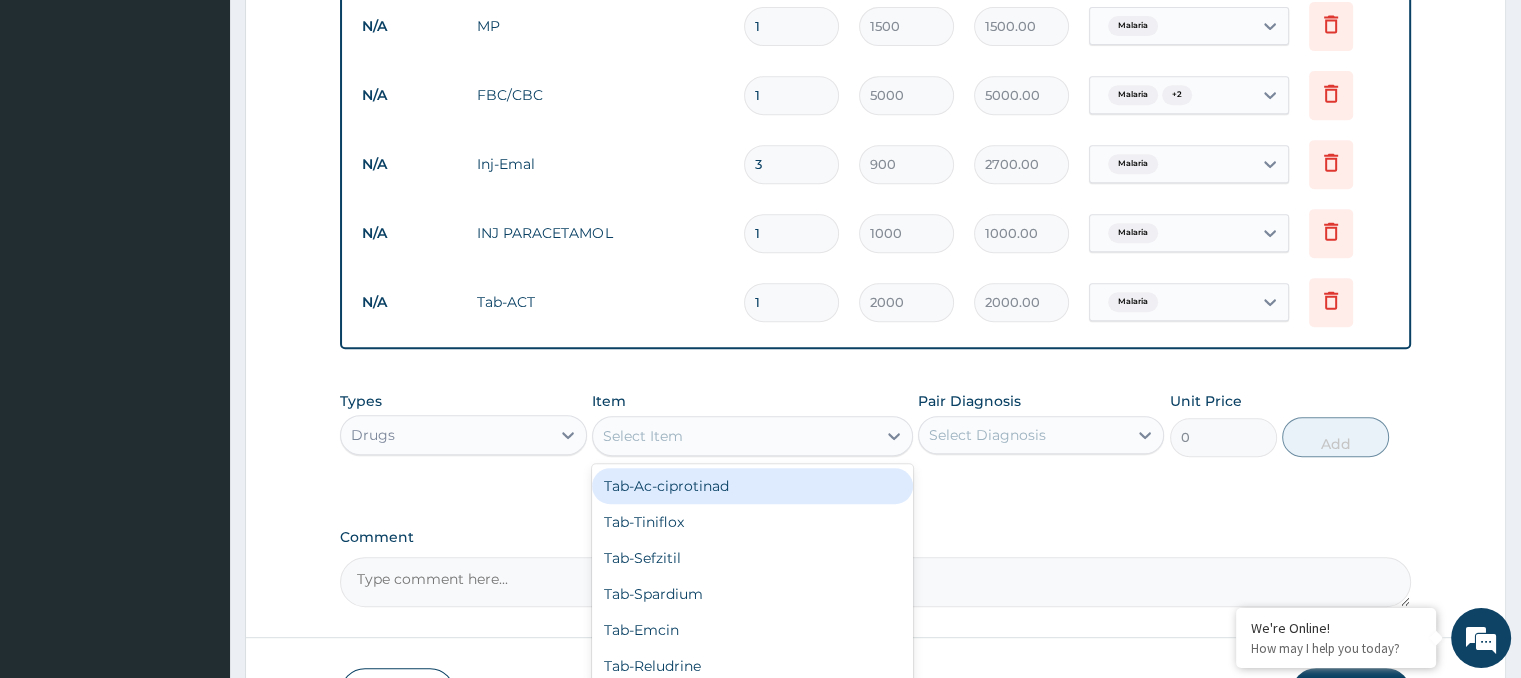 click on "Select Item" at bounding box center [734, 436] 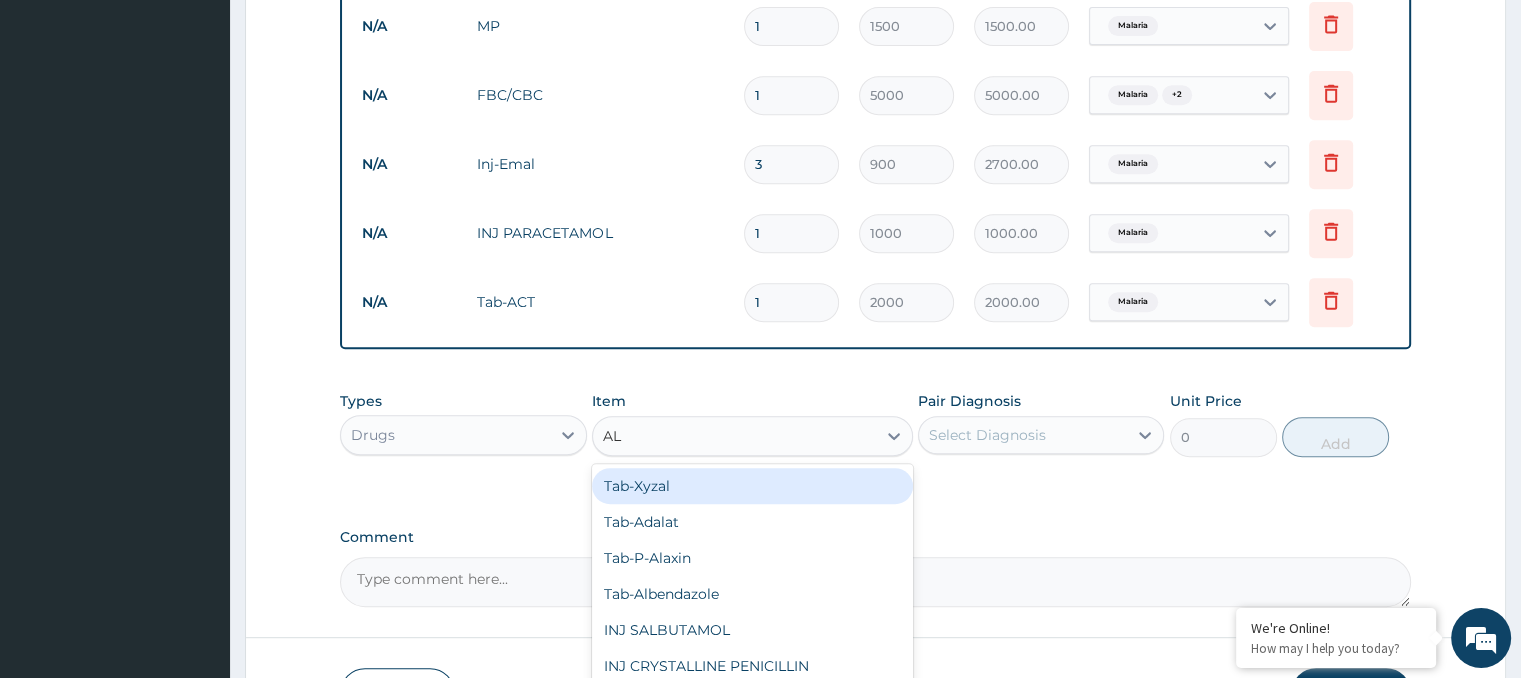 type on "ALB" 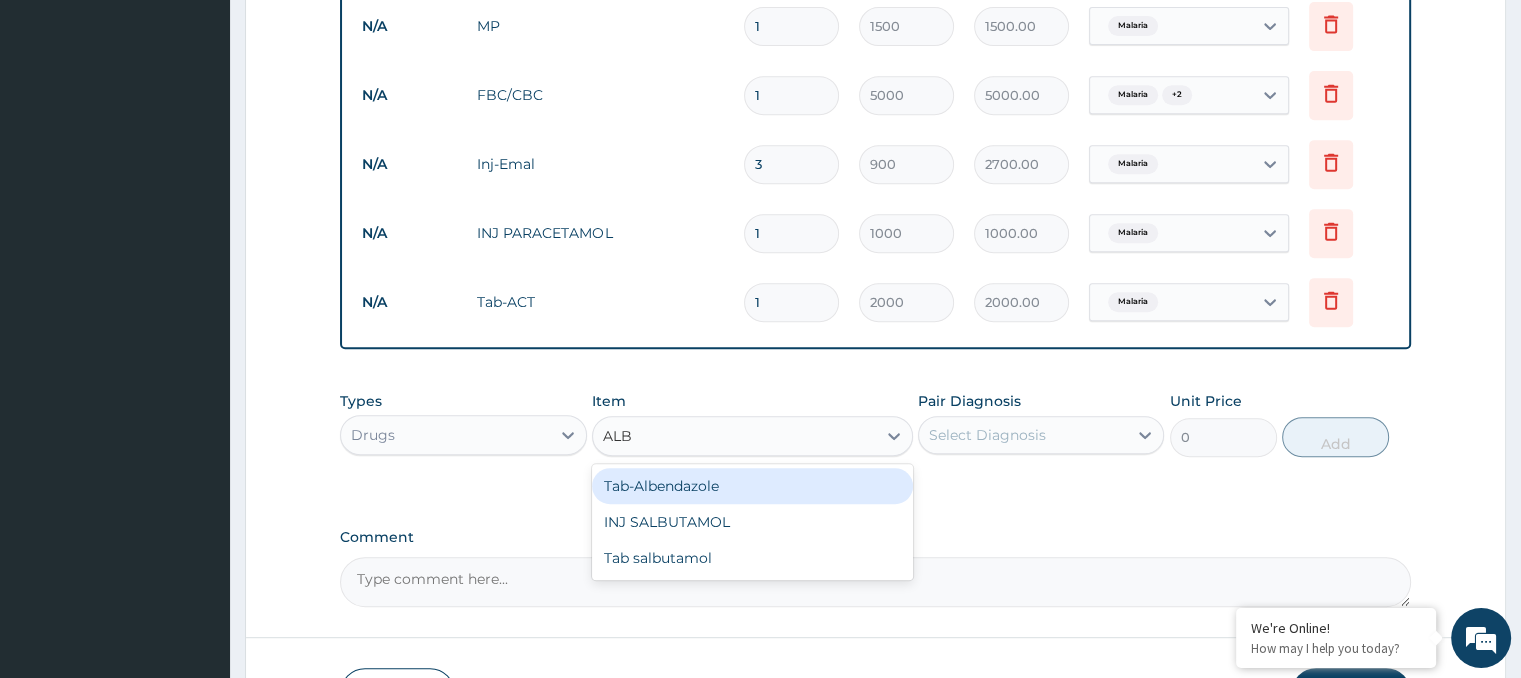 click on "Tab-Albendazole" at bounding box center [752, 486] 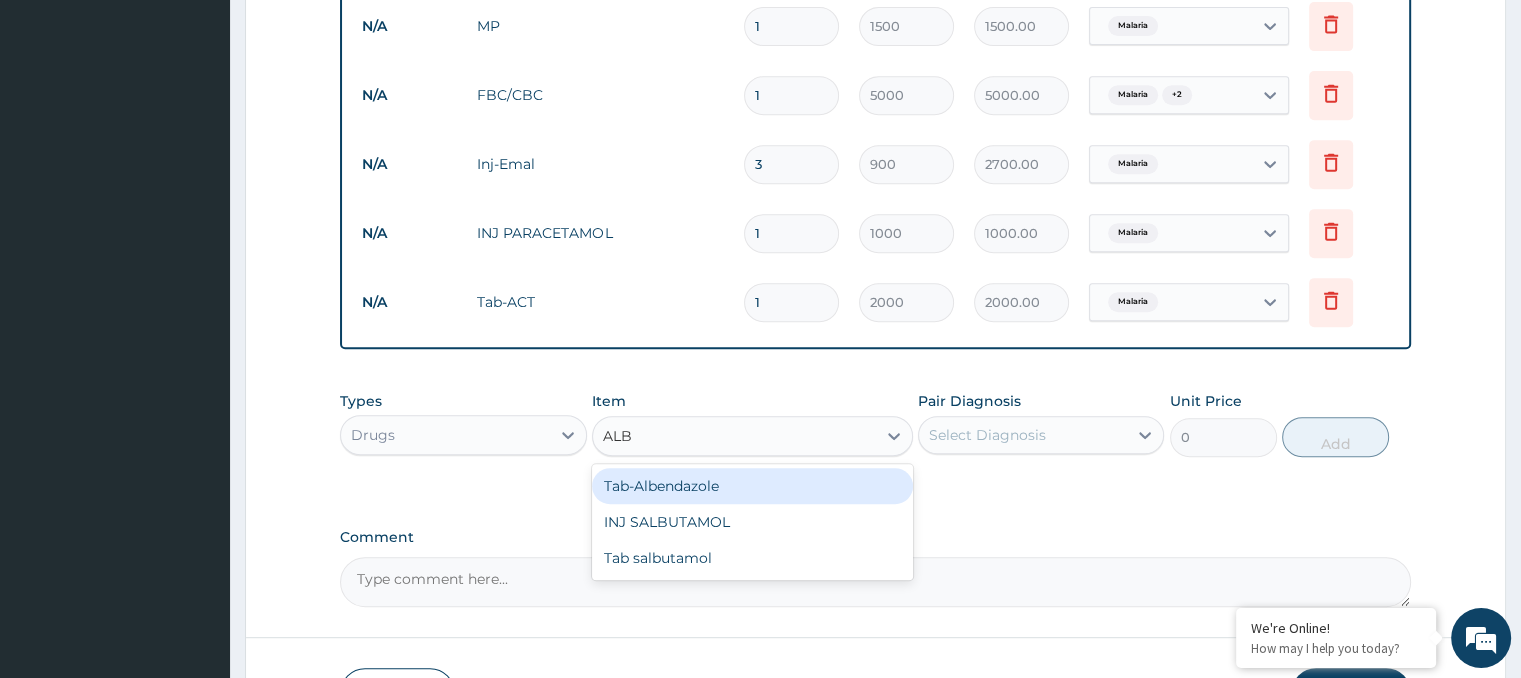 type 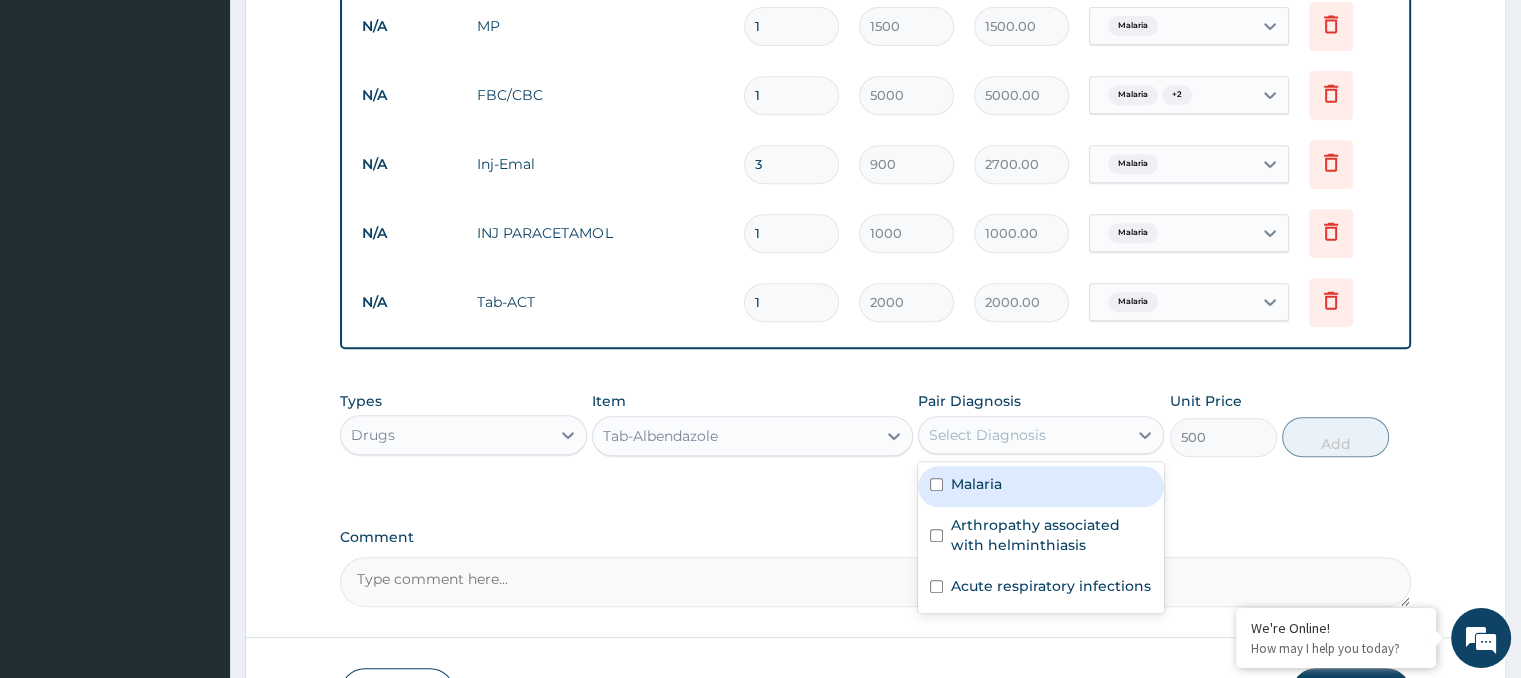 click on "Select Diagnosis" at bounding box center (987, 435) 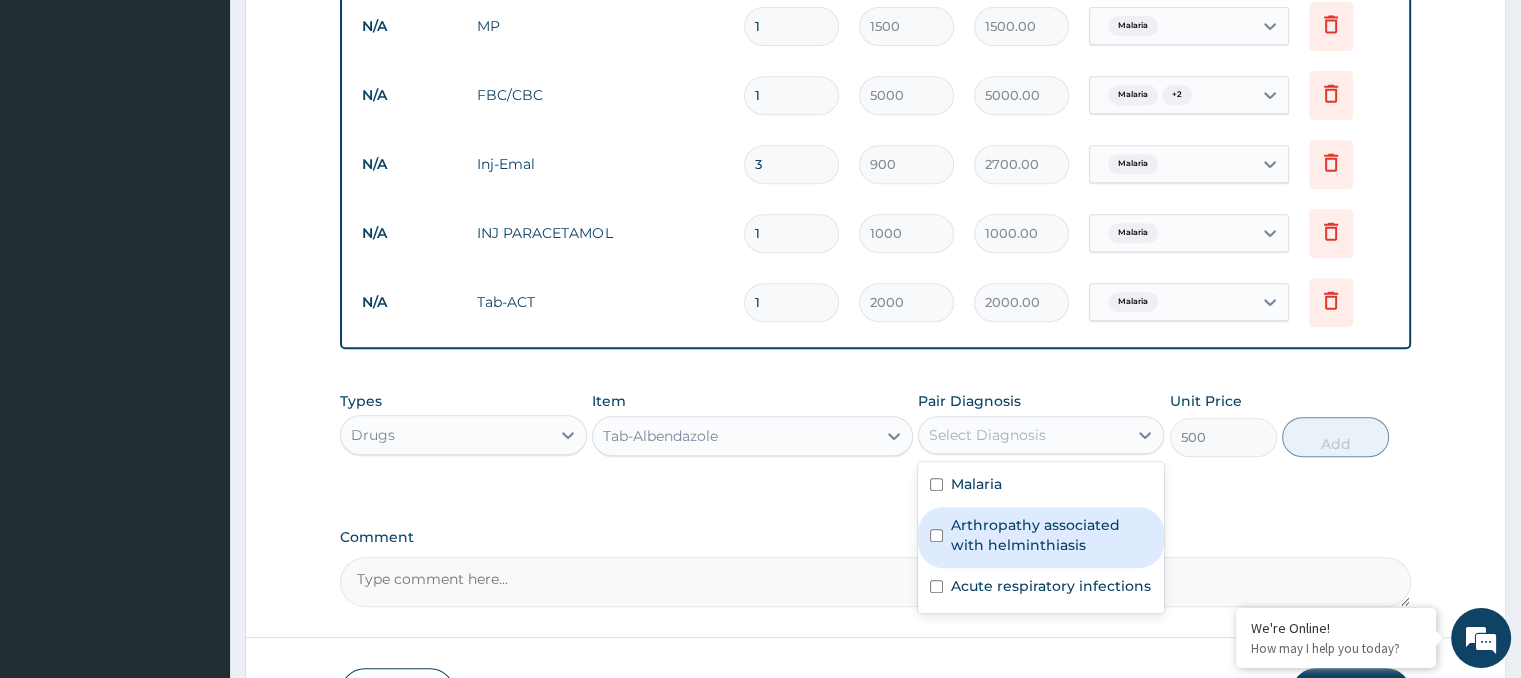 click on "Arthropathy associated with helminthiasis" at bounding box center (1041, 537) 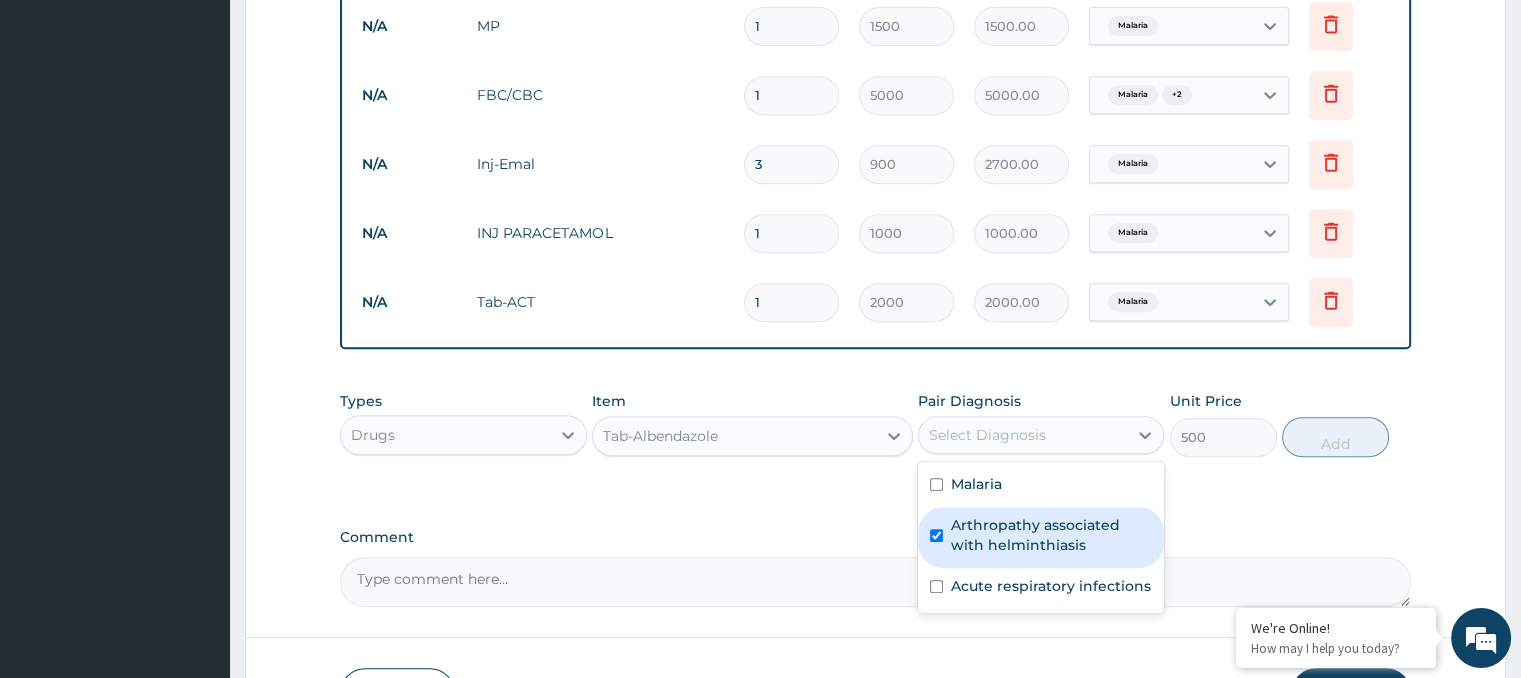 checkbox on "true" 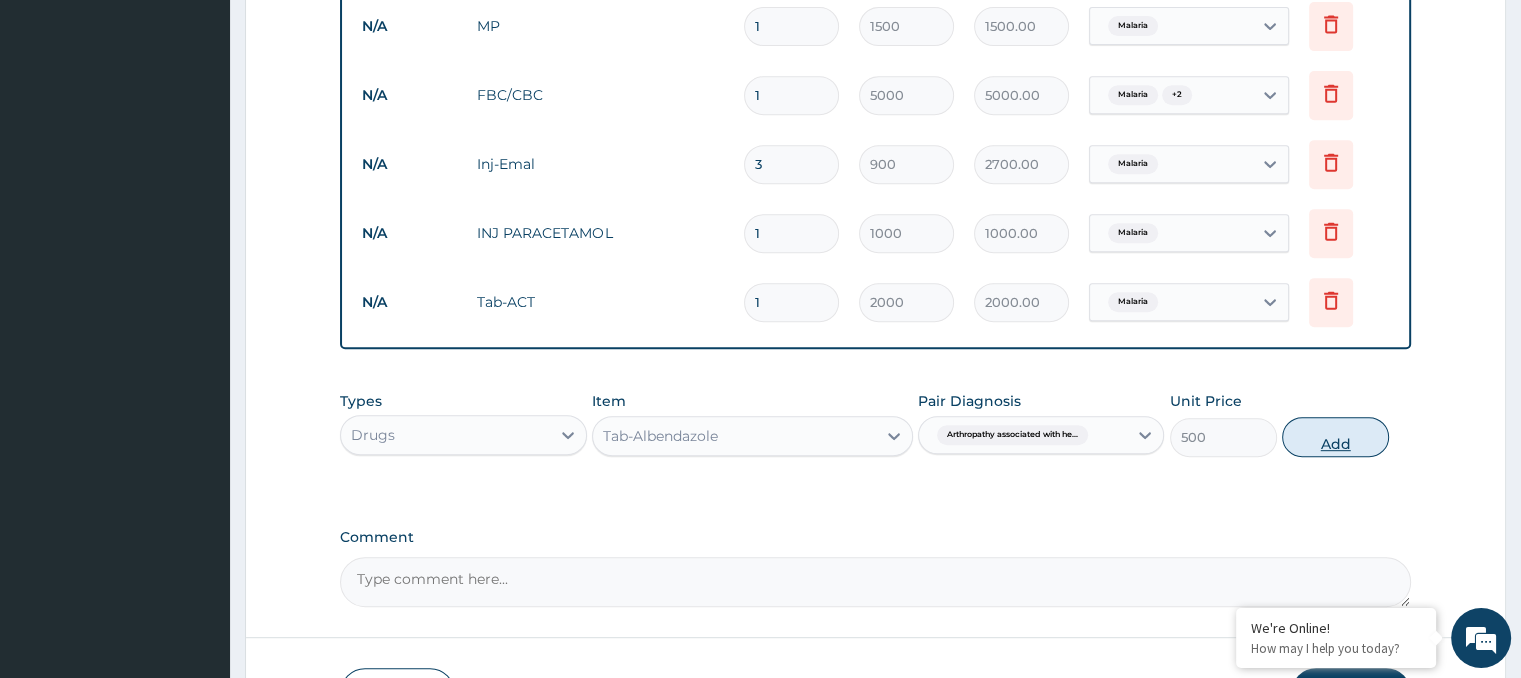 click on "Add" at bounding box center (1335, 437) 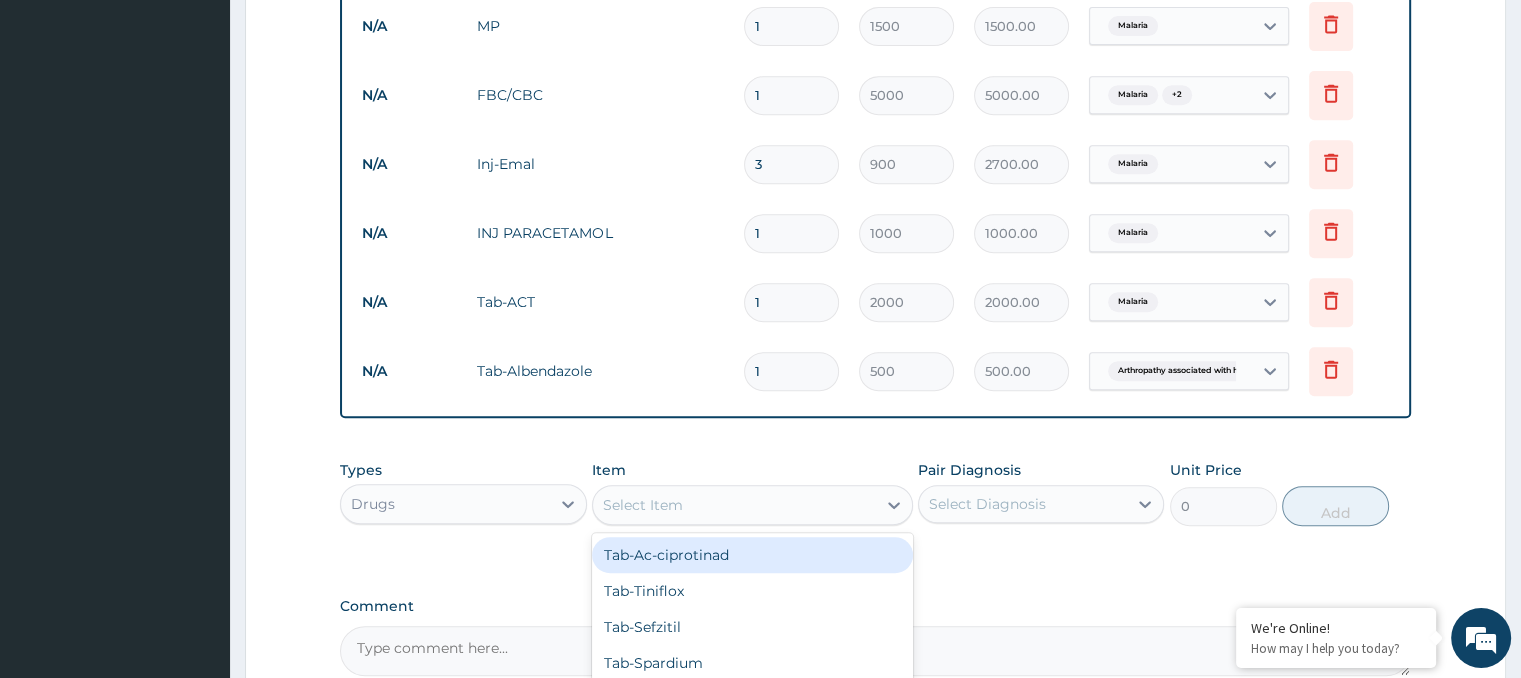 click on "Select Item" at bounding box center (643, 505) 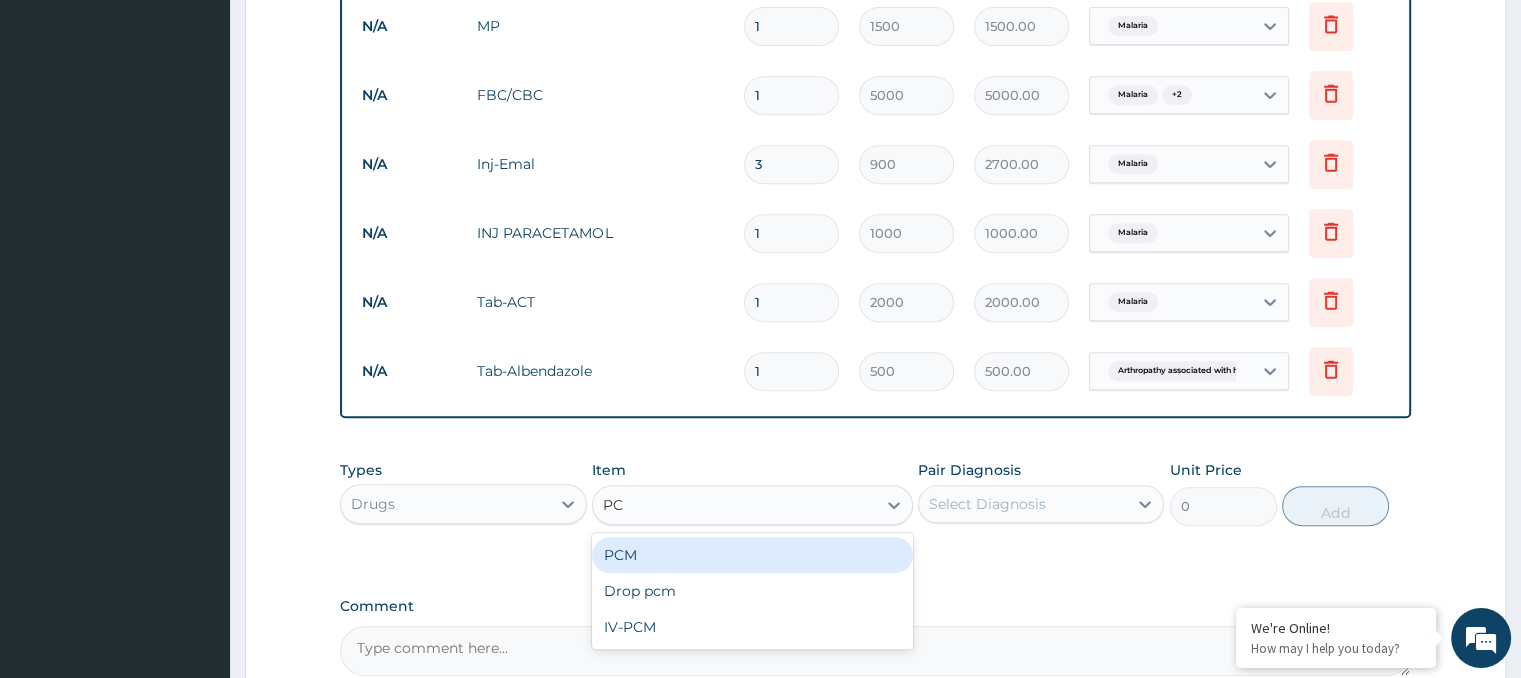 type on "PCM" 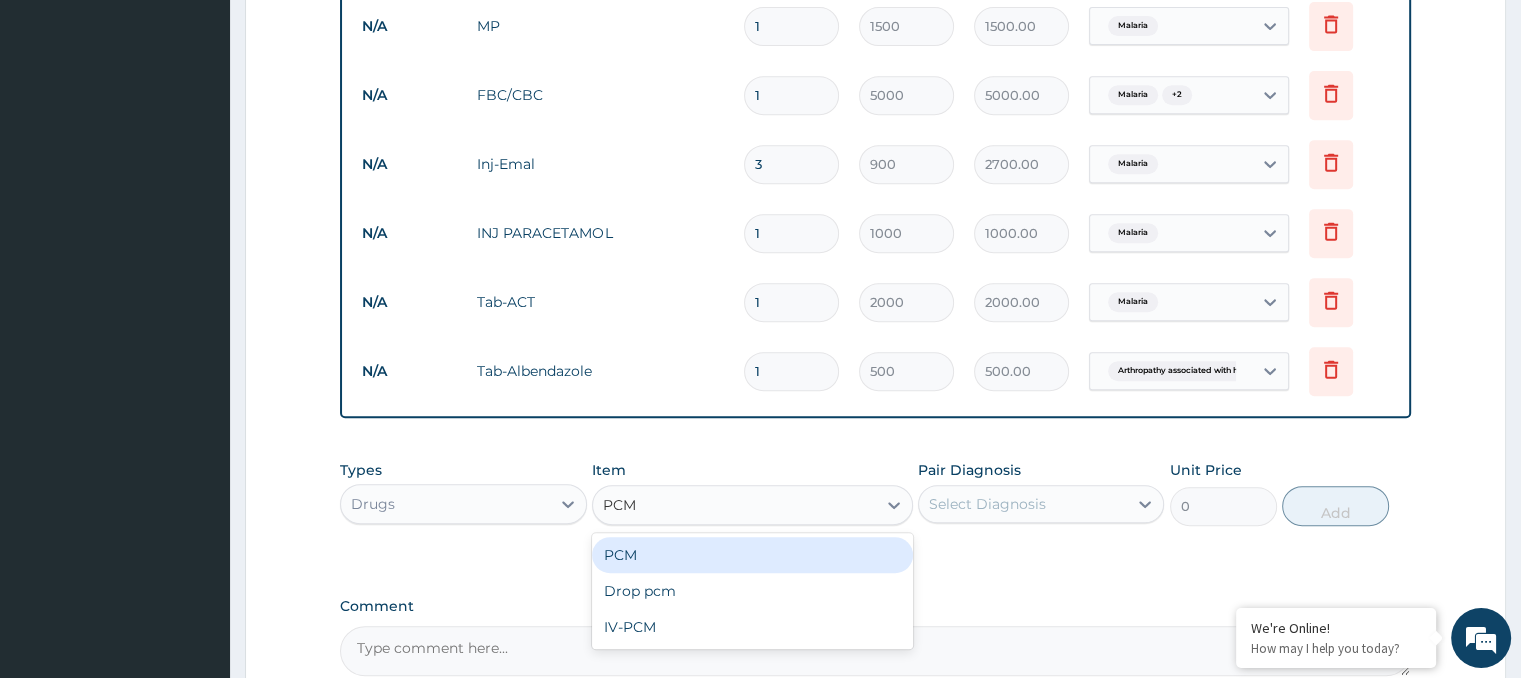 click on "PCM" at bounding box center (752, 555) 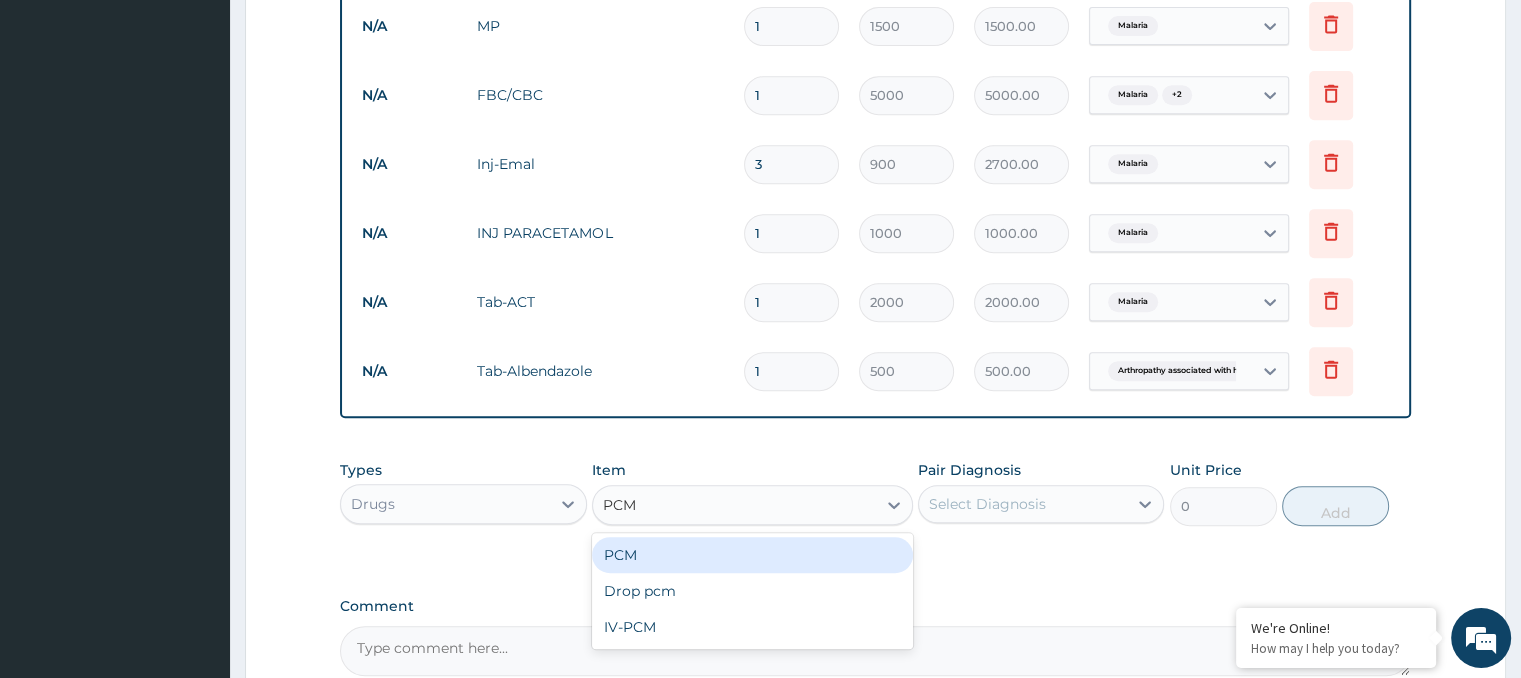 type 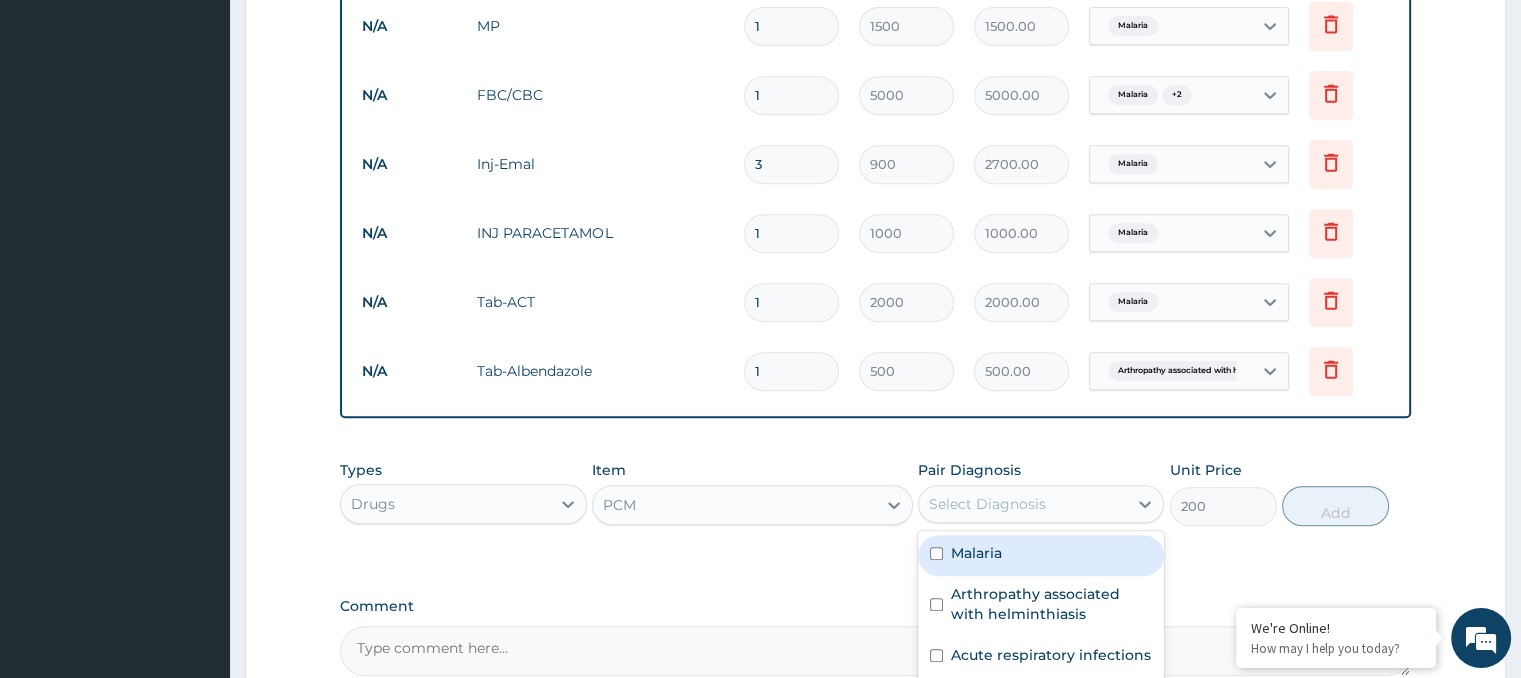 drag, startPoint x: 1024, startPoint y: 496, endPoint x: 952, endPoint y: 552, distance: 91.214035 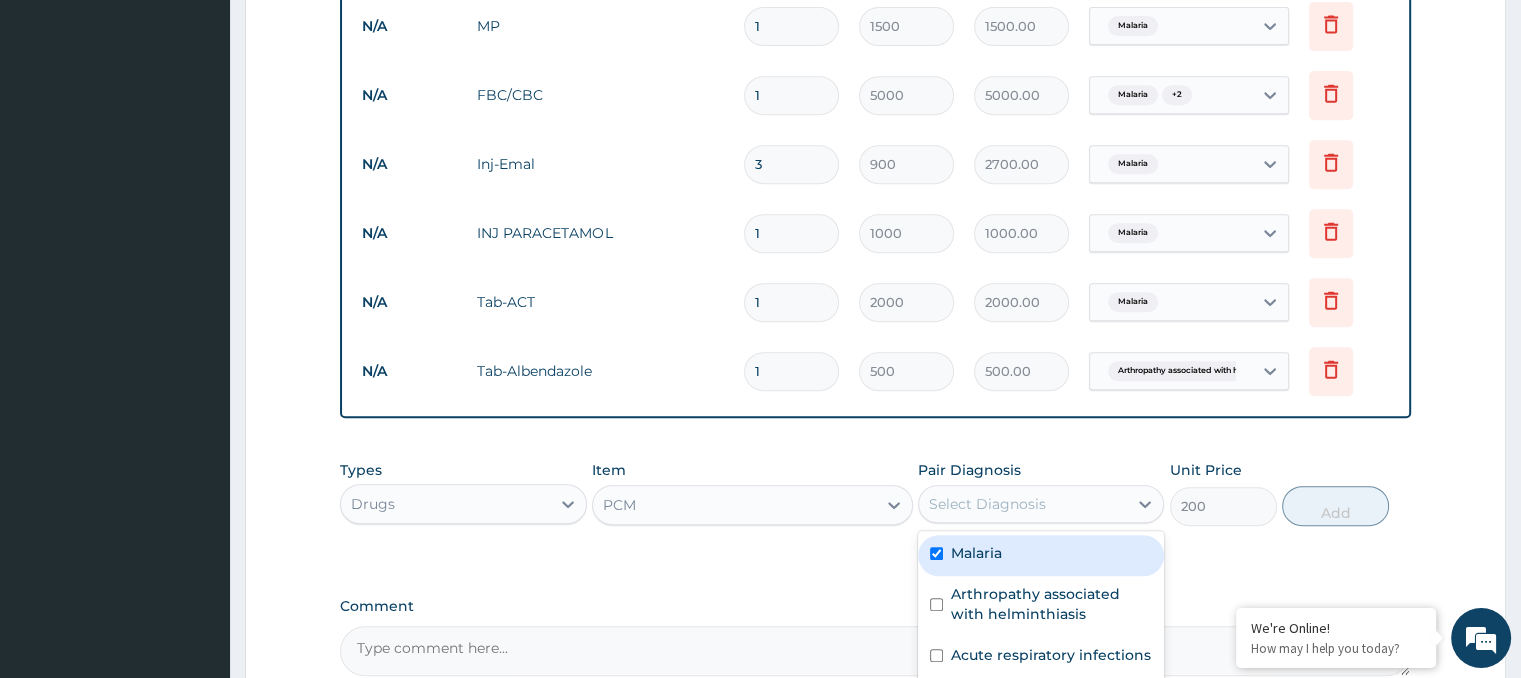 checkbox on "true" 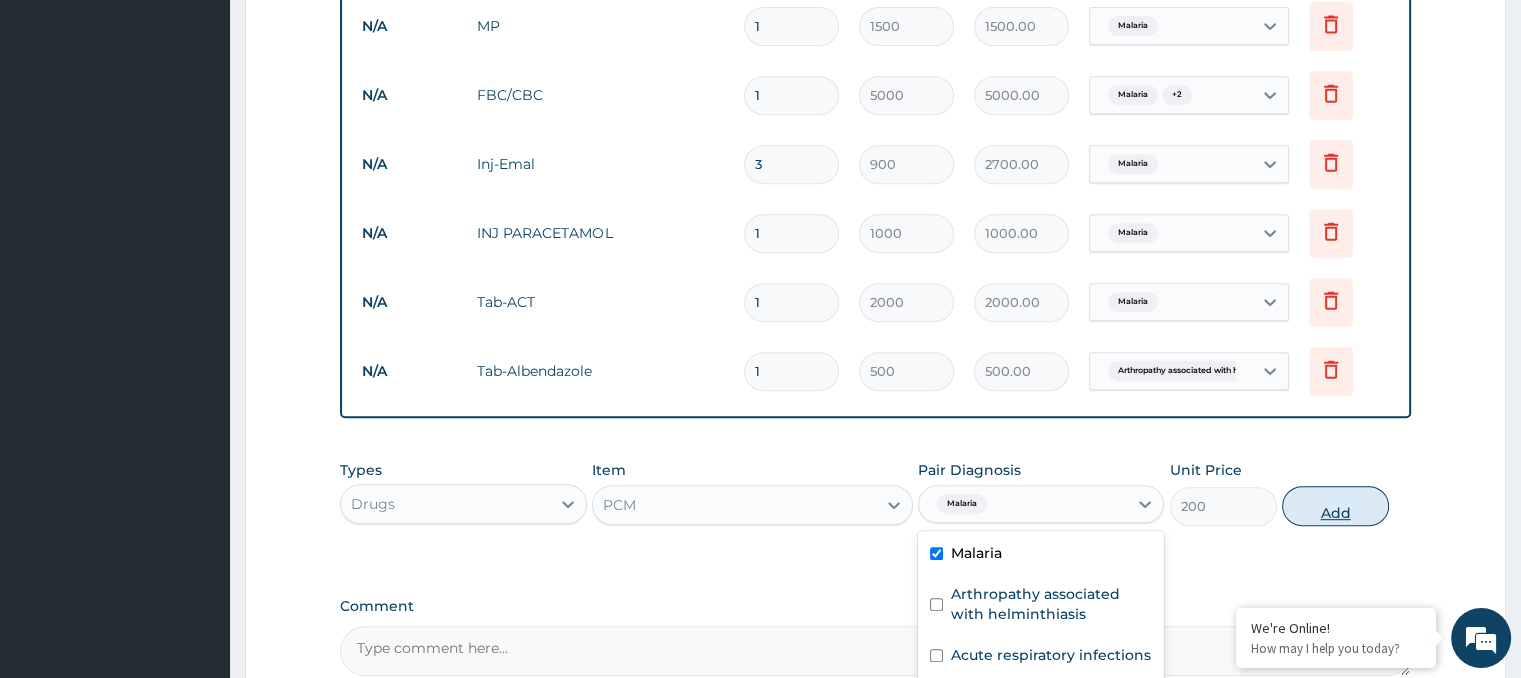 click on "Add" at bounding box center (1335, 506) 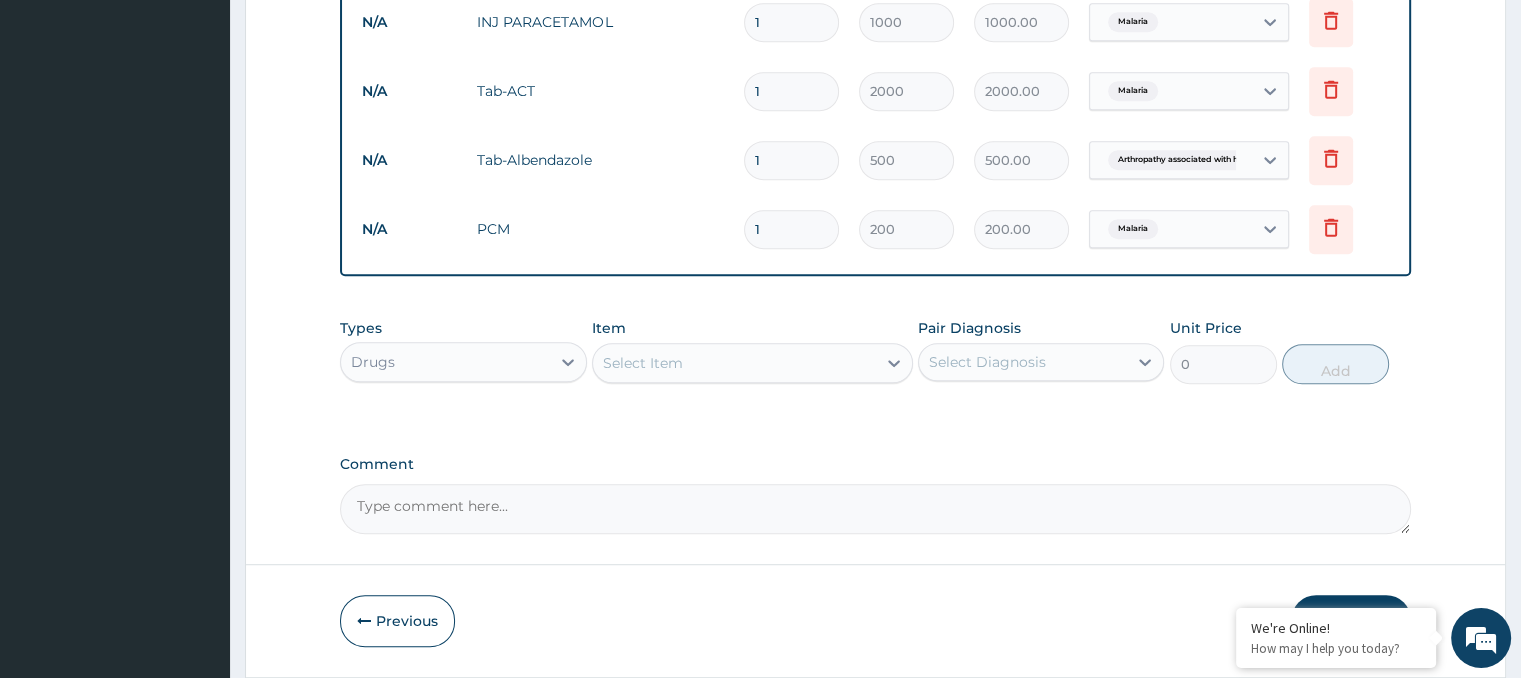 scroll, scrollTop: 1087, scrollLeft: 0, axis: vertical 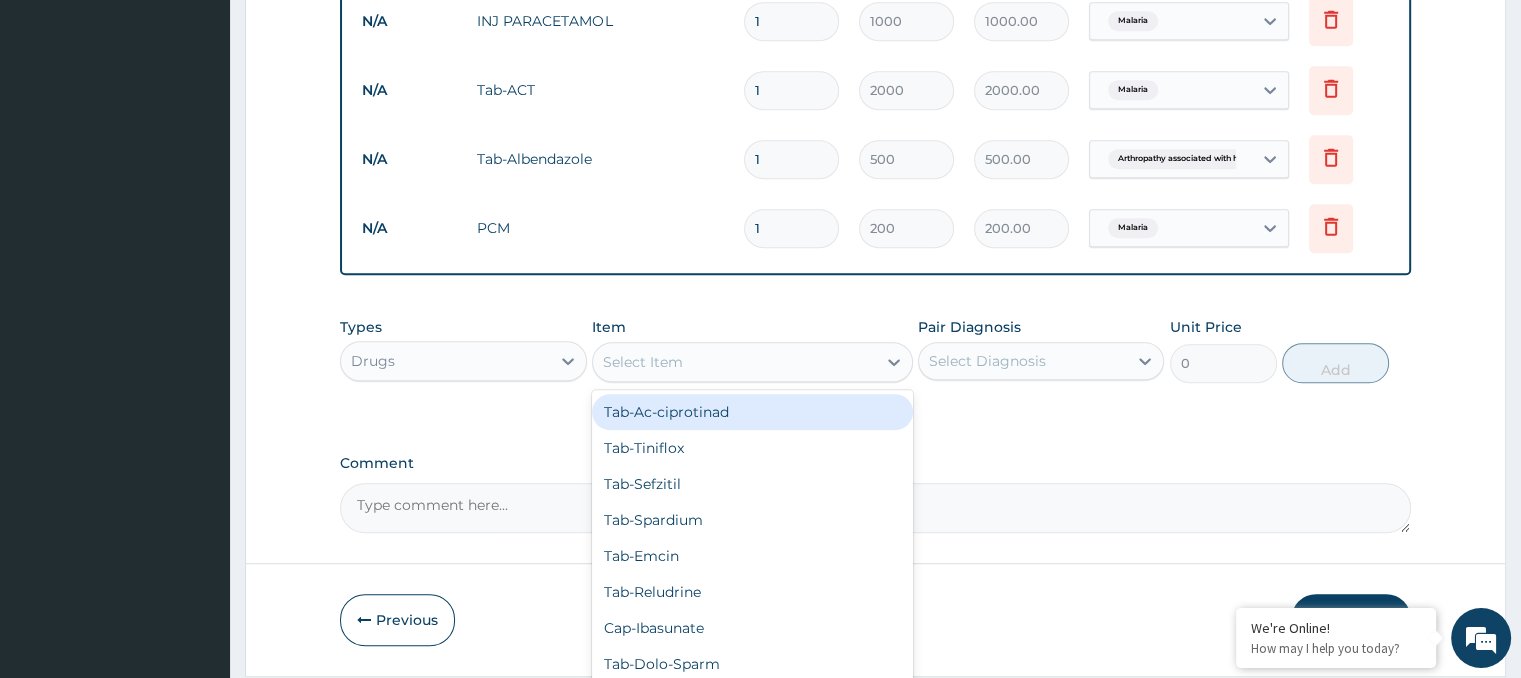 click on "Select Item" at bounding box center [752, 362] 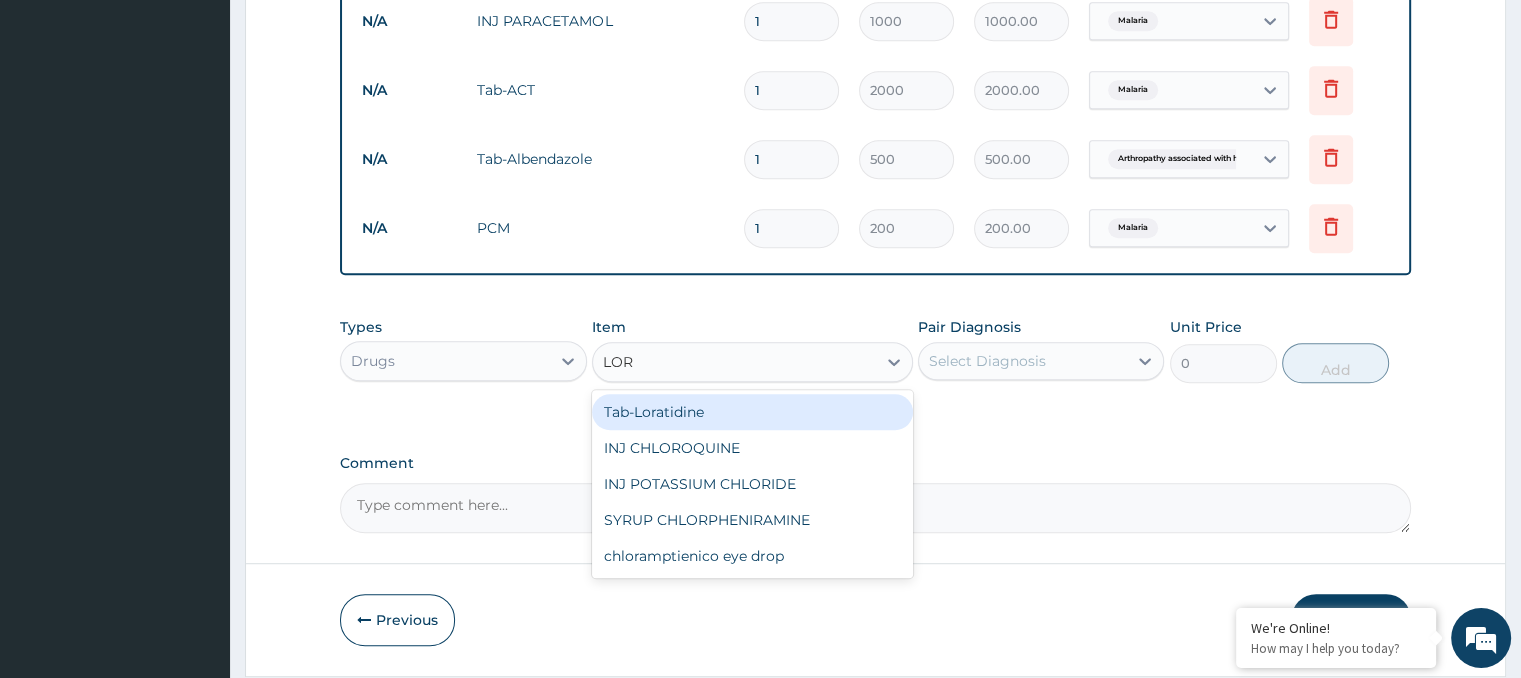 type on "LORA" 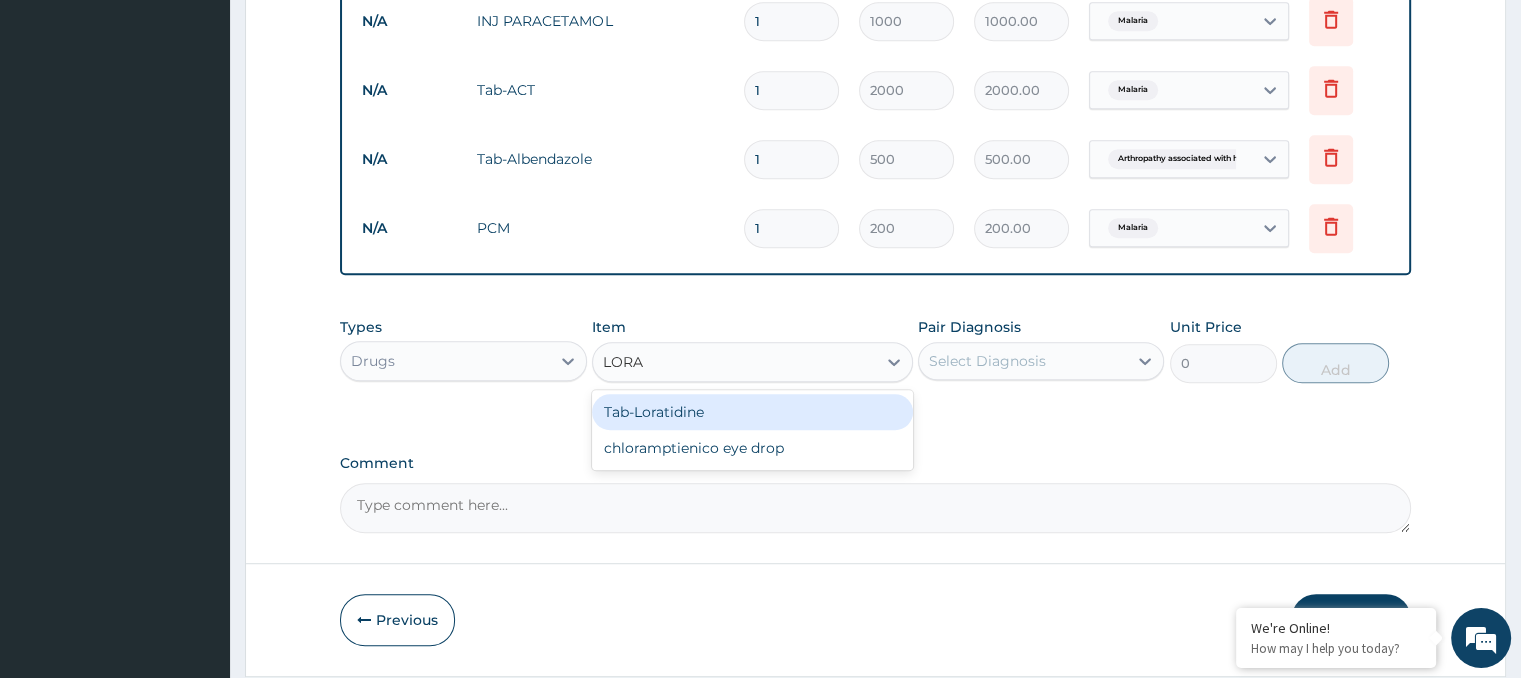 click on "Tab-Loratidine" at bounding box center (752, 412) 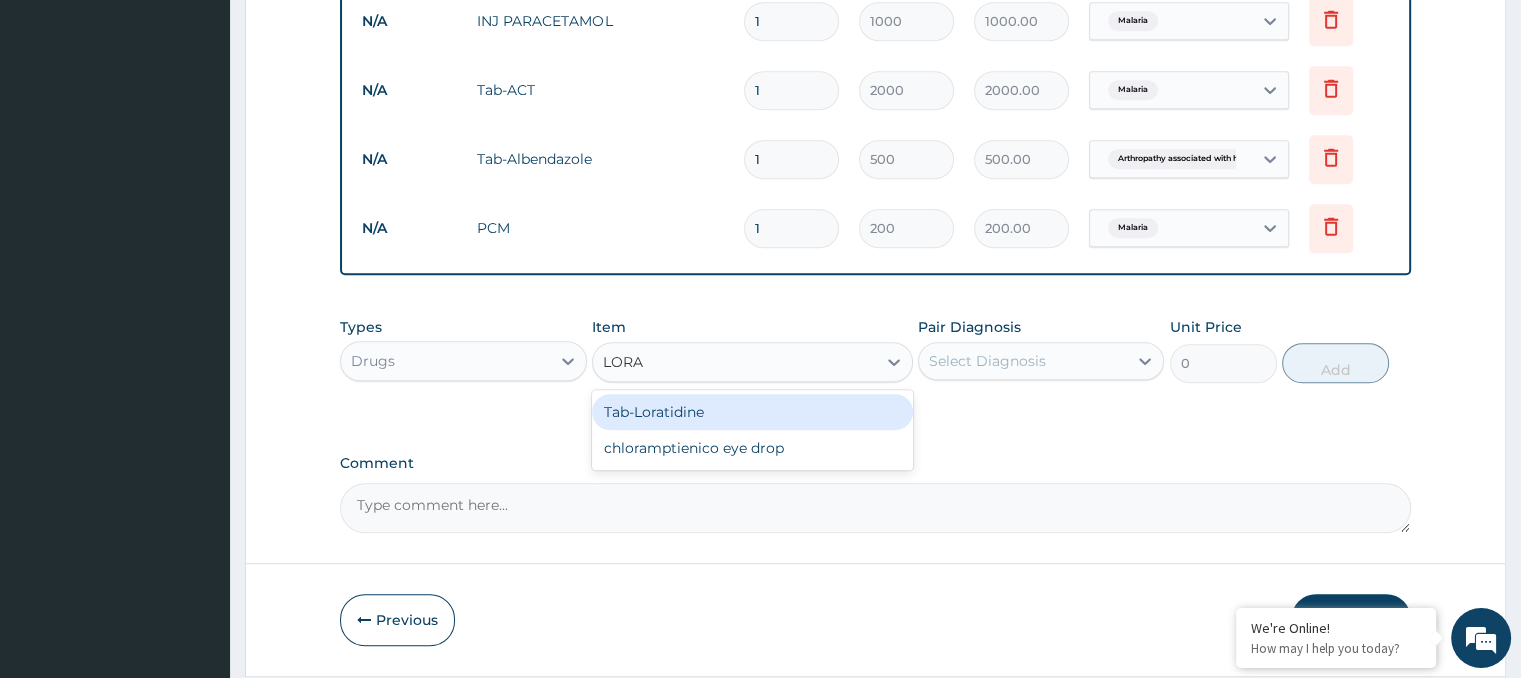 type 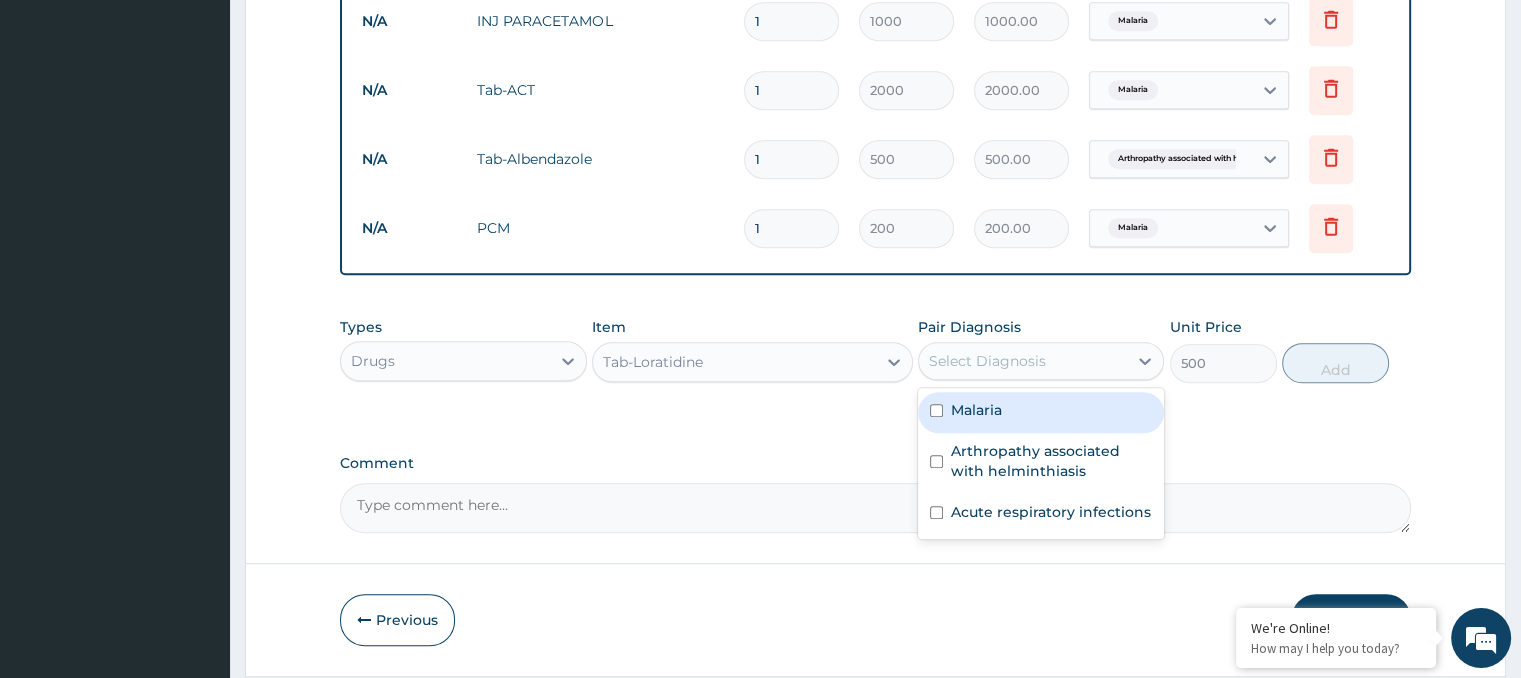 click on "Select Diagnosis" at bounding box center [987, 361] 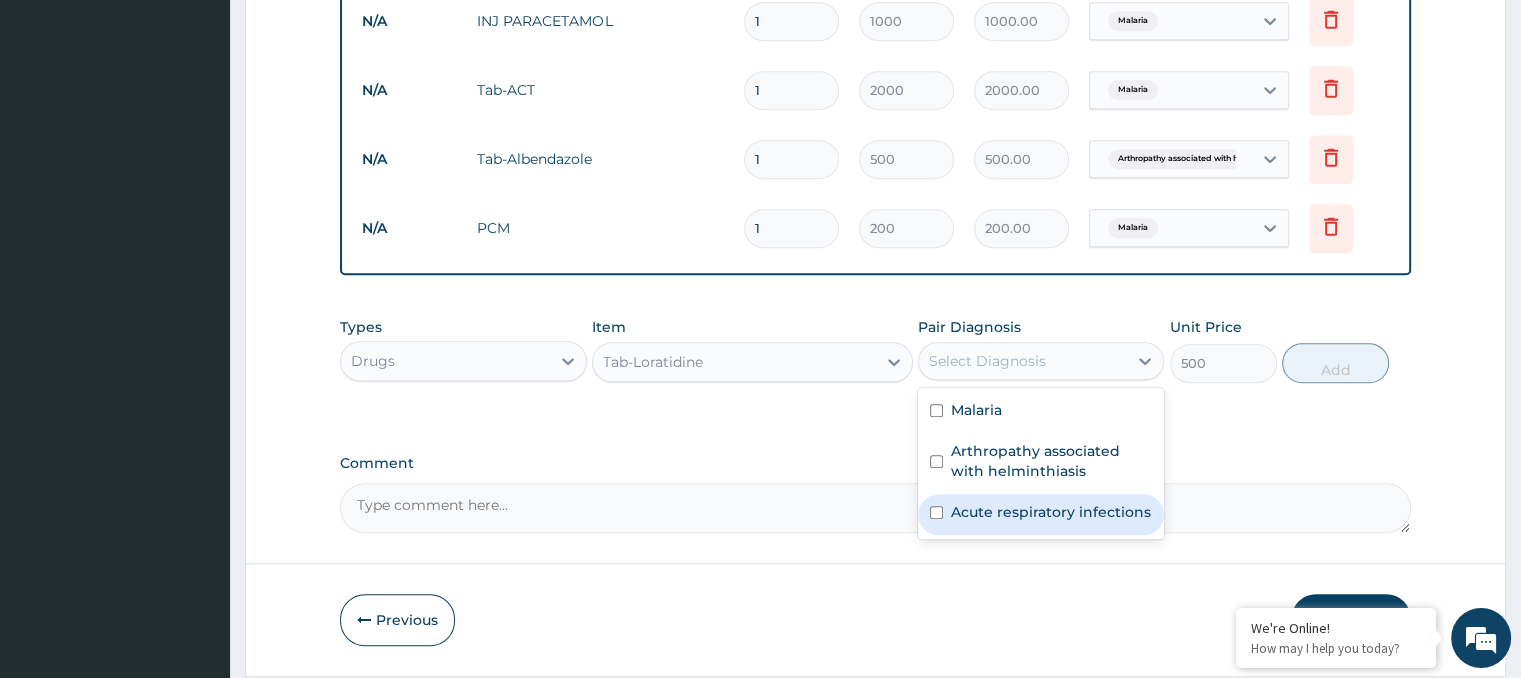 click on "Acute respiratory infections" at bounding box center (1051, 512) 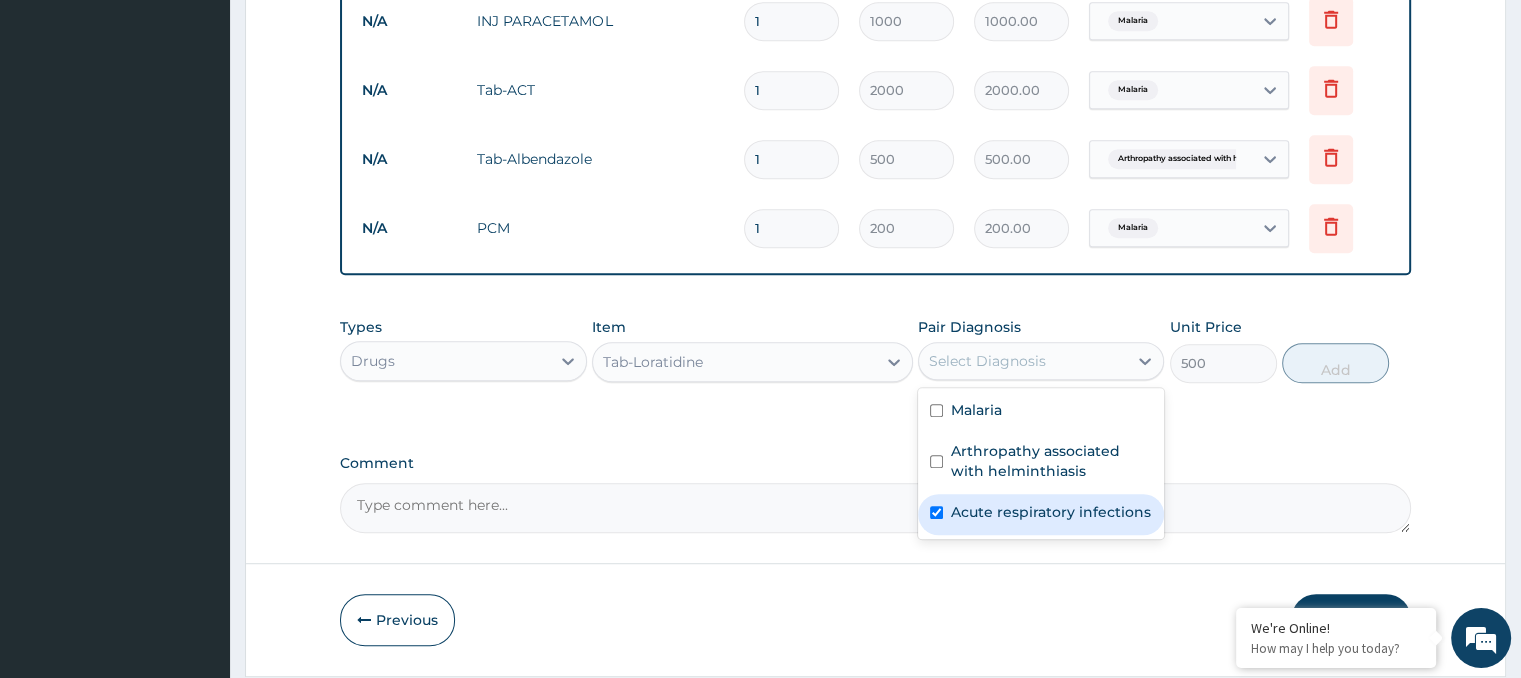 checkbox on "true" 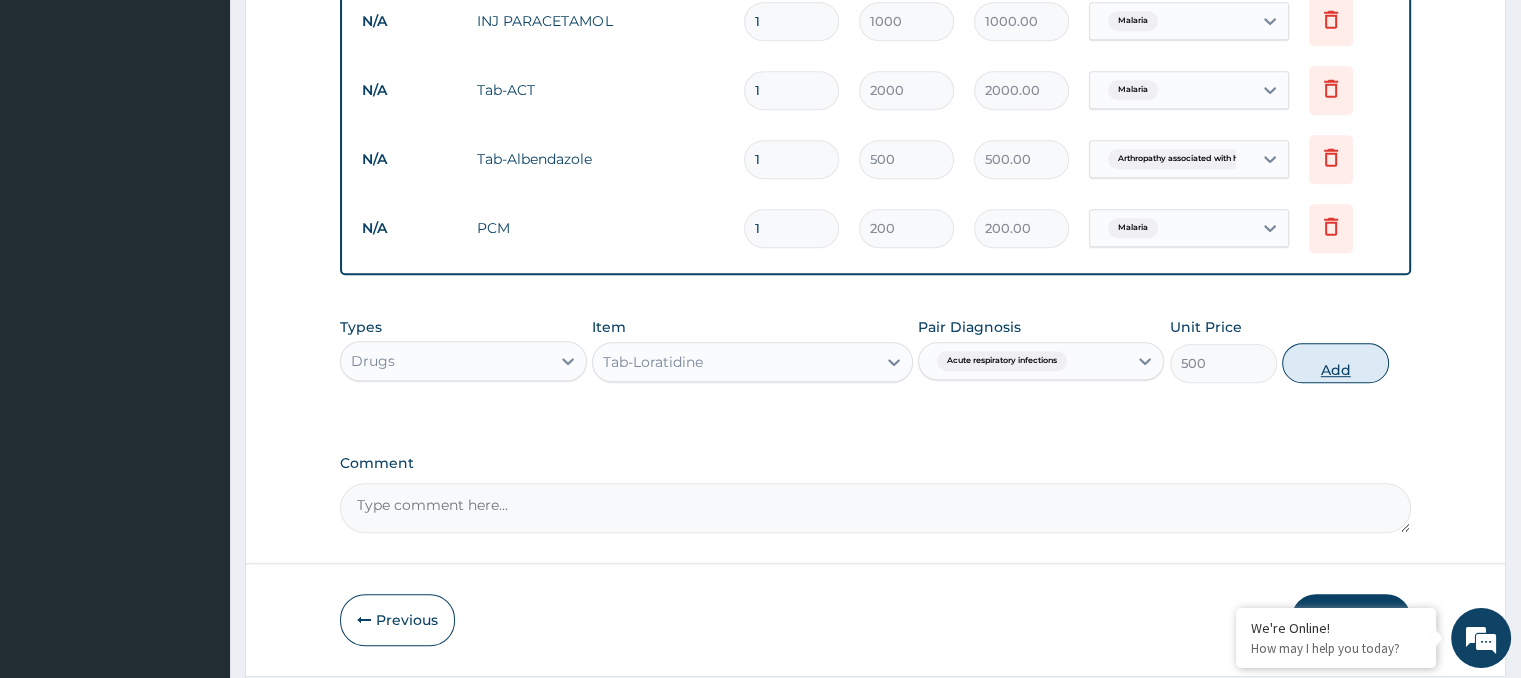 click on "Add" at bounding box center [1335, 363] 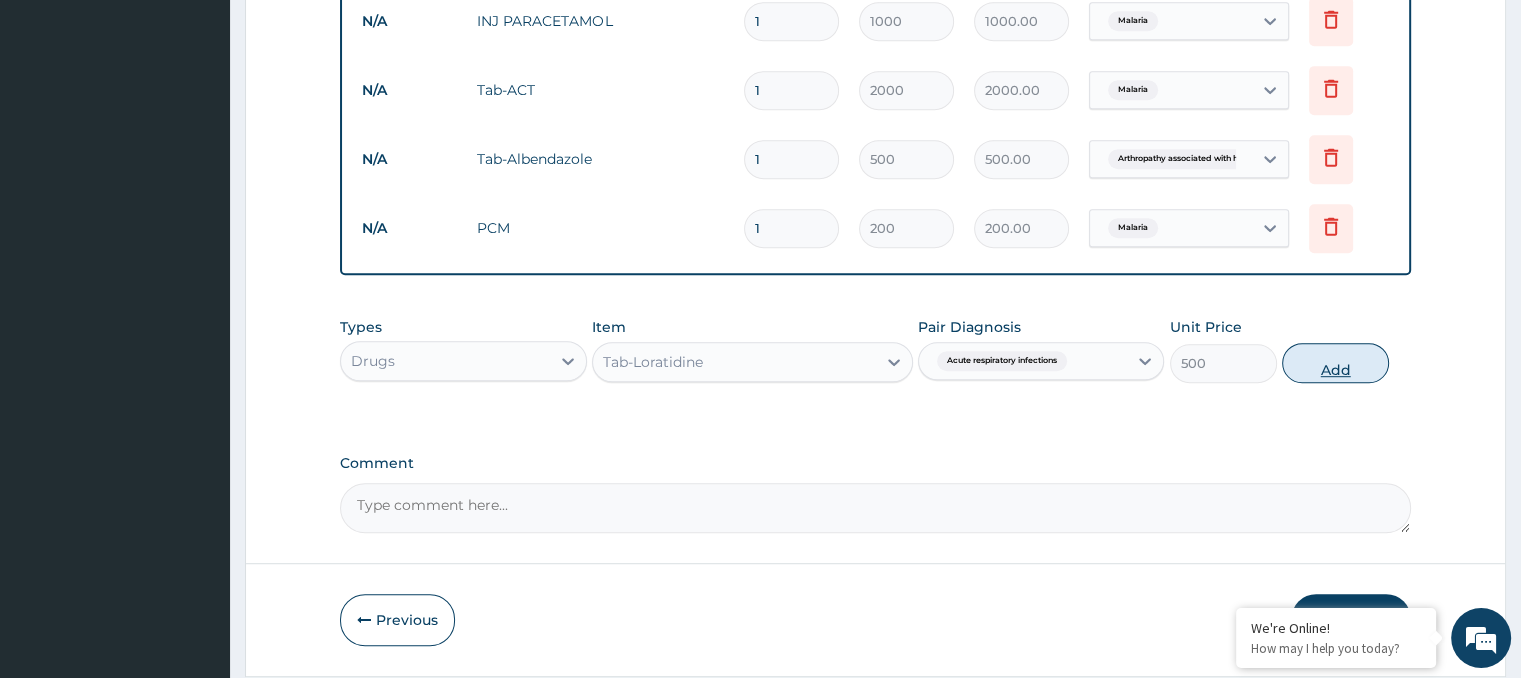 type on "0" 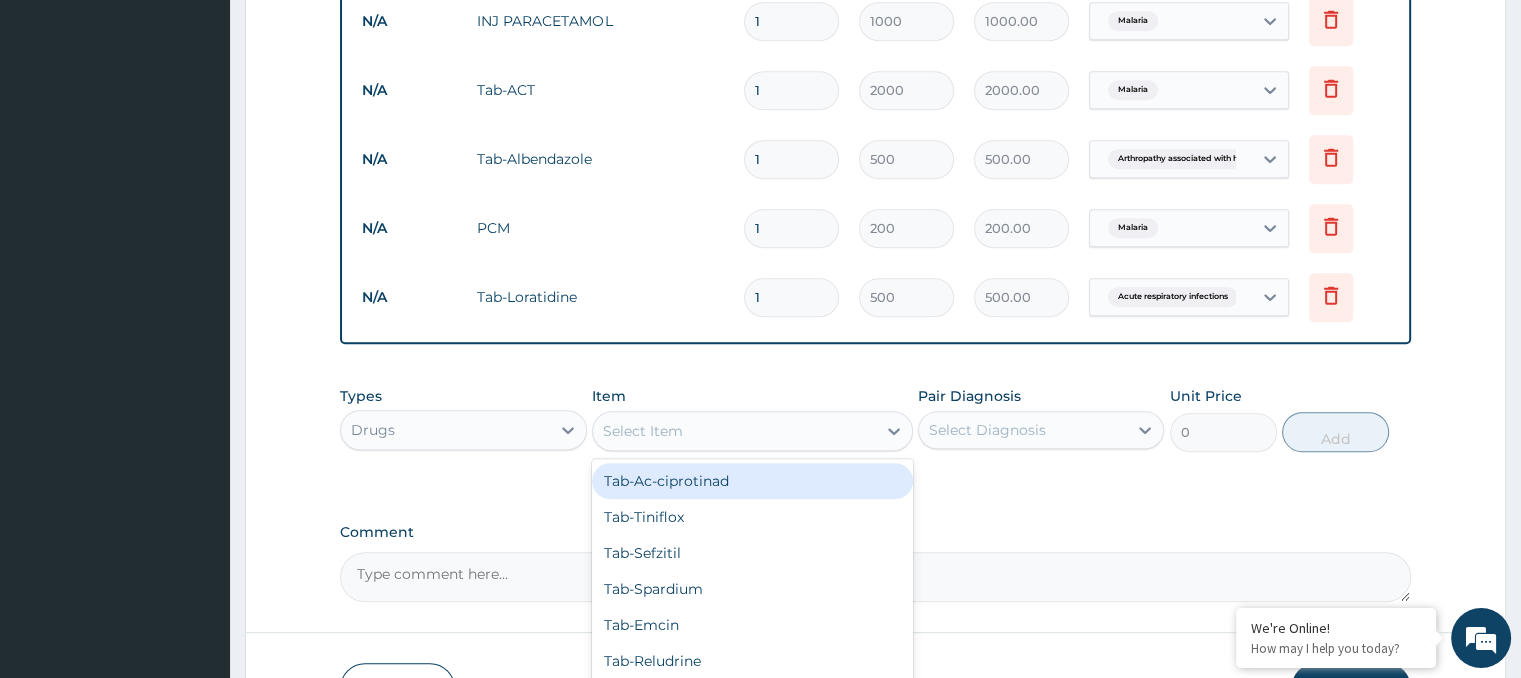 click on "Select Item" at bounding box center [643, 431] 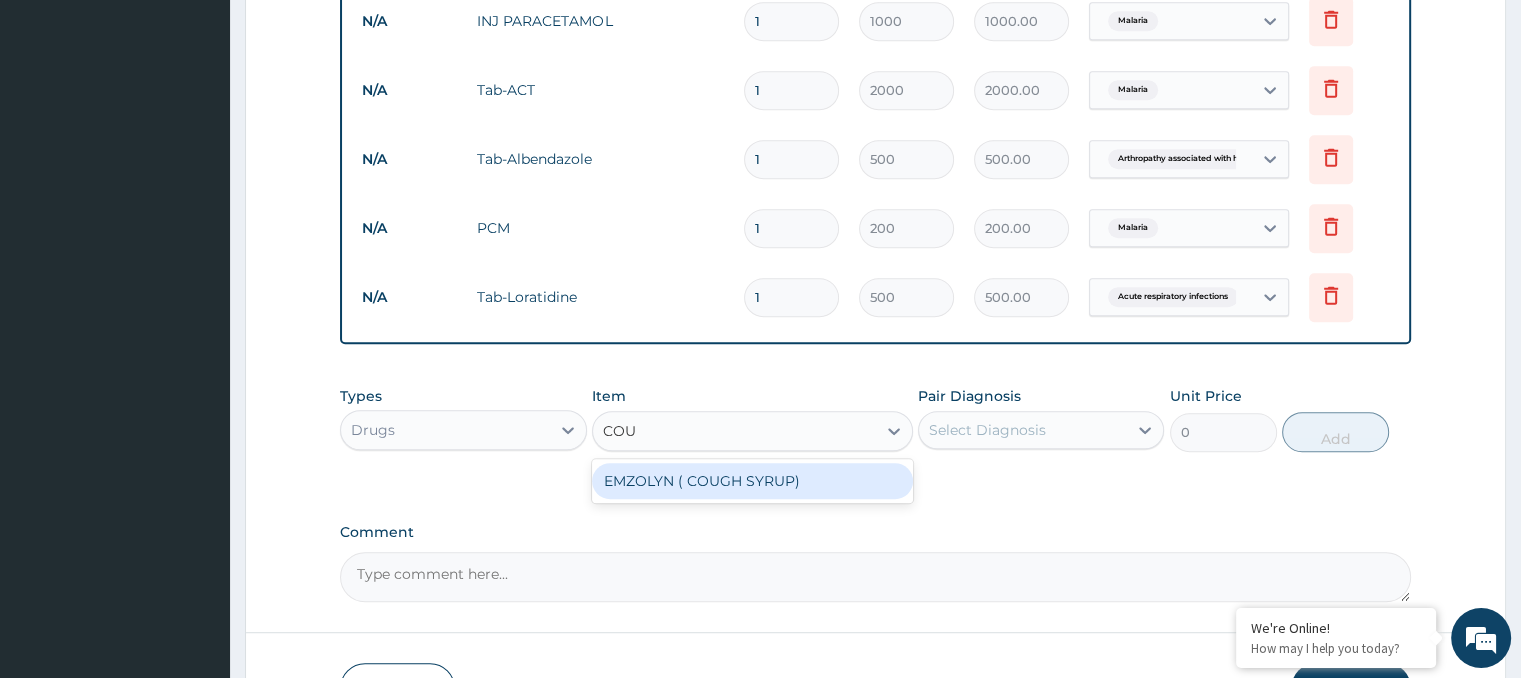 type on "COUG" 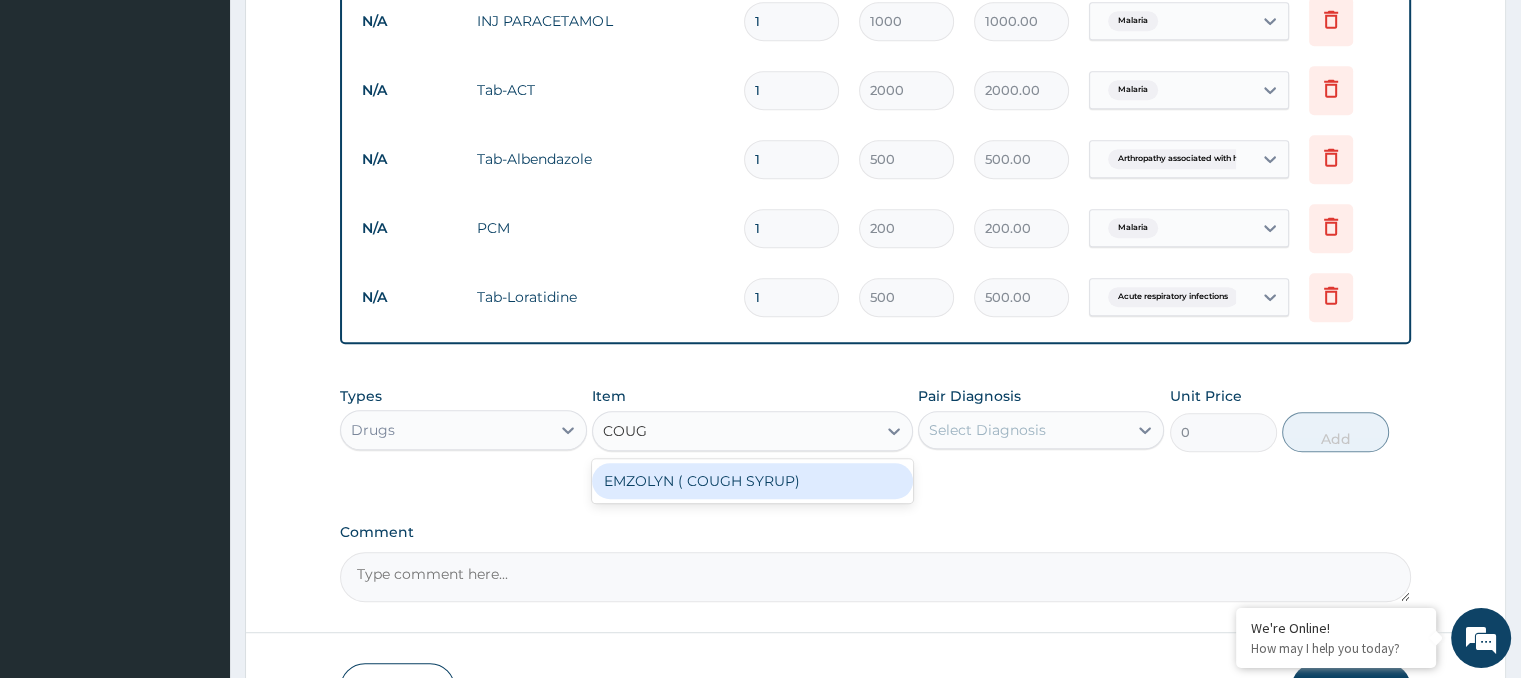 click on "EMZOLYN ( COUGH SYRUP)" at bounding box center [752, 481] 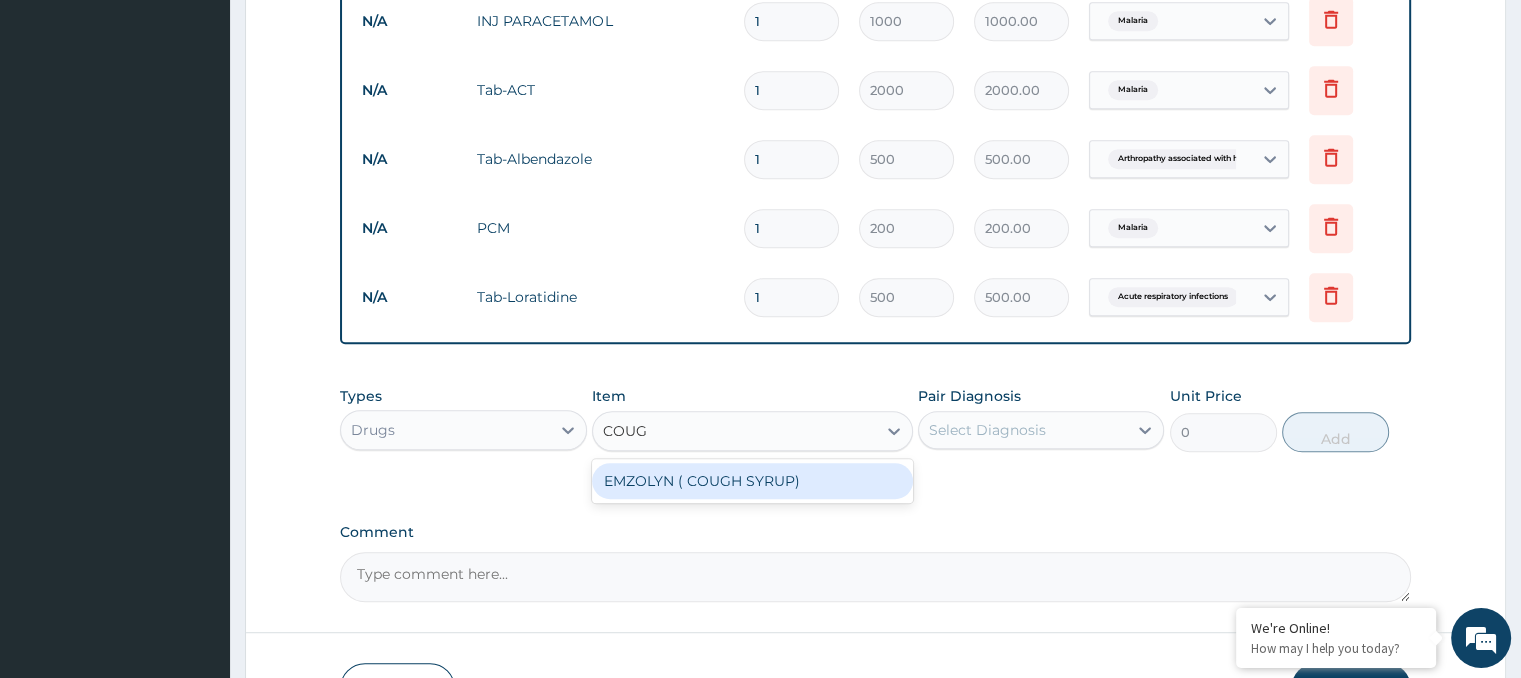 type 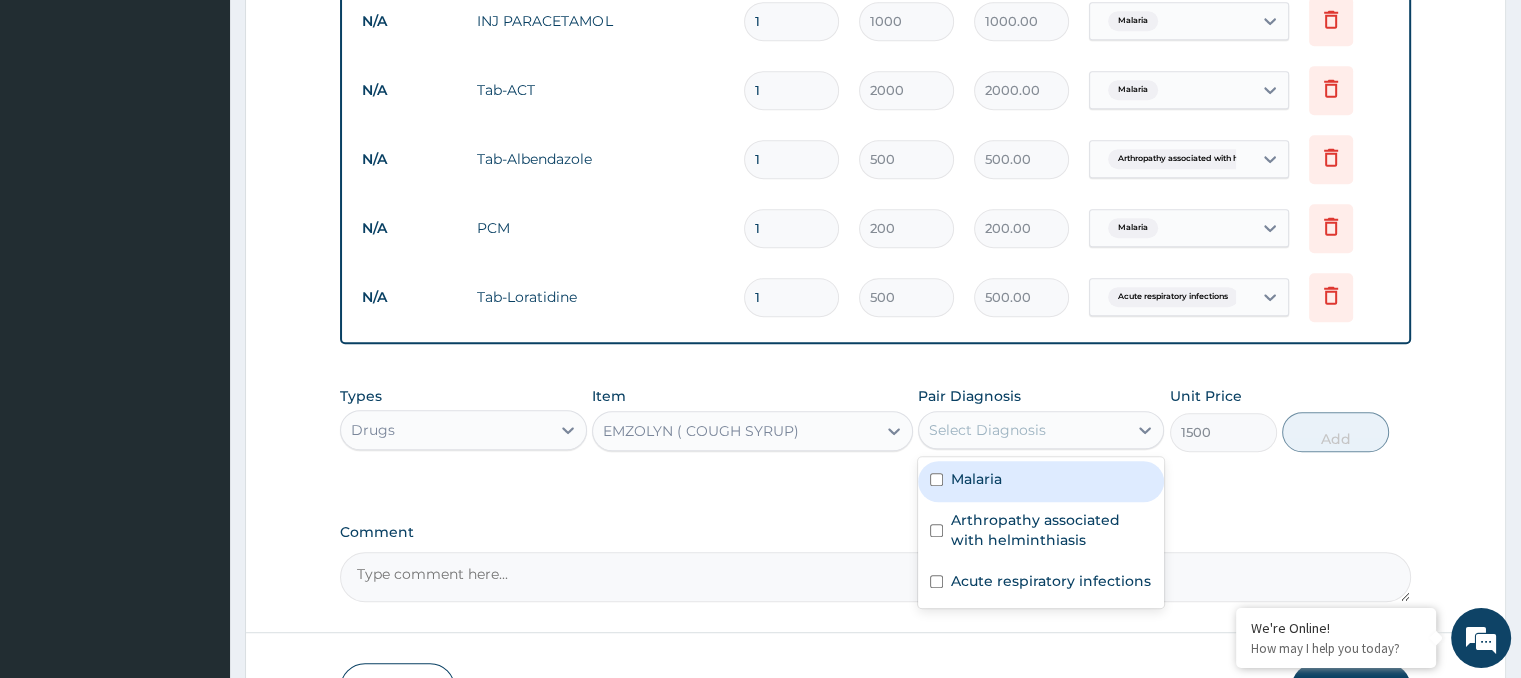 click on "Select Diagnosis" at bounding box center [987, 430] 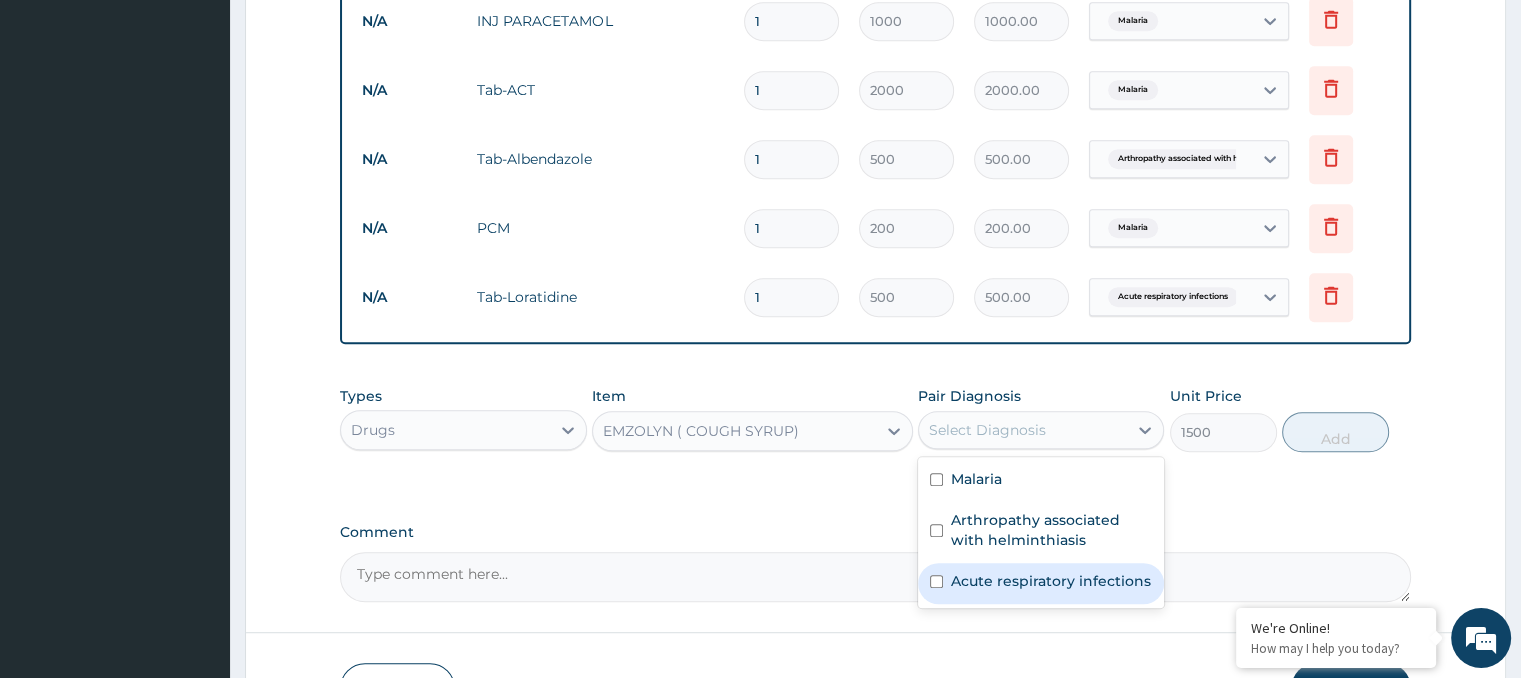 click at bounding box center (936, 581) 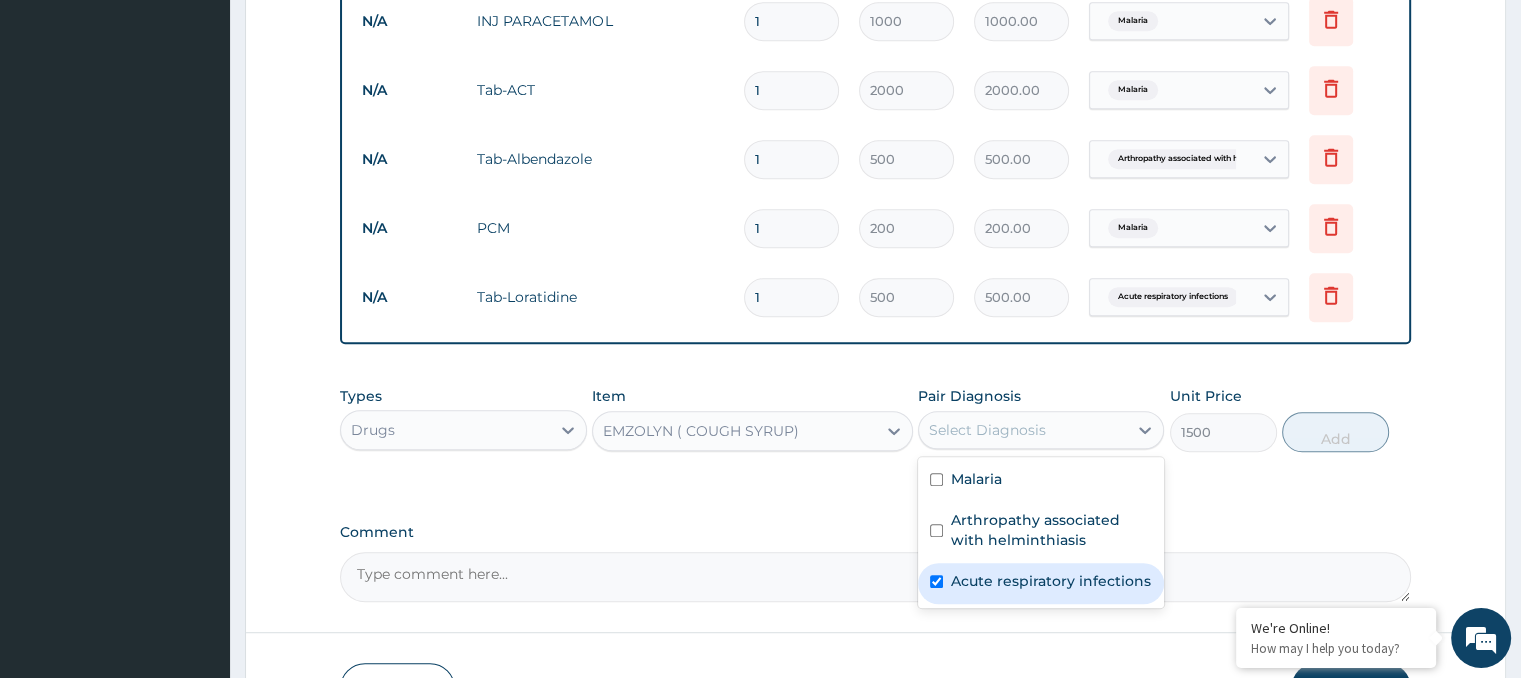 checkbox on "true" 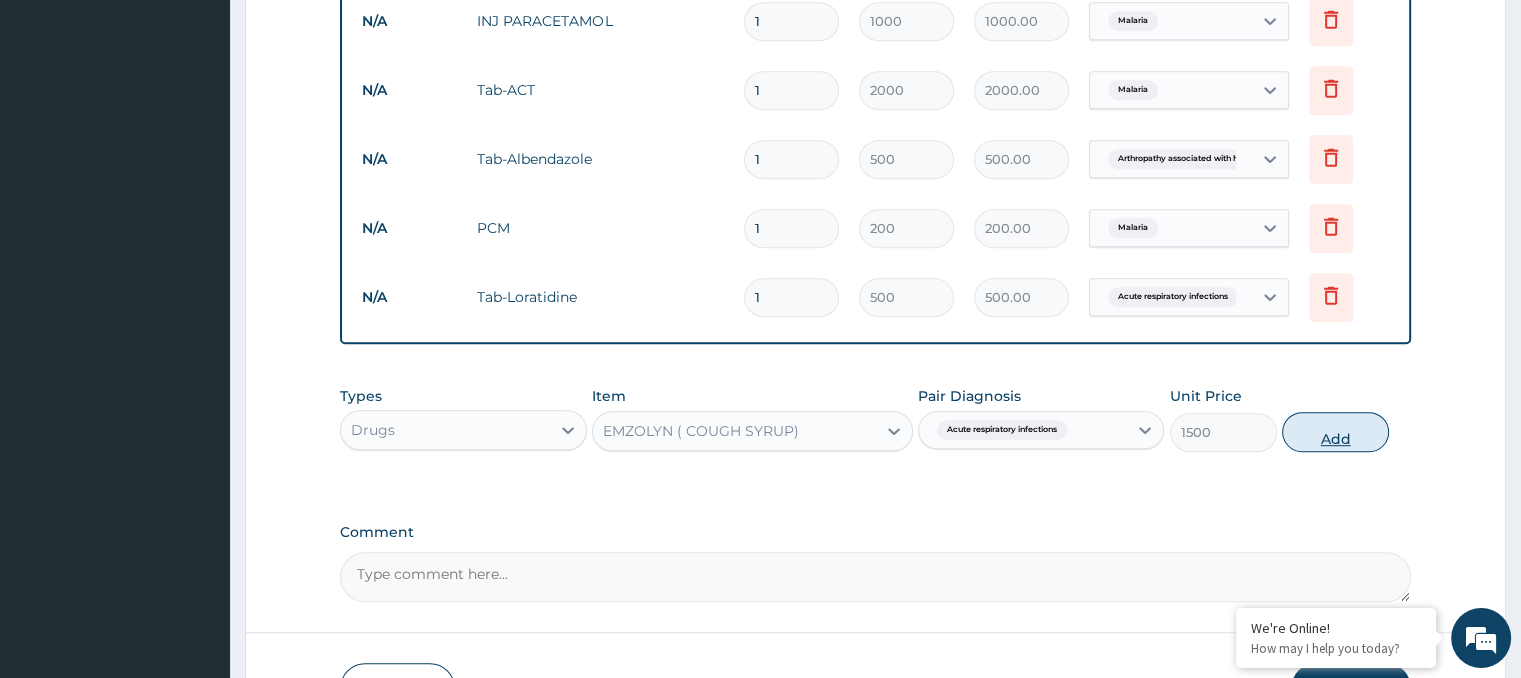click on "Add" at bounding box center (1335, 432) 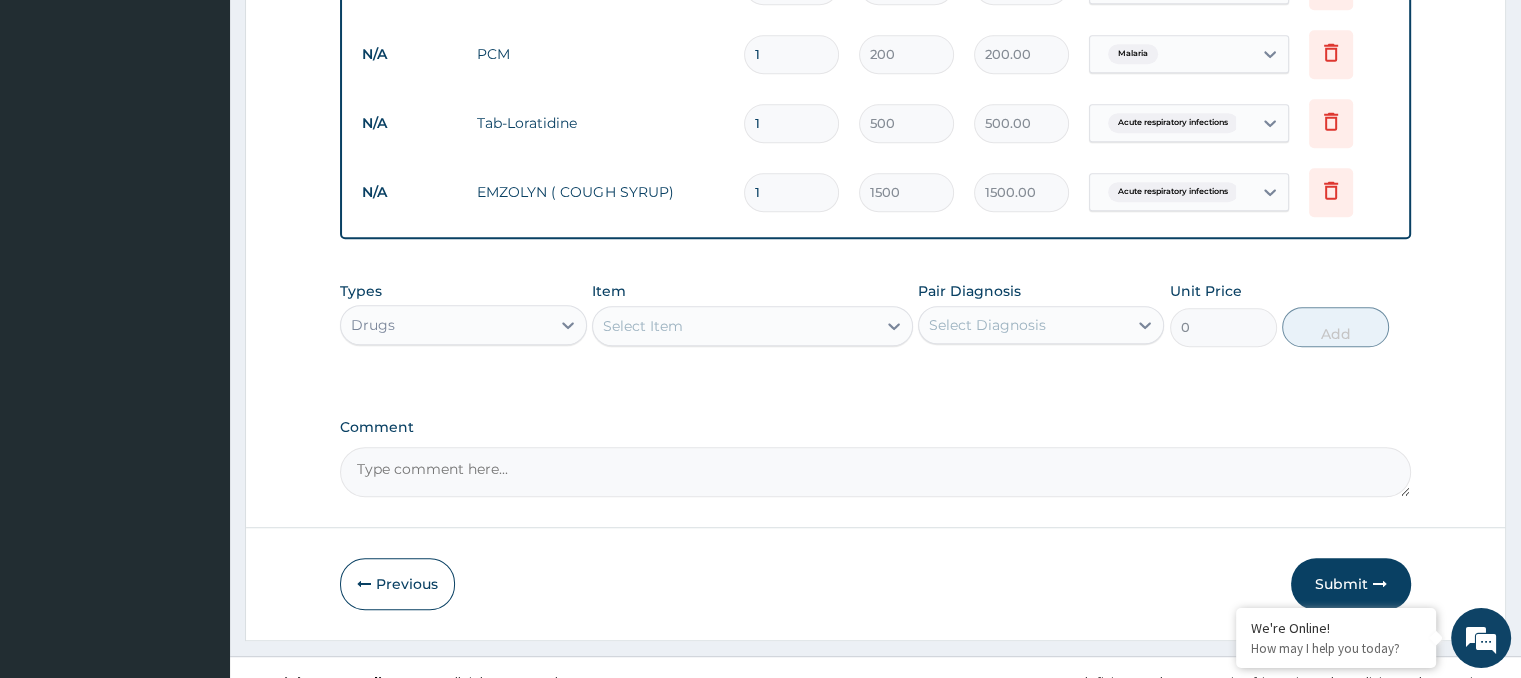 scroll, scrollTop: 1285, scrollLeft: 0, axis: vertical 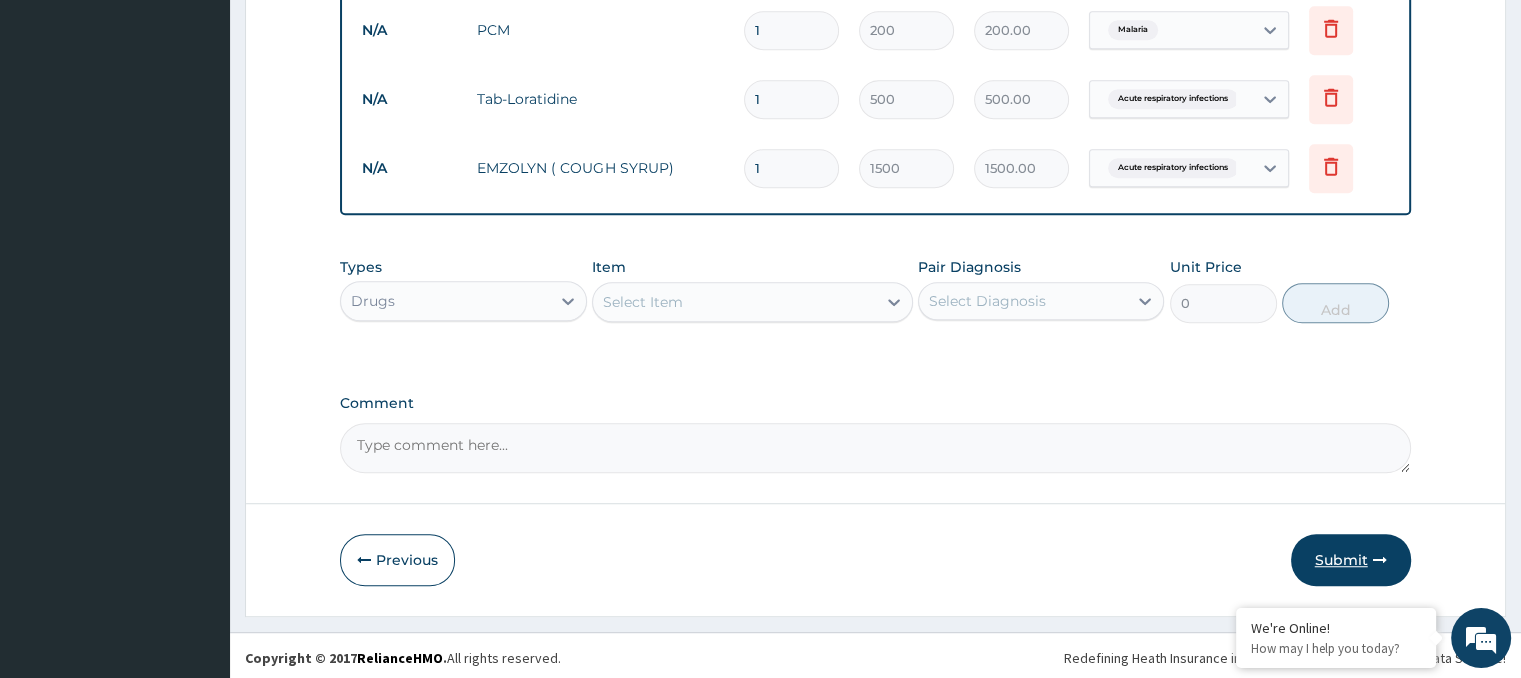 click on "Submit" at bounding box center (1351, 560) 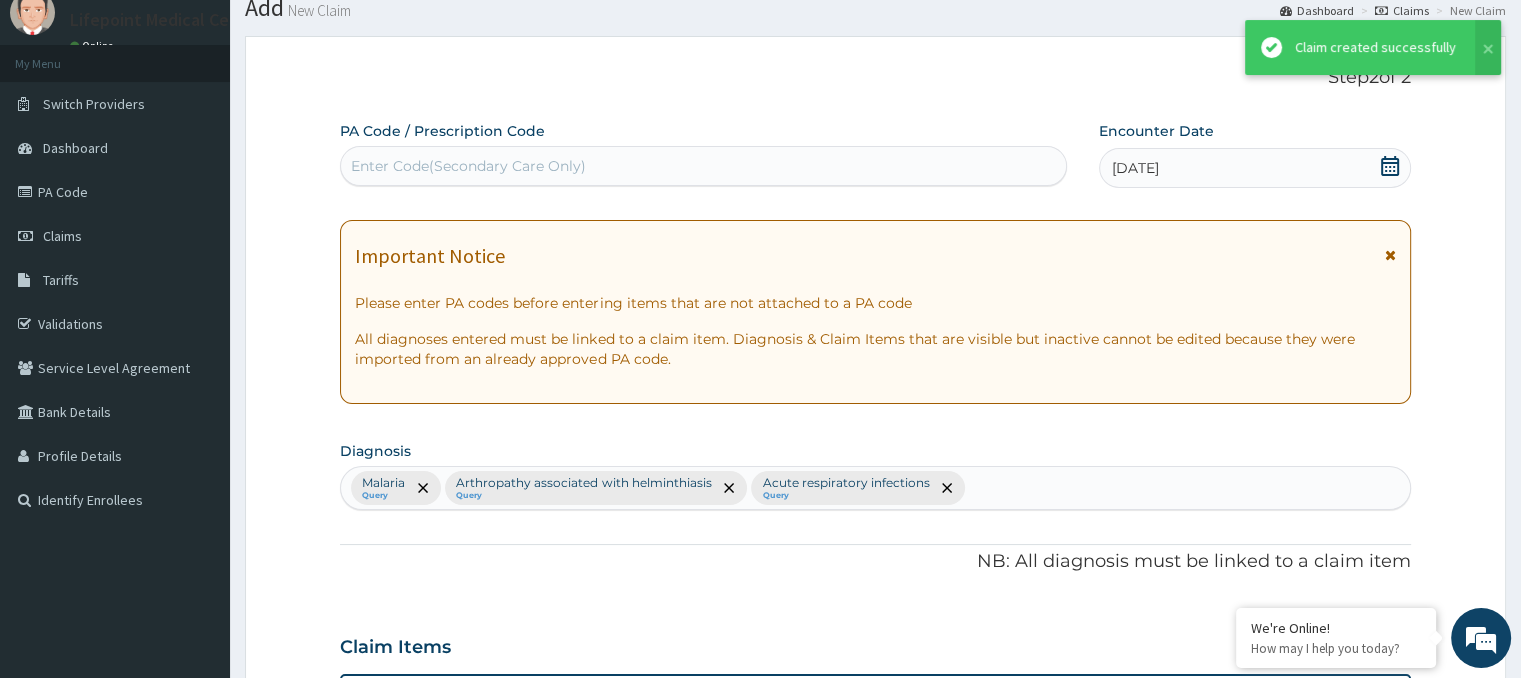 scroll, scrollTop: 1285, scrollLeft: 0, axis: vertical 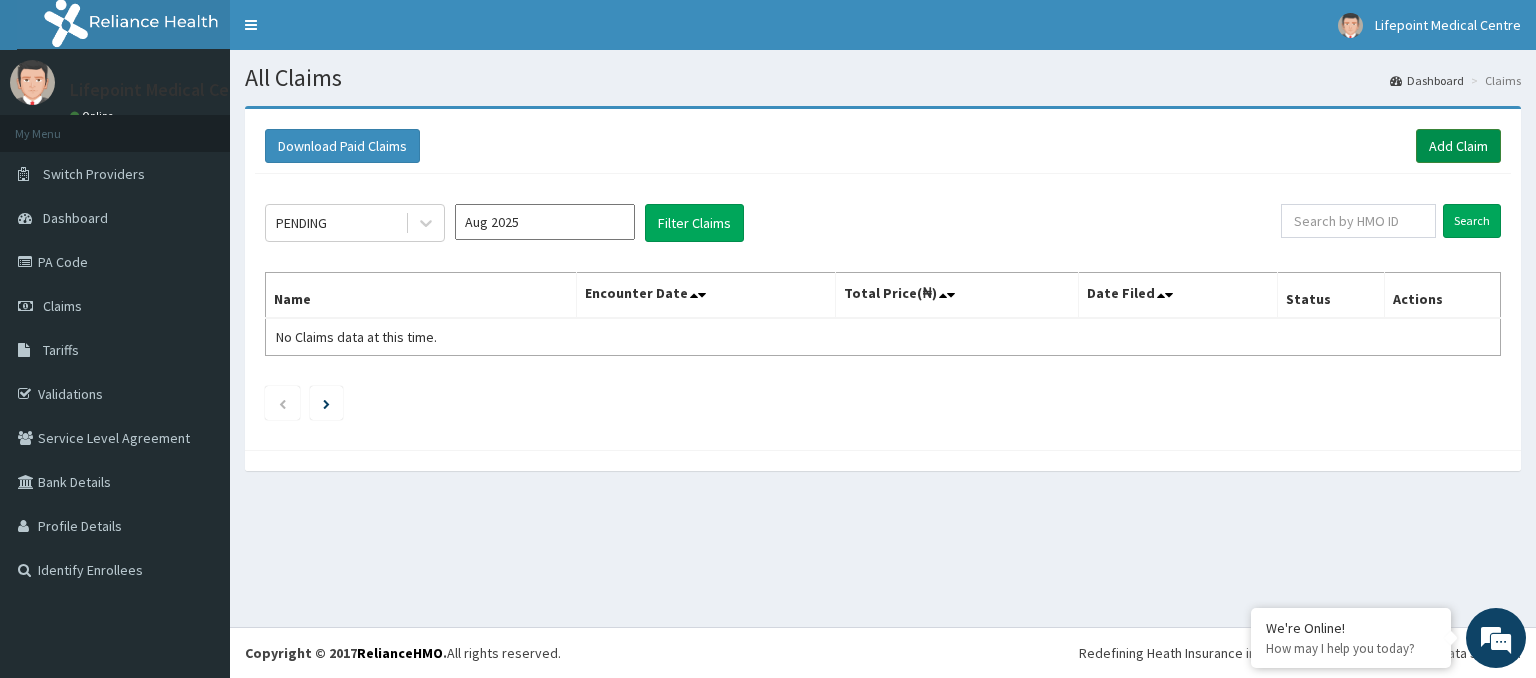 click on "Add Claim" at bounding box center (1458, 146) 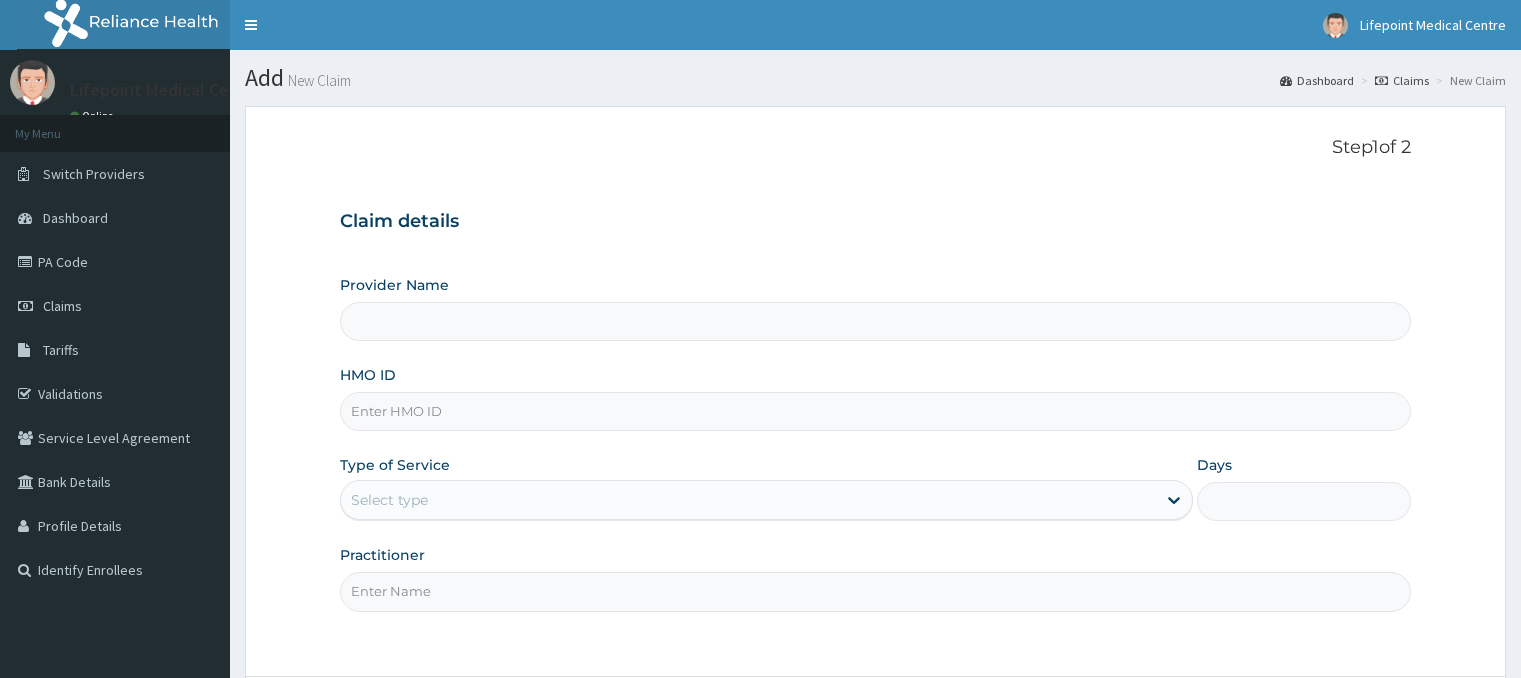 scroll, scrollTop: 0, scrollLeft: 0, axis: both 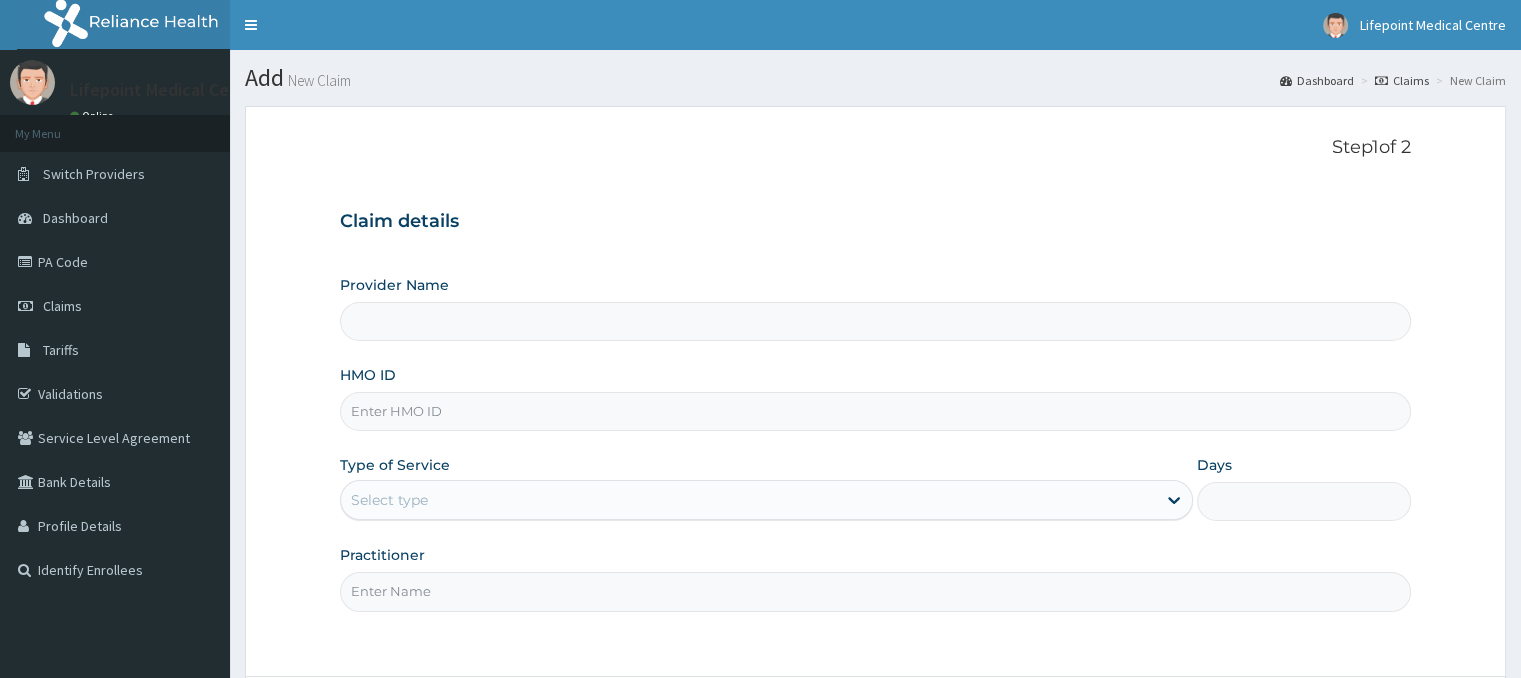 type on "LIFE POINT MEDICAL CENTRE - UTAKO" 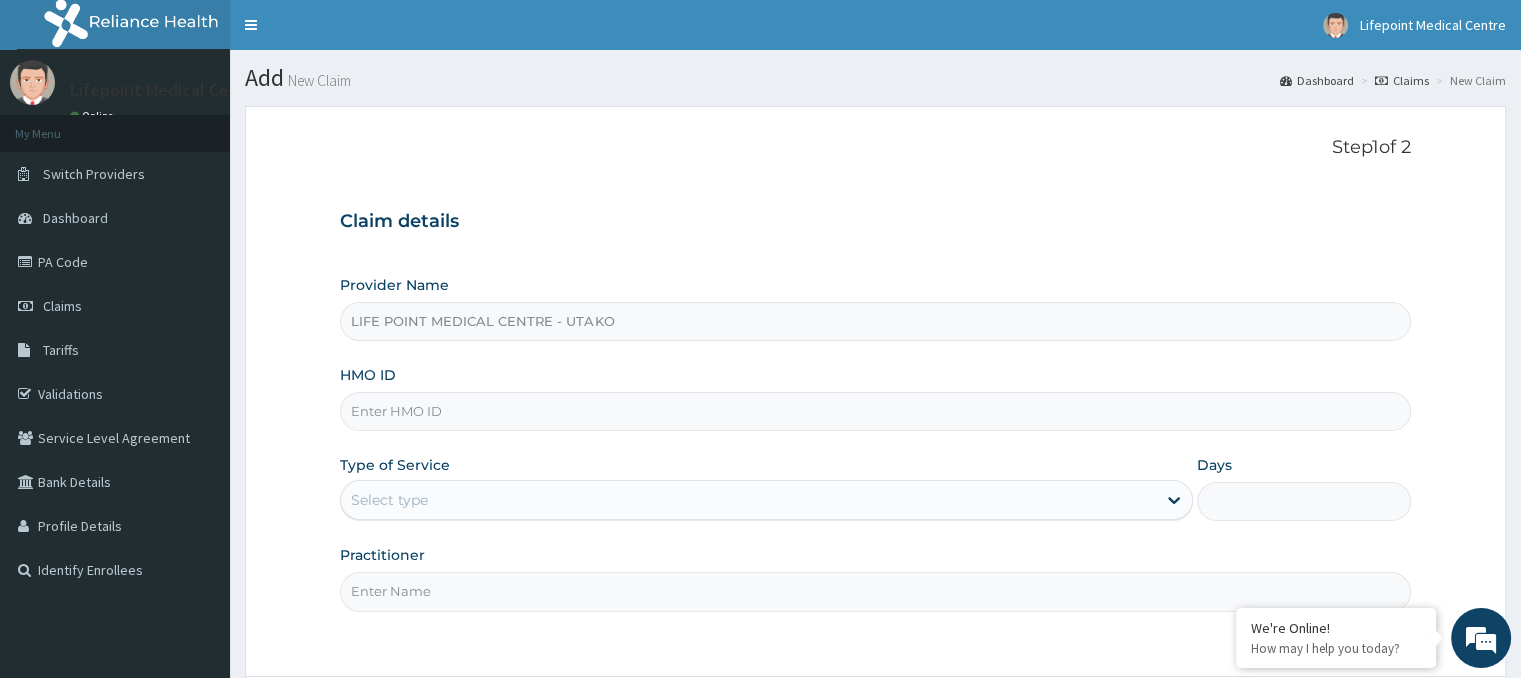 click on "HMO ID" at bounding box center [875, 411] 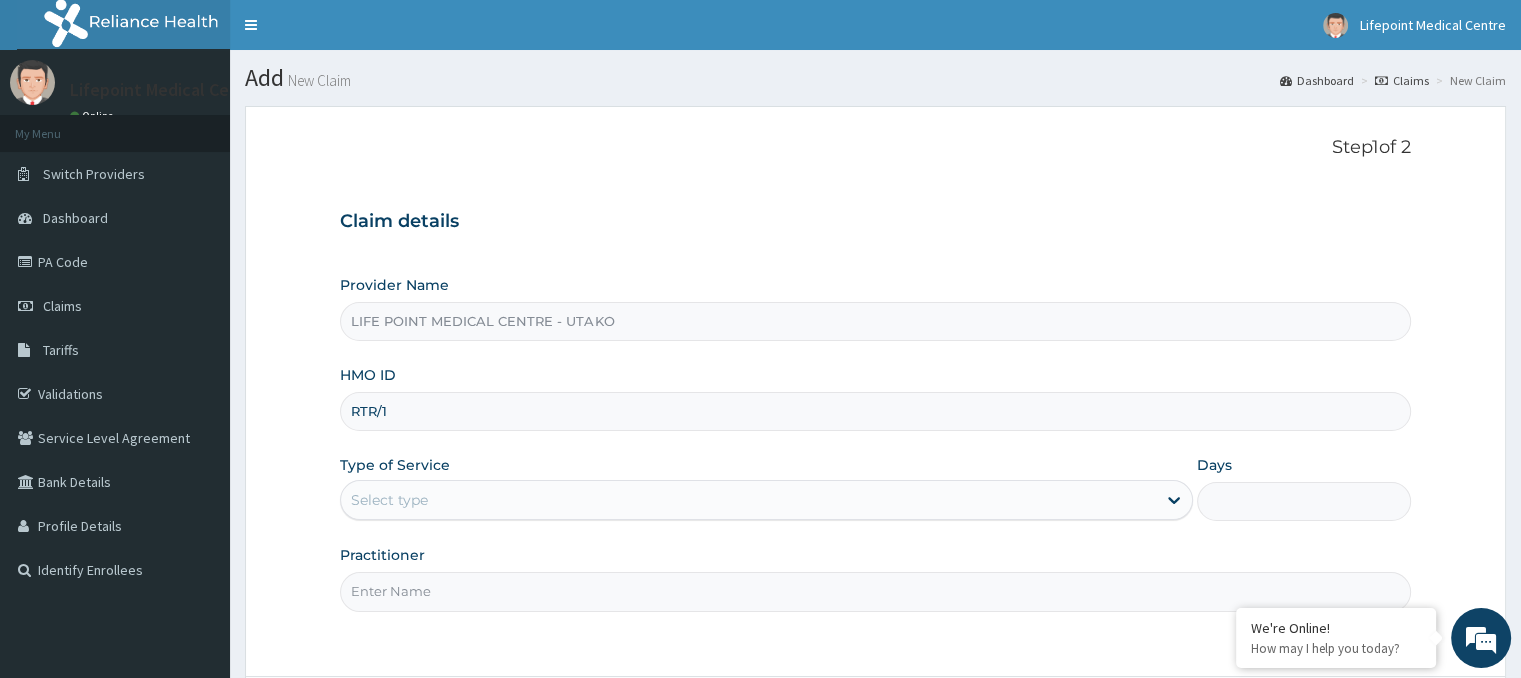 scroll, scrollTop: 0, scrollLeft: 0, axis: both 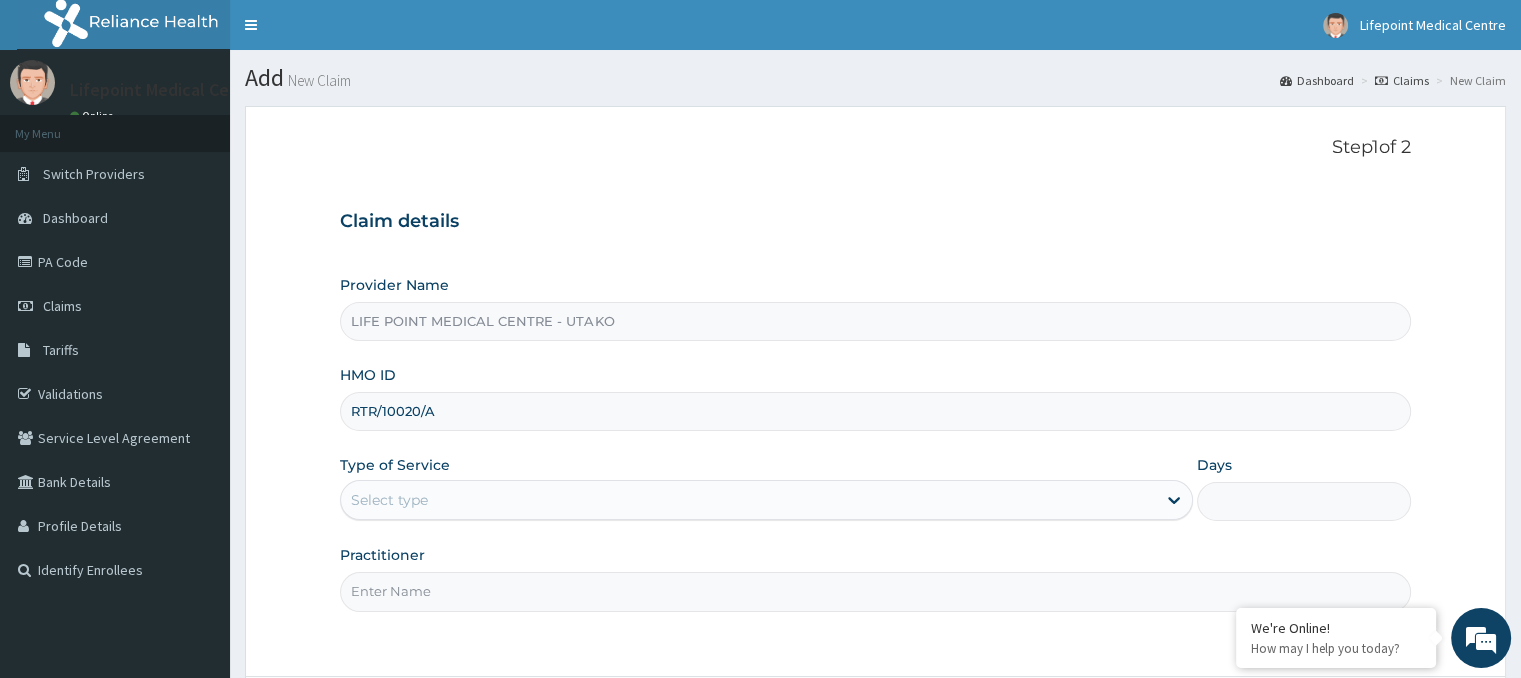 type on "RTR/10020/A" 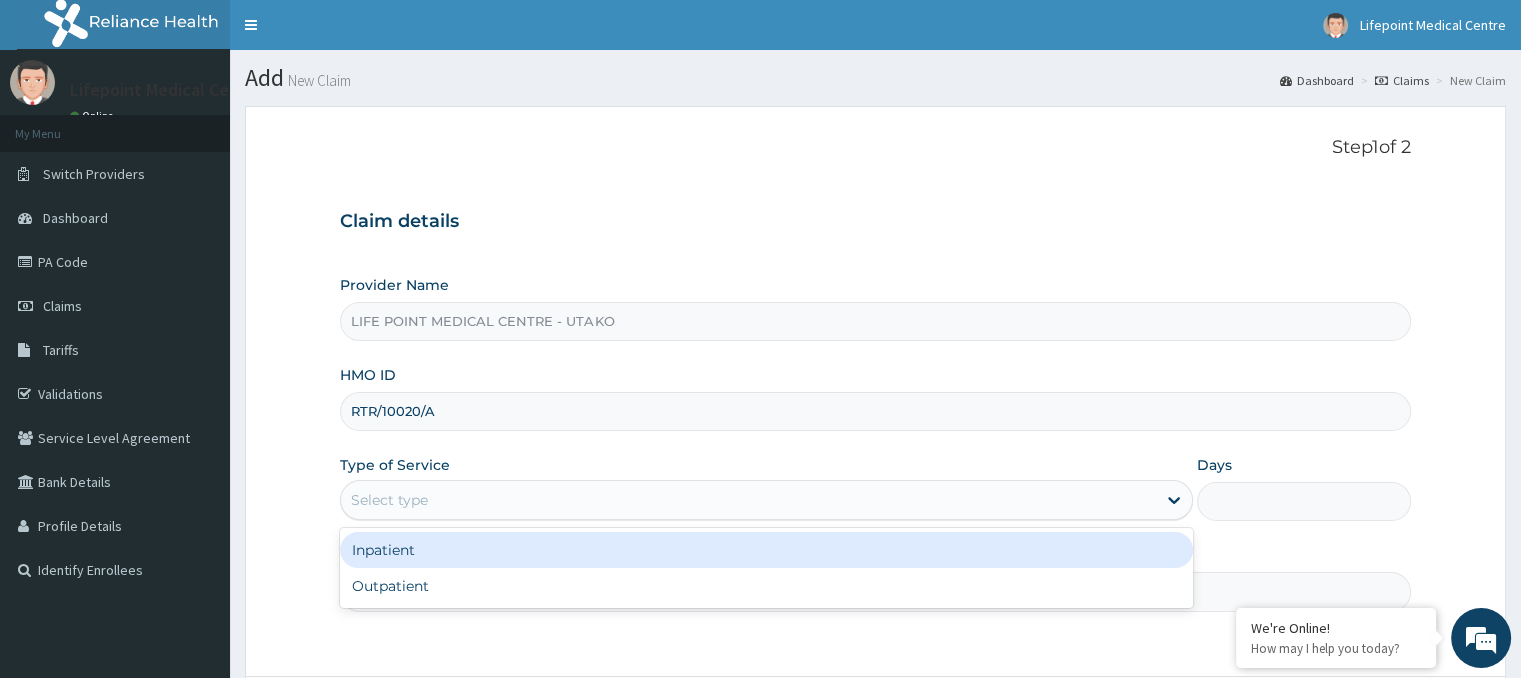 click on "Select type" at bounding box center [389, 500] 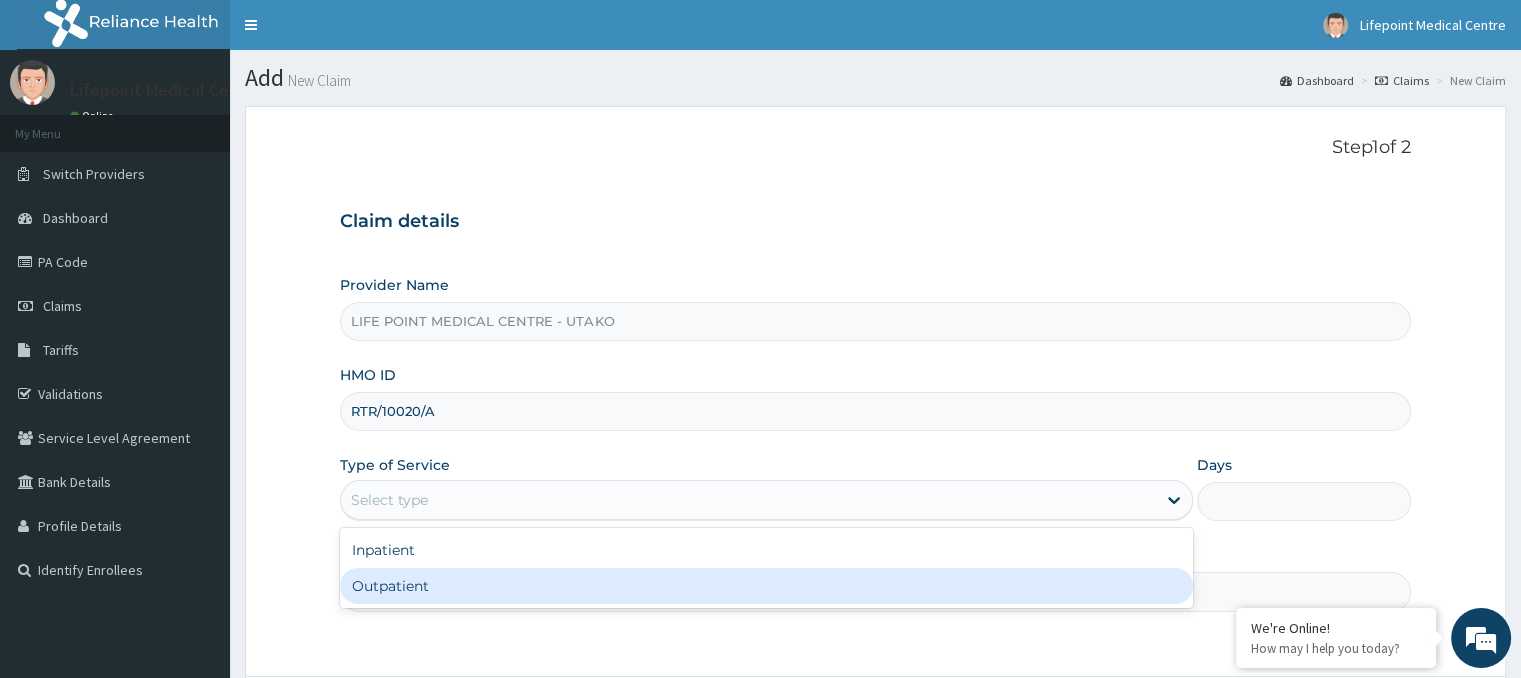 click on "Outpatient" at bounding box center (766, 586) 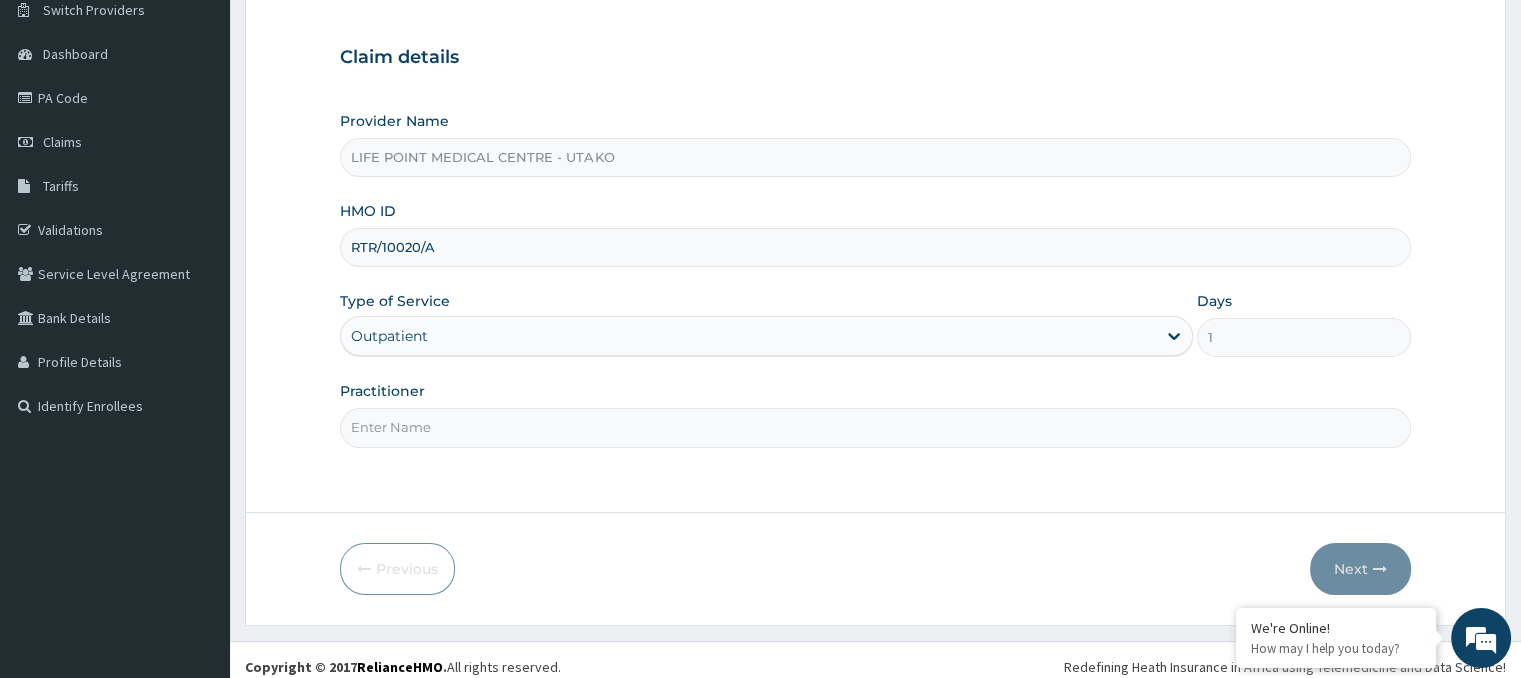 scroll, scrollTop: 167, scrollLeft: 0, axis: vertical 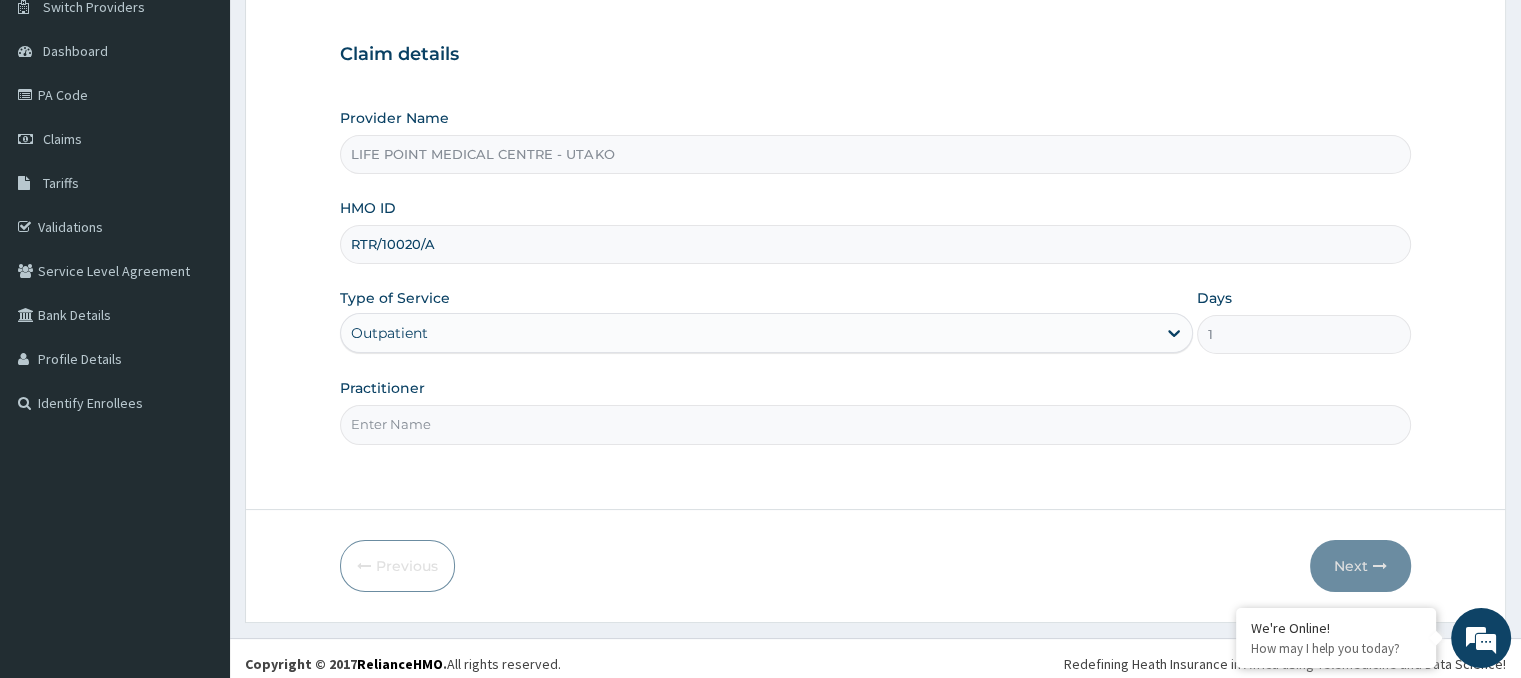 click on "Practitioner" at bounding box center [875, 424] 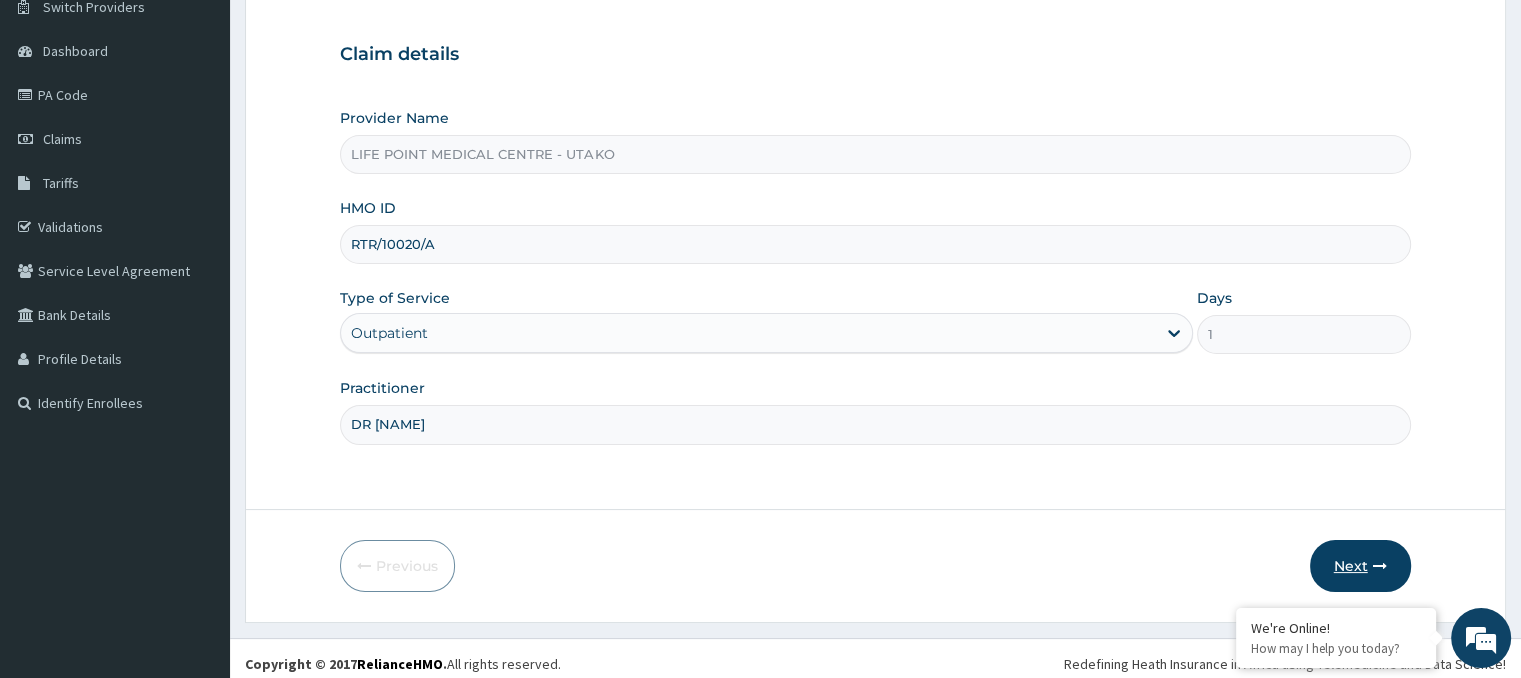 type on "DR PRSICA" 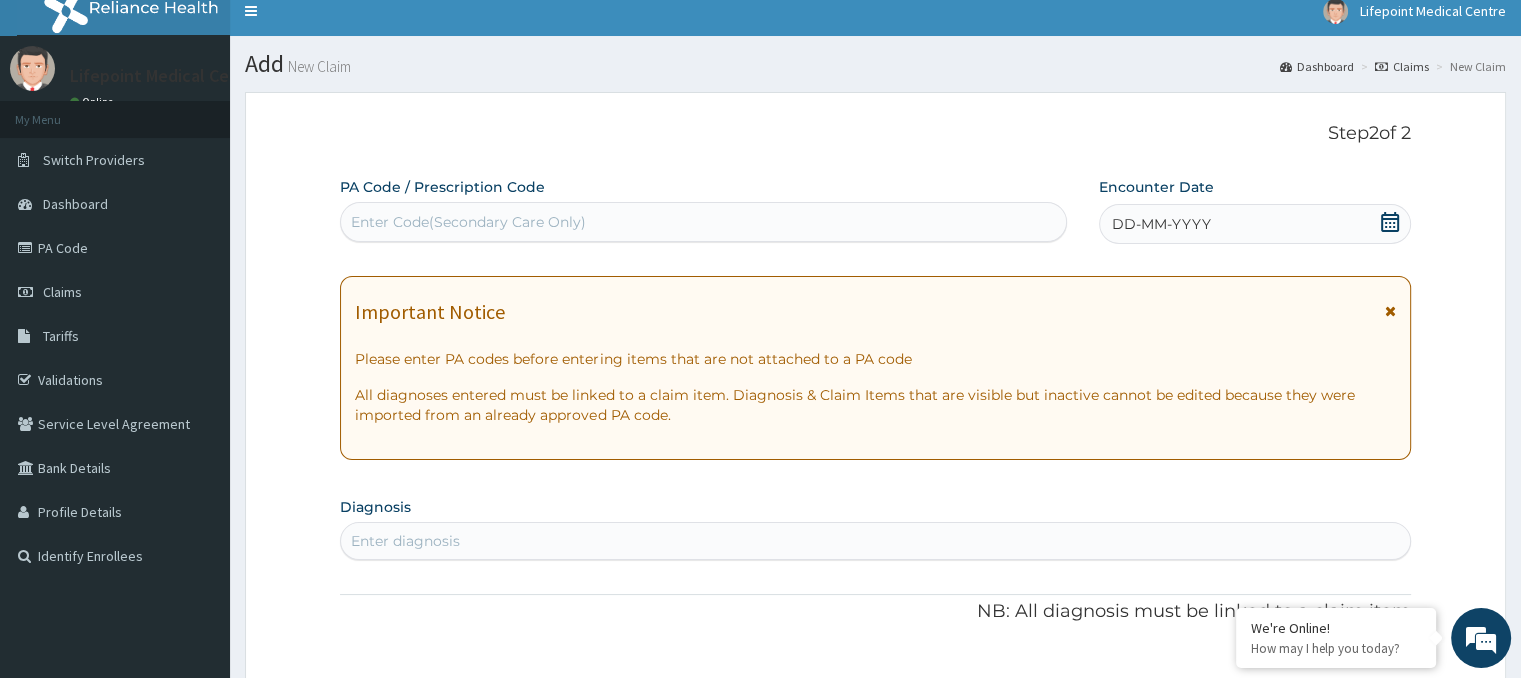 scroll, scrollTop: 0, scrollLeft: 0, axis: both 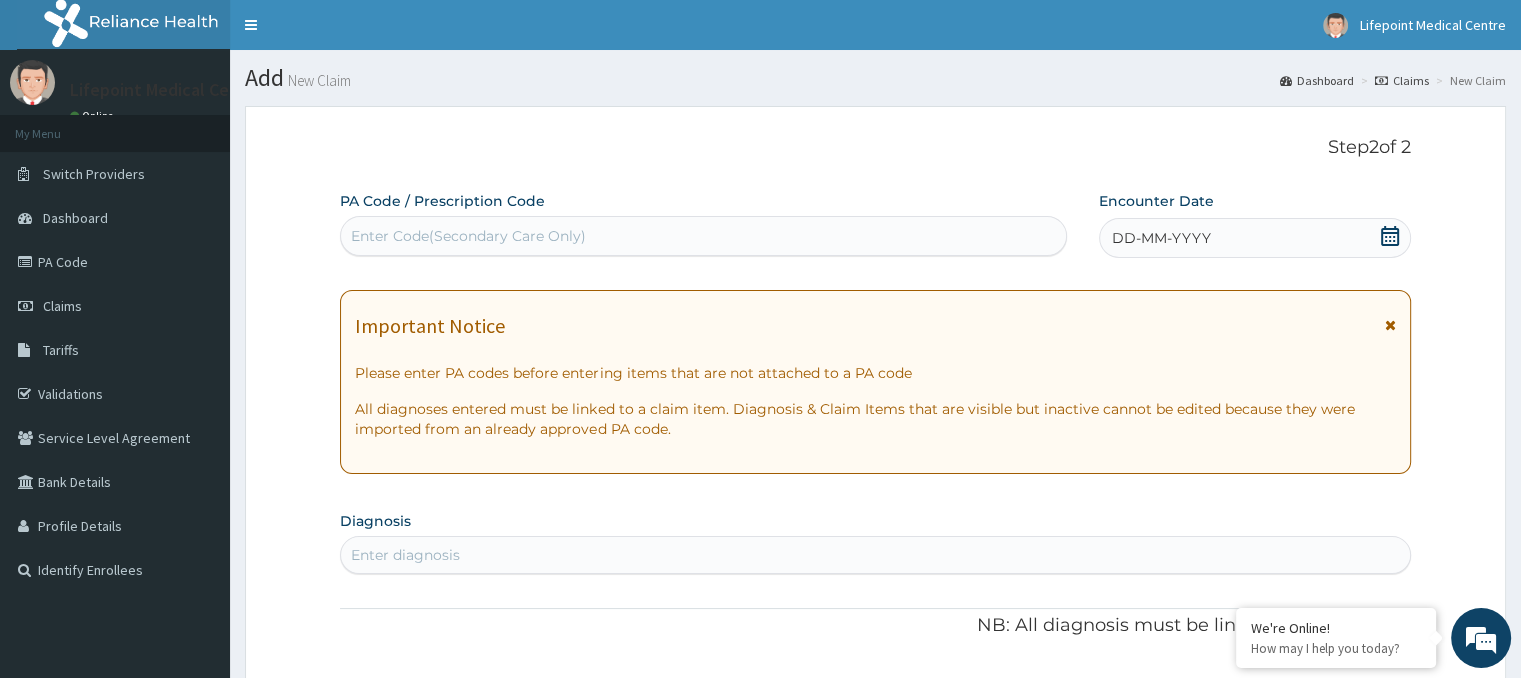 click 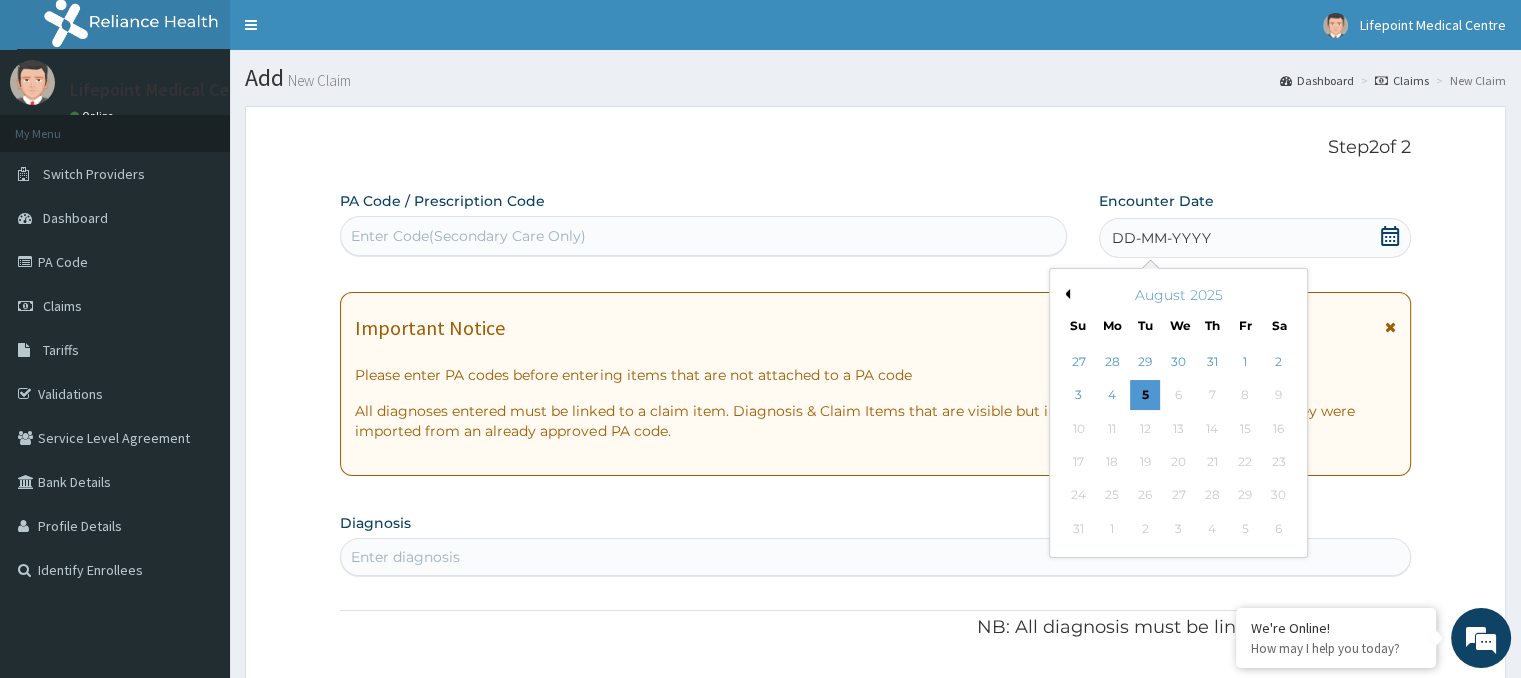 click on "August 2025" at bounding box center [1178, 295] 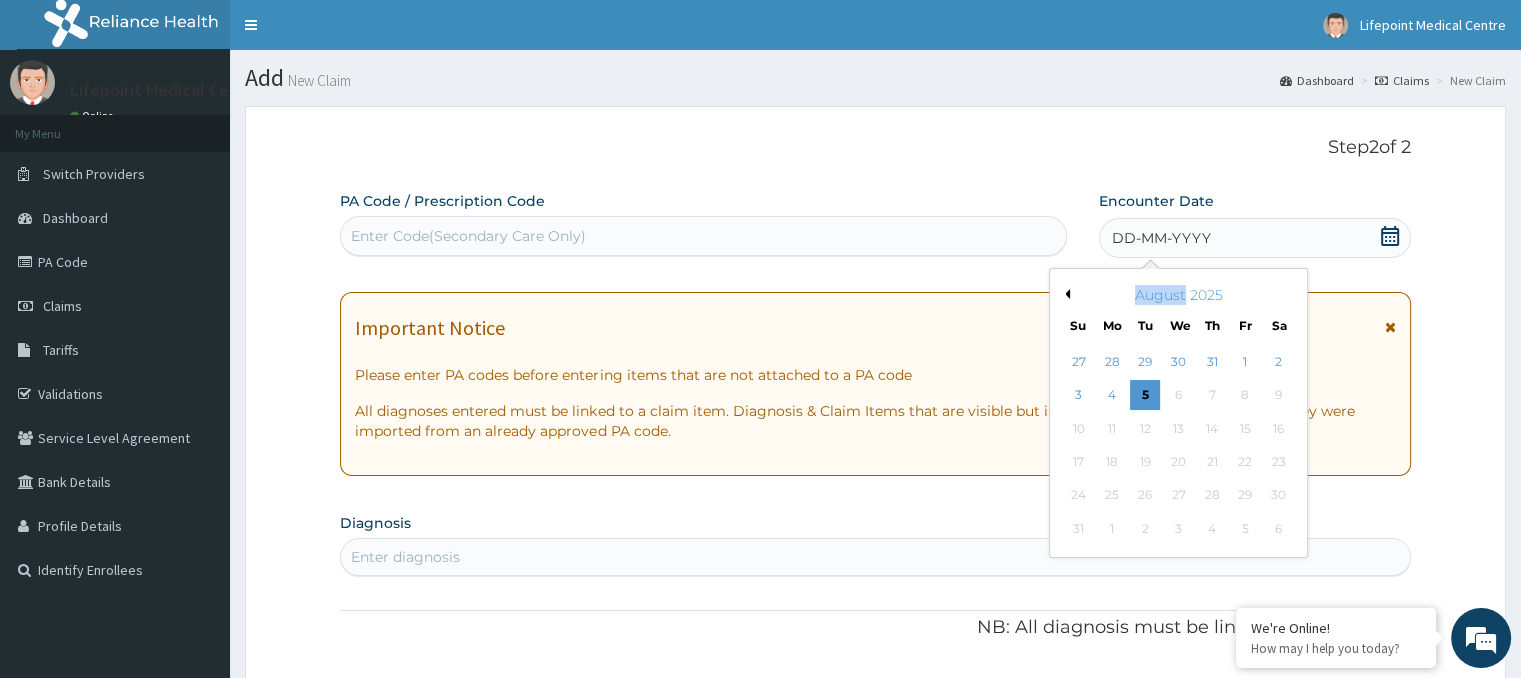 click on "August 2025" at bounding box center [1178, 295] 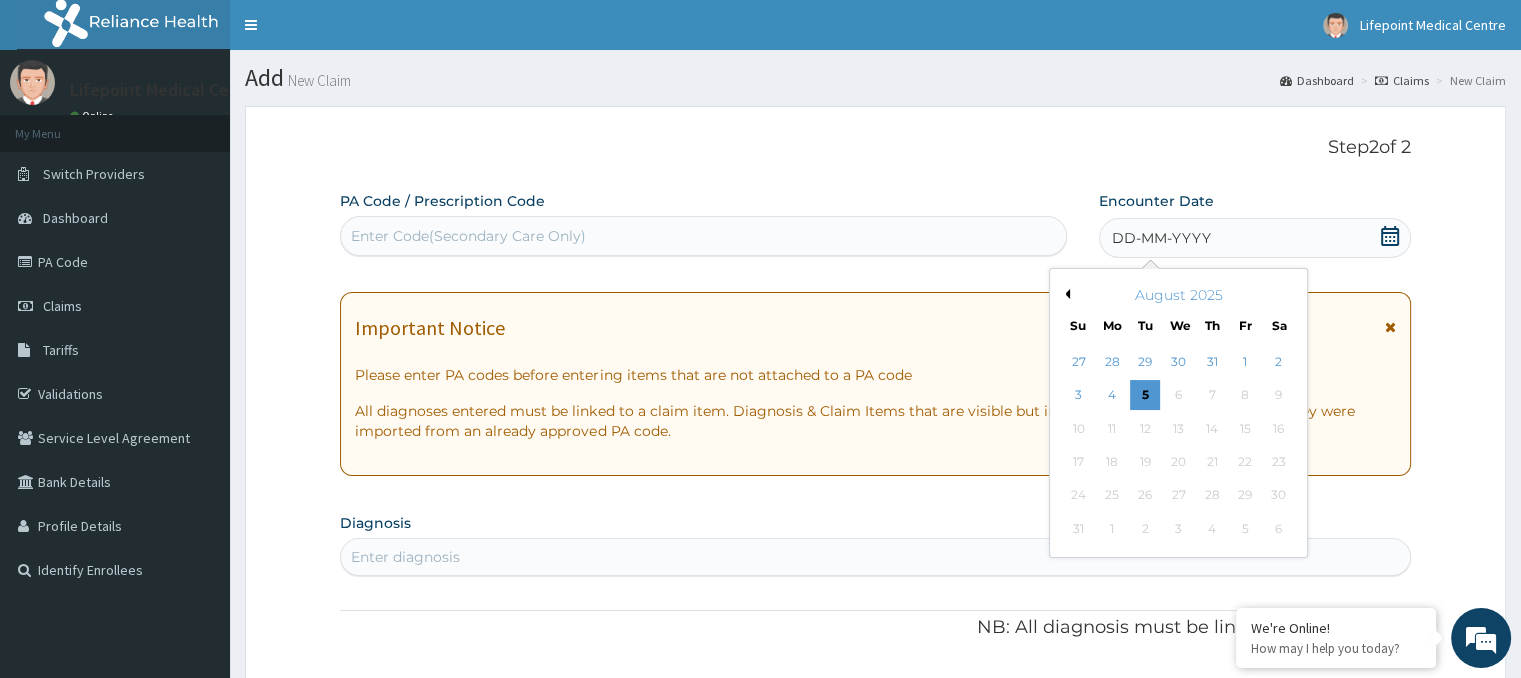 click on "Previous Month" at bounding box center (1065, 294) 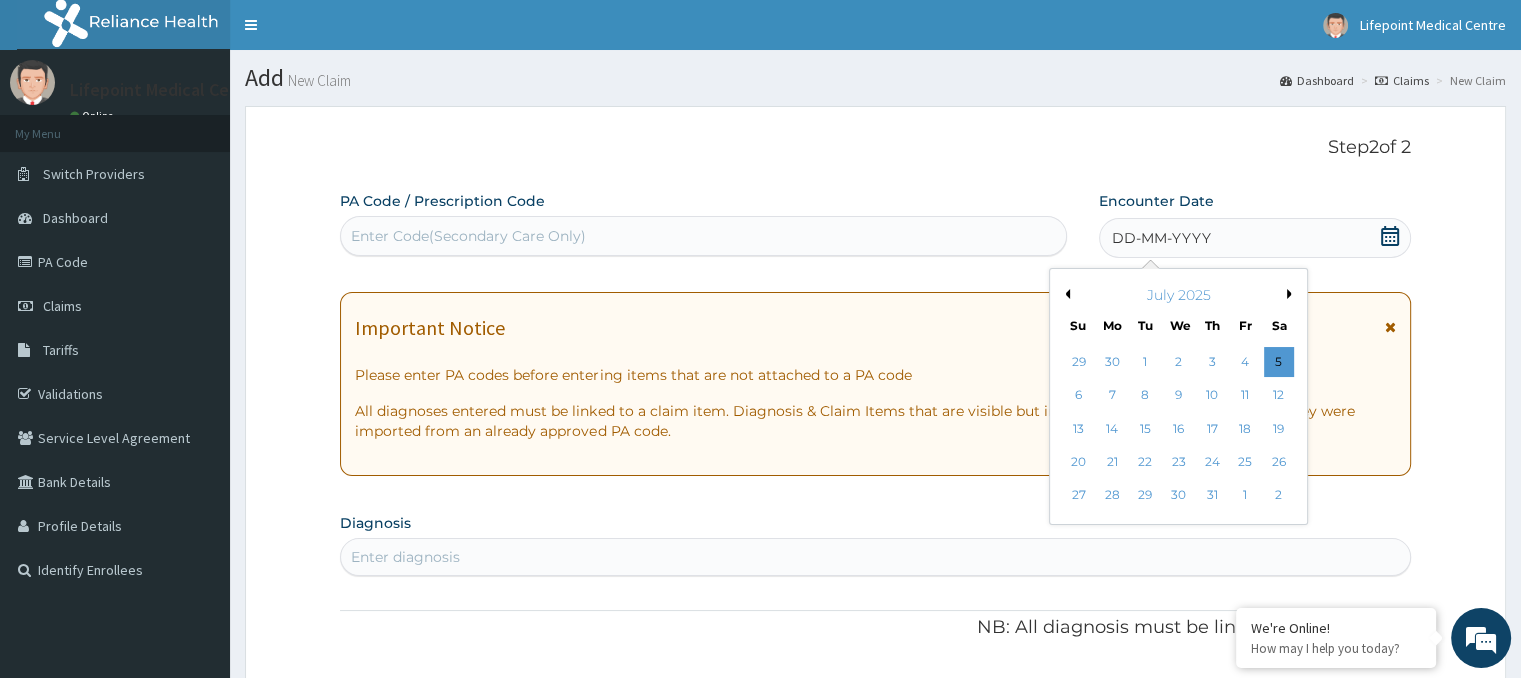 click on "Previous Month" at bounding box center (1065, 294) 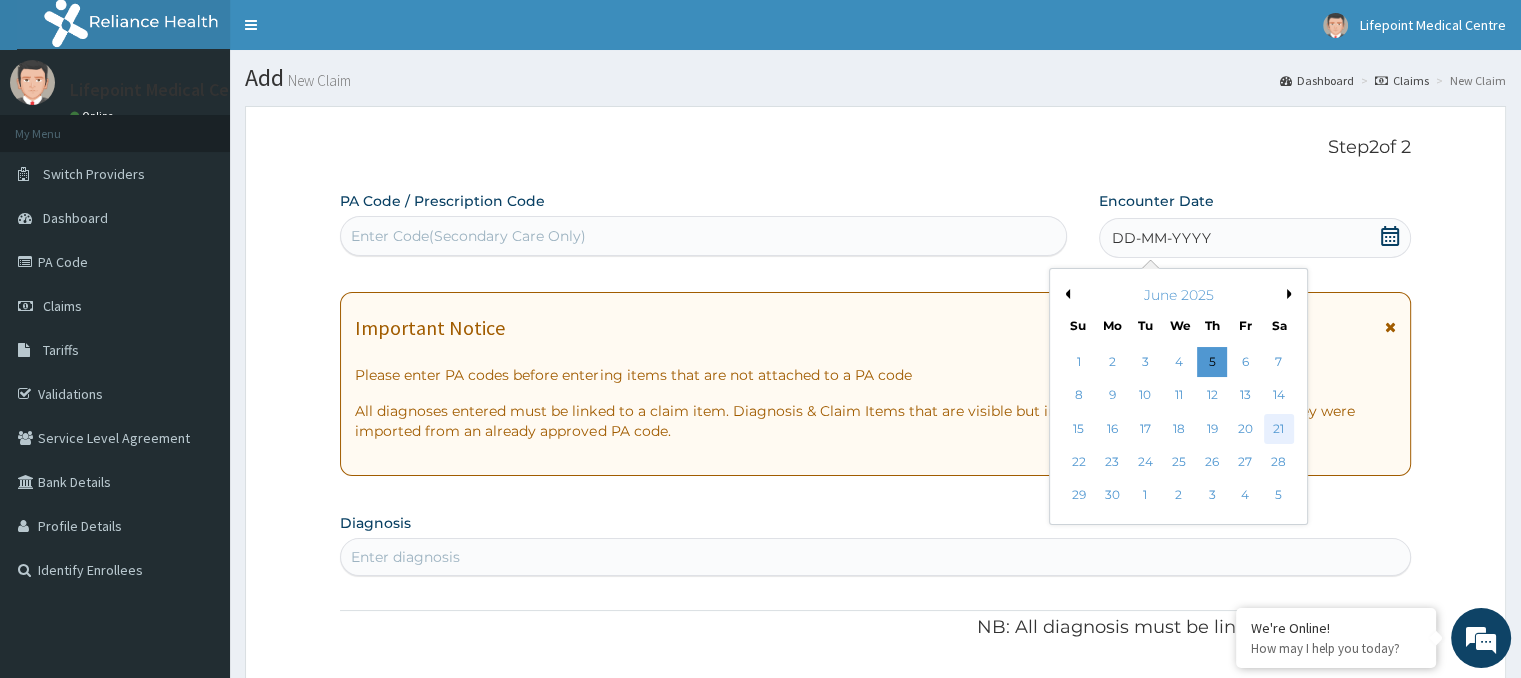 click on "21" at bounding box center [1279, 429] 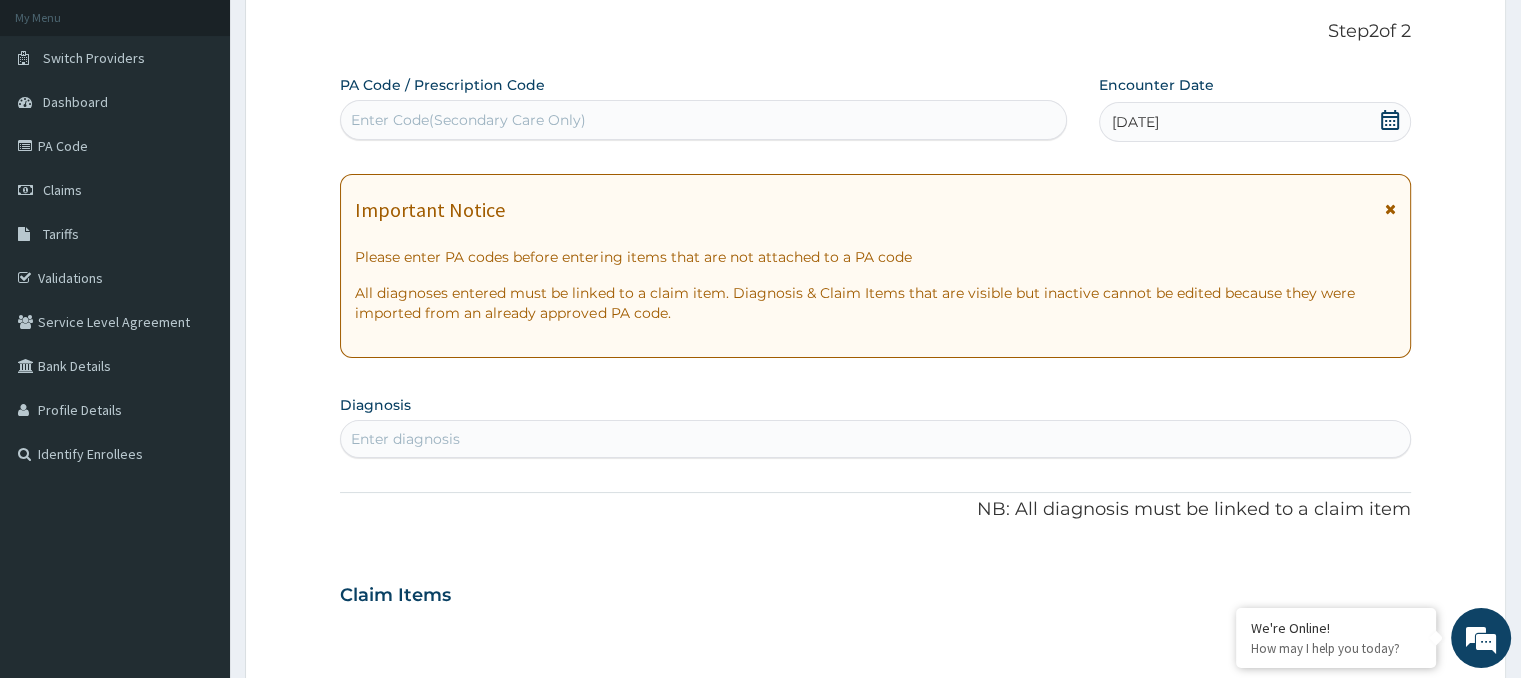 scroll, scrollTop: 118, scrollLeft: 0, axis: vertical 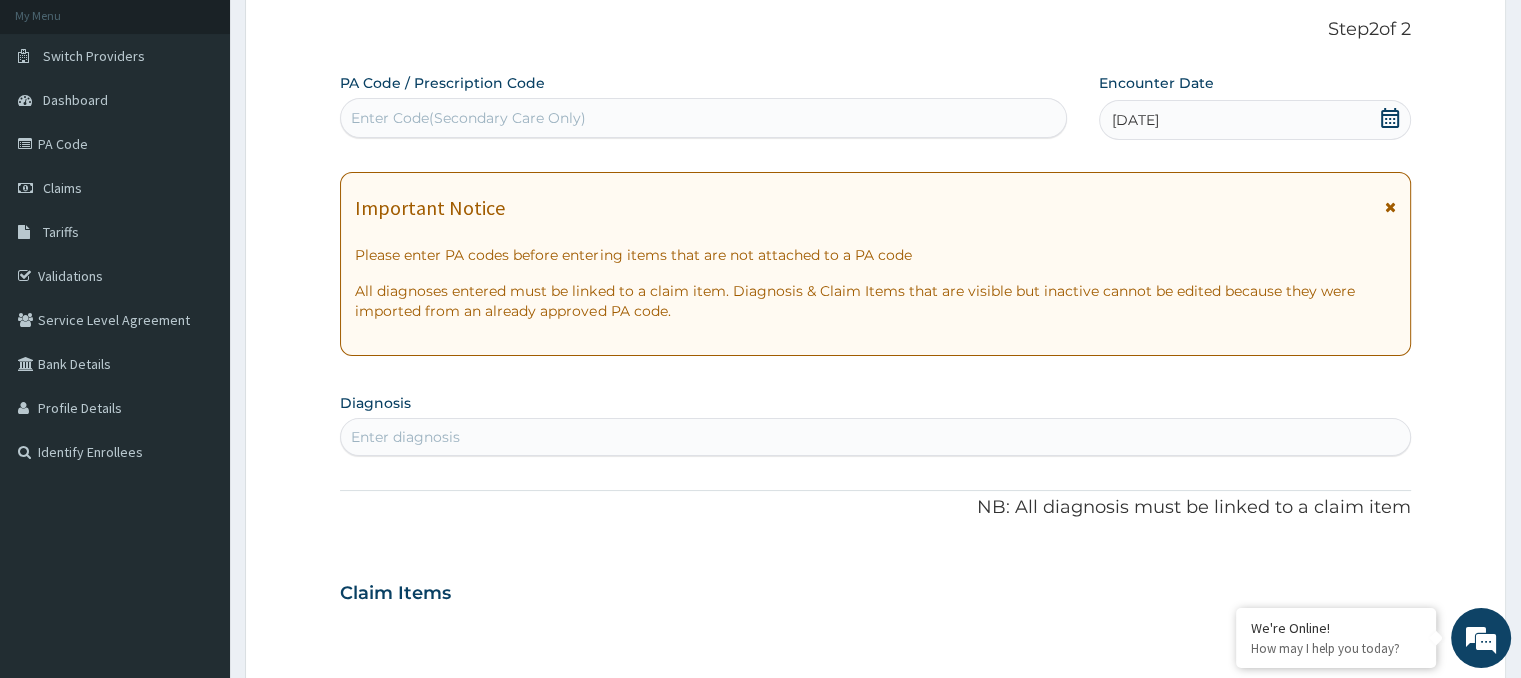 click on "Enter diagnosis" at bounding box center [405, 437] 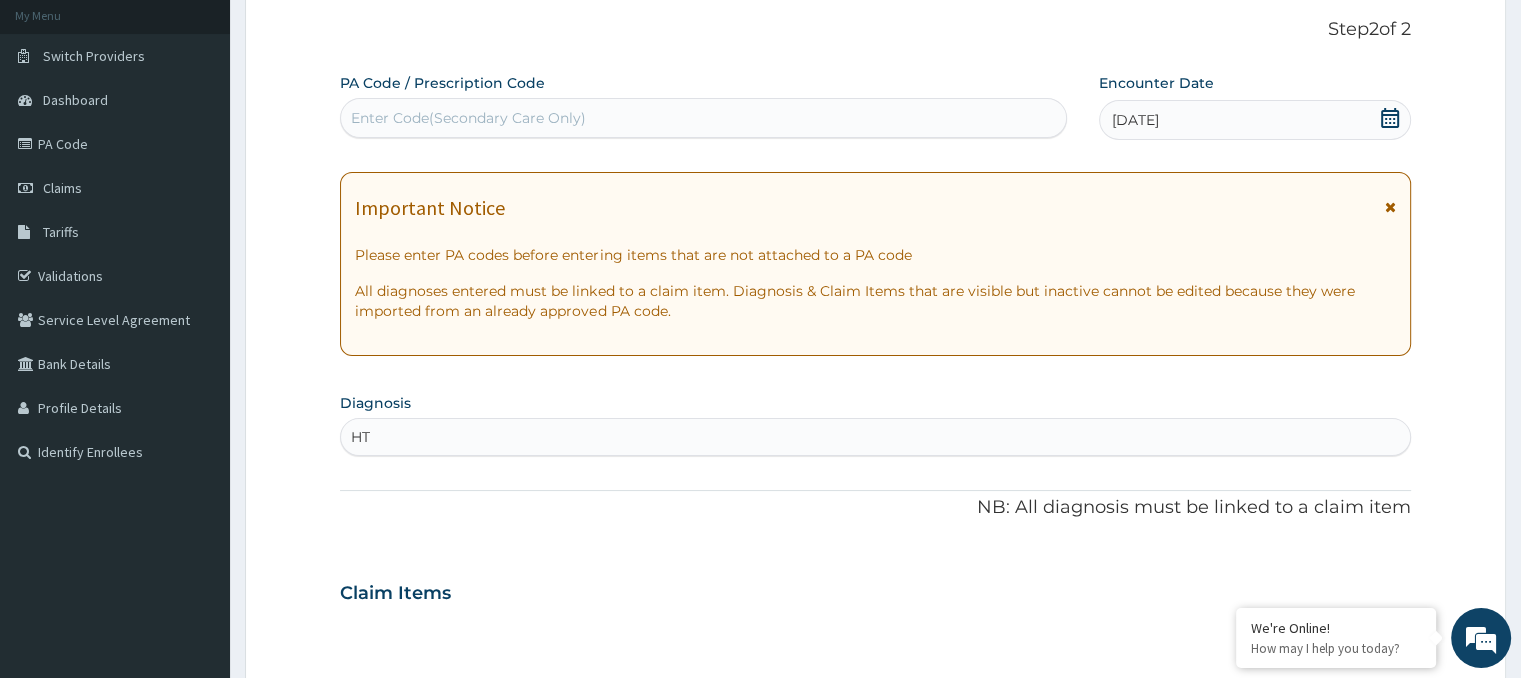 type on "HTN" 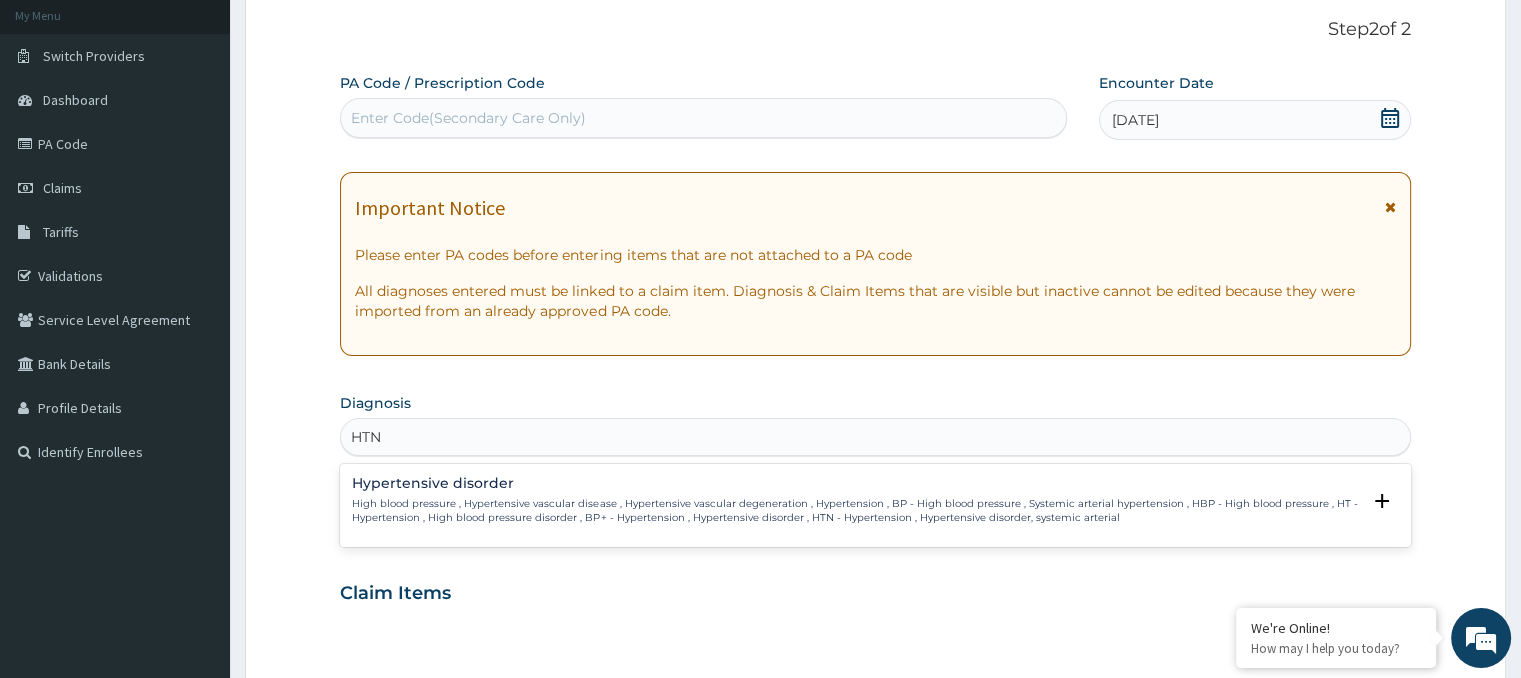 click on "High blood pressure , Hypertensive vascular disease , Hypertensive vascular degeneration , Hypertension , BP - High blood pressure , Systemic arterial hypertension , HBP - High blood pressure , HT - Hypertension , High blood pressure disorder , BP+ - Hypertension , Hypertensive disorder , HTN - Hypertension , Hypertensive disorder, systemic arterial" at bounding box center [855, 511] 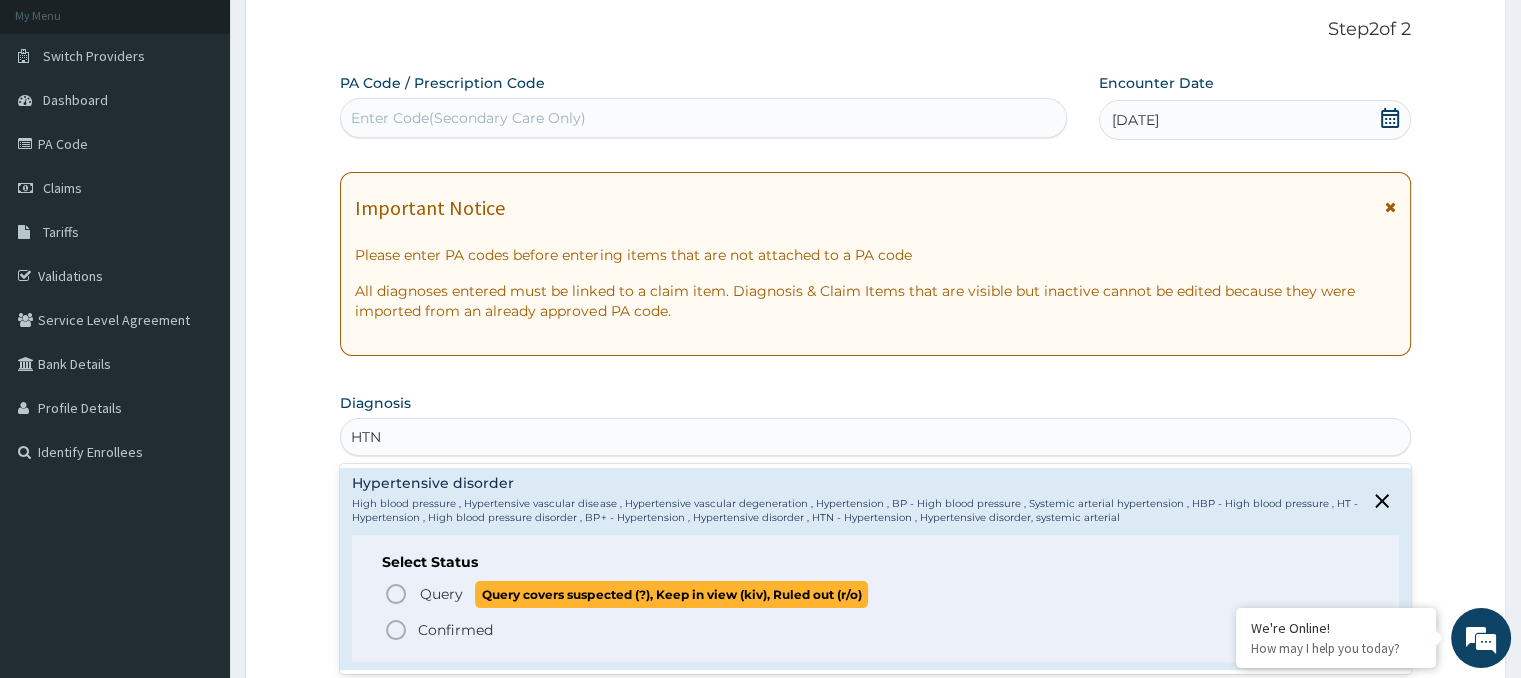 click 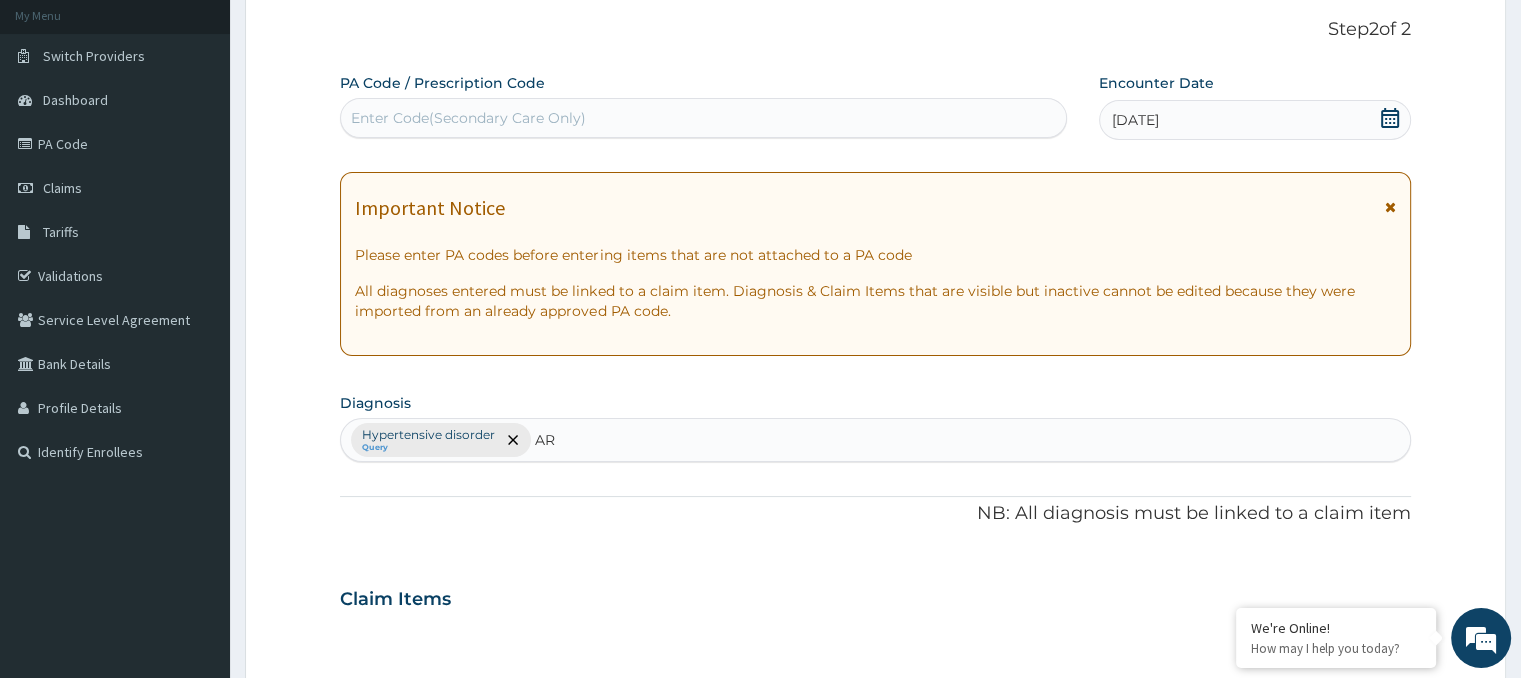 type on "ARI" 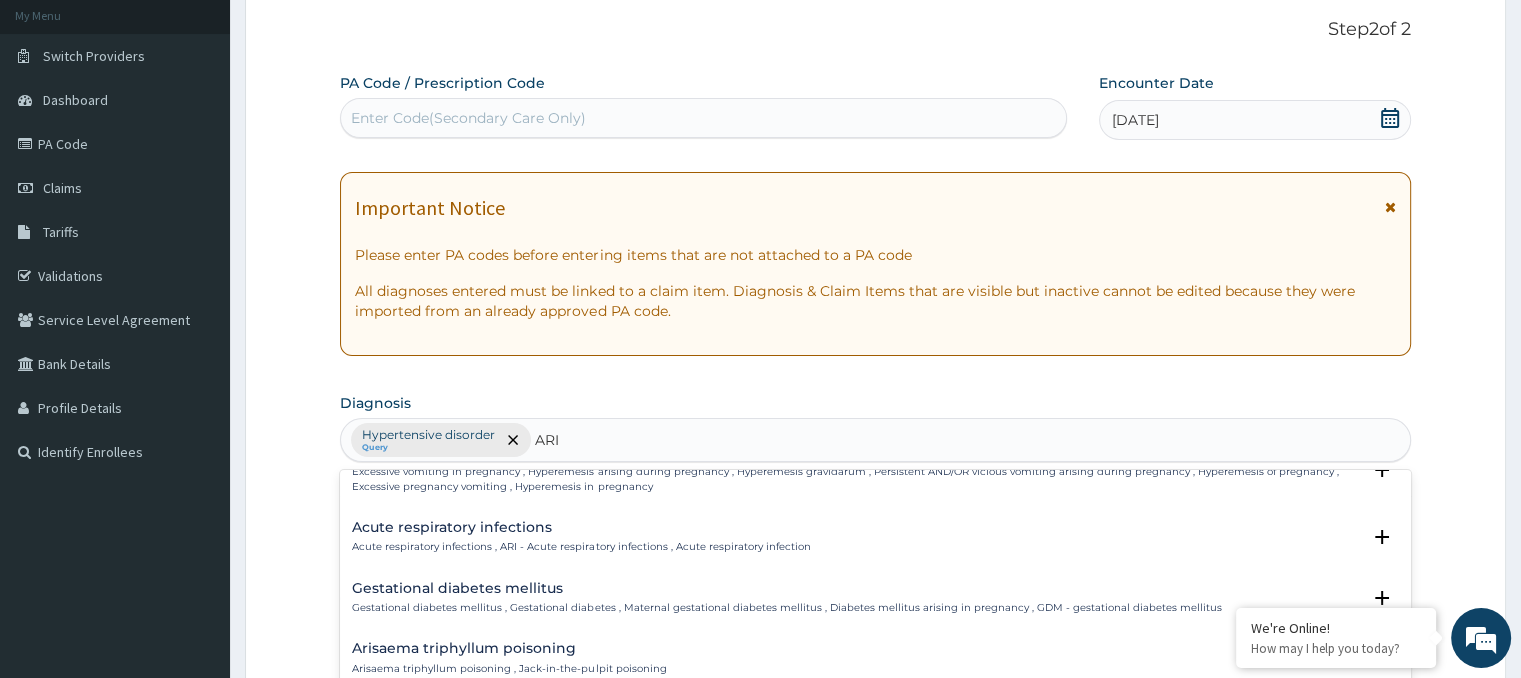 scroll, scrollTop: 222, scrollLeft: 0, axis: vertical 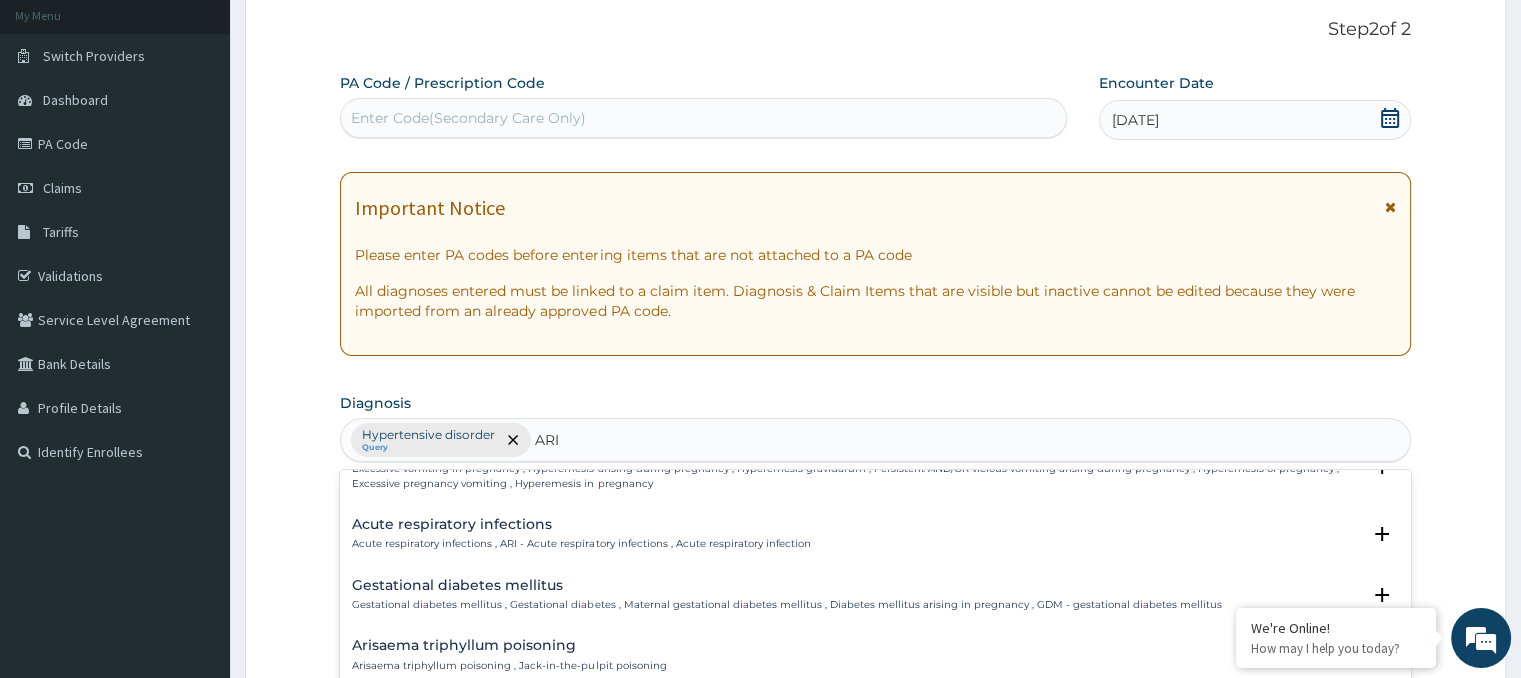 click on "Gestational diabetes mellitus" at bounding box center (786, 585) 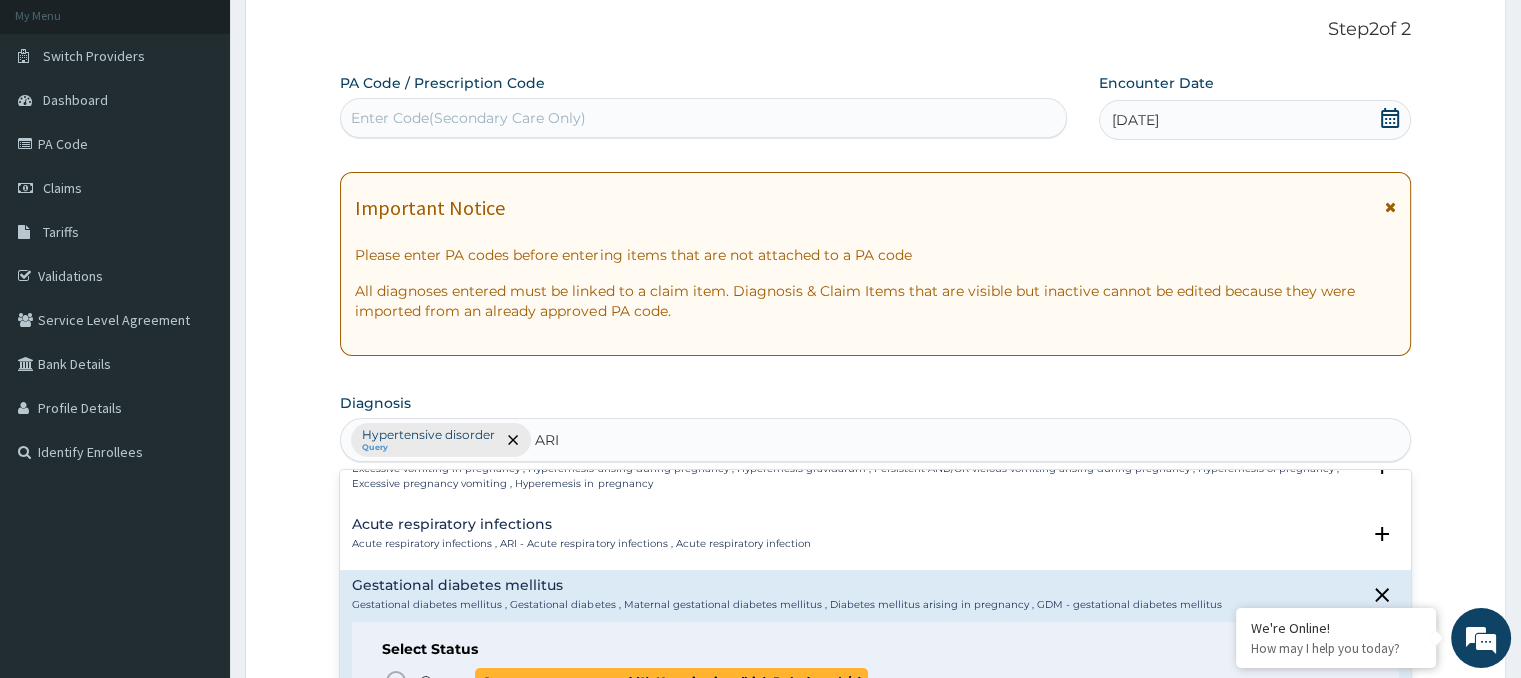 click 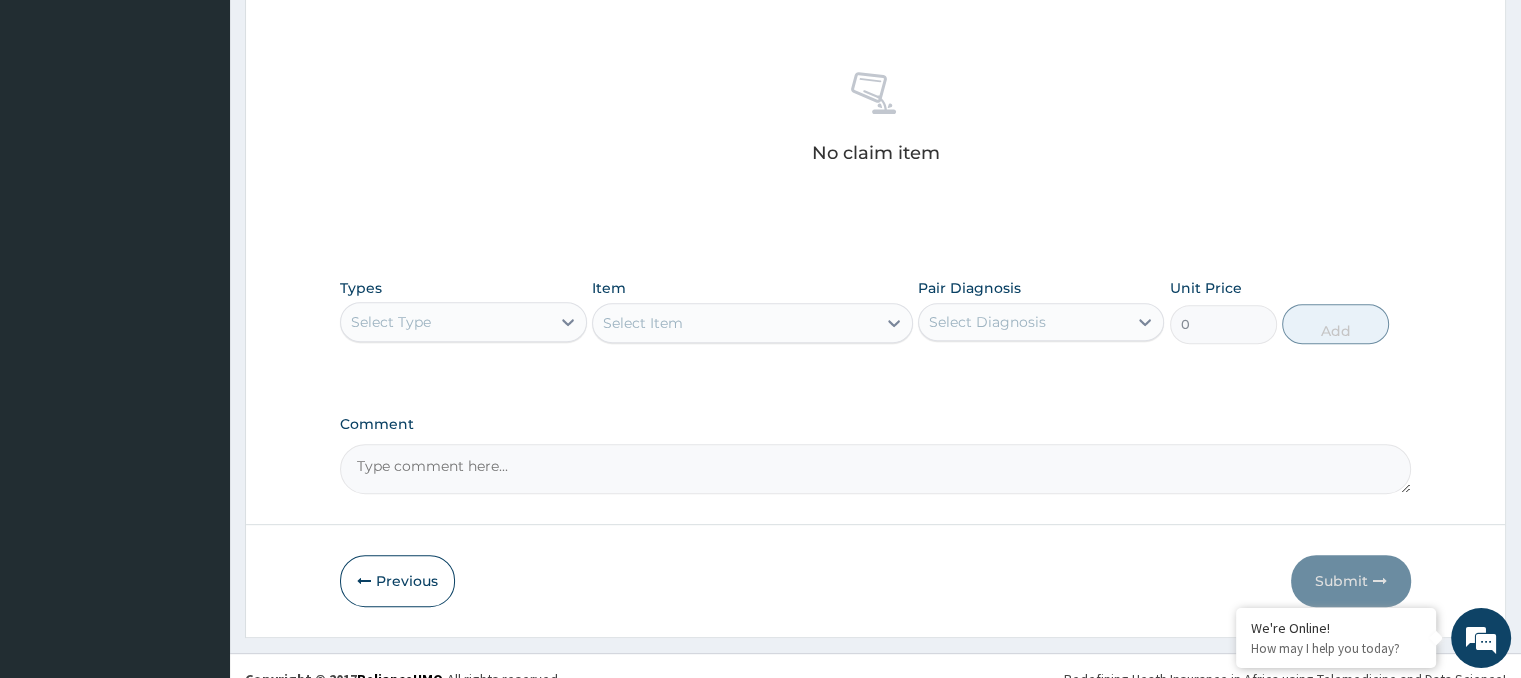 scroll, scrollTop: 748, scrollLeft: 0, axis: vertical 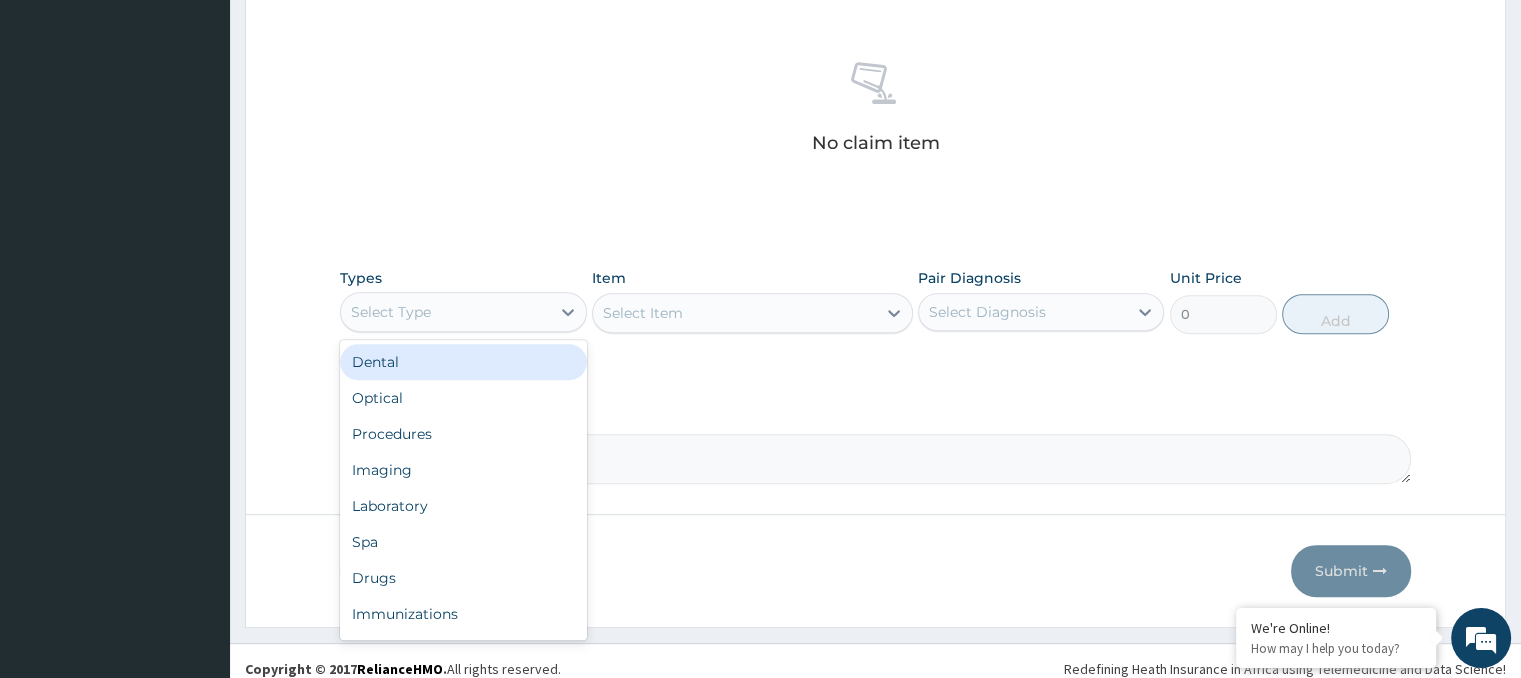click on "Select Type" at bounding box center (391, 312) 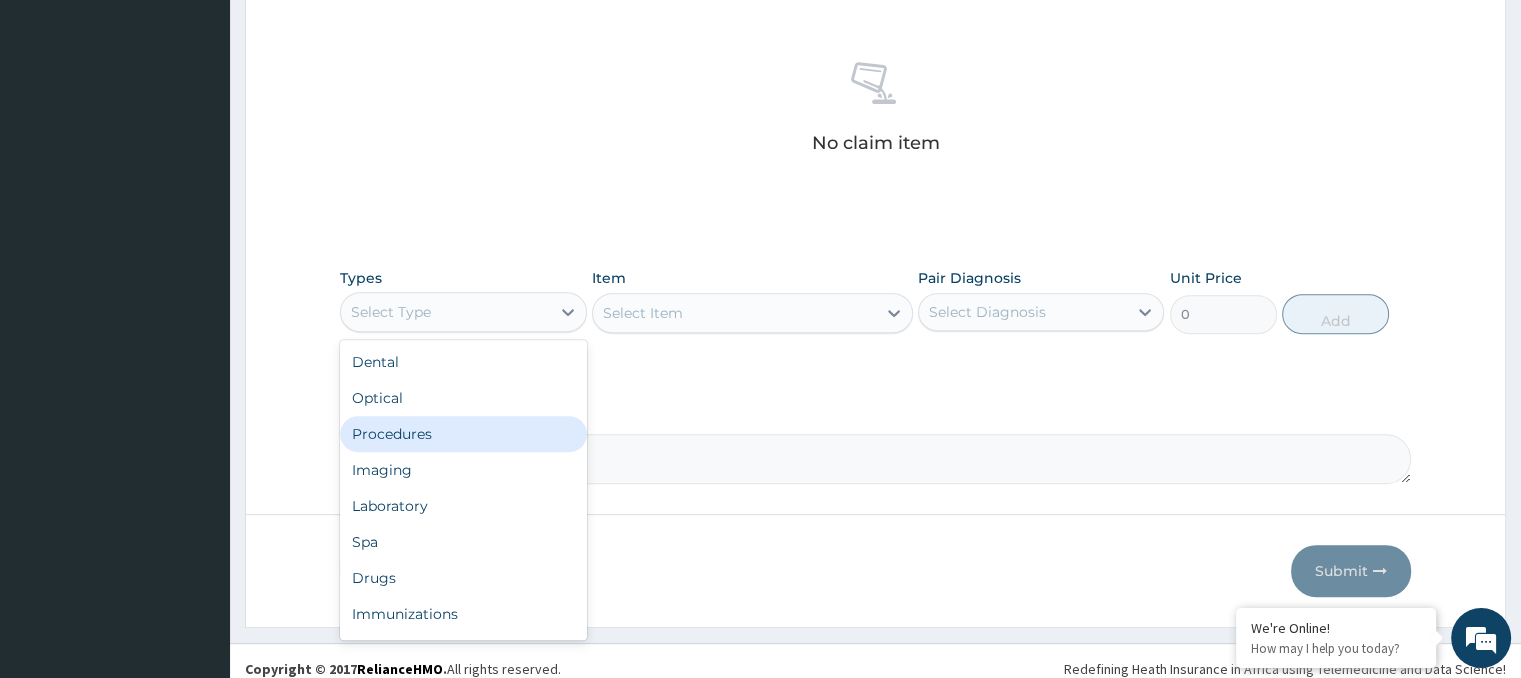 click on "Procedures" at bounding box center [463, 434] 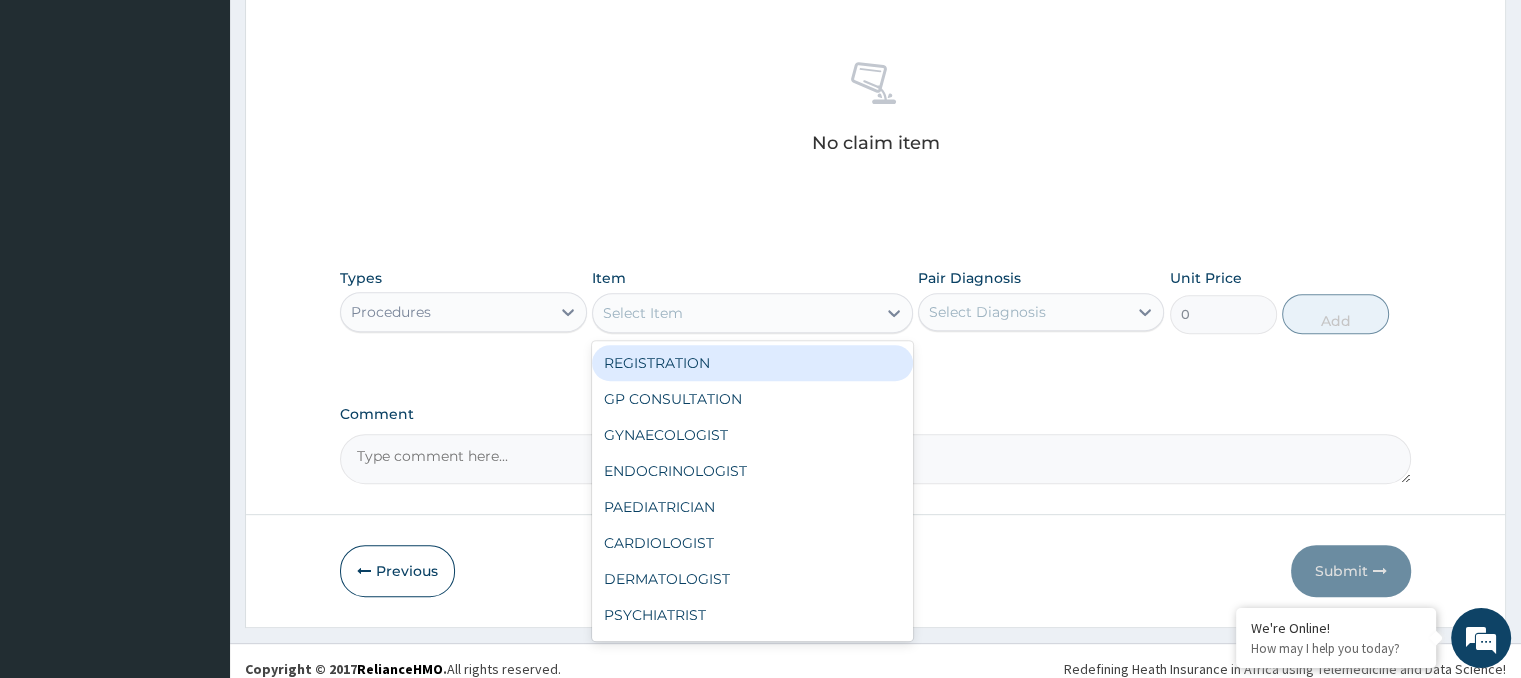 click on "Select Item" at bounding box center (734, 313) 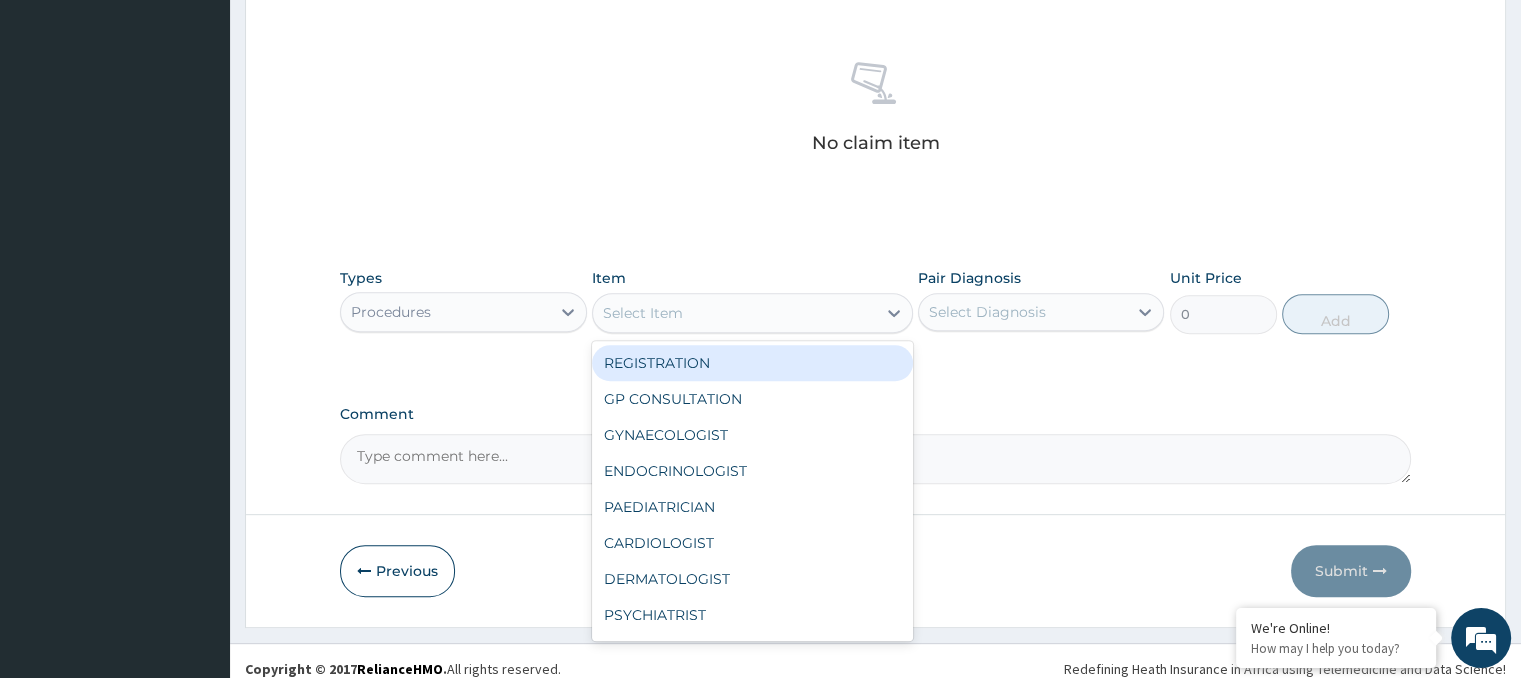 click on "REGISTRATION" at bounding box center [752, 363] 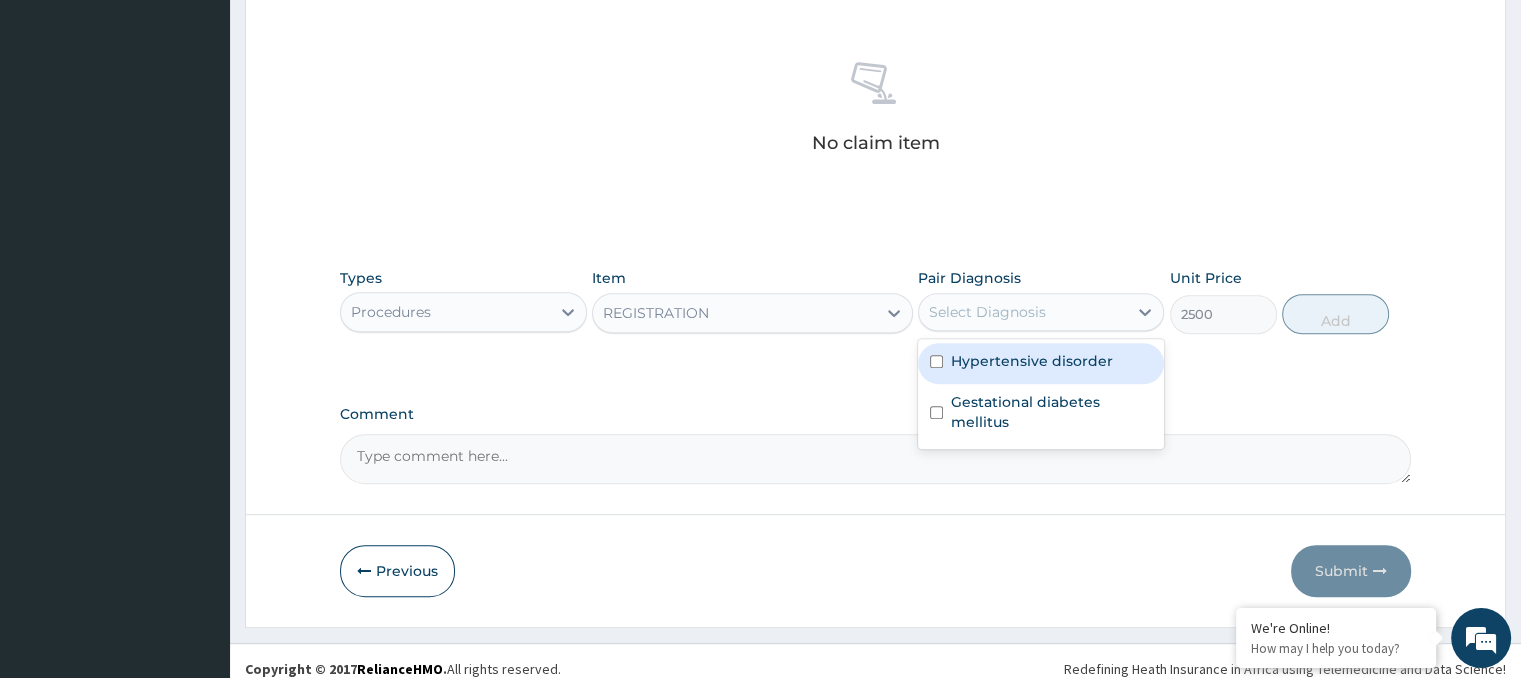 drag, startPoint x: 1012, startPoint y: 318, endPoint x: 986, endPoint y: 355, distance: 45.221676 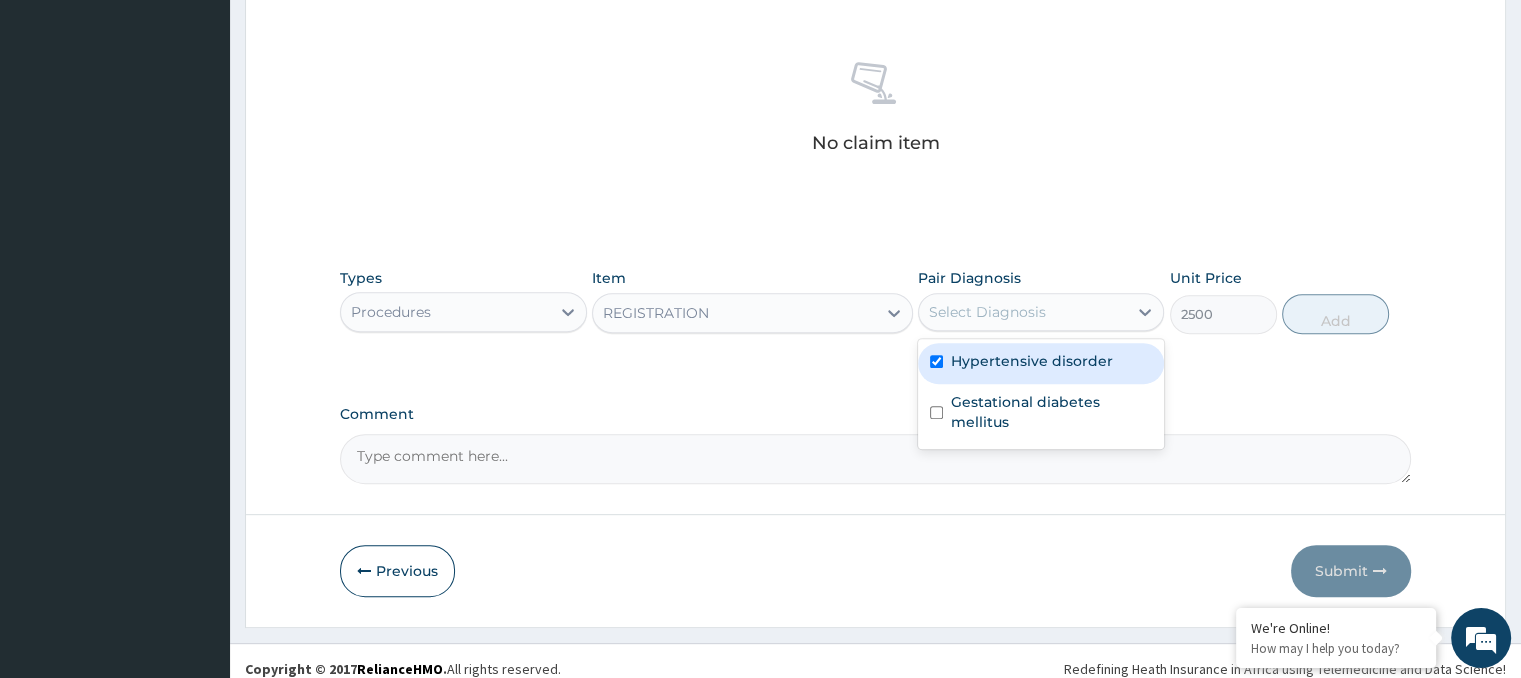 checkbox on "true" 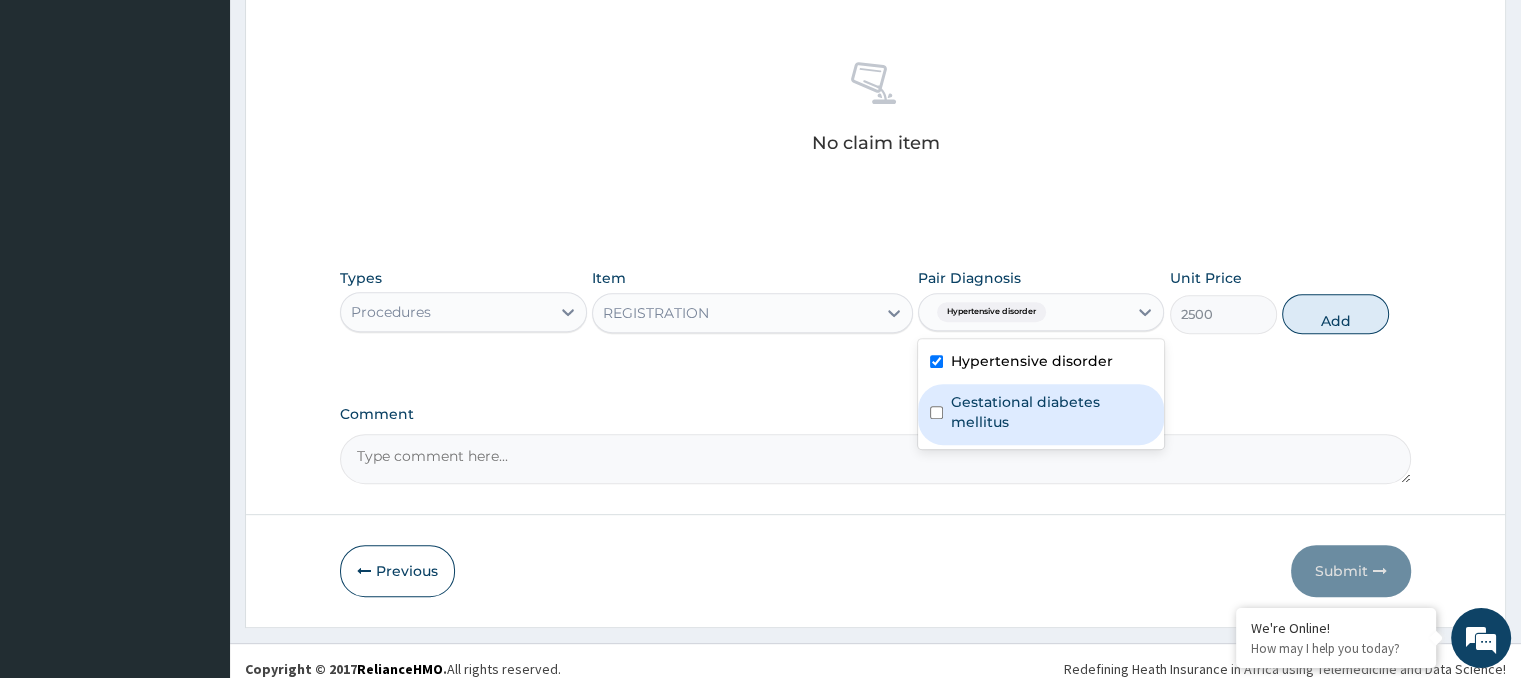 click on "Gestational diabetes mellitus" at bounding box center [1051, 412] 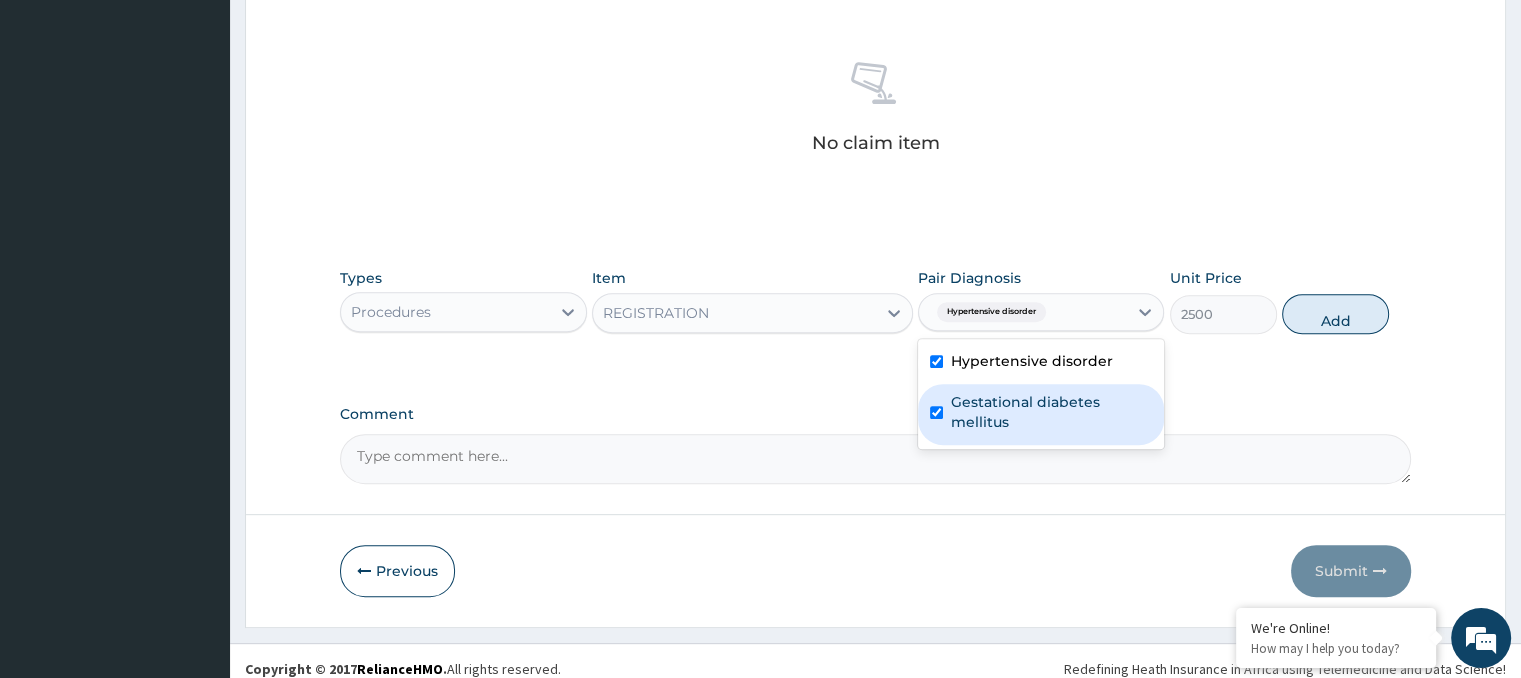 checkbox on "true" 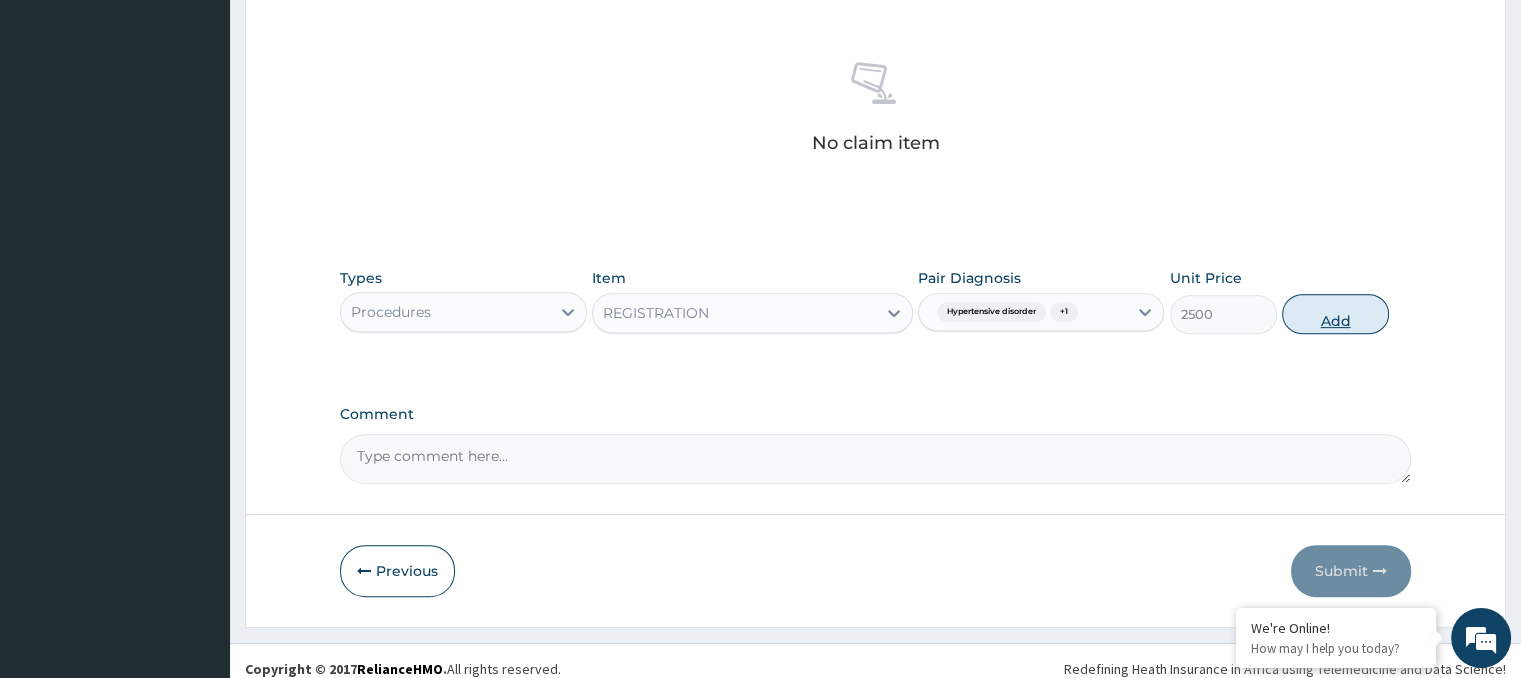 click on "Add" at bounding box center [1335, 314] 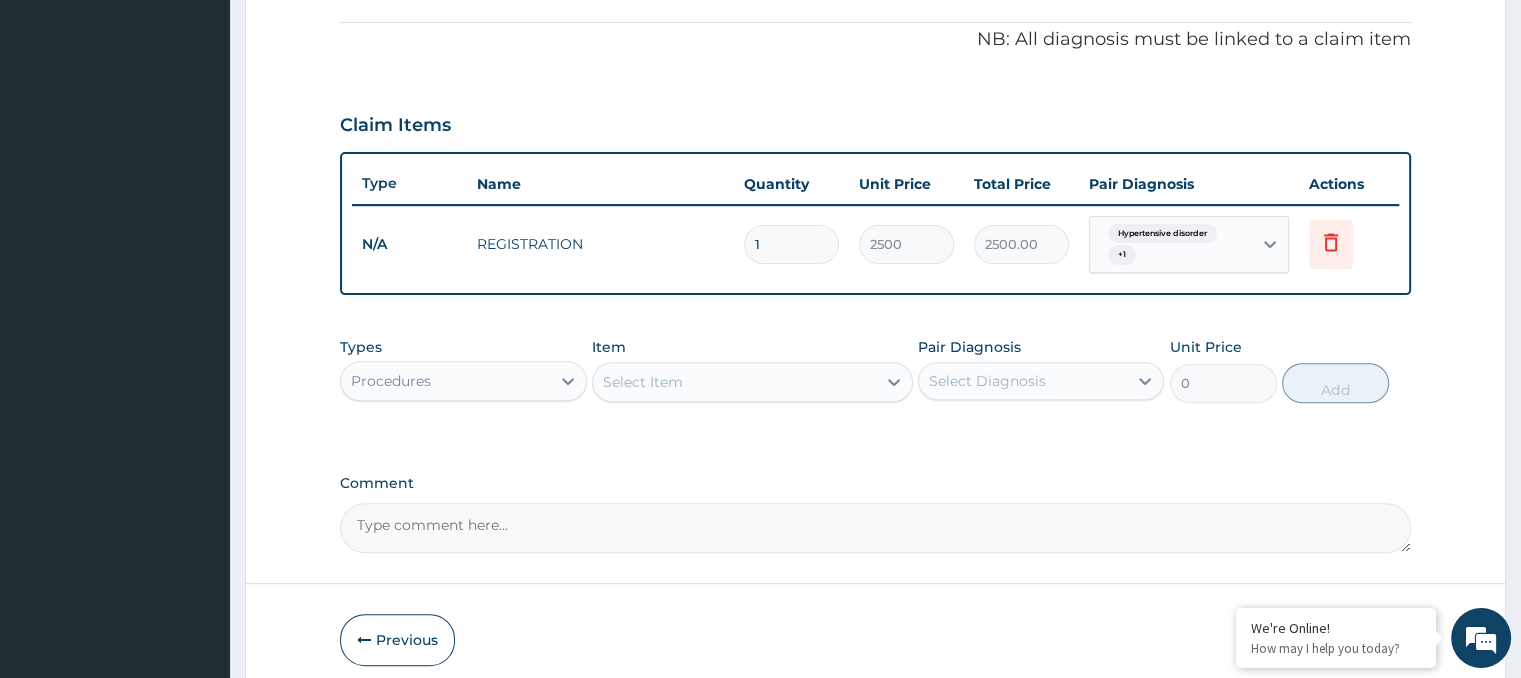 scroll, scrollTop: 674, scrollLeft: 0, axis: vertical 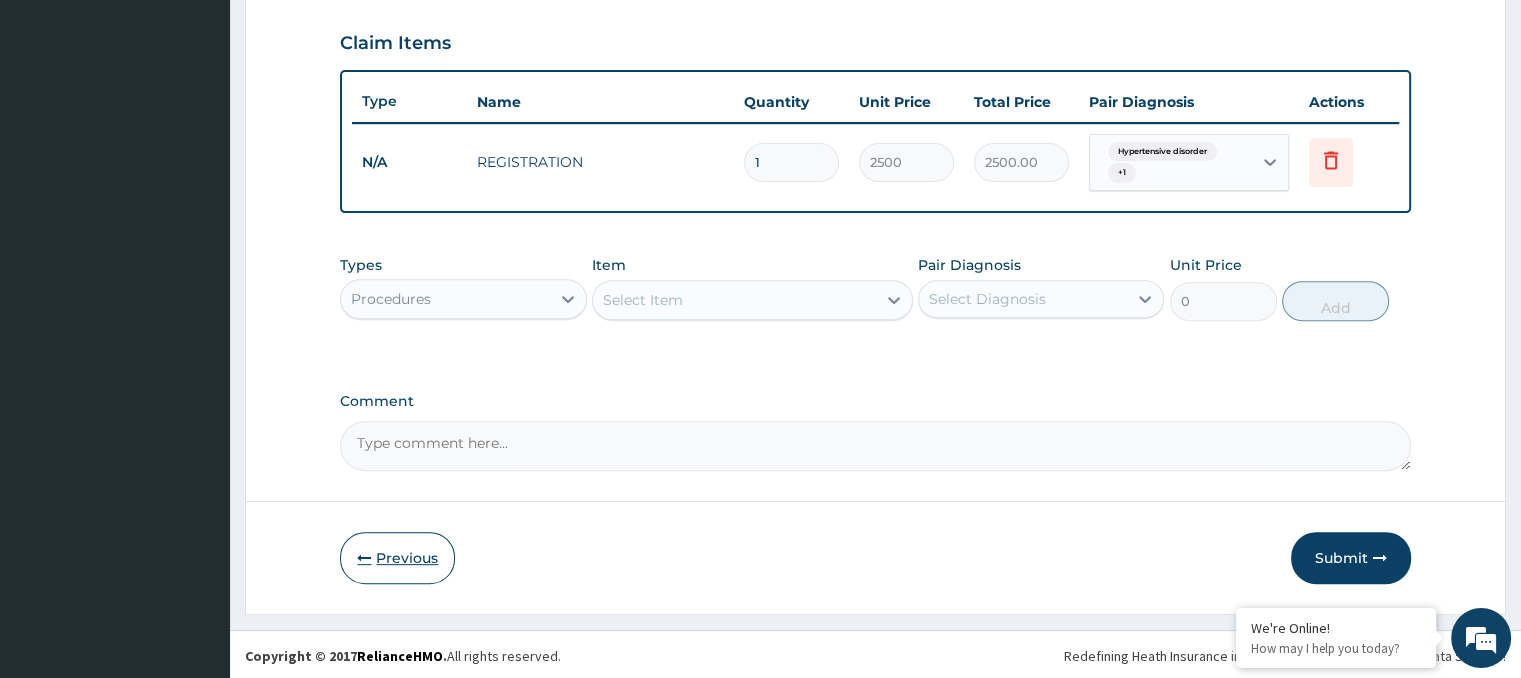 click on "Previous" at bounding box center [397, 558] 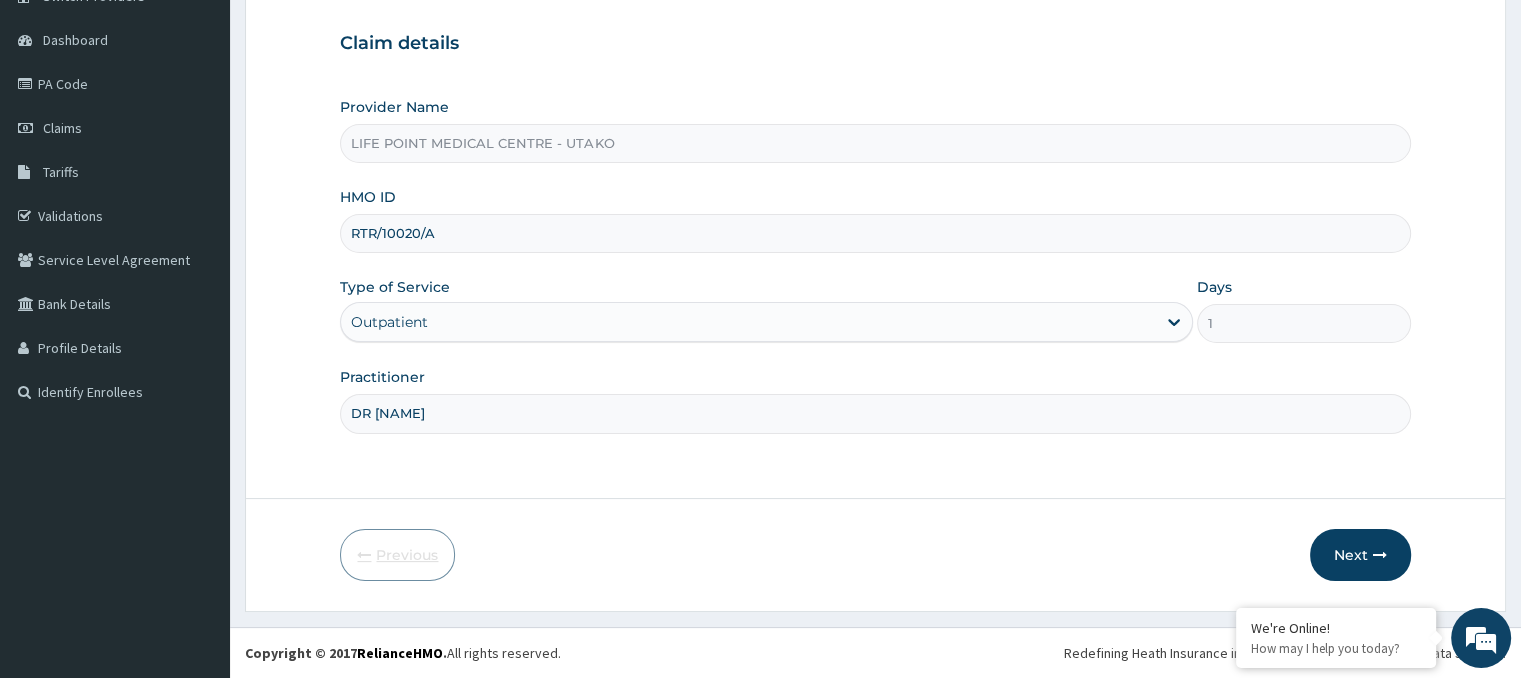 scroll, scrollTop: 177, scrollLeft: 0, axis: vertical 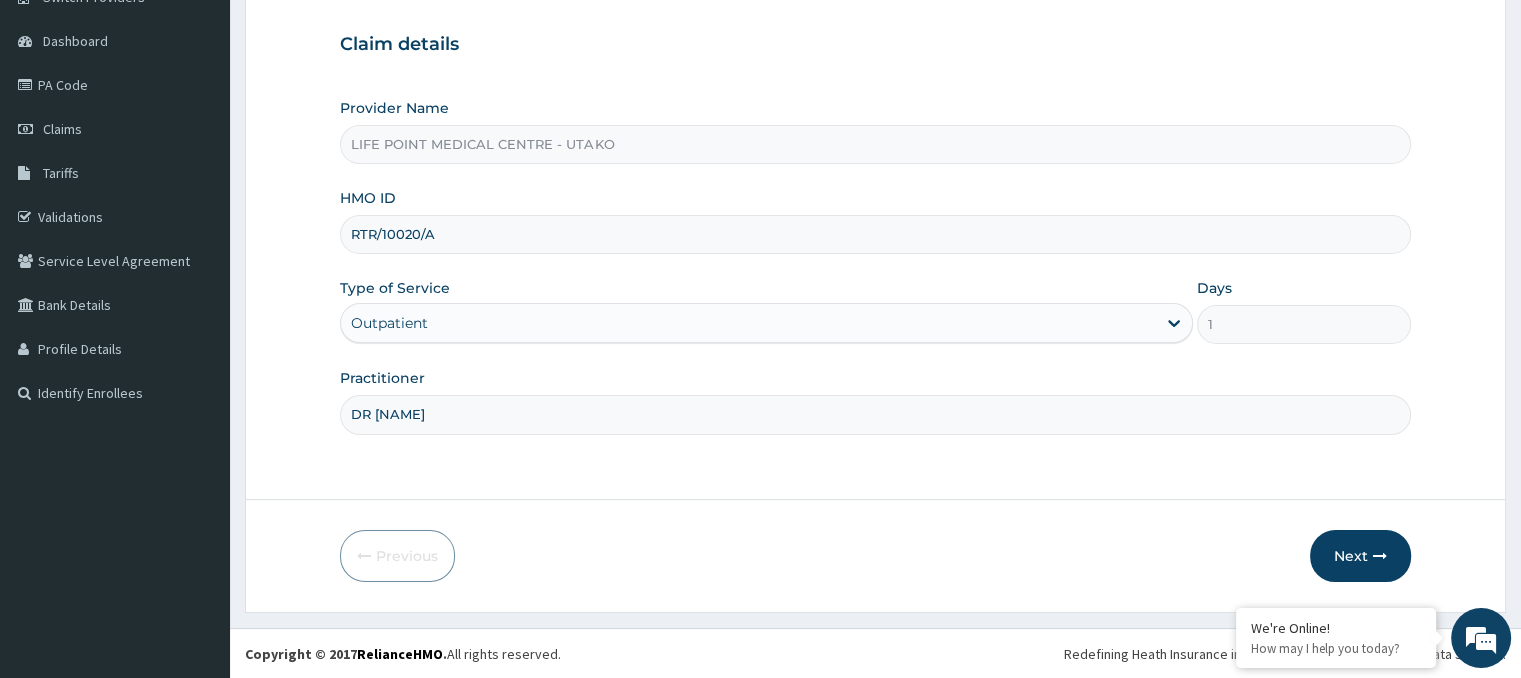 click on "RTR/10020/A" at bounding box center (875, 234) 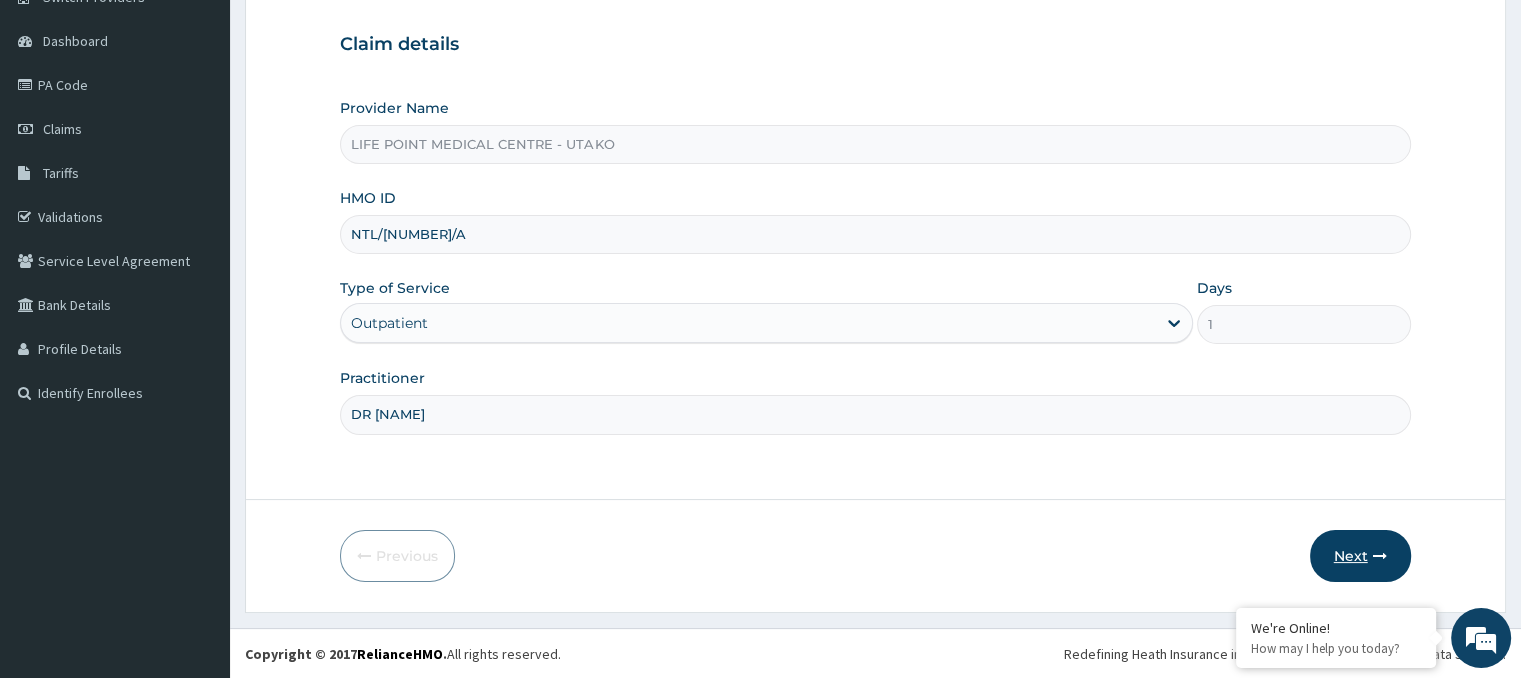 type on "NTL/10020/A" 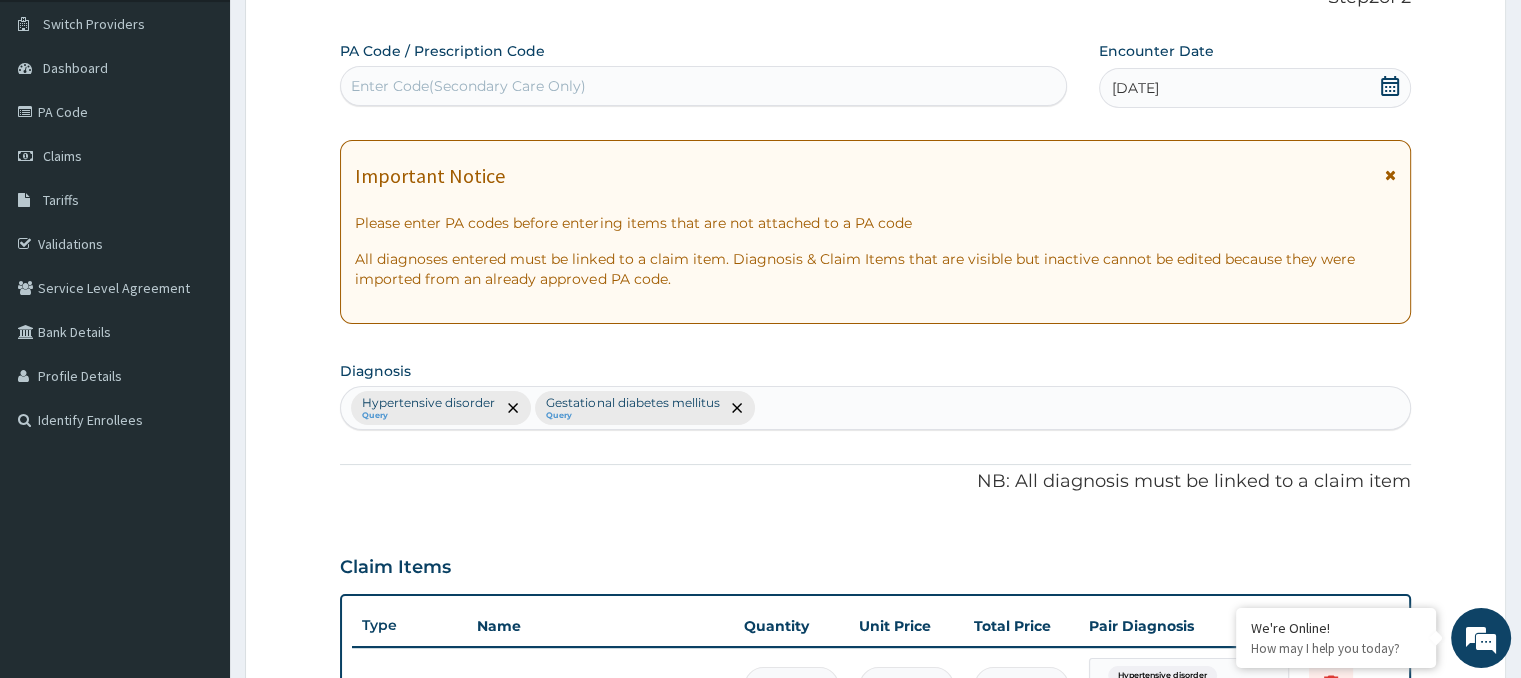 scroll, scrollTop: 149, scrollLeft: 0, axis: vertical 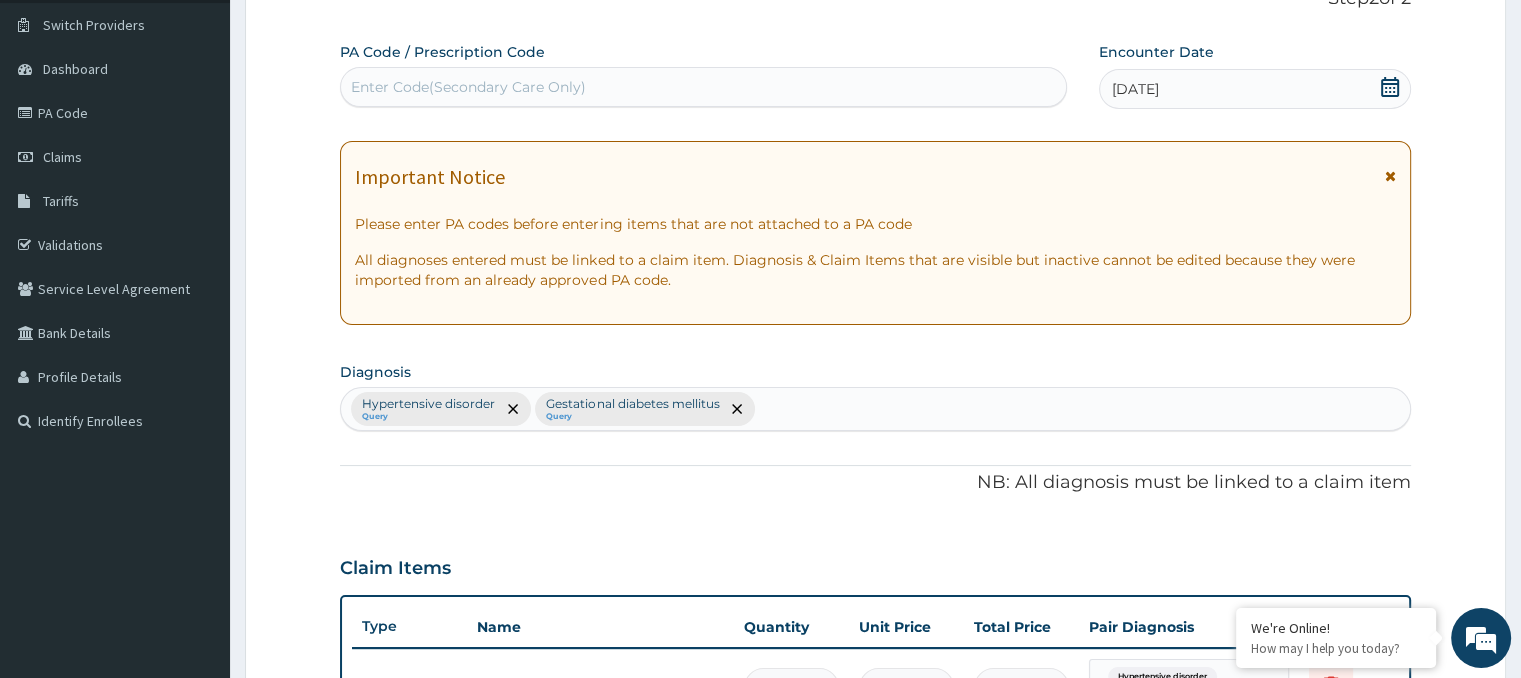 click 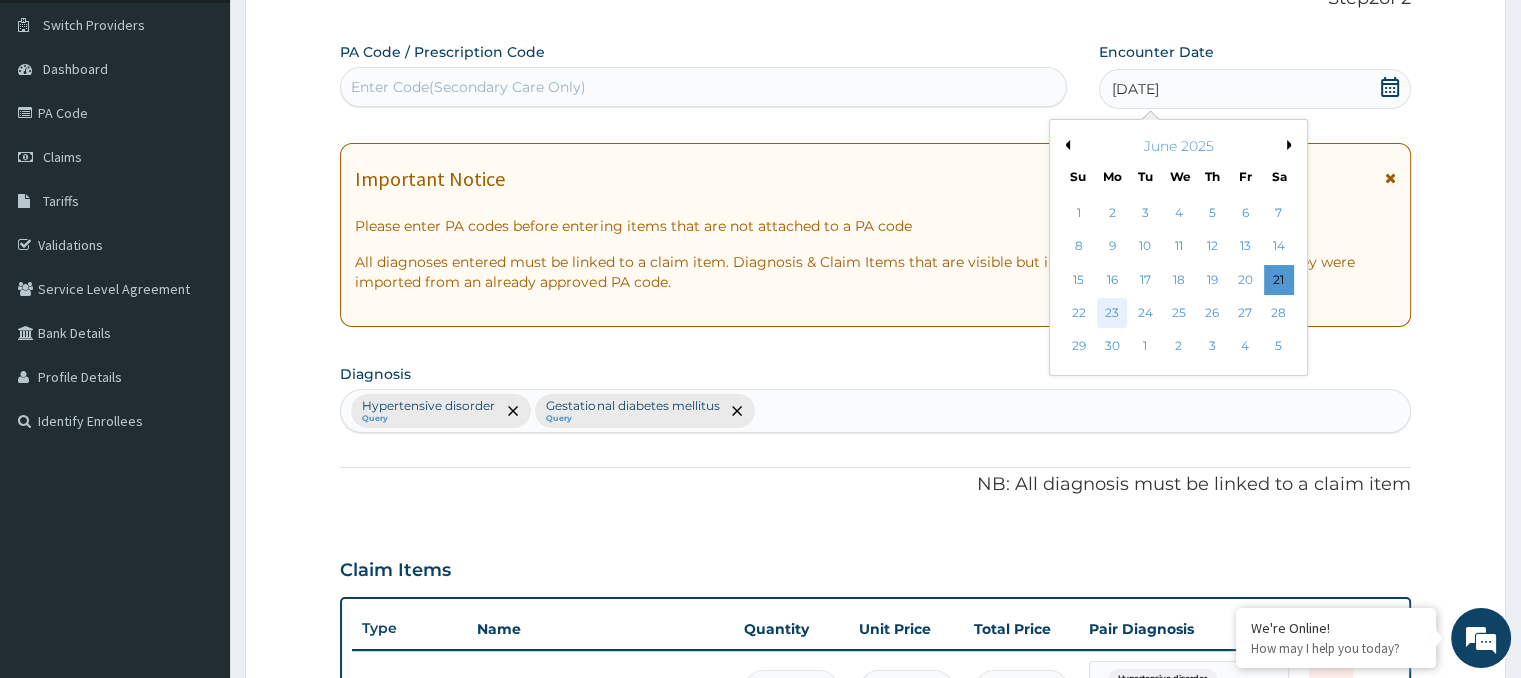 click on "23" at bounding box center (1112, 313) 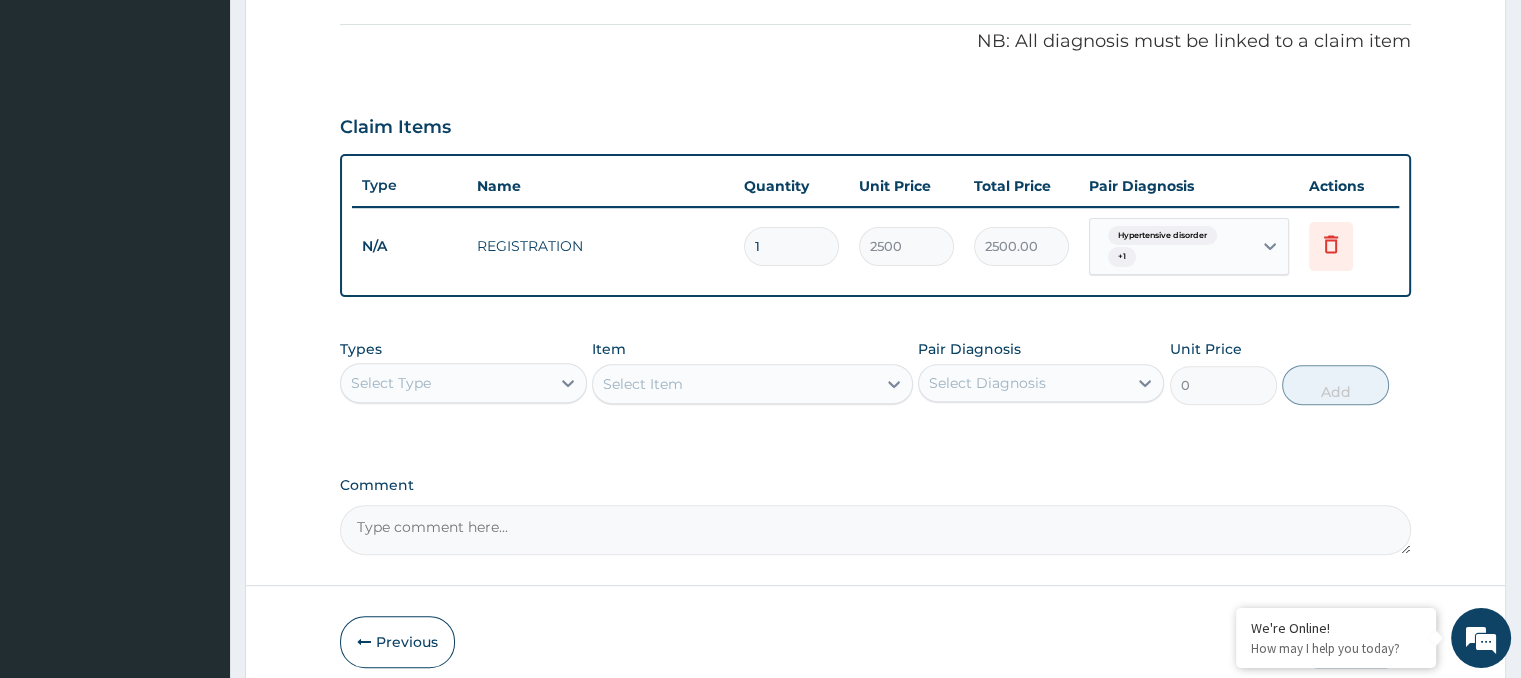 scroll, scrollTop: 596, scrollLeft: 0, axis: vertical 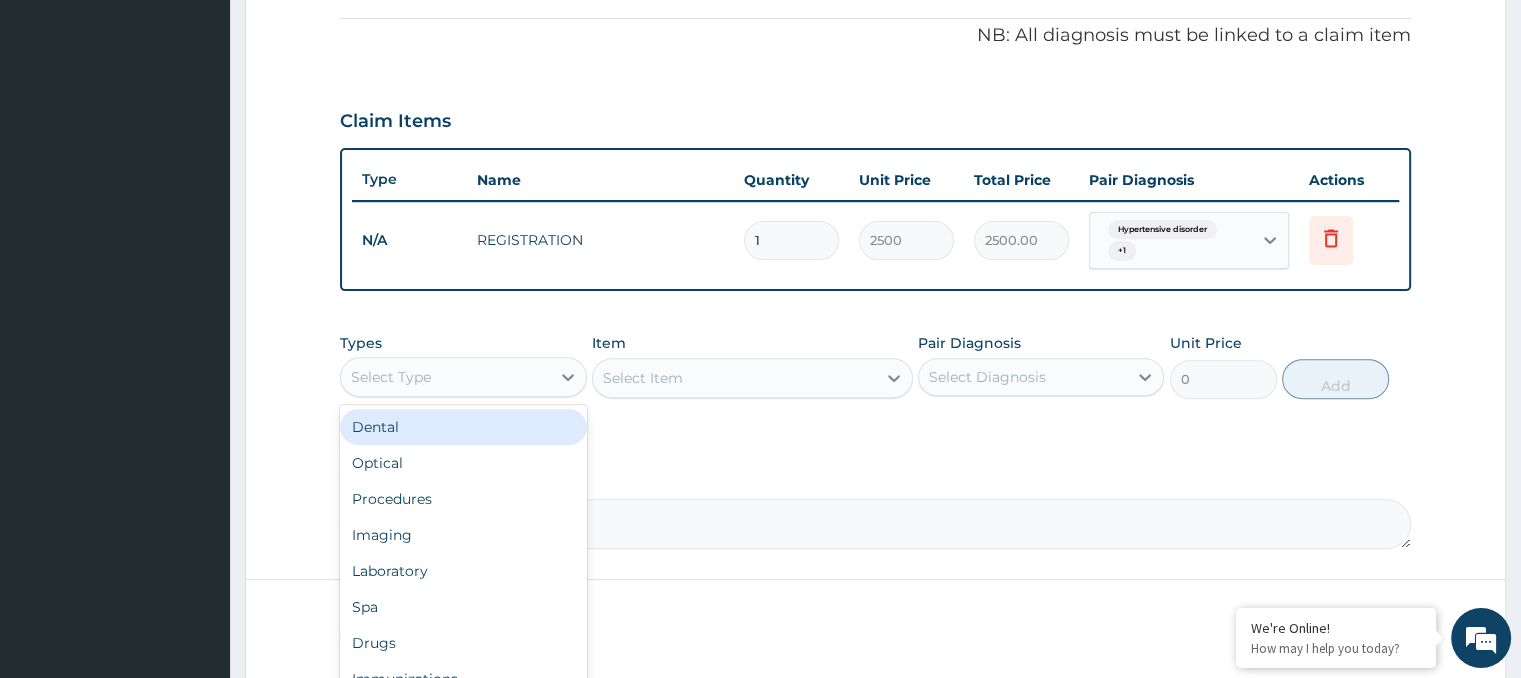 click on "Select Type" at bounding box center (445, 377) 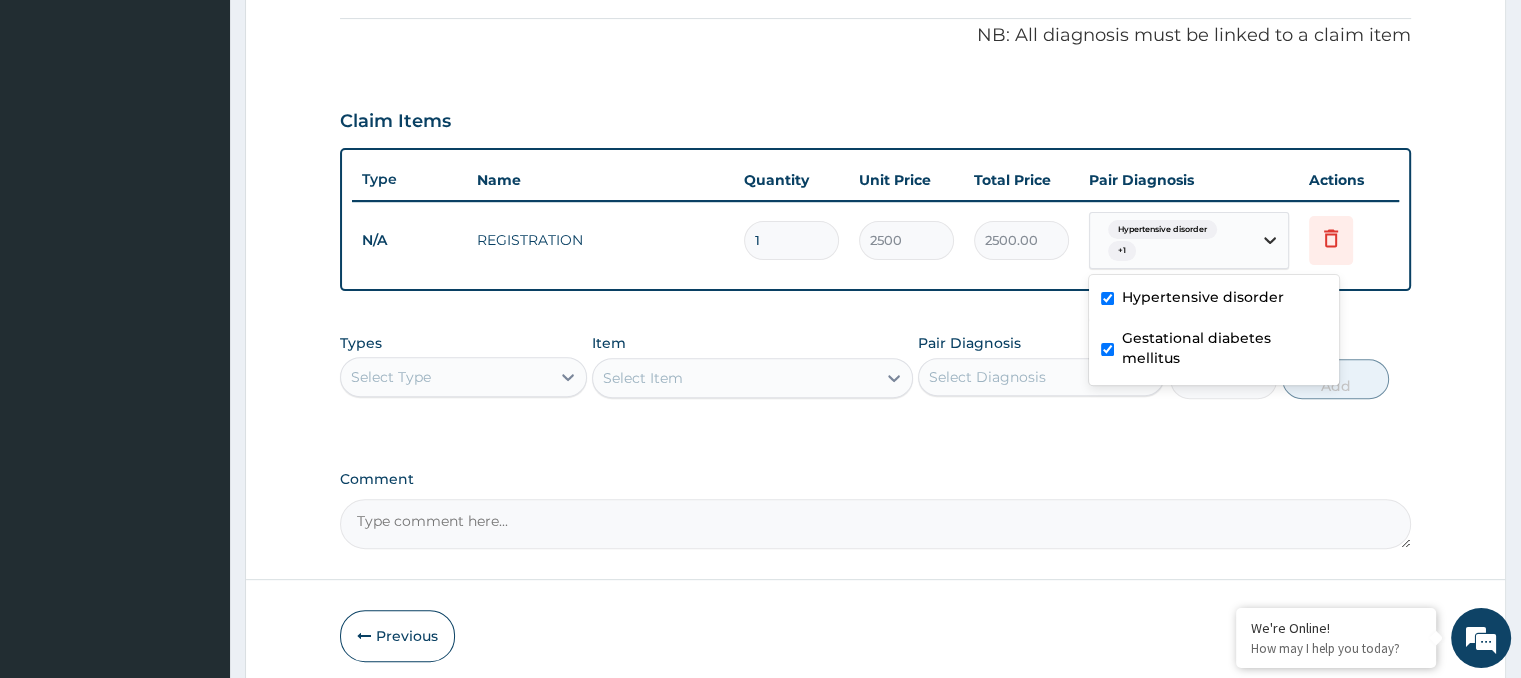 click 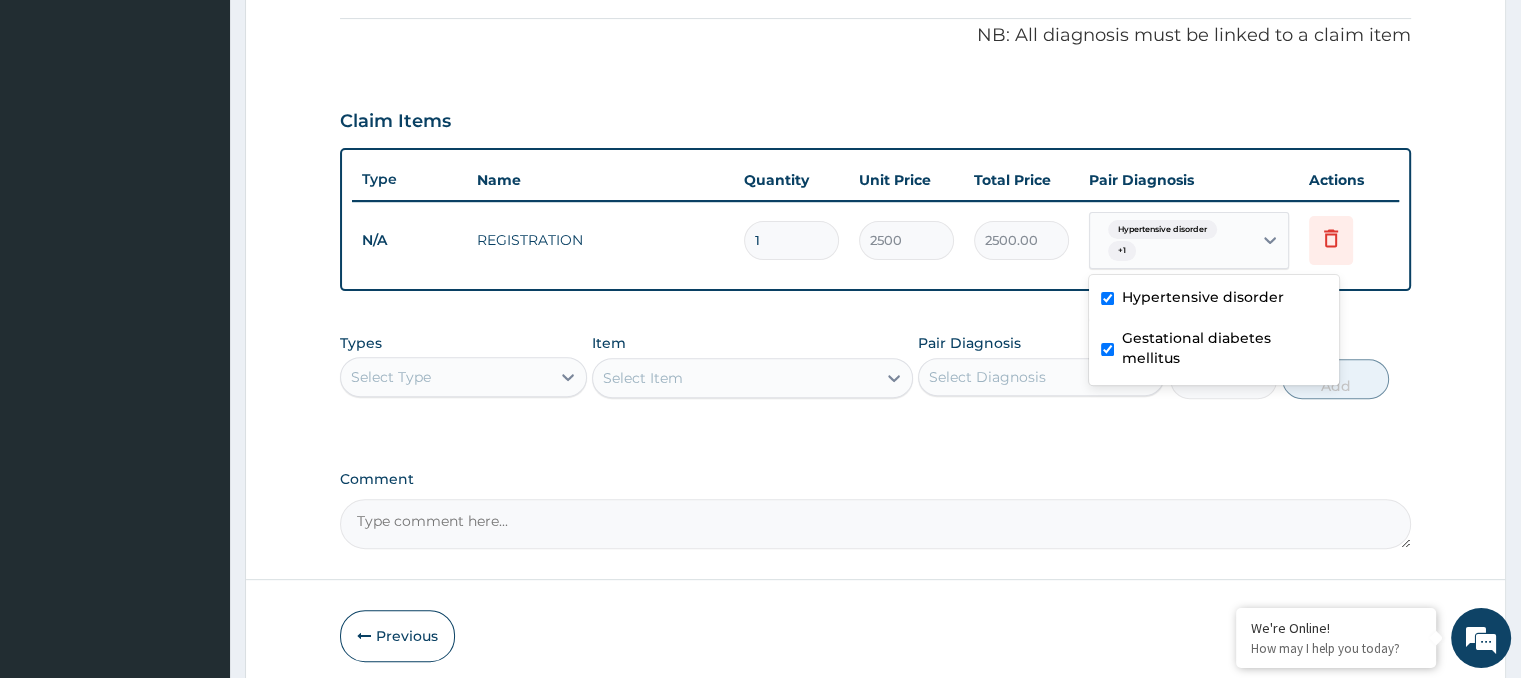 click at bounding box center (1107, 298) 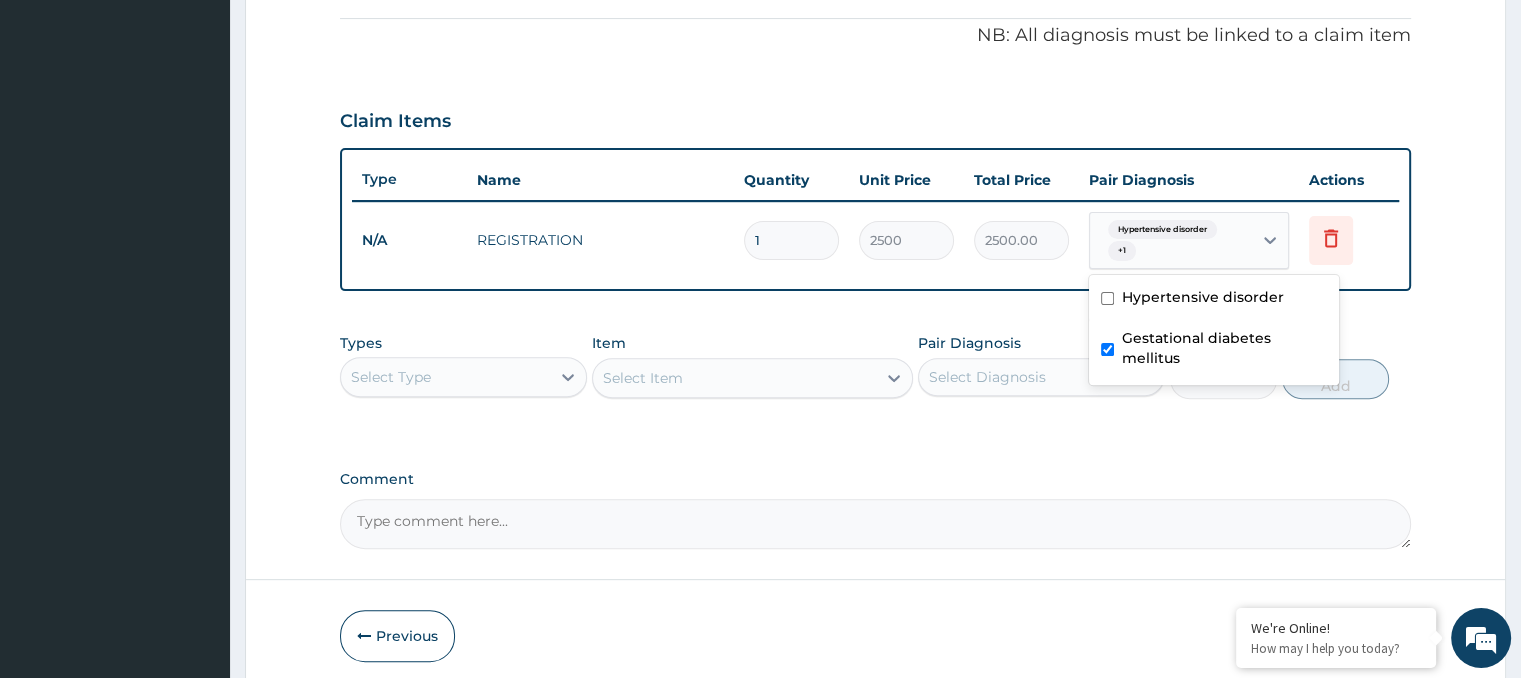 checkbox on "false" 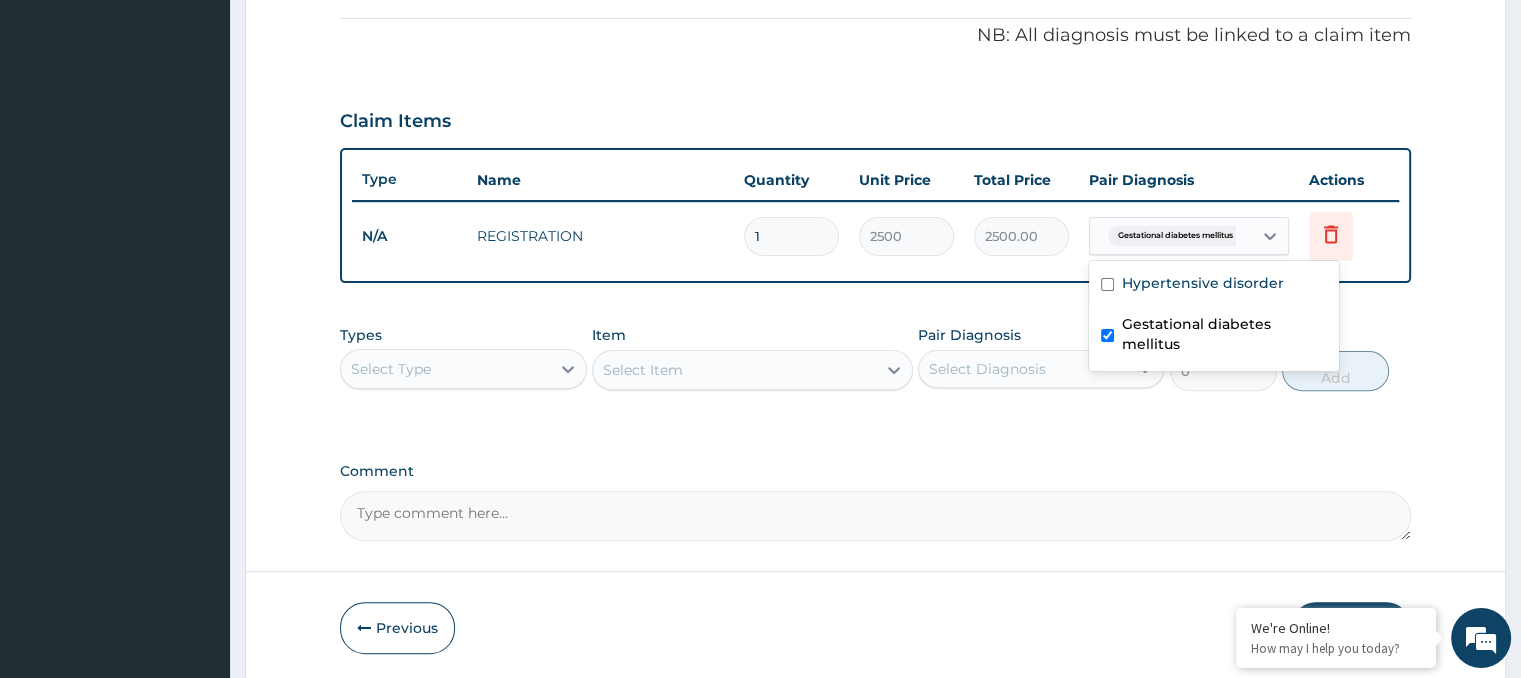 click at bounding box center [1107, 335] 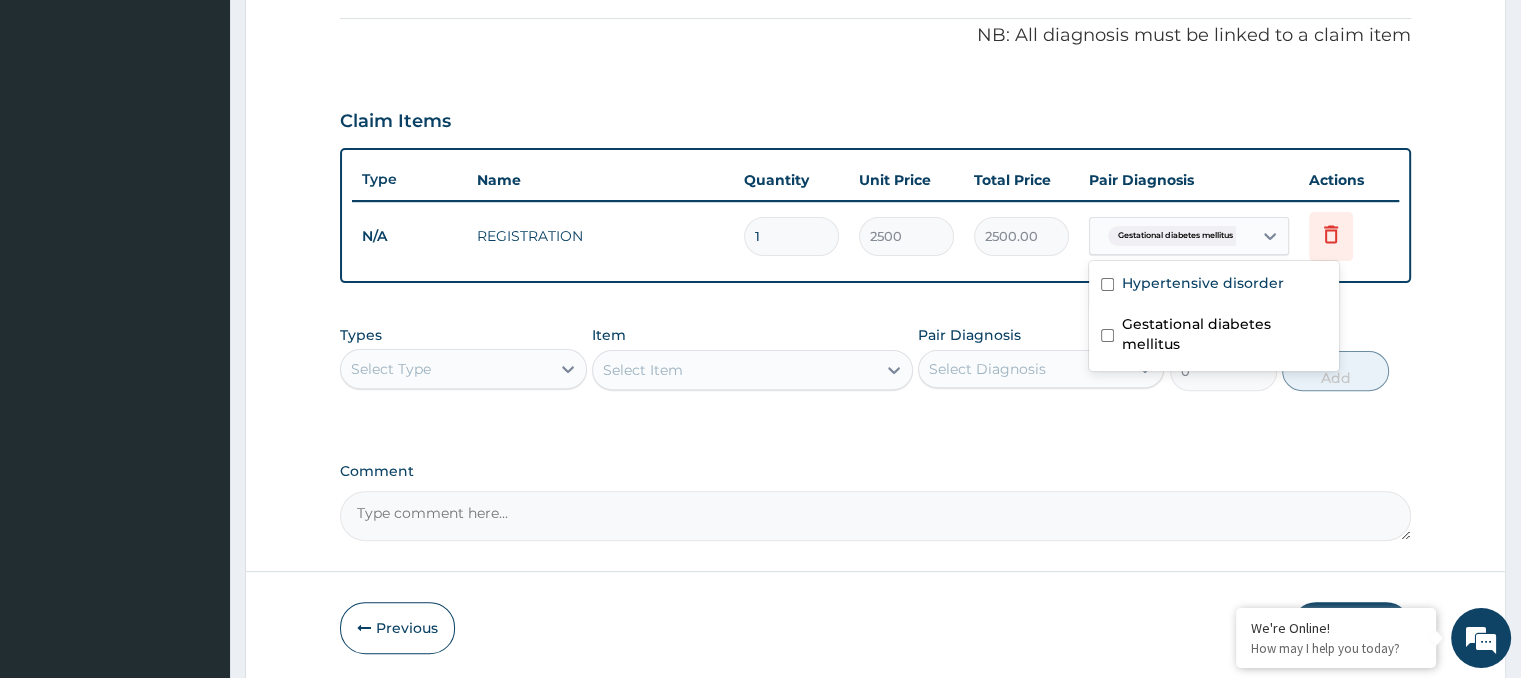 checkbox on "false" 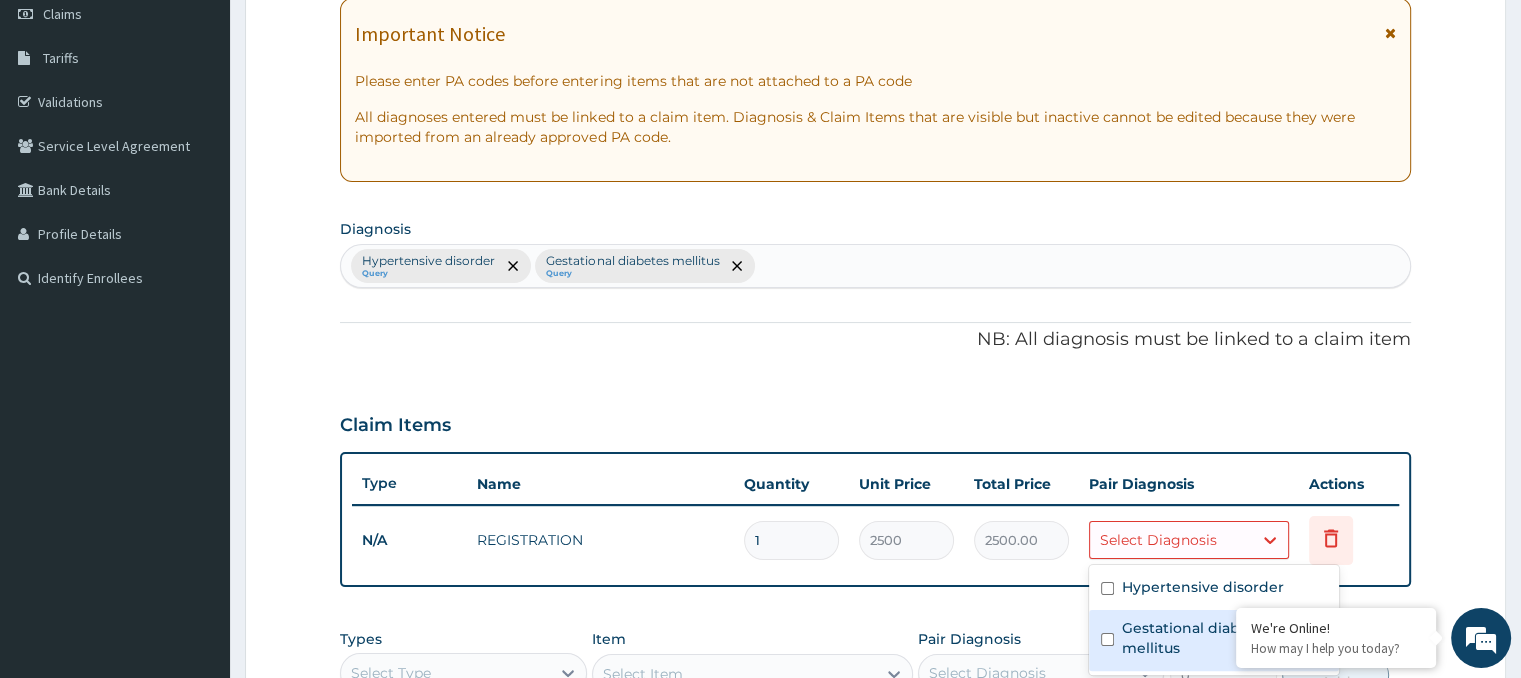 scroll, scrollTop: 292, scrollLeft: 0, axis: vertical 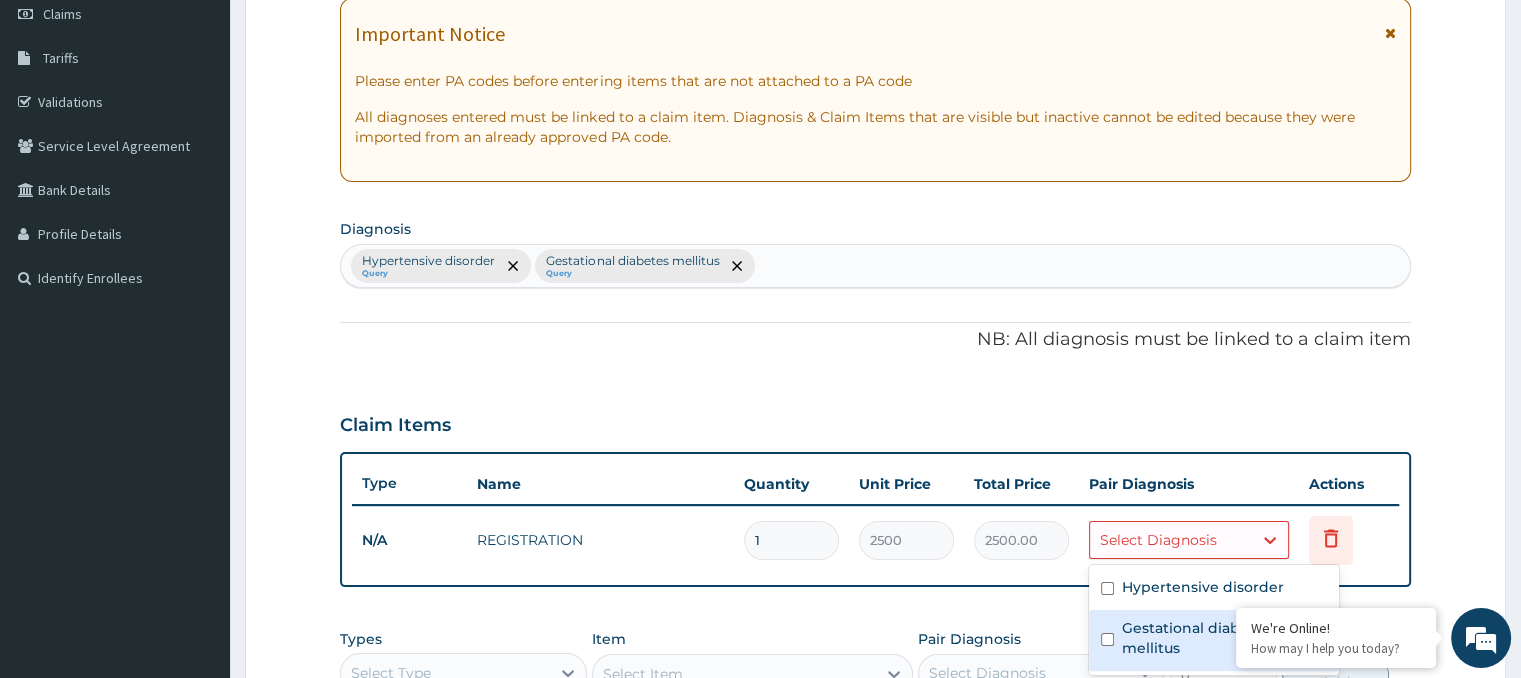 click on "Hypertensive disorder Query Gestational diabetes mellitus Query" at bounding box center (875, 266) 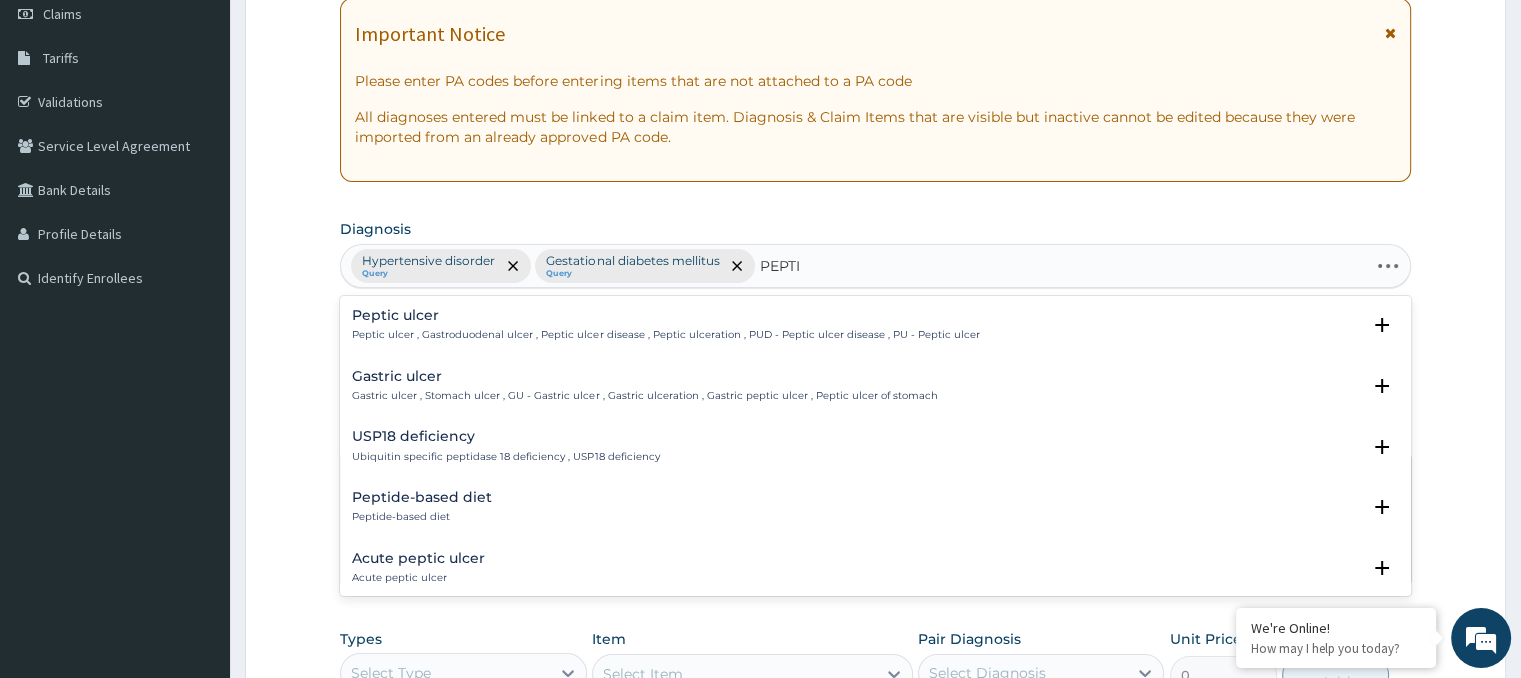 type on "PEPTIC" 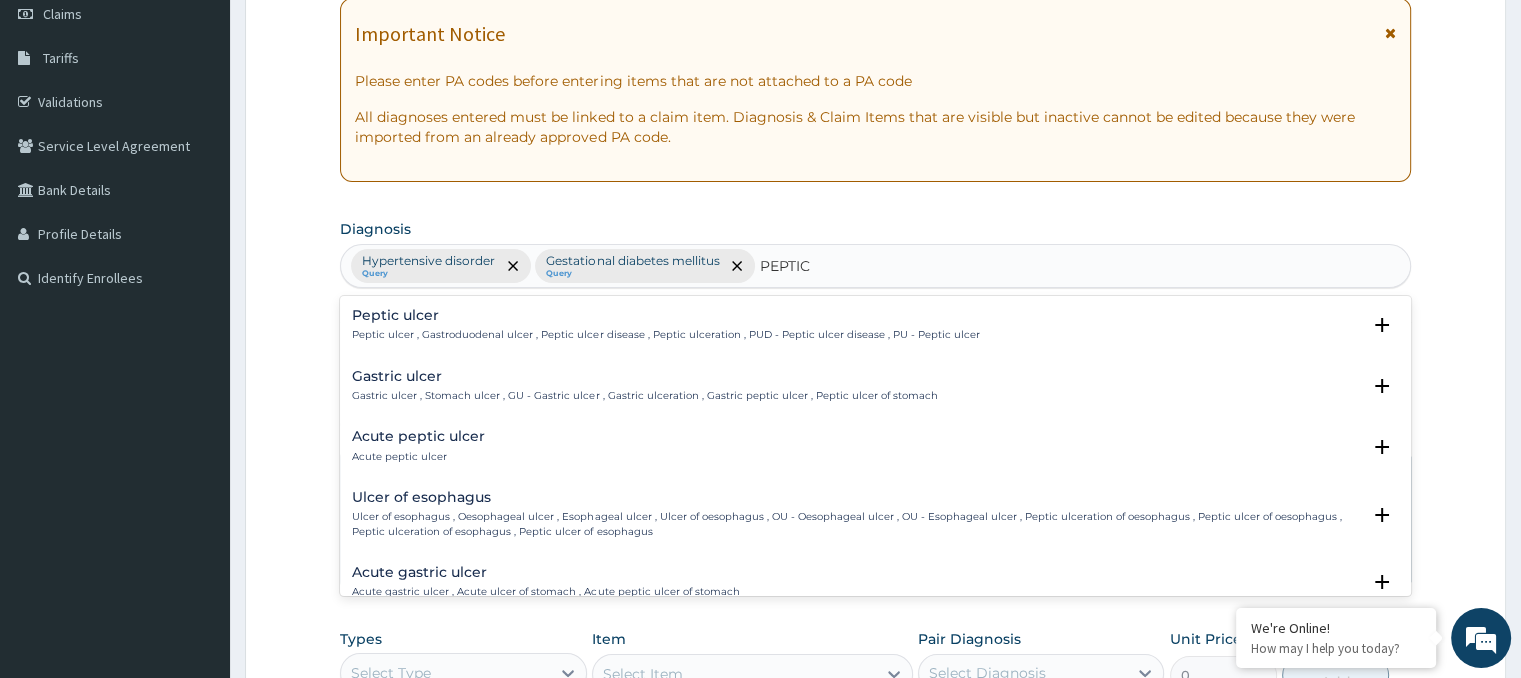 click on "Peptic ulcer , Gastroduodenal ulcer , Peptic ulcer disease , Peptic ulceration , PUD - Peptic ulcer disease , PU - Peptic ulcer" at bounding box center (665, 335) 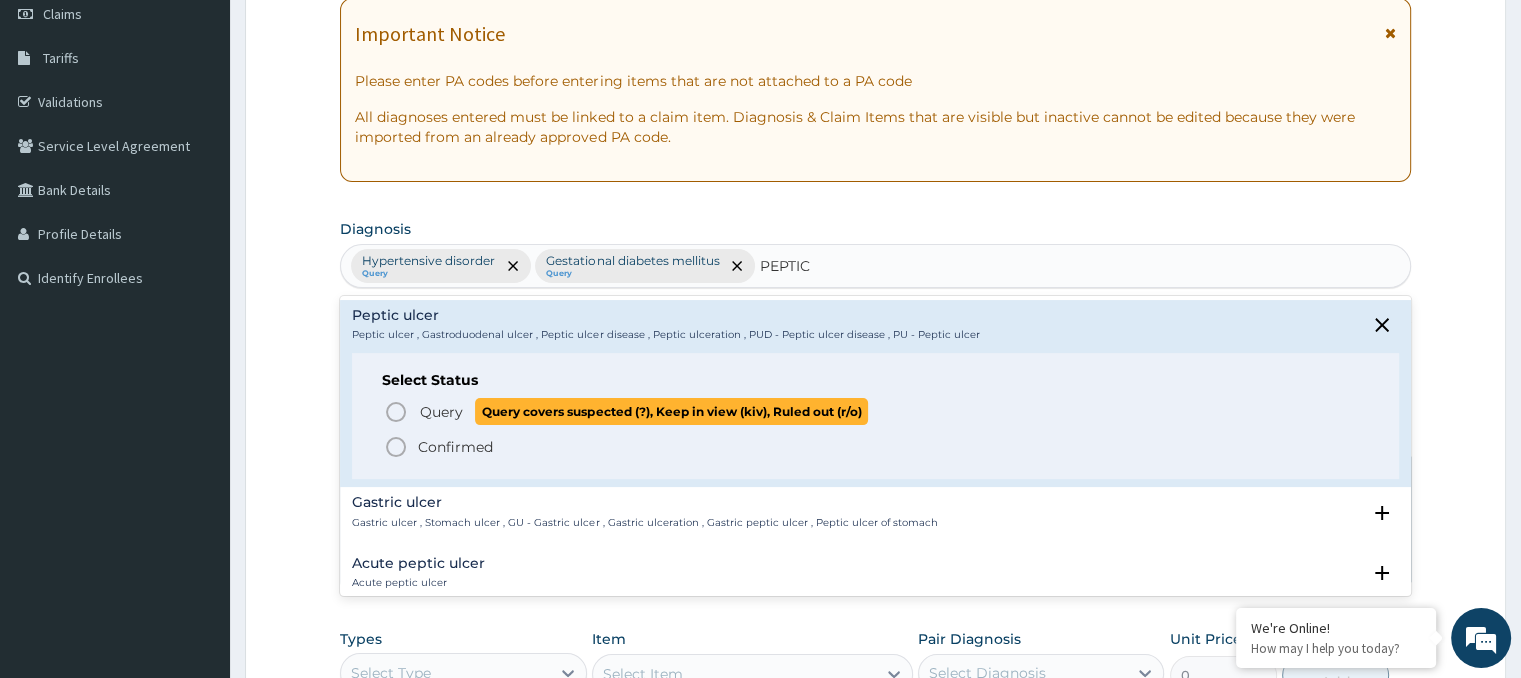 click 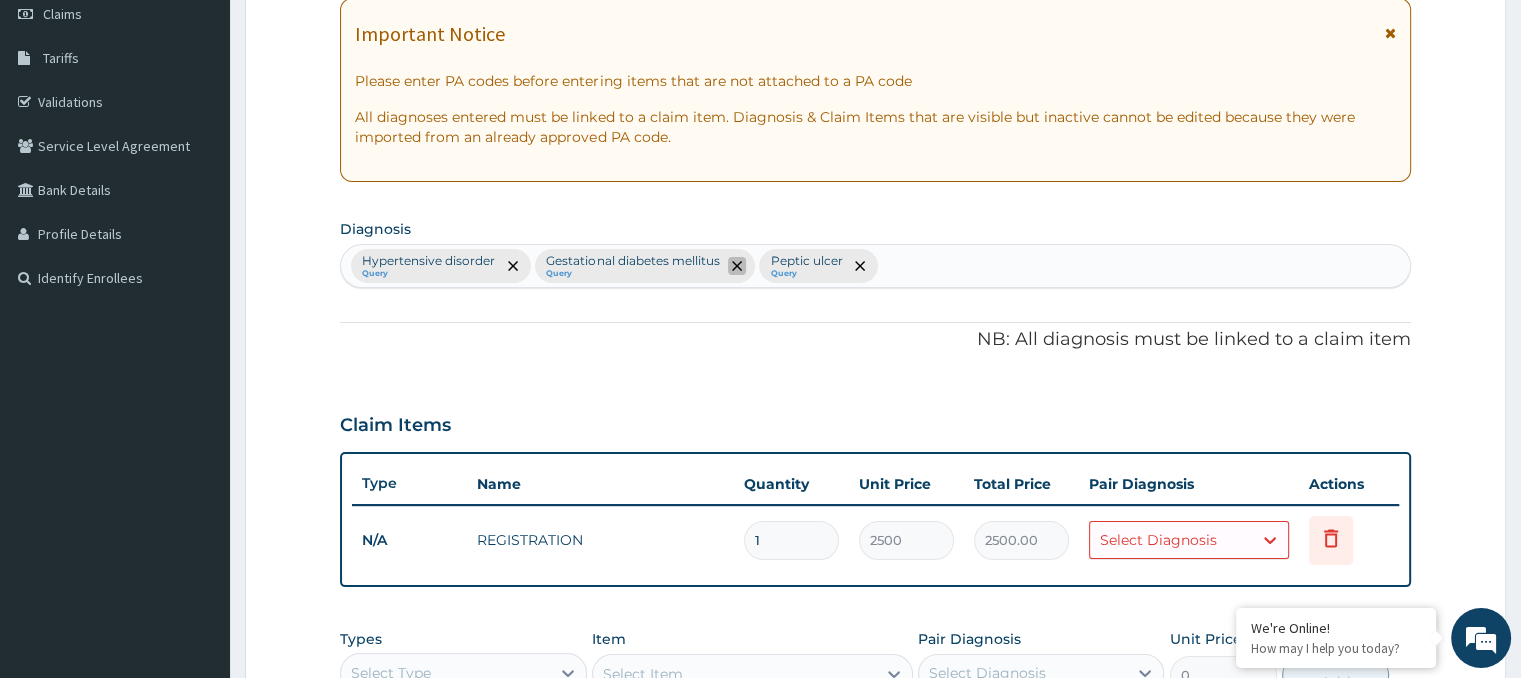 click at bounding box center (737, 266) 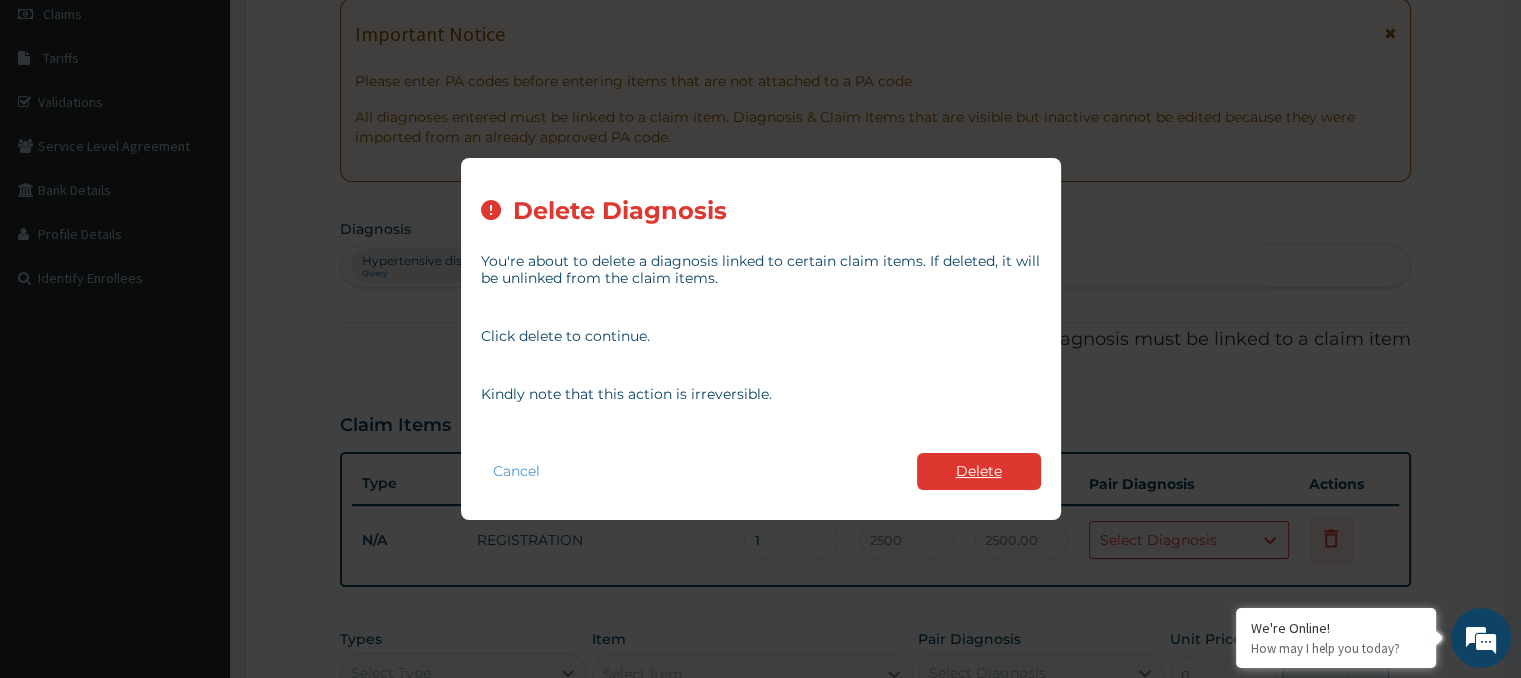 click on "Delete" at bounding box center (979, 471) 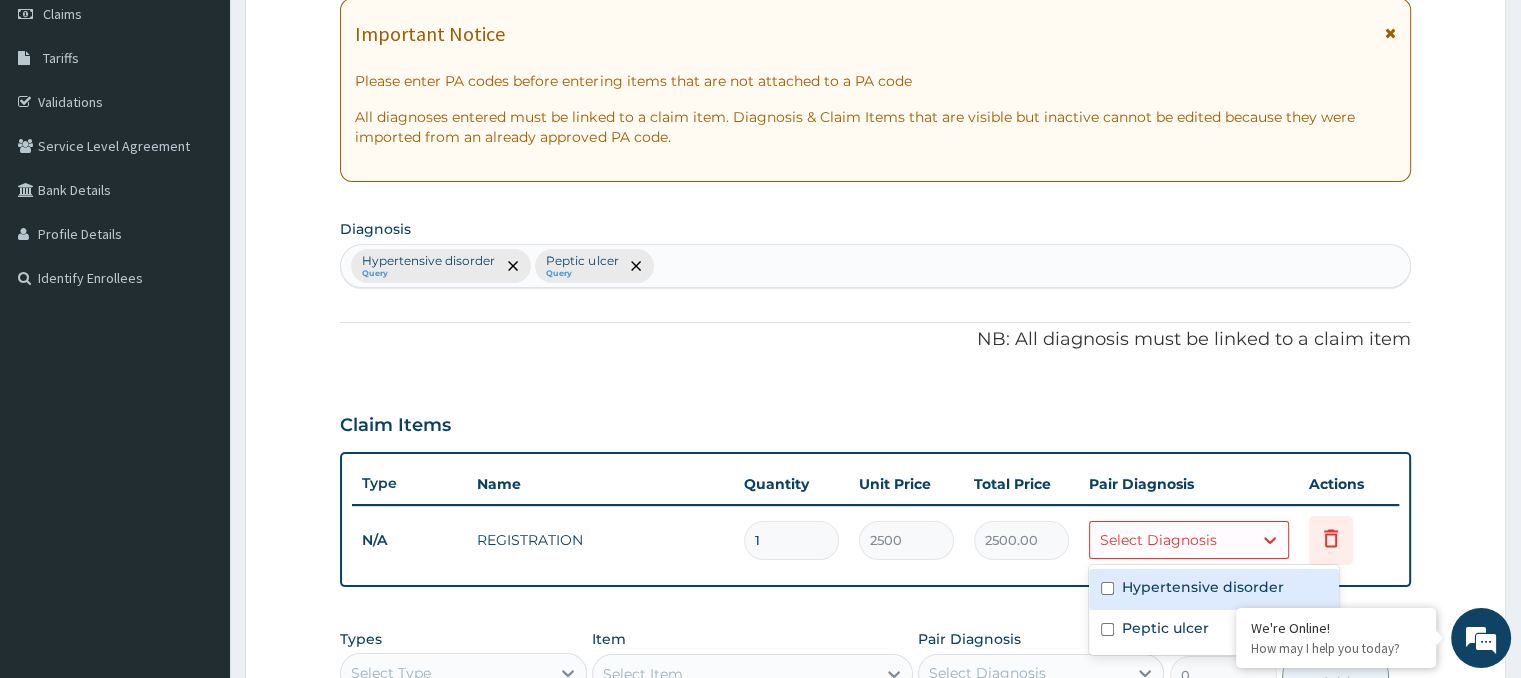 click on "Select Diagnosis" at bounding box center (1171, 540) 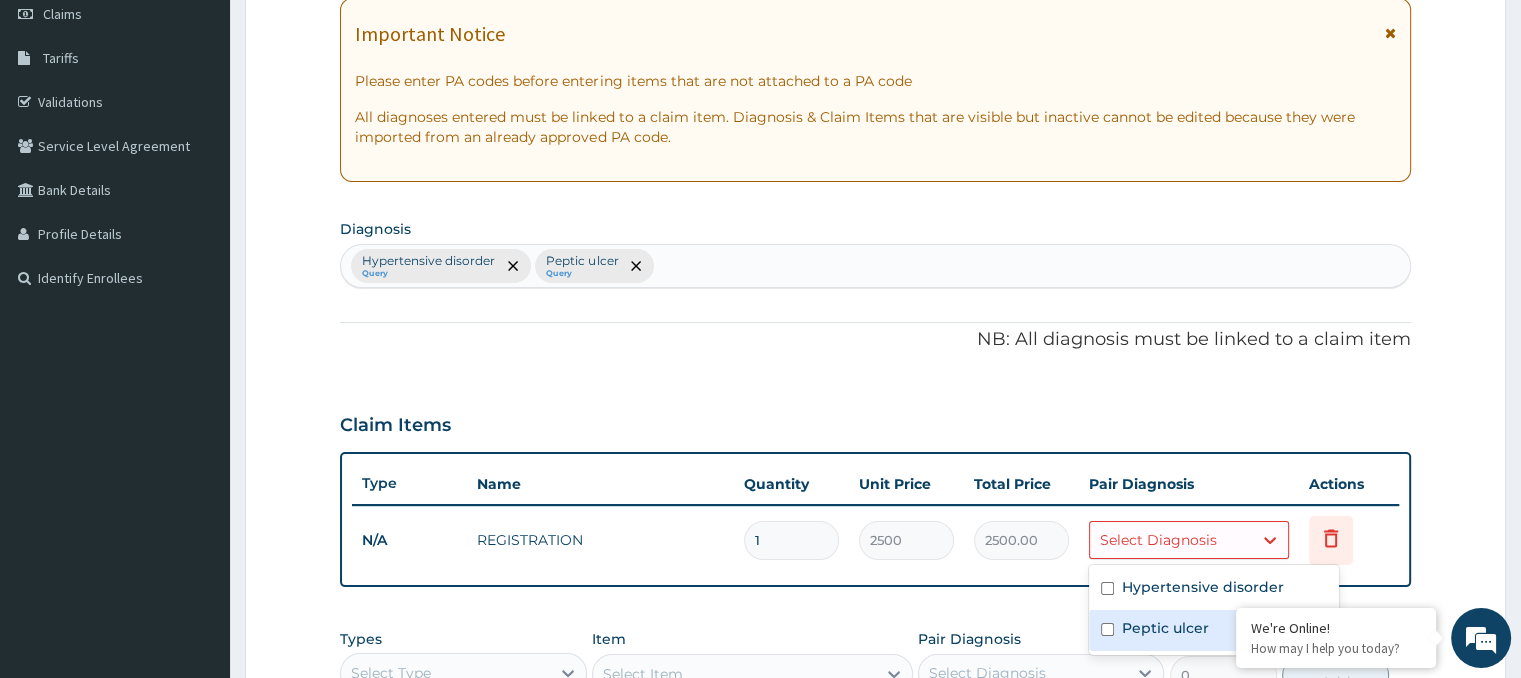 click on "Peptic ulcer" at bounding box center [1214, 630] 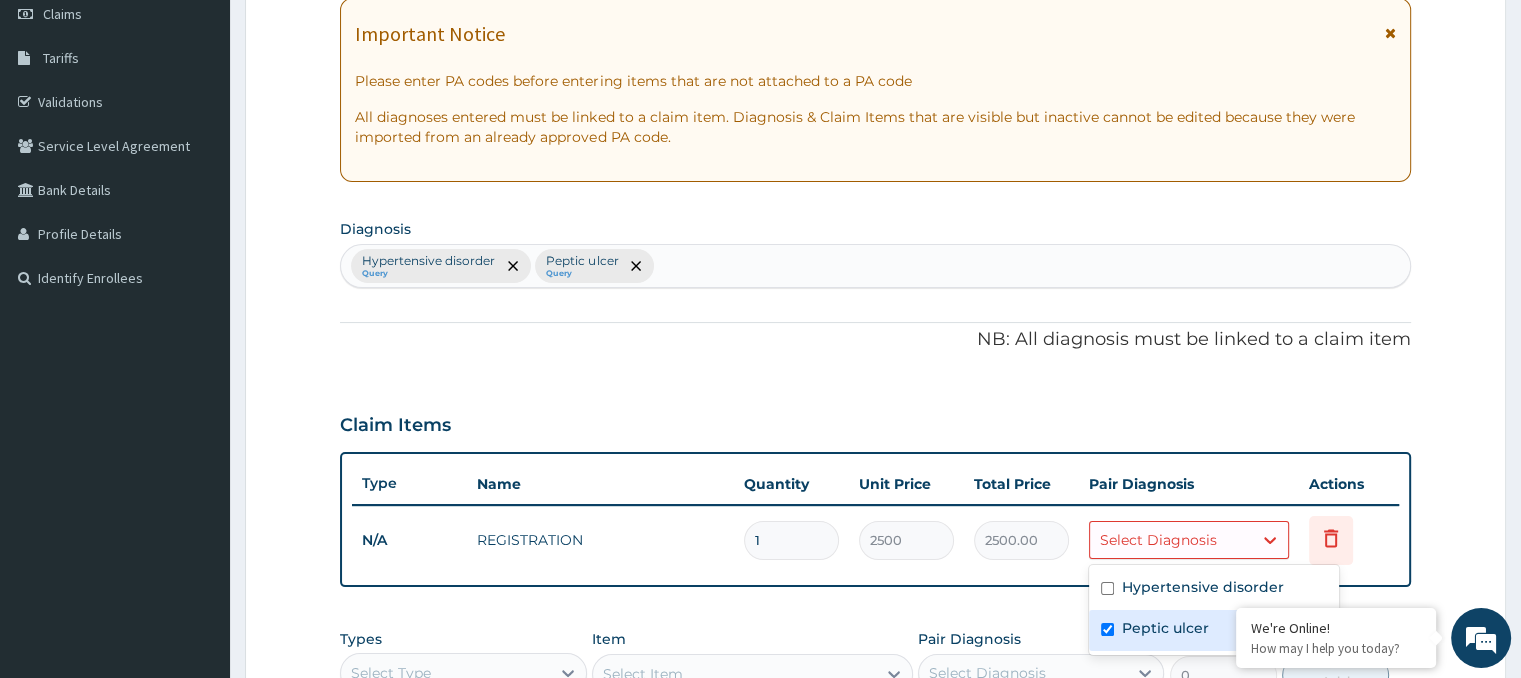 checkbox on "true" 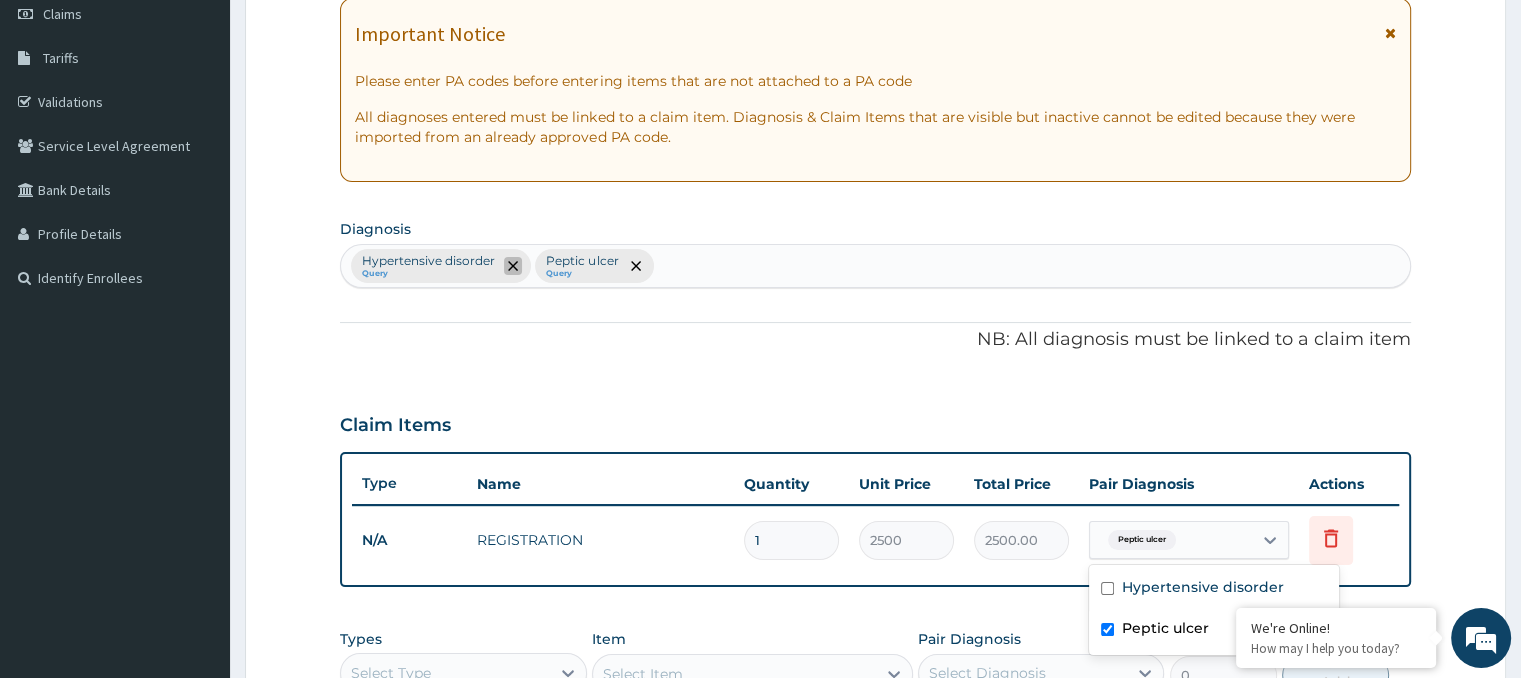 click 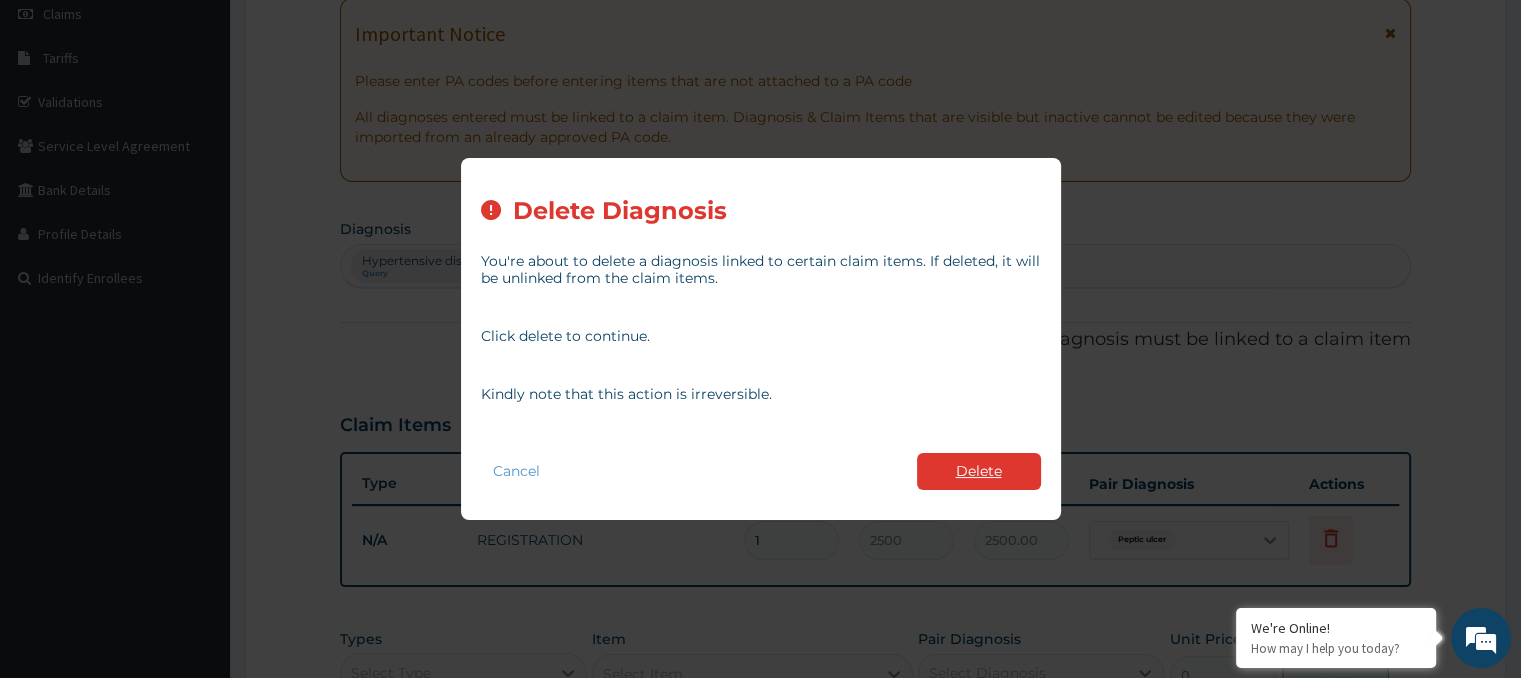 click on "Delete" at bounding box center [979, 471] 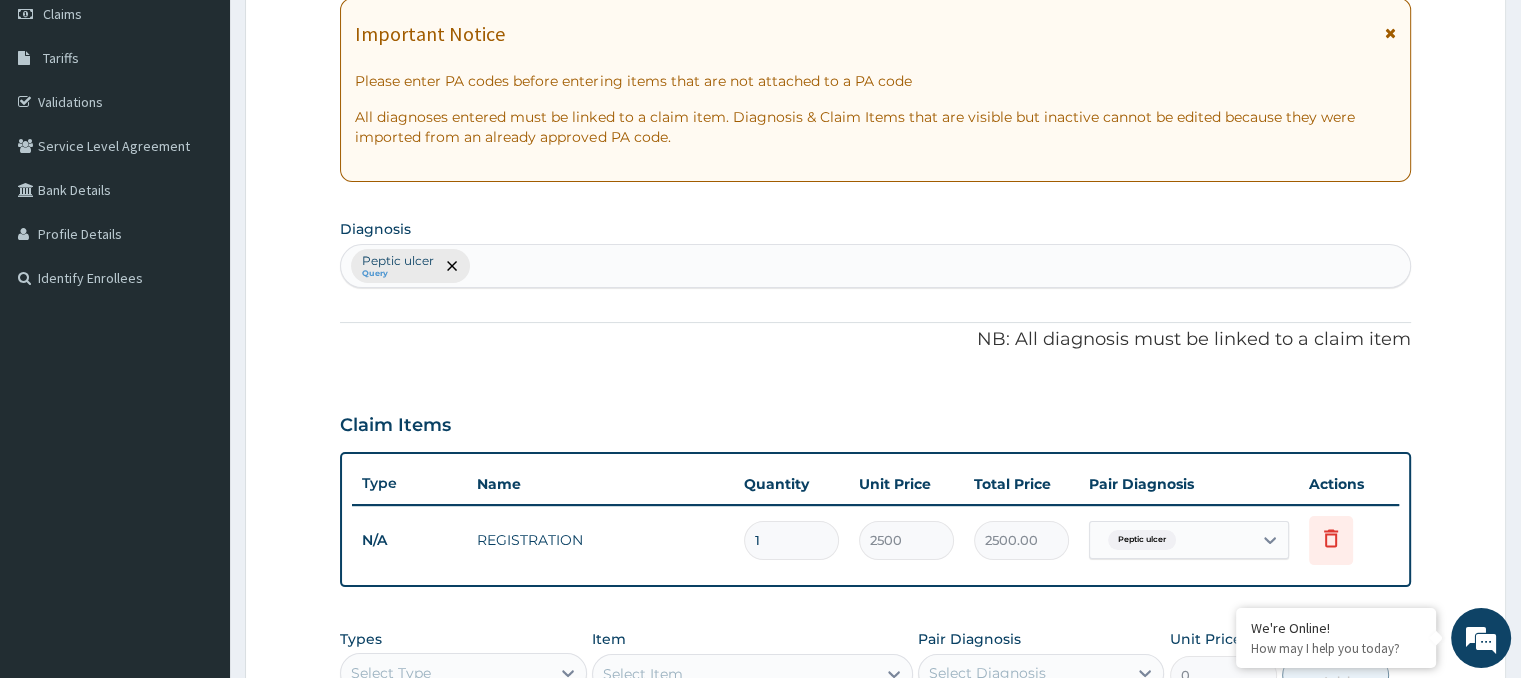 click on "Peptic ulcer Query" at bounding box center [875, 266] 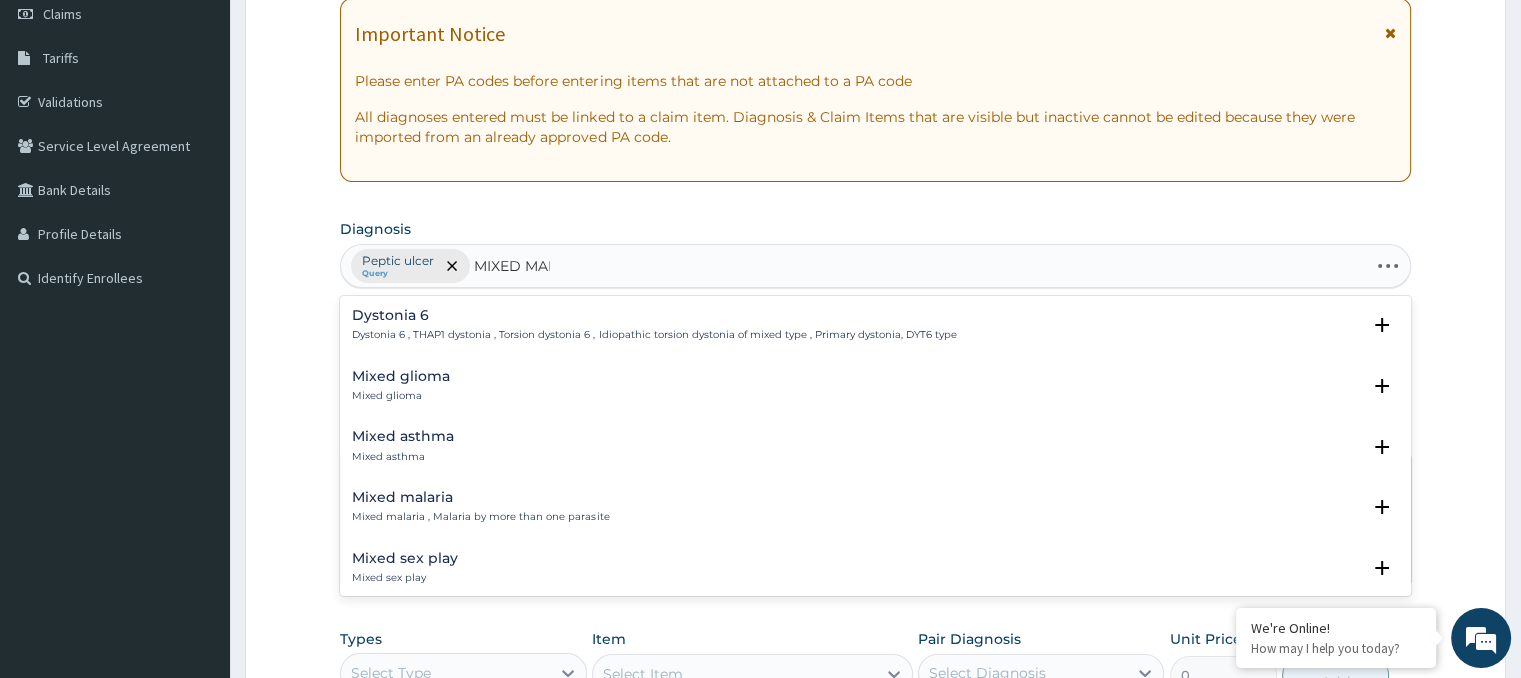 type on "MIXED MALA" 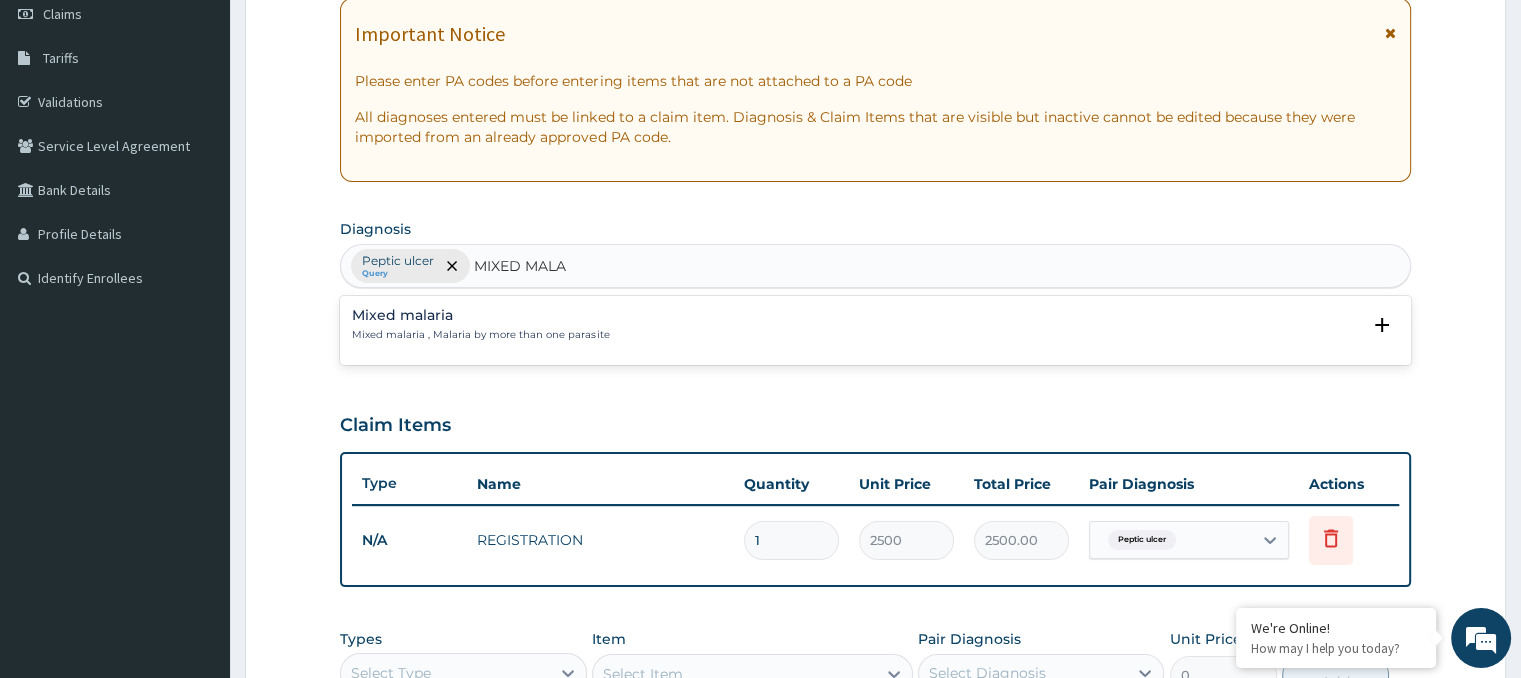 click on "Mixed malaria Mixed malaria , Malaria by more than one parasite" at bounding box center (480, 325) 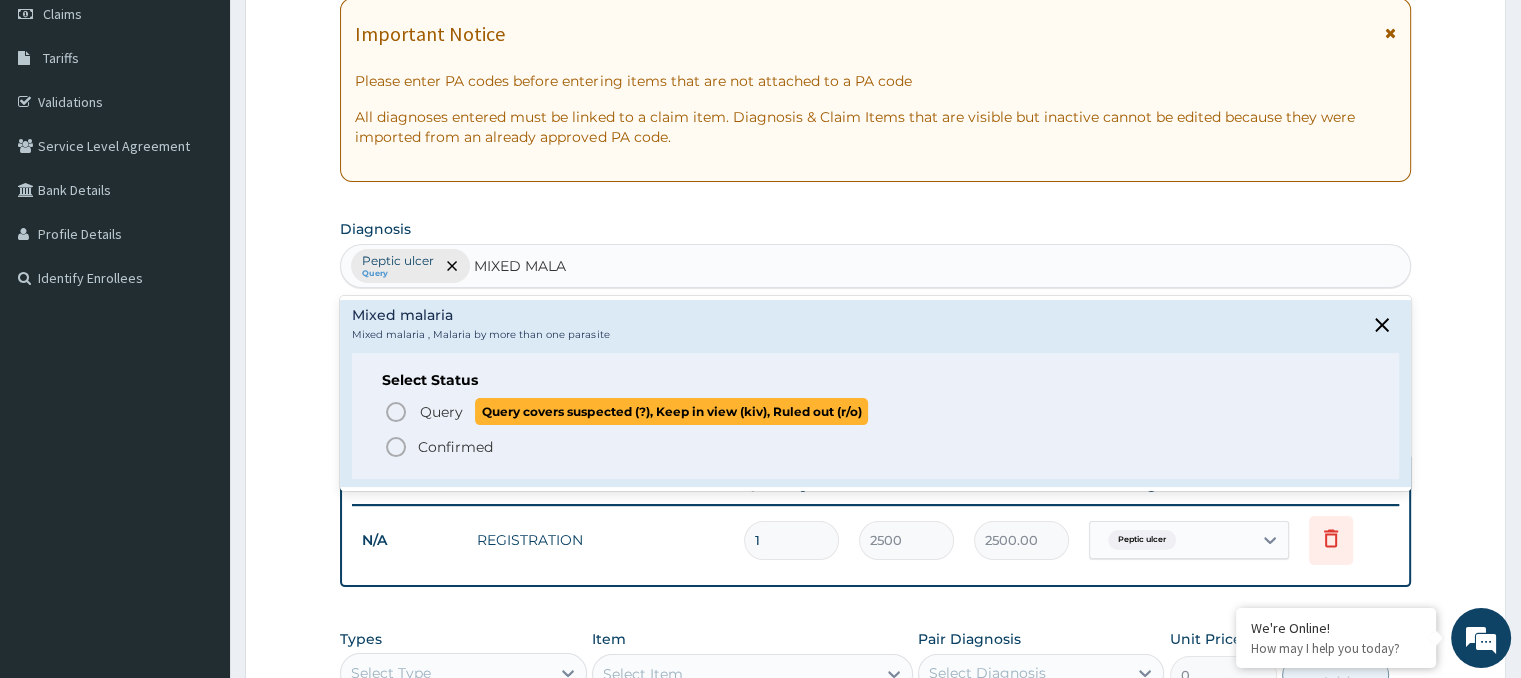 click 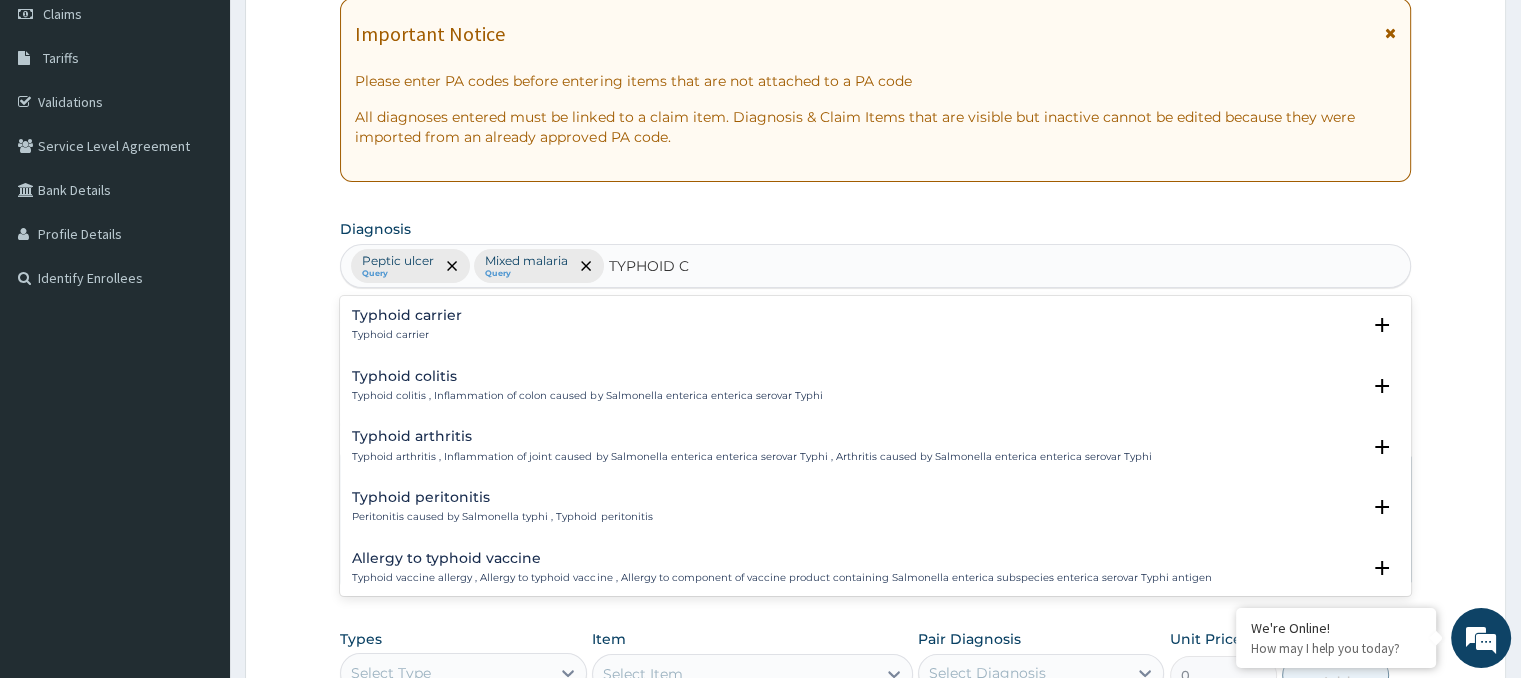 type on "TYPHOID" 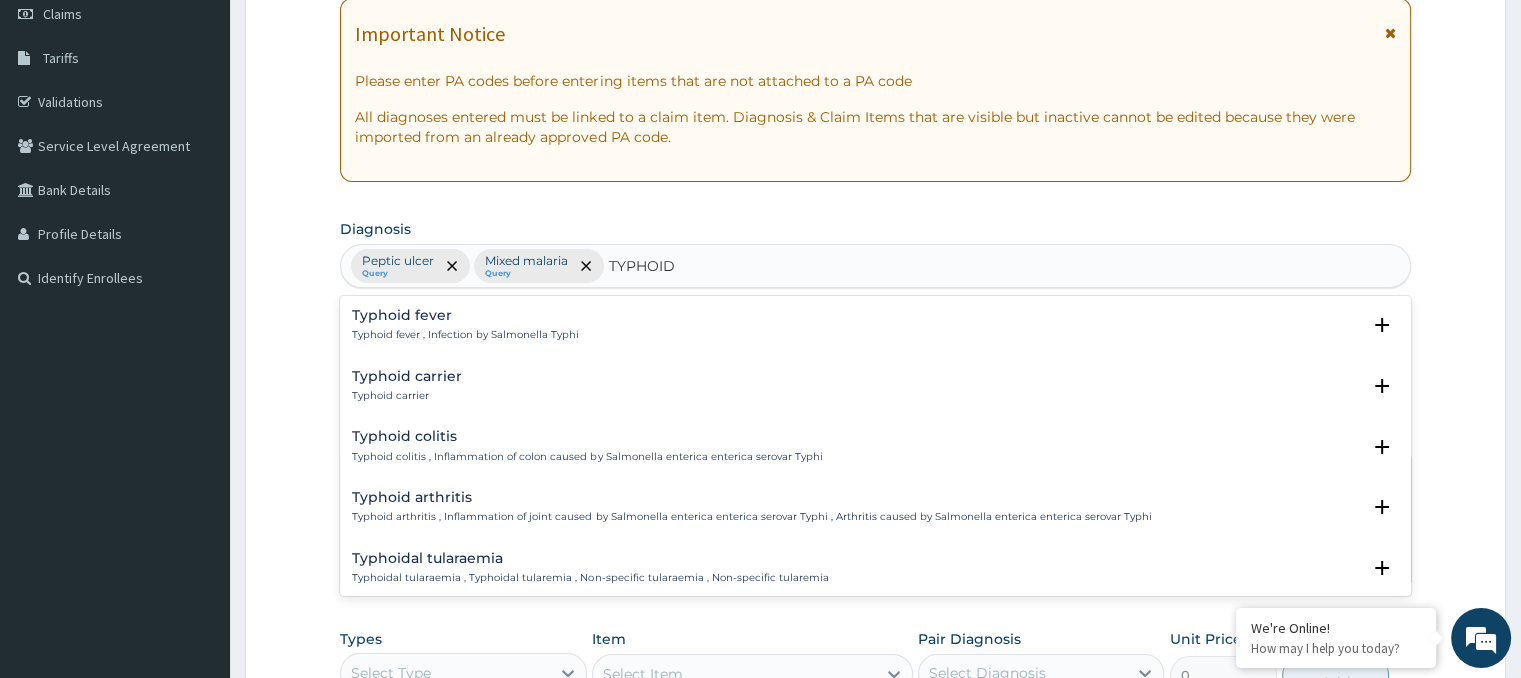 click on "Typhoid fever , Infection by Salmonella Typhi" at bounding box center [465, 335] 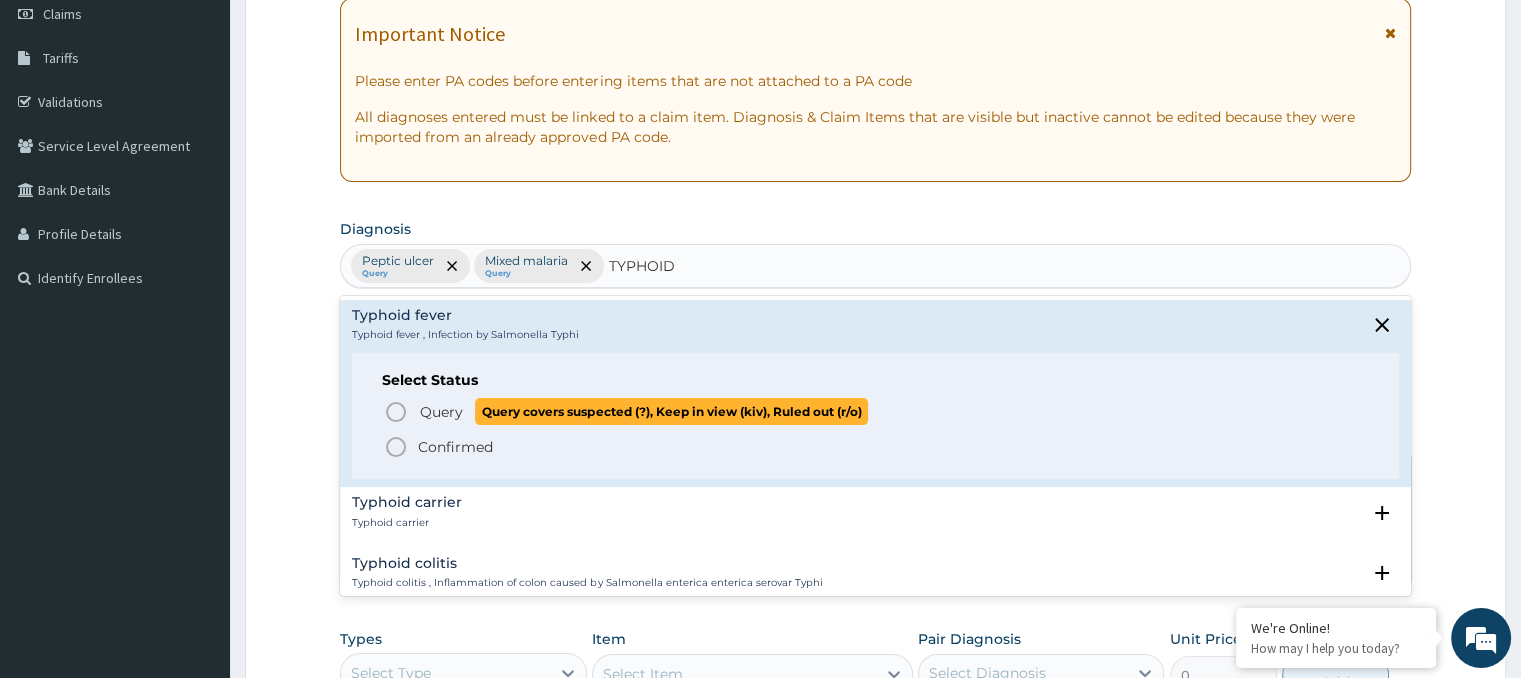 click 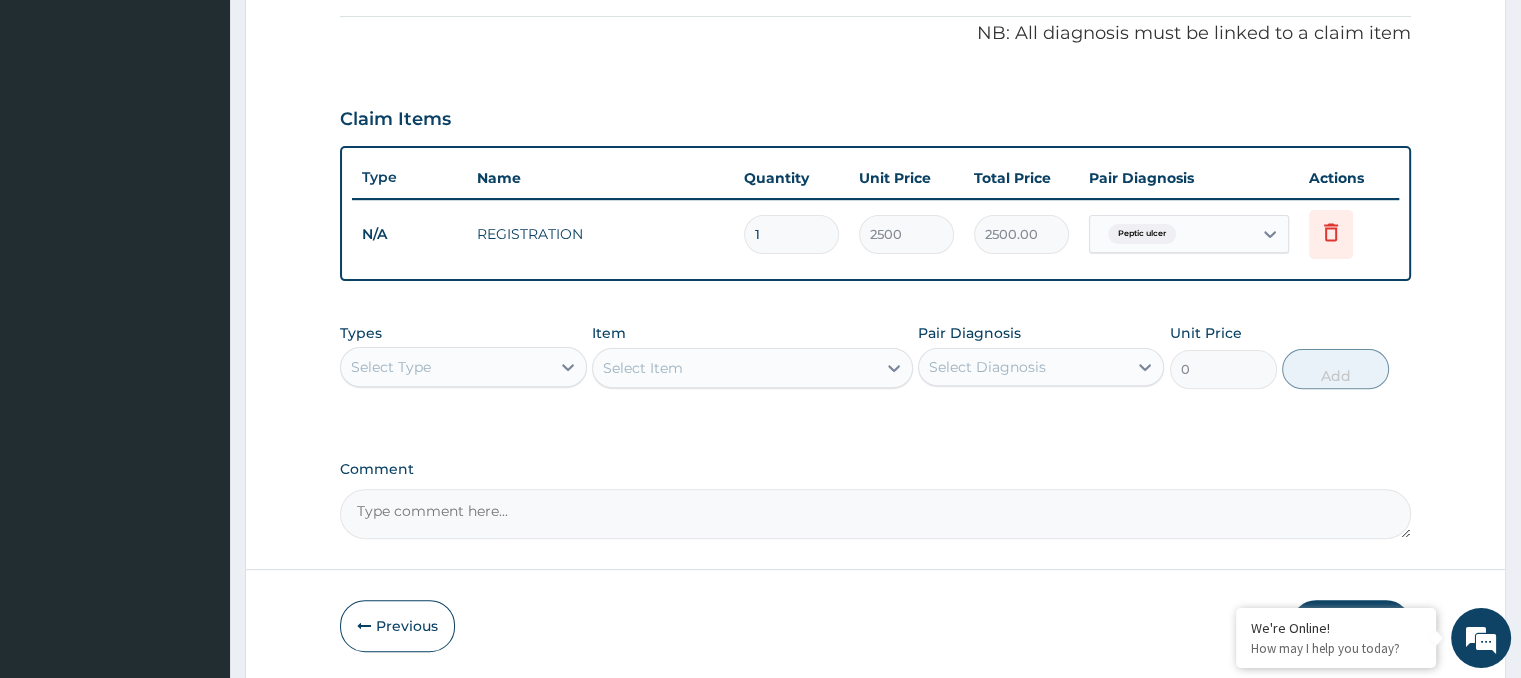 scroll, scrollTop: 600, scrollLeft: 0, axis: vertical 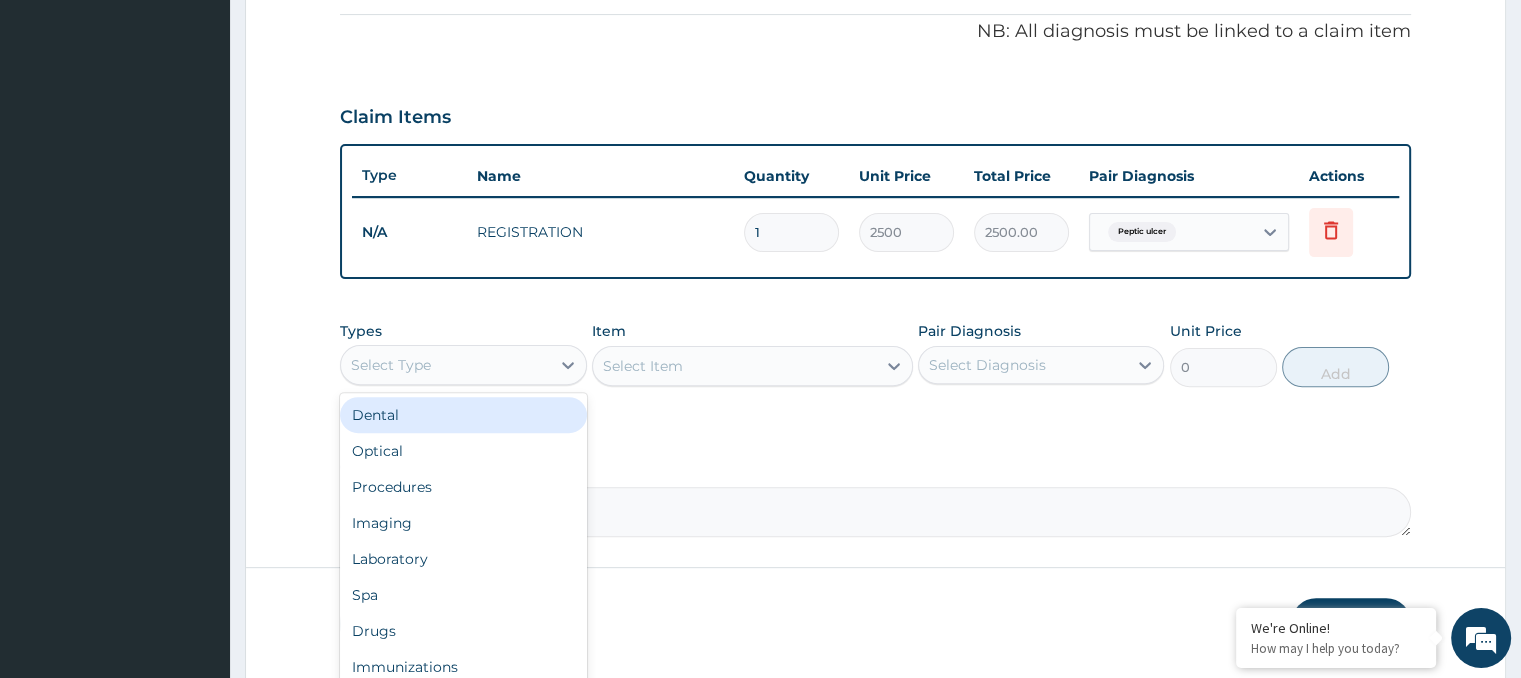 click on "Select Type" at bounding box center (391, 365) 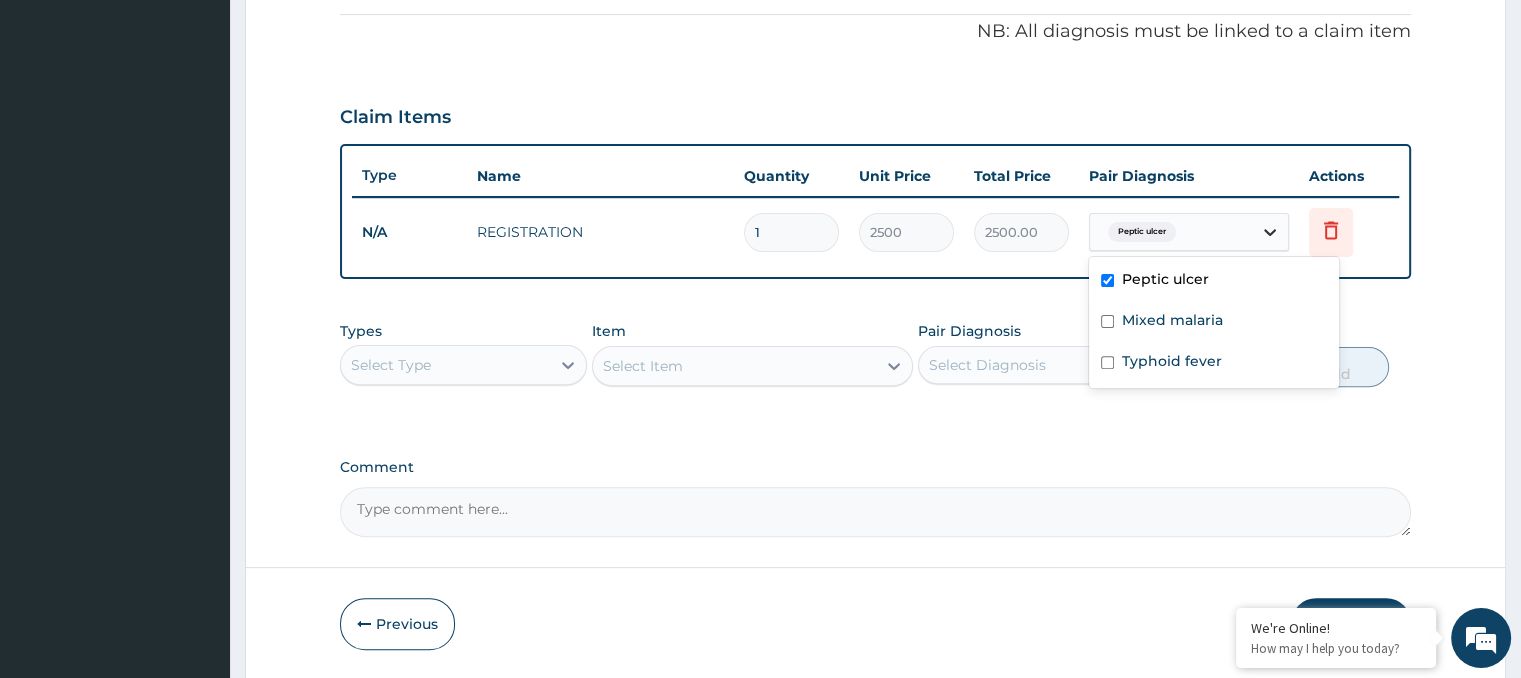 click 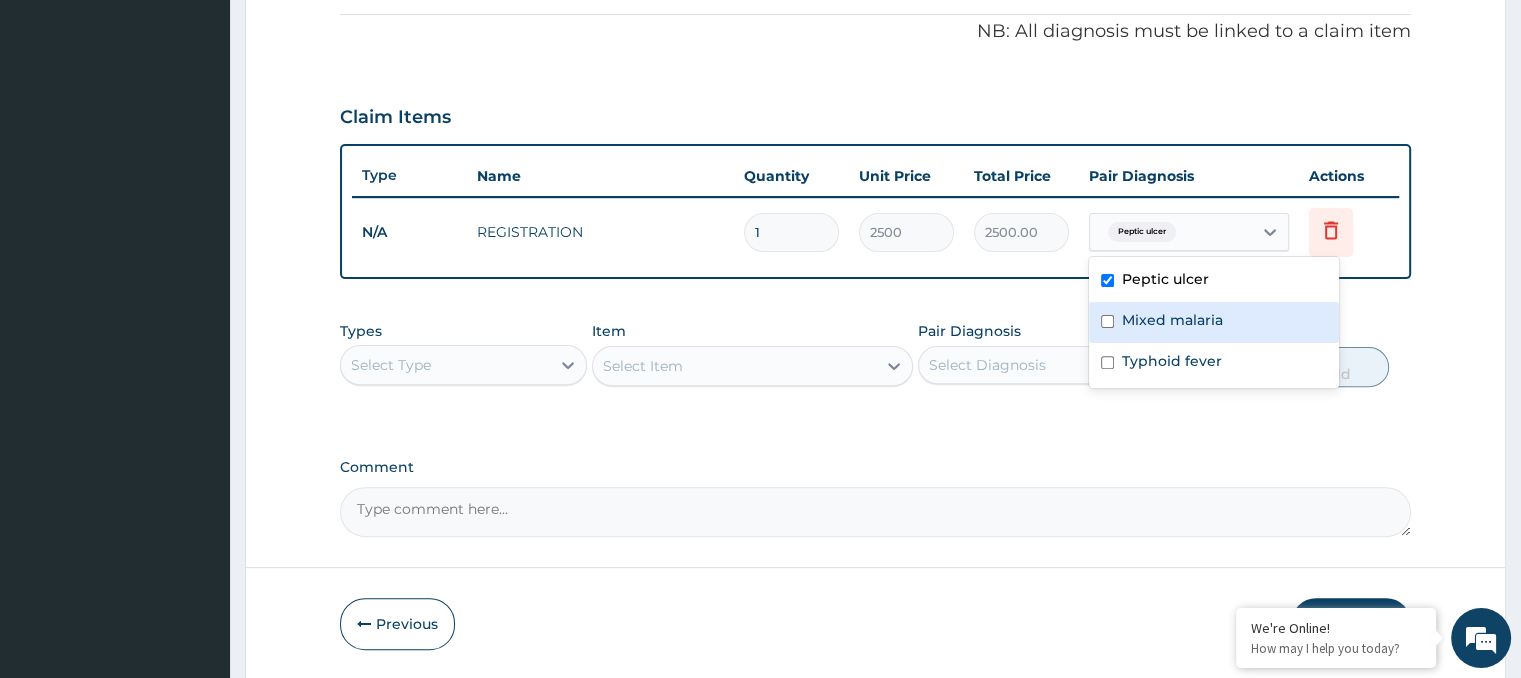click at bounding box center (1107, 321) 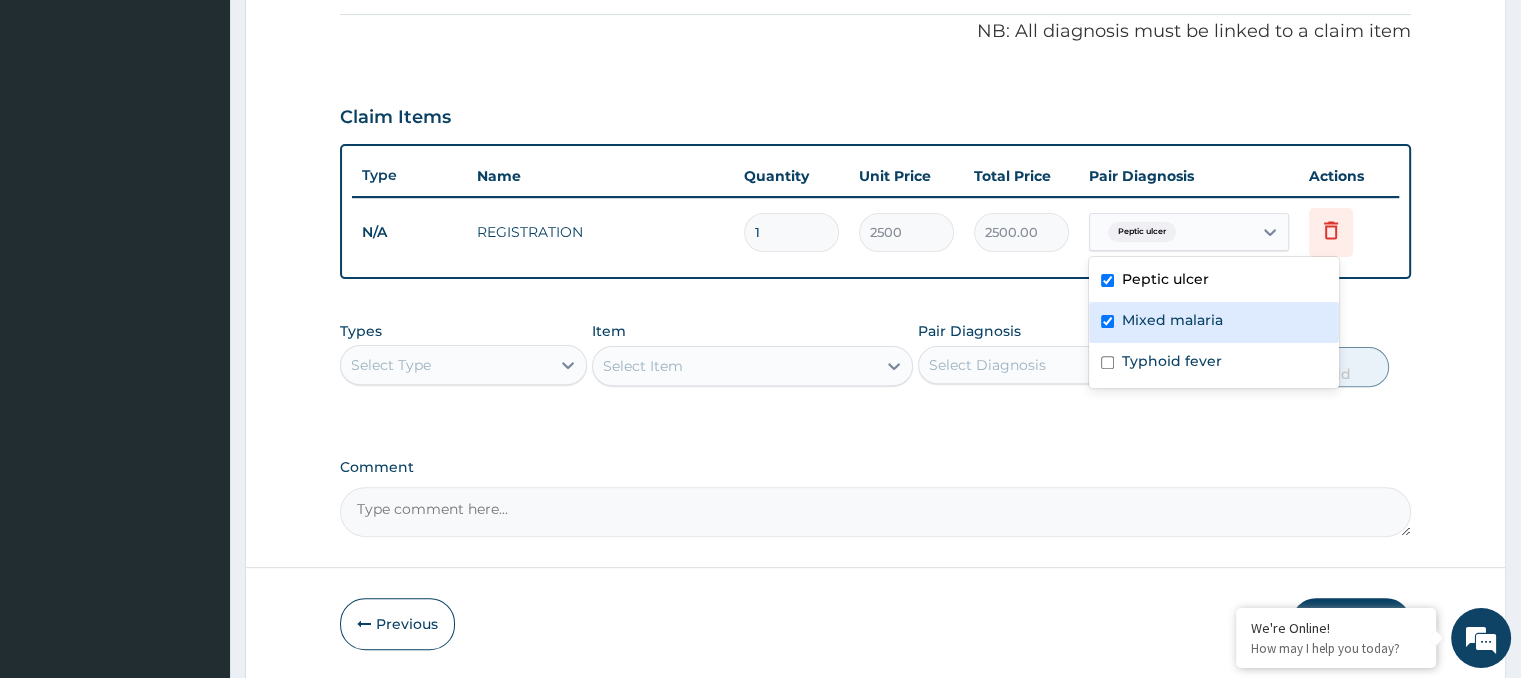 checkbox on "true" 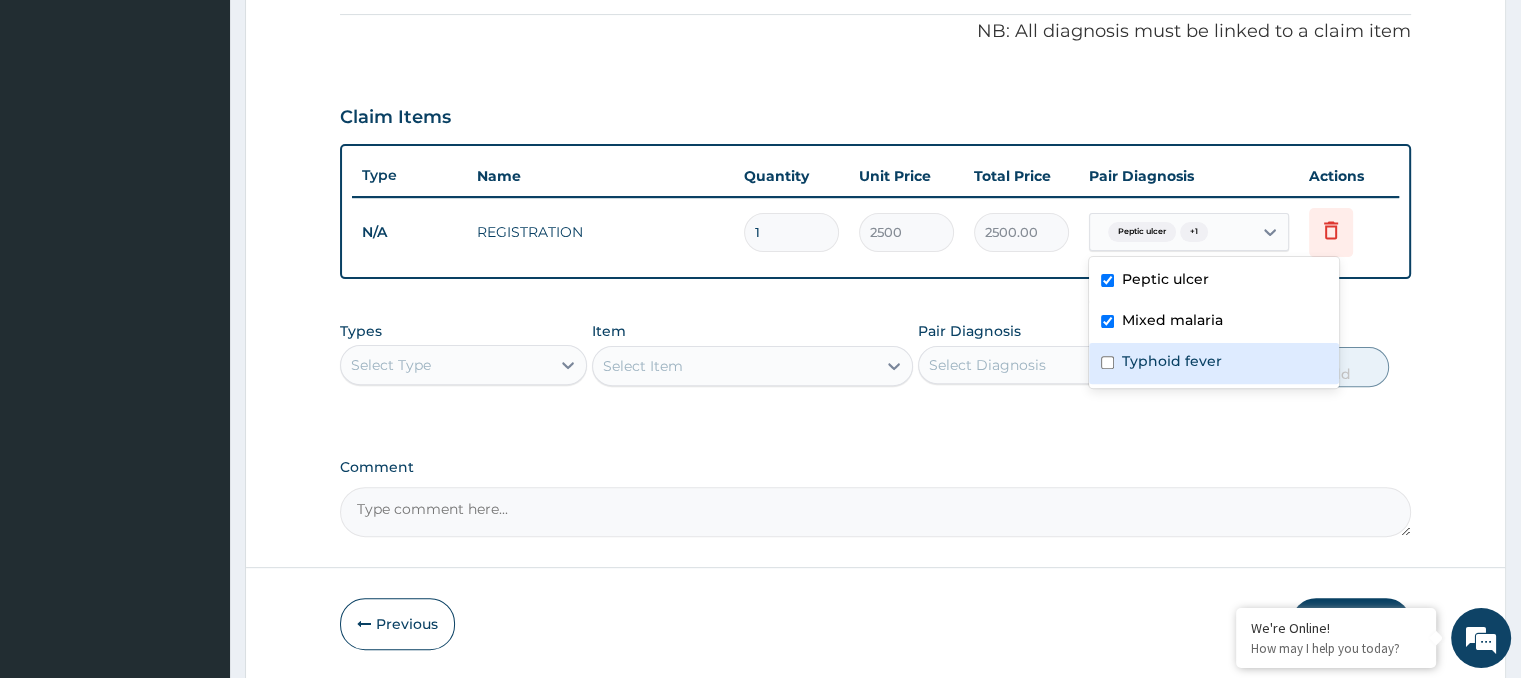 click at bounding box center [1107, 362] 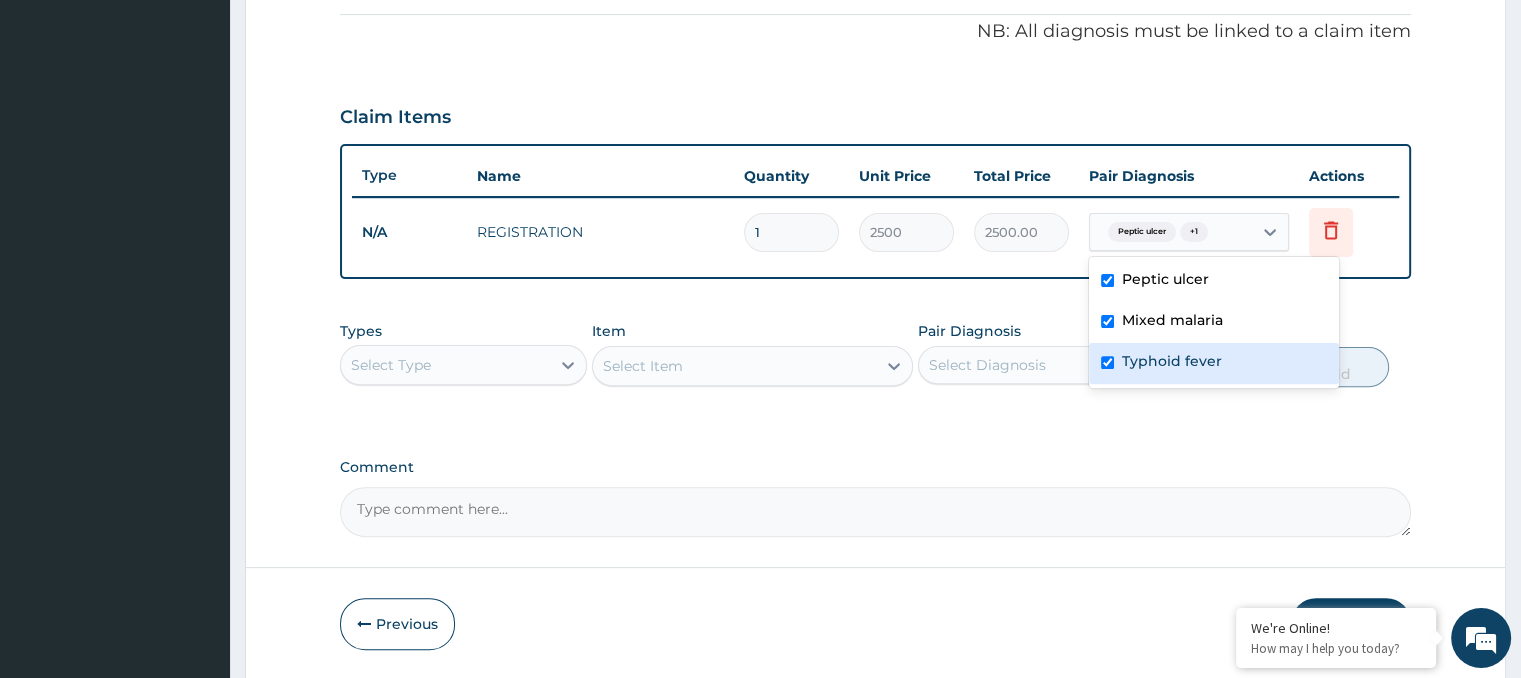 checkbox on "true" 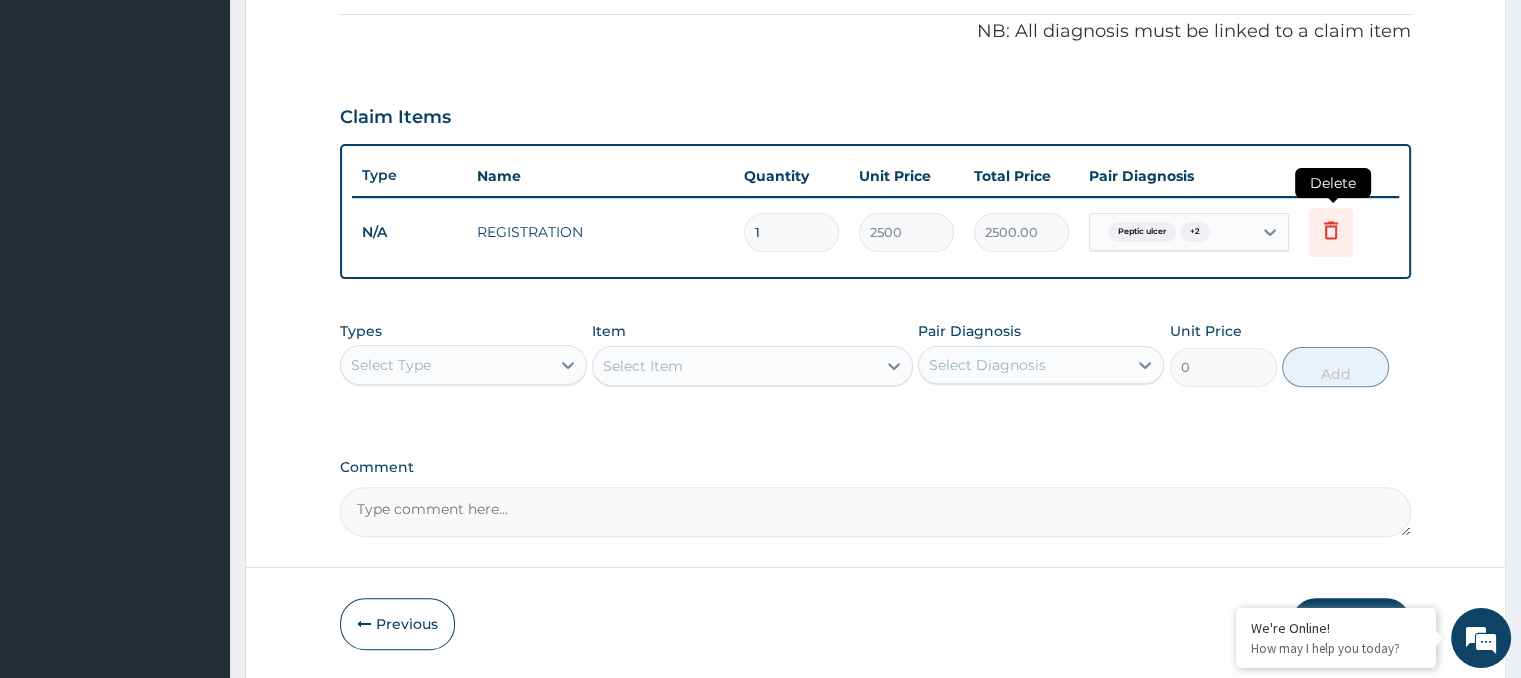 click 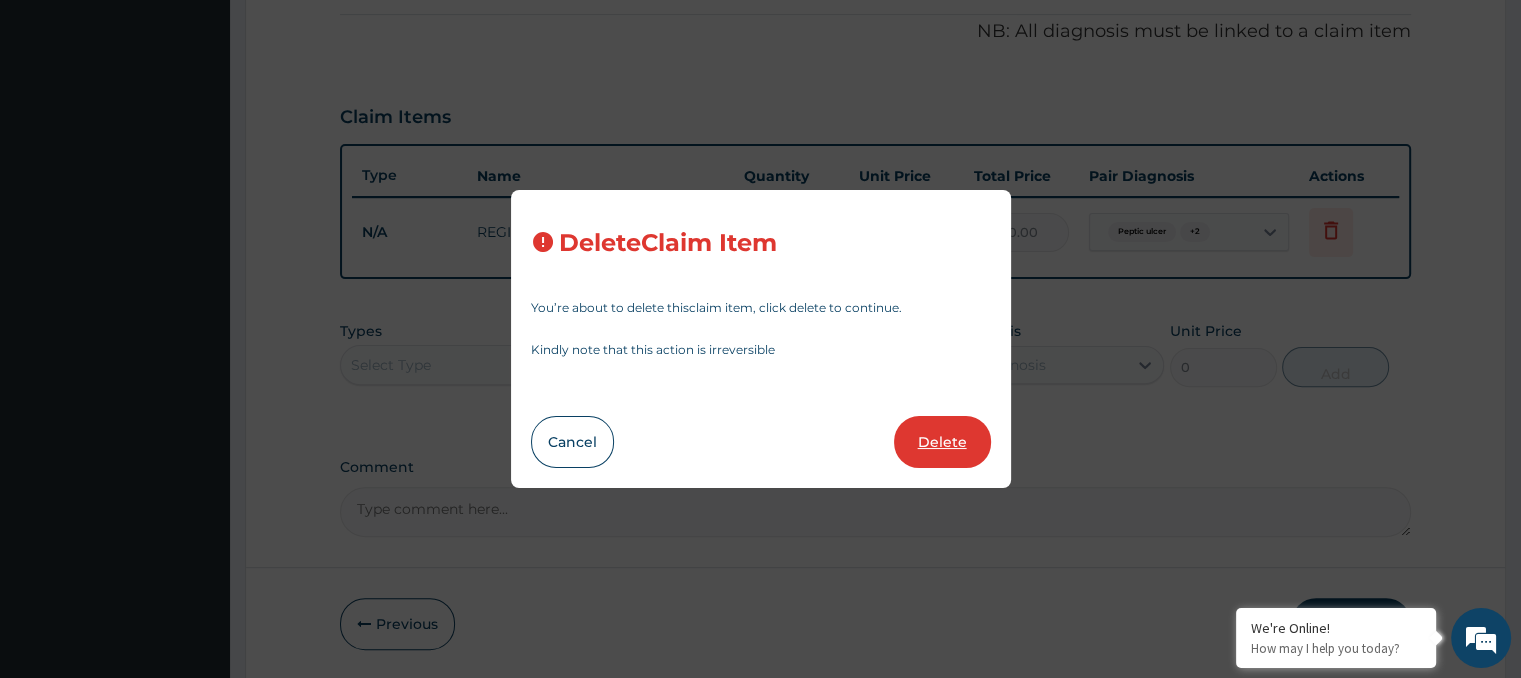 click on "Delete" at bounding box center [942, 442] 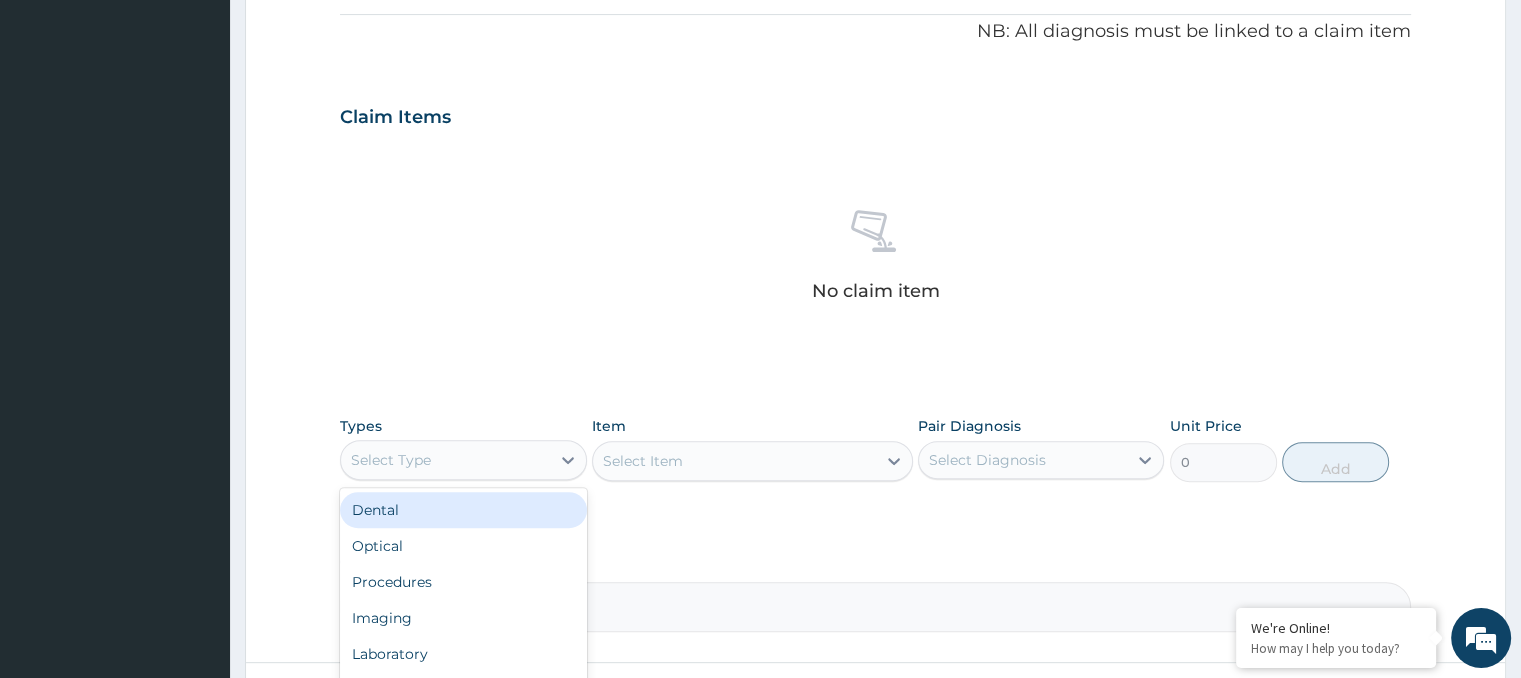 click on "Select Type" at bounding box center [445, 460] 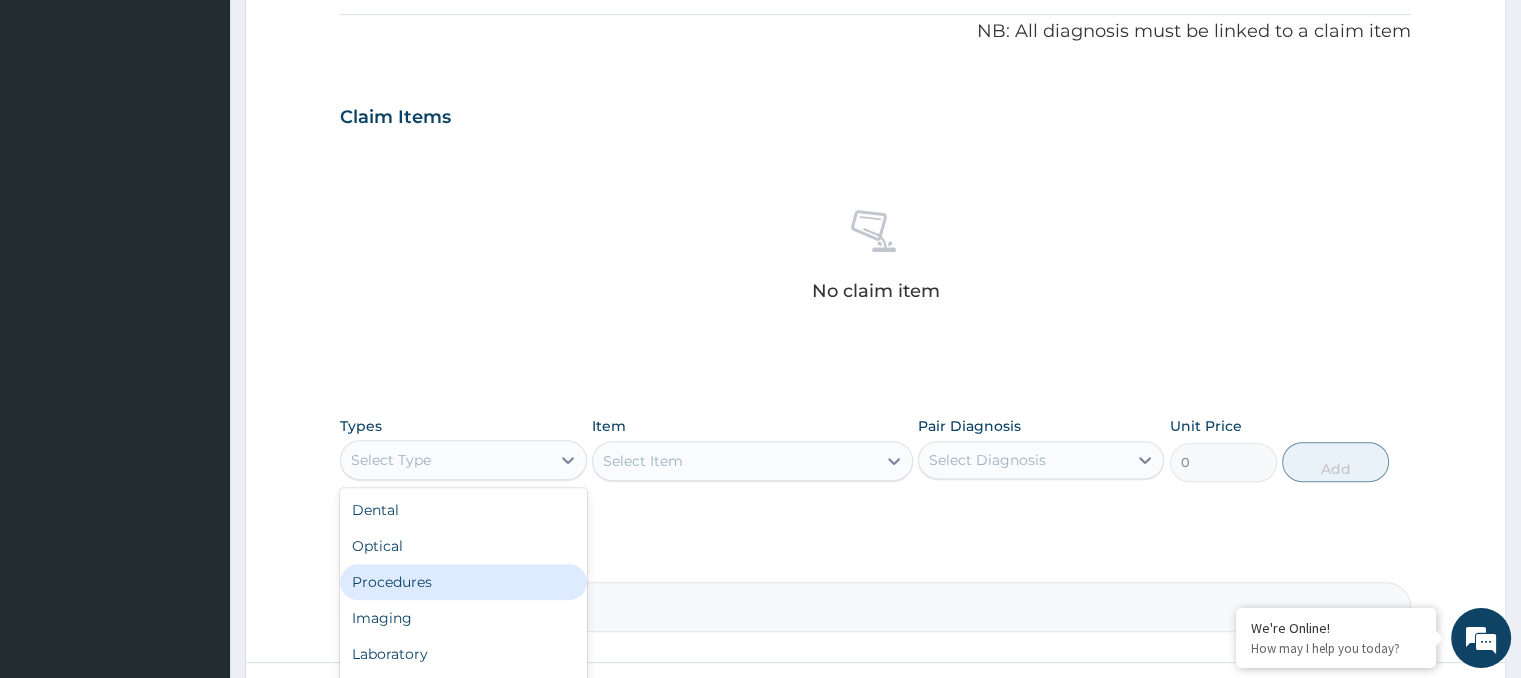 click on "Procedures" at bounding box center [463, 582] 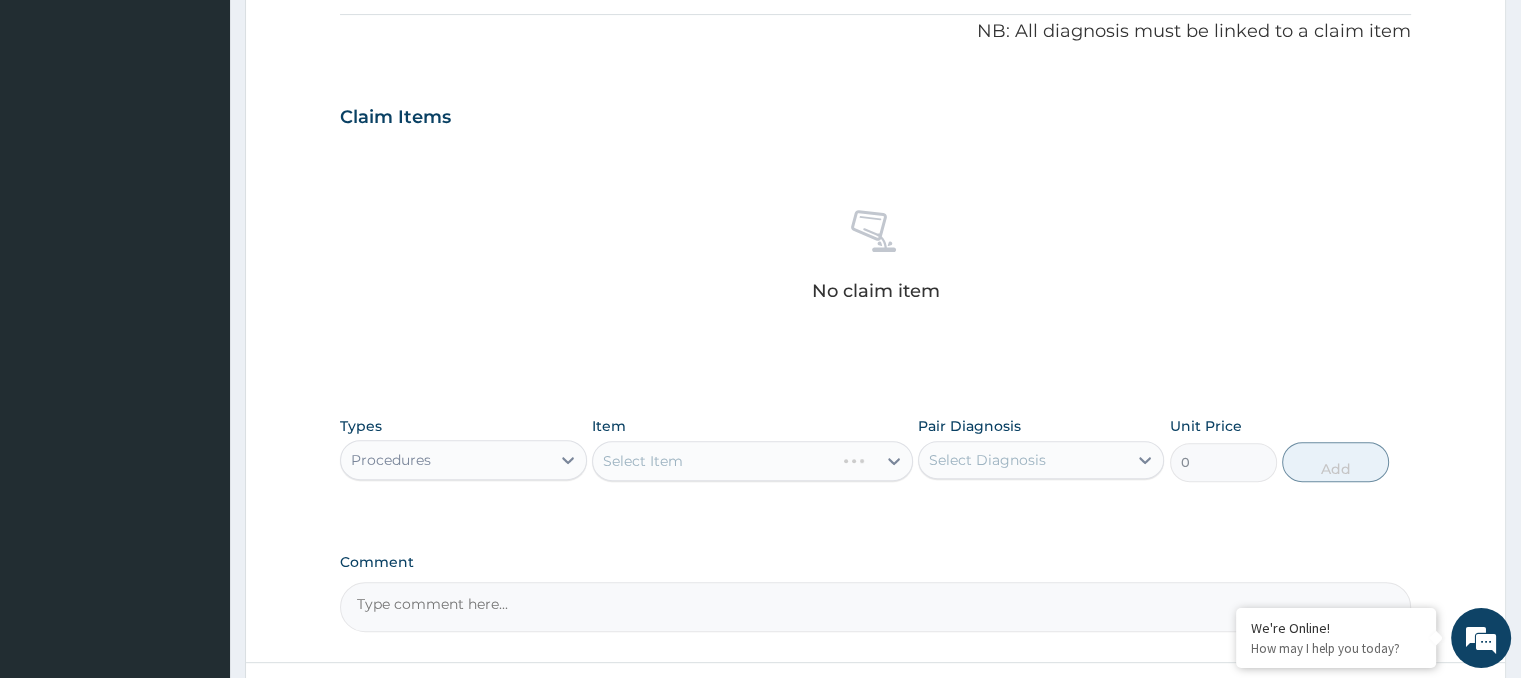 scroll, scrollTop: 762, scrollLeft: 0, axis: vertical 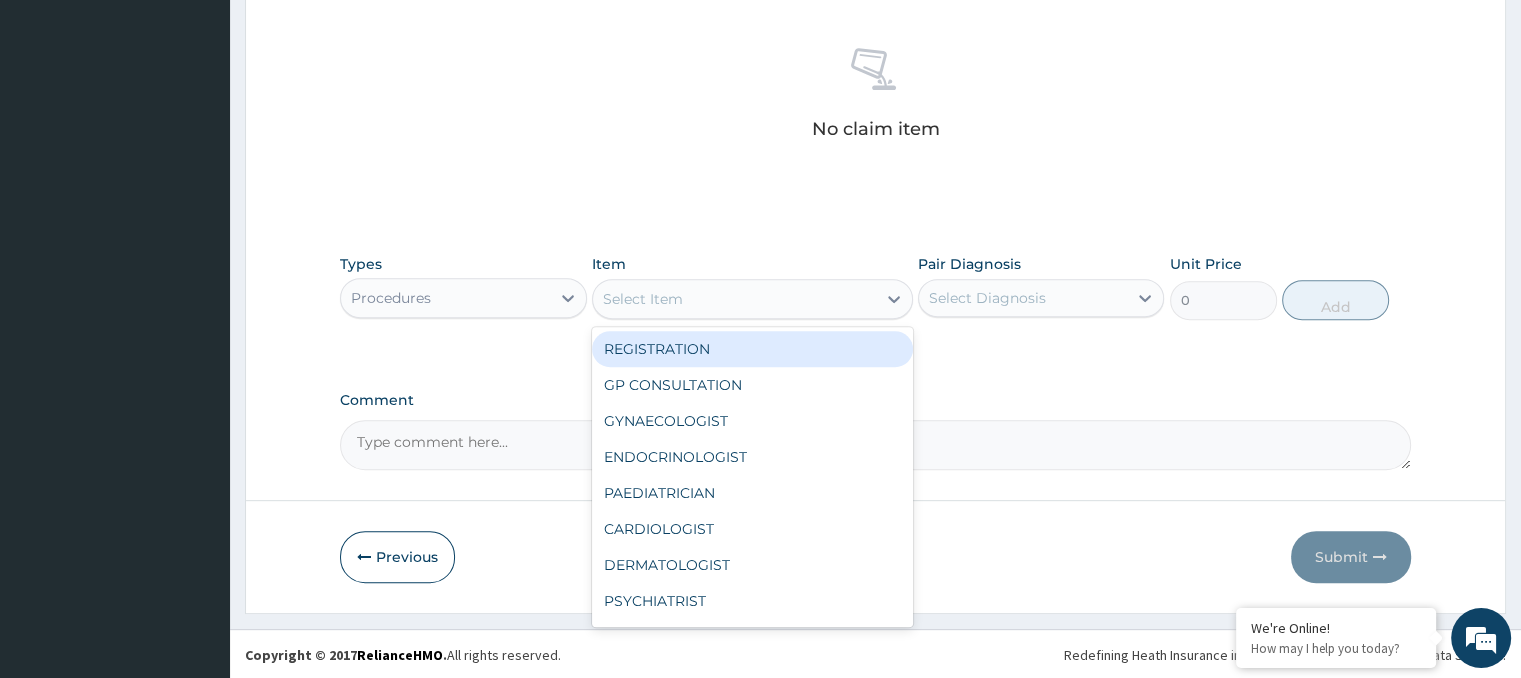 click on "Select Item" at bounding box center [734, 299] 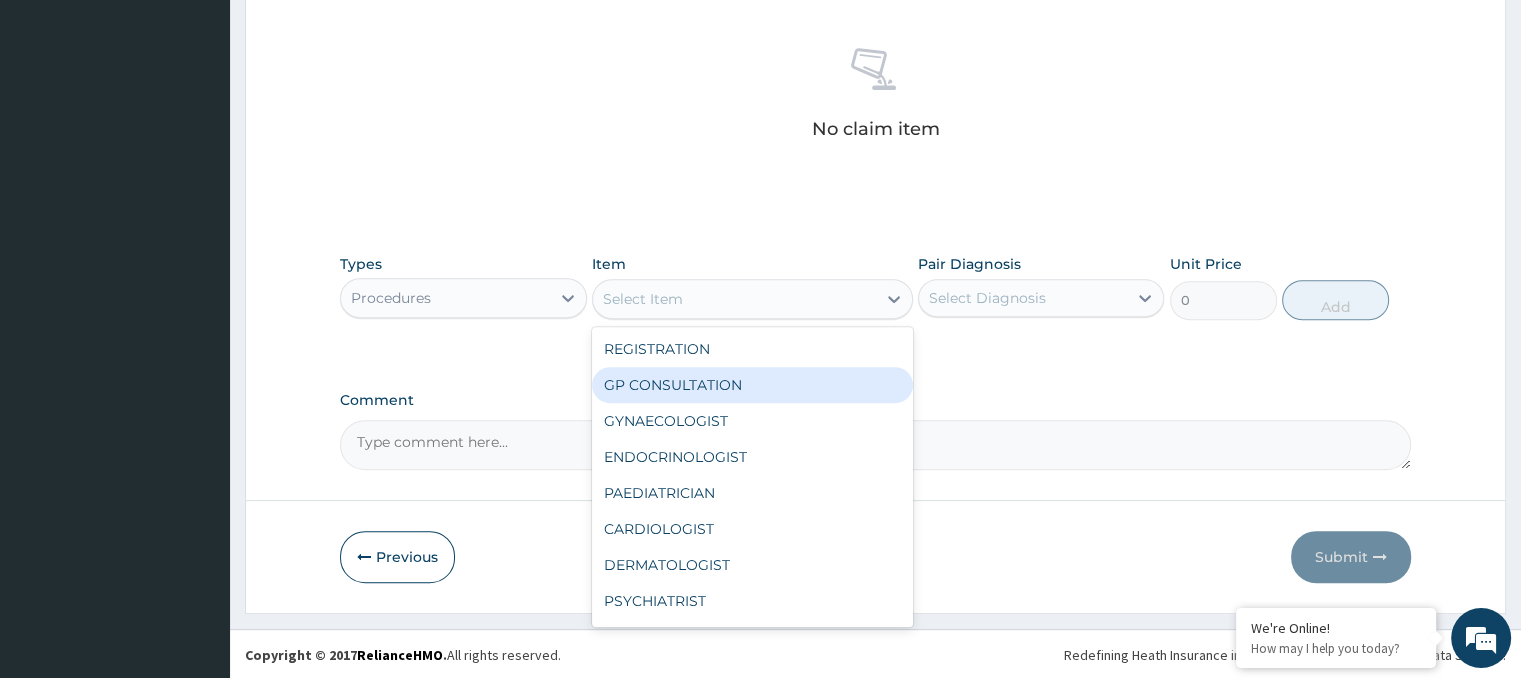 click on "GP CONSULTATION" at bounding box center (752, 385) 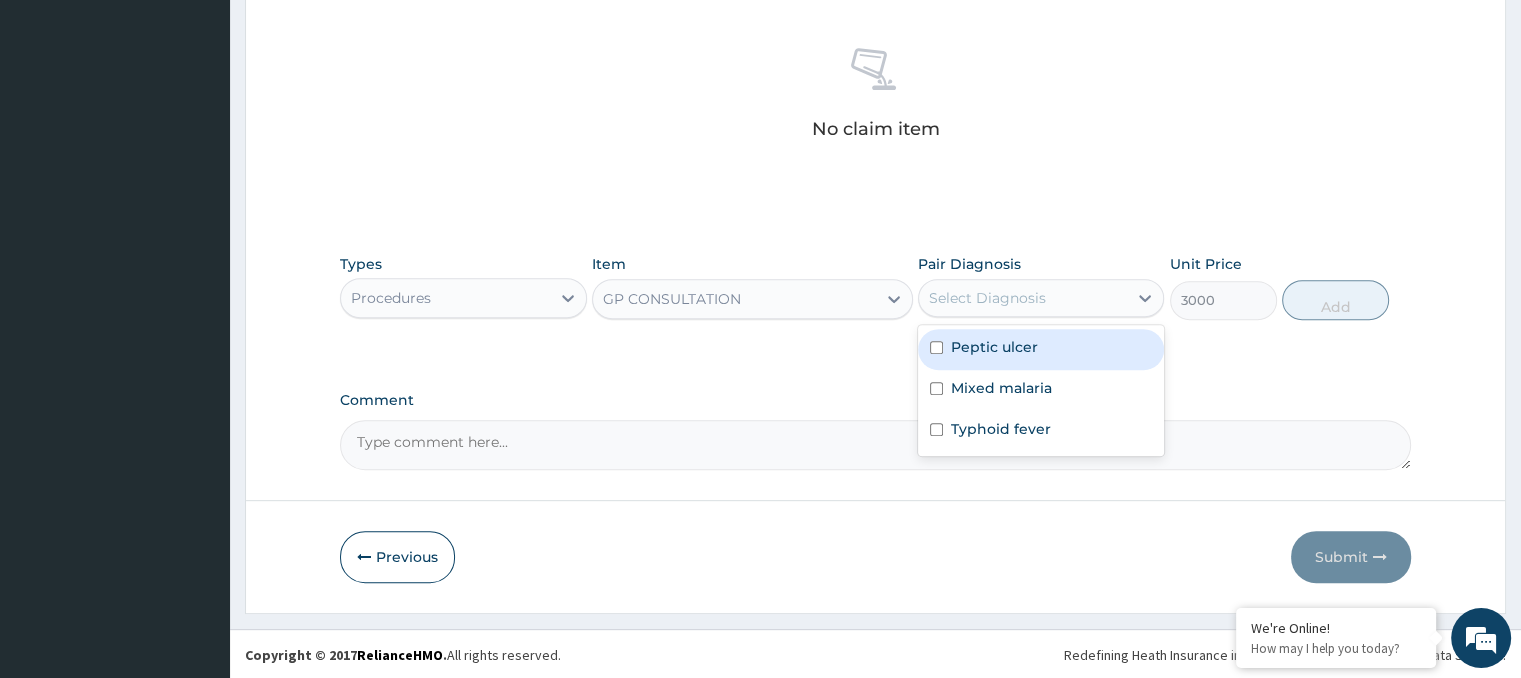 click on "Select Diagnosis" at bounding box center (987, 298) 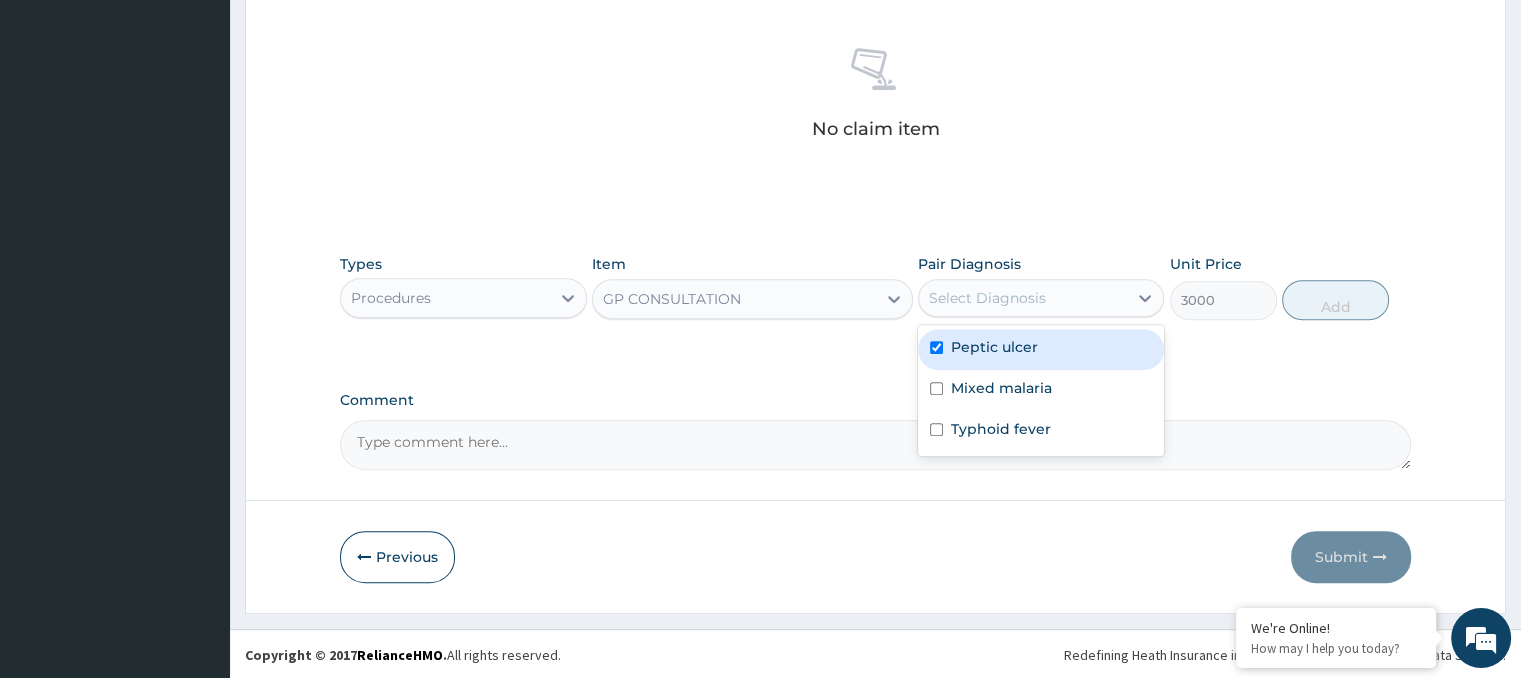 checkbox on "true" 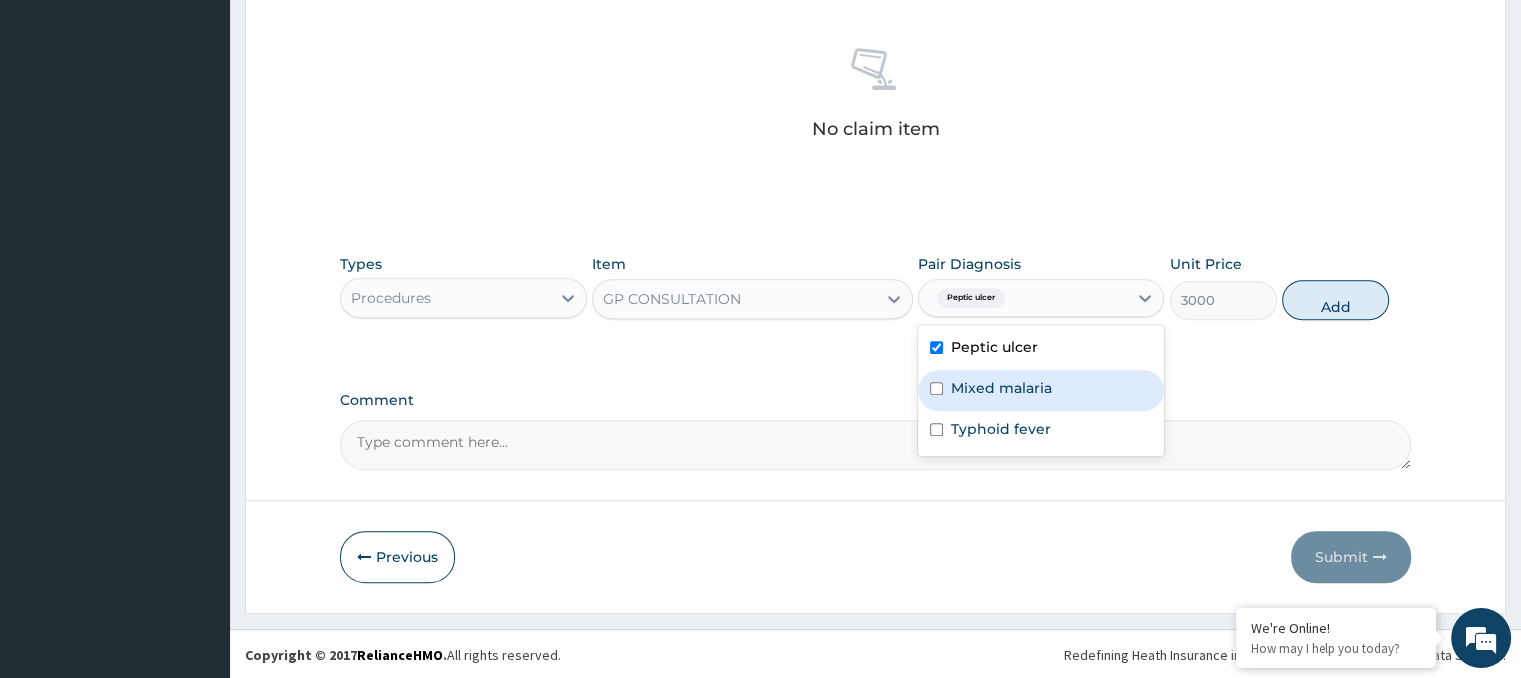 click on "Mixed malaria" at bounding box center (1001, 388) 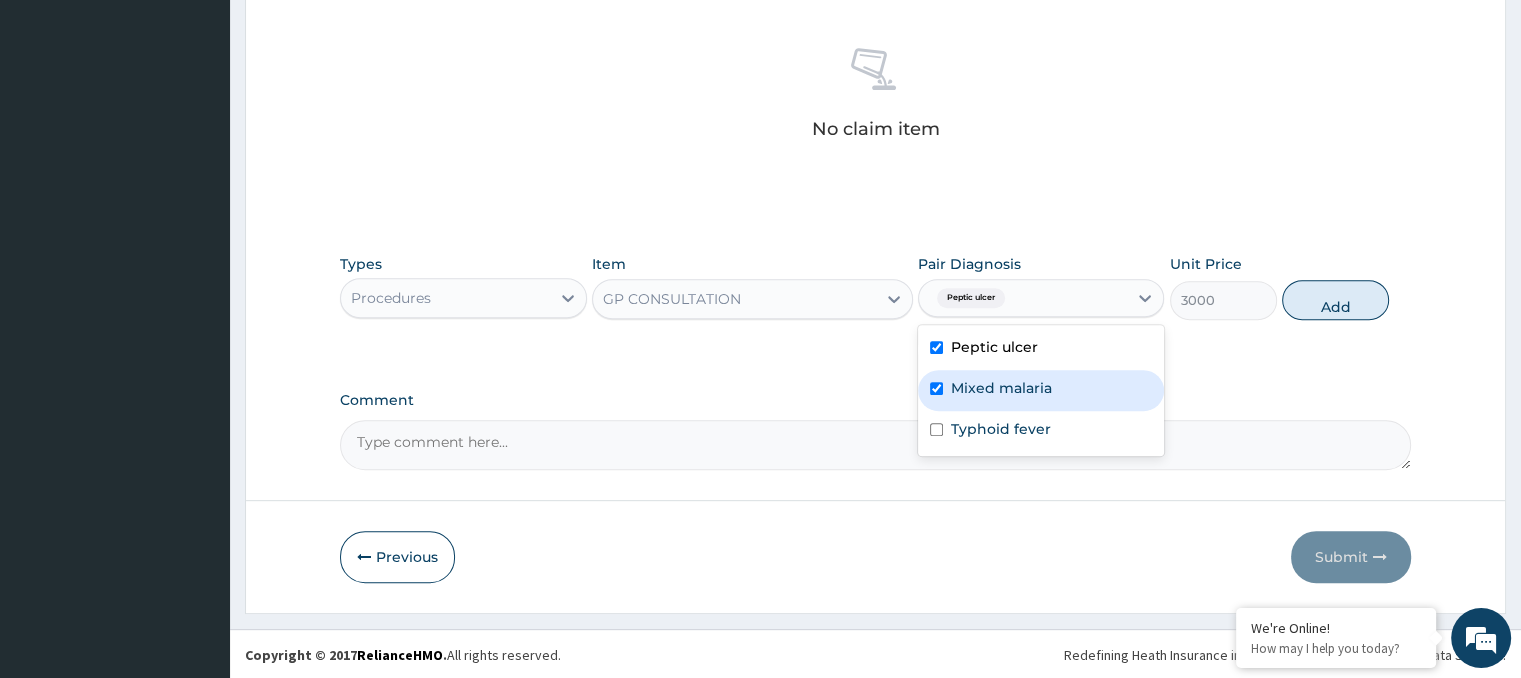 checkbox on "true" 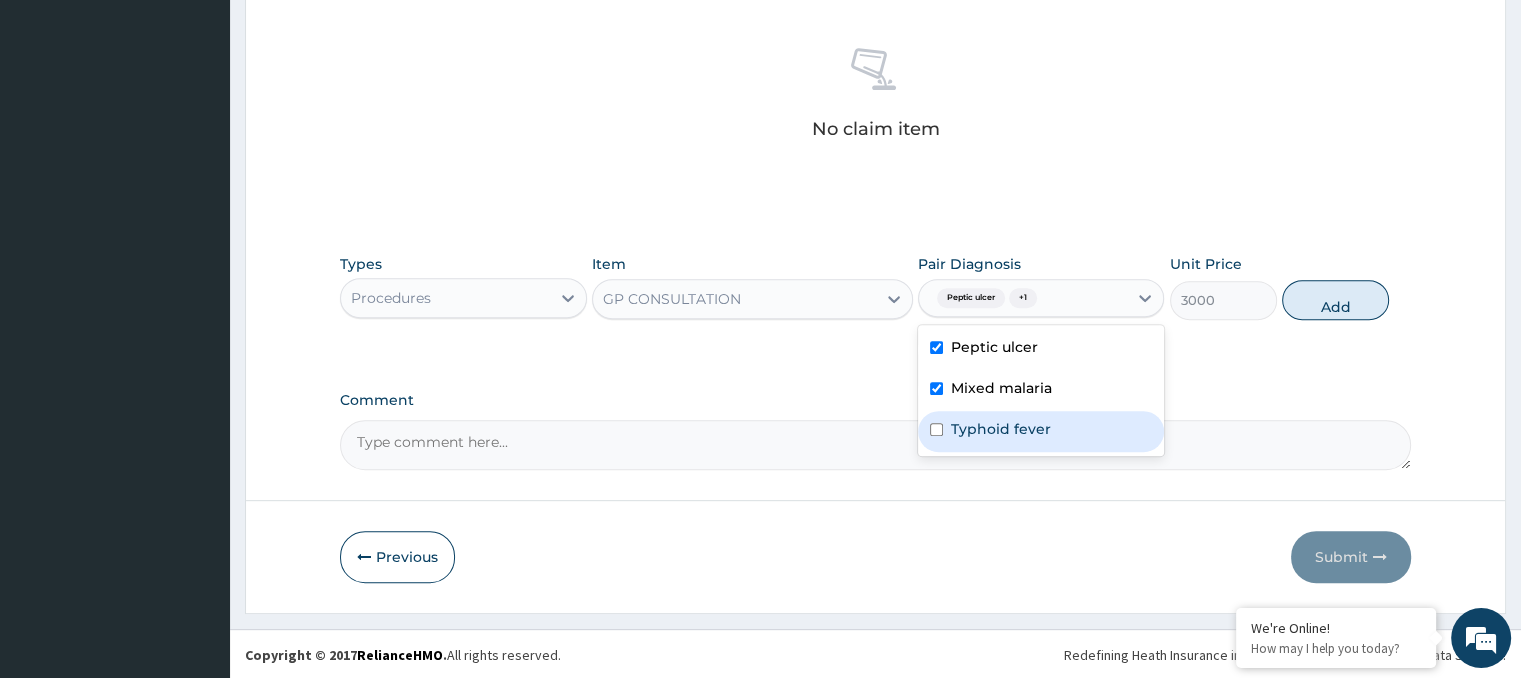 click on "Typhoid fever" at bounding box center [1041, 431] 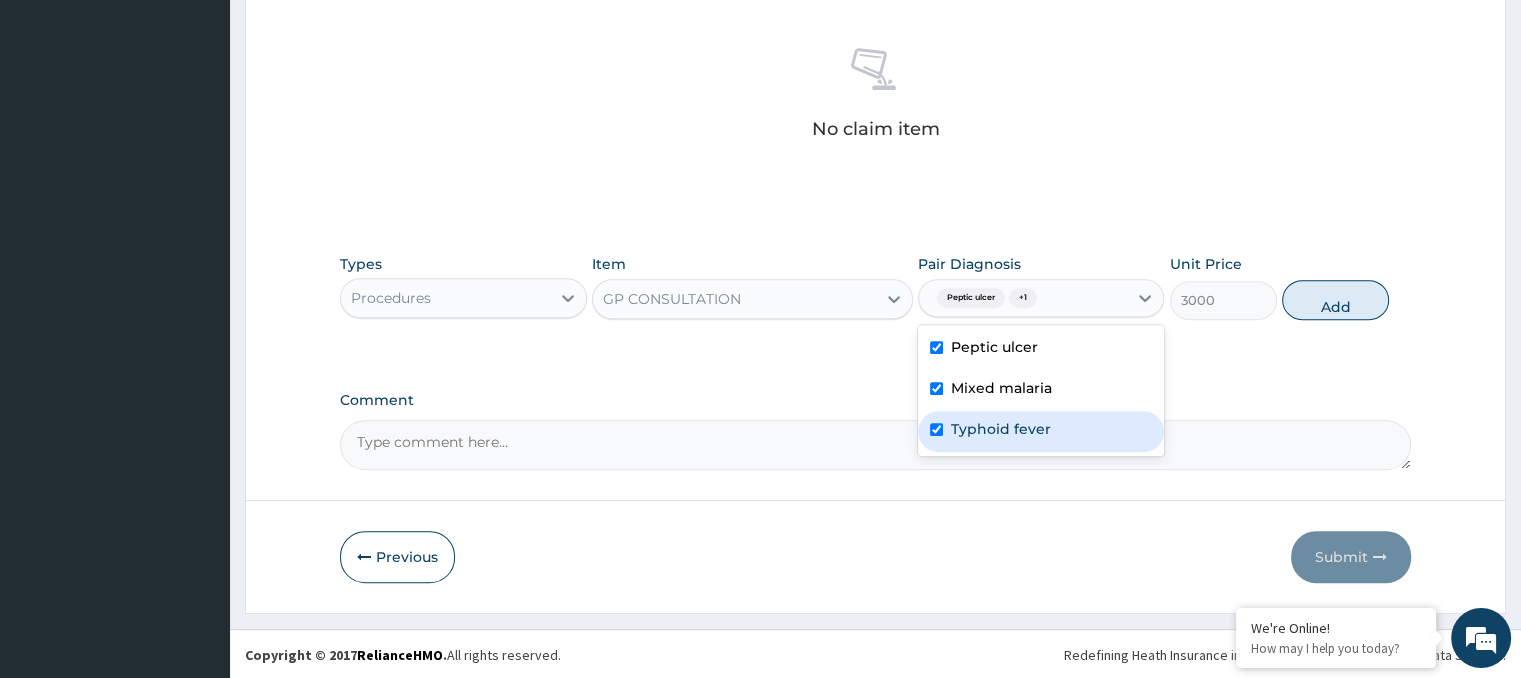 checkbox on "true" 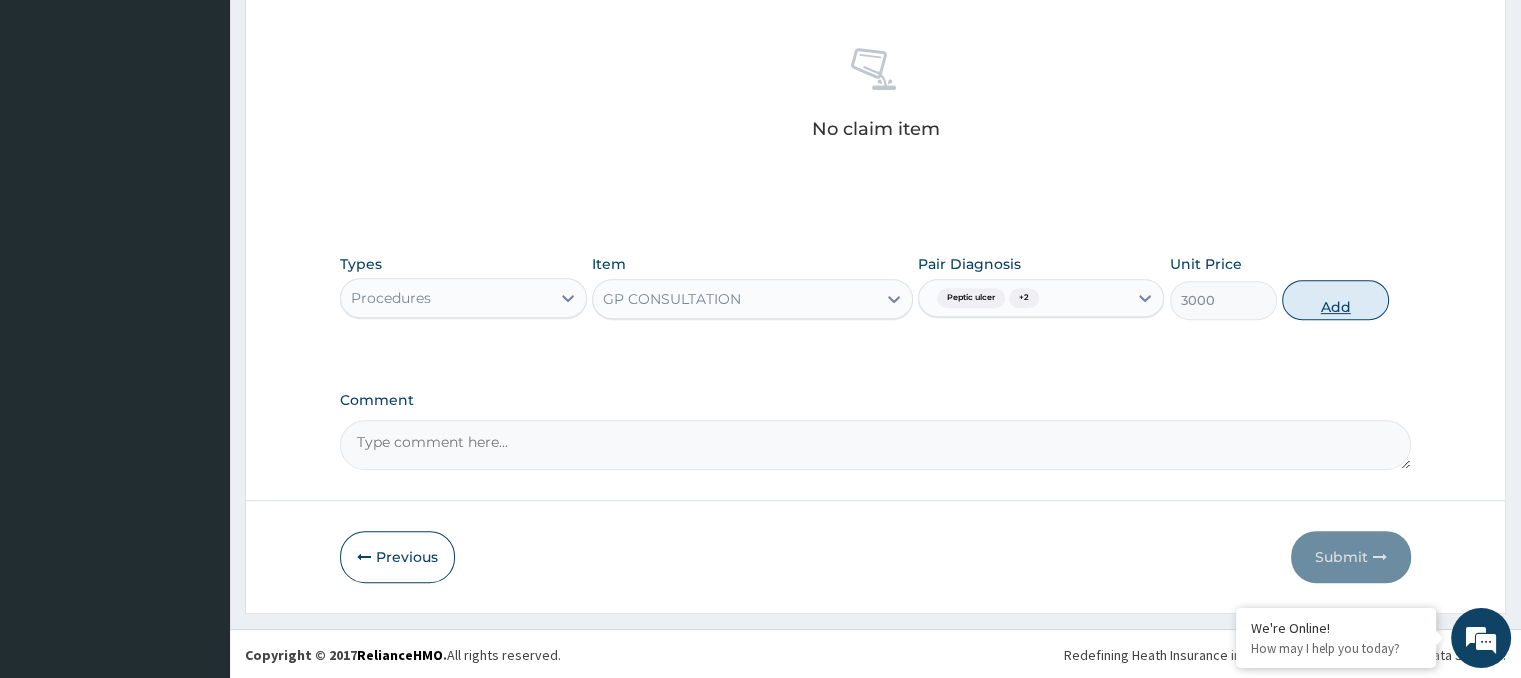 click on "Add" at bounding box center [1335, 300] 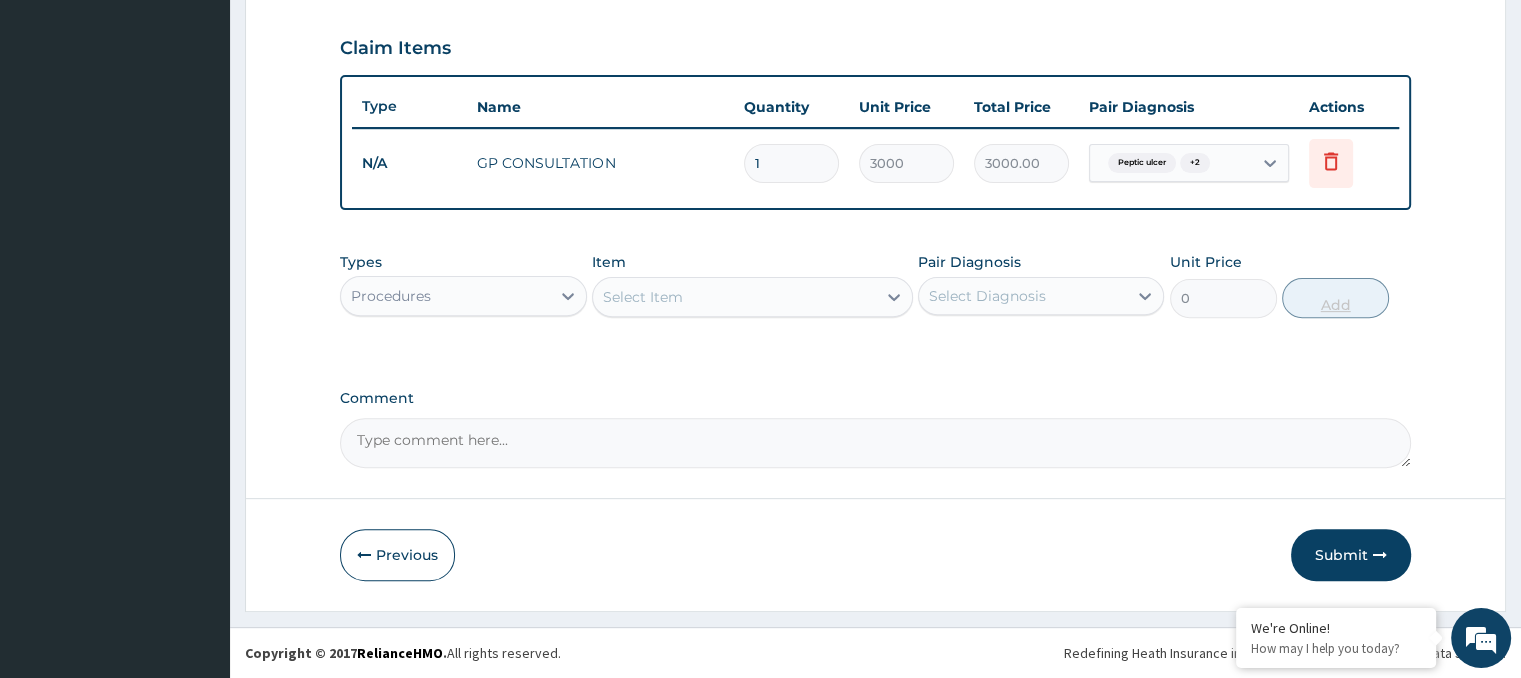 scroll, scrollTop: 666, scrollLeft: 0, axis: vertical 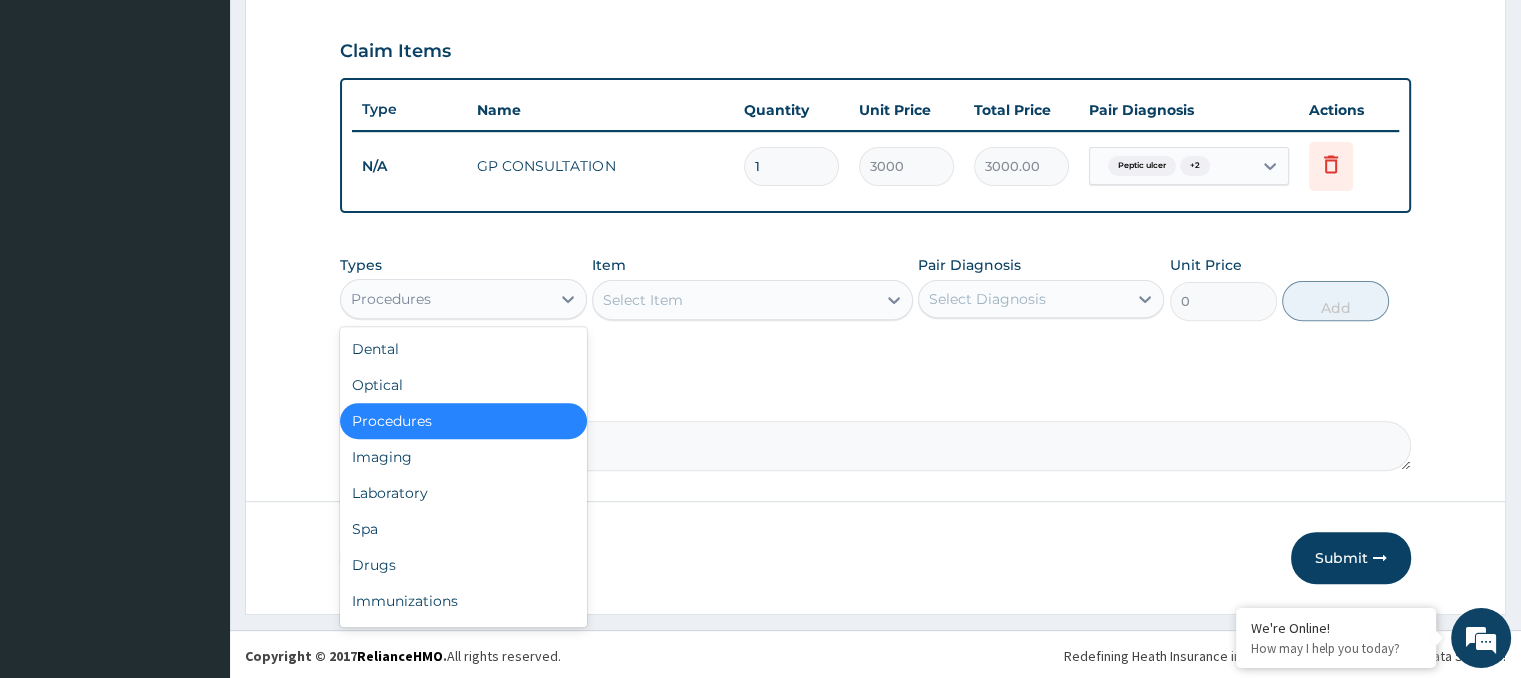 click on "Procedures" at bounding box center (445, 299) 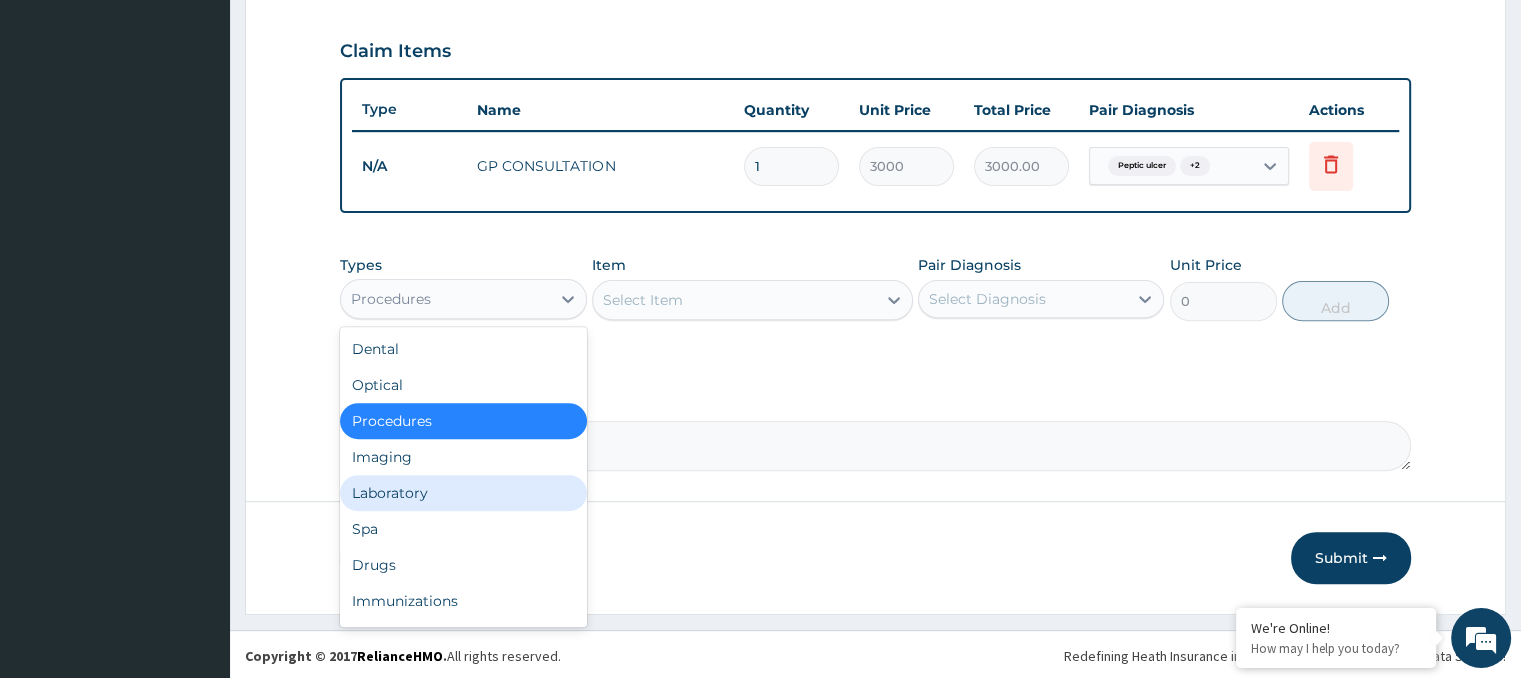 click on "Laboratory" at bounding box center (463, 493) 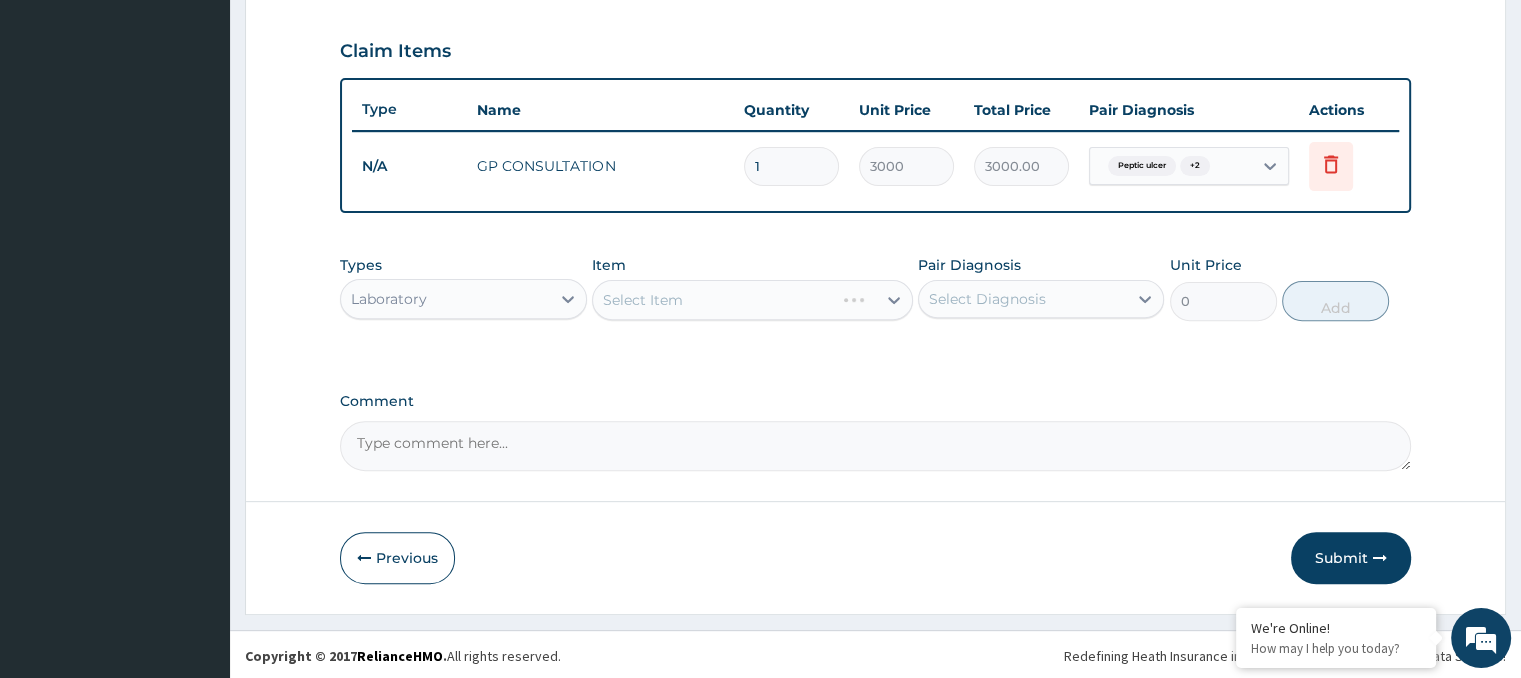 click on "Select Item" at bounding box center (752, 300) 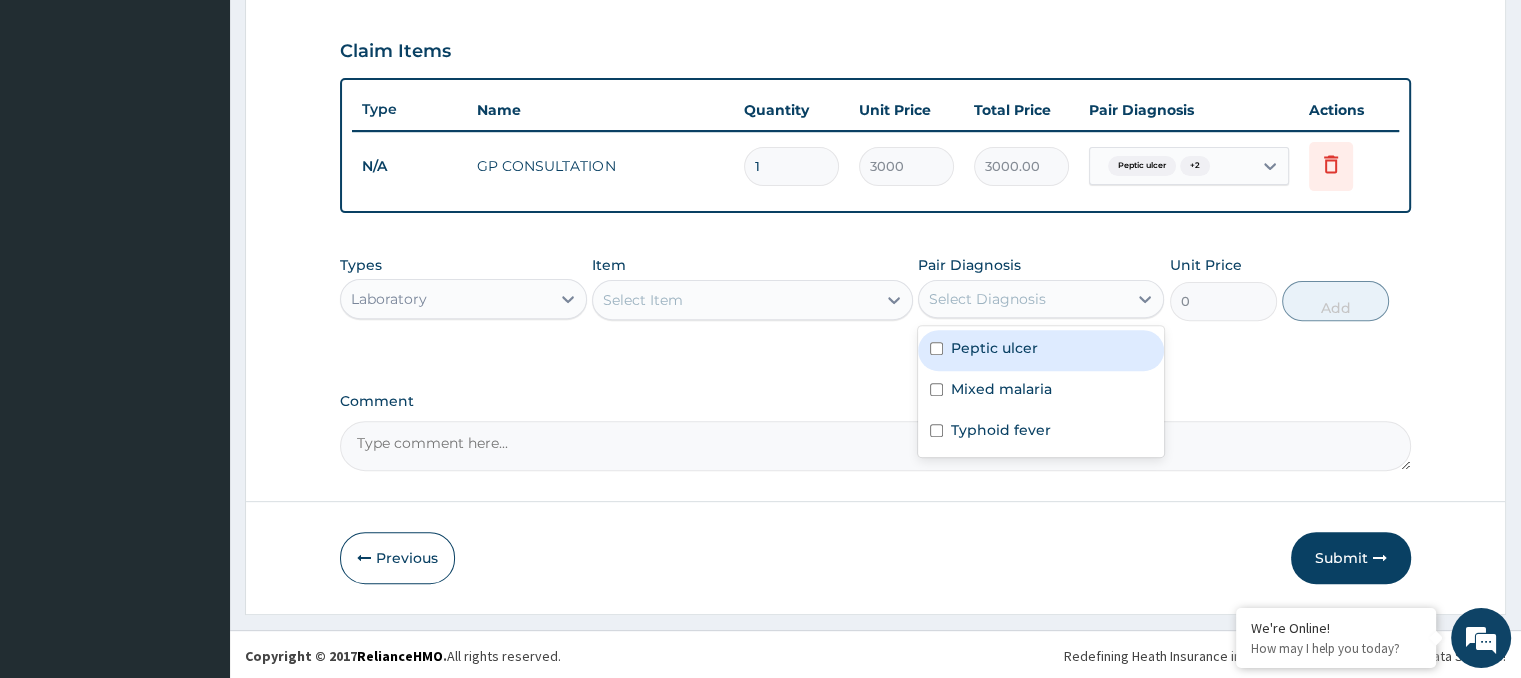 click on "Select Diagnosis" at bounding box center [987, 299] 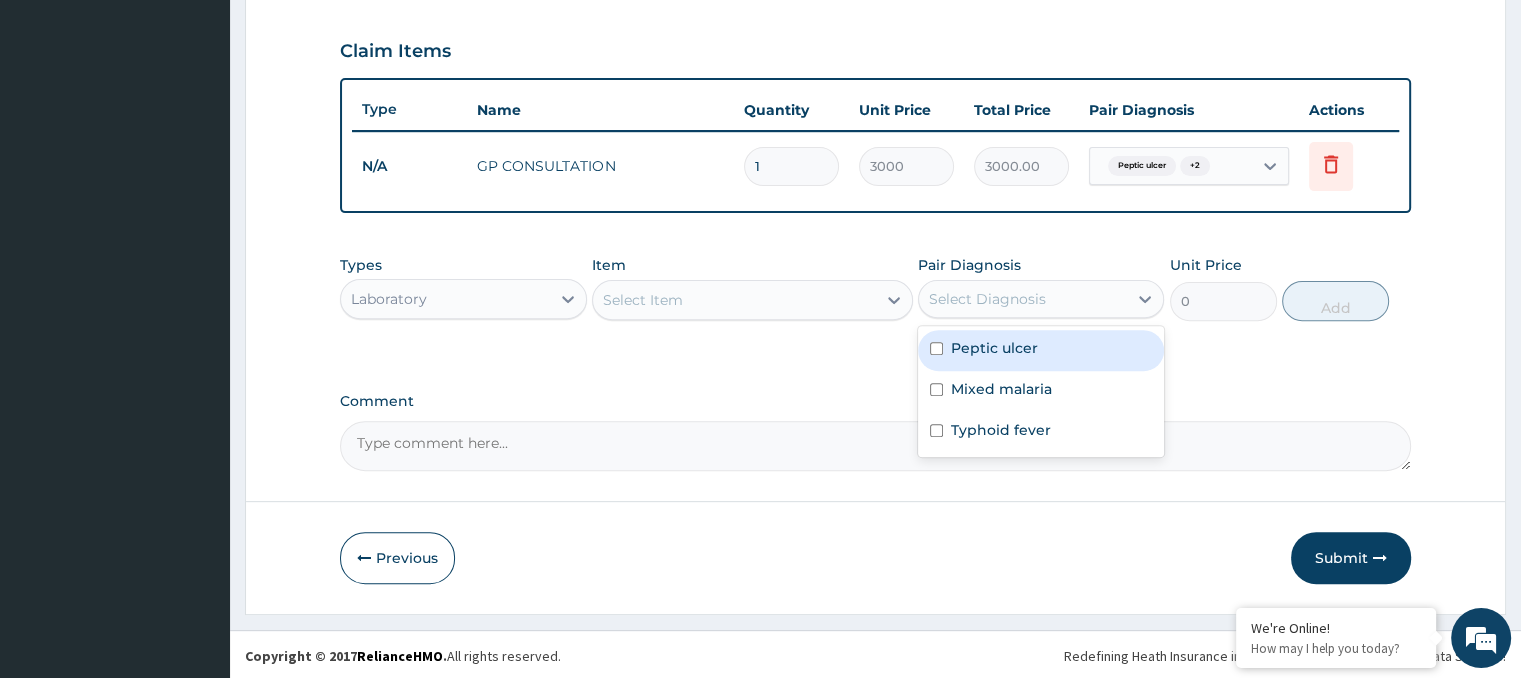 click on "Peptic ulcer" at bounding box center (994, 348) 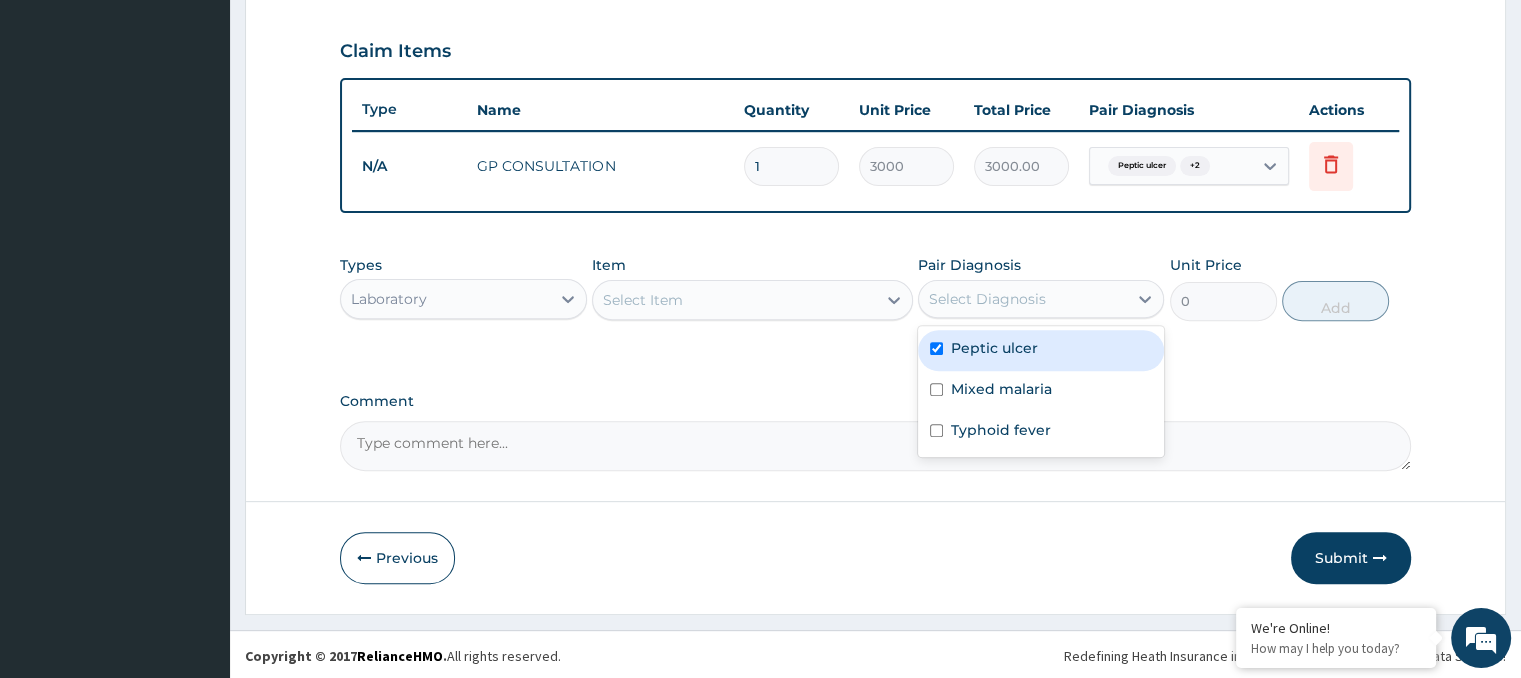 checkbox on "true" 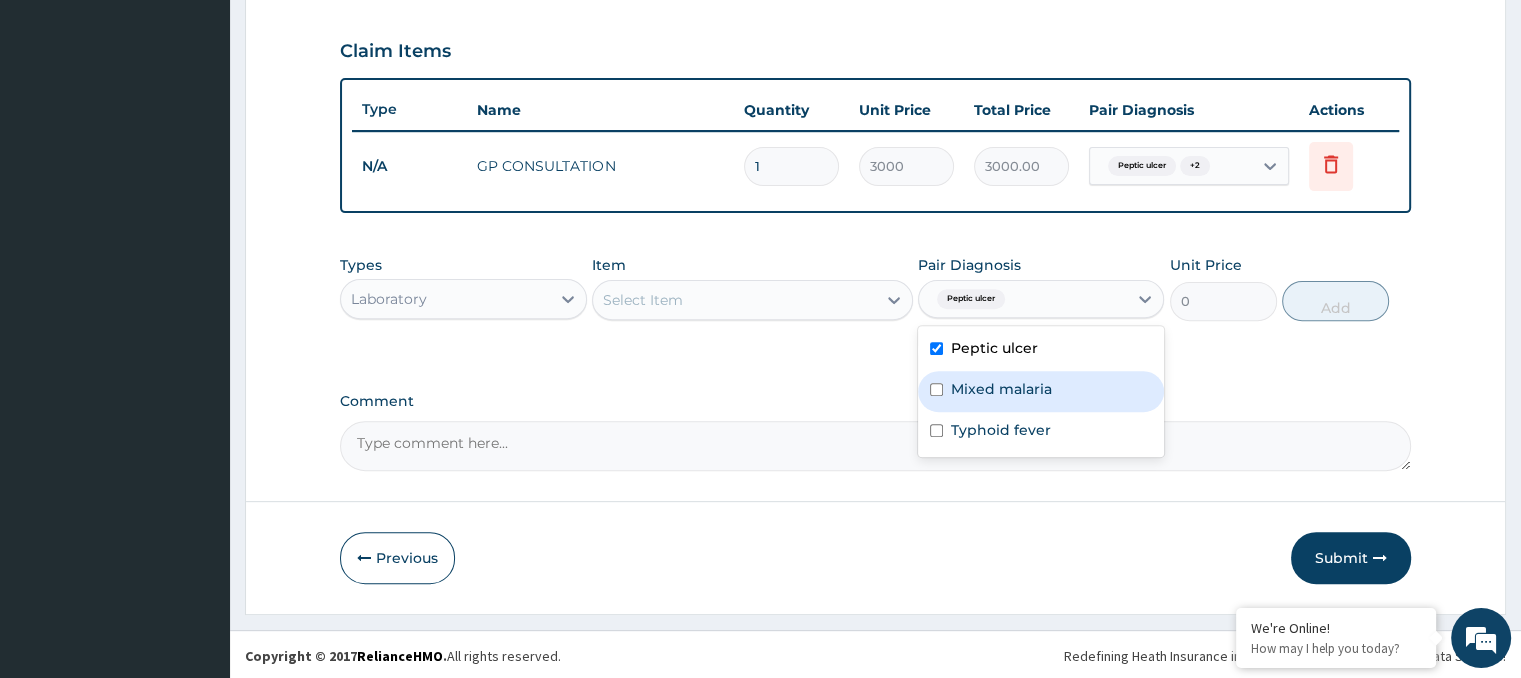 click on "Mixed malaria" at bounding box center (1041, 391) 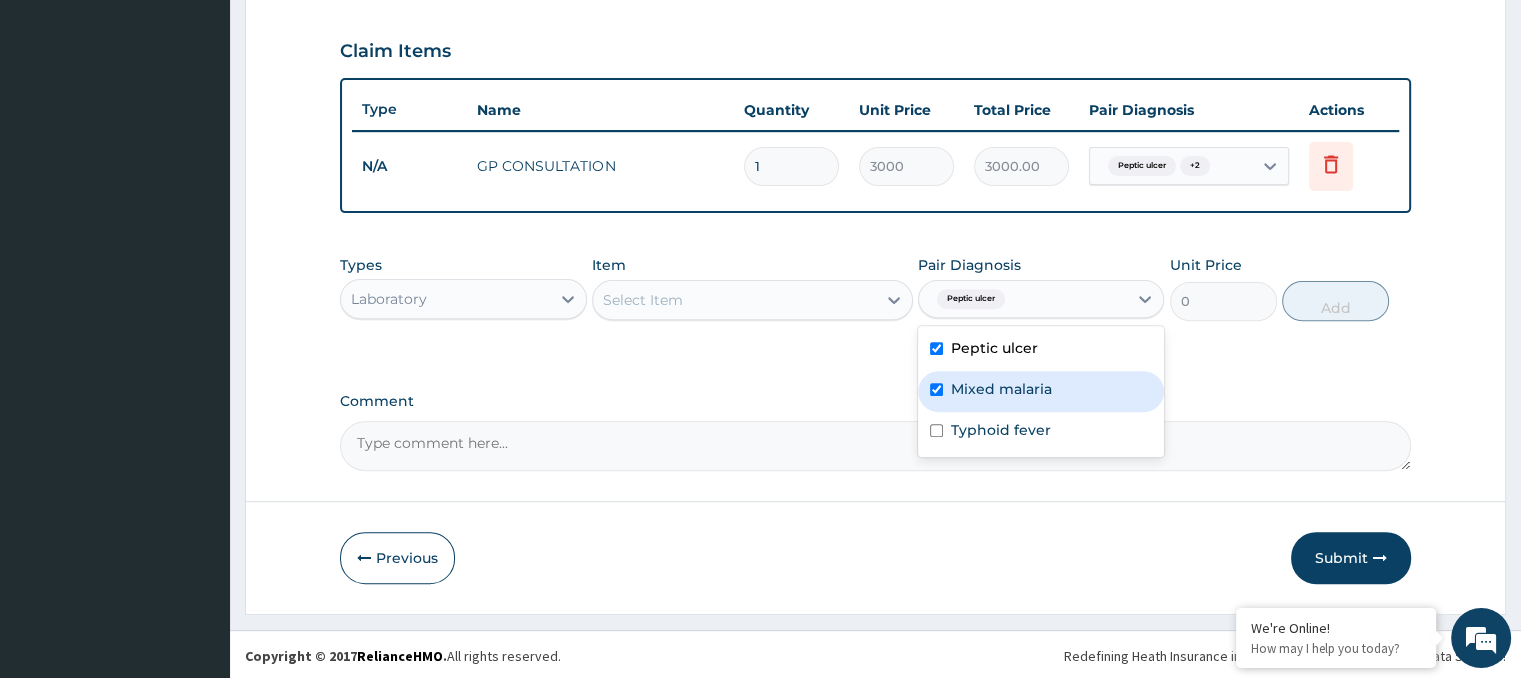 checkbox on "true" 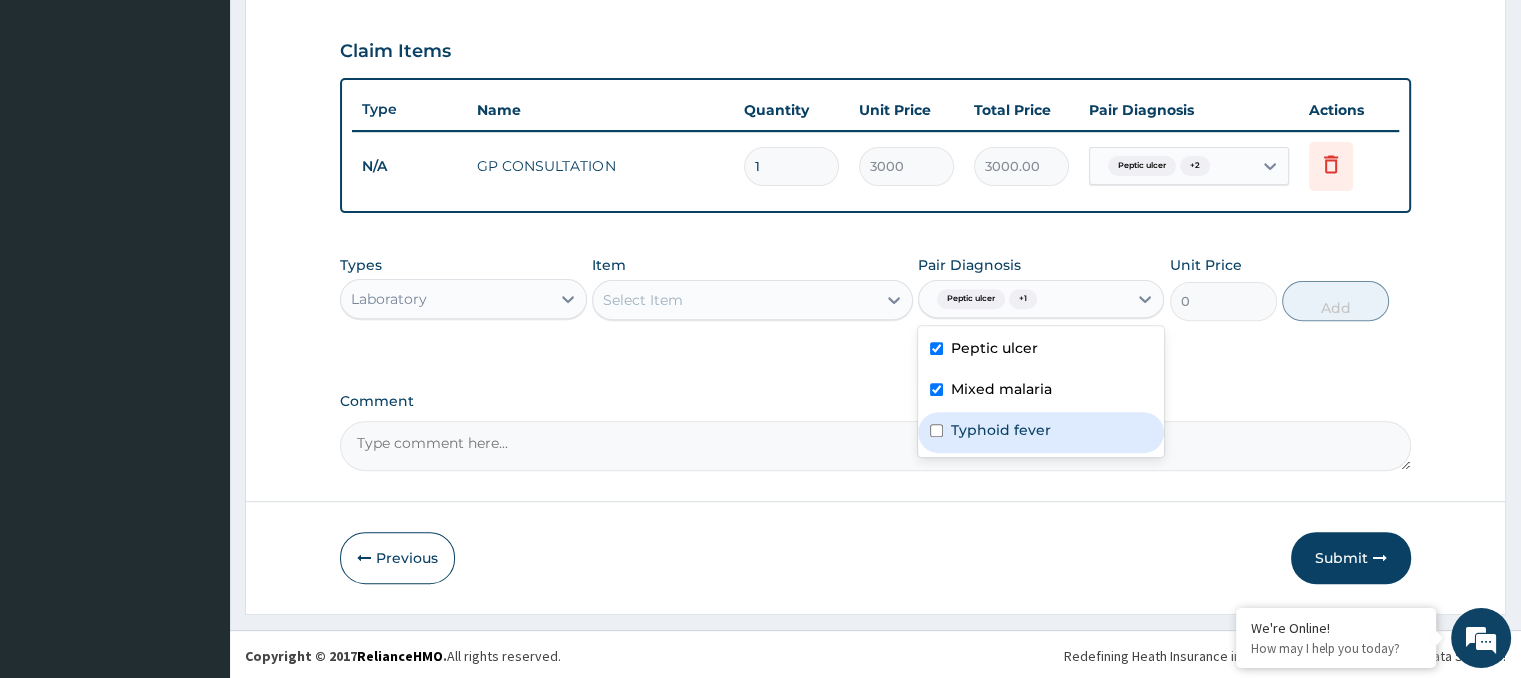 click on "Typhoid fever" at bounding box center (1001, 430) 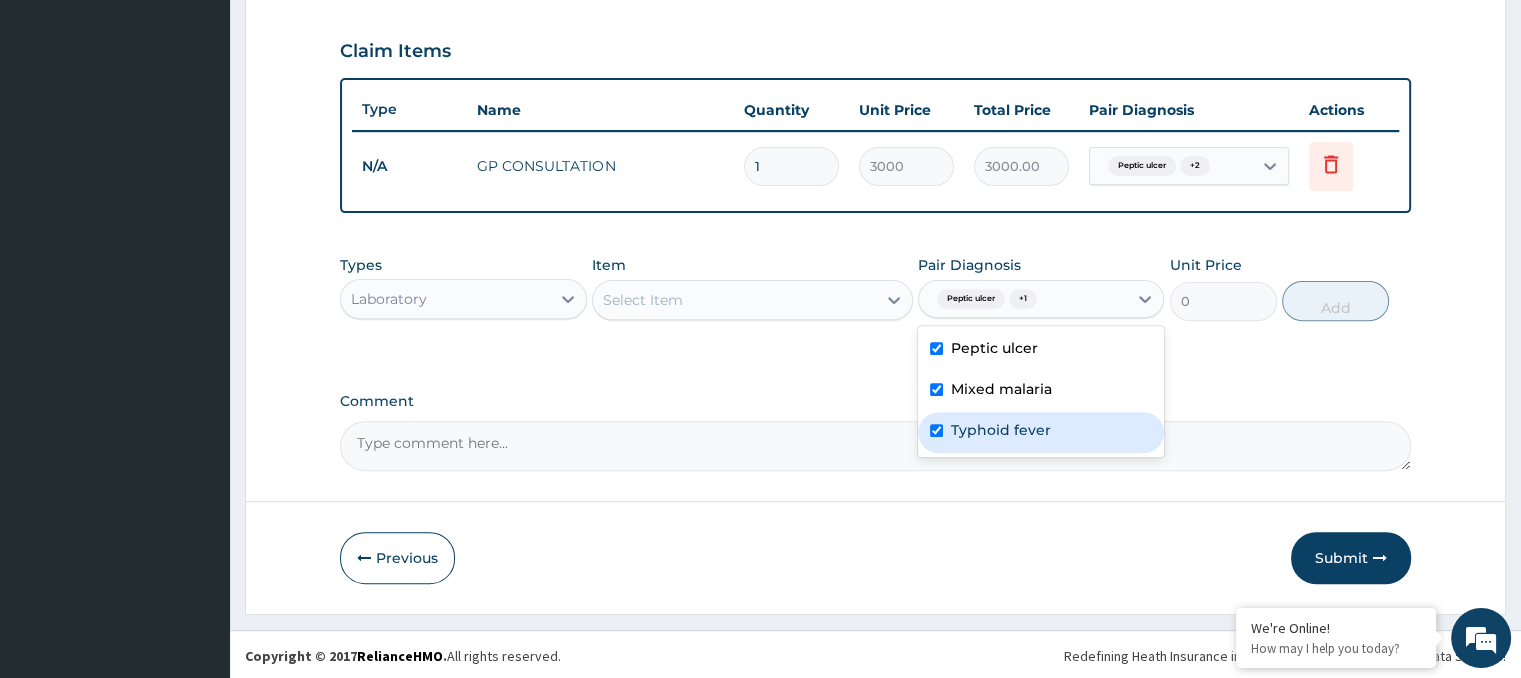 checkbox on "true" 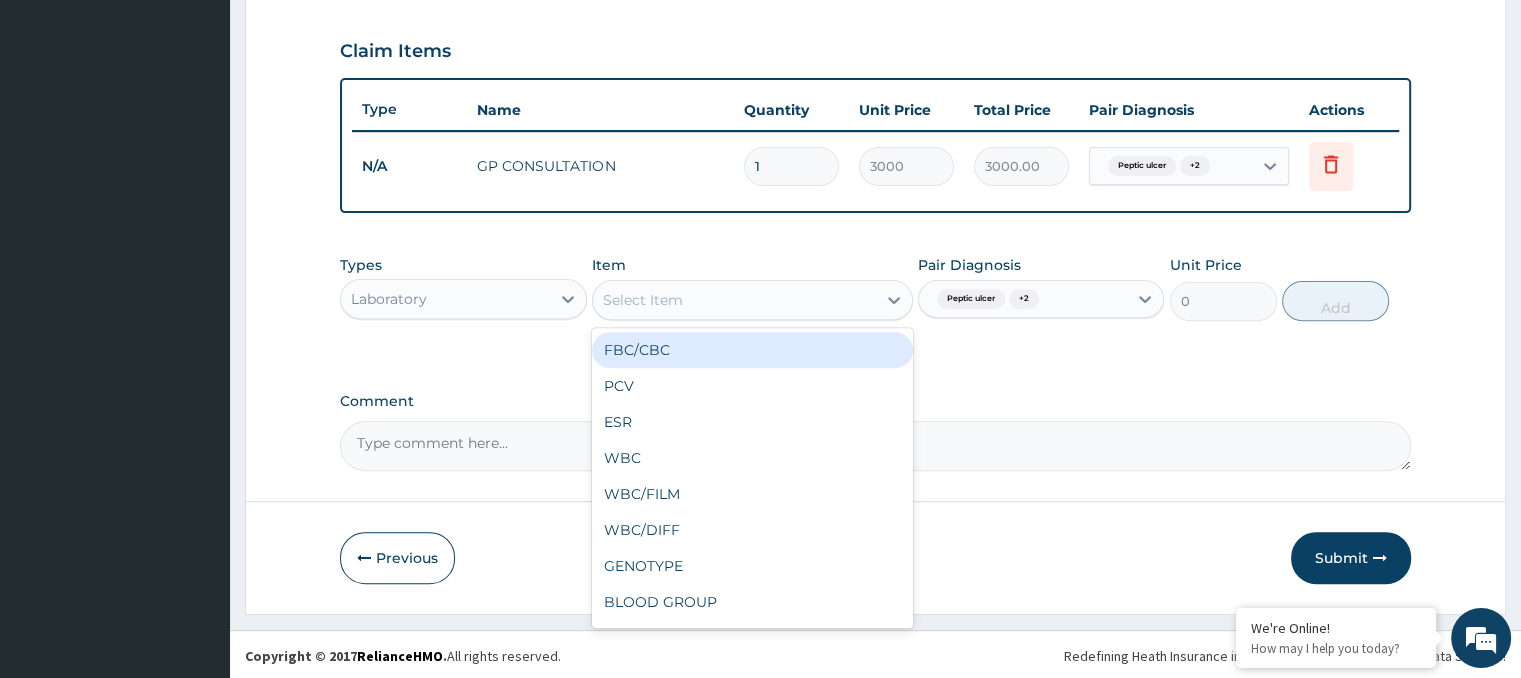 click on "Select Item" at bounding box center (734, 300) 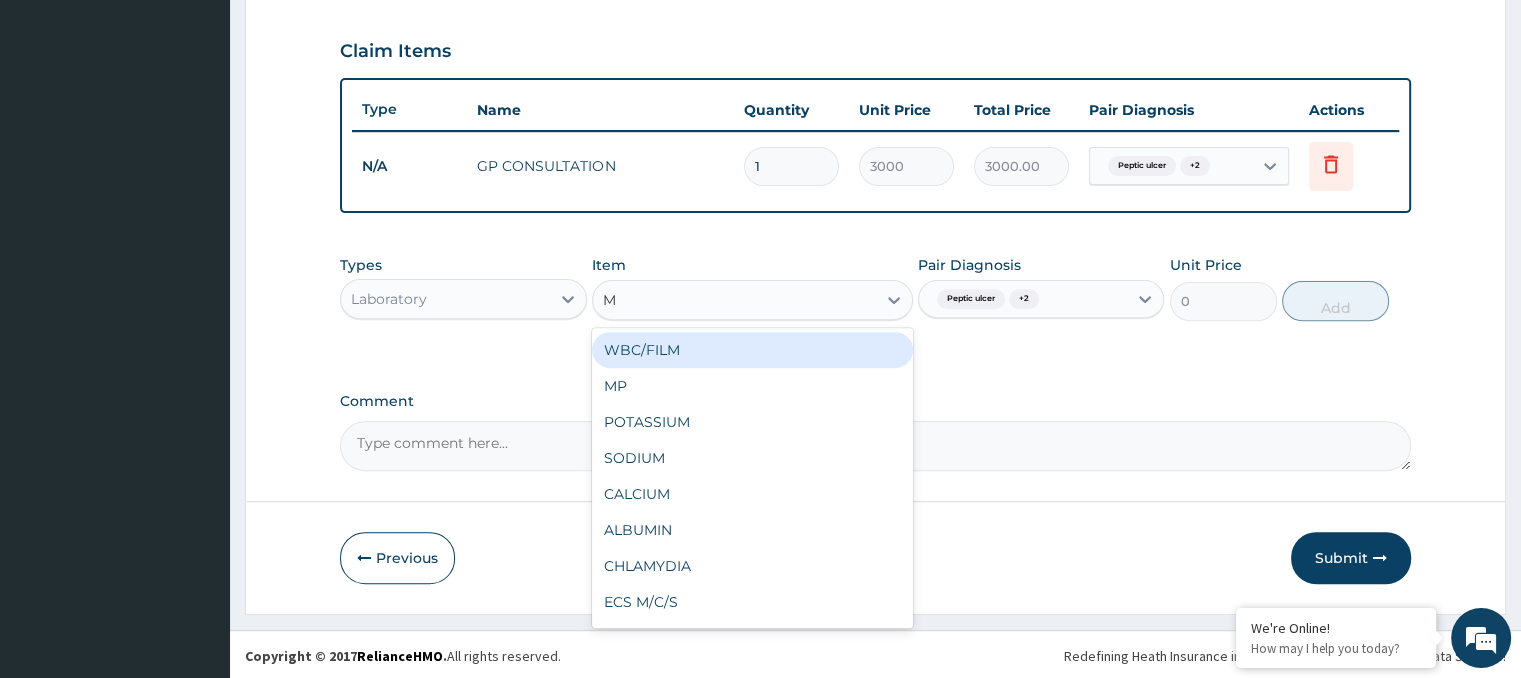 type on "MP" 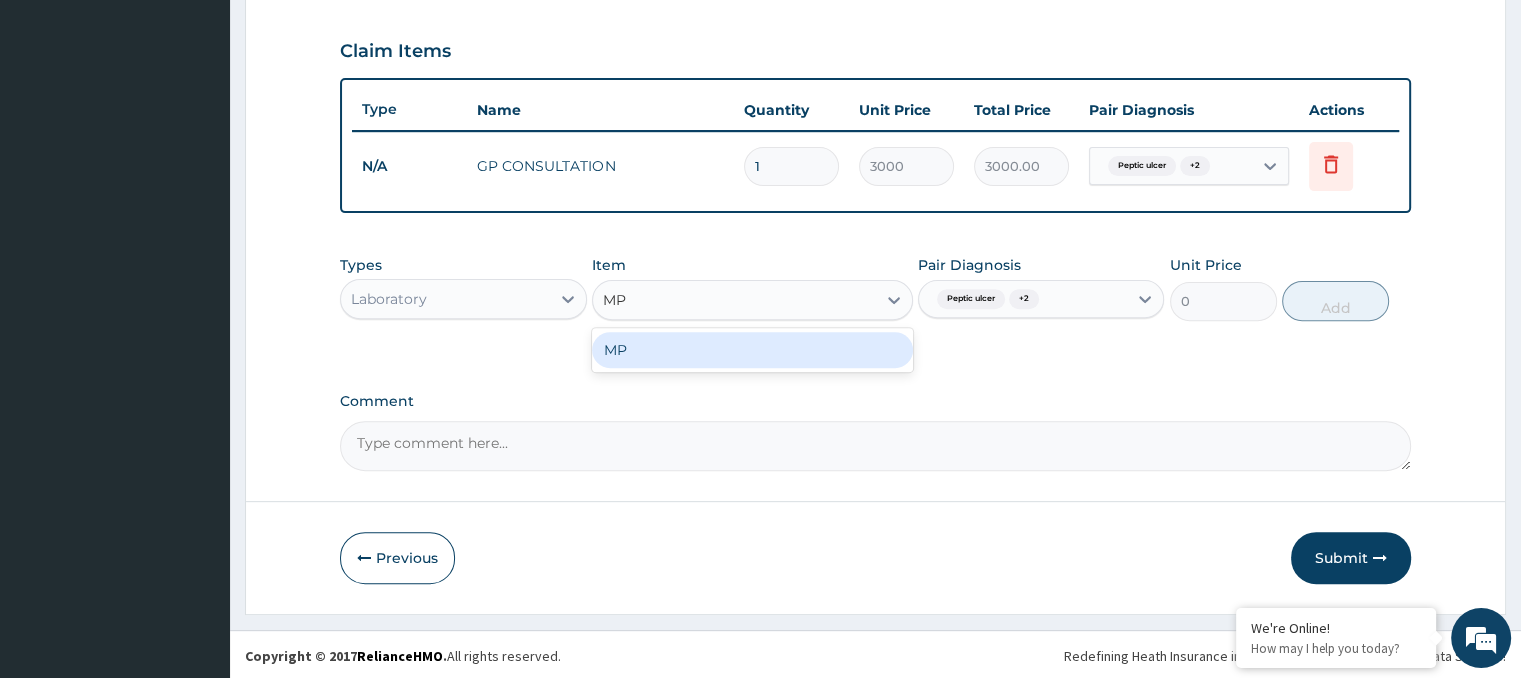 click on "MP" at bounding box center [752, 350] 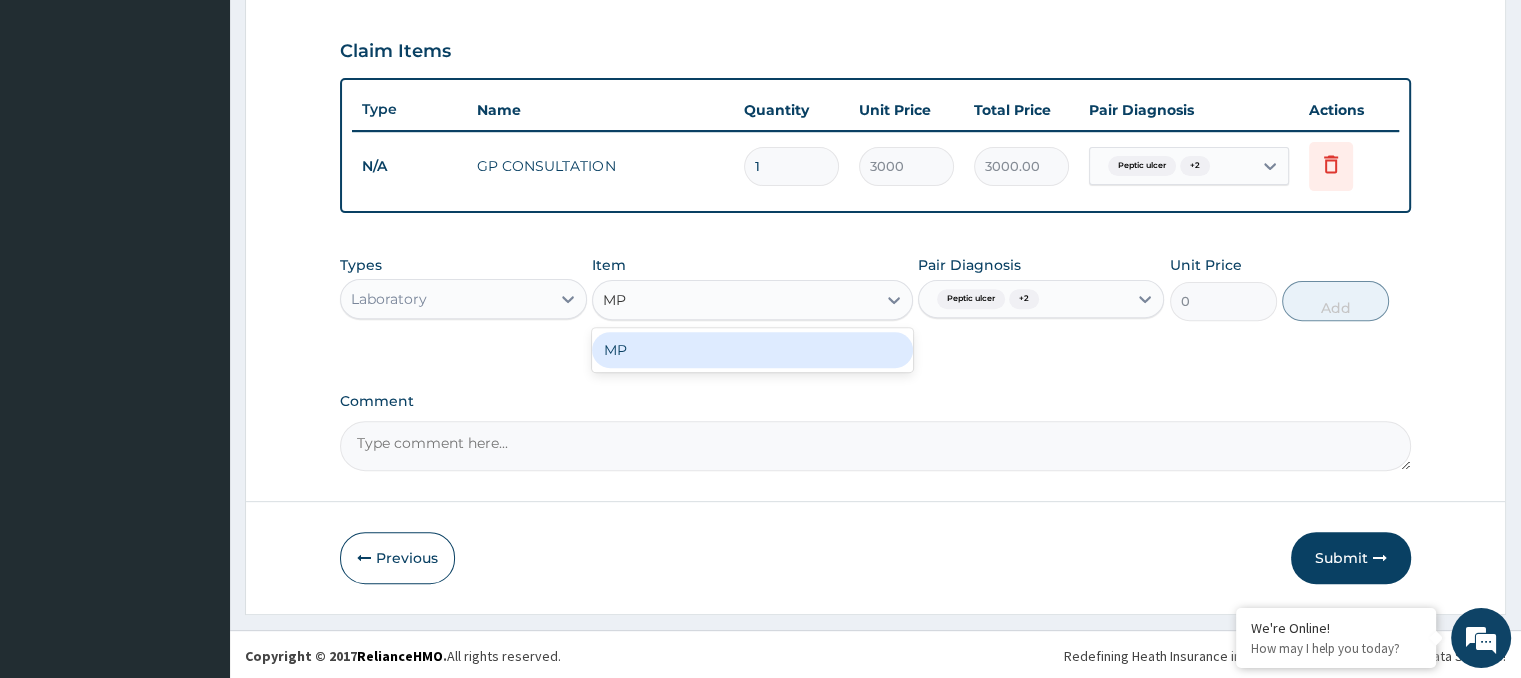 type 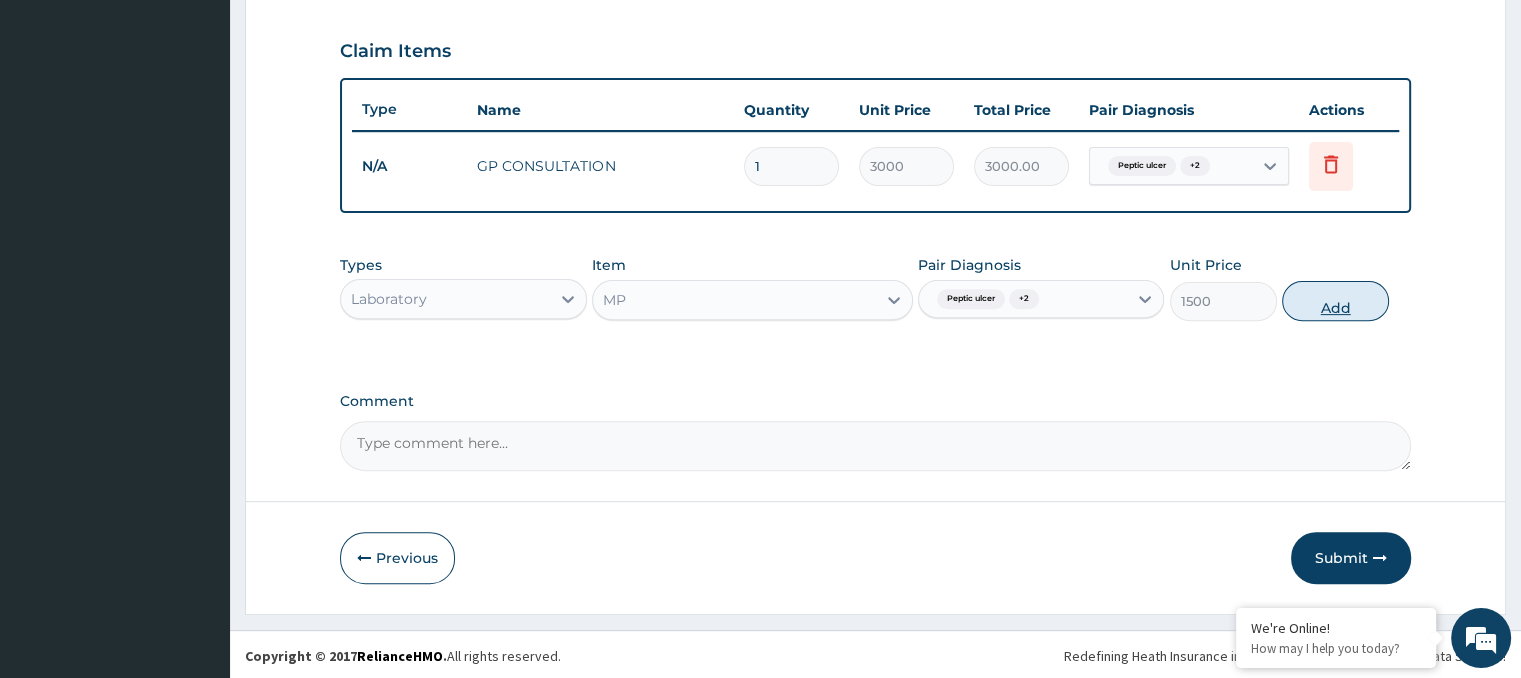 click on "Add" at bounding box center (1335, 301) 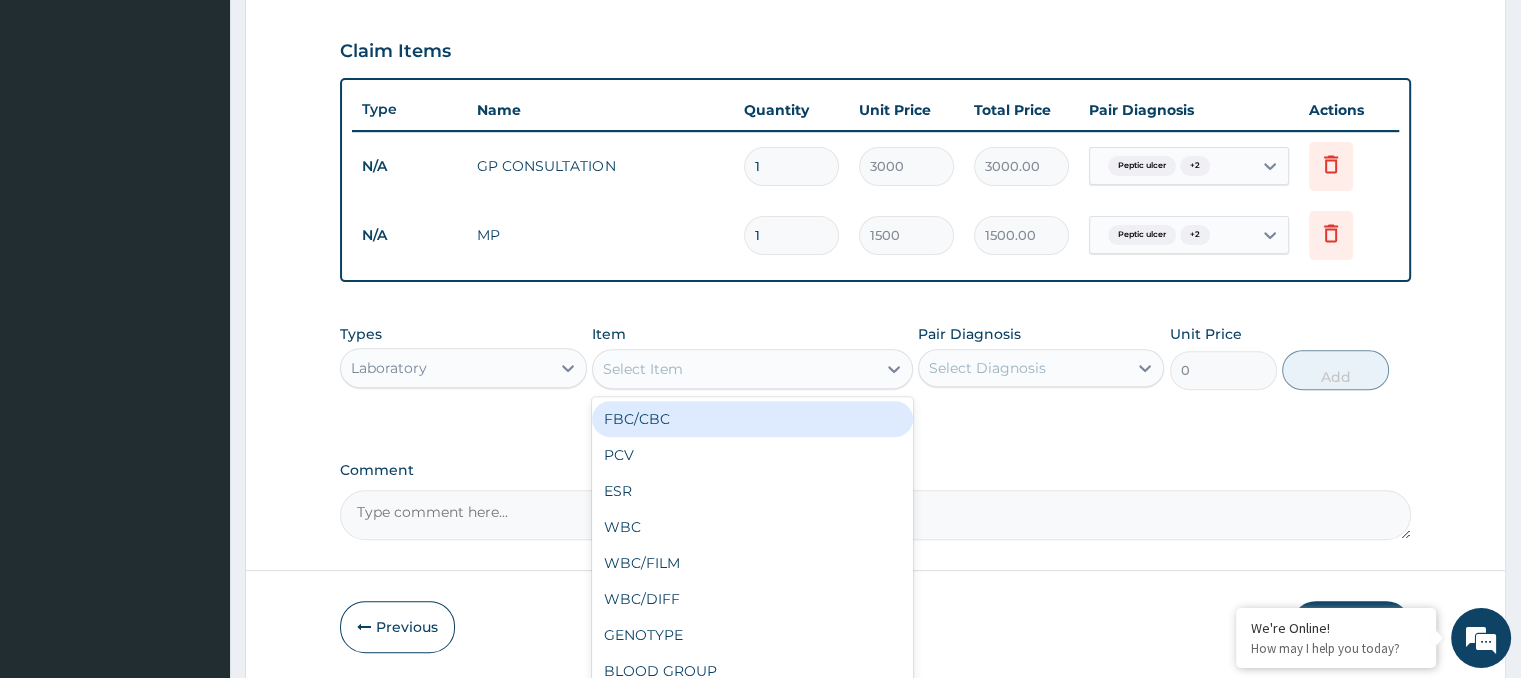click on "Select Item" at bounding box center [643, 369] 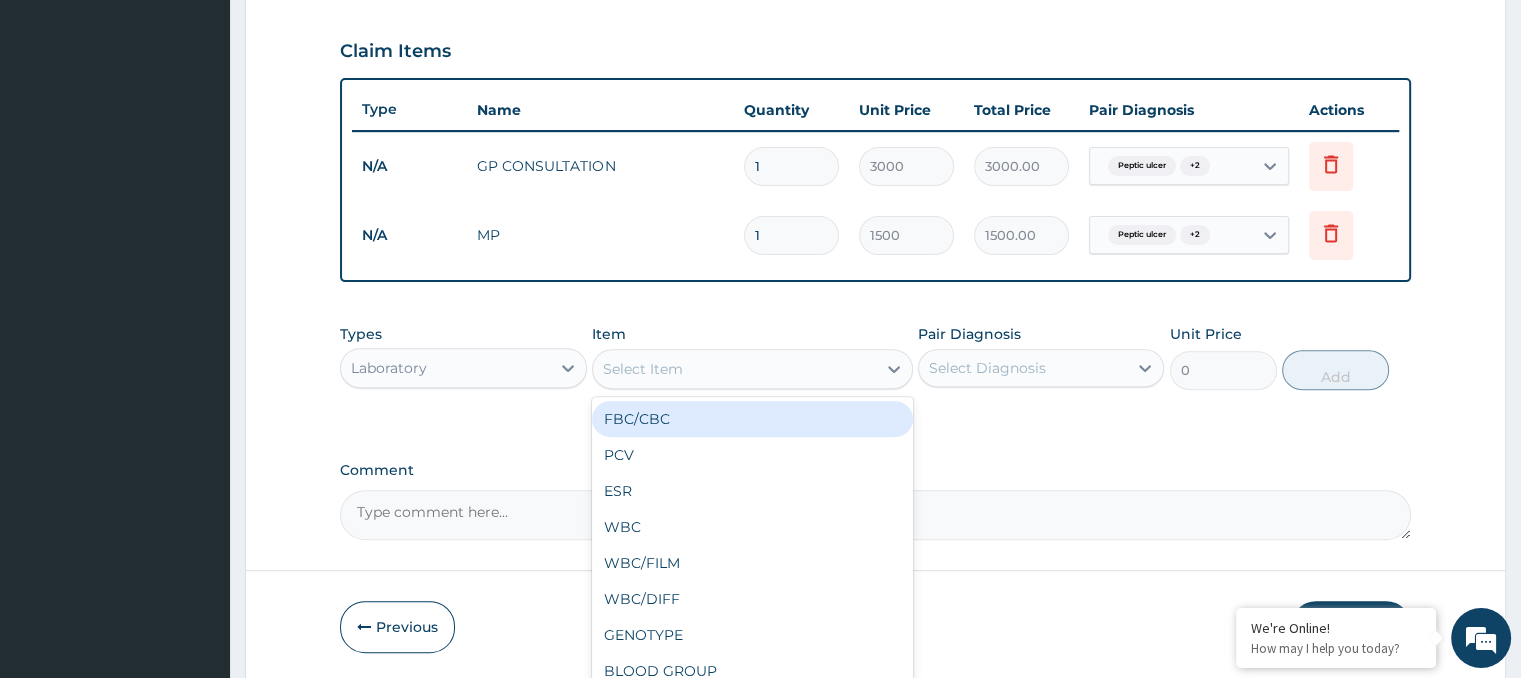 click on "FBC/CBC" at bounding box center (752, 419) 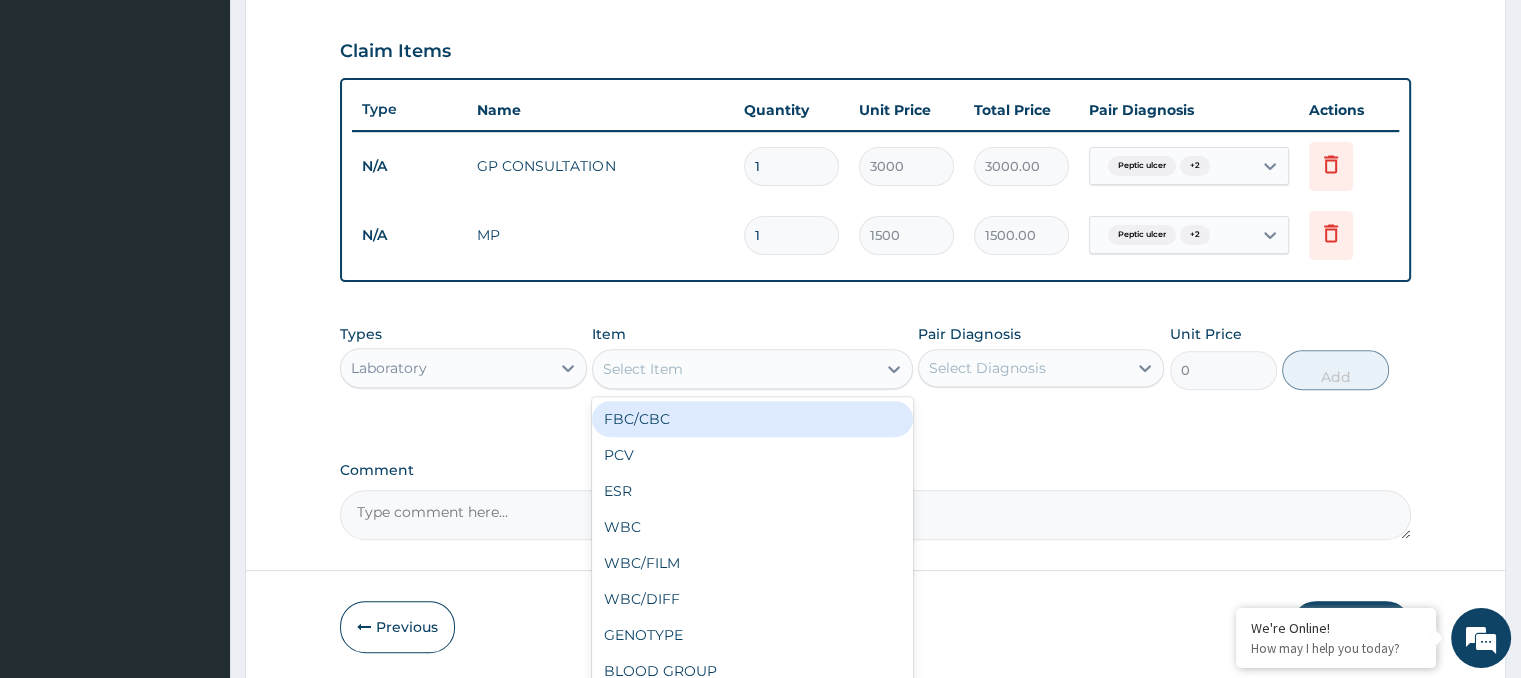 type on "5000" 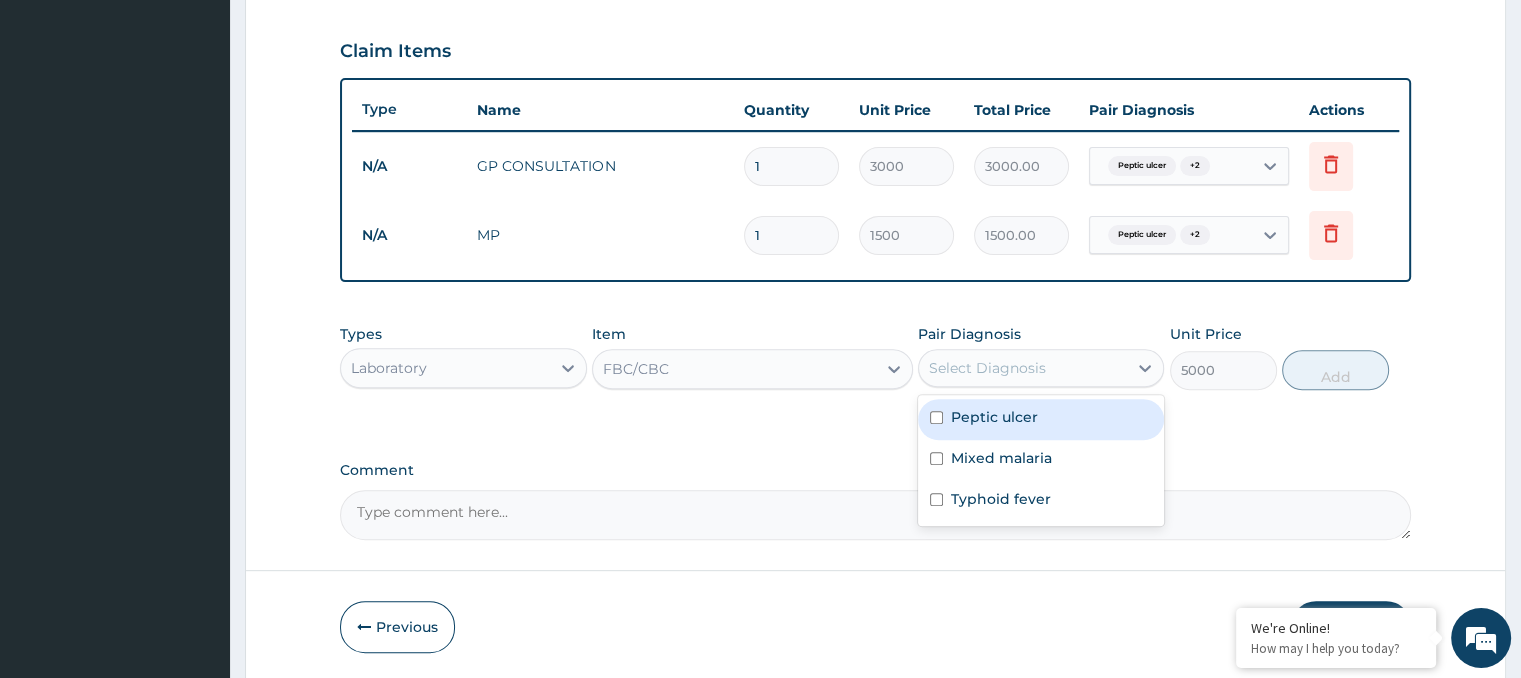click on "Select Diagnosis" at bounding box center [1023, 368] 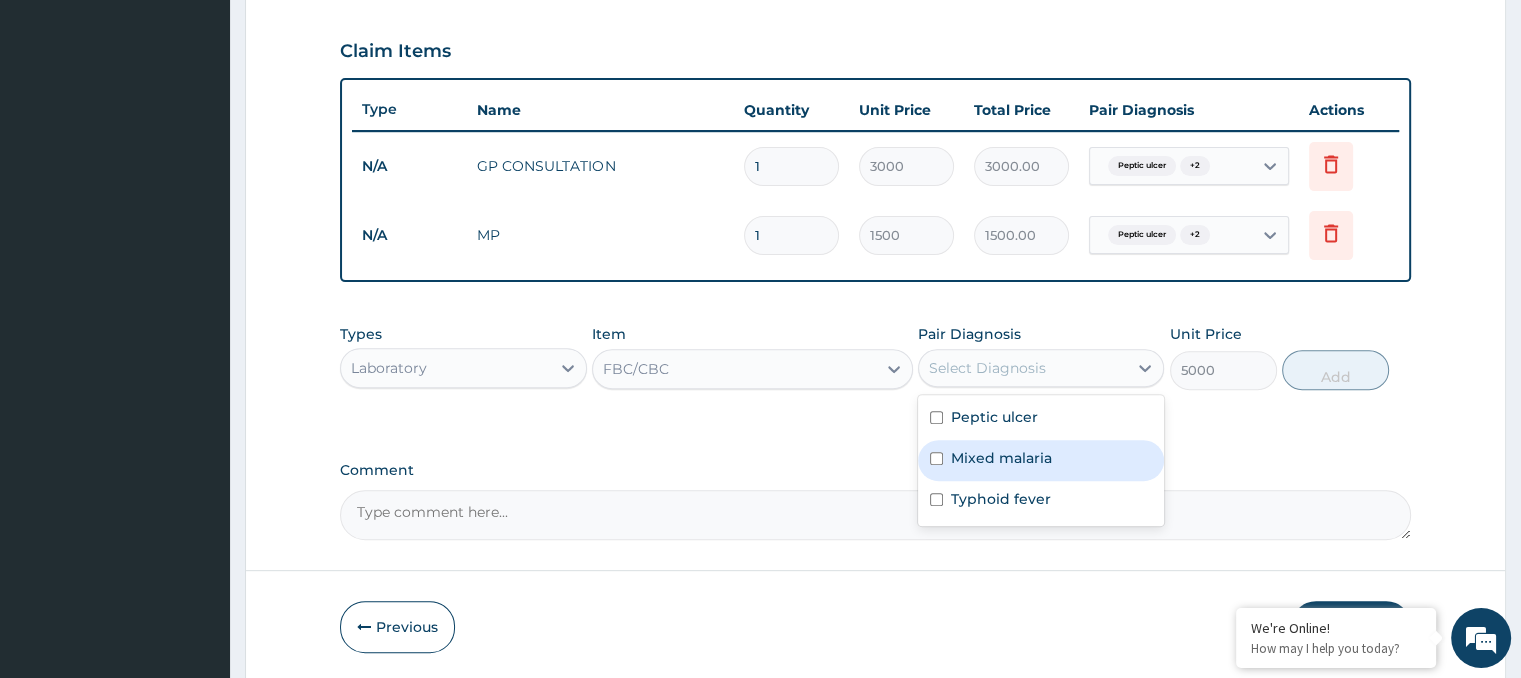 click on "Mixed malaria" at bounding box center [1041, 460] 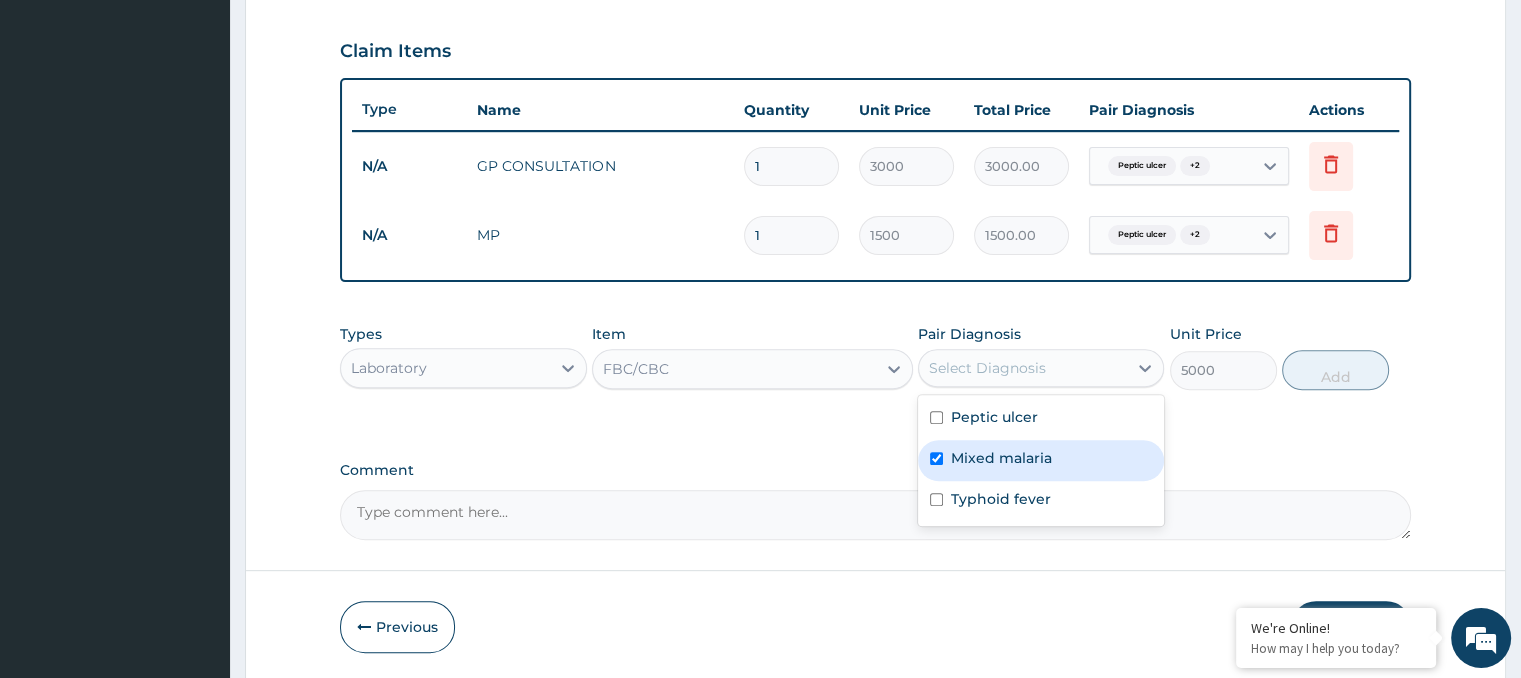 checkbox on "true" 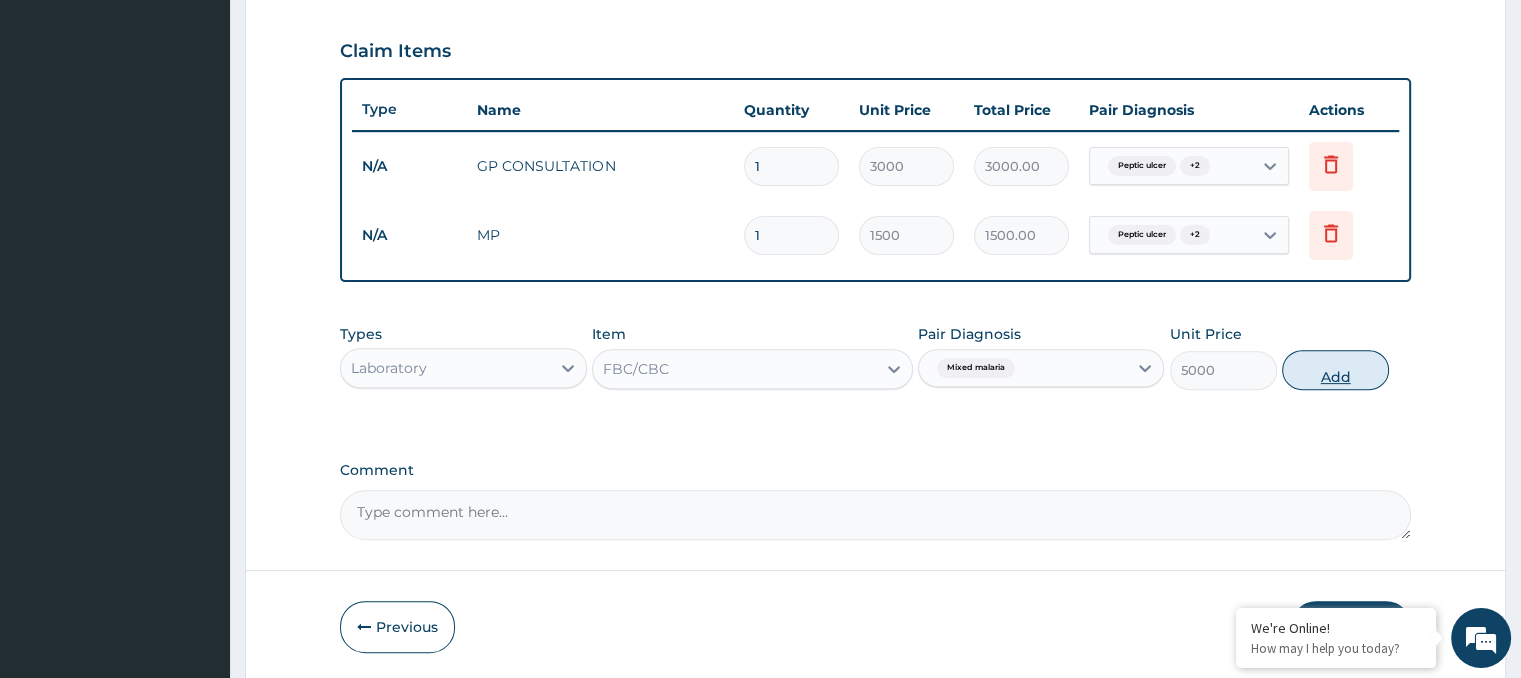 click on "Add" at bounding box center [1335, 370] 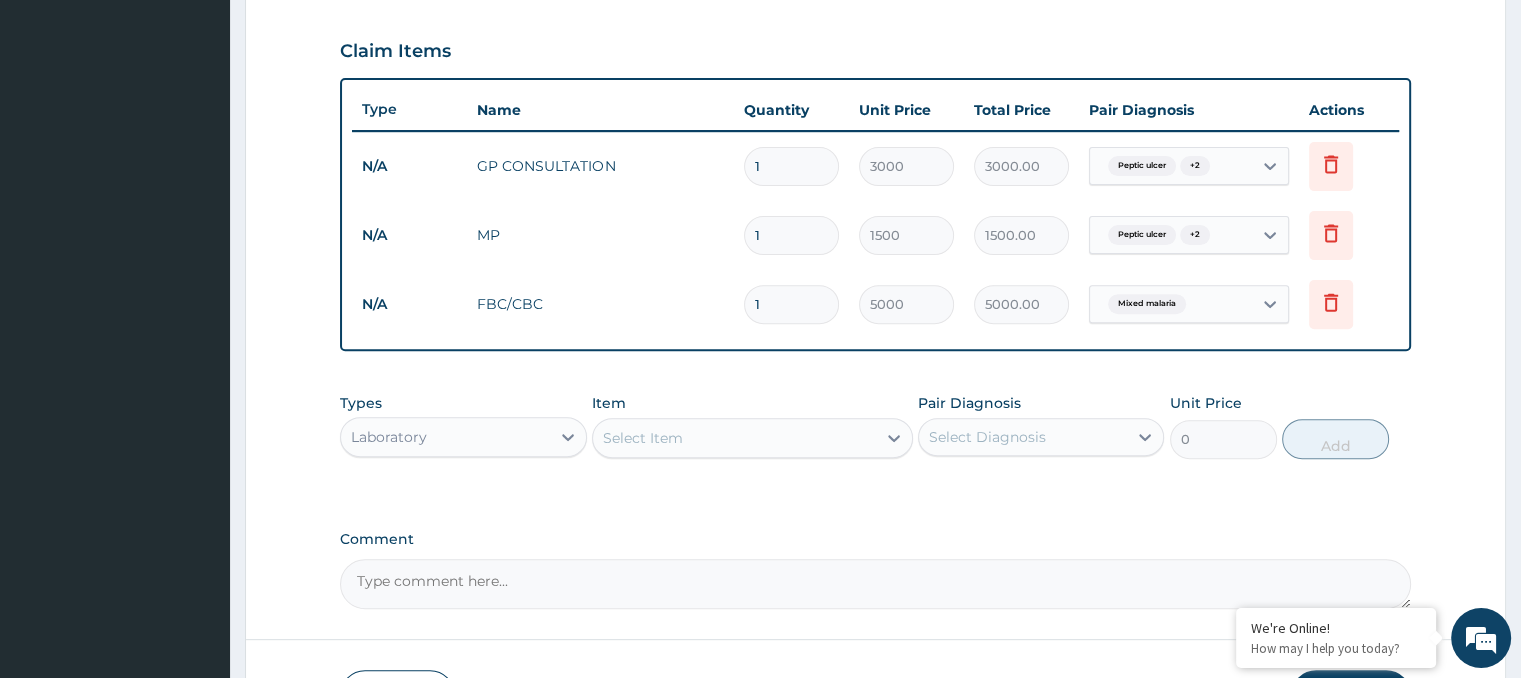 scroll, scrollTop: 804, scrollLeft: 0, axis: vertical 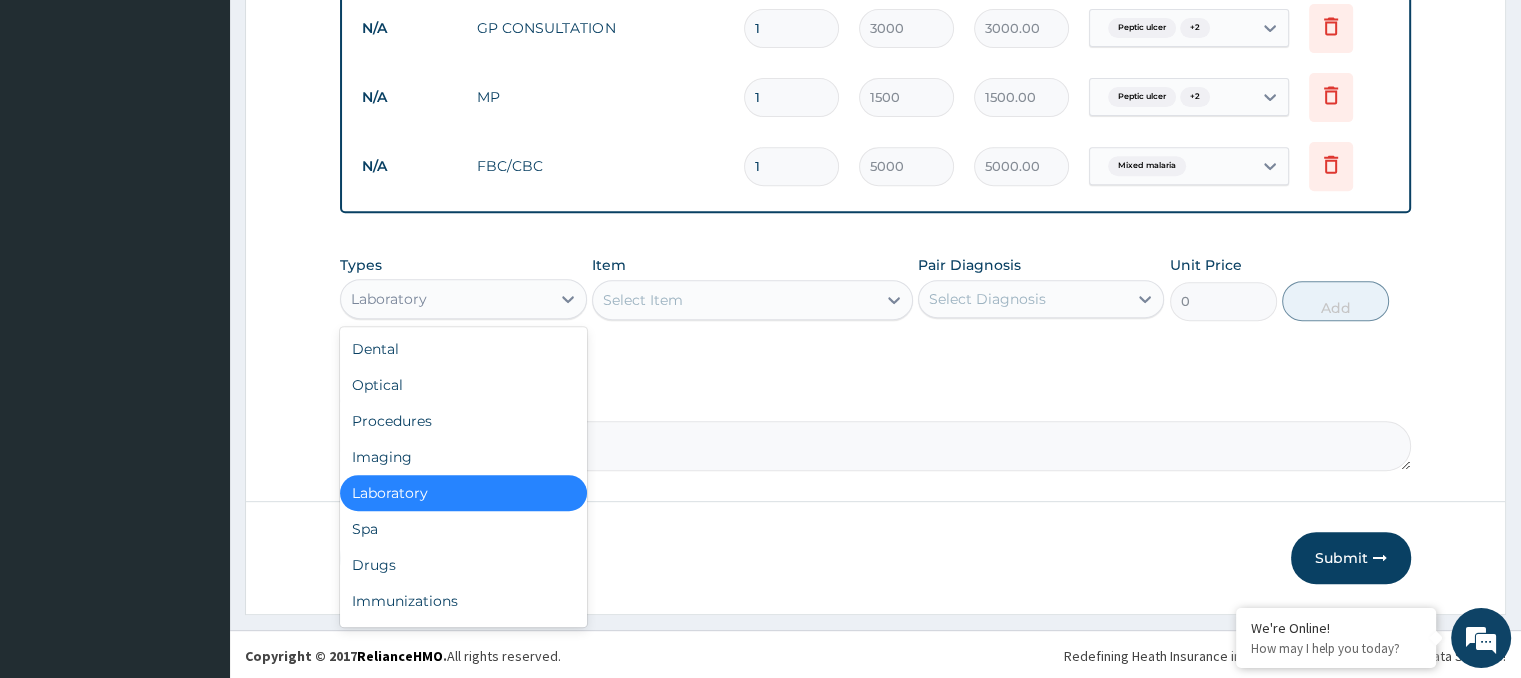 click on "Laboratory" at bounding box center (445, 299) 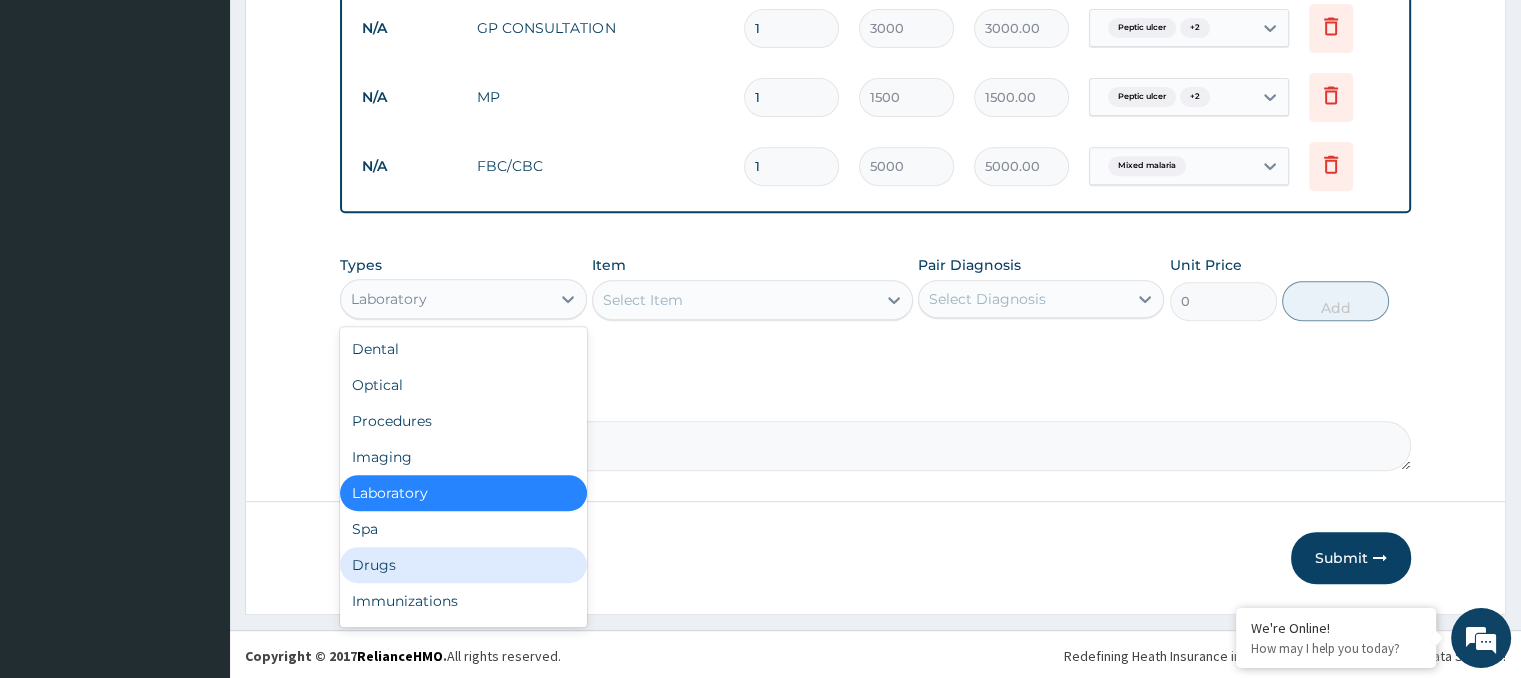 click on "Drugs" at bounding box center [463, 565] 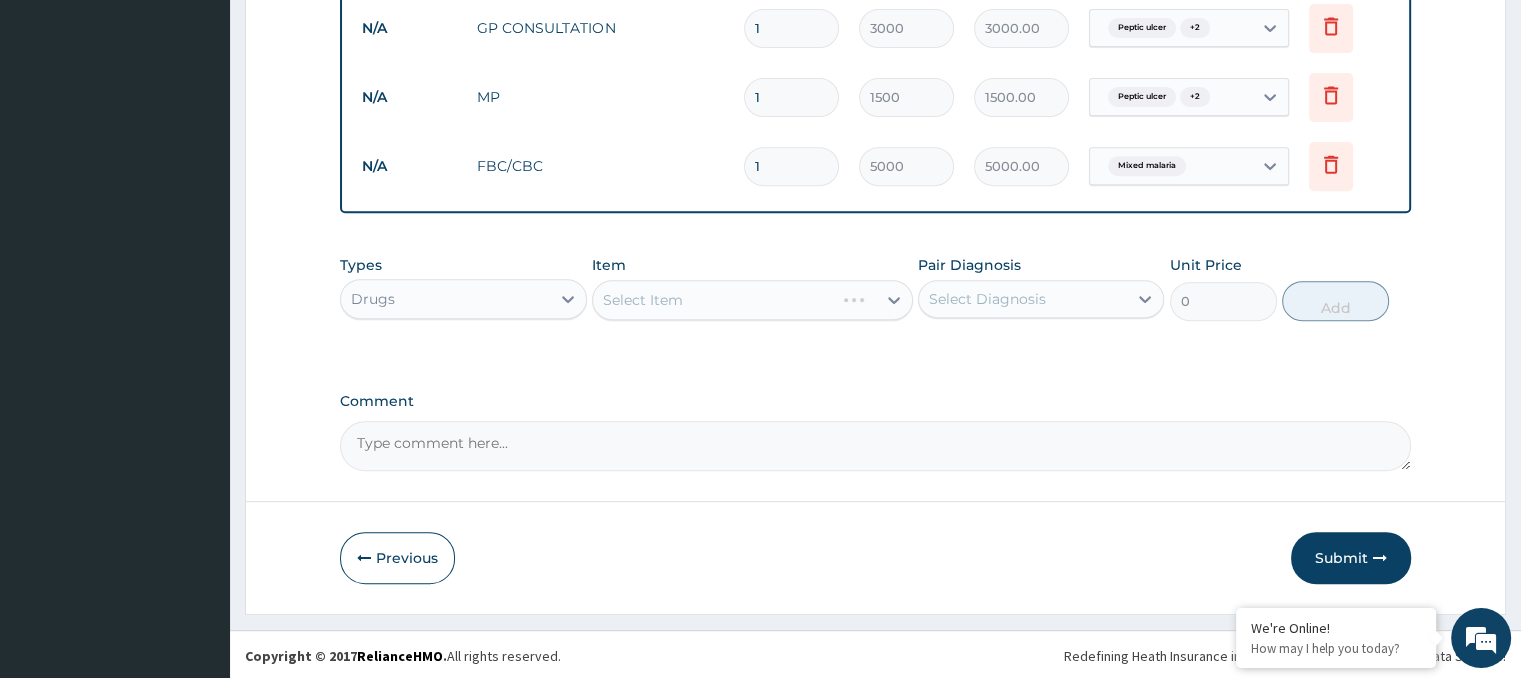 click on "Select Item" at bounding box center [752, 300] 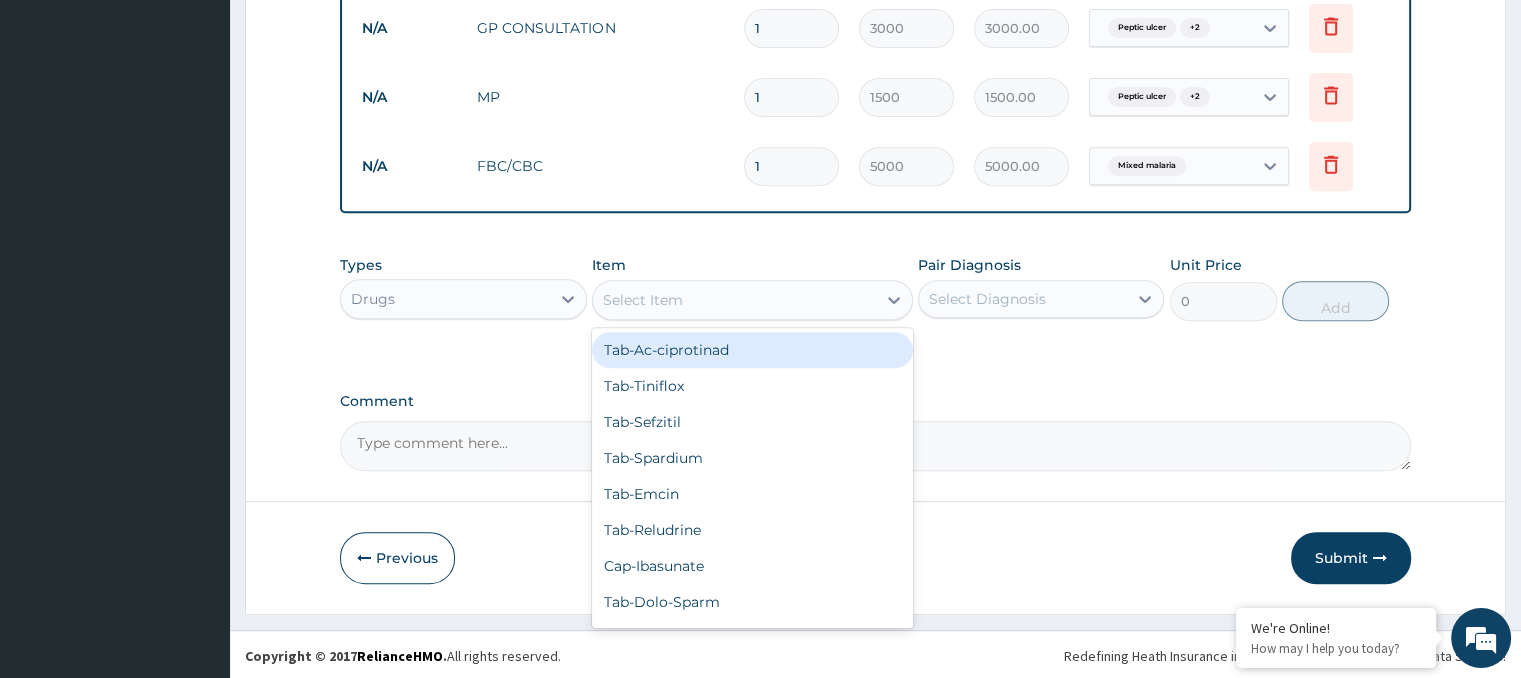 click on "Select Item" at bounding box center (643, 300) 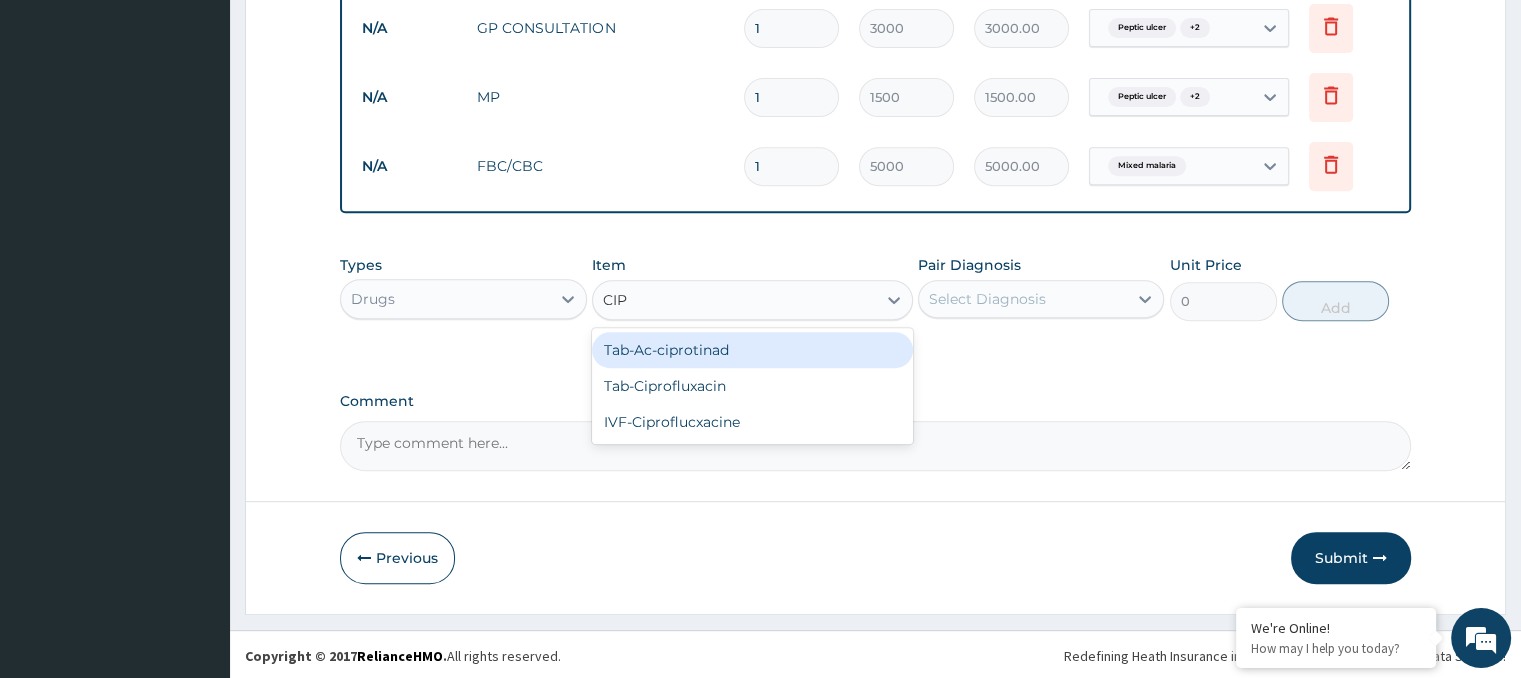 type on "CIPR" 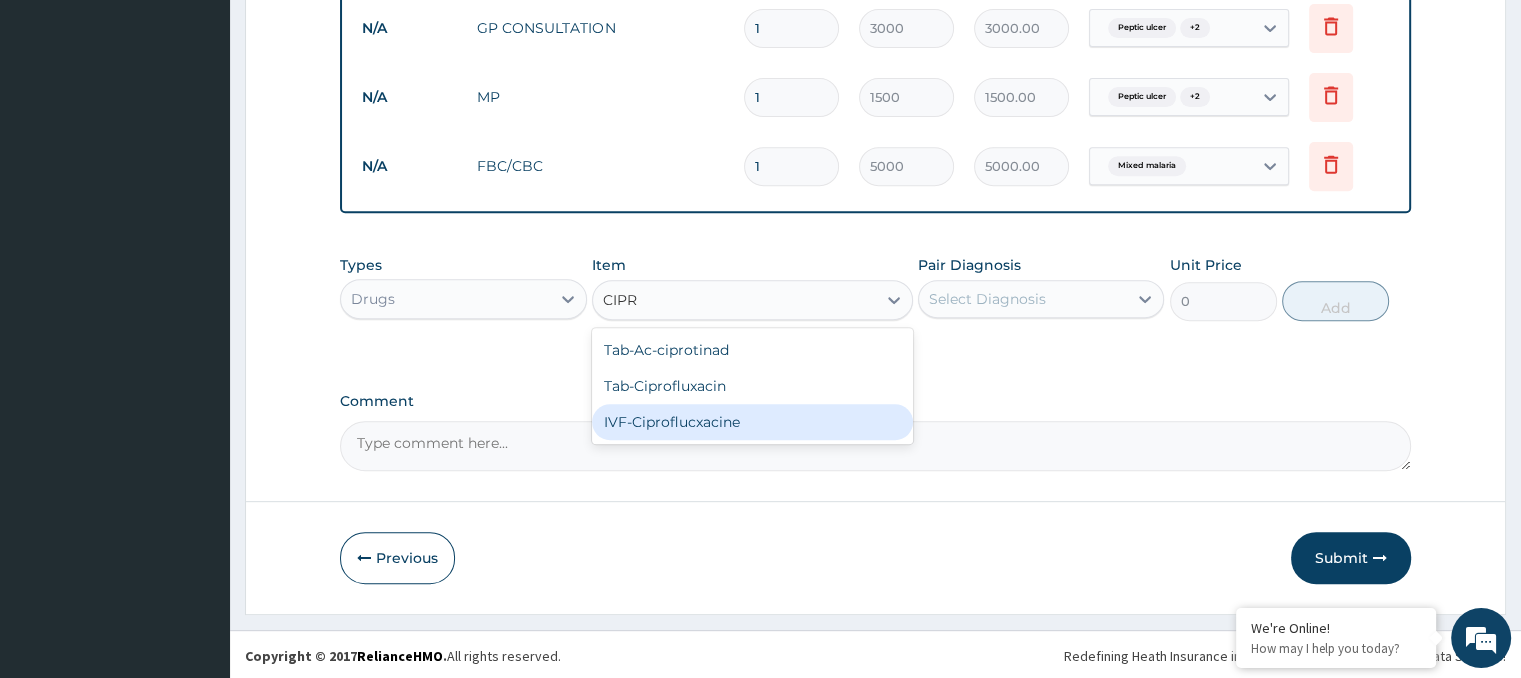 click on "IVF-Ciproflucxacine" at bounding box center (752, 422) 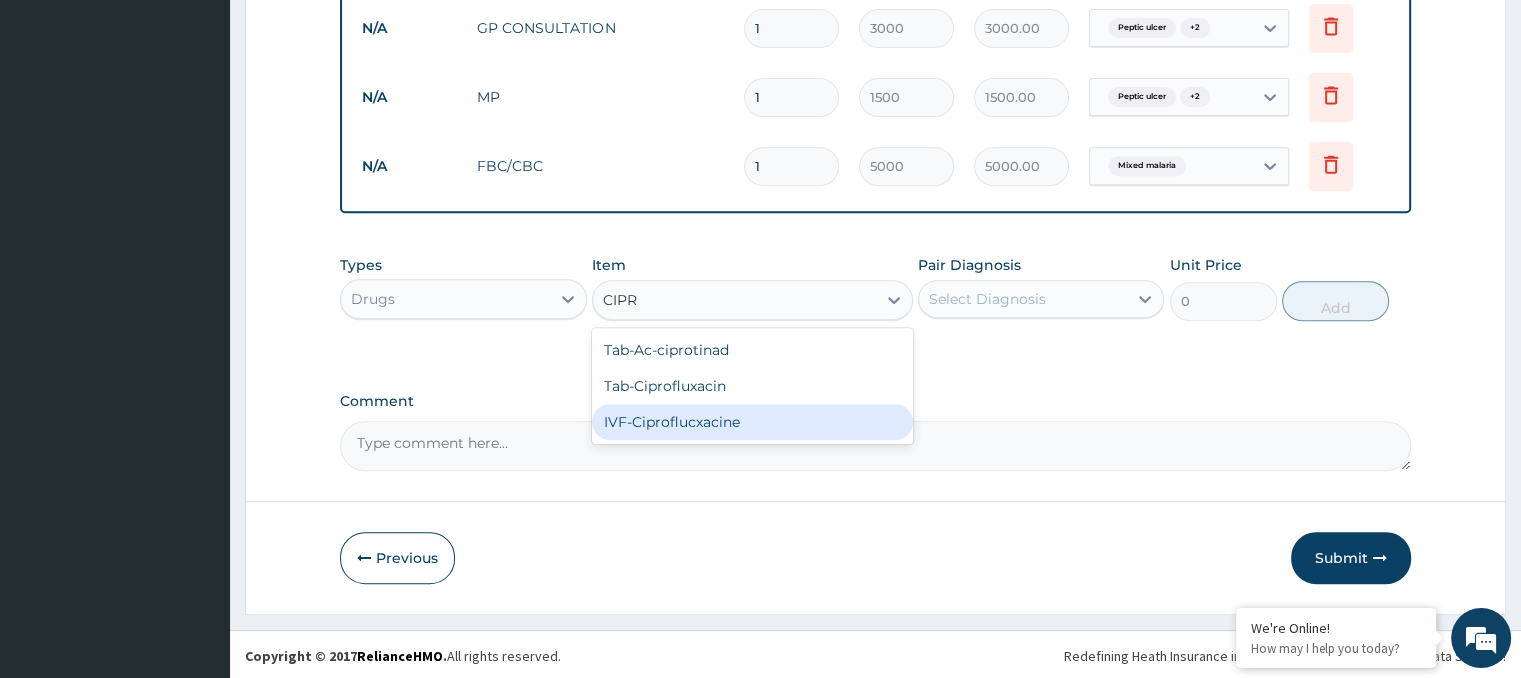 type 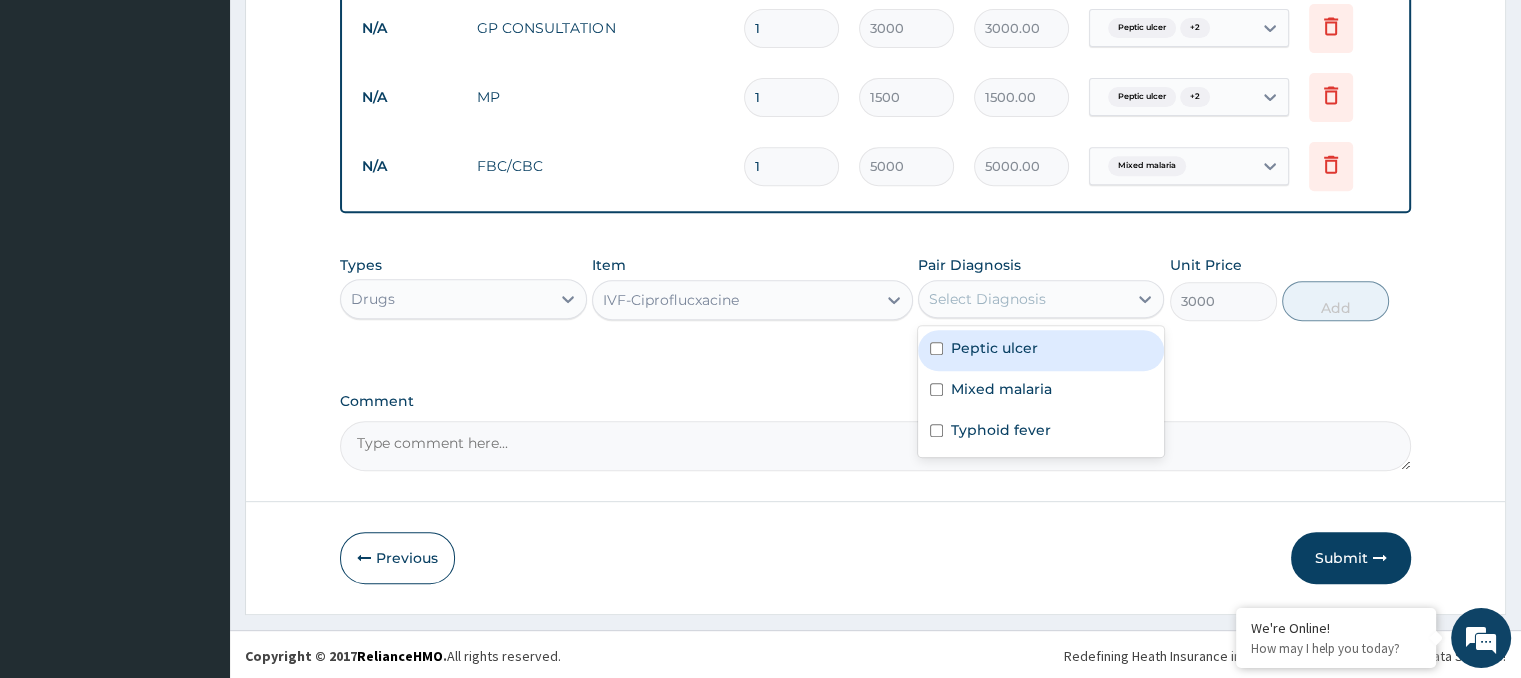 click on "Select Diagnosis" at bounding box center (987, 299) 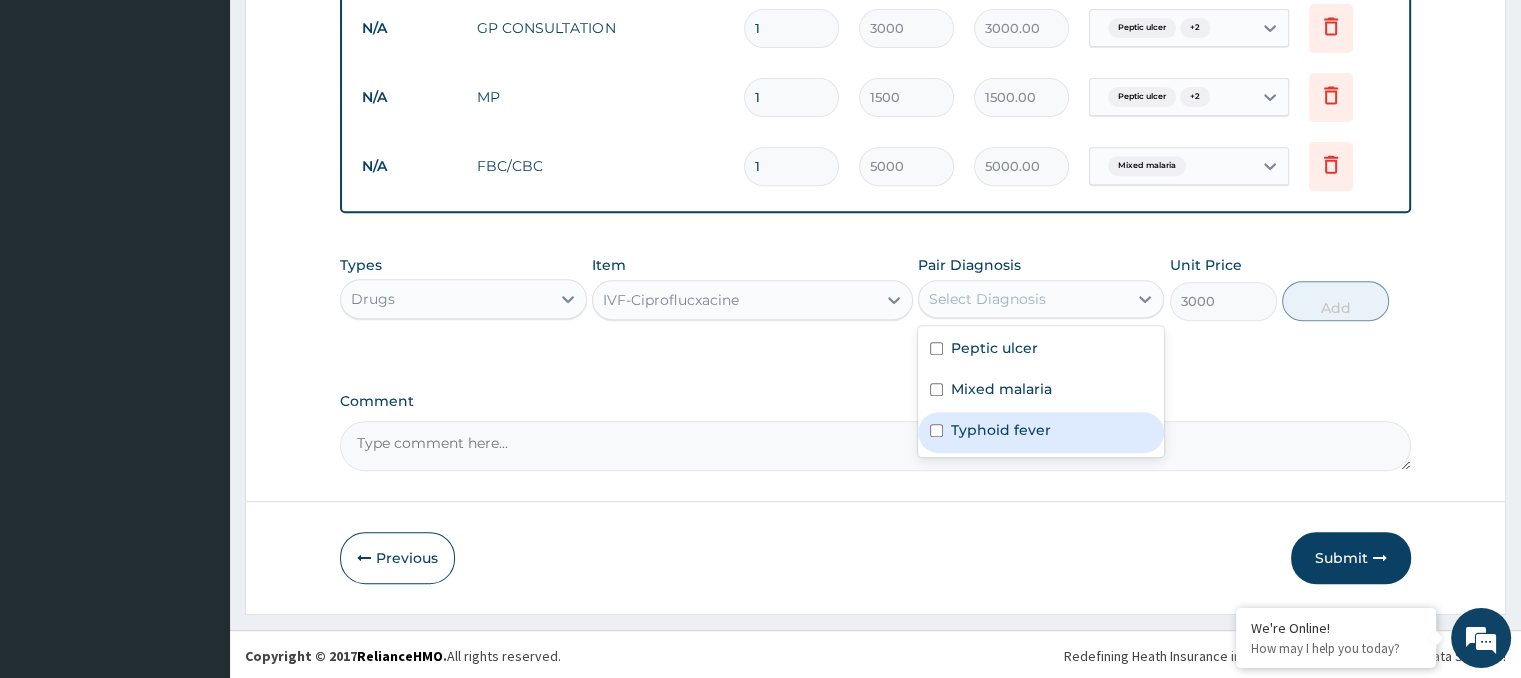 click at bounding box center (936, 430) 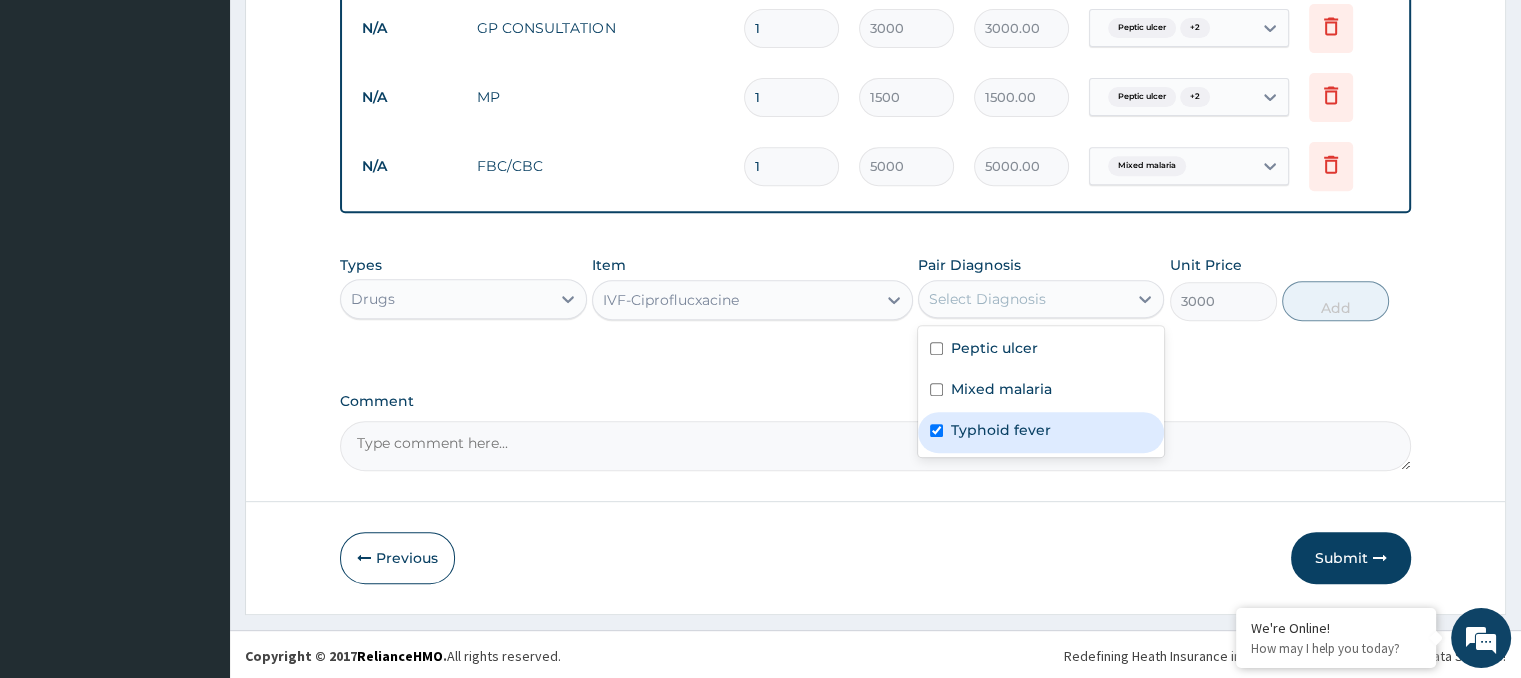 checkbox on "true" 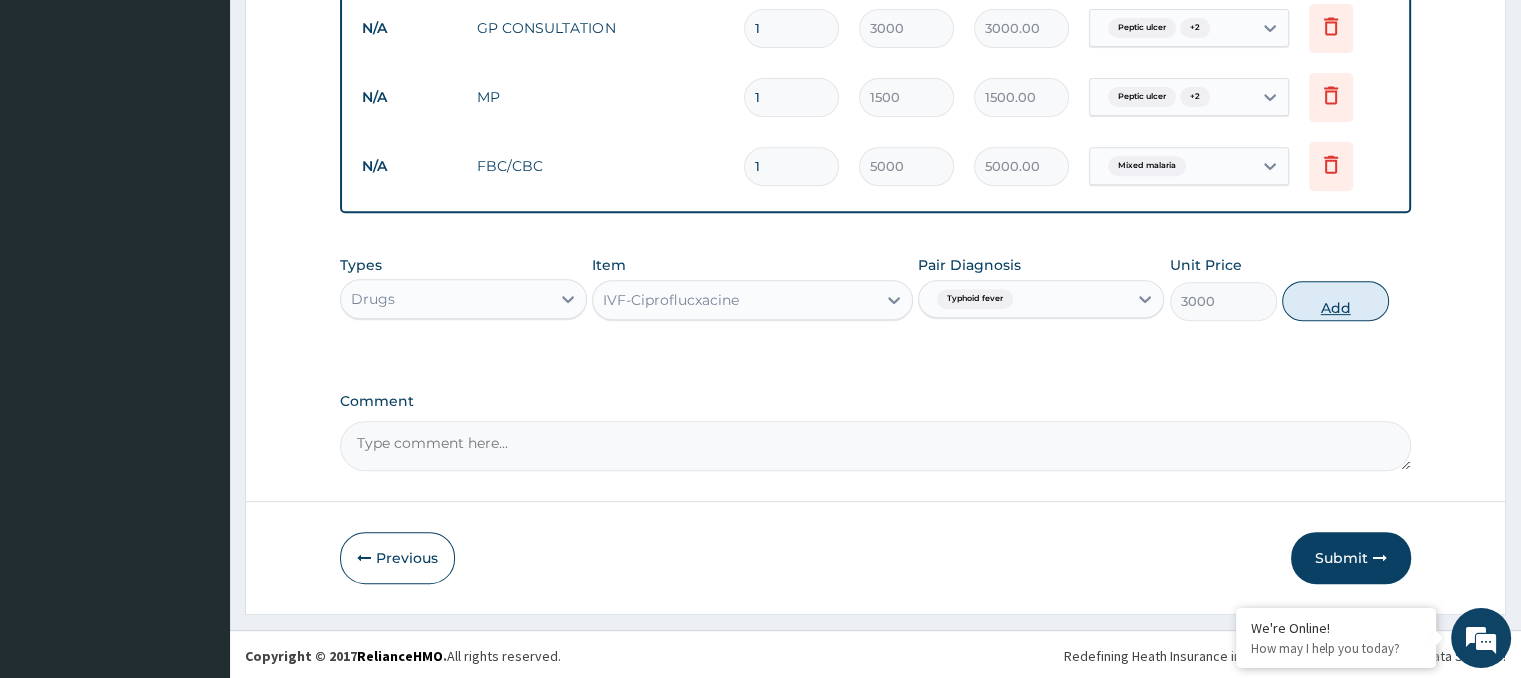 click on "Add" at bounding box center [1335, 301] 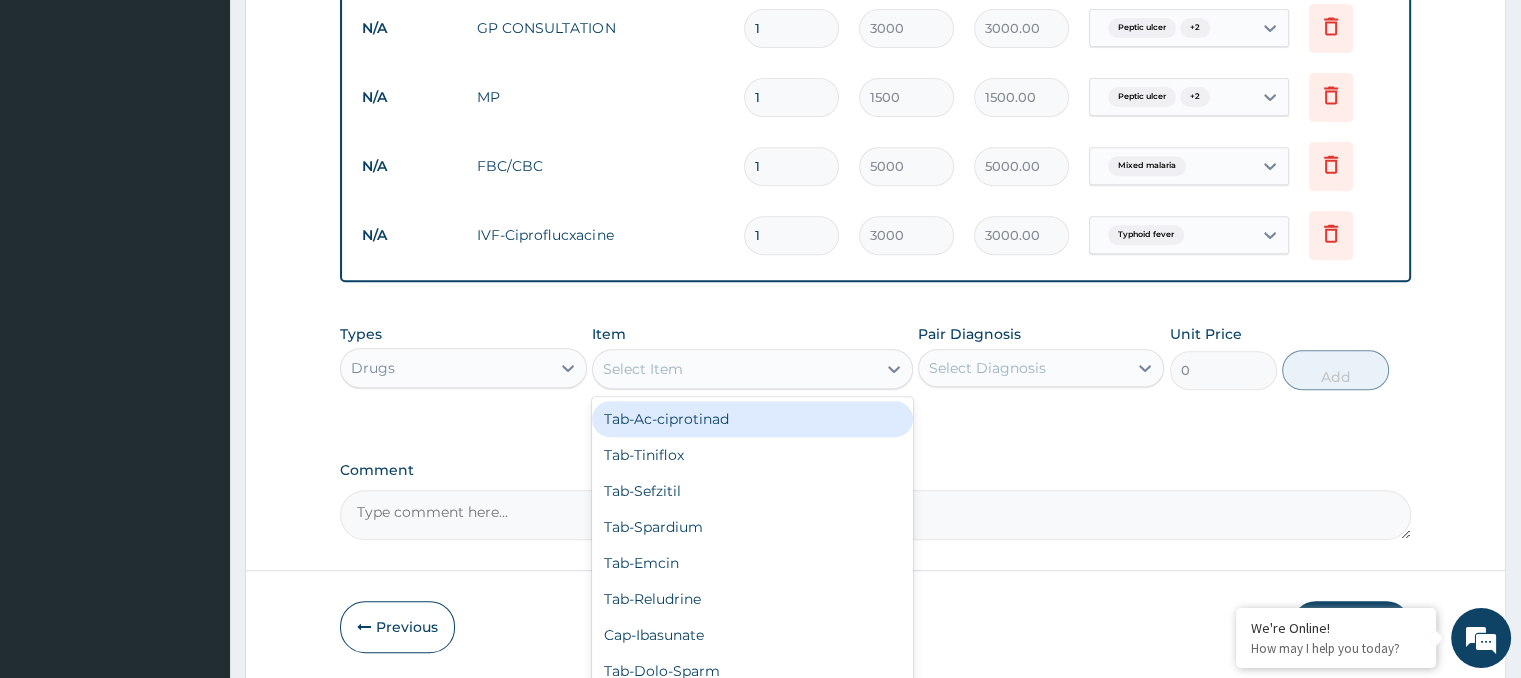 click on "Select Item" at bounding box center [643, 369] 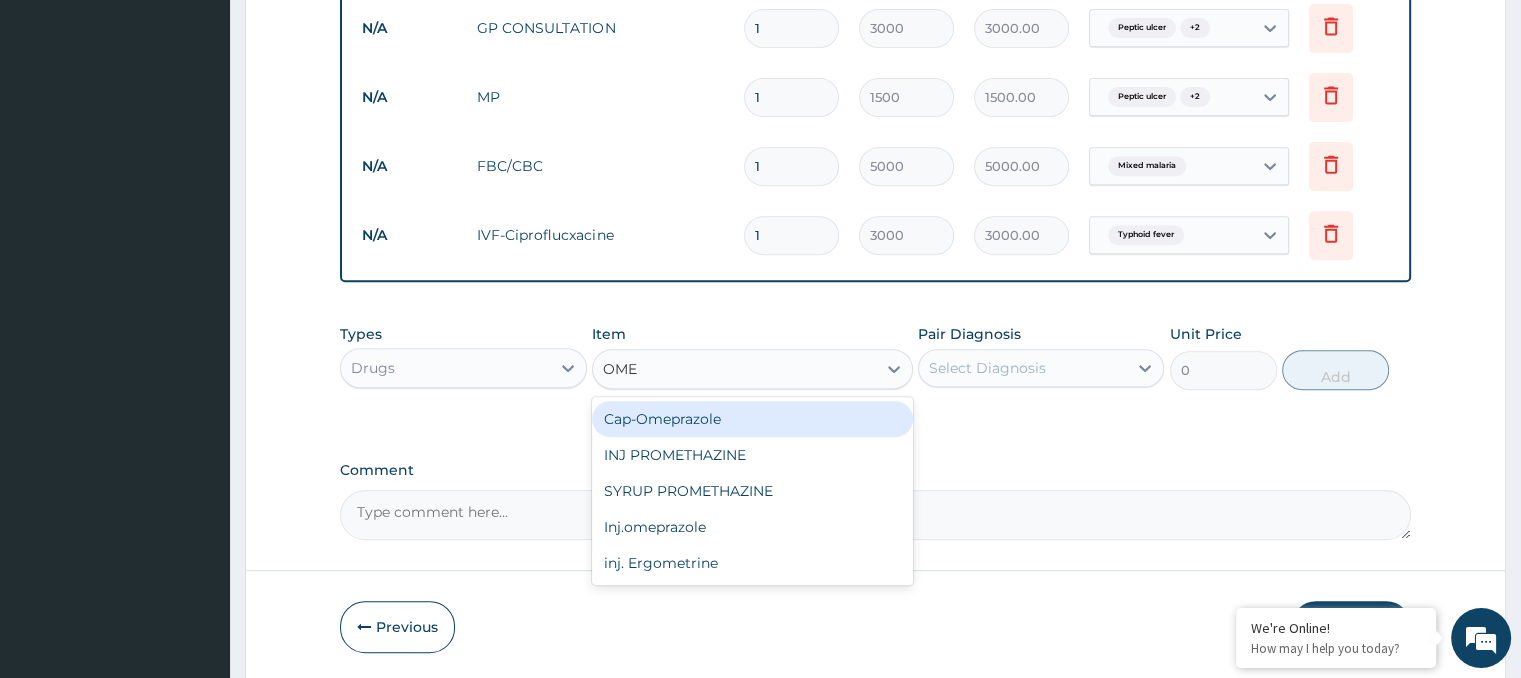 type on "OMEP" 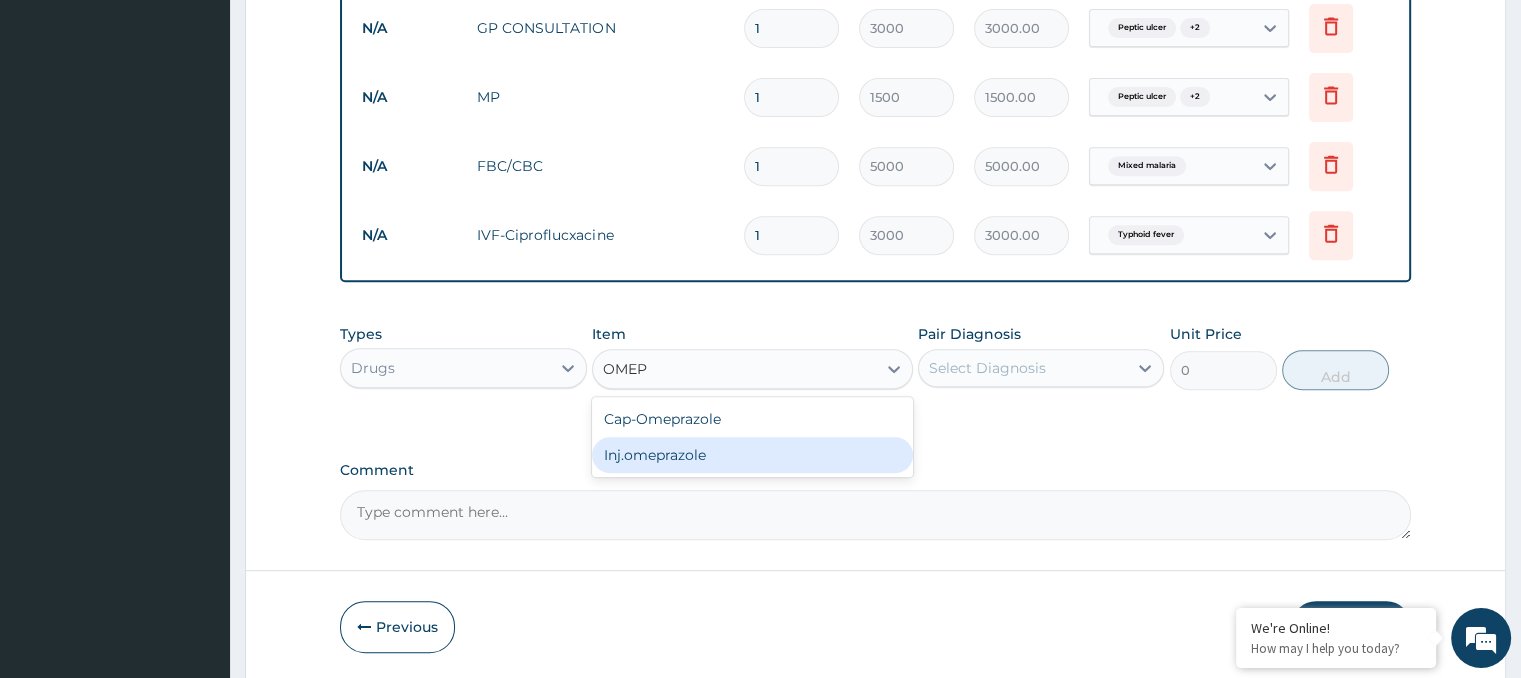 click on "Inj.omeprazole" at bounding box center (752, 455) 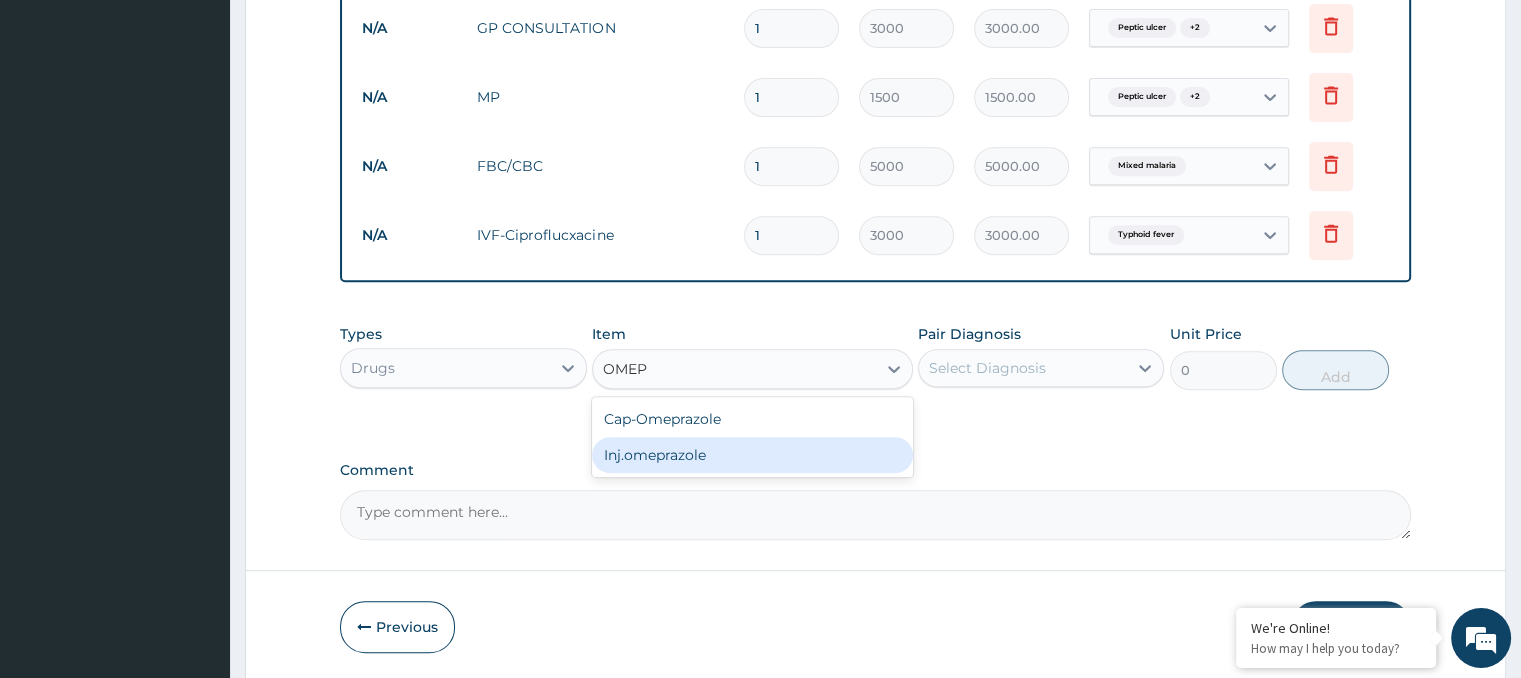 type 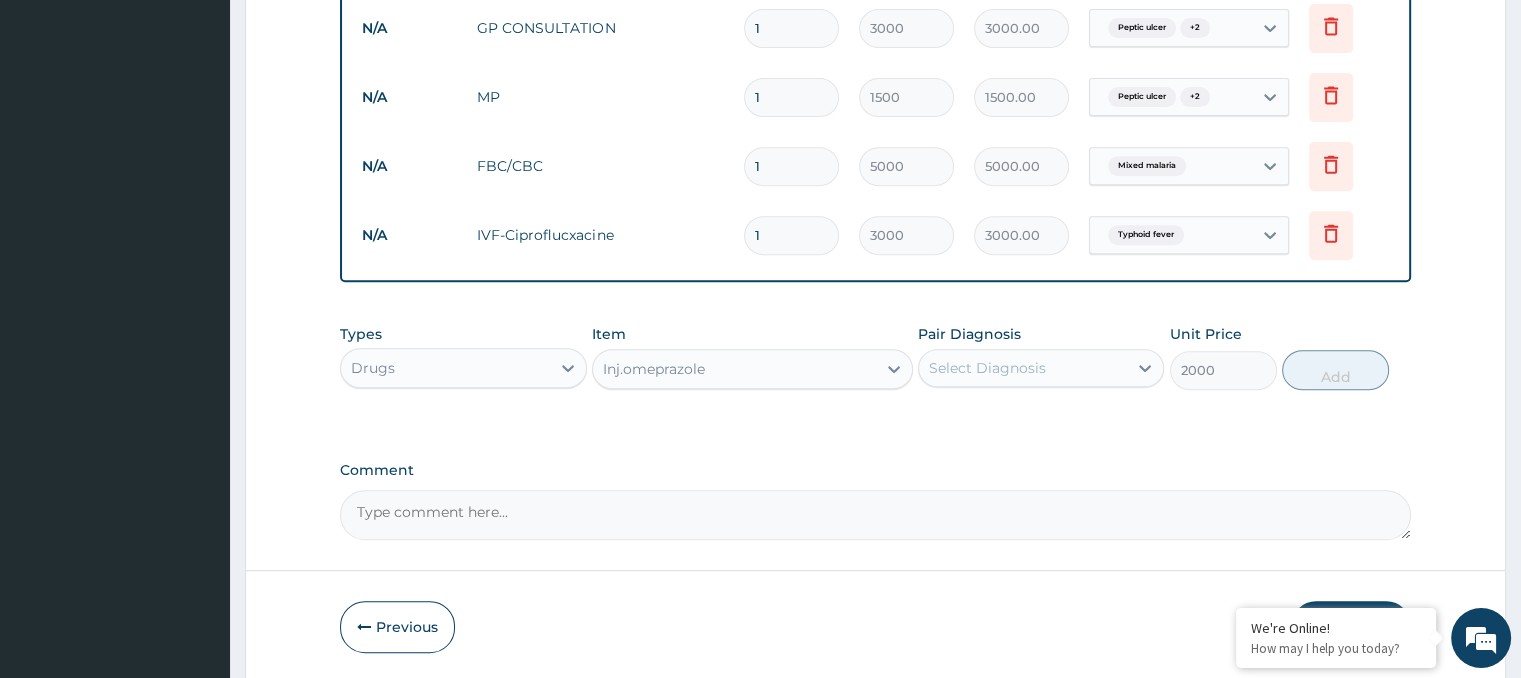click on "Select Diagnosis" at bounding box center [987, 368] 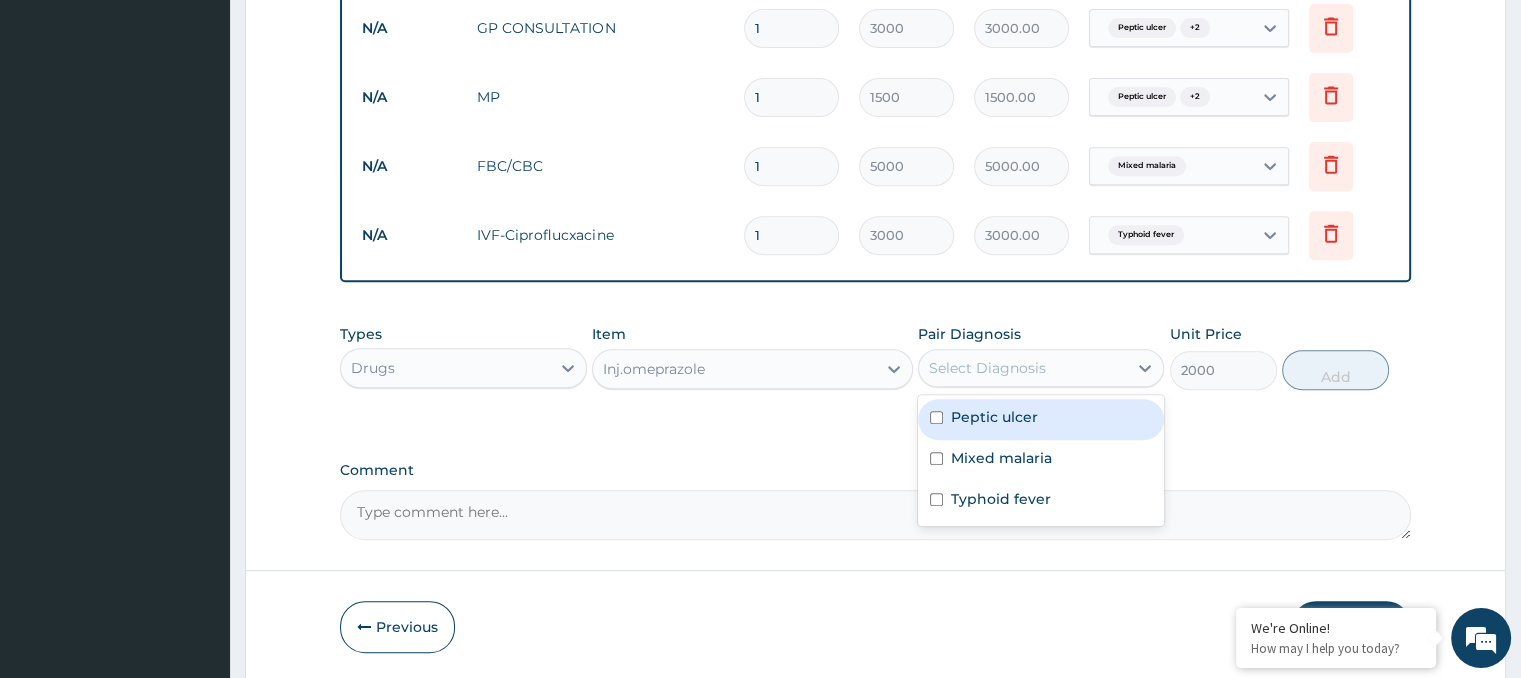 click on "Peptic ulcer" at bounding box center (1041, 419) 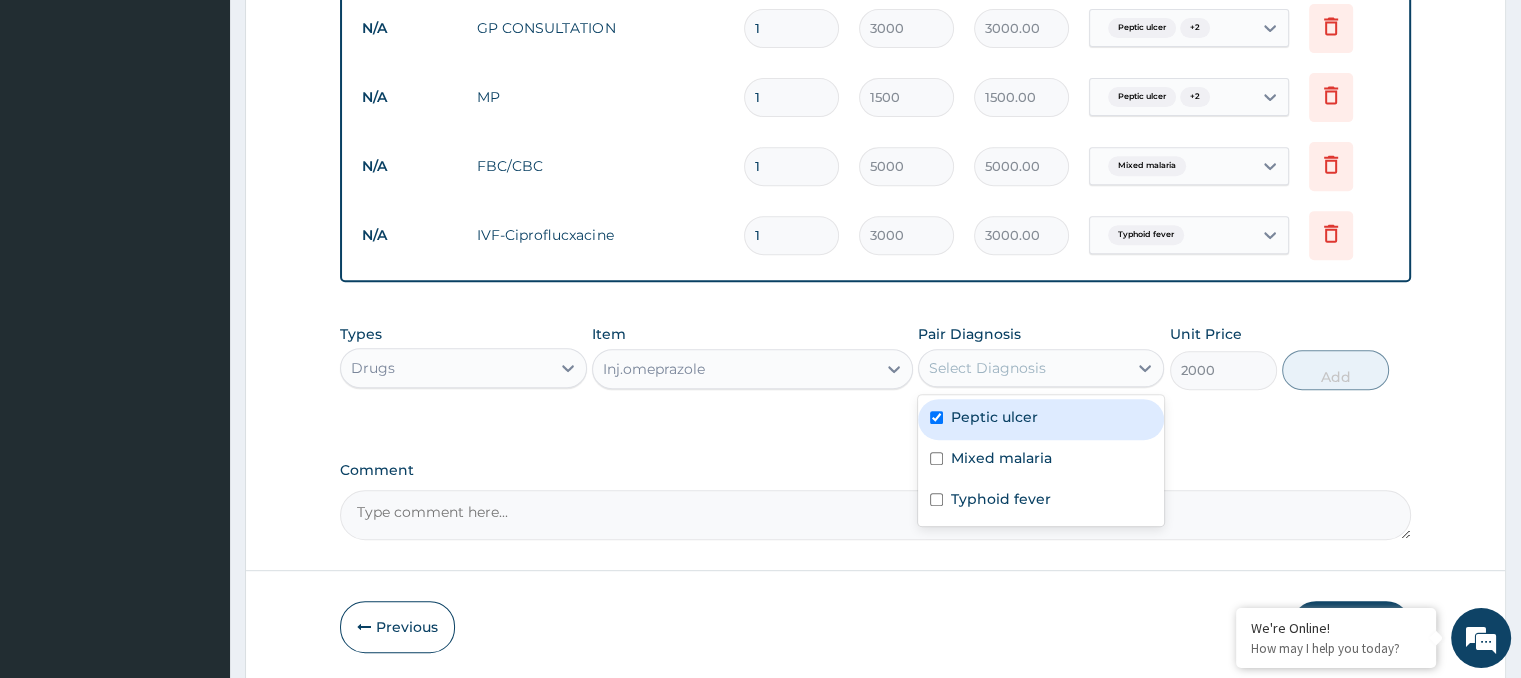 checkbox on "true" 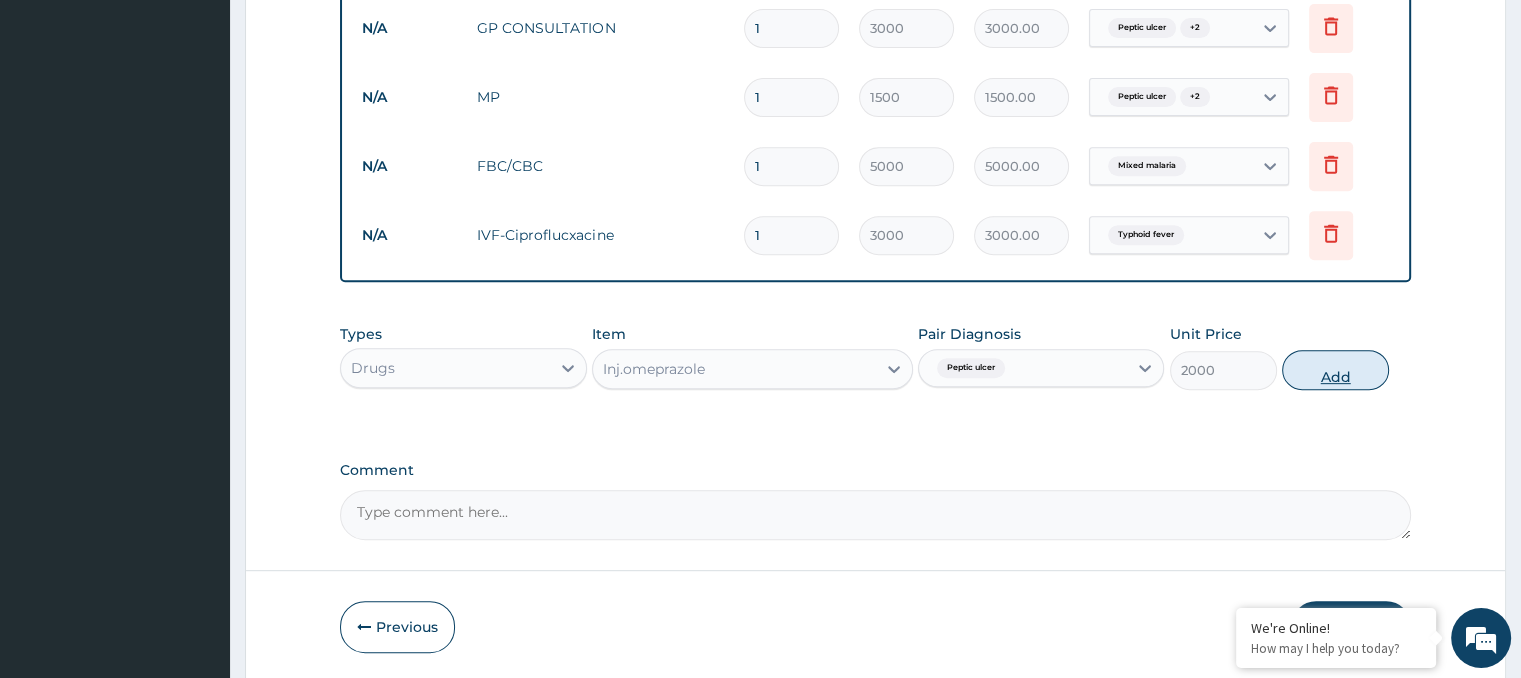 click on "Add" at bounding box center [1335, 370] 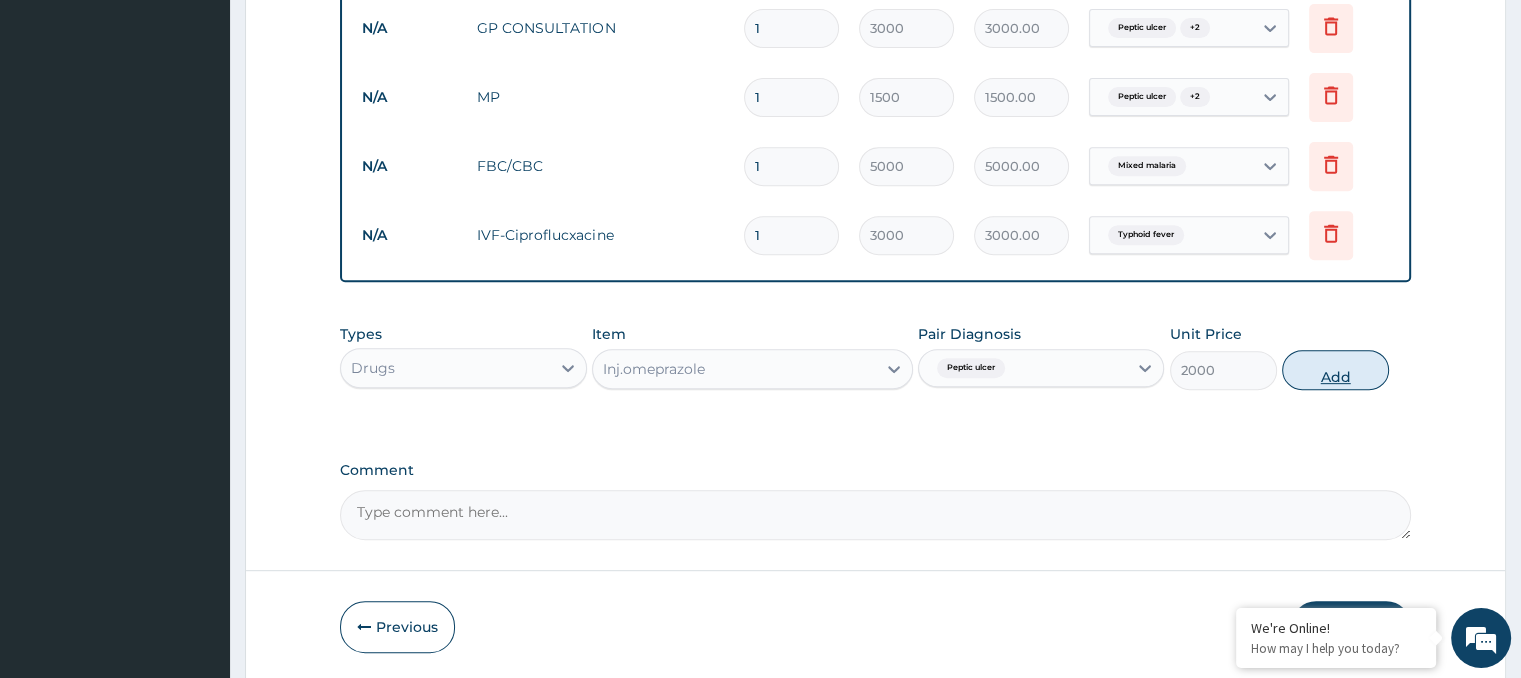 type on "0" 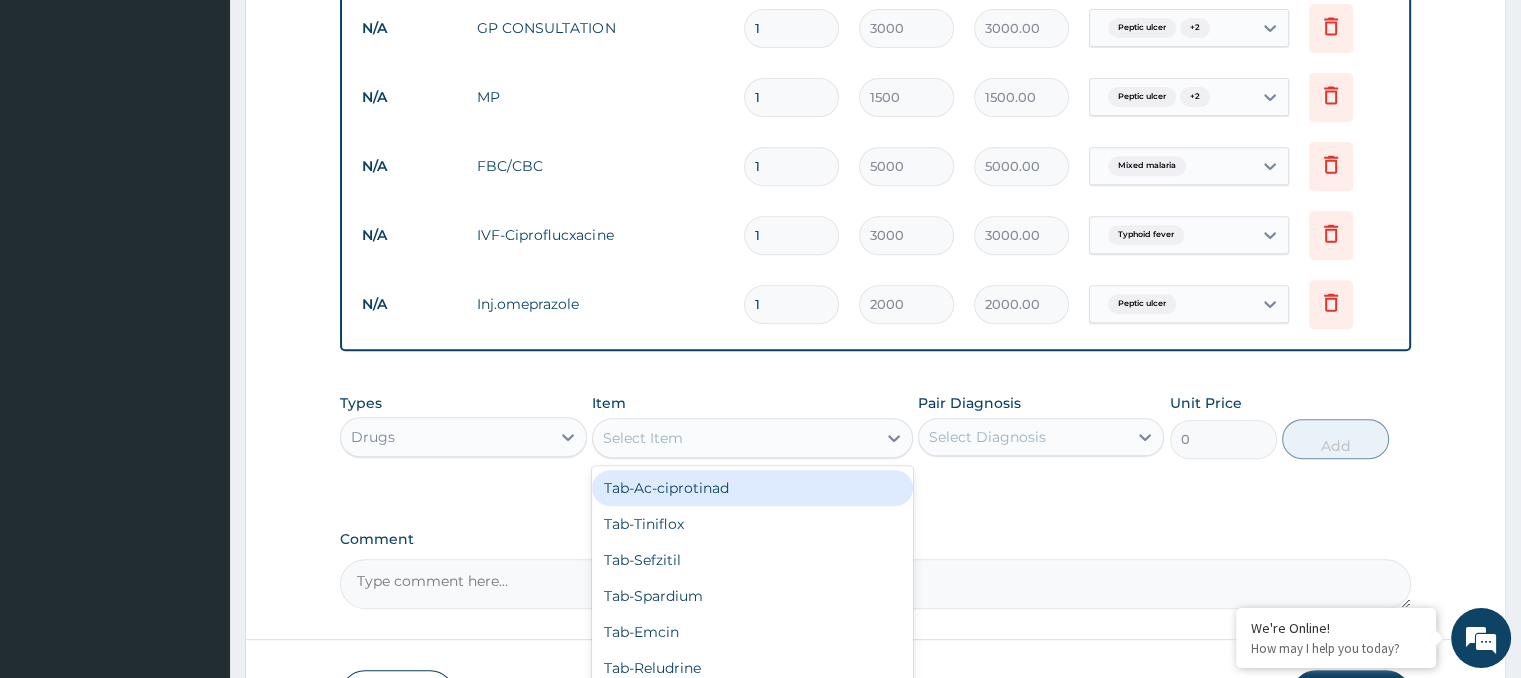 click on "Select Item" at bounding box center [643, 438] 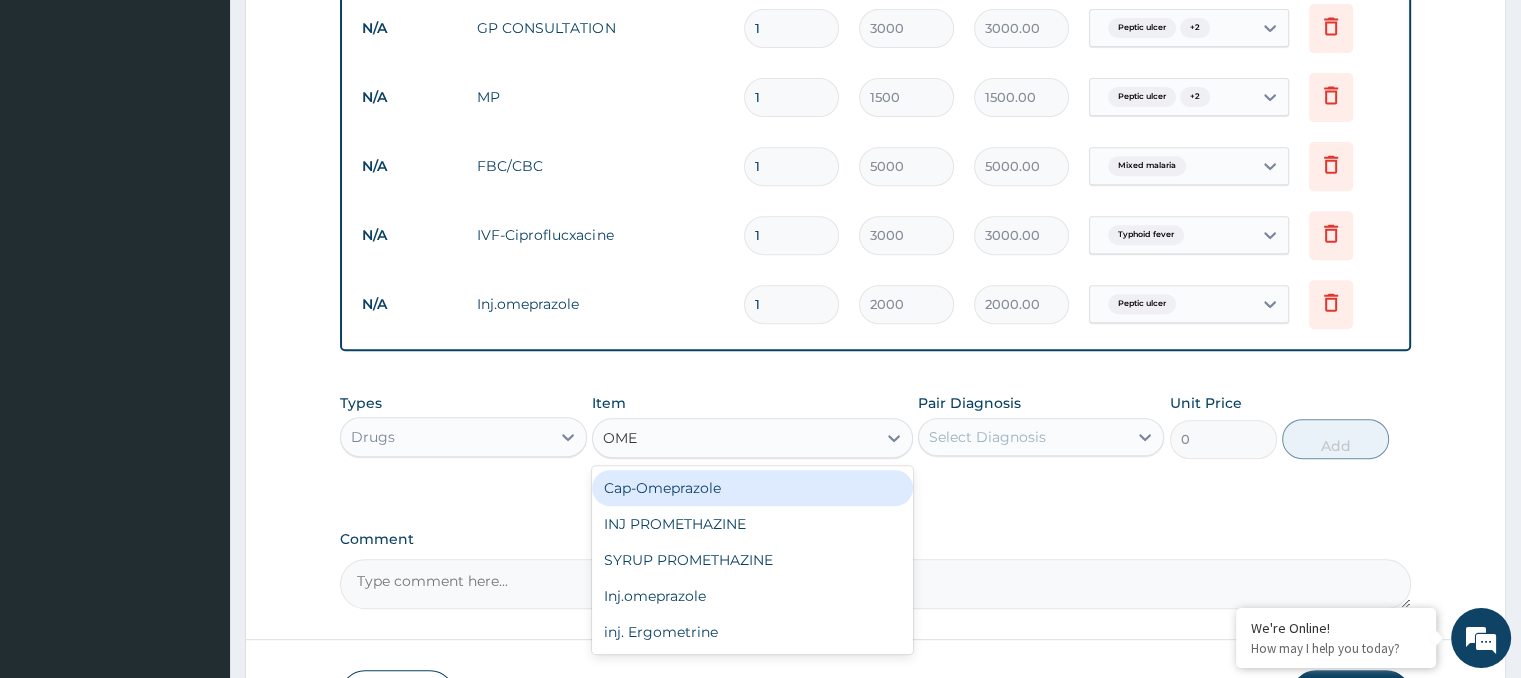 type on "OMEP" 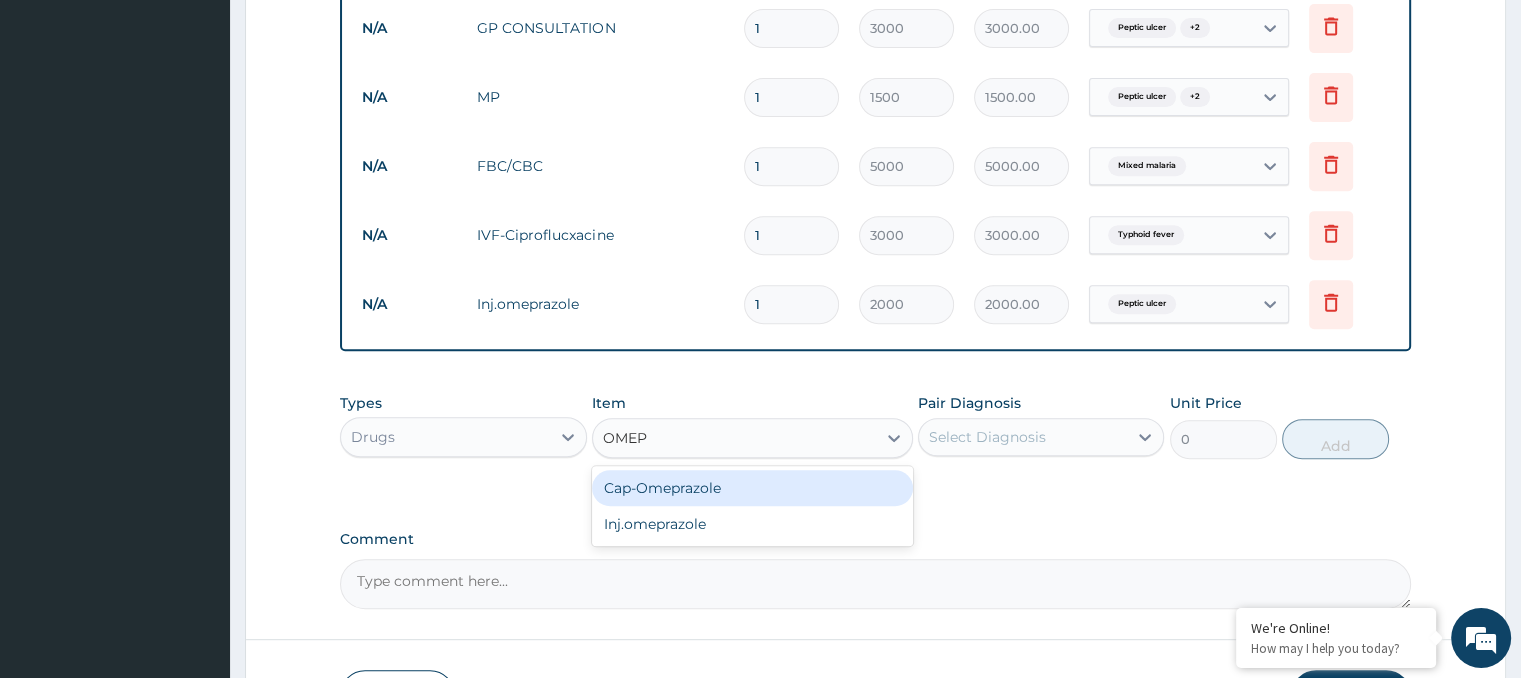 click on "Cap-Omeprazole" at bounding box center [752, 488] 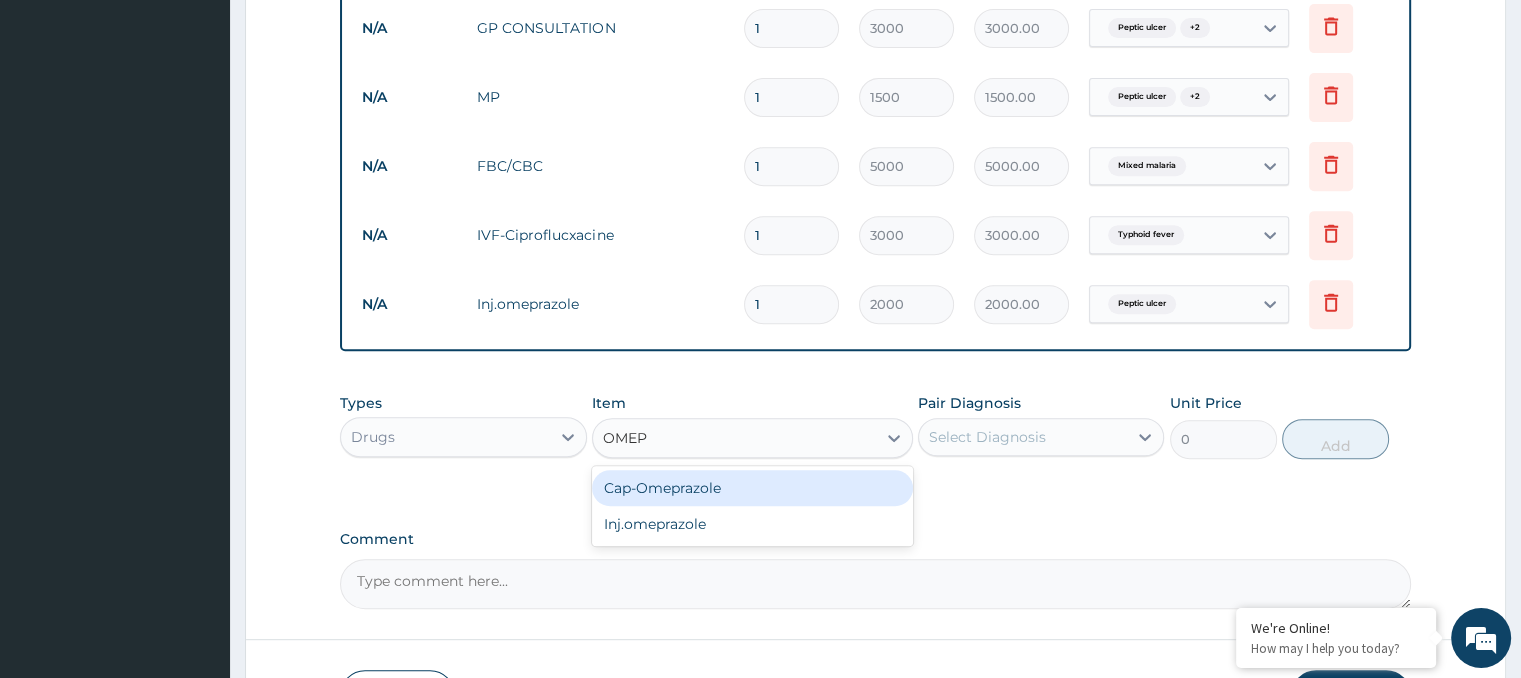type 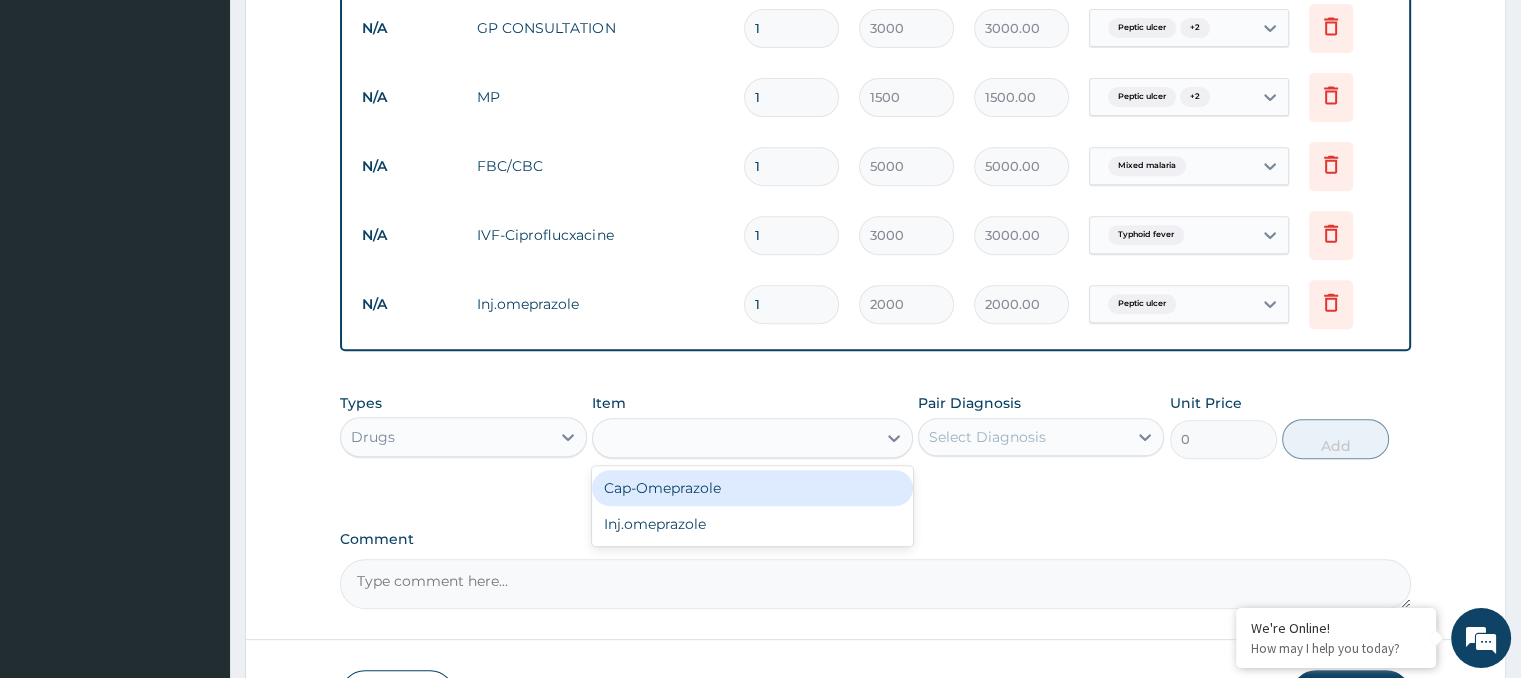 type on "2000" 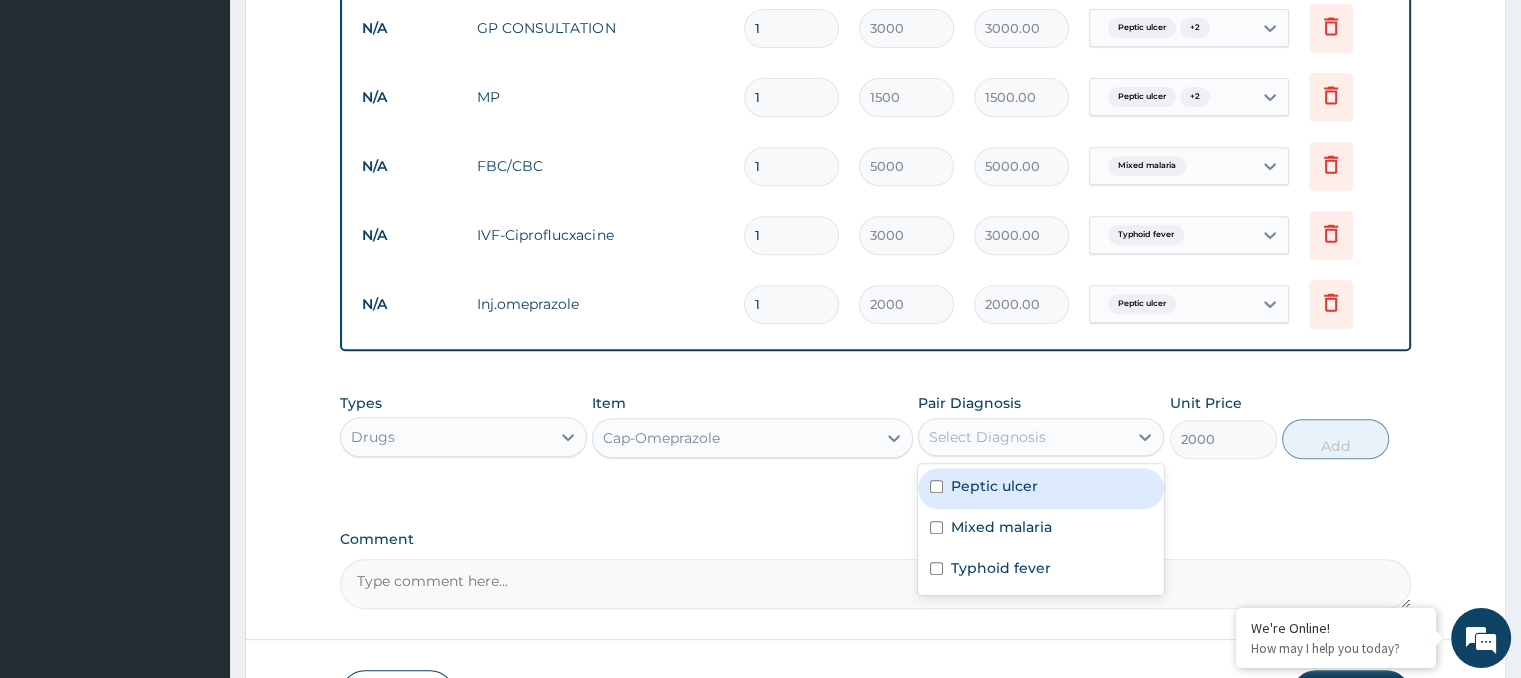 click on "Select Diagnosis" at bounding box center [987, 437] 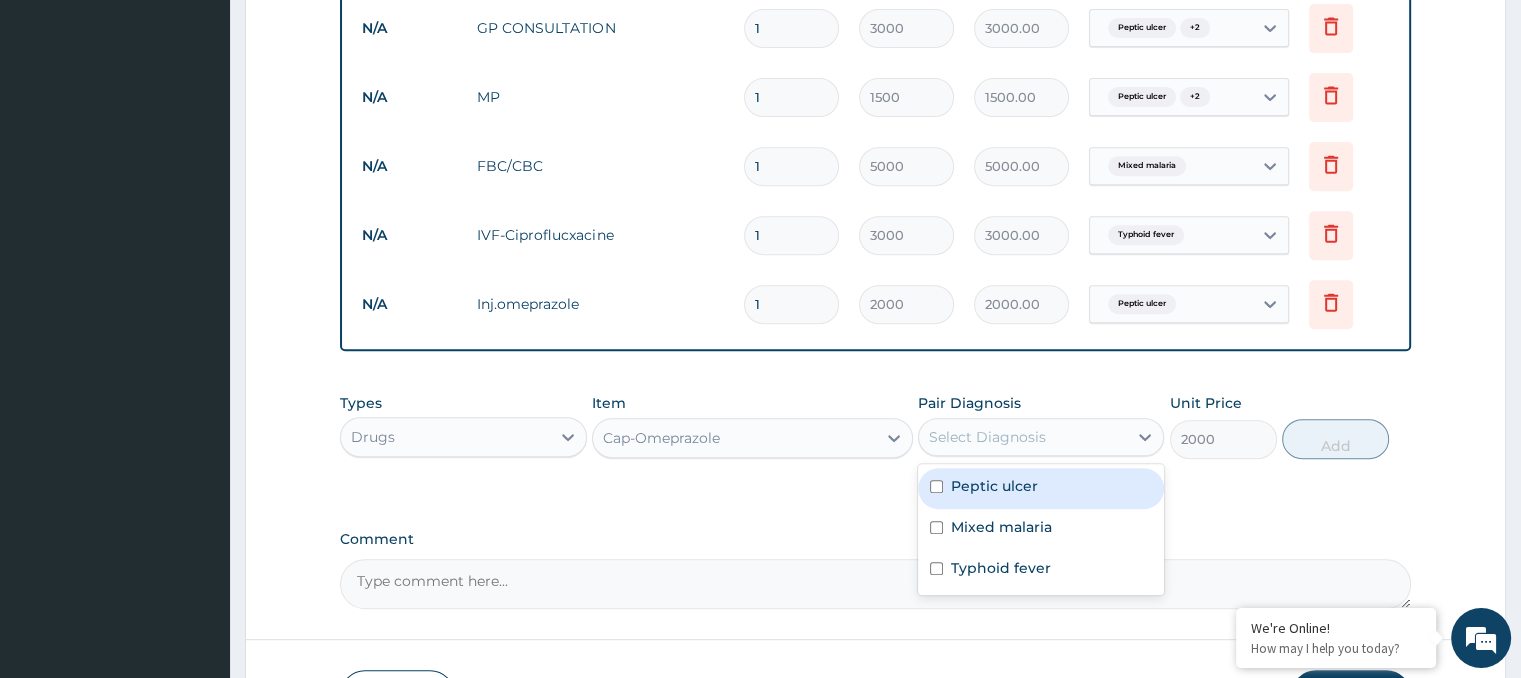 click on "Peptic ulcer" at bounding box center (1041, 488) 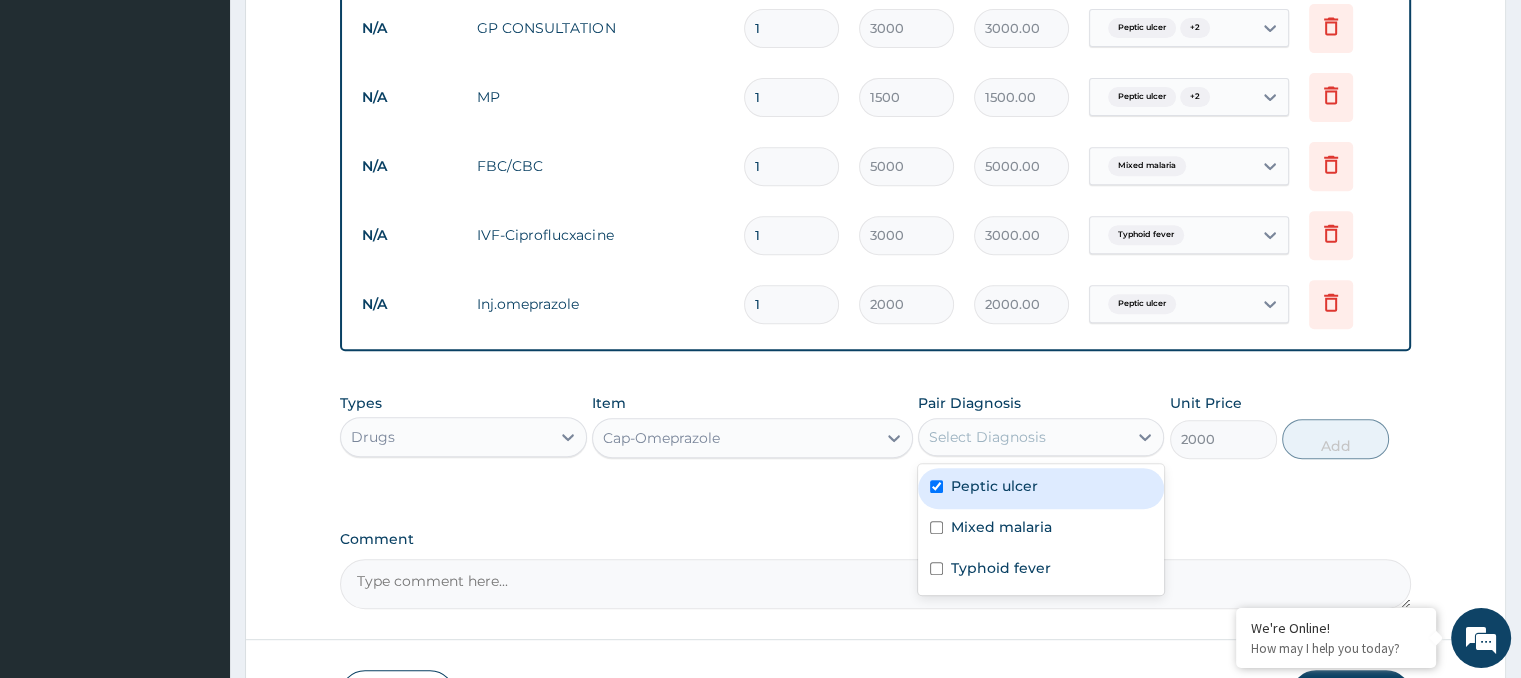 checkbox on "true" 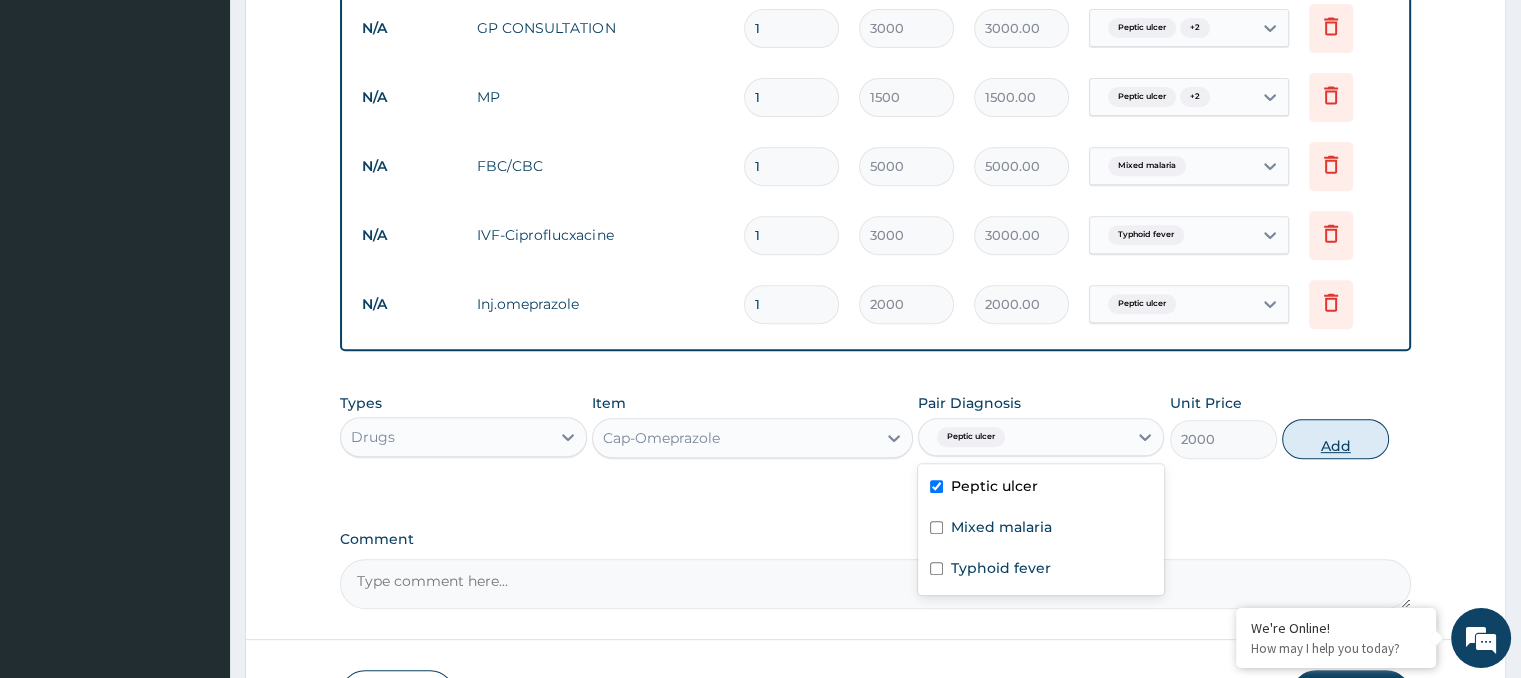 click on "Add" at bounding box center [1335, 439] 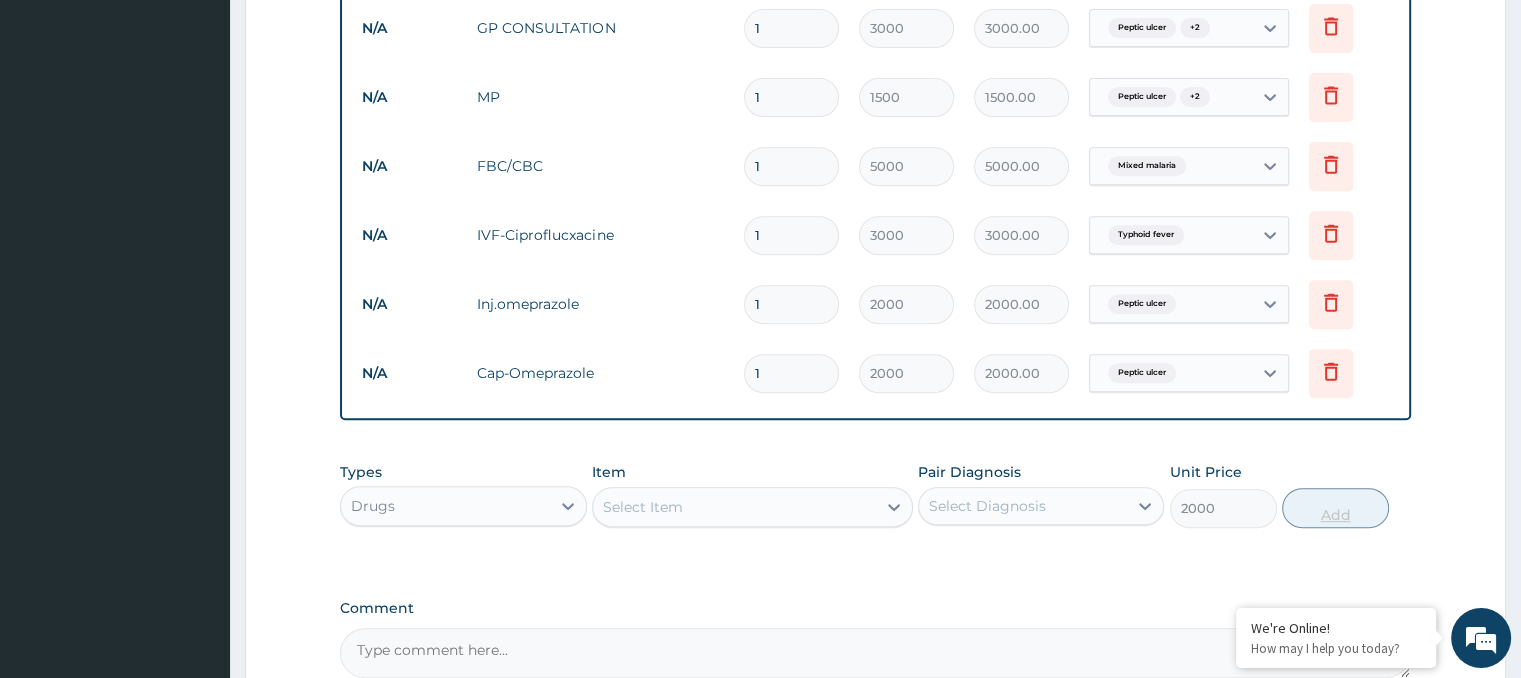 type on "0" 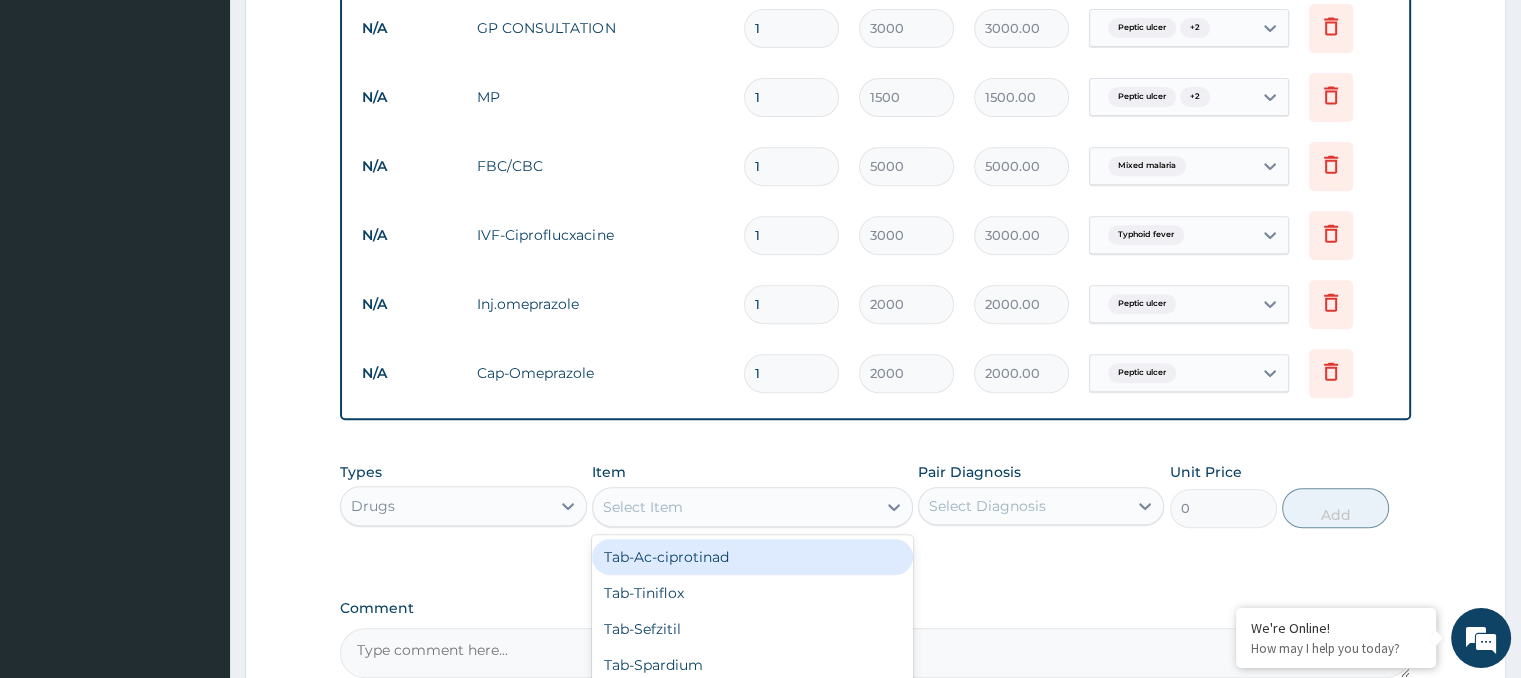 click on "Select Item" at bounding box center [643, 507] 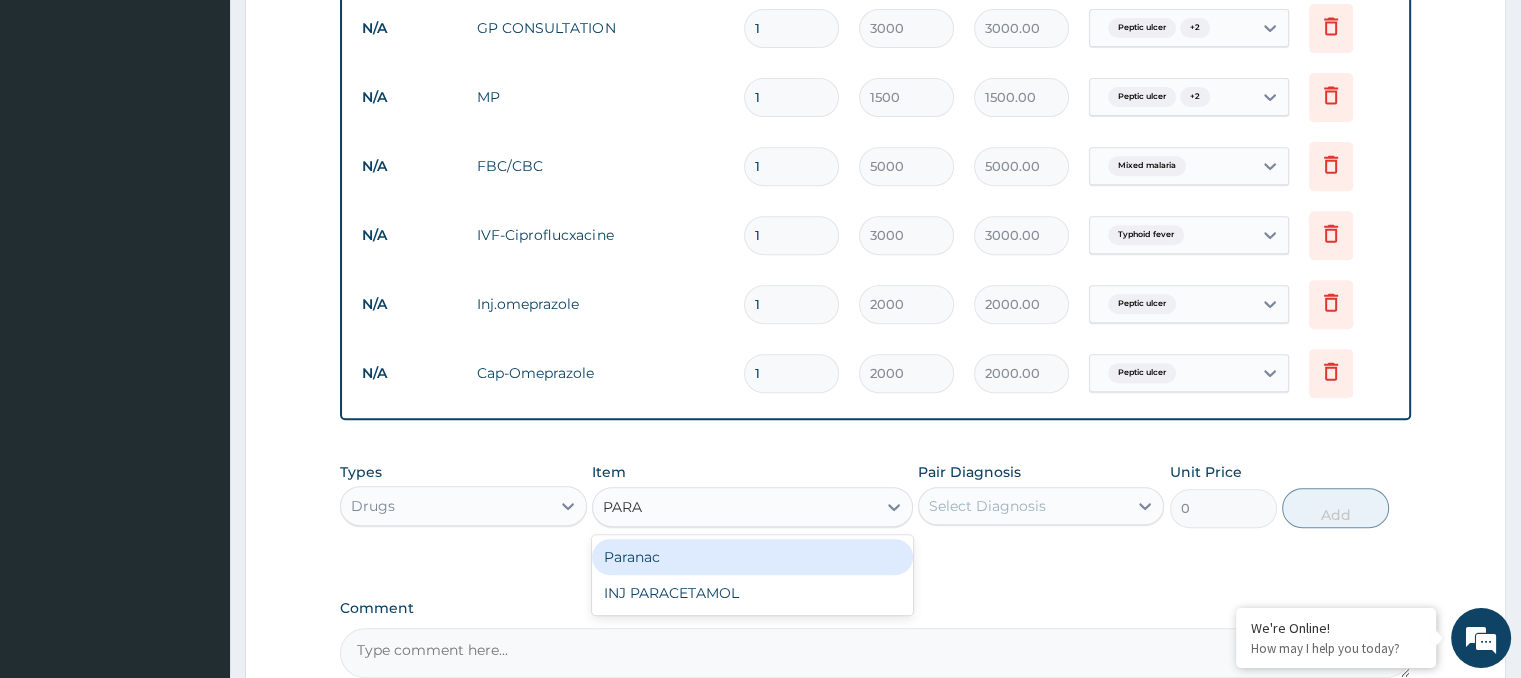 type on "PARAC" 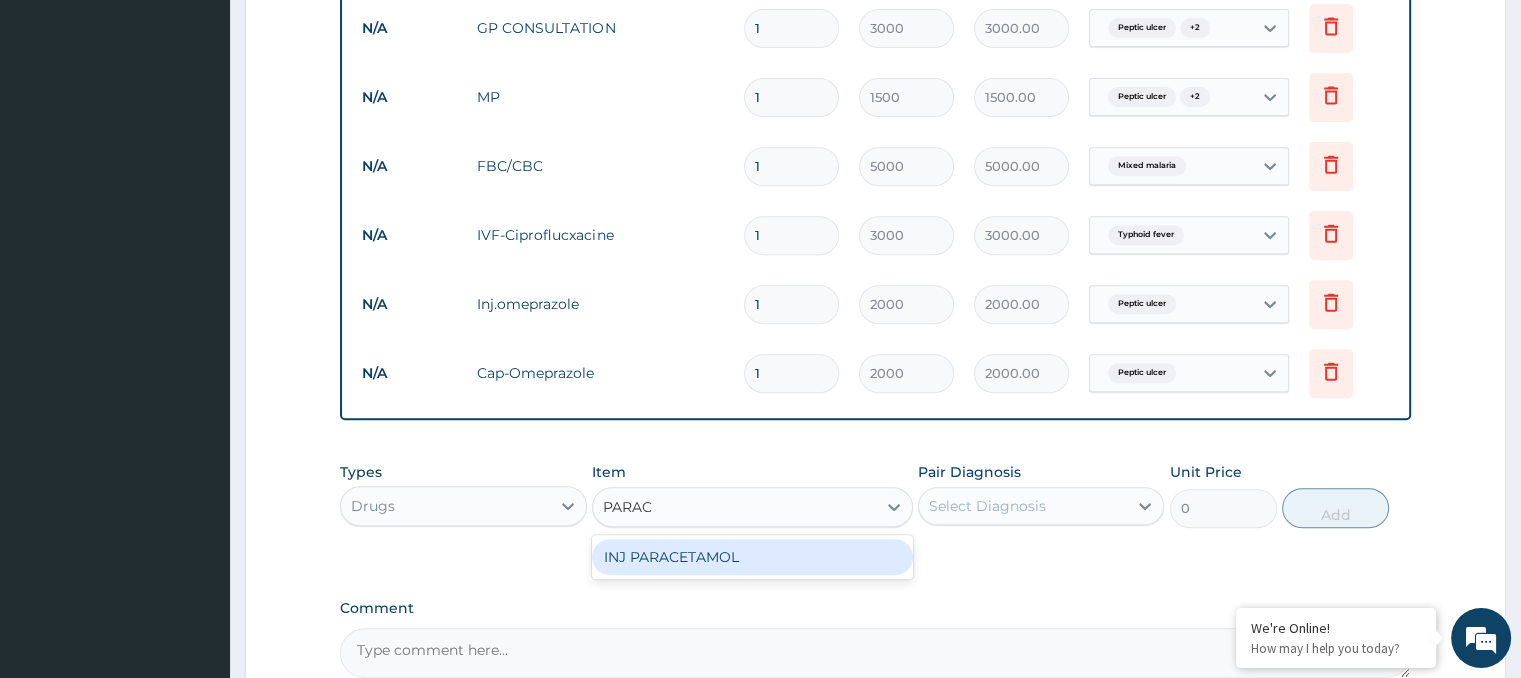 click on "INJ PARACETAMOL" at bounding box center (752, 557) 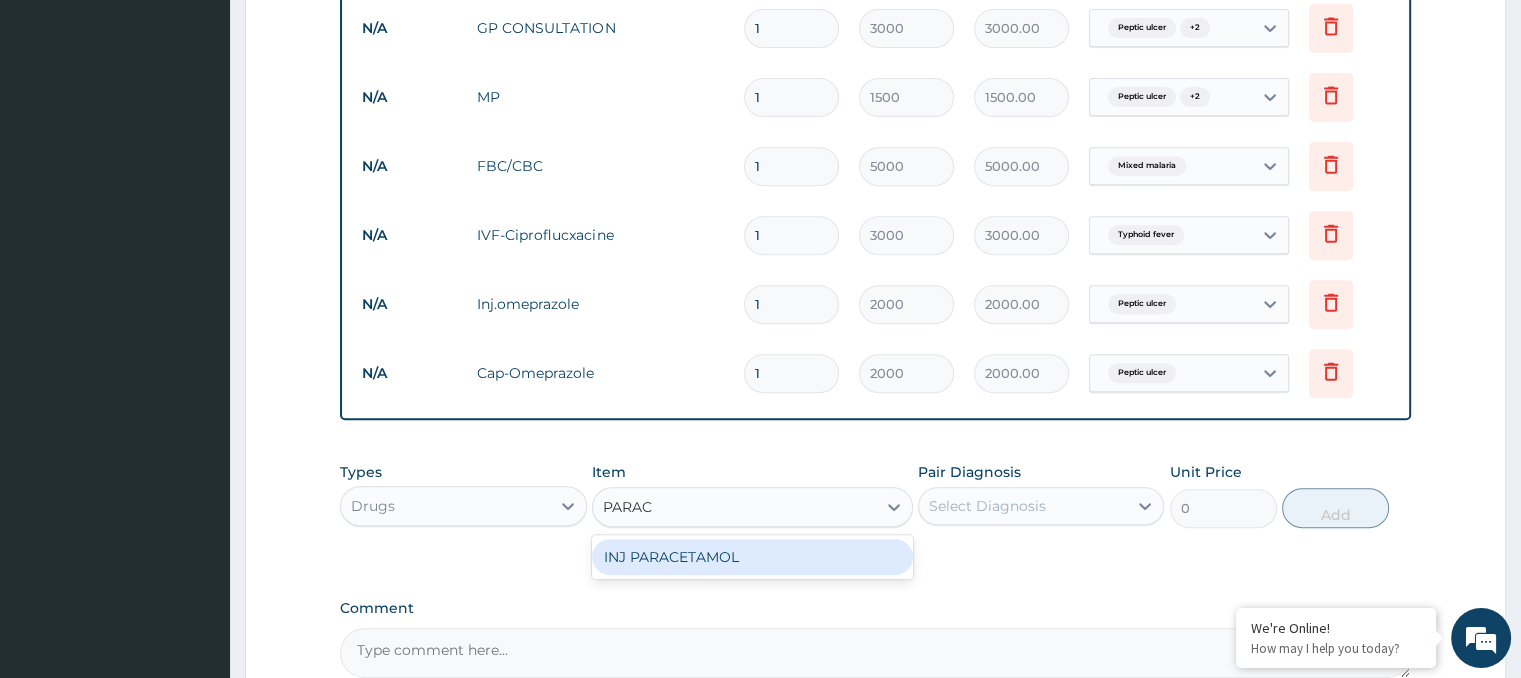 type 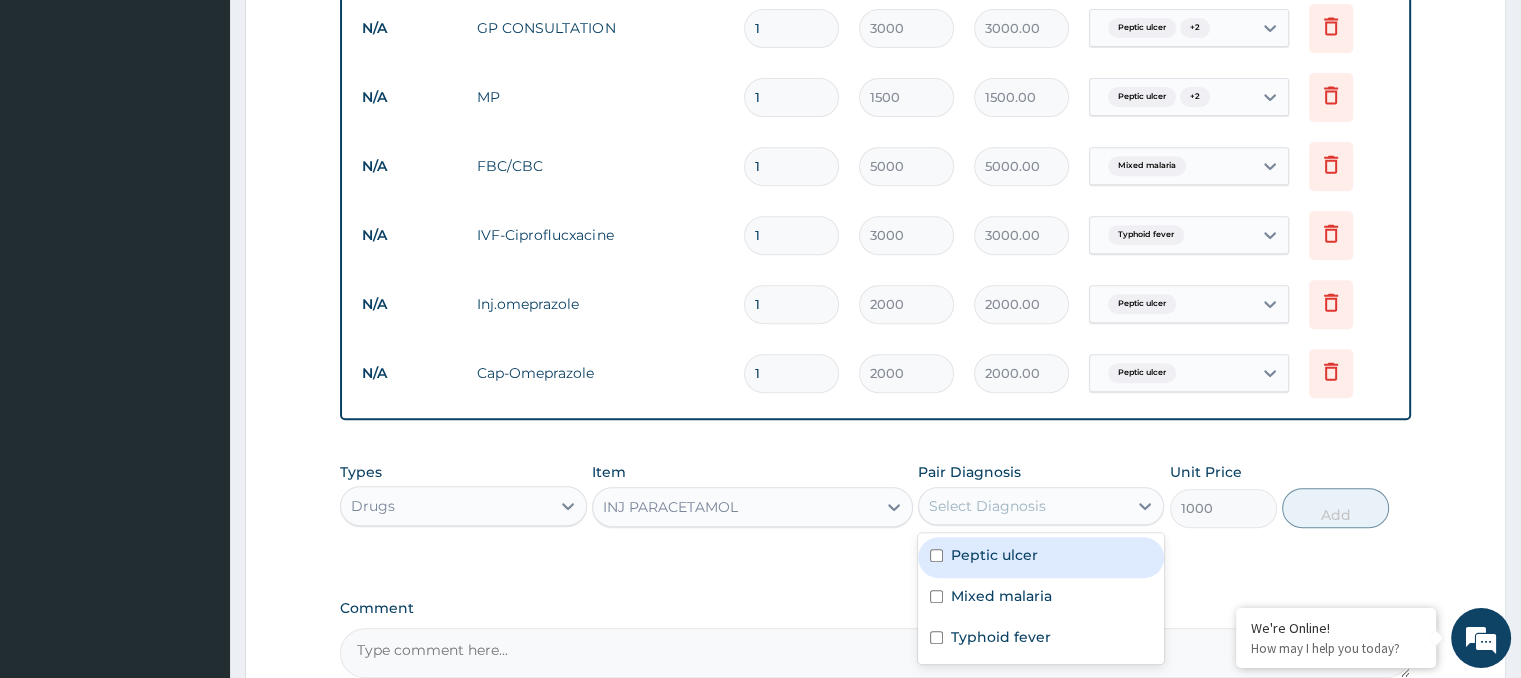 click on "Select Diagnosis" at bounding box center (987, 506) 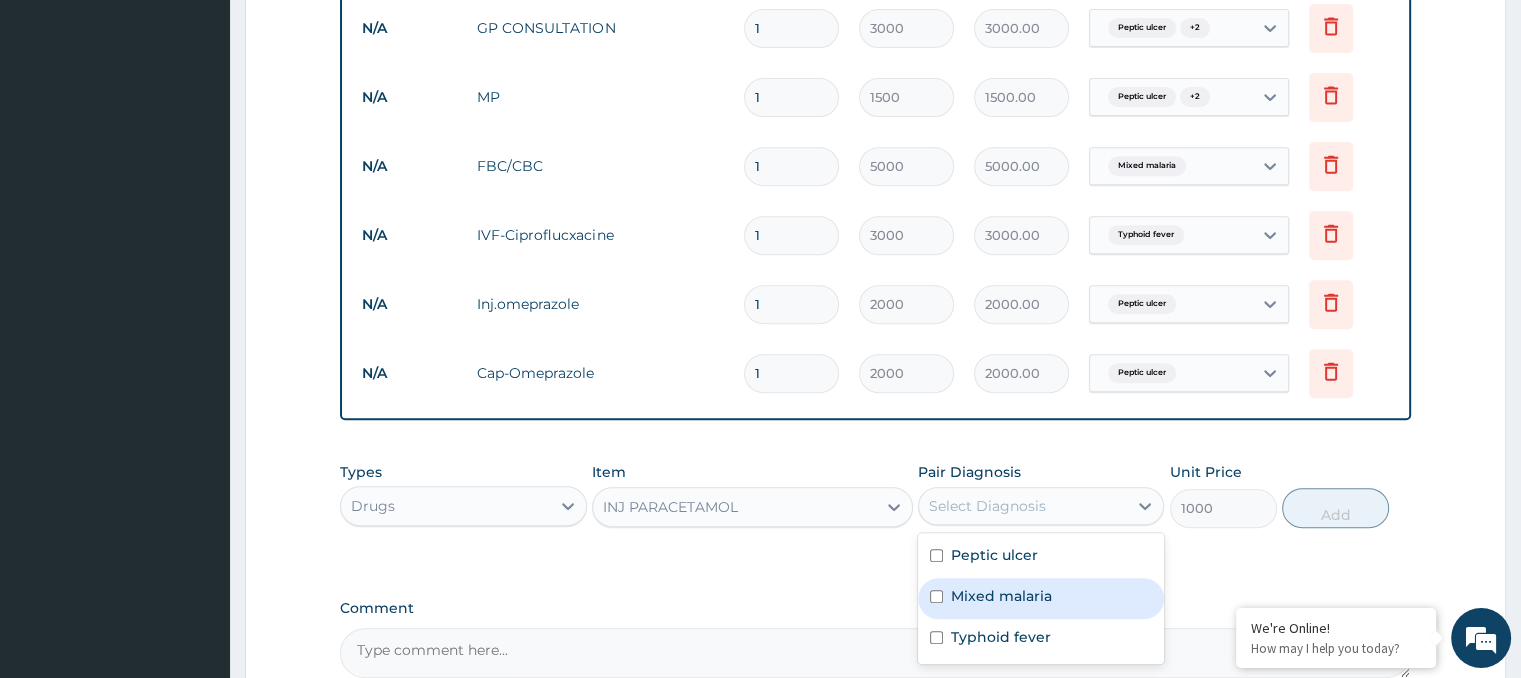 click on "Mixed malaria" at bounding box center [1041, 598] 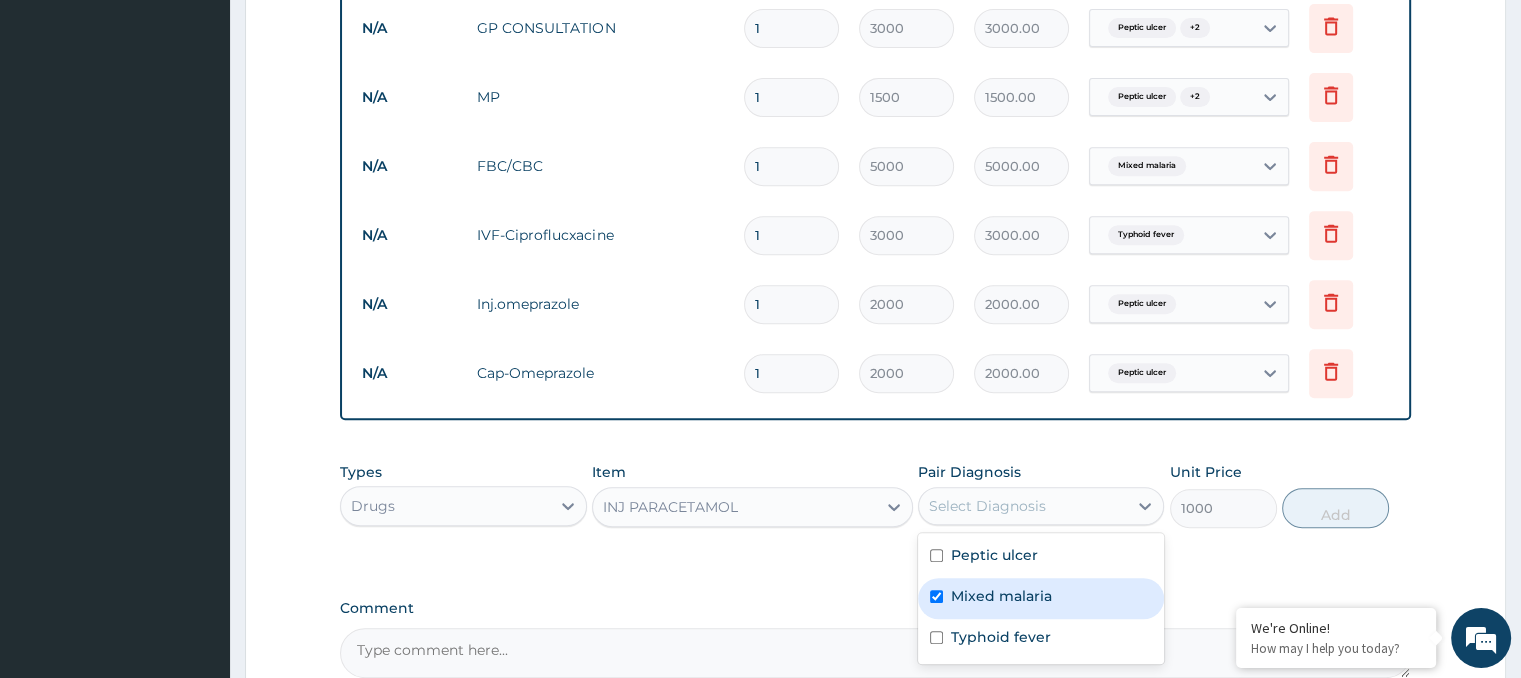 checkbox on "true" 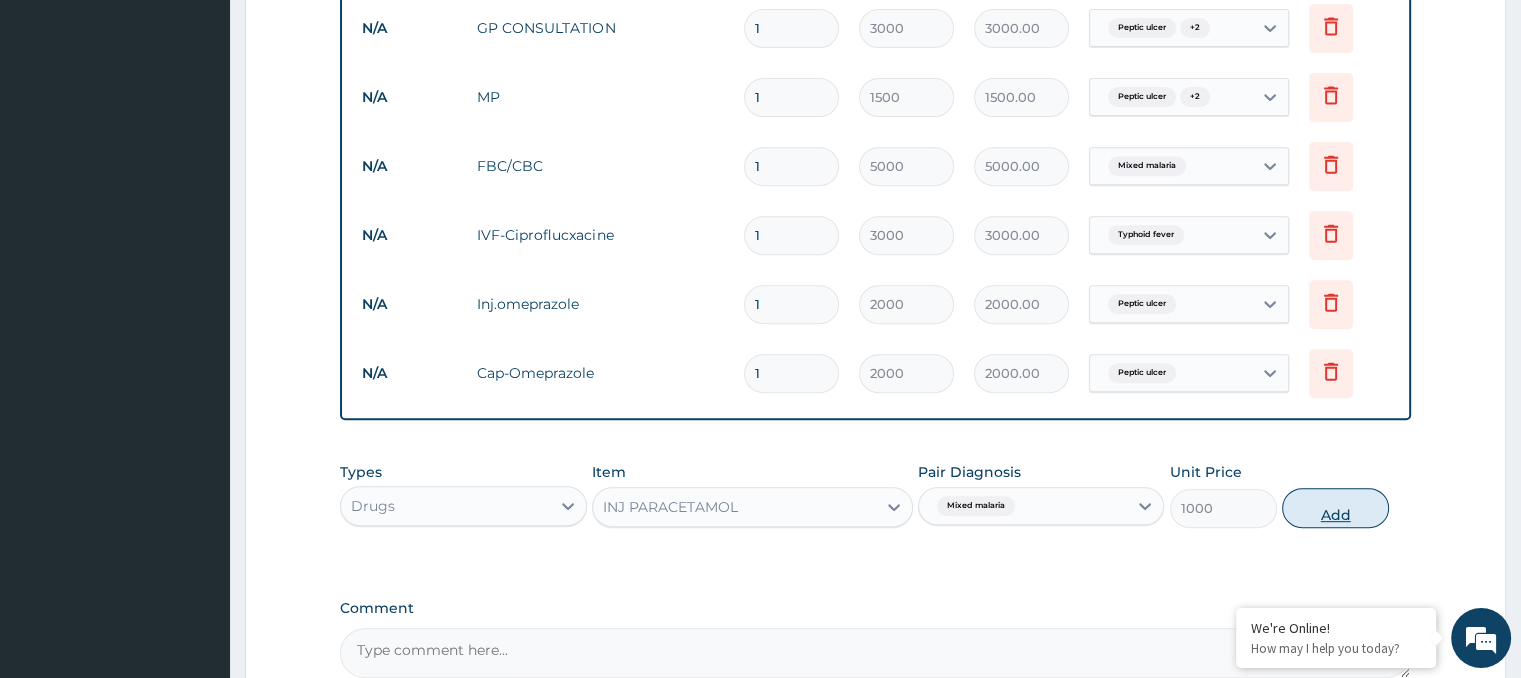 click on "Add" at bounding box center [1335, 508] 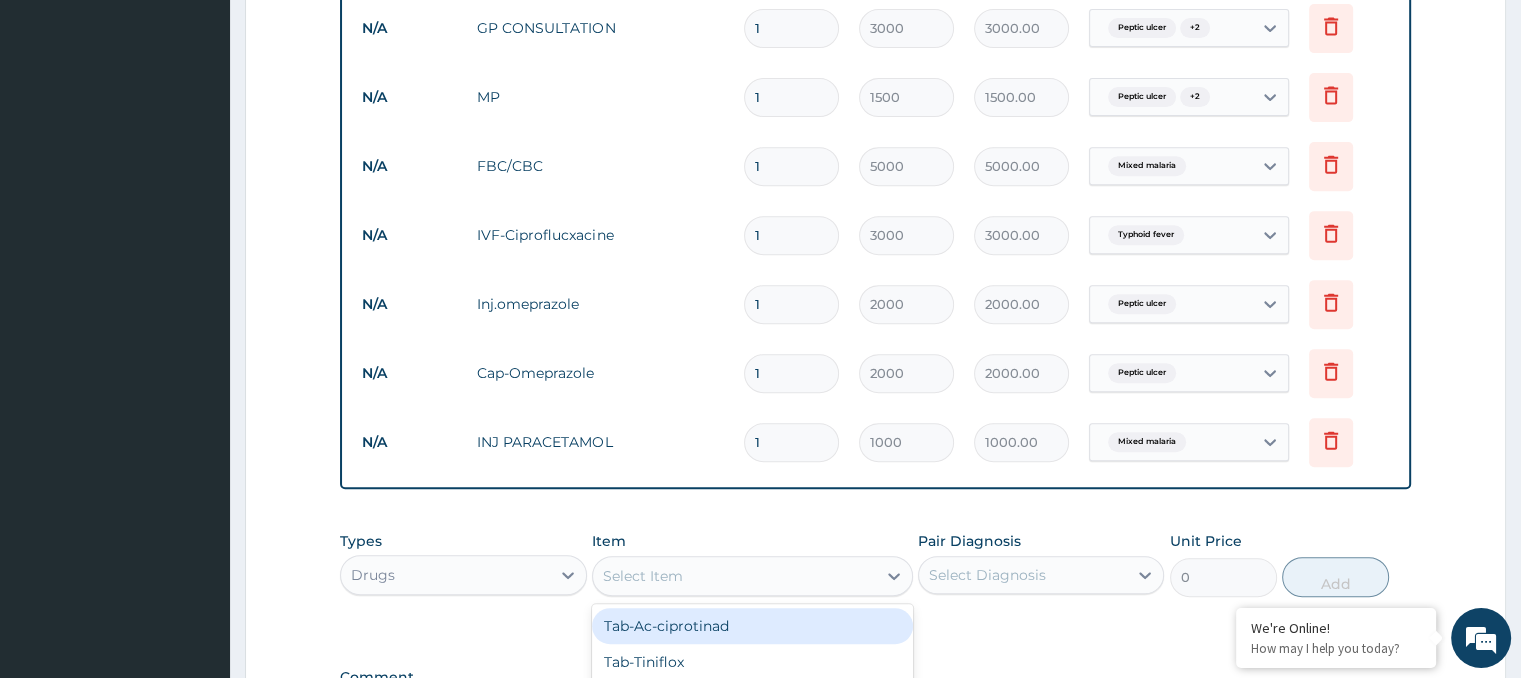click on "Select Item" at bounding box center (643, 576) 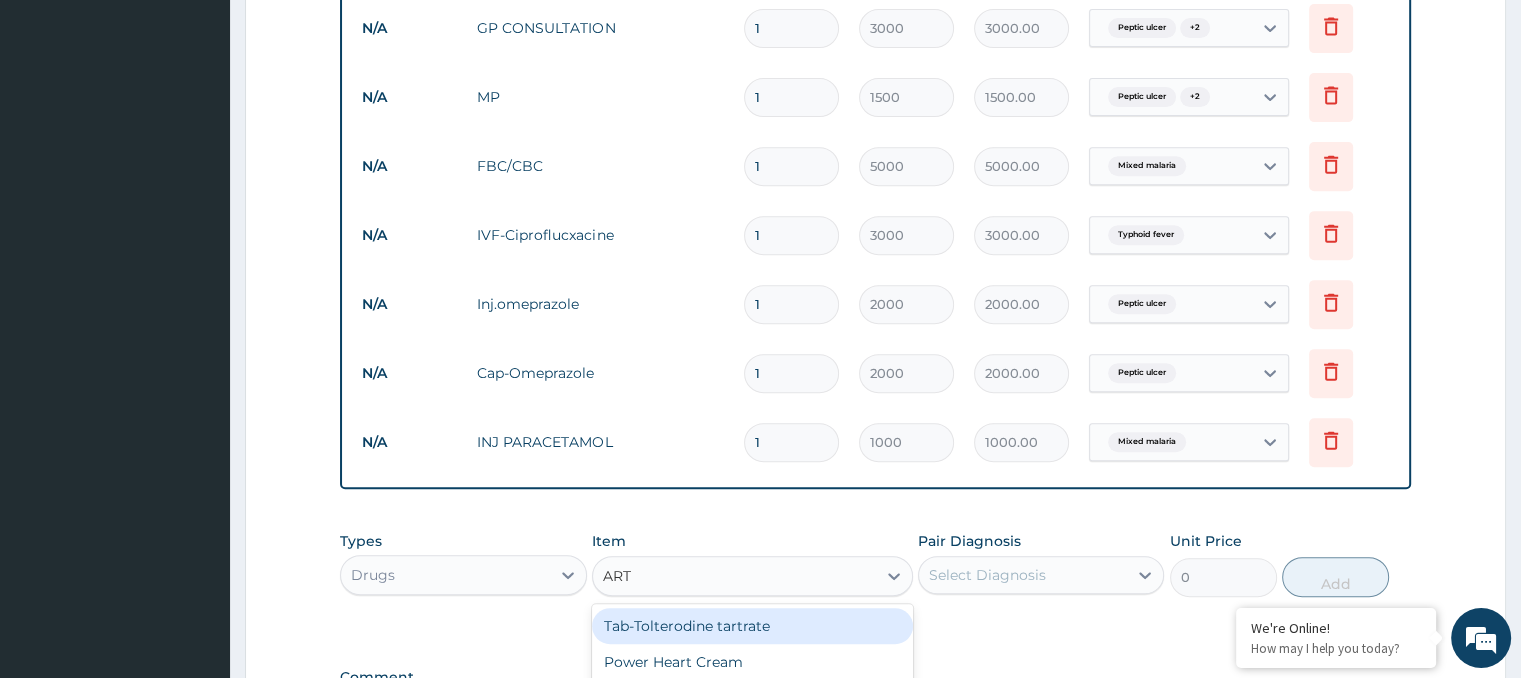 type on "ARTE" 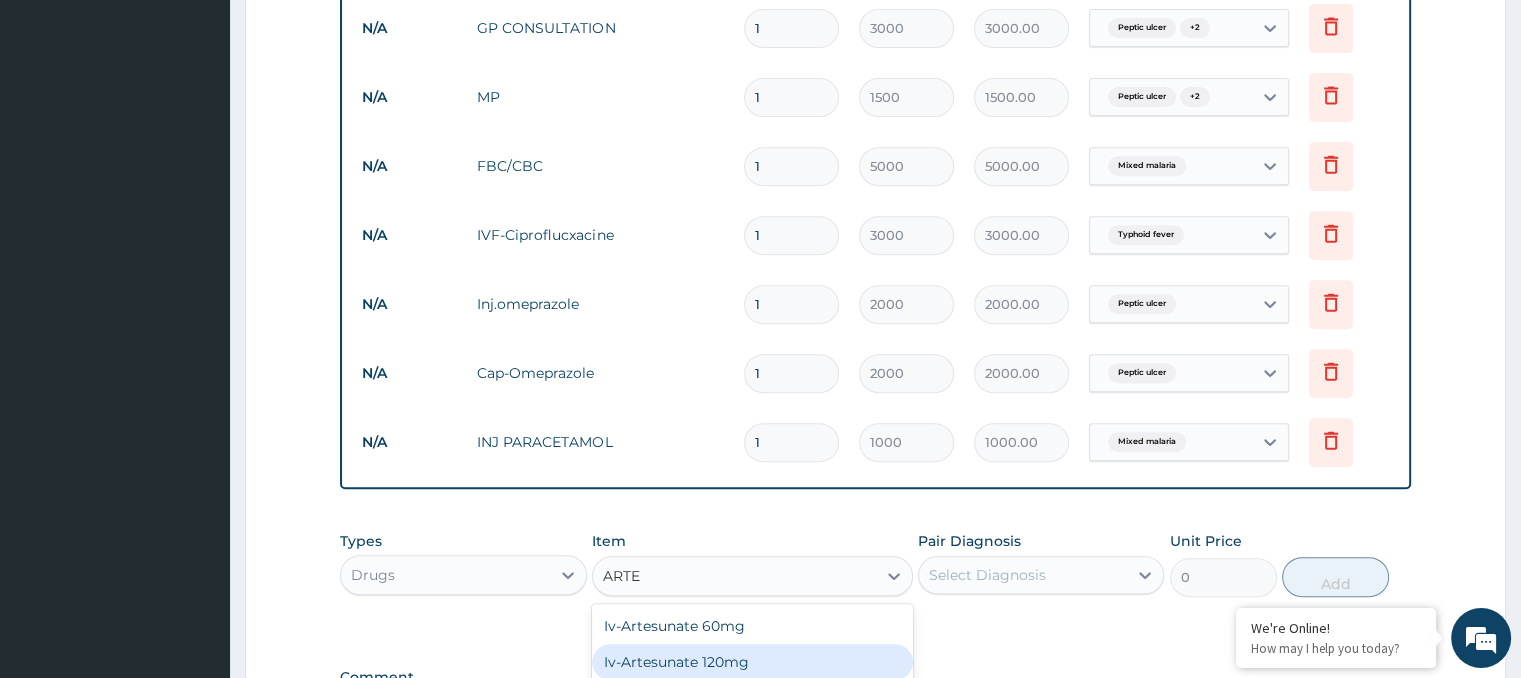 click on "Iv-Artesunate 120mg" at bounding box center (752, 662) 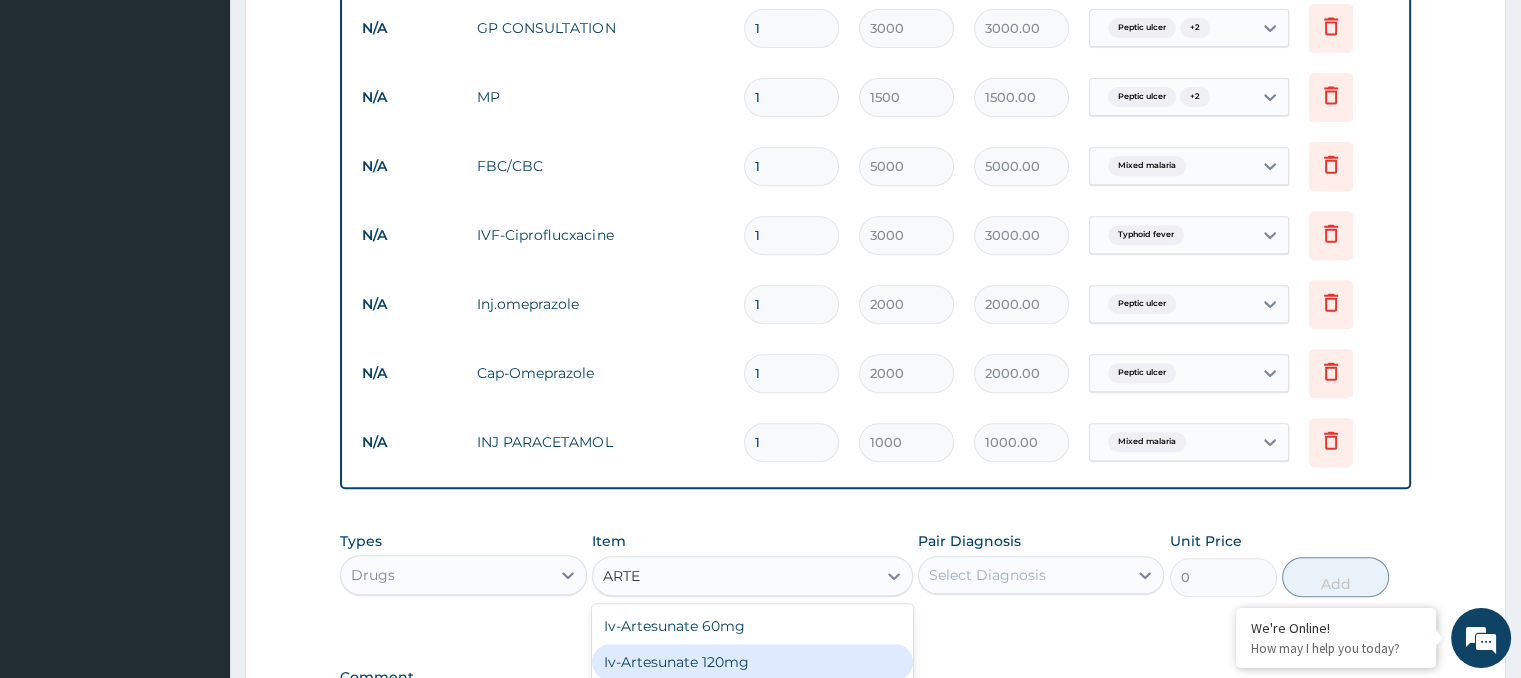 type 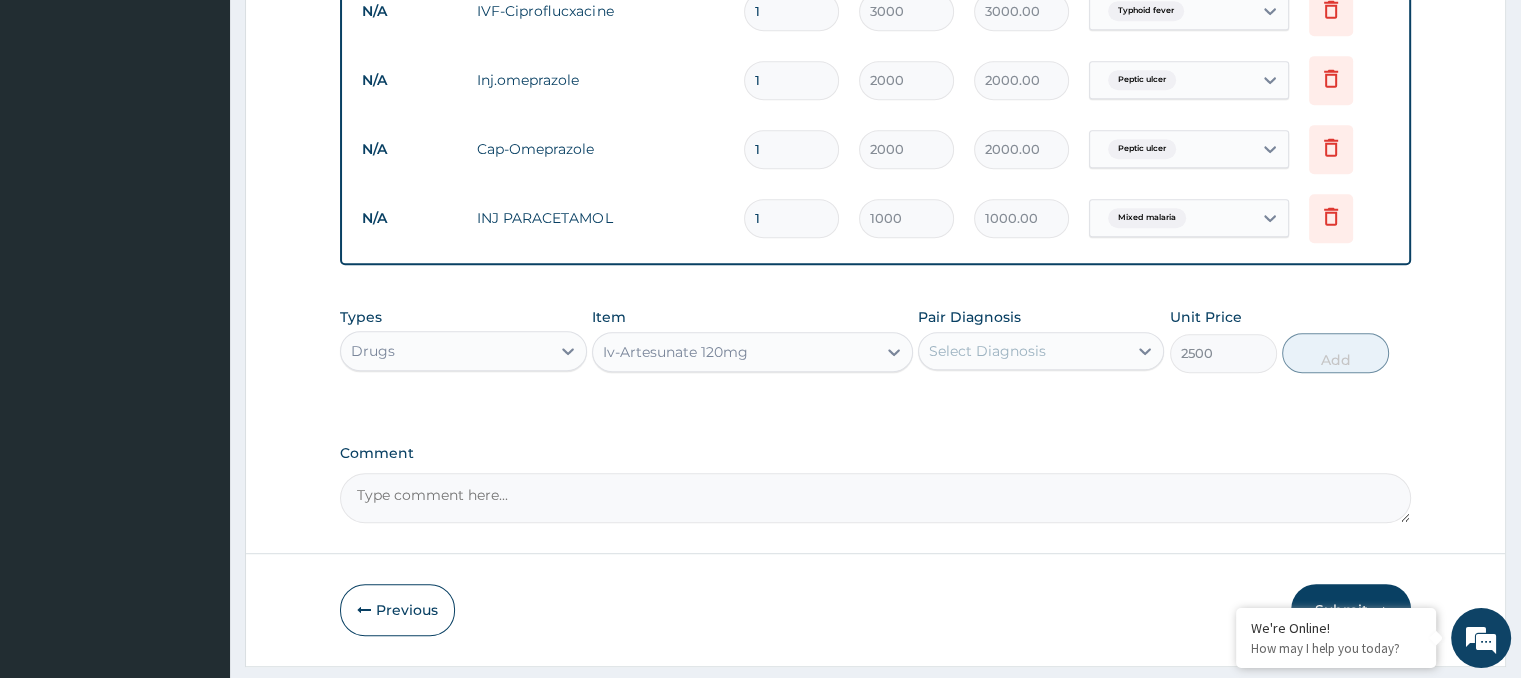 scroll, scrollTop: 1030, scrollLeft: 0, axis: vertical 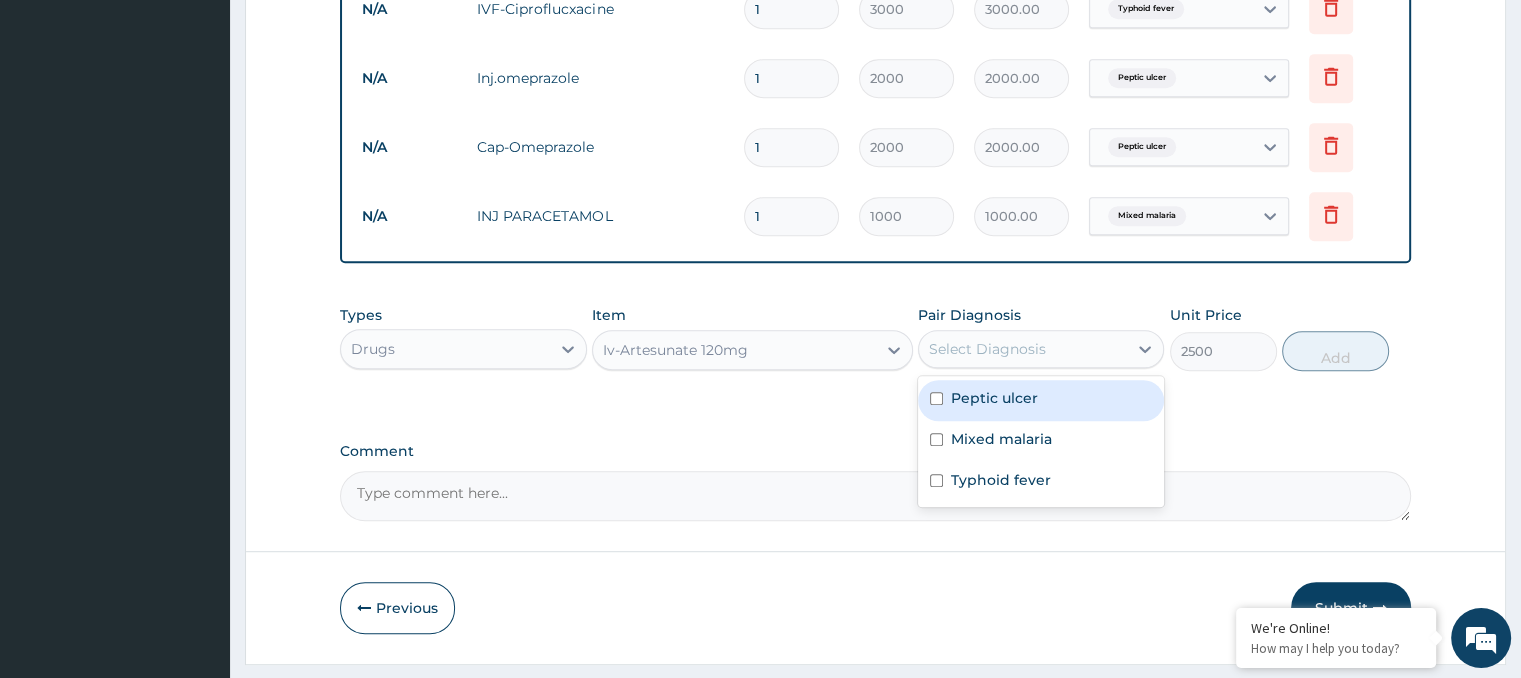 click on "Select Diagnosis" at bounding box center [987, 349] 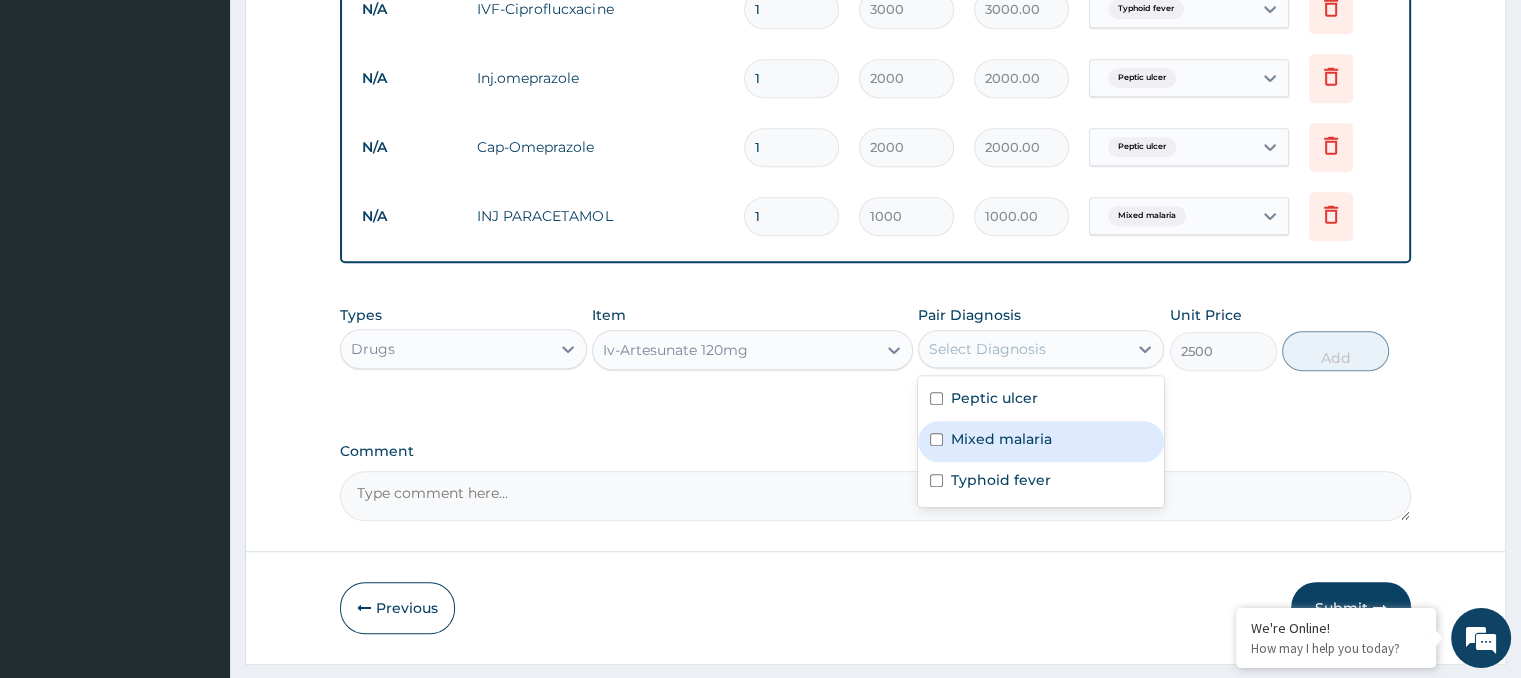 click at bounding box center (936, 439) 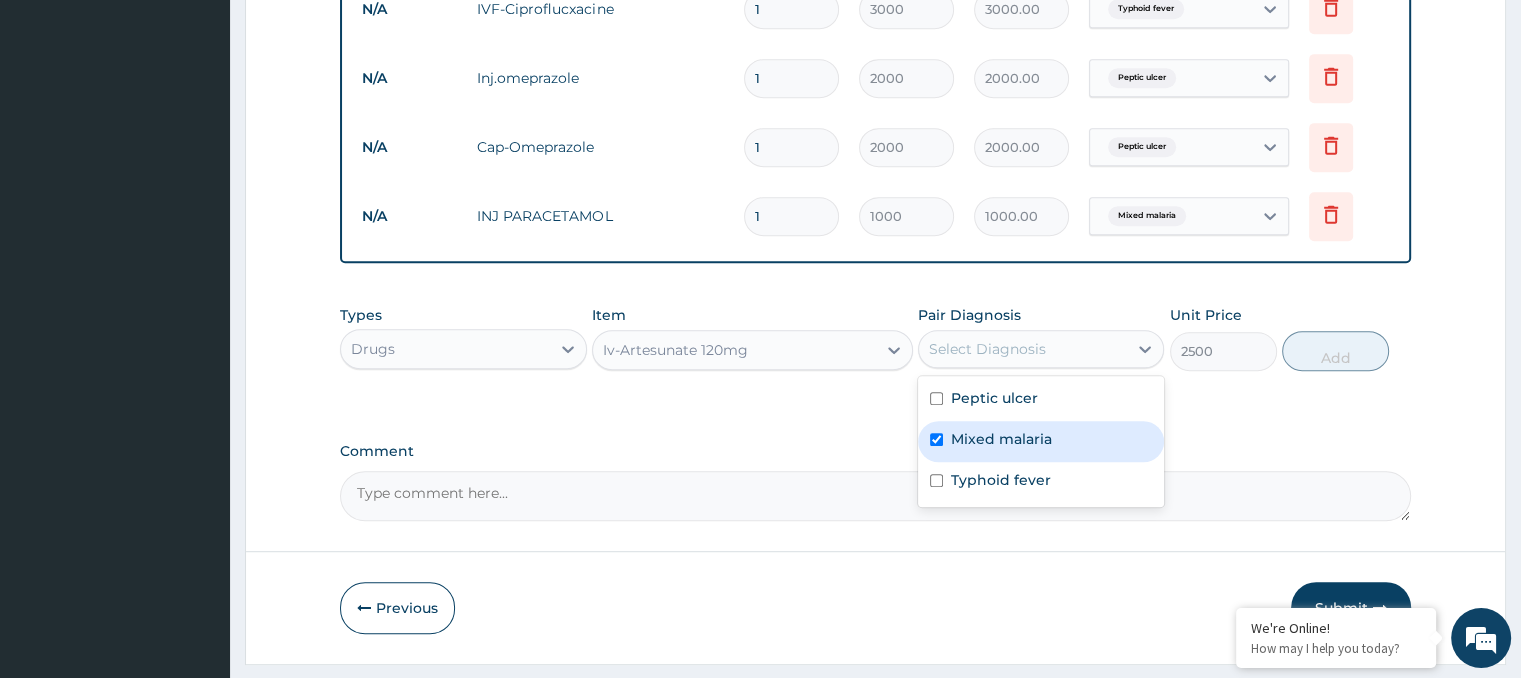 checkbox on "true" 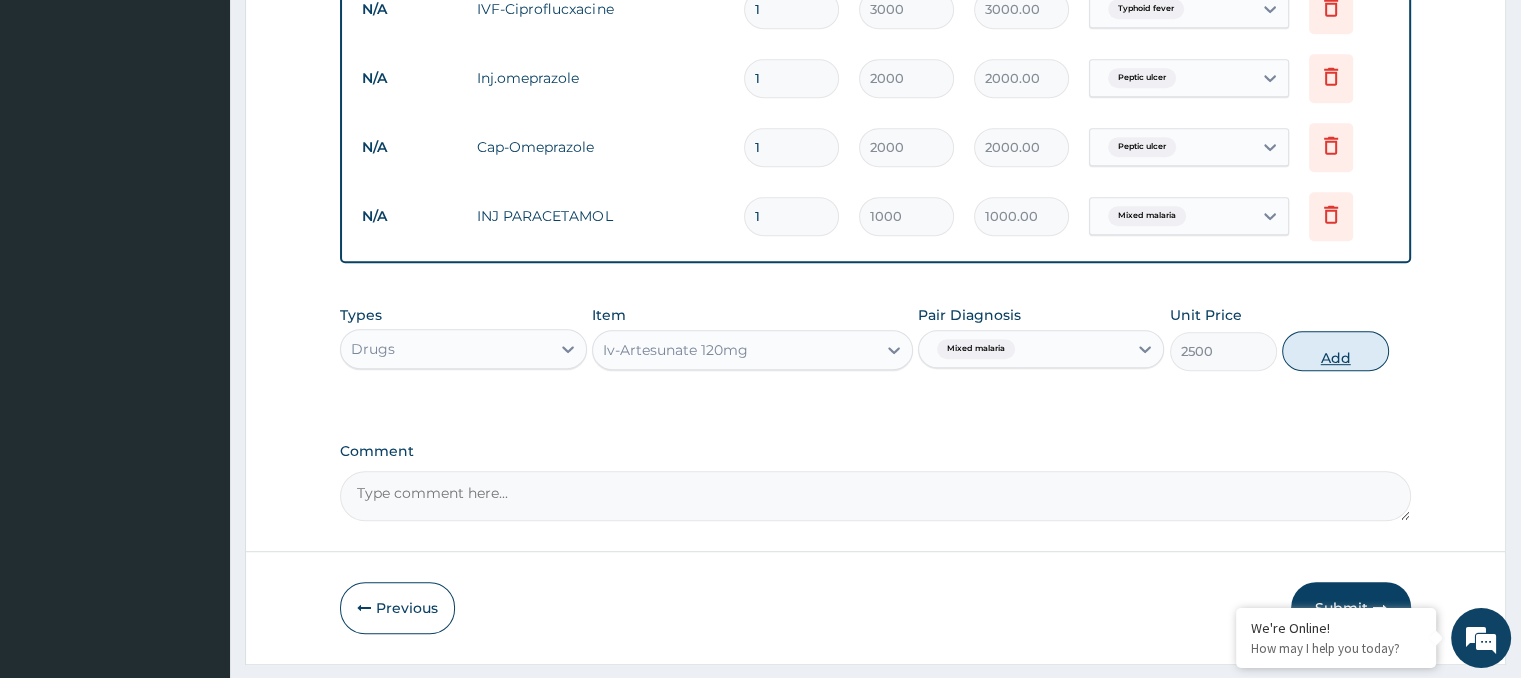 click on "Add" at bounding box center [1335, 351] 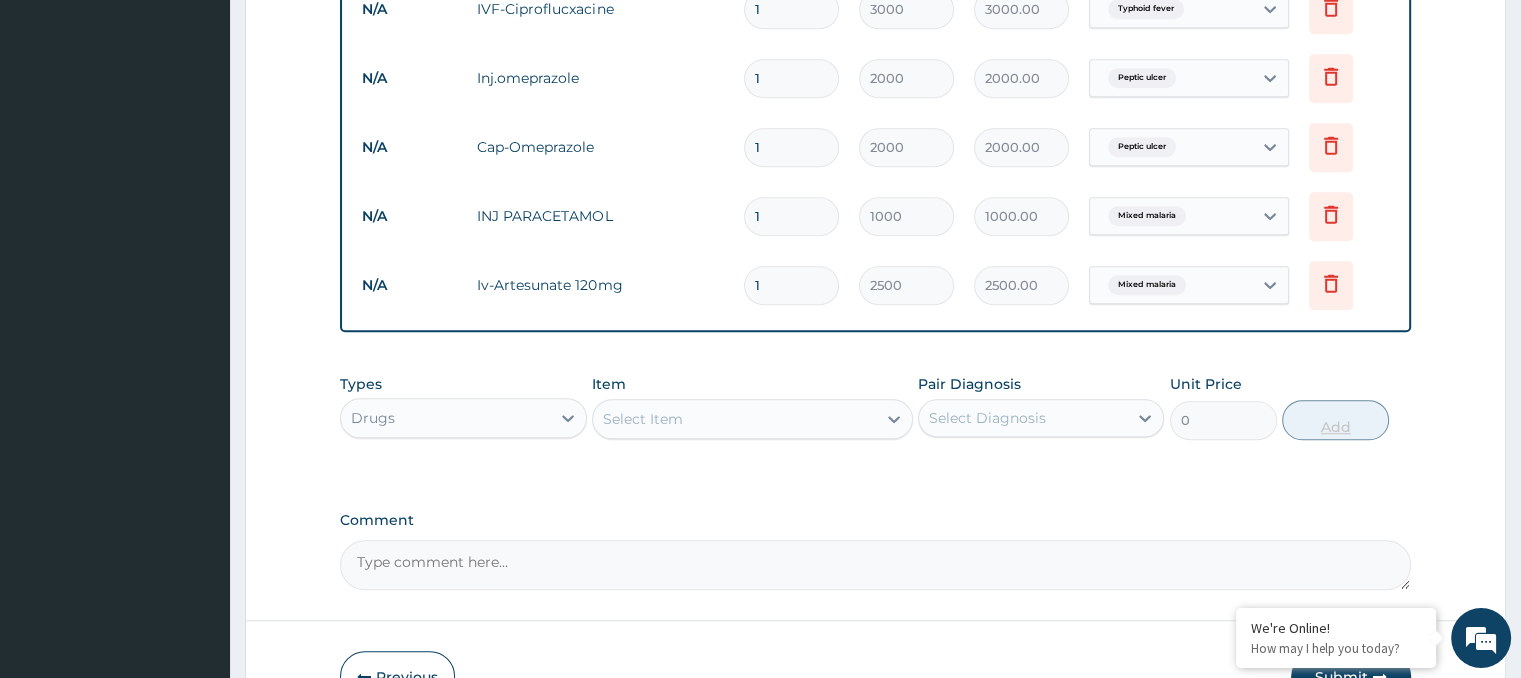 type on "2" 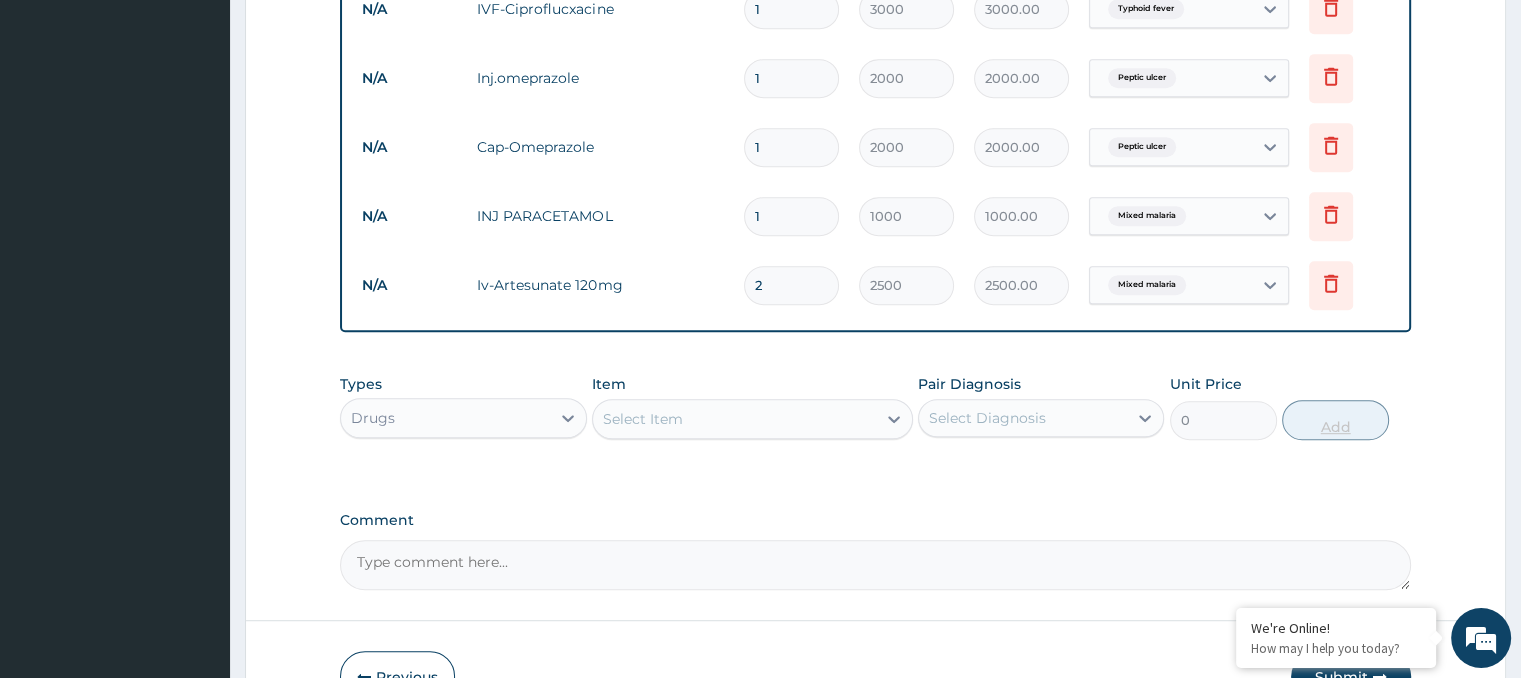 type on "5000.00" 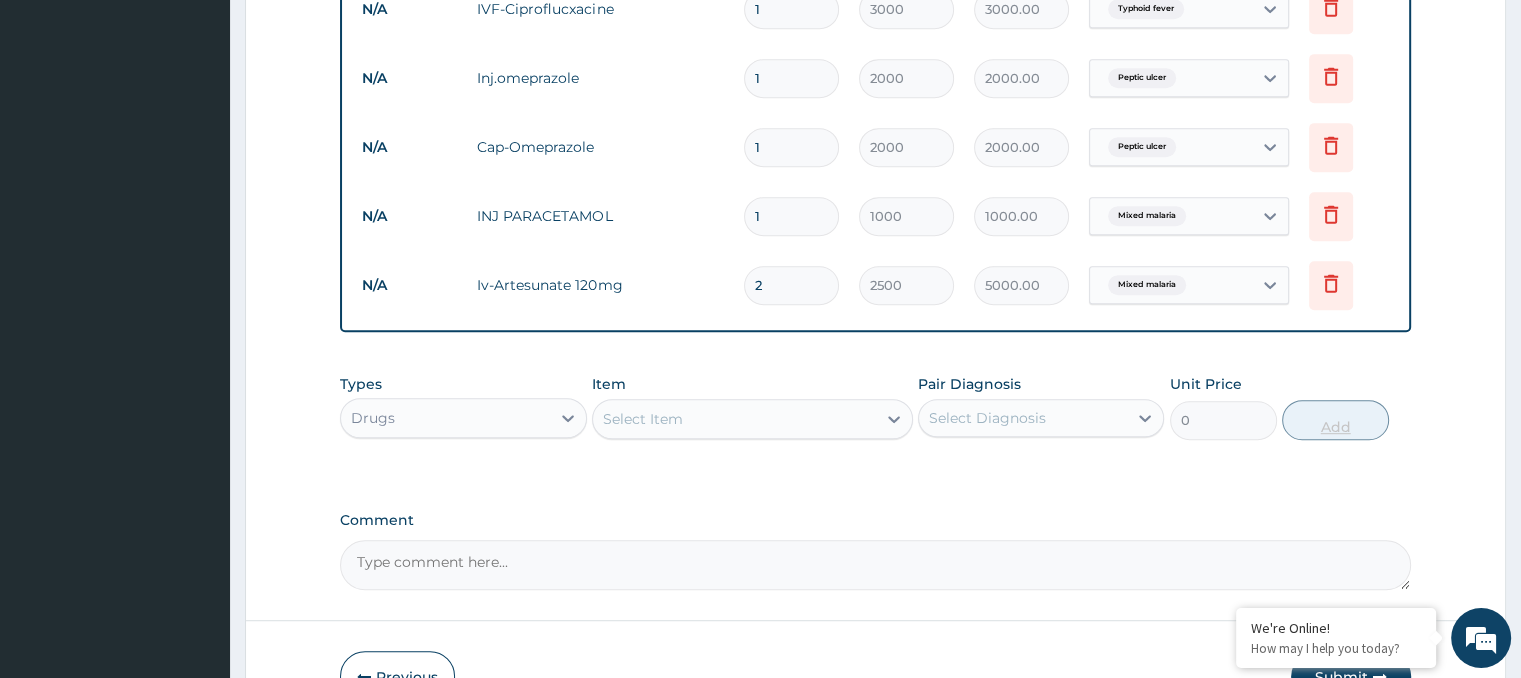 type on "3" 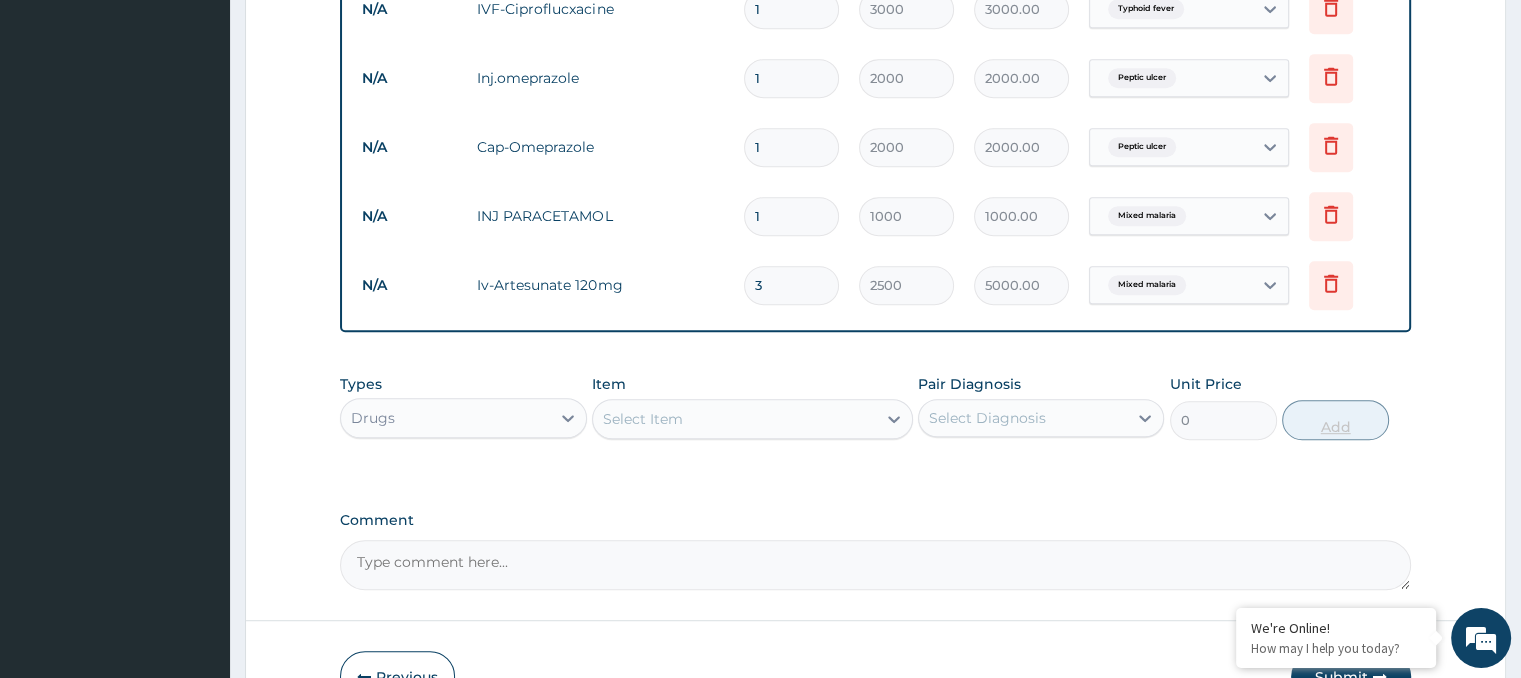 type on "7500.00" 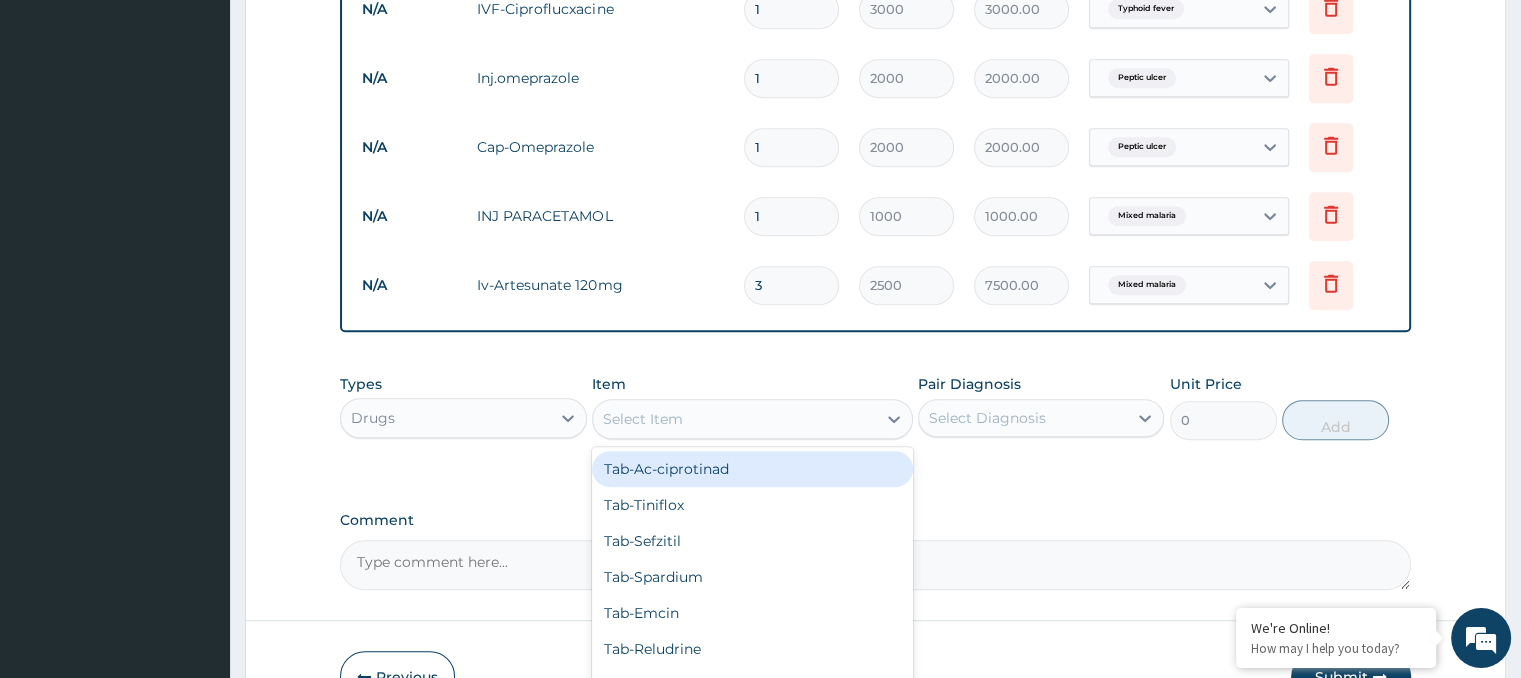 click on "Select Item" at bounding box center [643, 419] 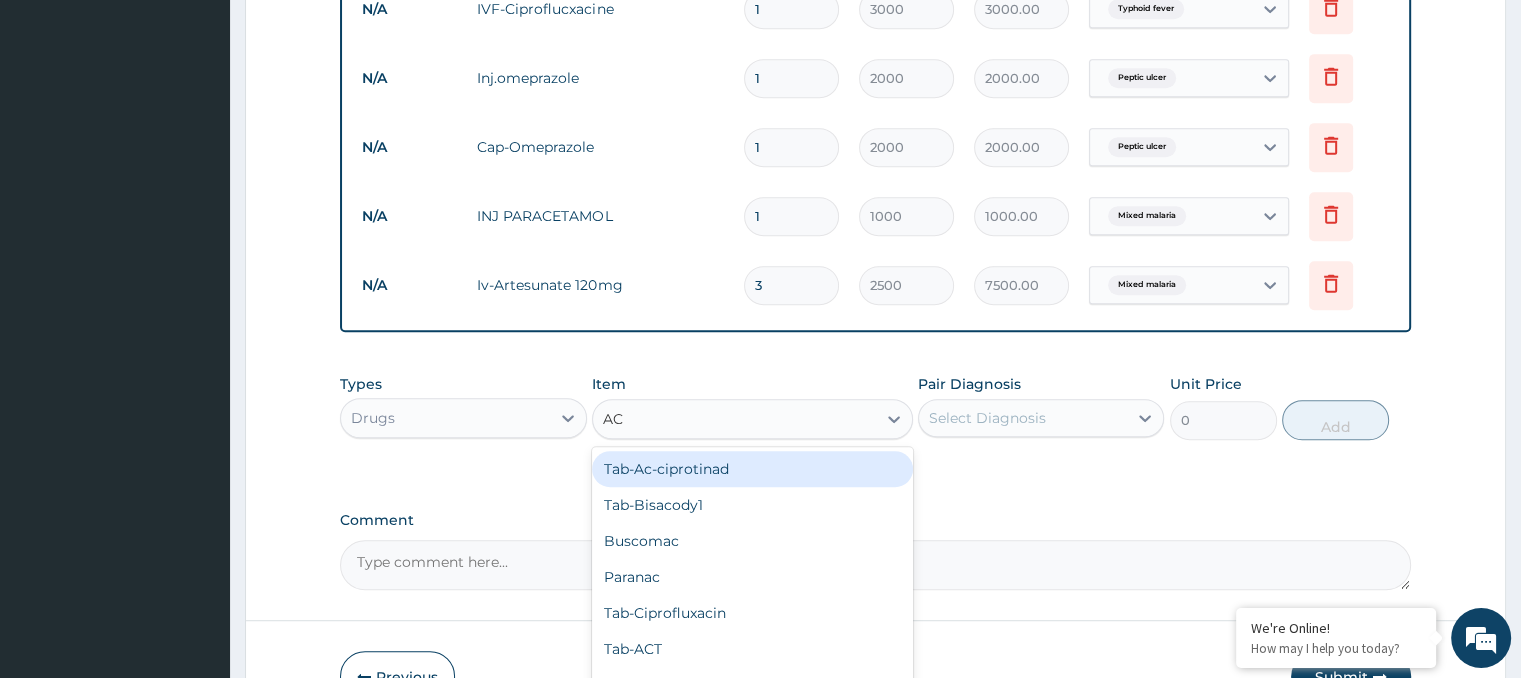 type on "ACT" 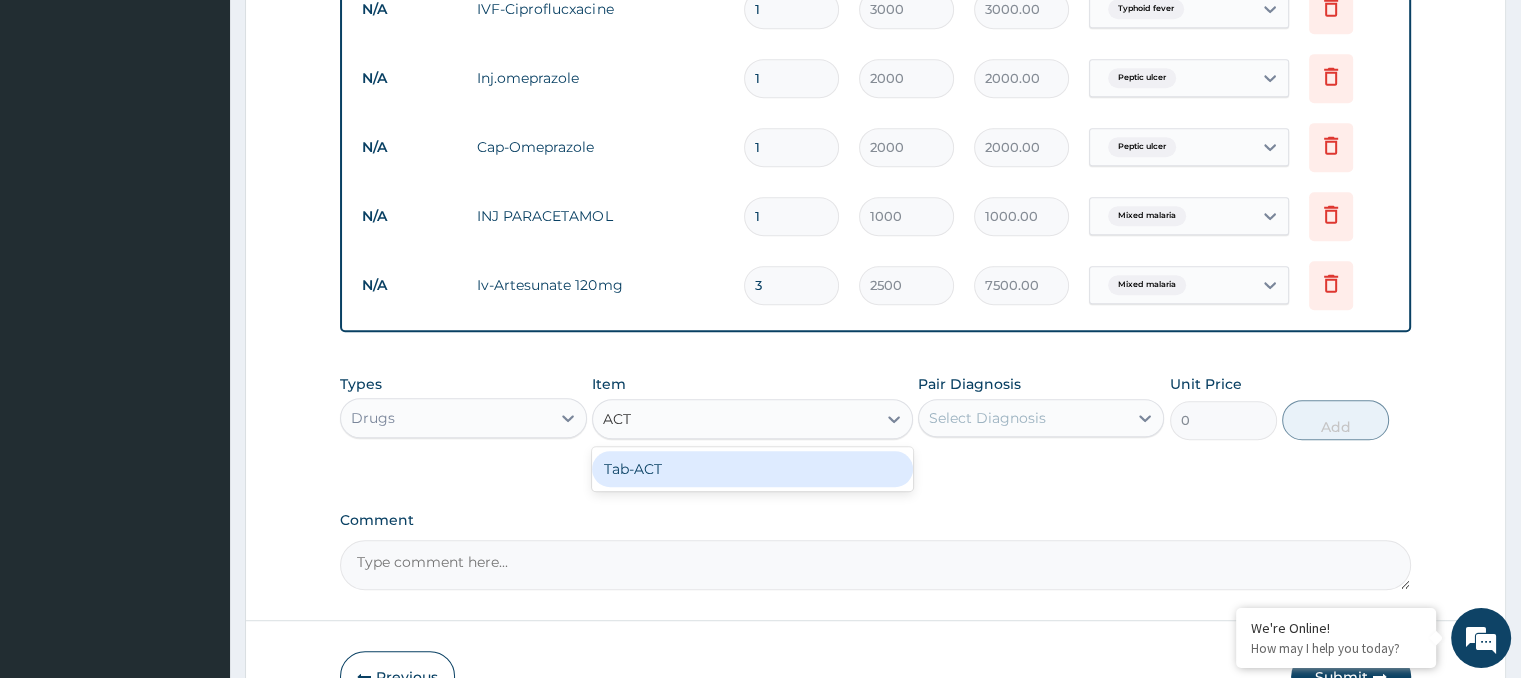click on "Tab-ACT" at bounding box center (752, 469) 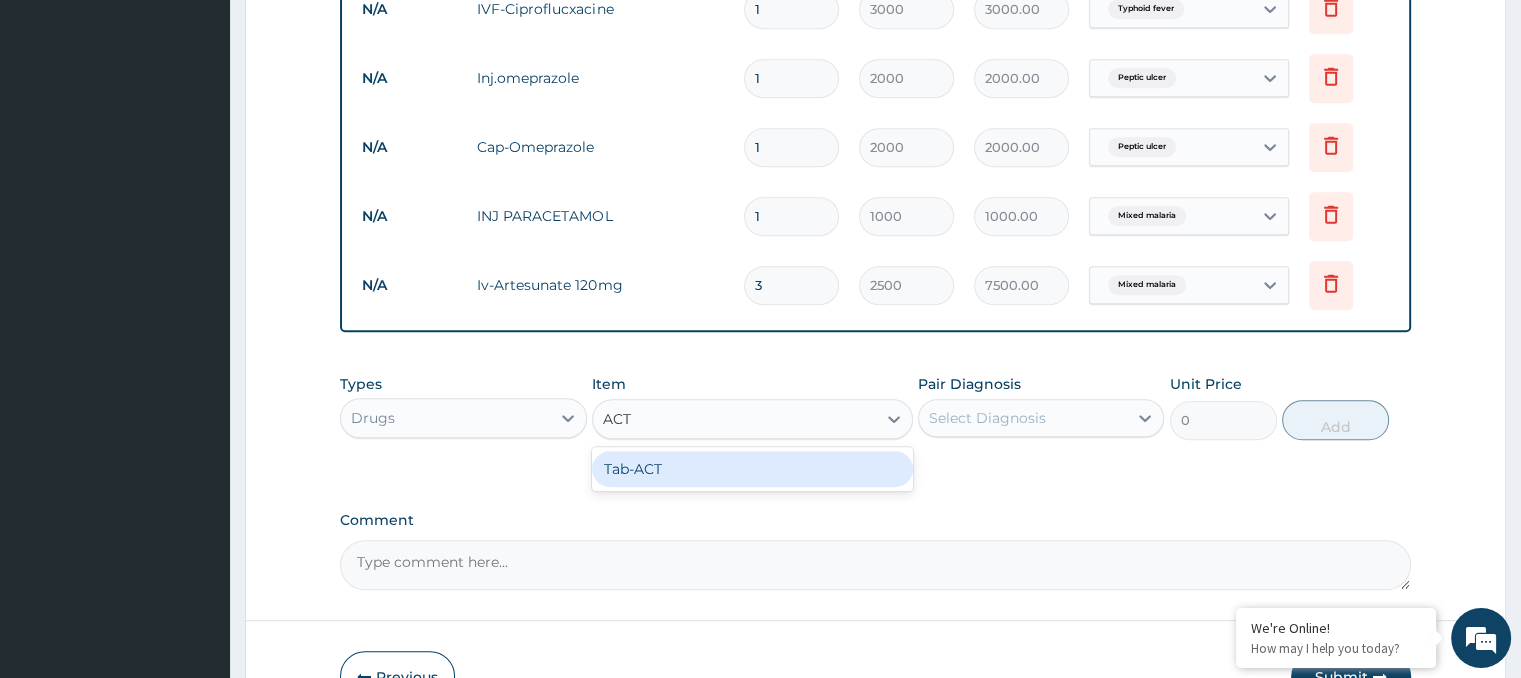 type 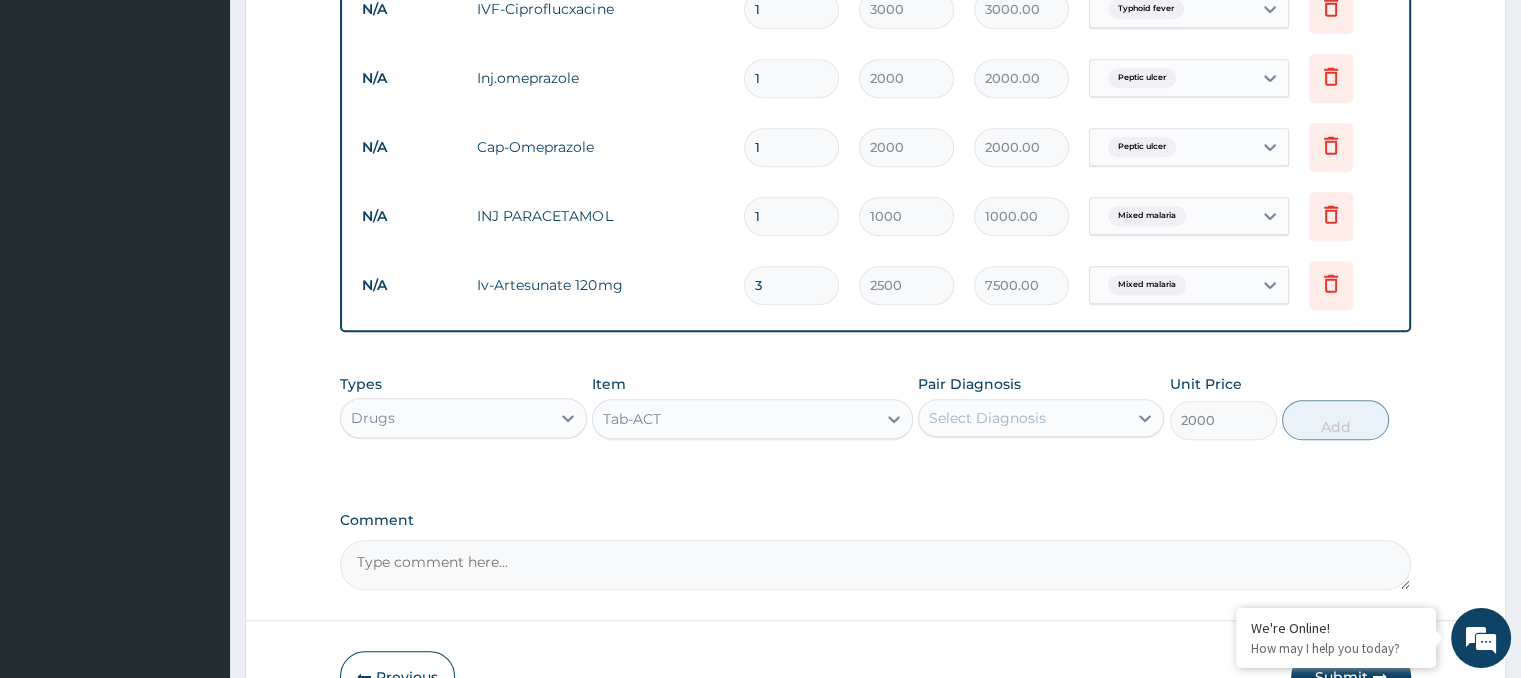click on "Select Diagnosis" at bounding box center [987, 418] 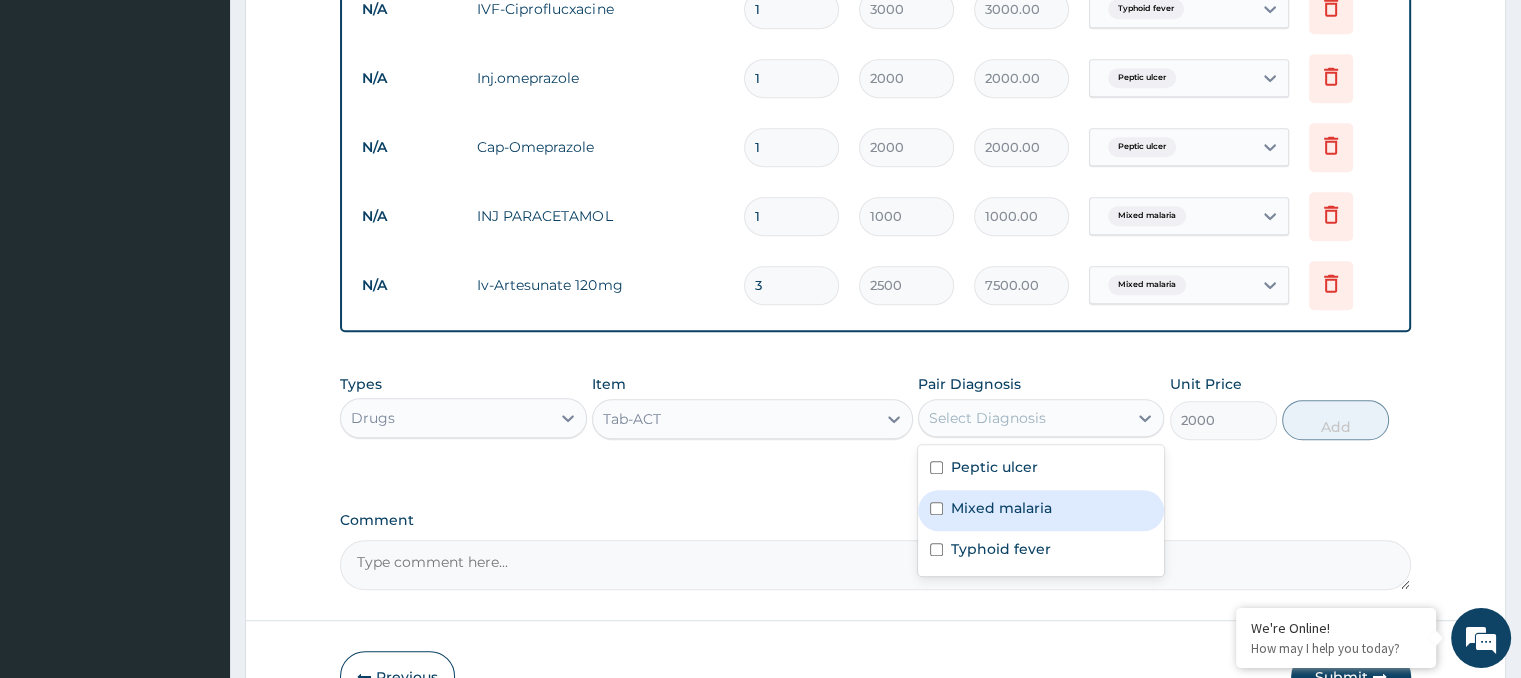 click at bounding box center [936, 508] 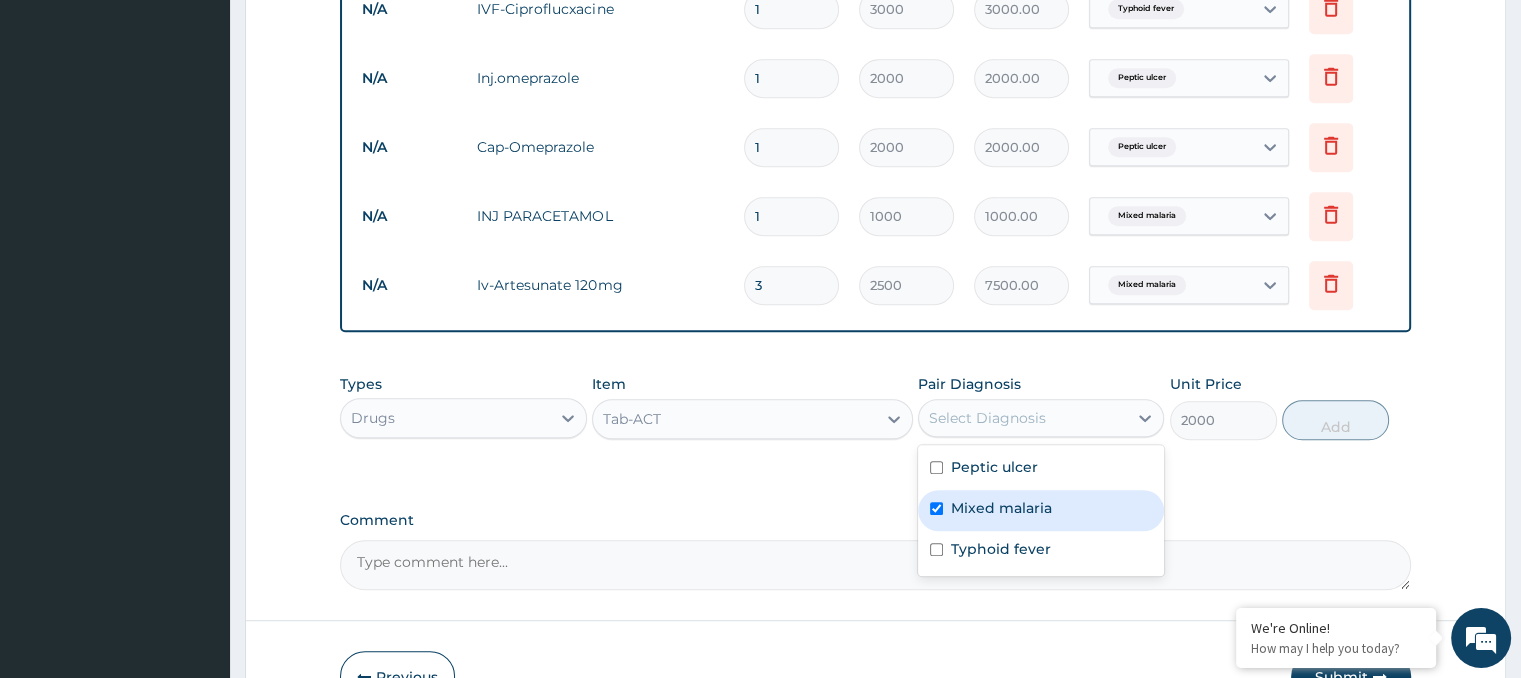 checkbox on "true" 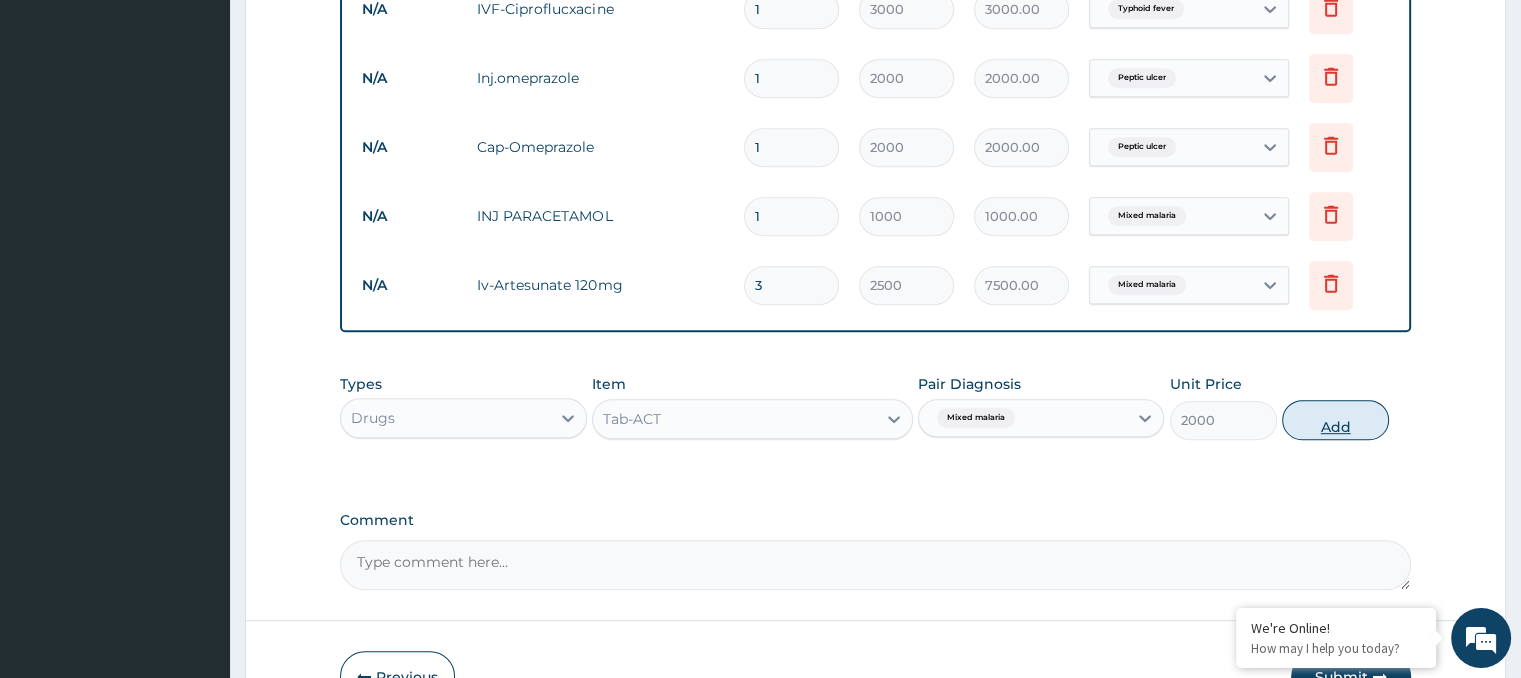 click on "Add" at bounding box center [1335, 420] 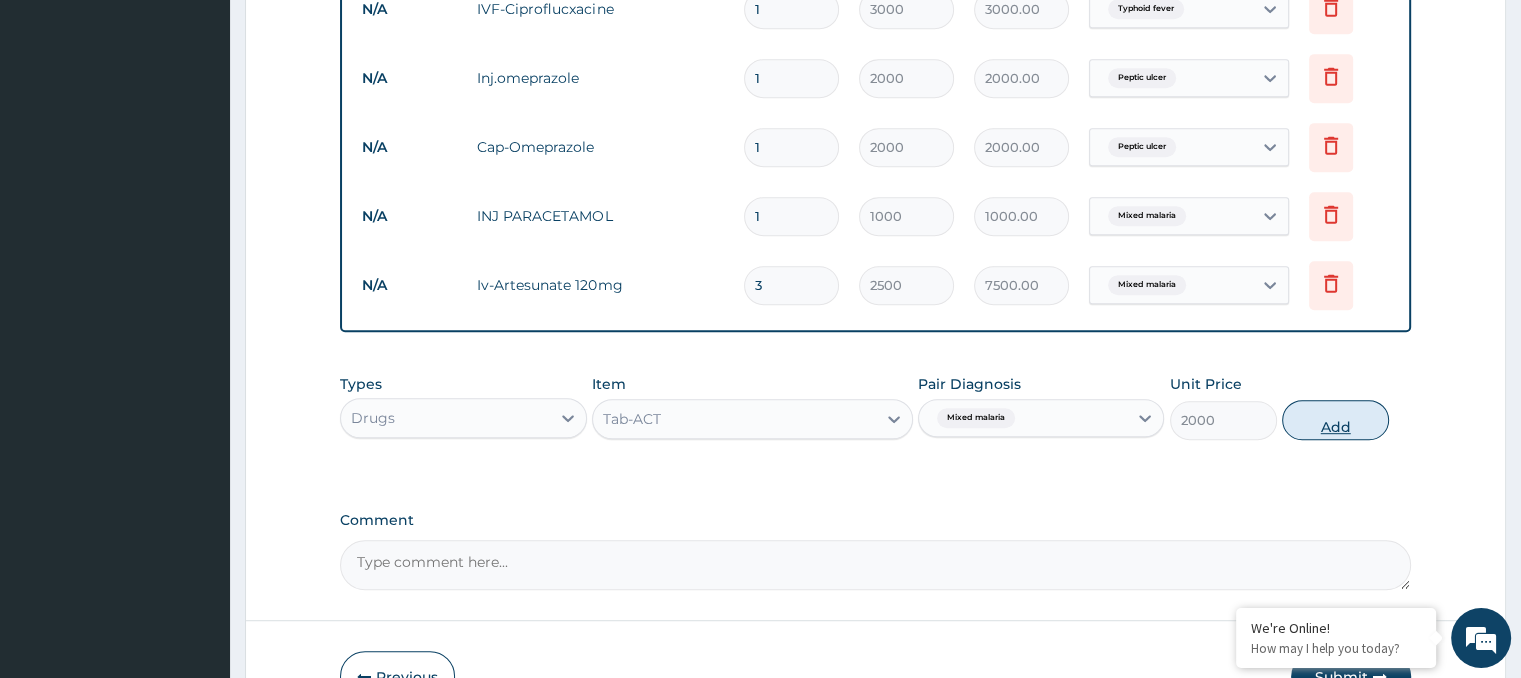 type on "0" 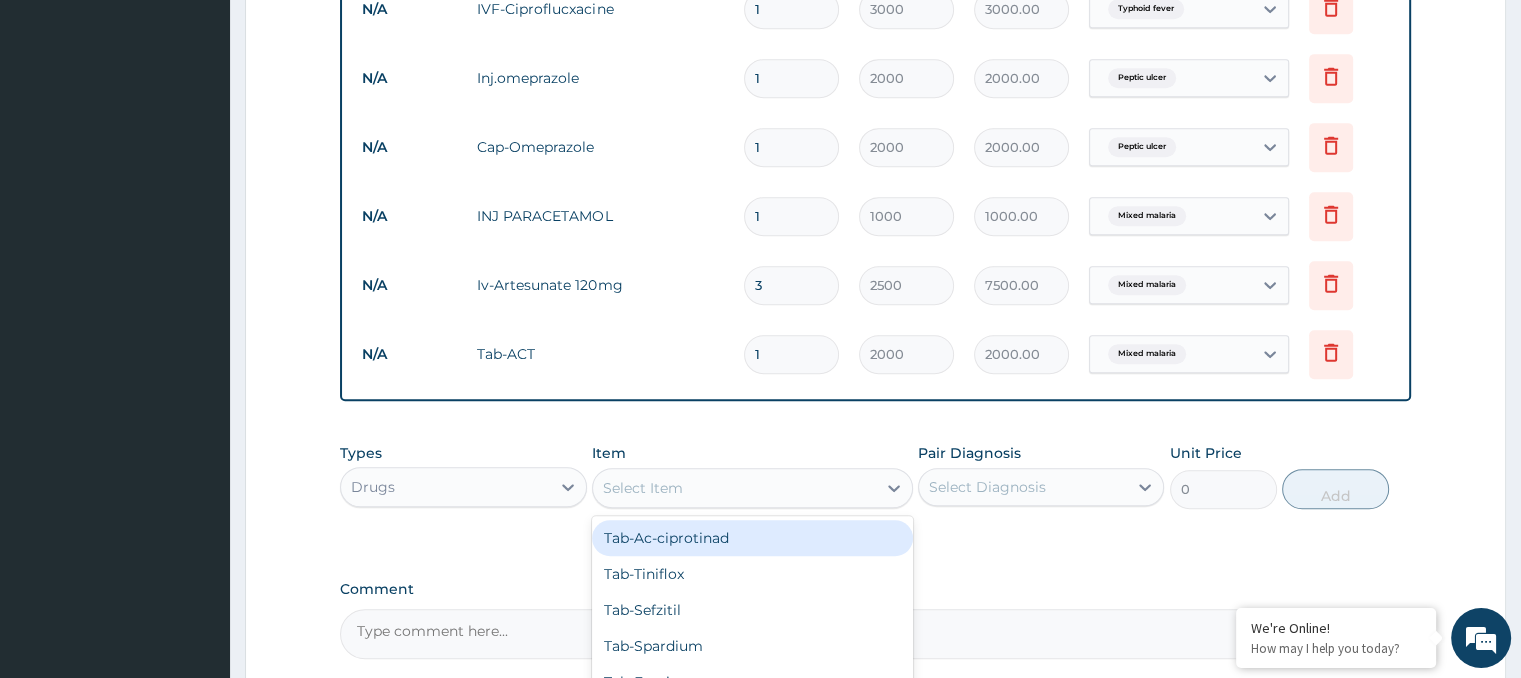 click on "Select Item" at bounding box center (734, 488) 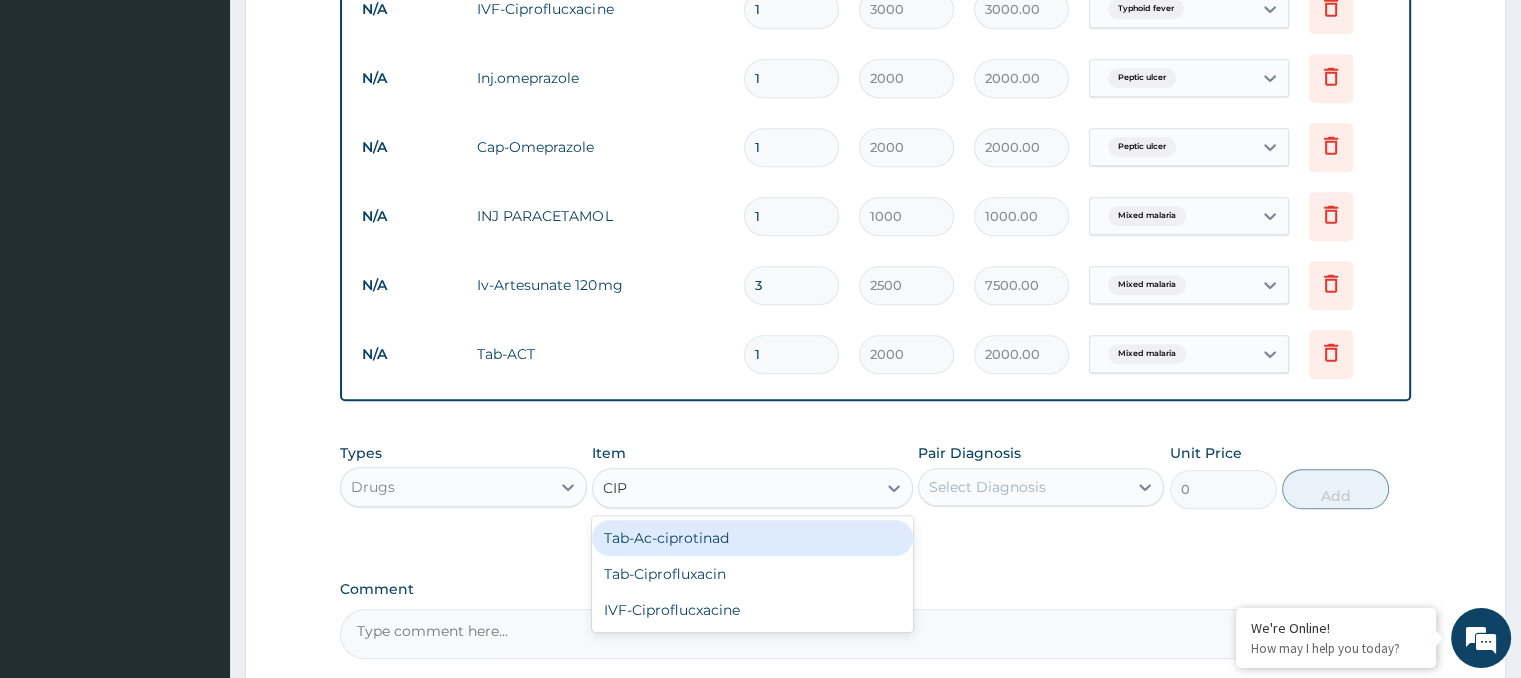 type on "CIPR" 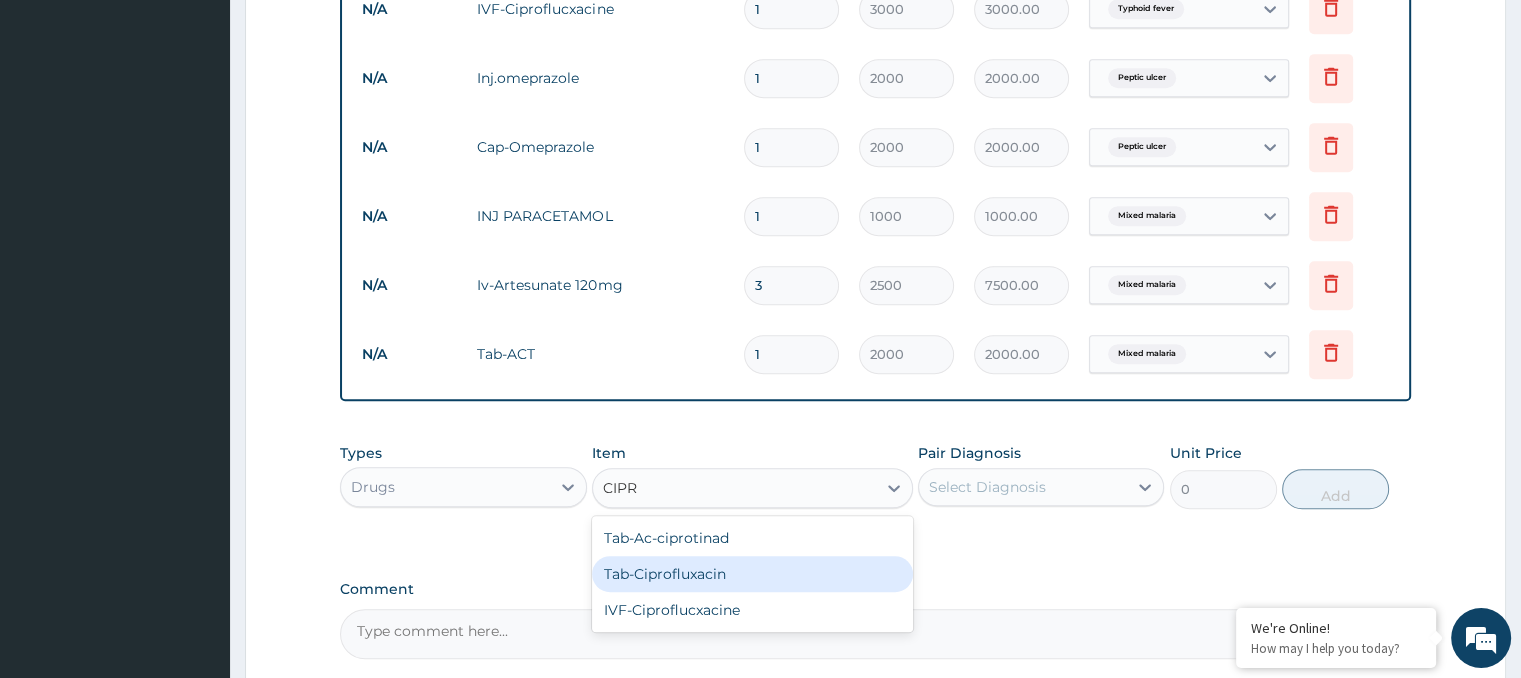 click on "Tab-Ciprofluxacin" at bounding box center [752, 574] 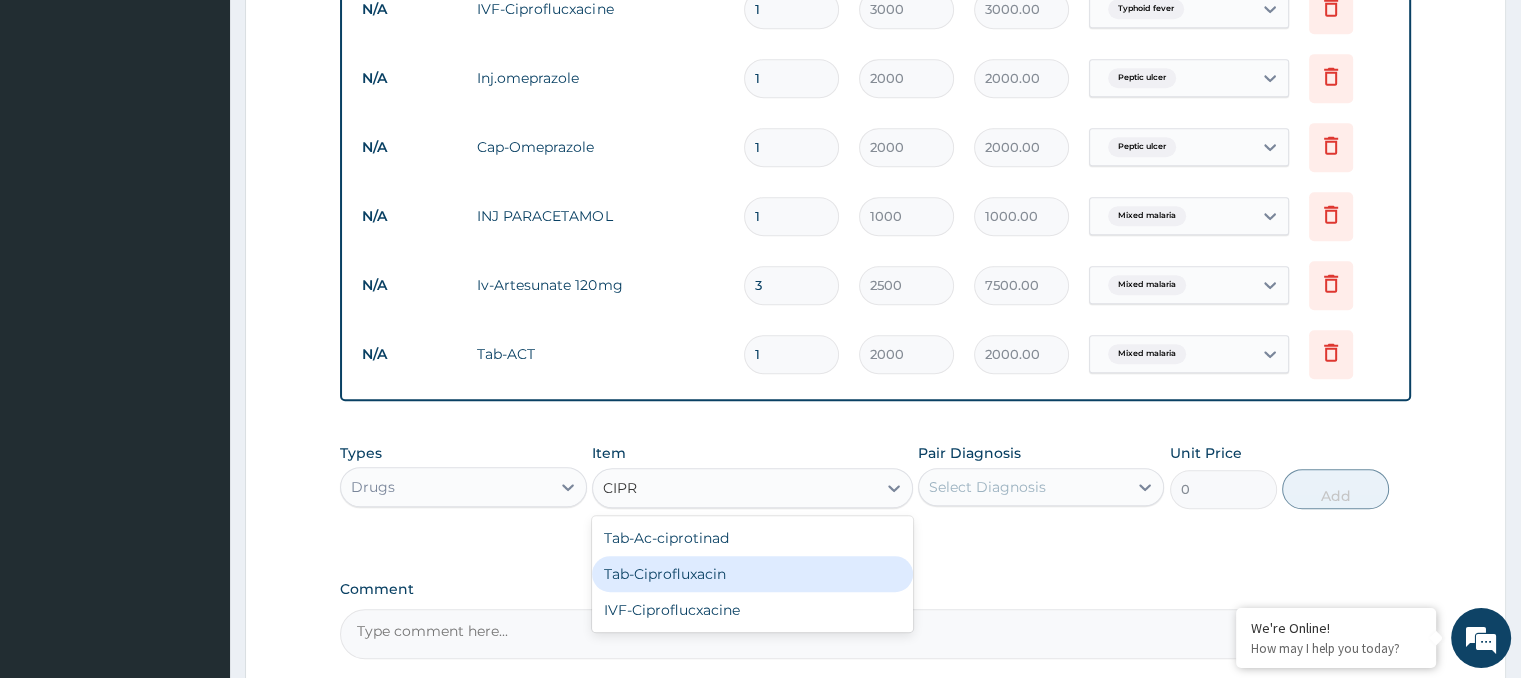 type 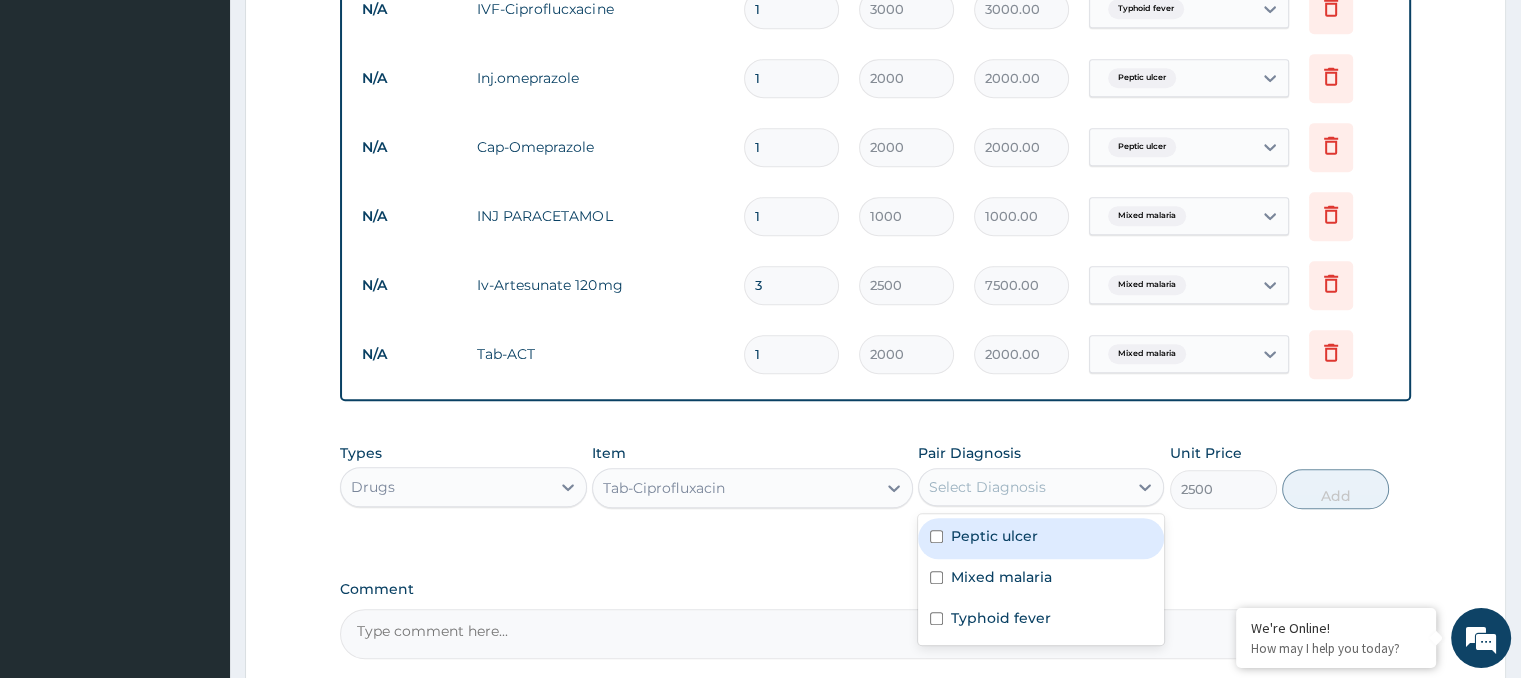 click on "Select Diagnosis" at bounding box center [987, 487] 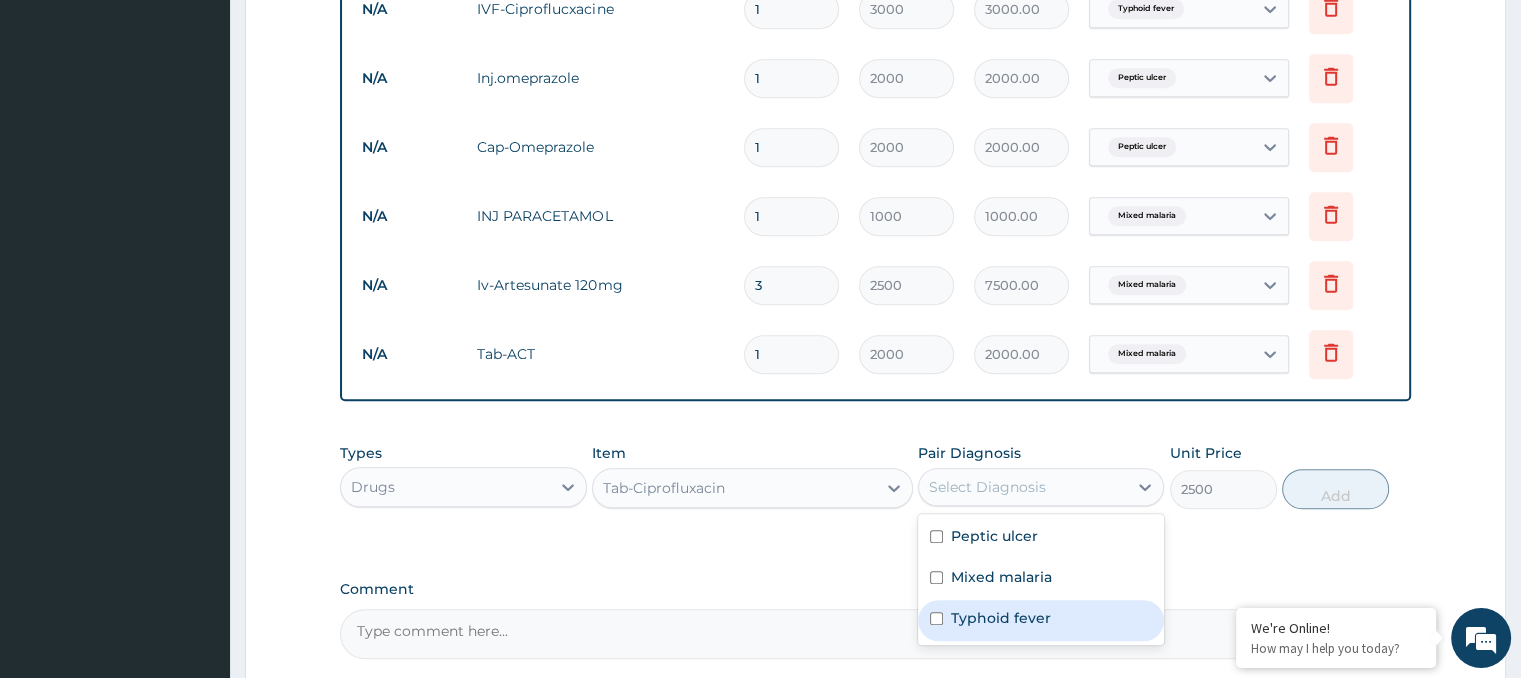 click at bounding box center [936, 618] 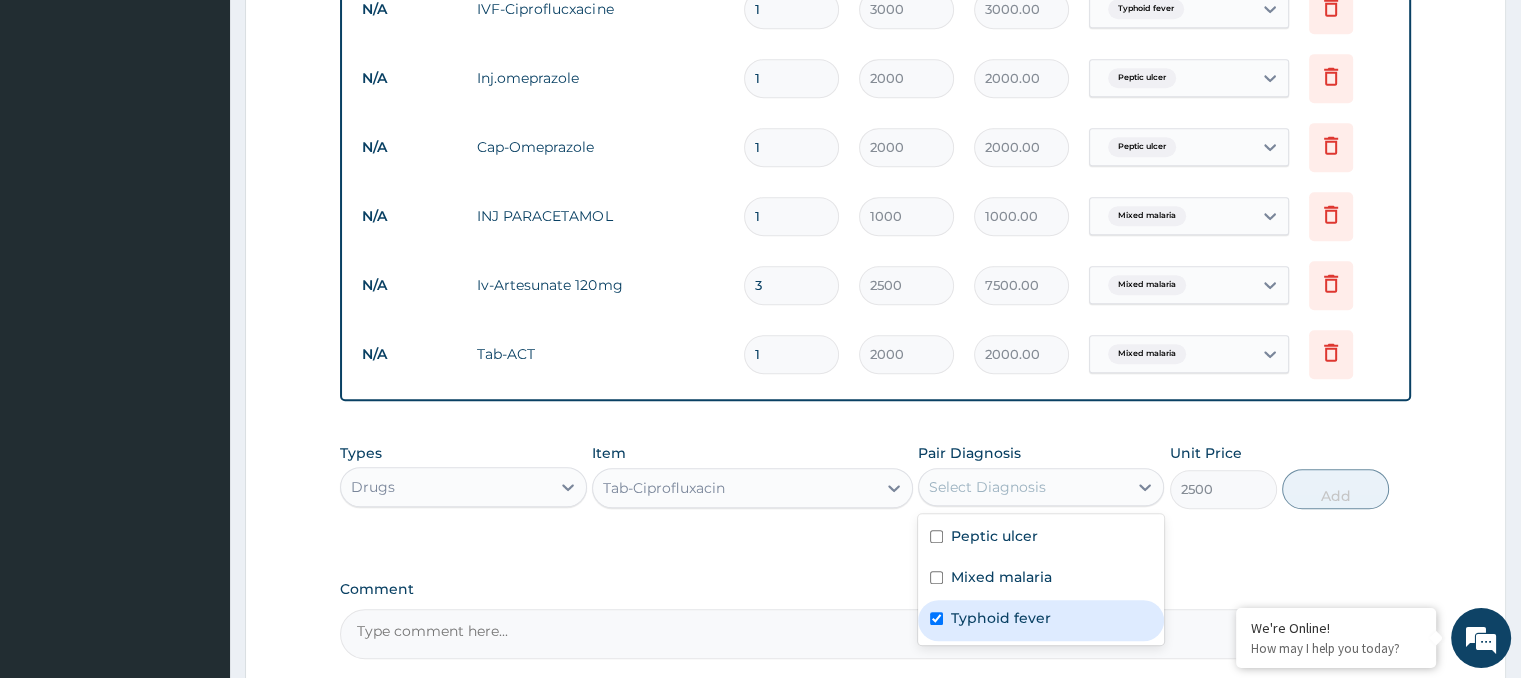 checkbox on "true" 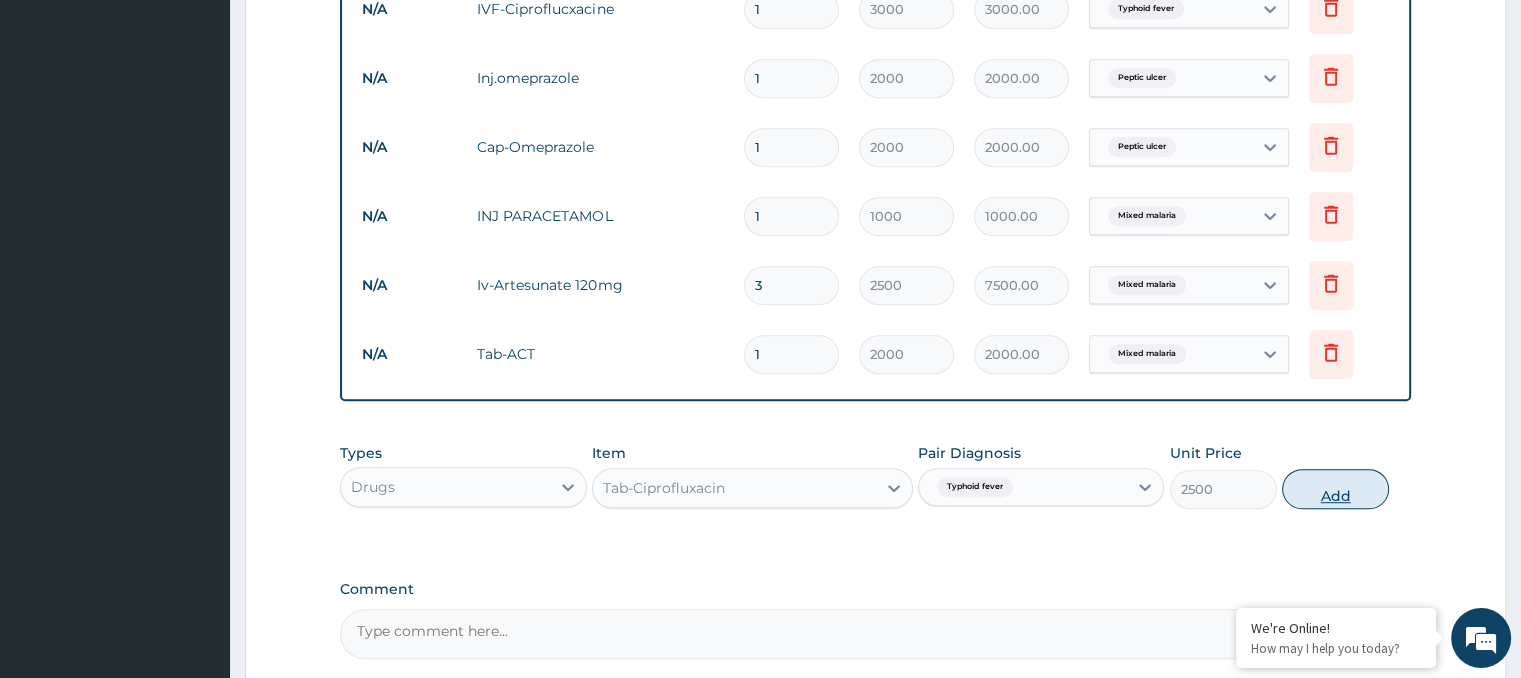 click on "Add" at bounding box center (1335, 489) 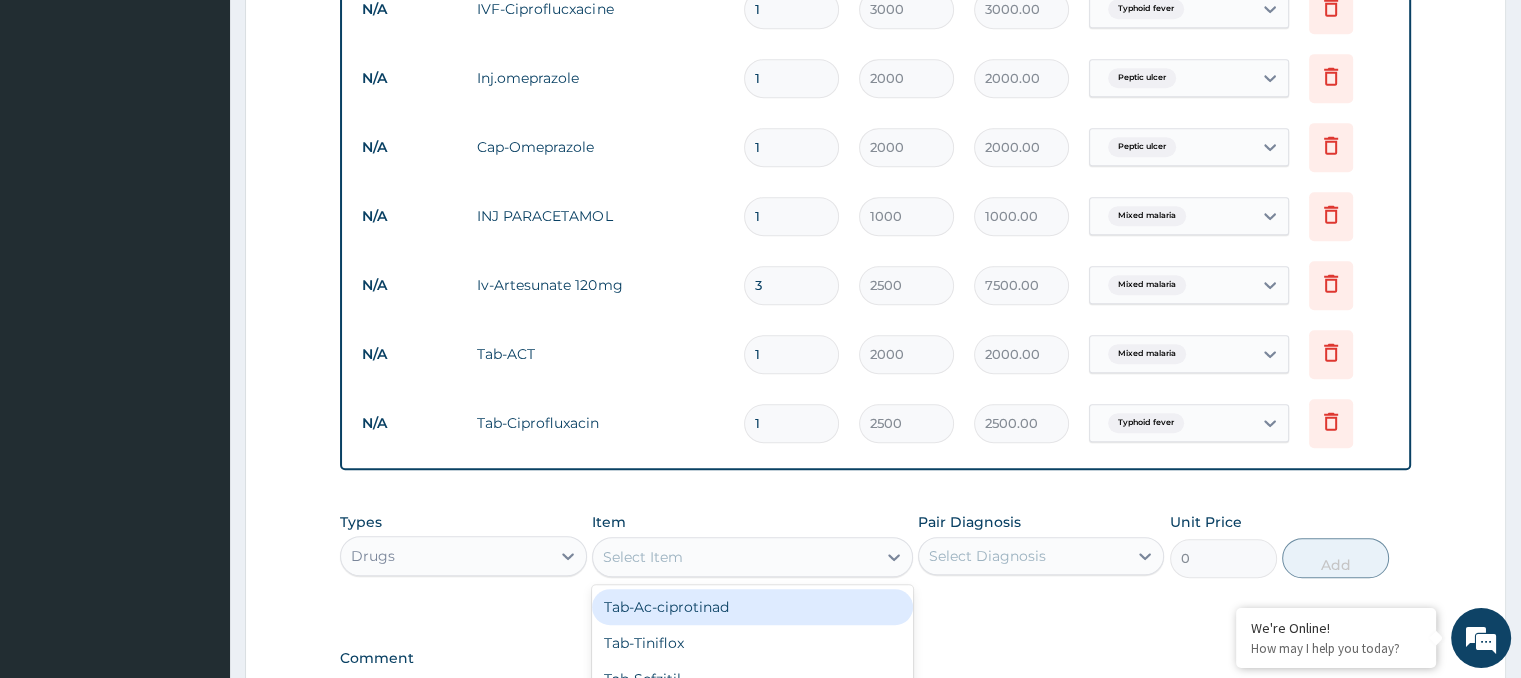 click on "Select Item" at bounding box center (643, 557) 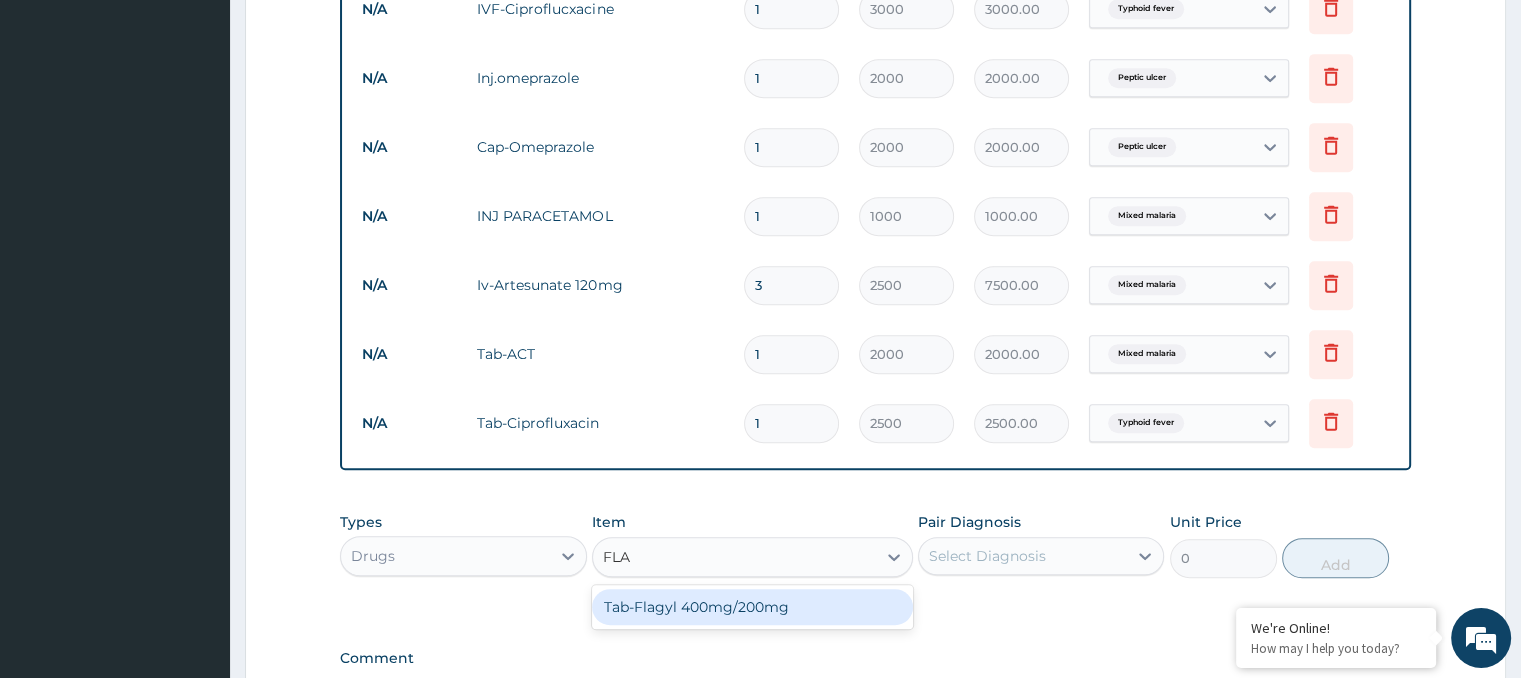type on "FLAG" 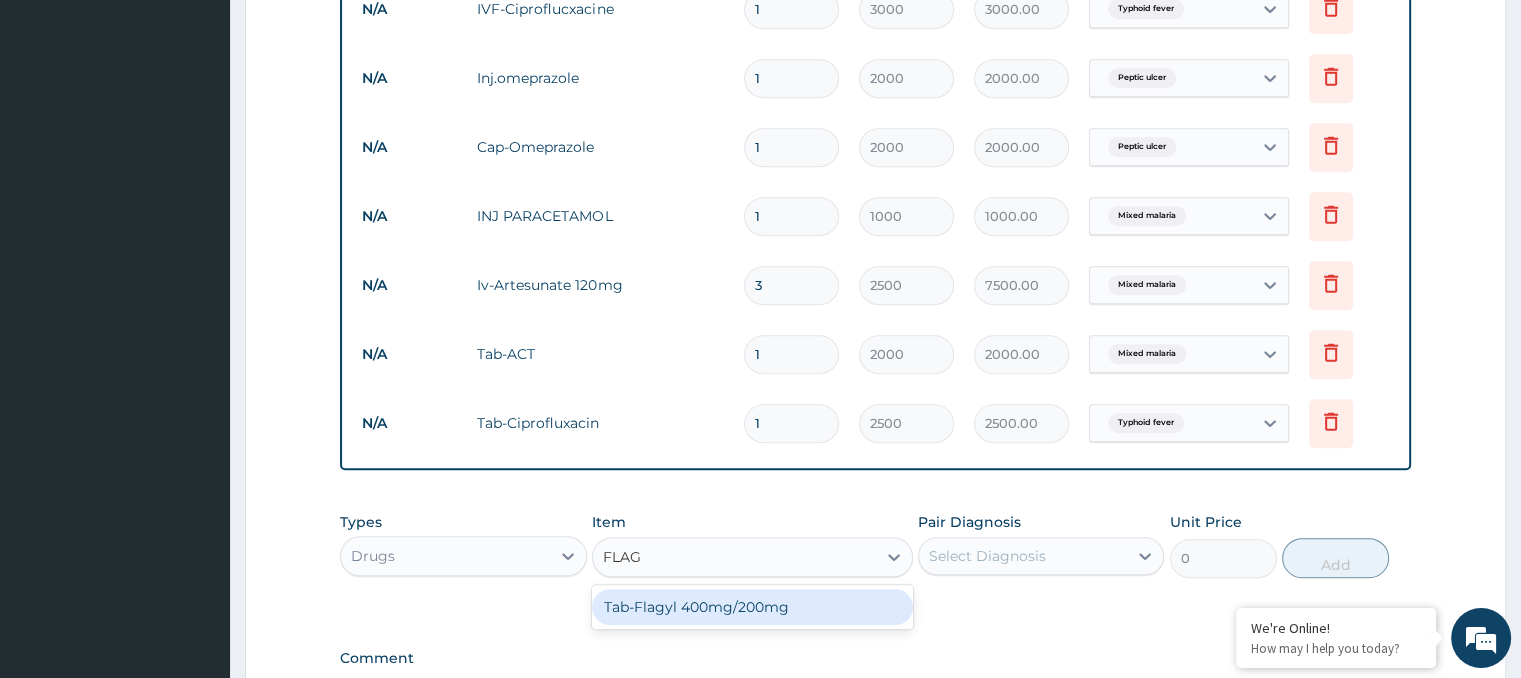 click on "Tab-Flagyl 400mg/200mg" at bounding box center (752, 607) 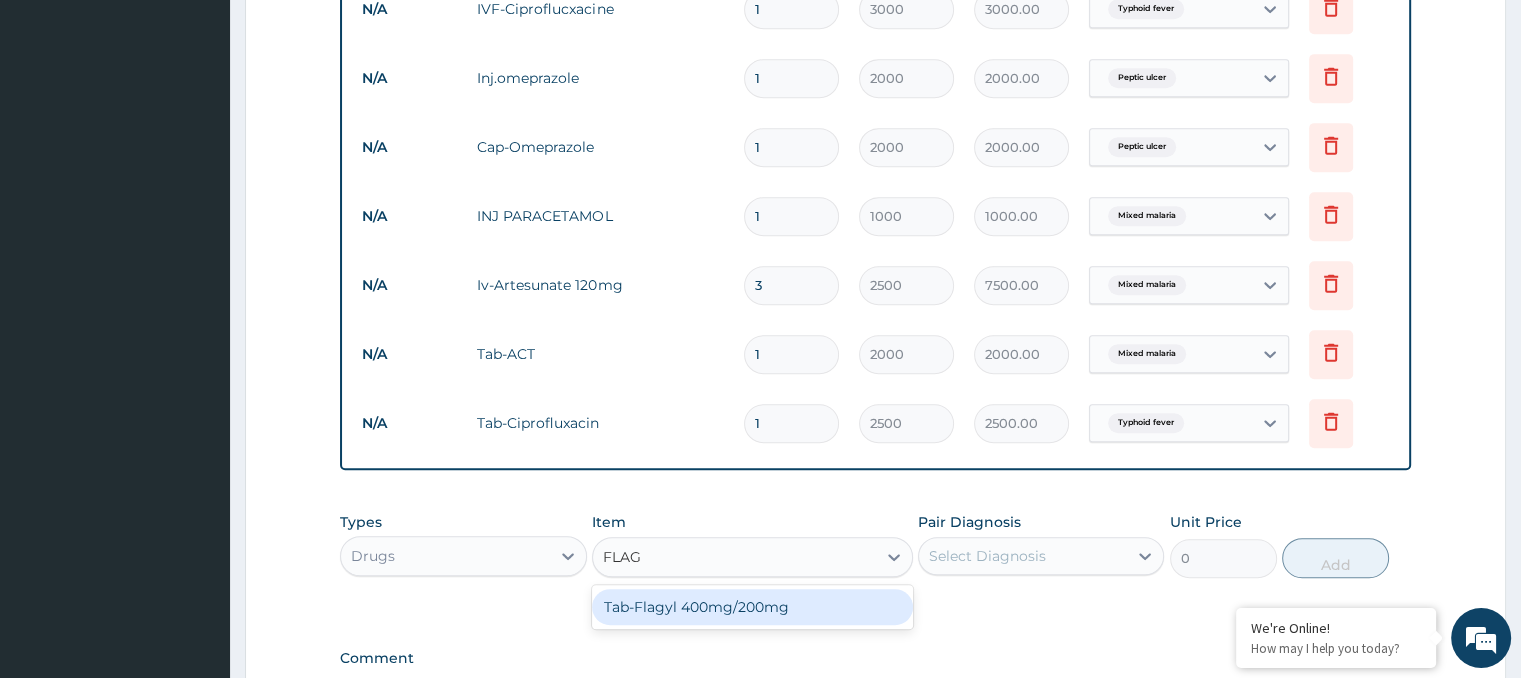 type 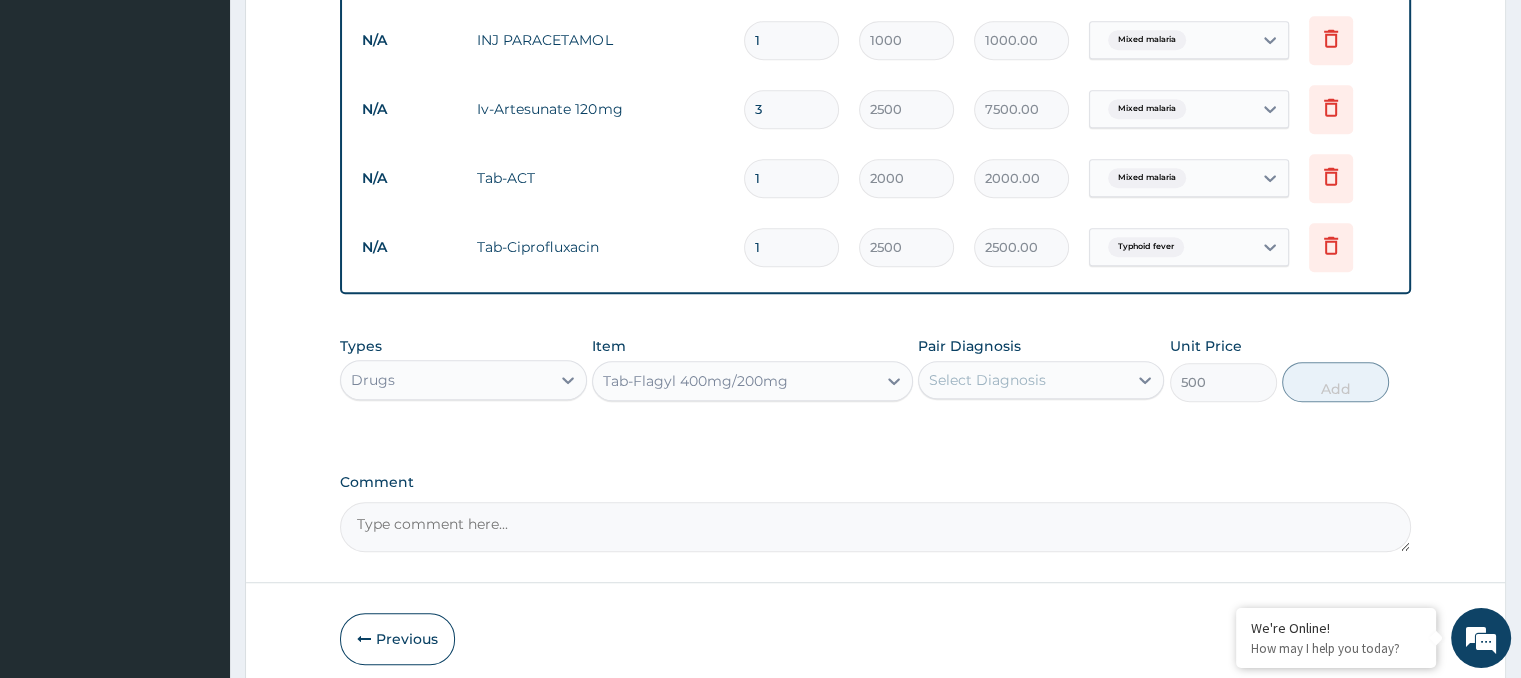 scroll, scrollTop: 1214, scrollLeft: 0, axis: vertical 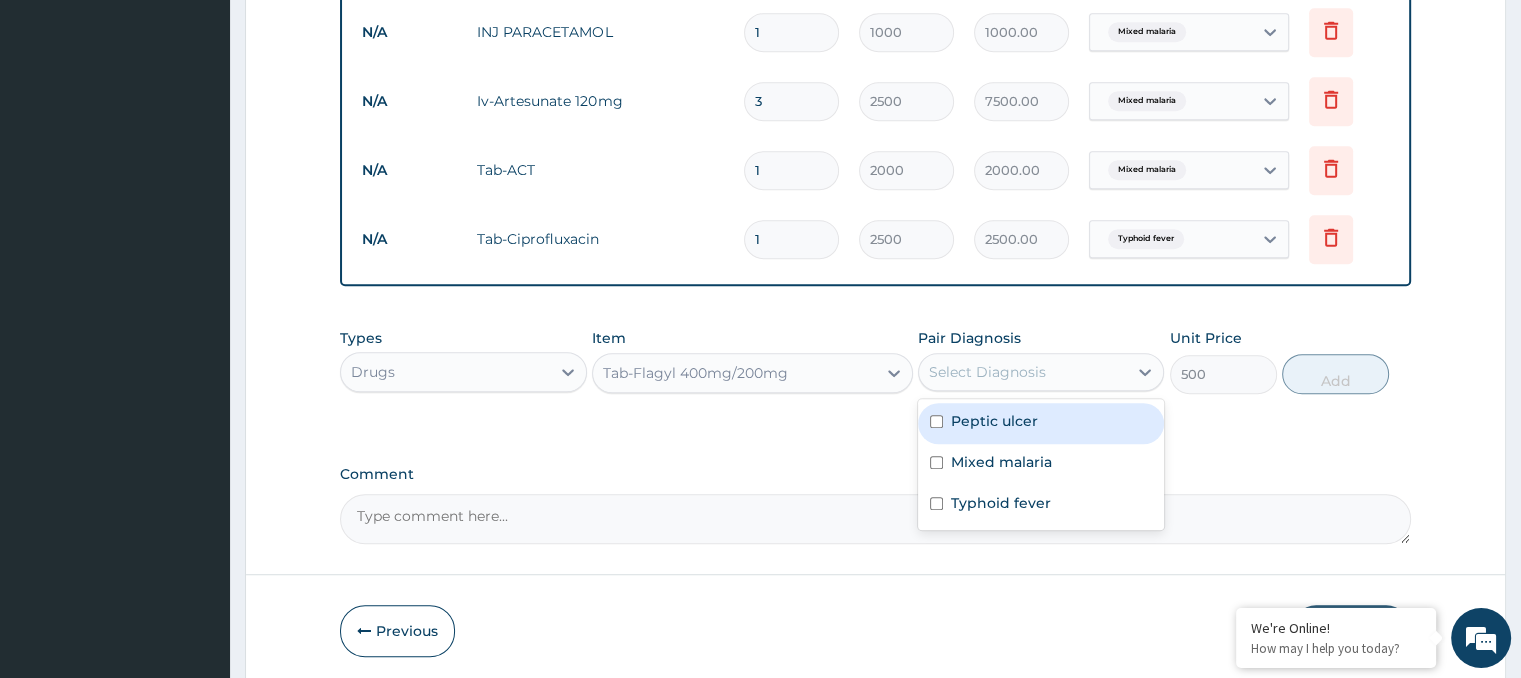 click on "Select Diagnosis" at bounding box center (987, 372) 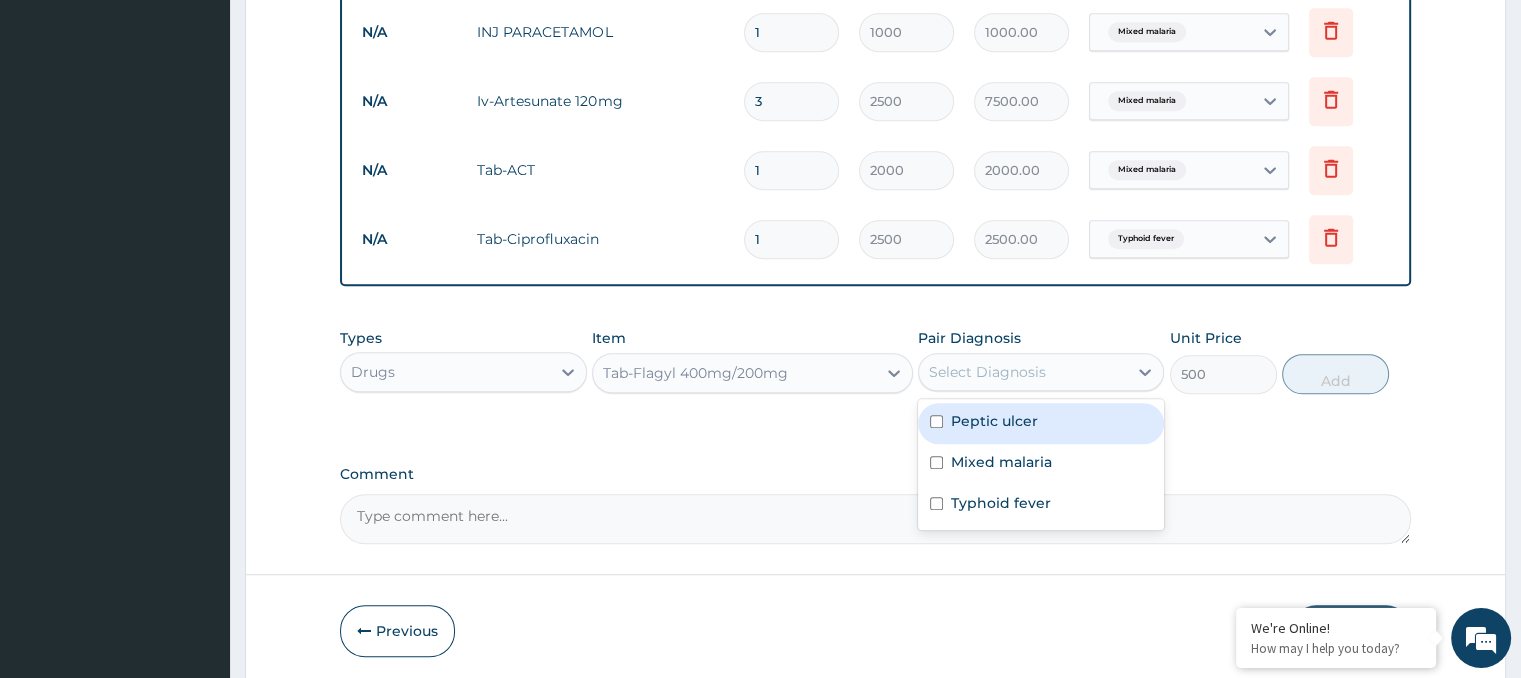click on "Peptic ulcer" at bounding box center (1041, 423) 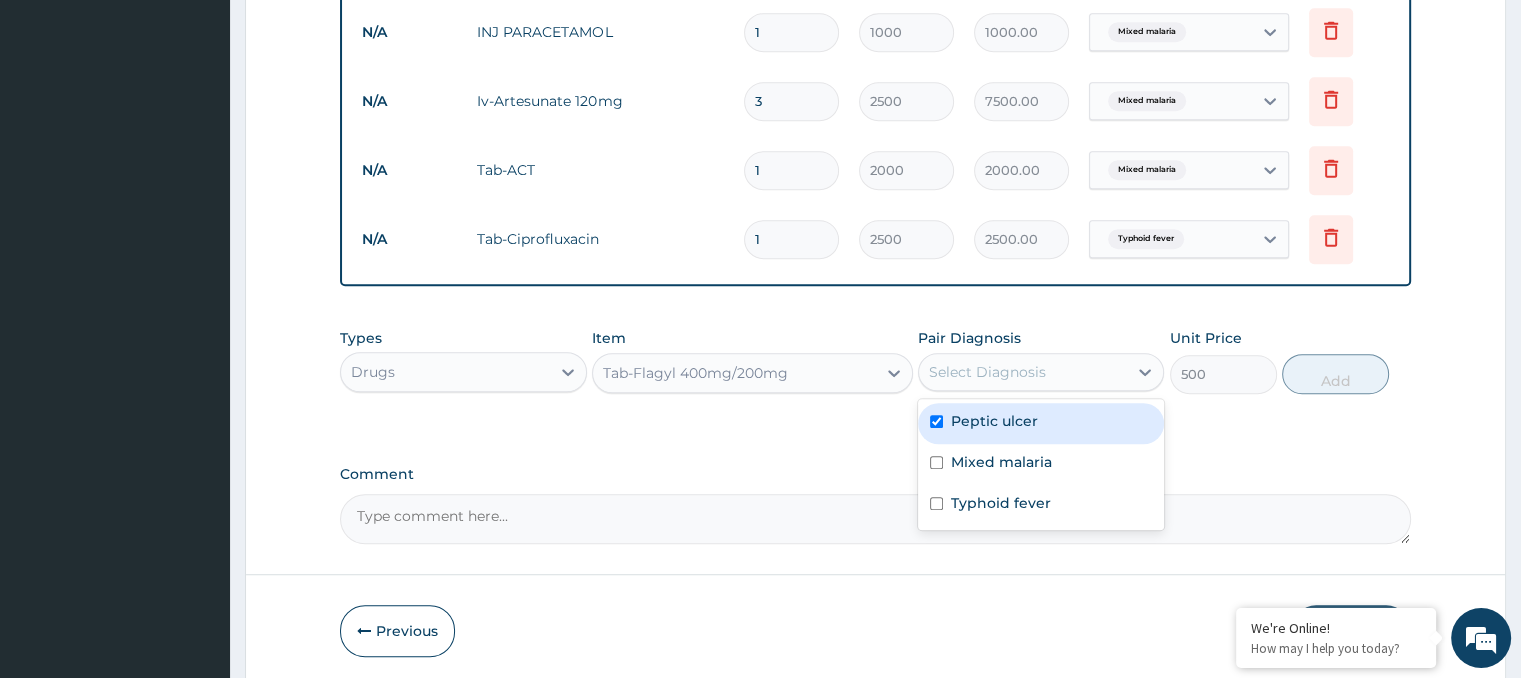 checkbox on "true" 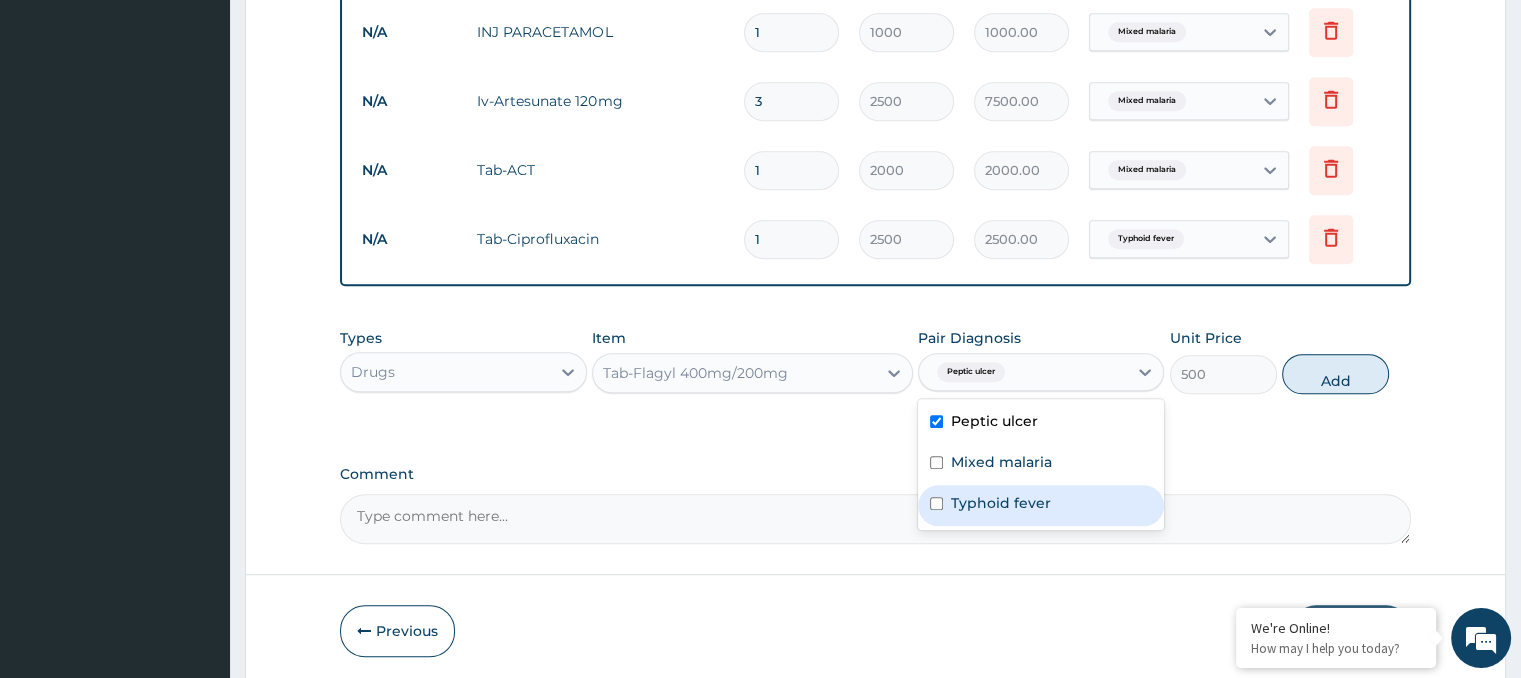 click on "Typhoid fever" at bounding box center (1041, 505) 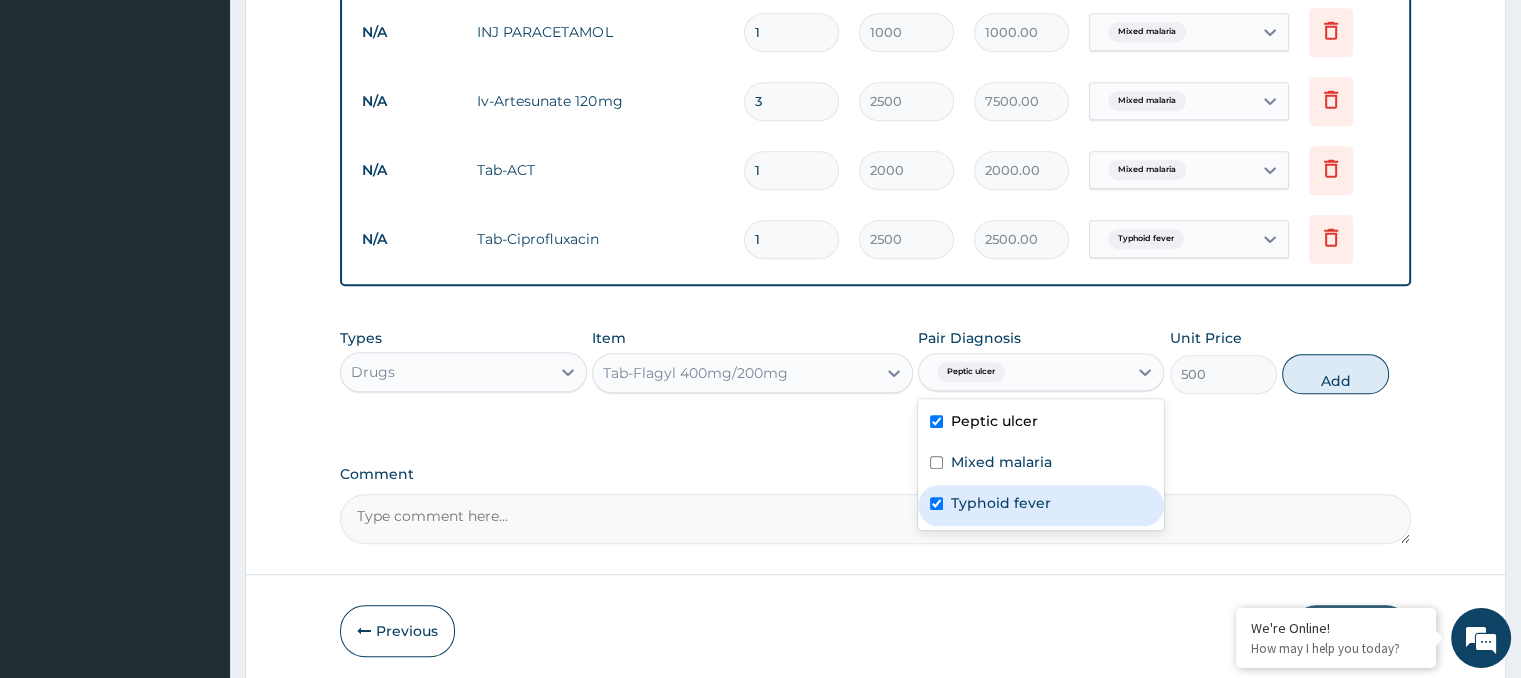 checkbox on "true" 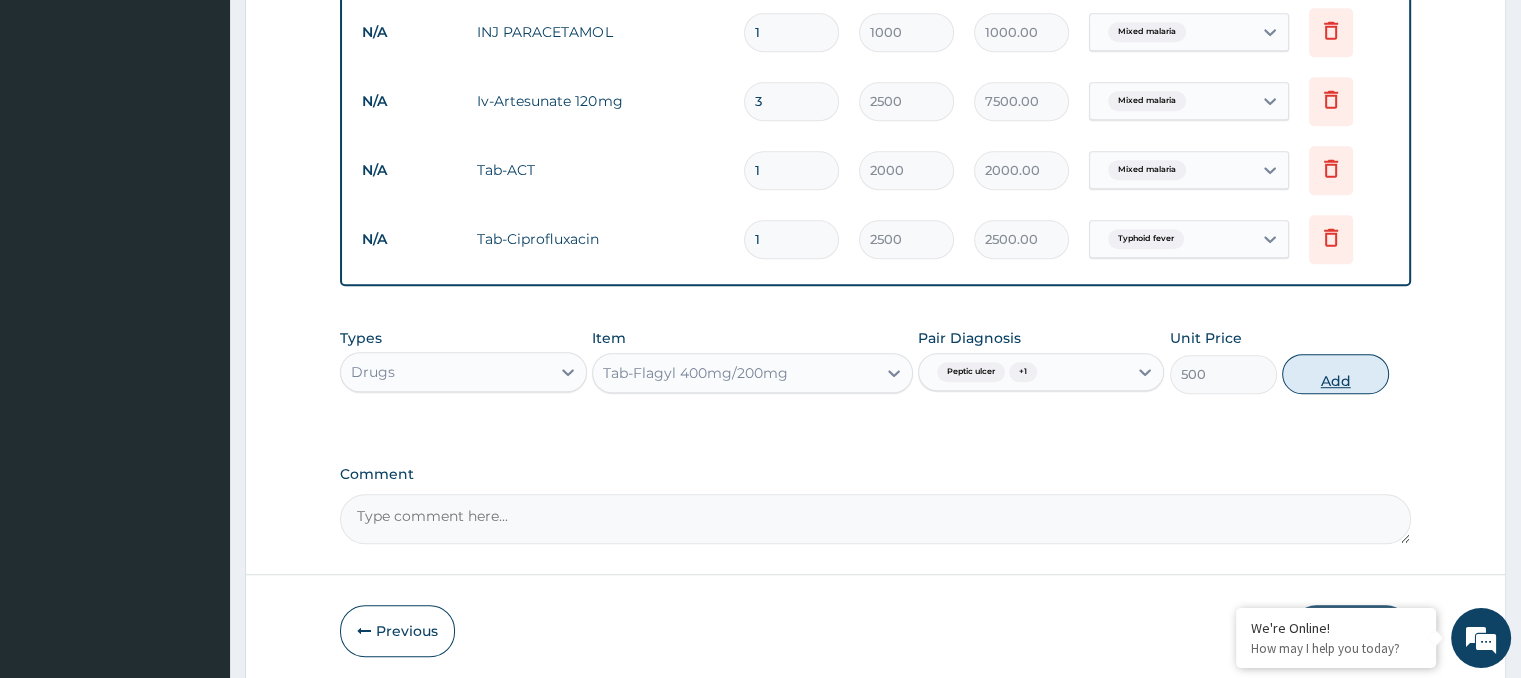 click on "Add" at bounding box center (1335, 374) 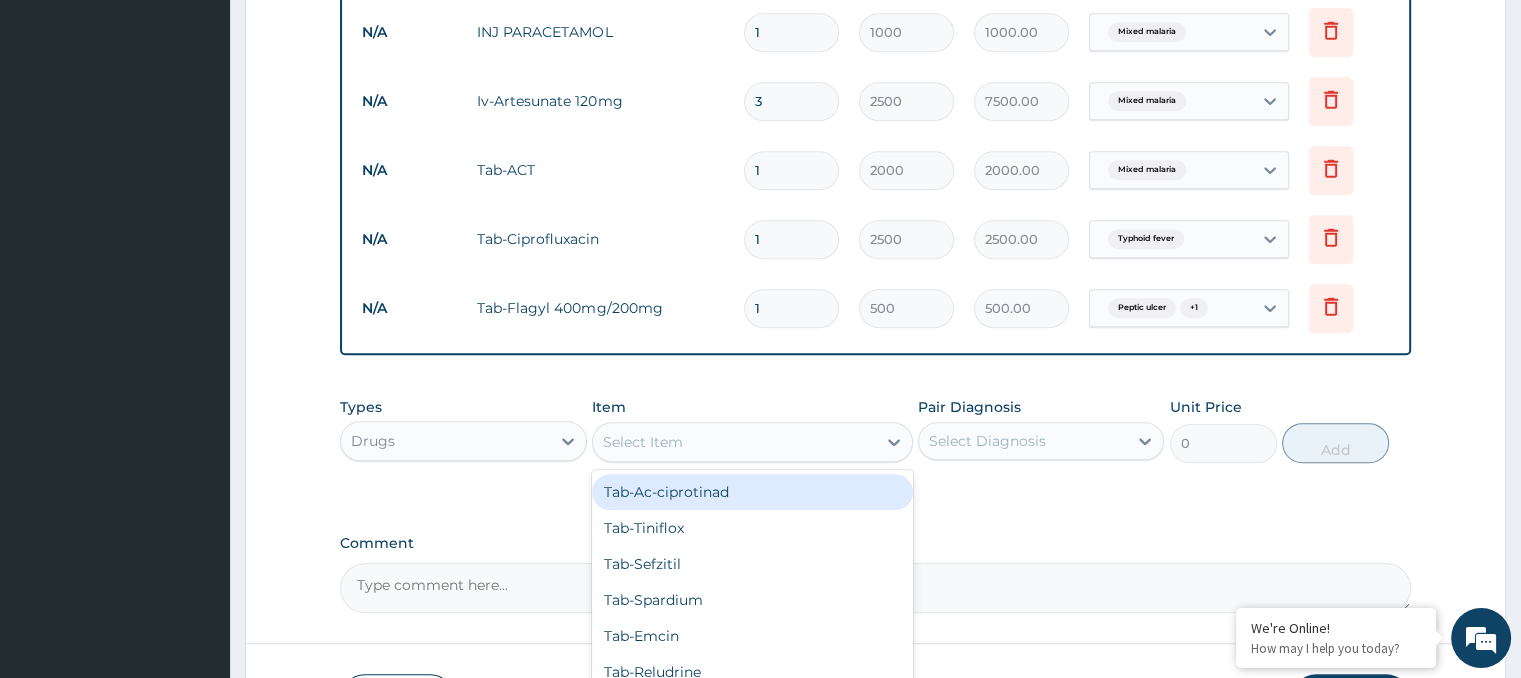 click on "Select Item" at bounding box center [734, 442] 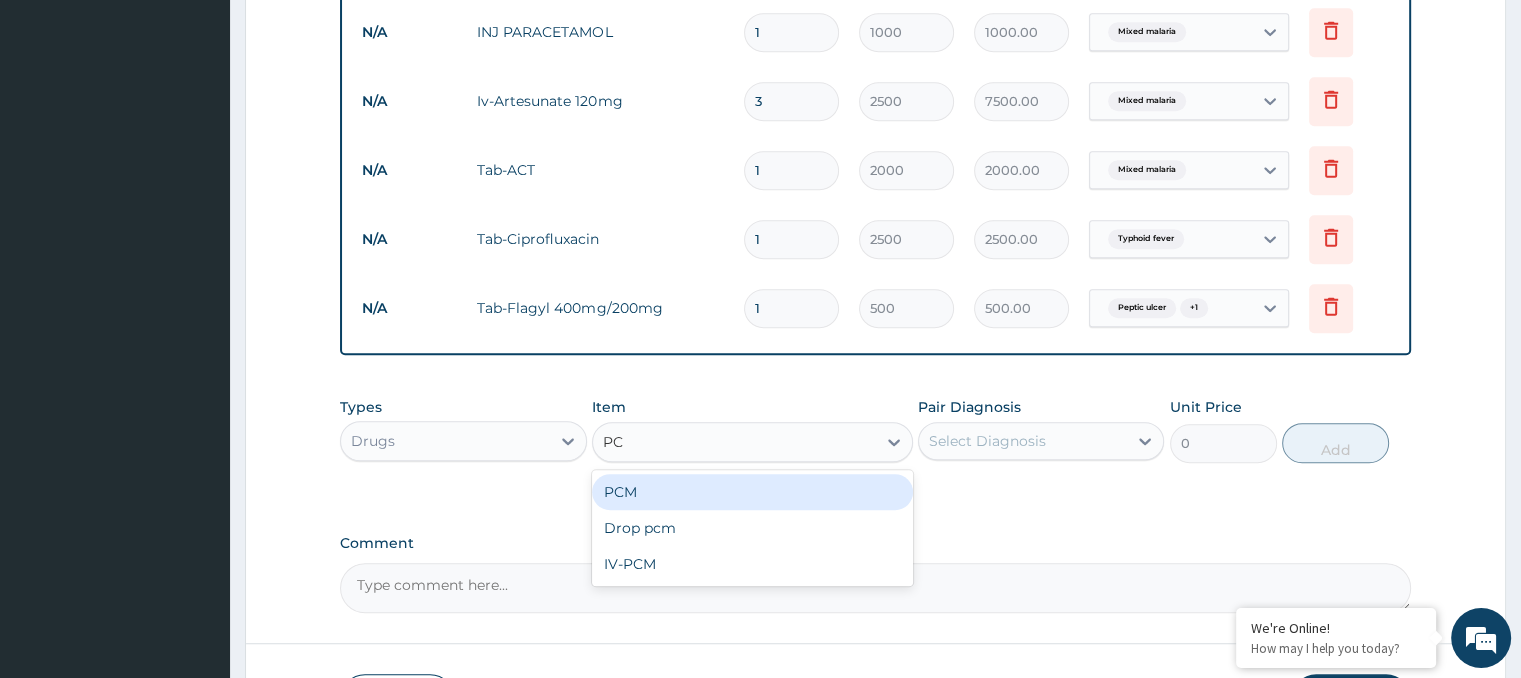 type on "PCM" 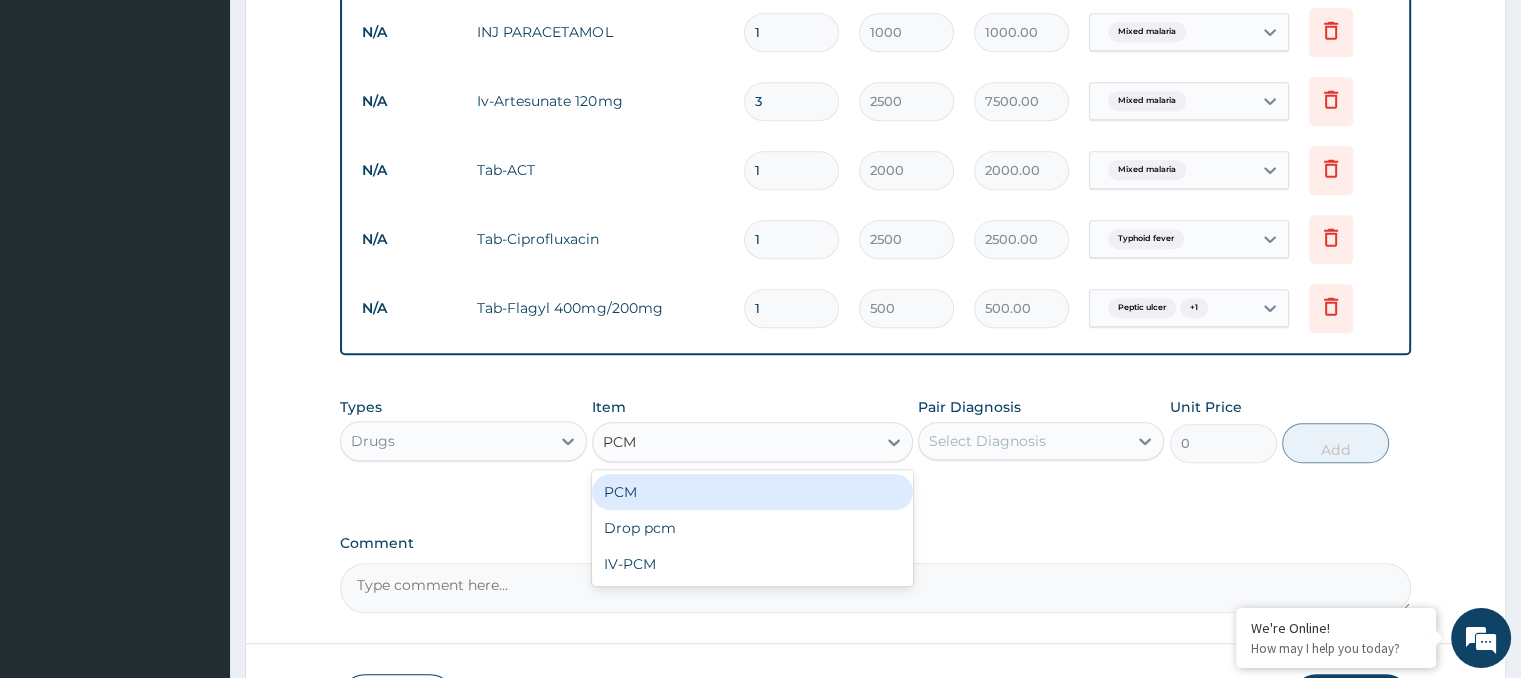 click on "PCM" at bounding box center (752, 492) 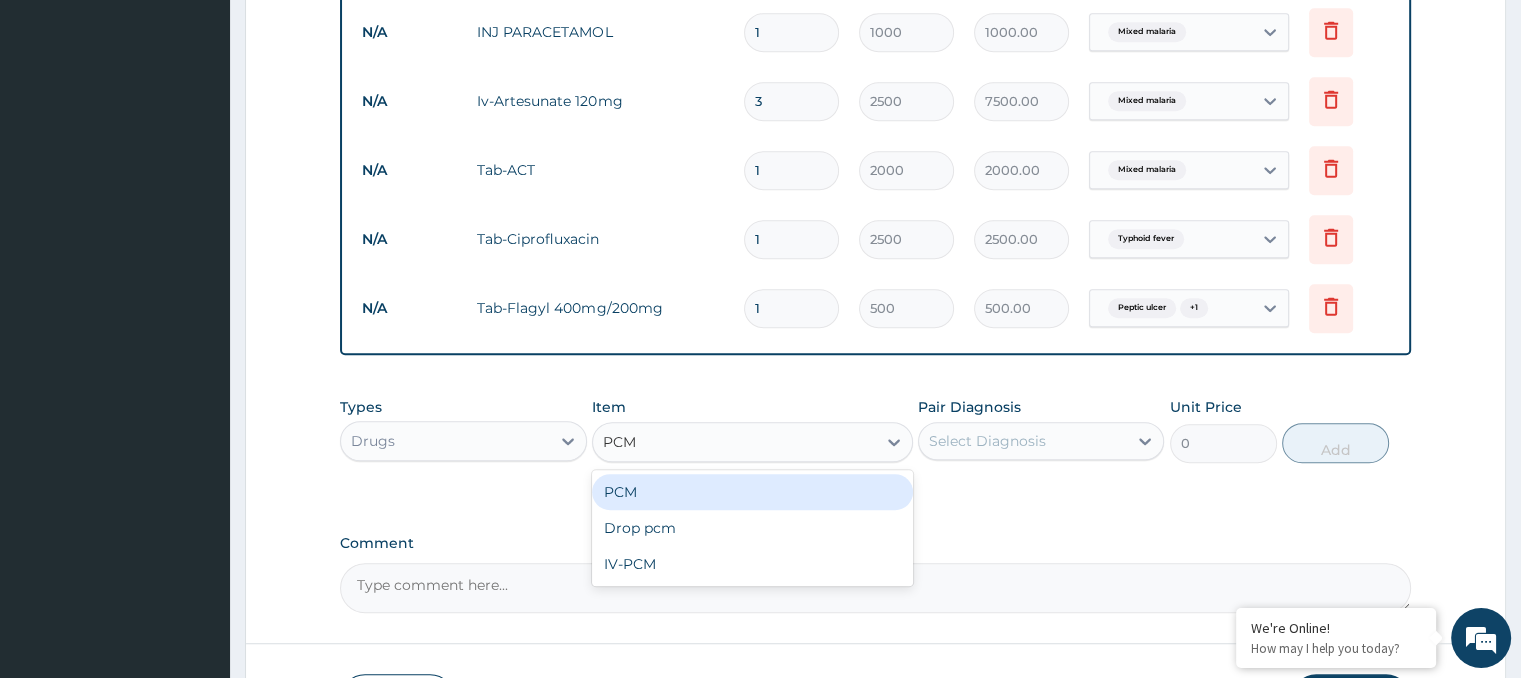 type 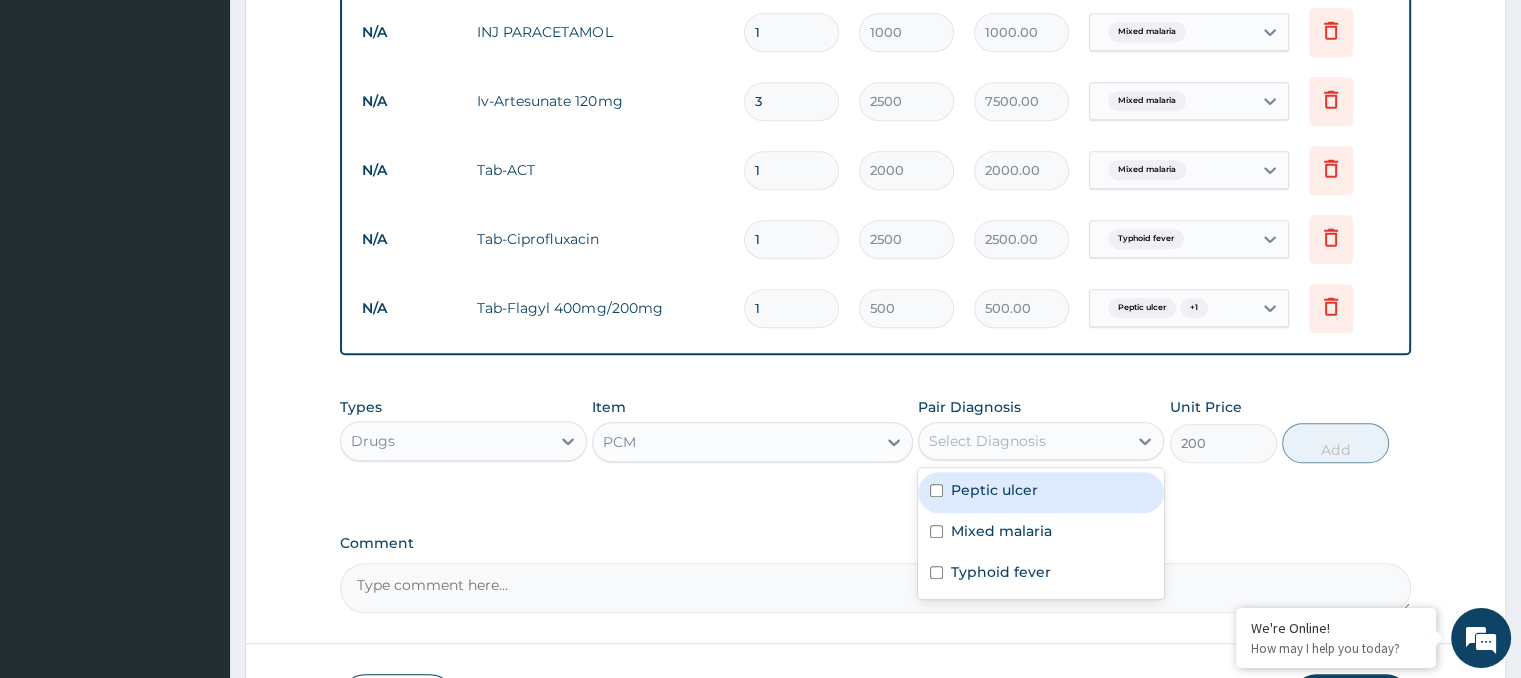 click on "Select Diagnosis" at bounding box center (987, 441) 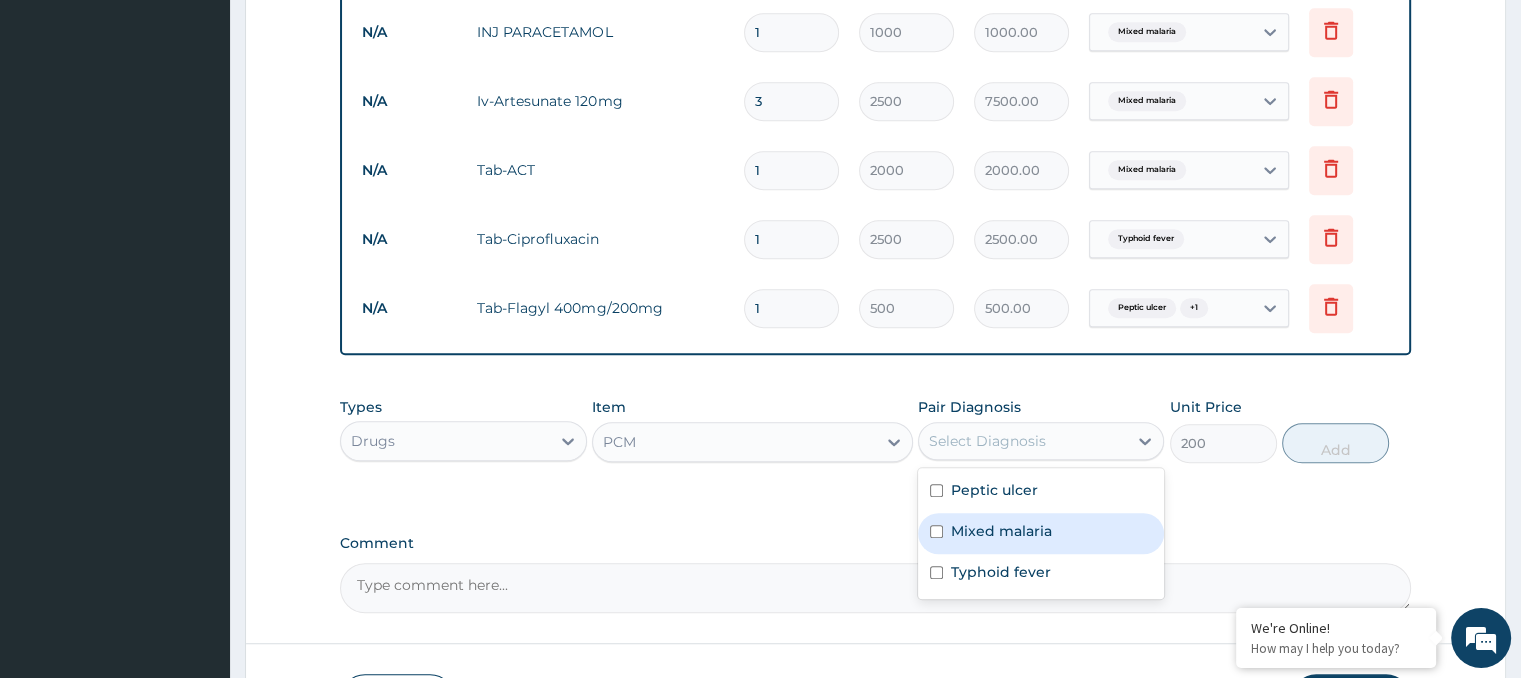 click on "Mixed malaria" at bounding box center (1041, 533) 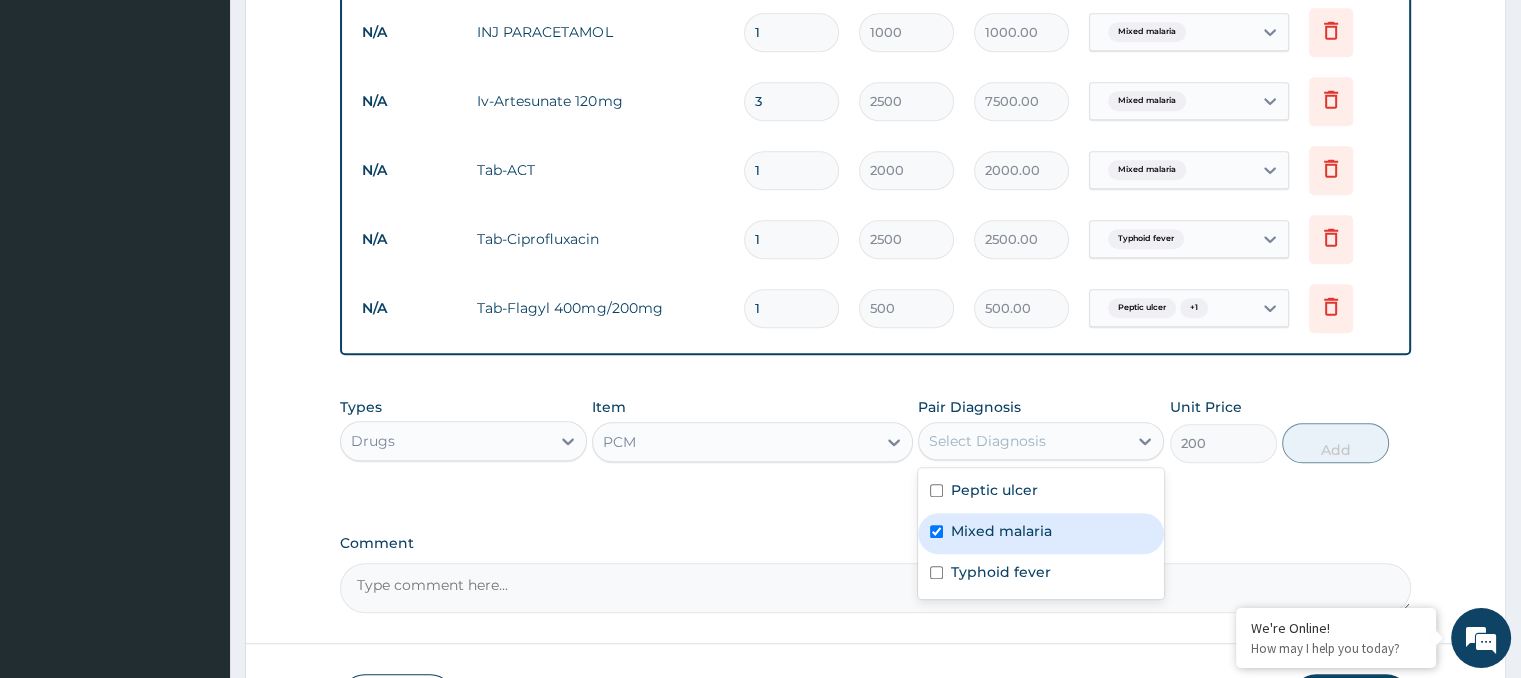 checkbox on "true" 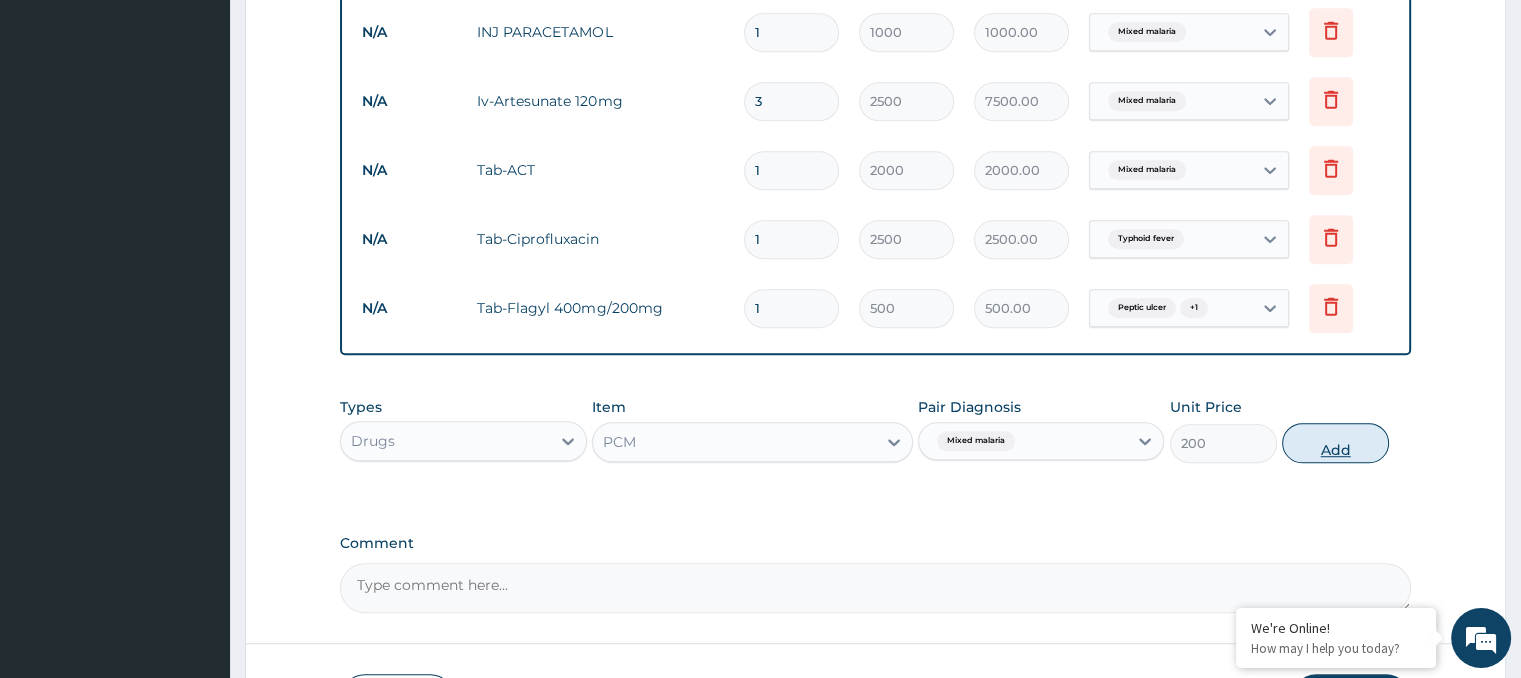 click on "Add" at bounding box center (1335, 443) 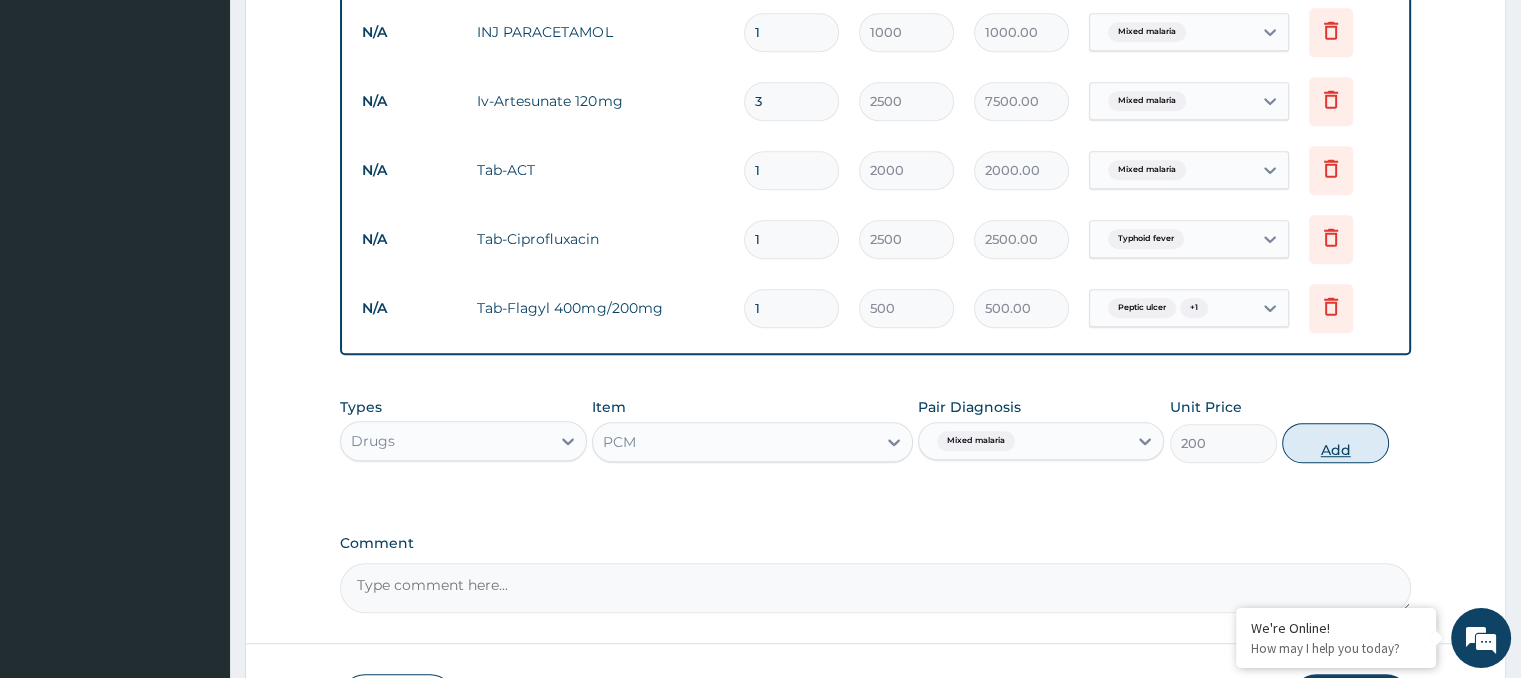 type on "0" 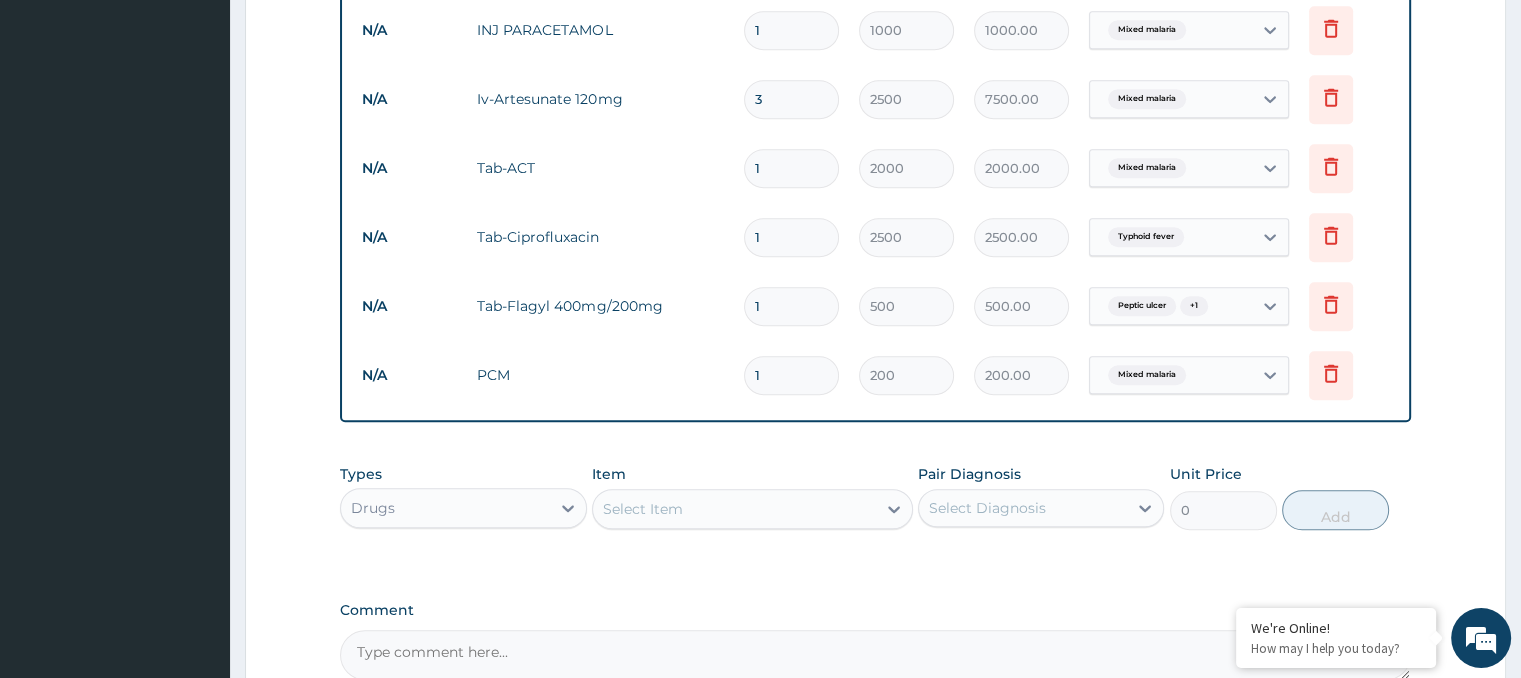 scroll, scrollTop: 1423, scrollLeft: 0, axis: vertical 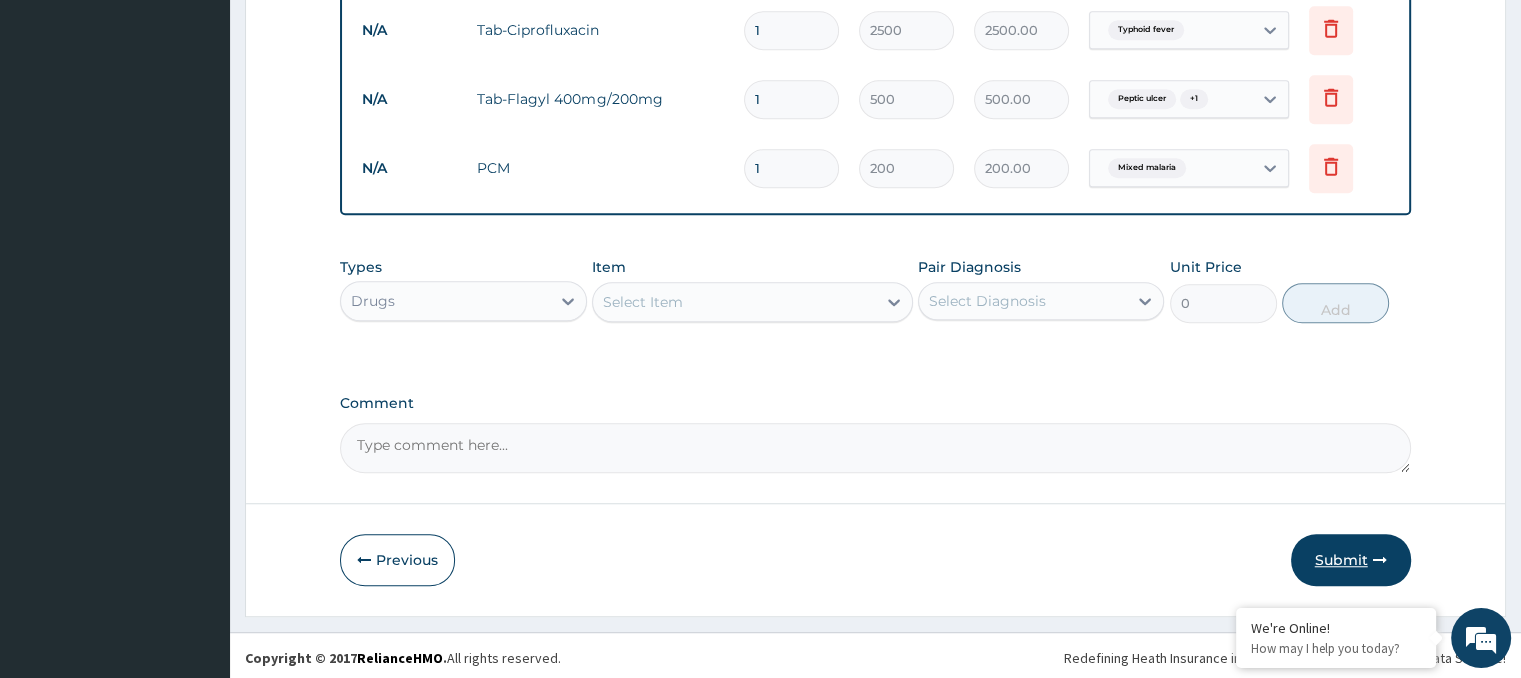 click on "Submit" at bounding box center (1351, 560) 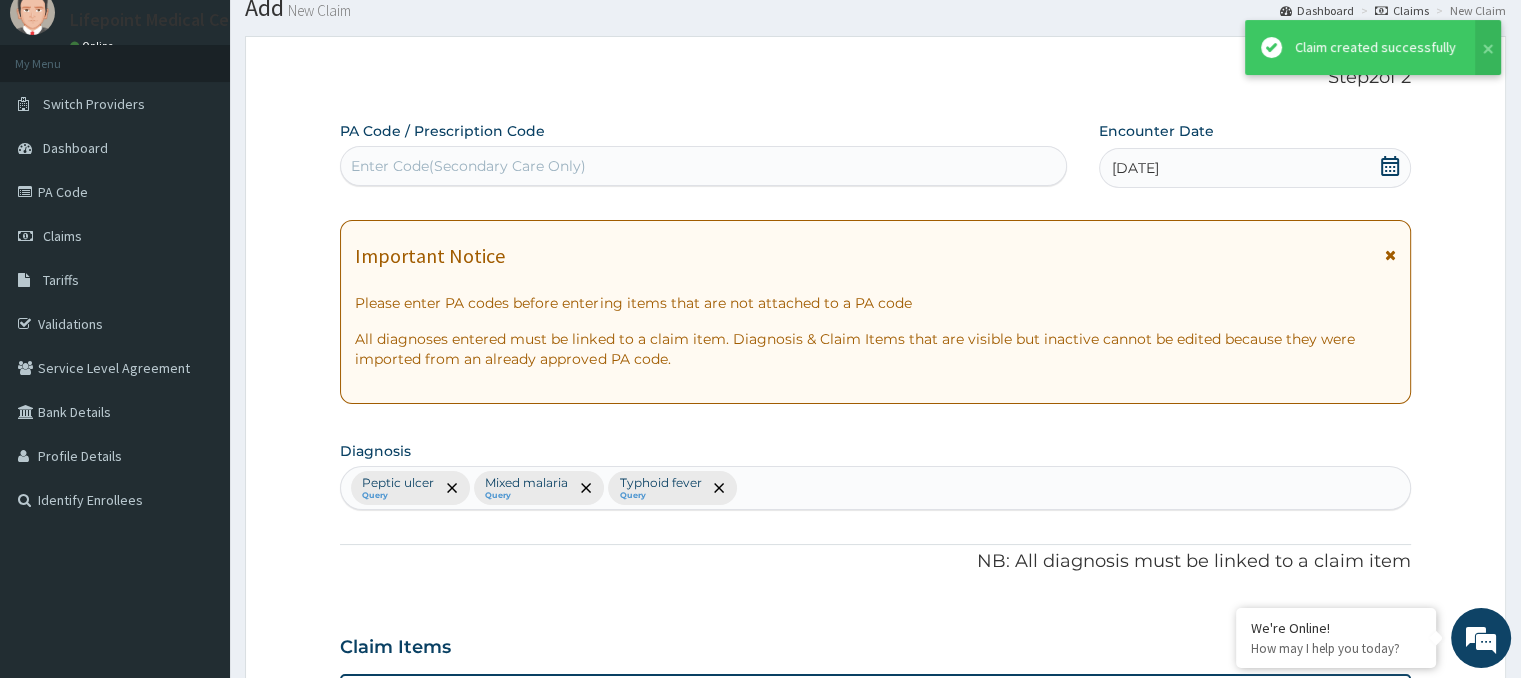 scroll, scrollTop: 1423, scrollLeft: 0, axis: vertical 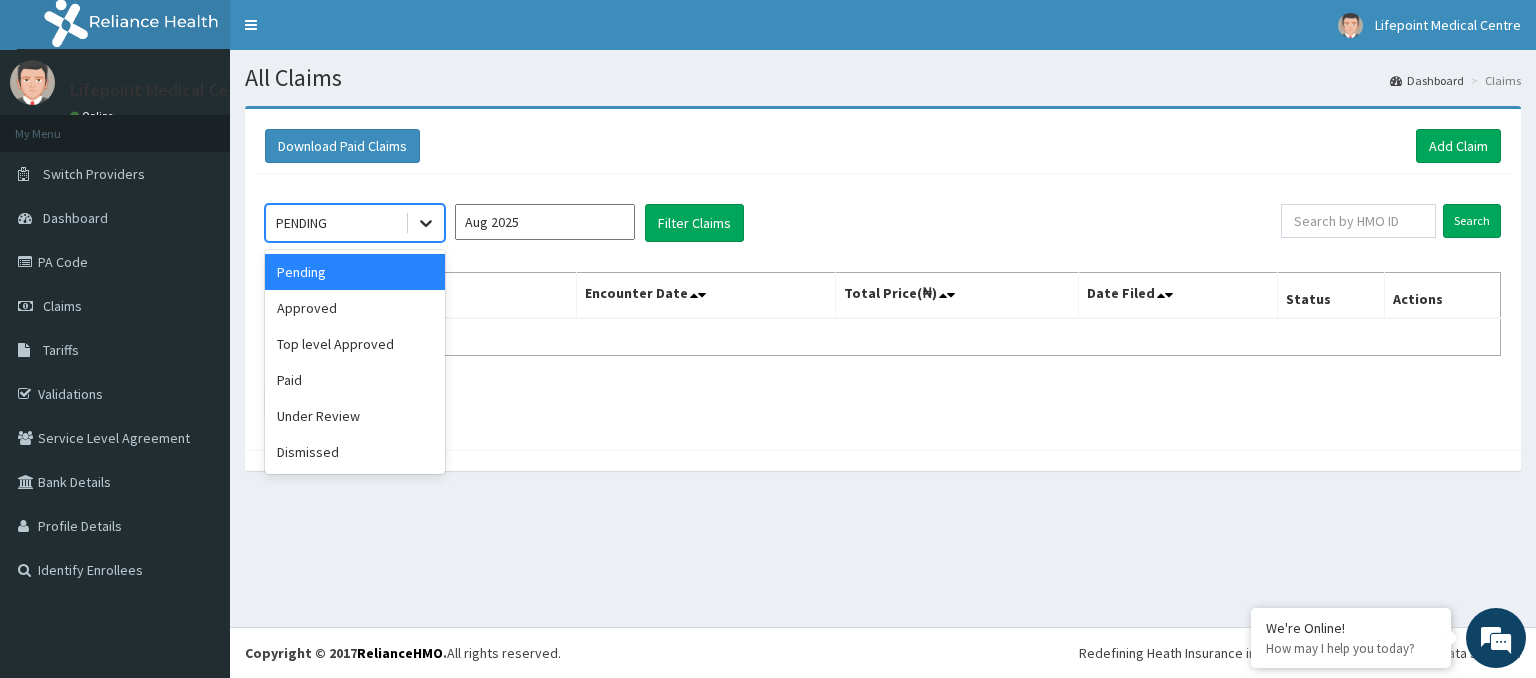click 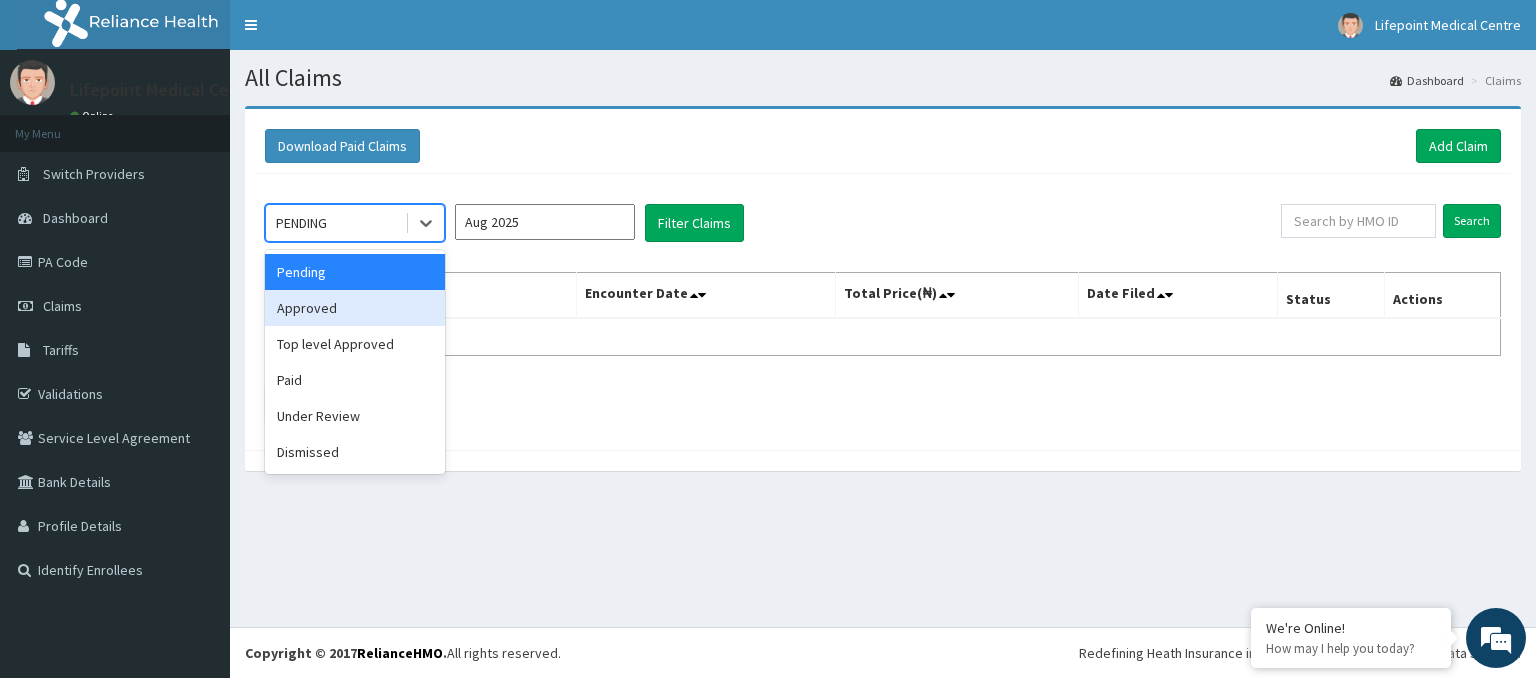 click on "Approved" at bounding box center (355, 308) 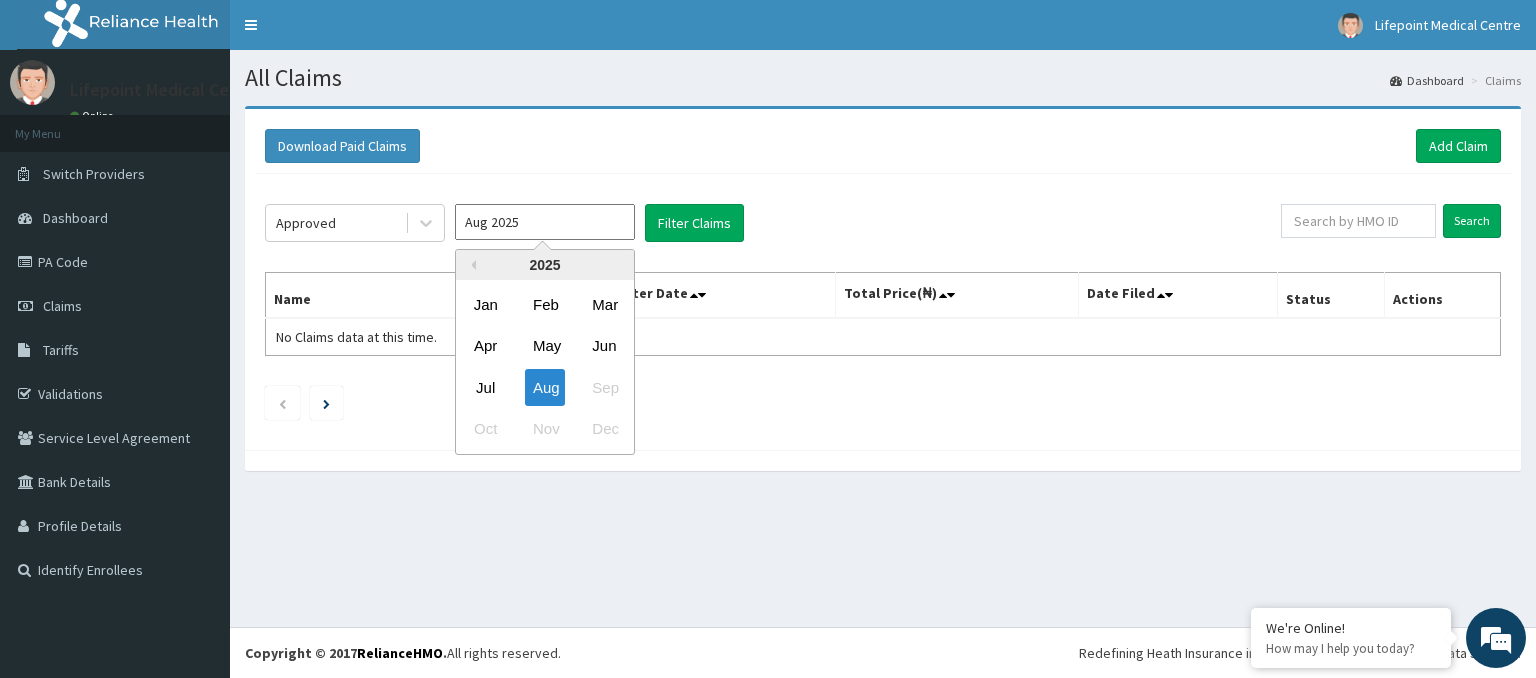 click on "Aug 2025" at bounding box center [545, 222] 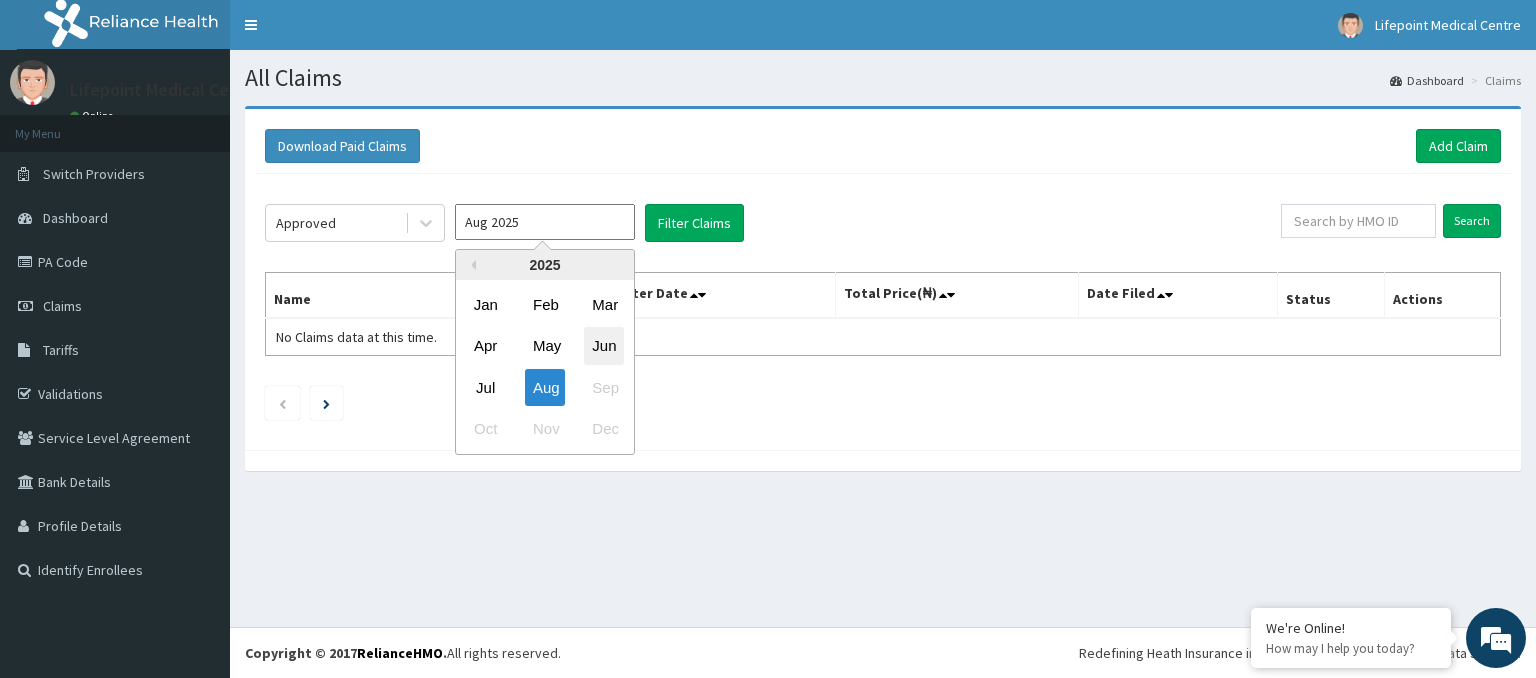click on "Jun" at bounding box center (604, 346) 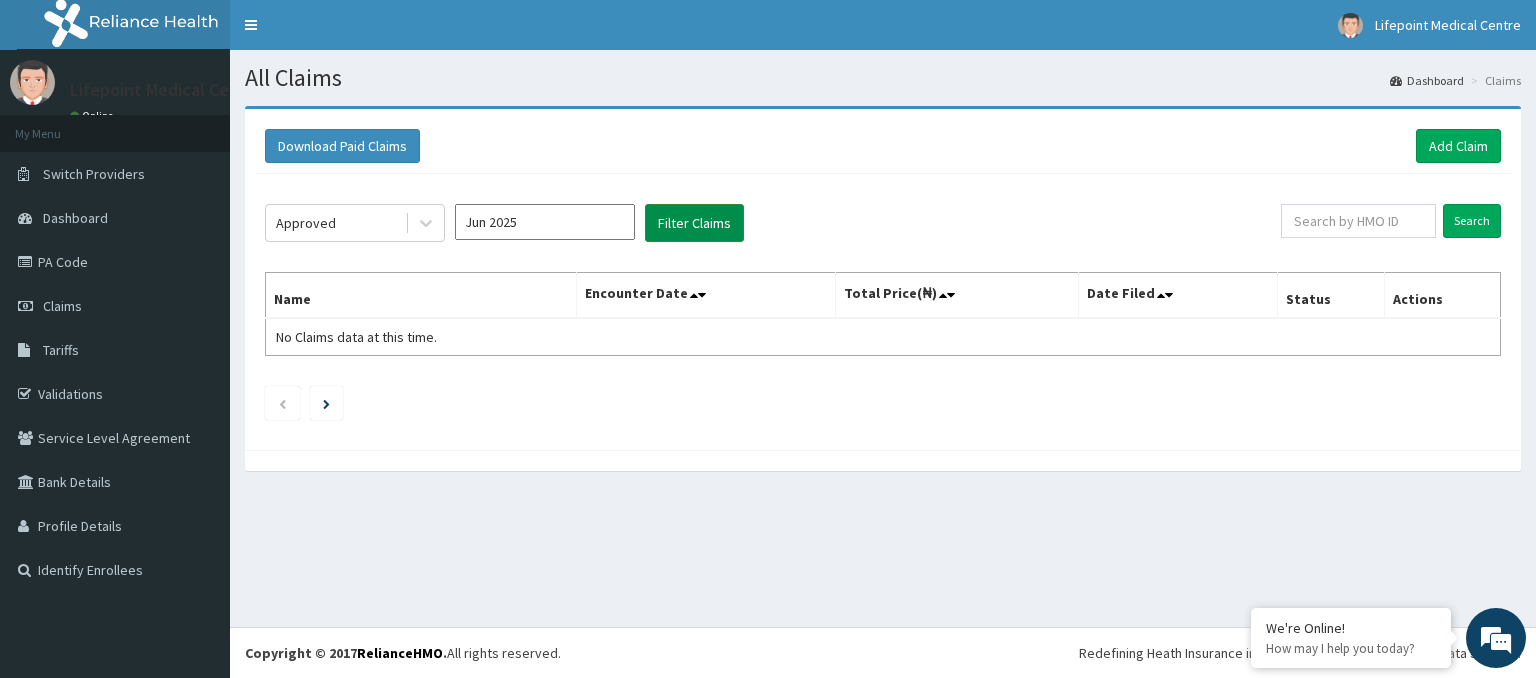 click on "Filter Claims" at bounding box center (694, 223) 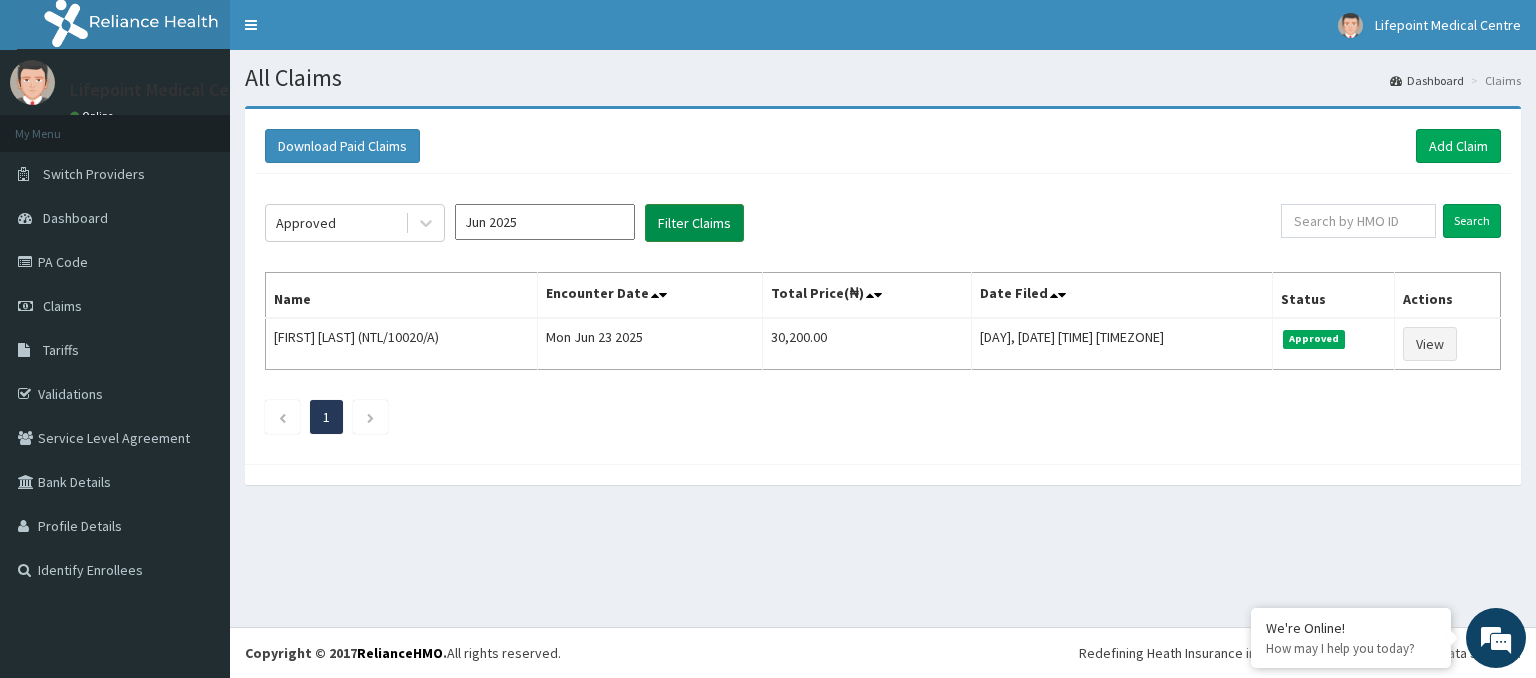 scroll, scrollTop: 0, scrollLeft: 0, axis: both 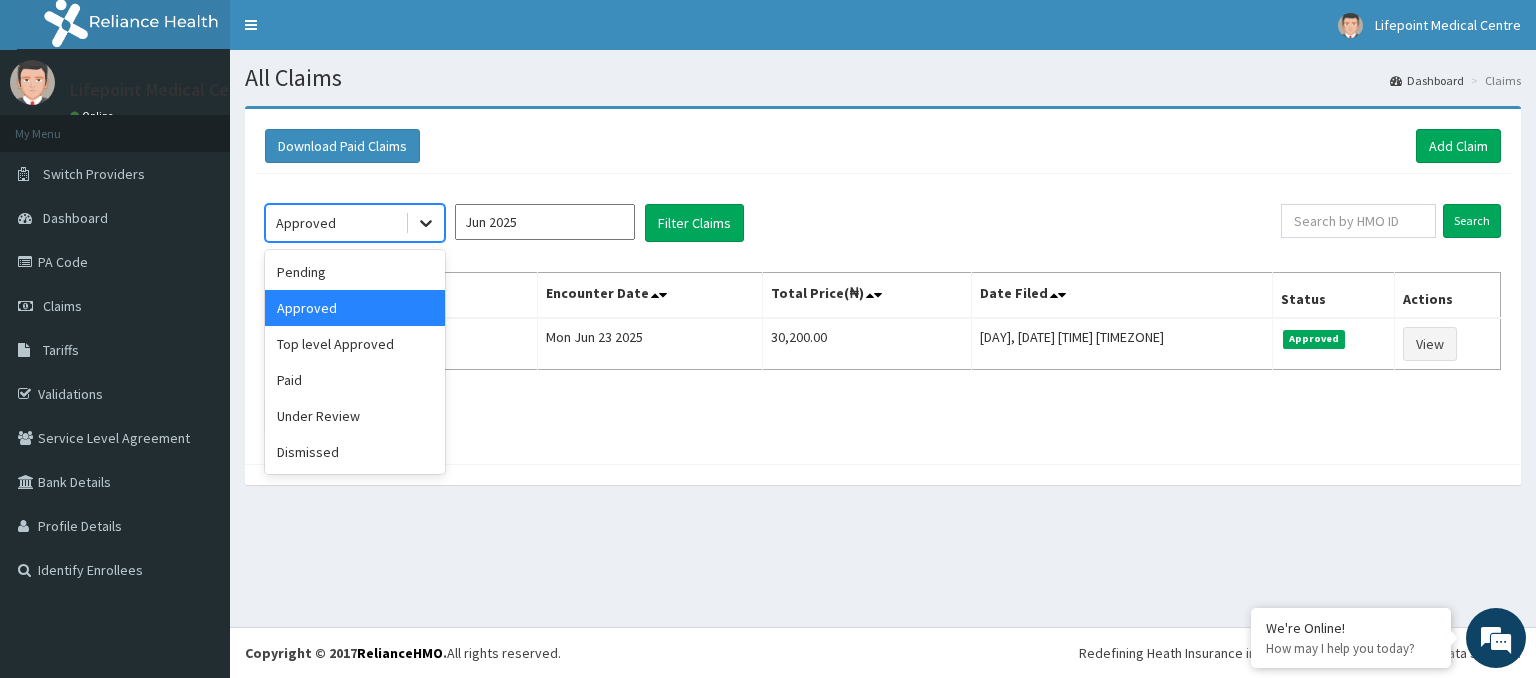 click 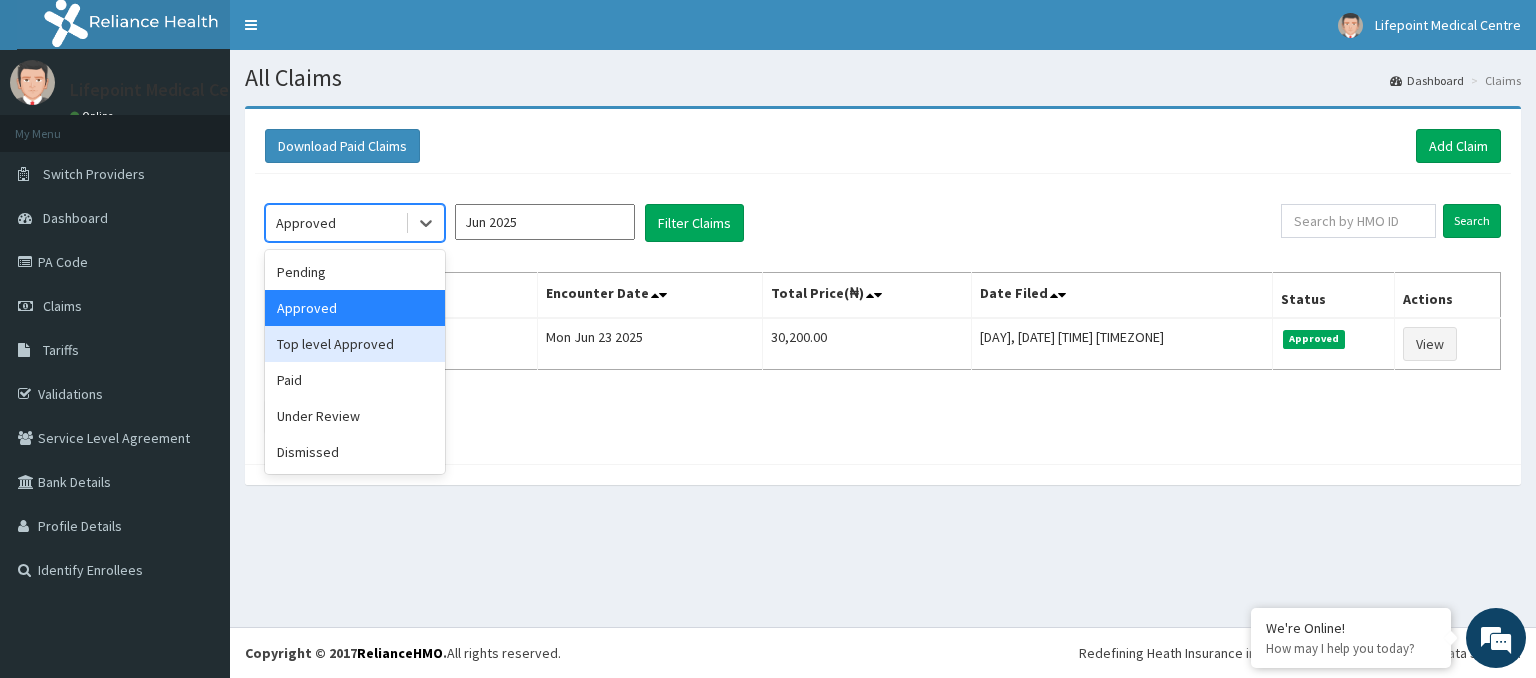 click on "Top level Approved" at bounding box center [355, 344] 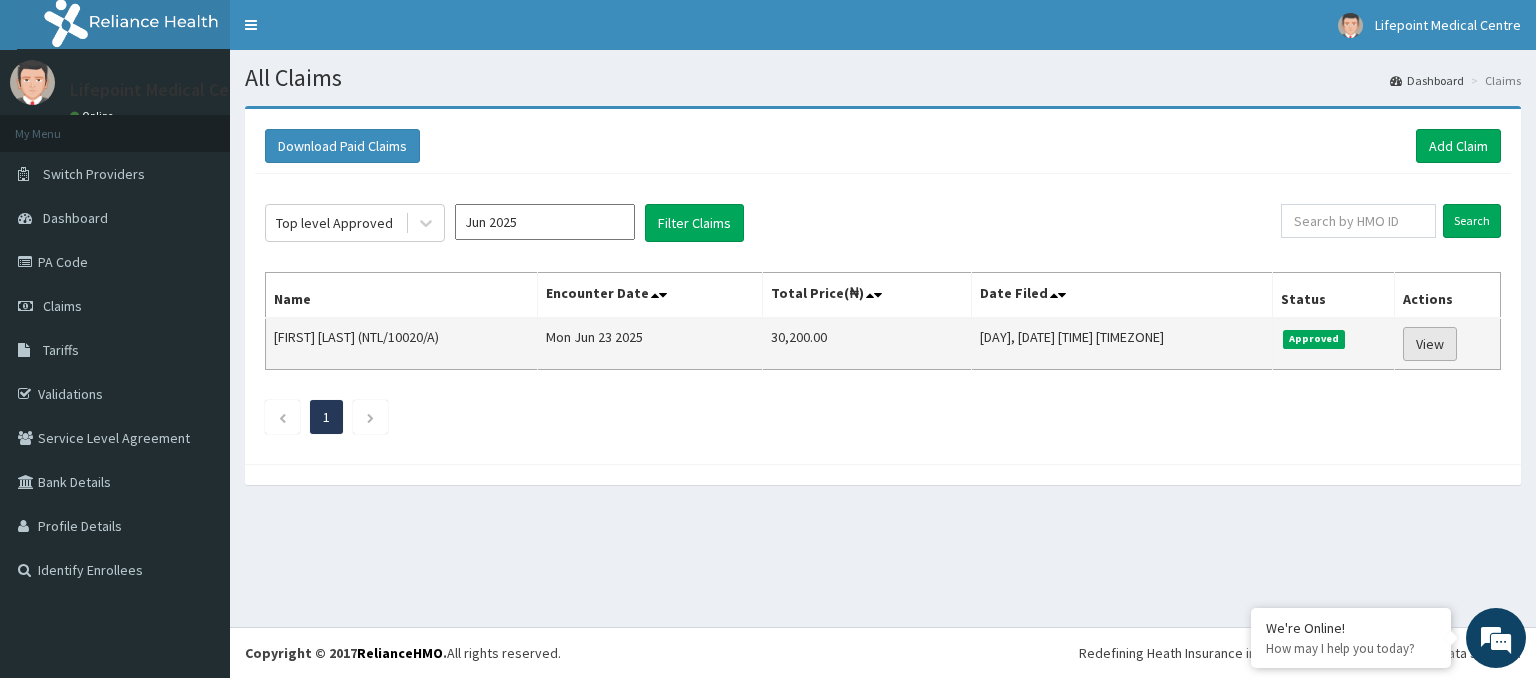 click on "View" at bounding box center [1430, 344] 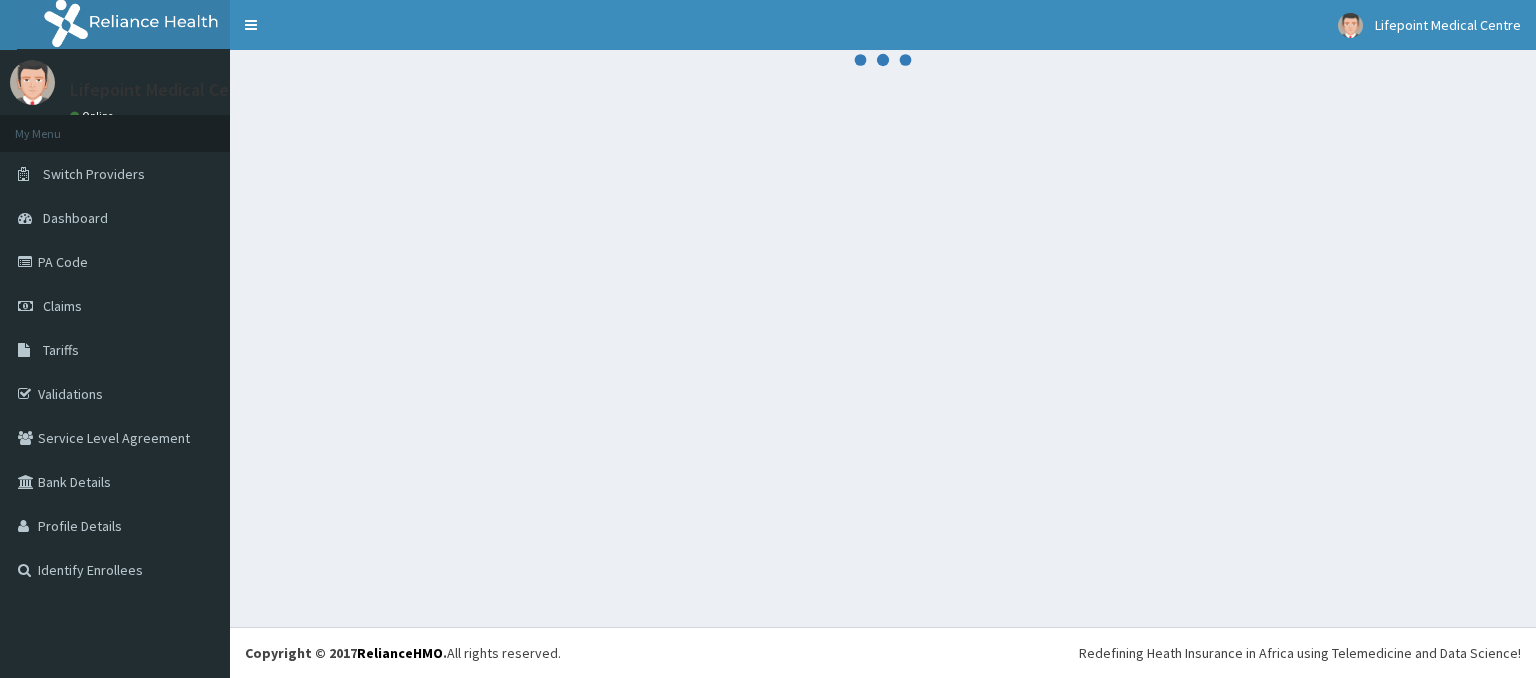 scroll, scrollTop: 0, scrollLeft: 0, axis: both 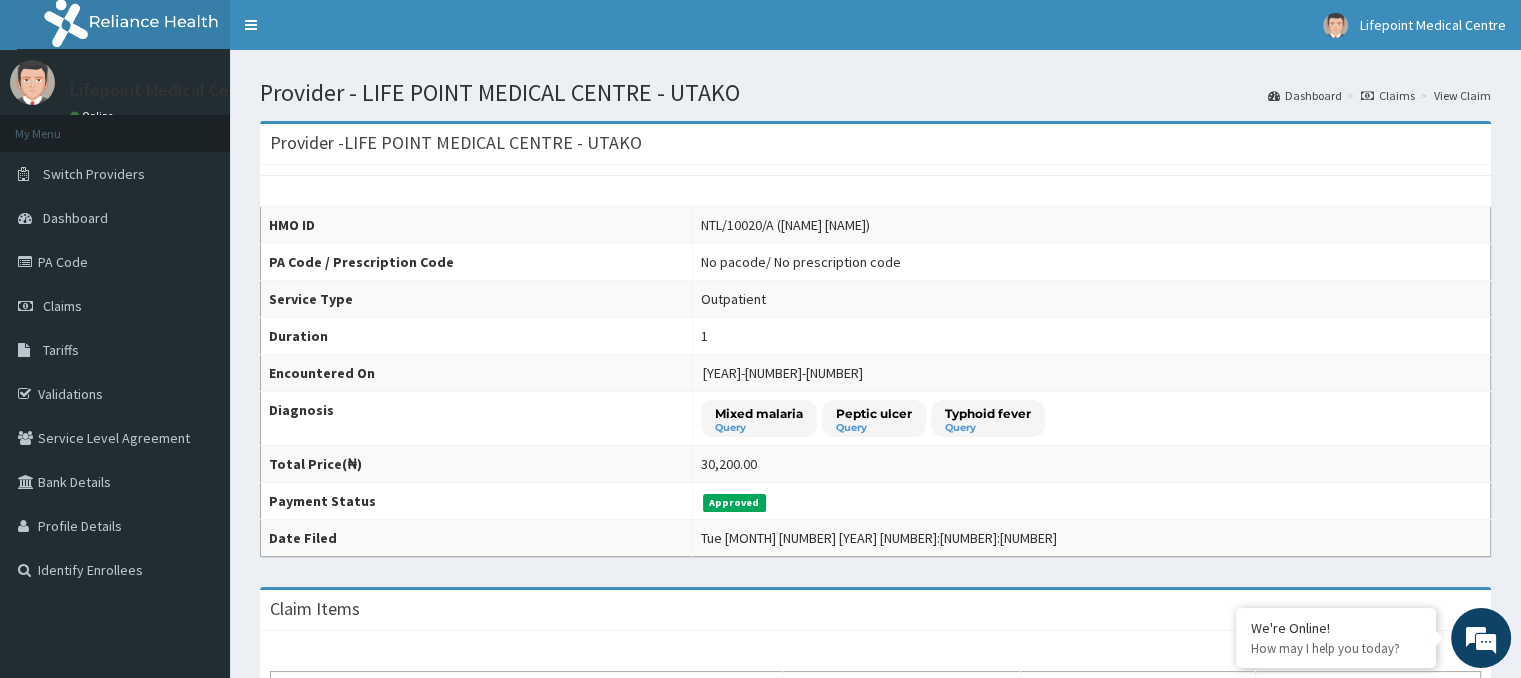 click on "View Claim" at bounding box center (1462, 95) 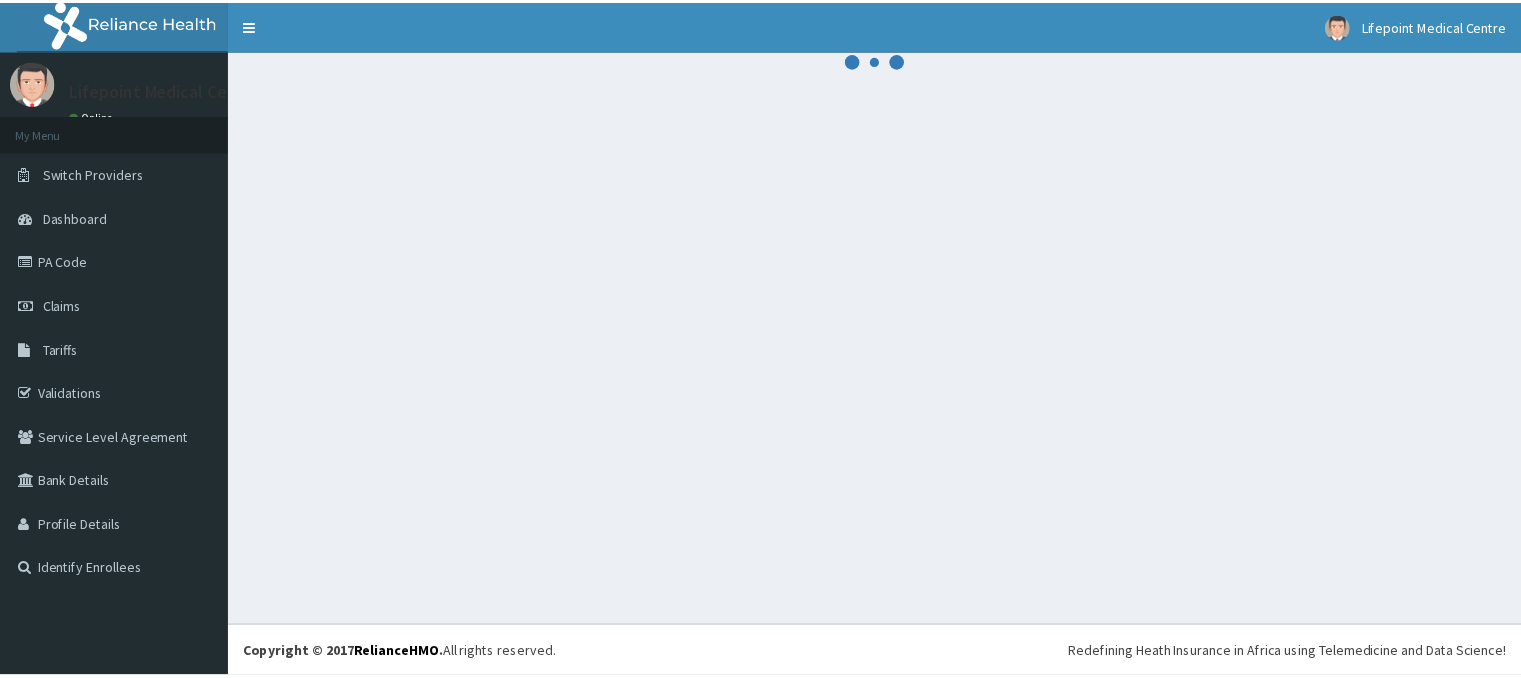 scroll, scrollTop: 0, scrollLeft: 0, axis: both 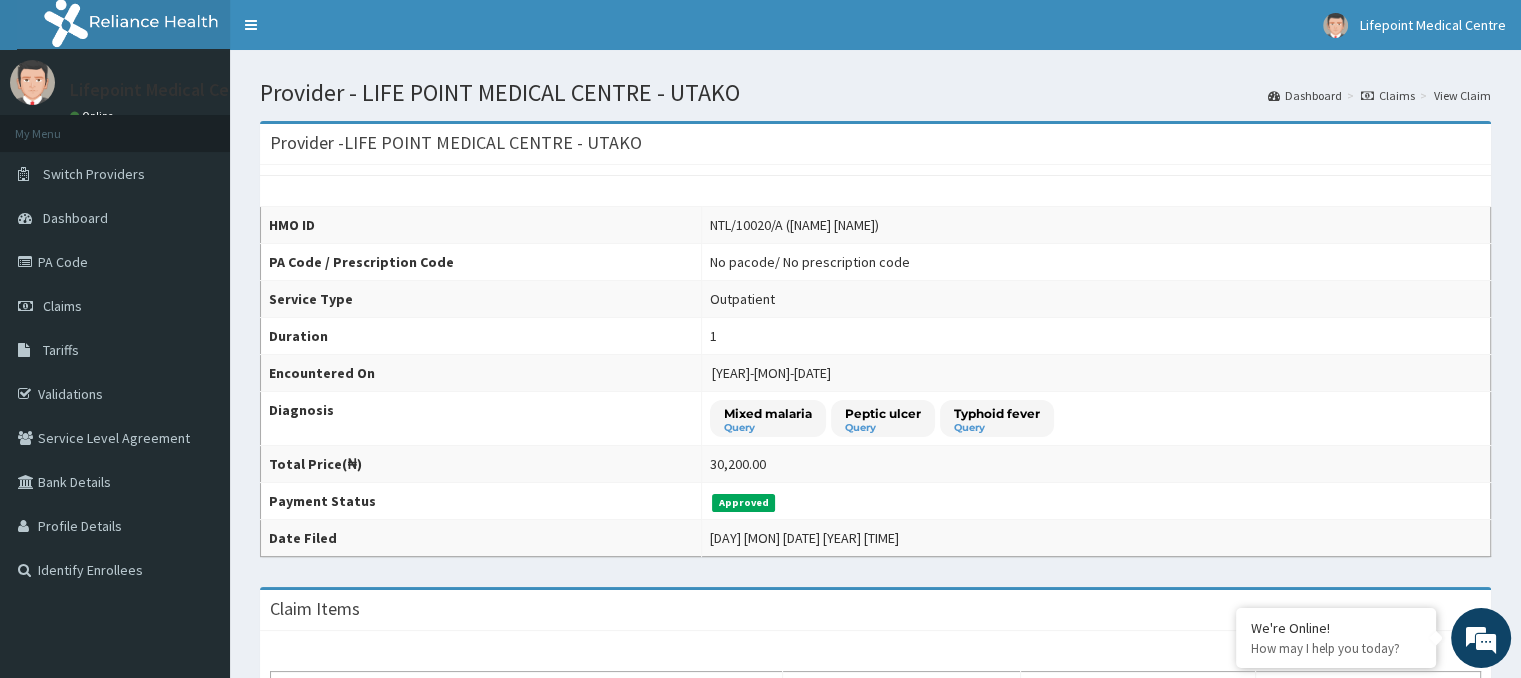 click on "Claims" at bounding box center [1388, 95] 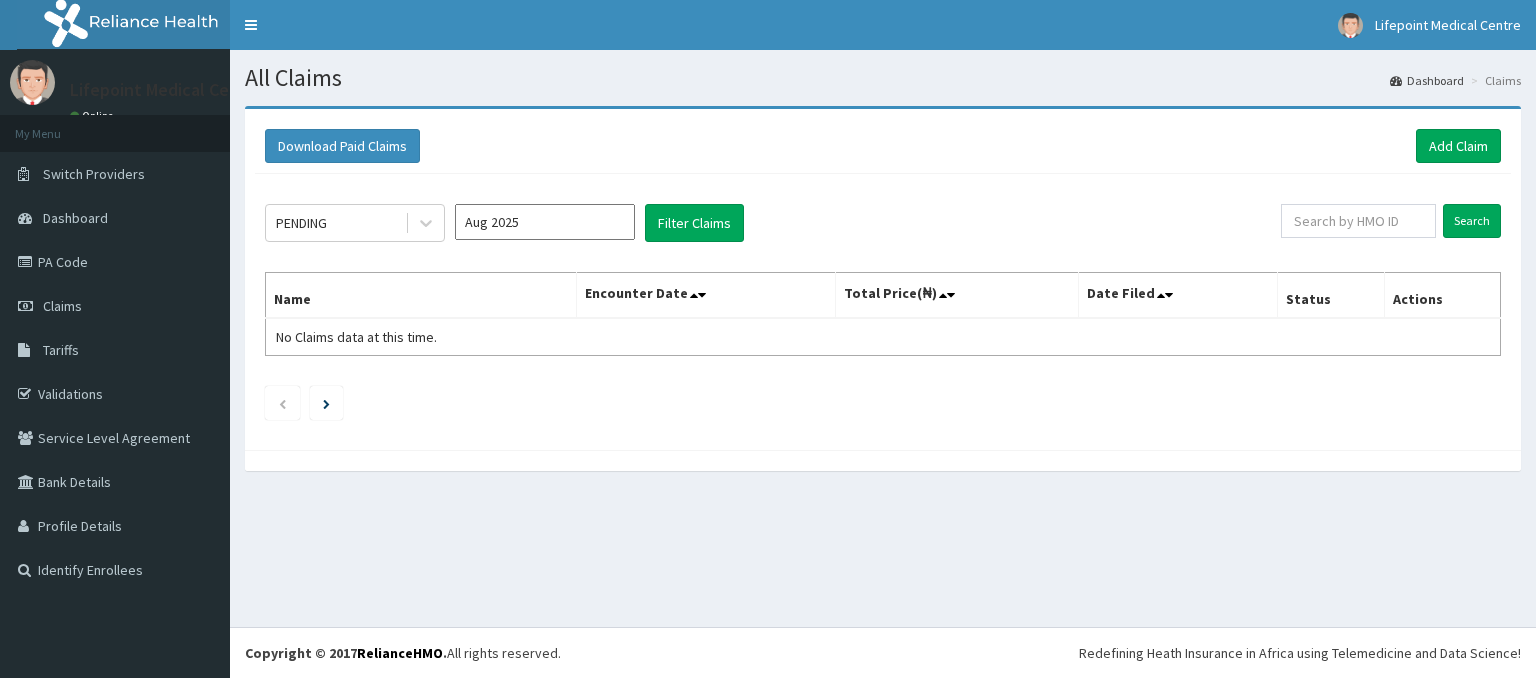 scroll, scrollTop: 0, scrollLeft: 0, axis: both 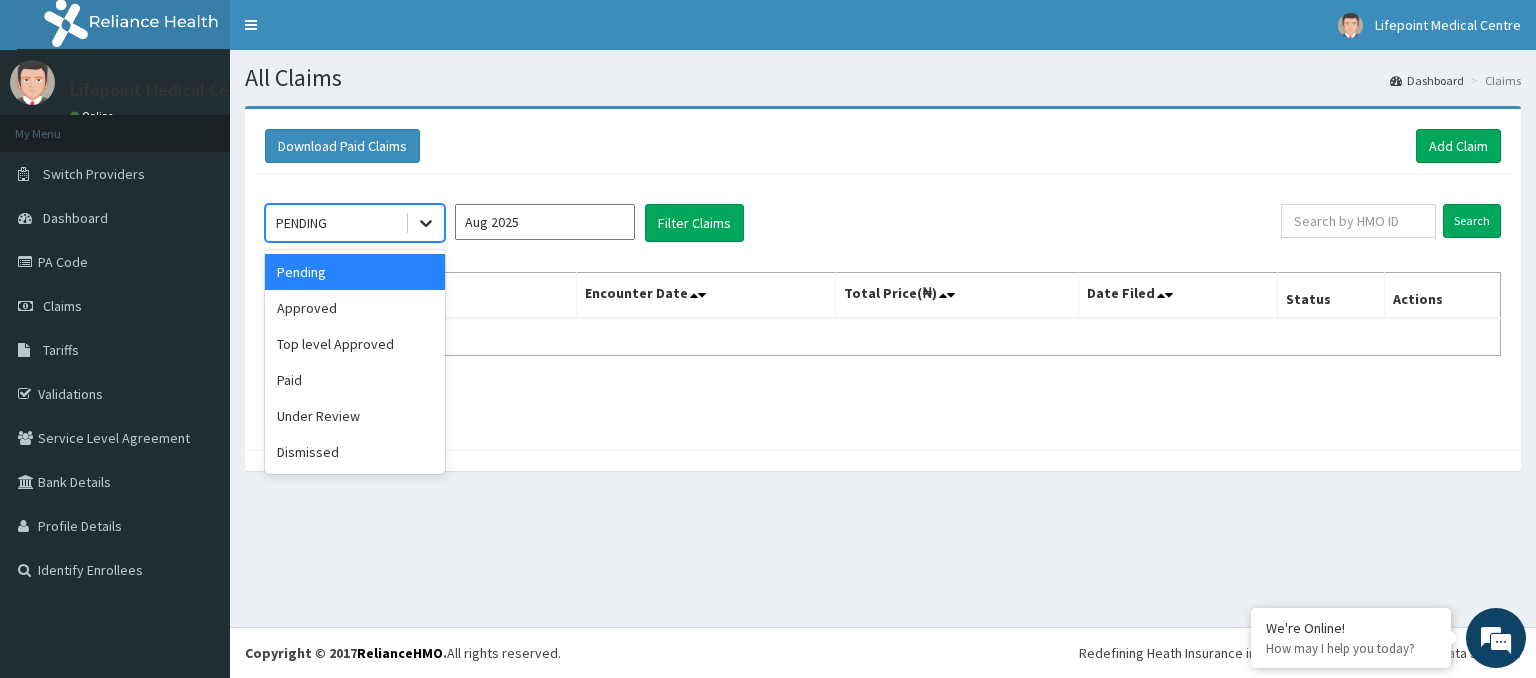 click 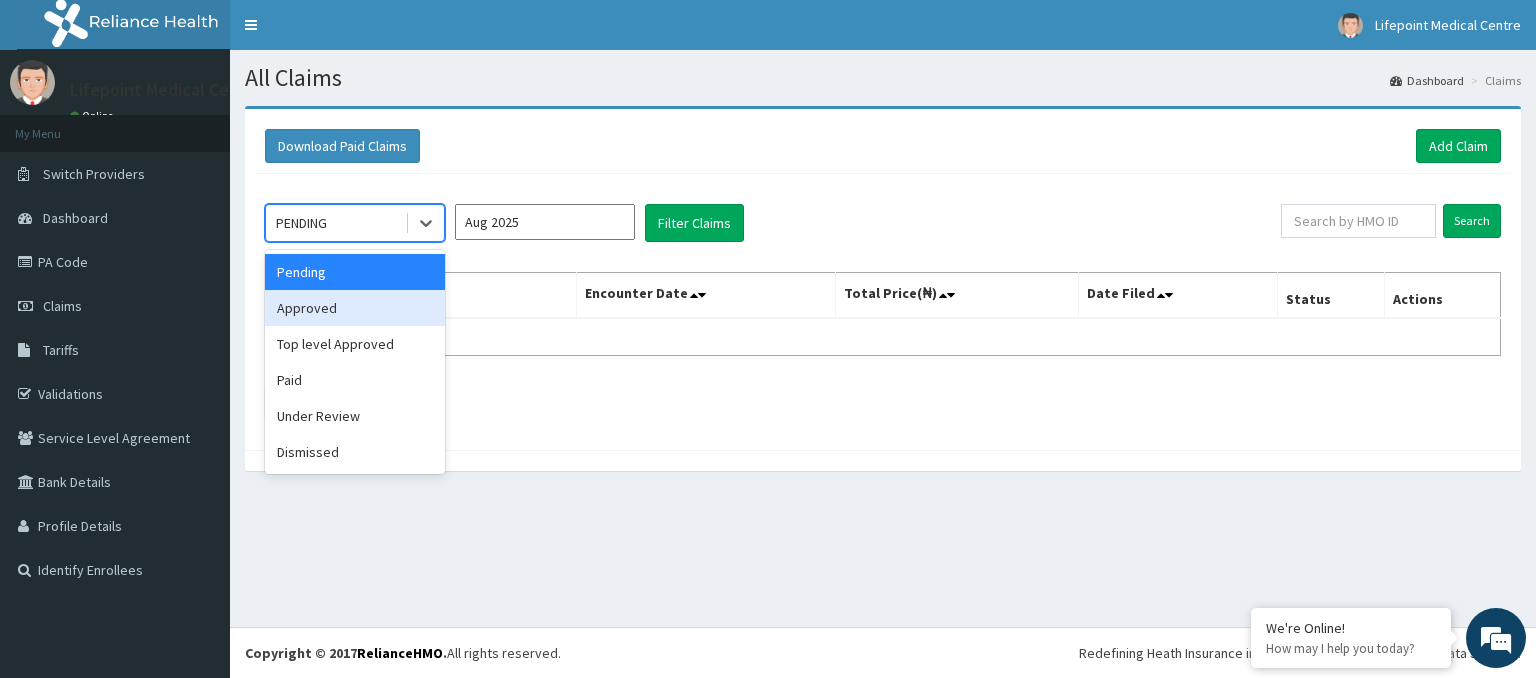 click on "Approved" at bounding box center [355, 308] 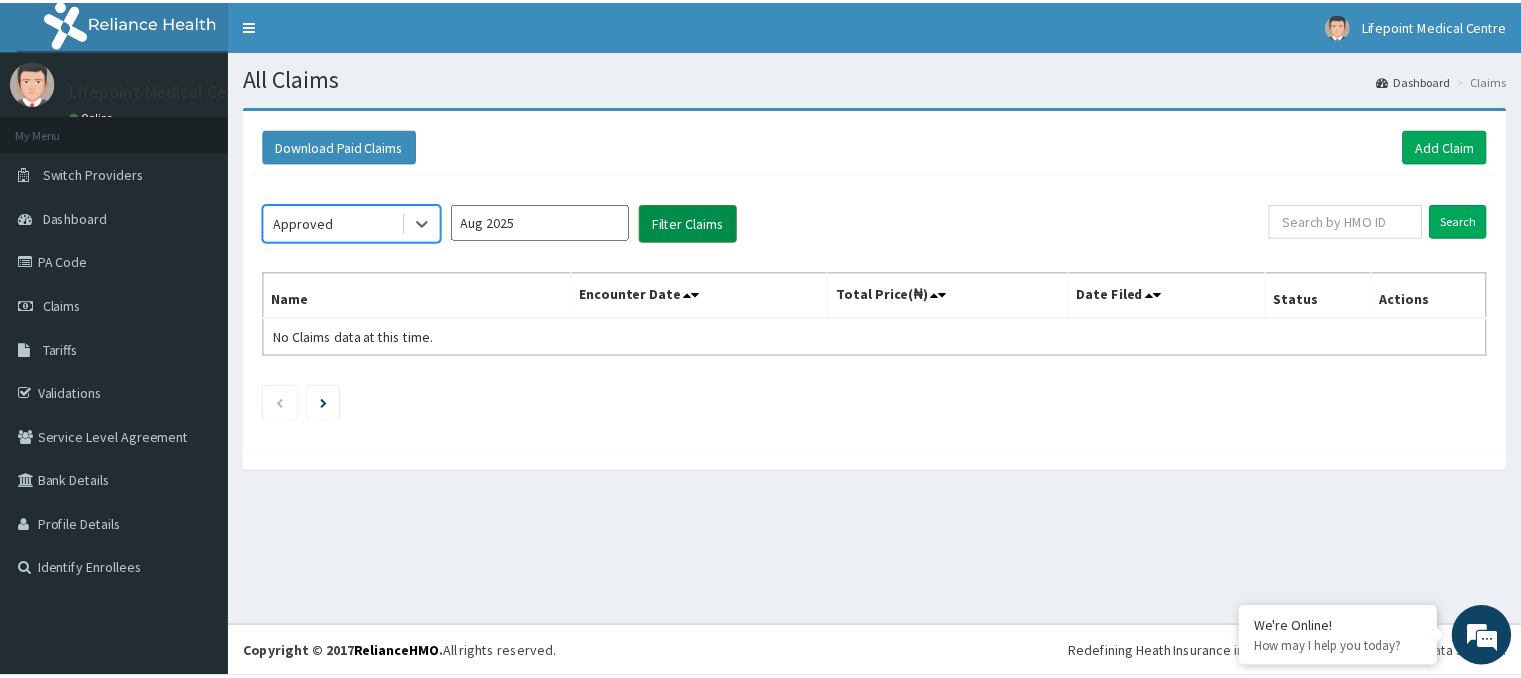 scroll, scrollTop: 0, scrollLeft: 0, axis: both 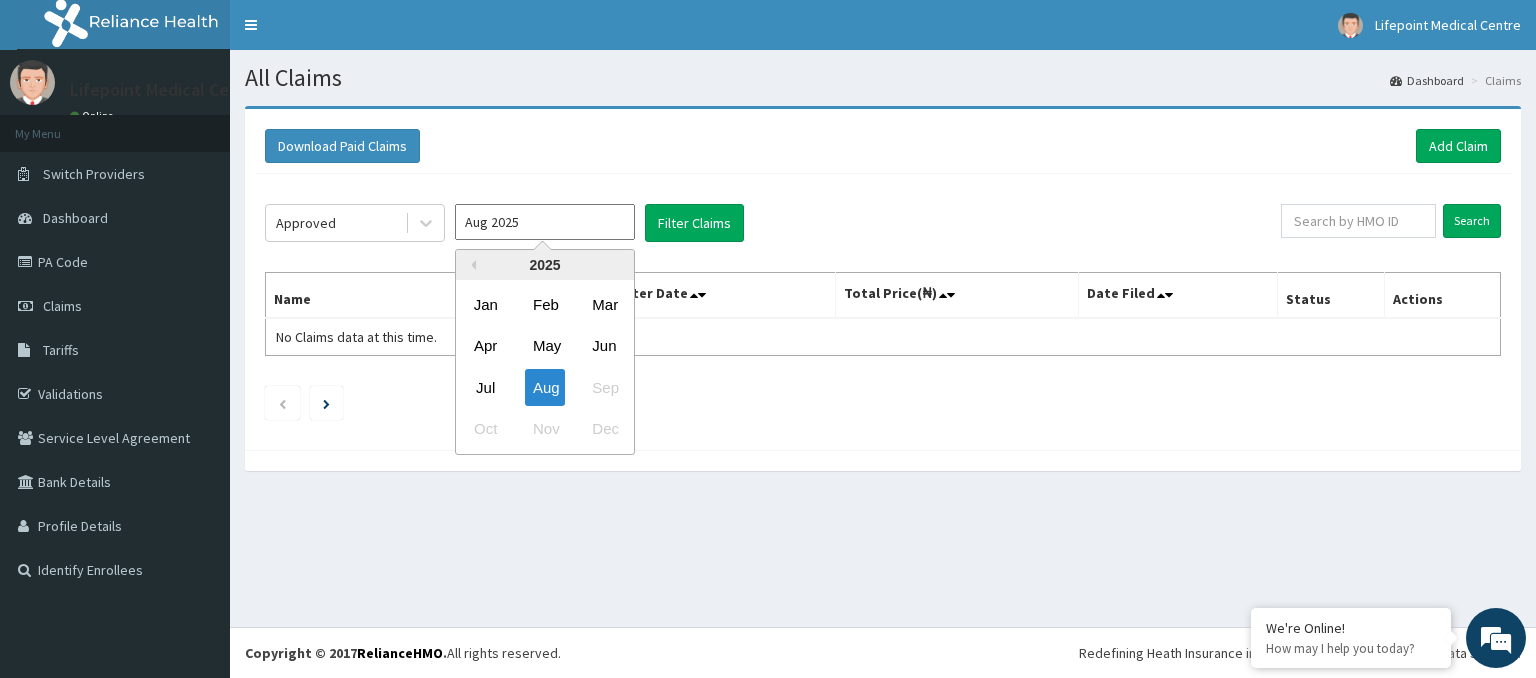 click on "Aug 2025" at bounding box center (545, 222) 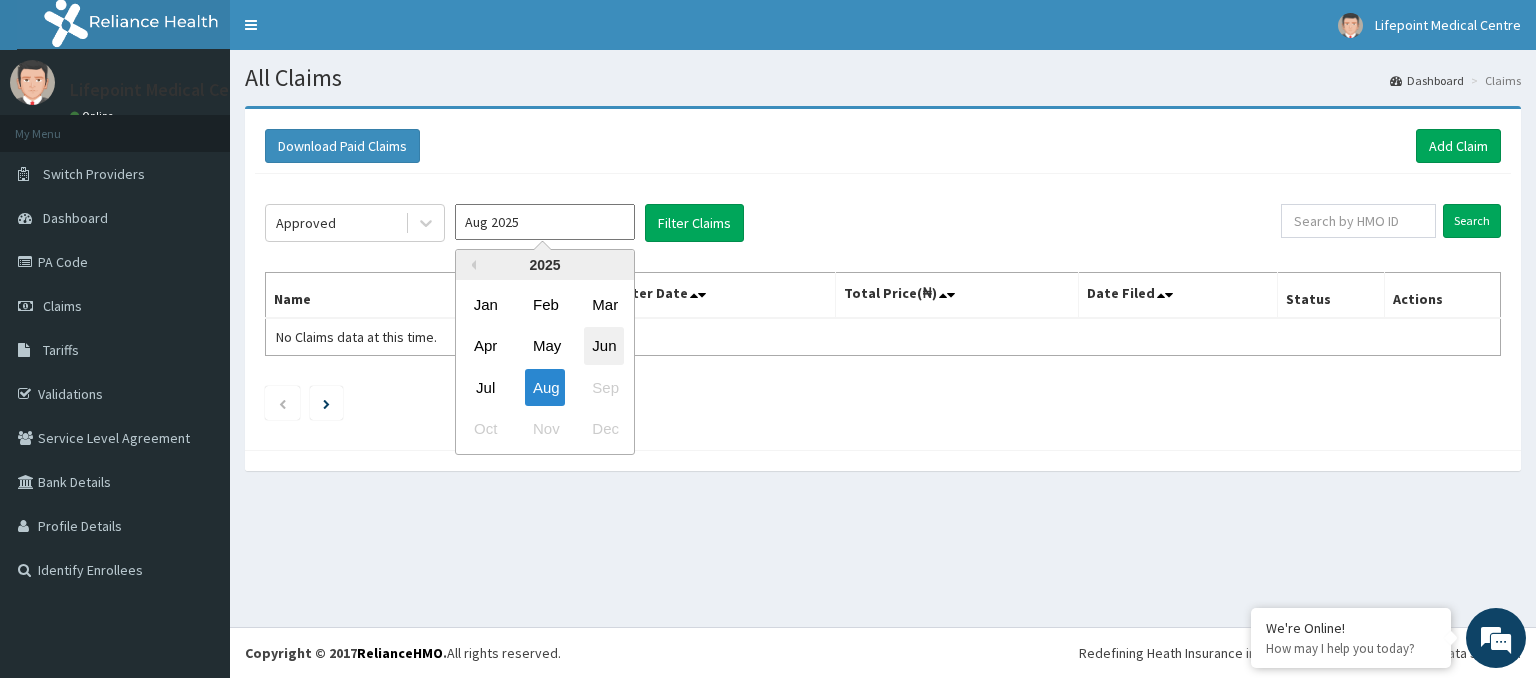 click on "Jun" at bounding box center (604, 346) 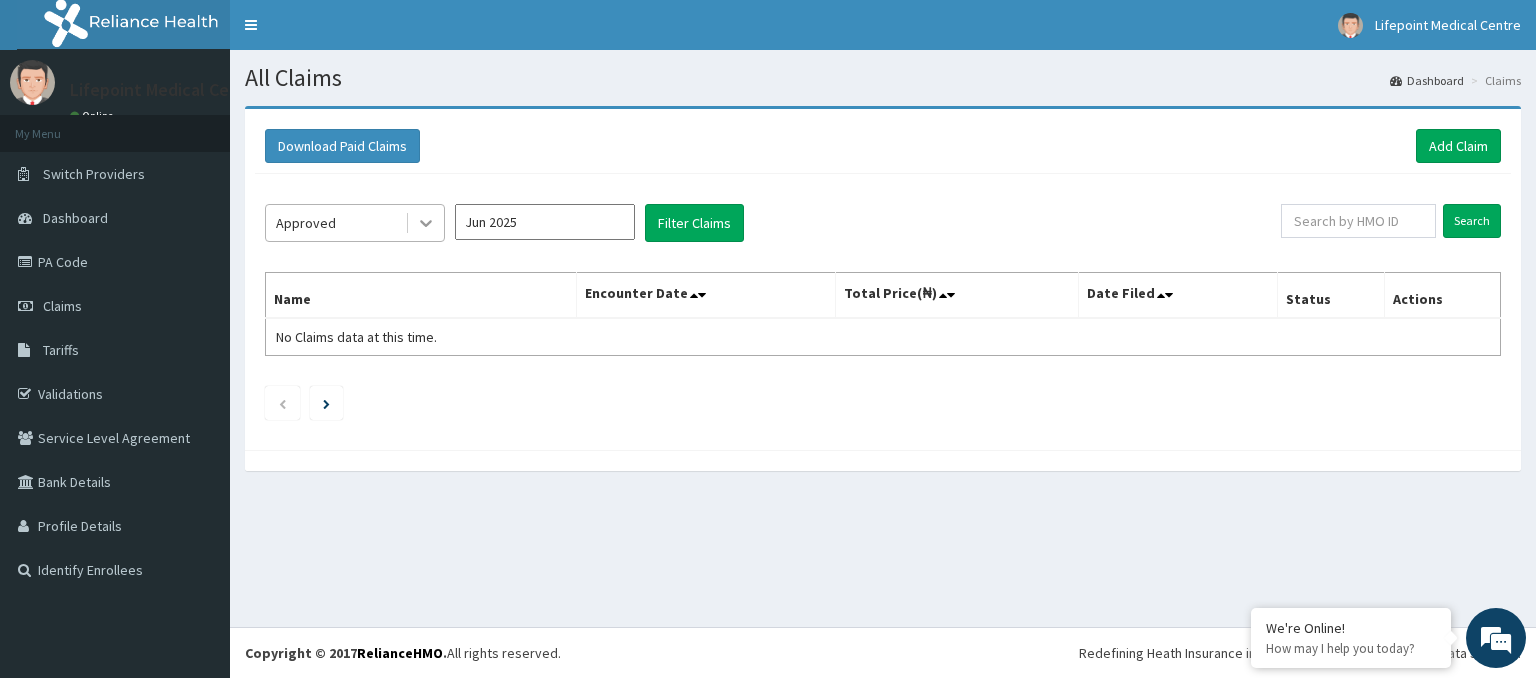 click 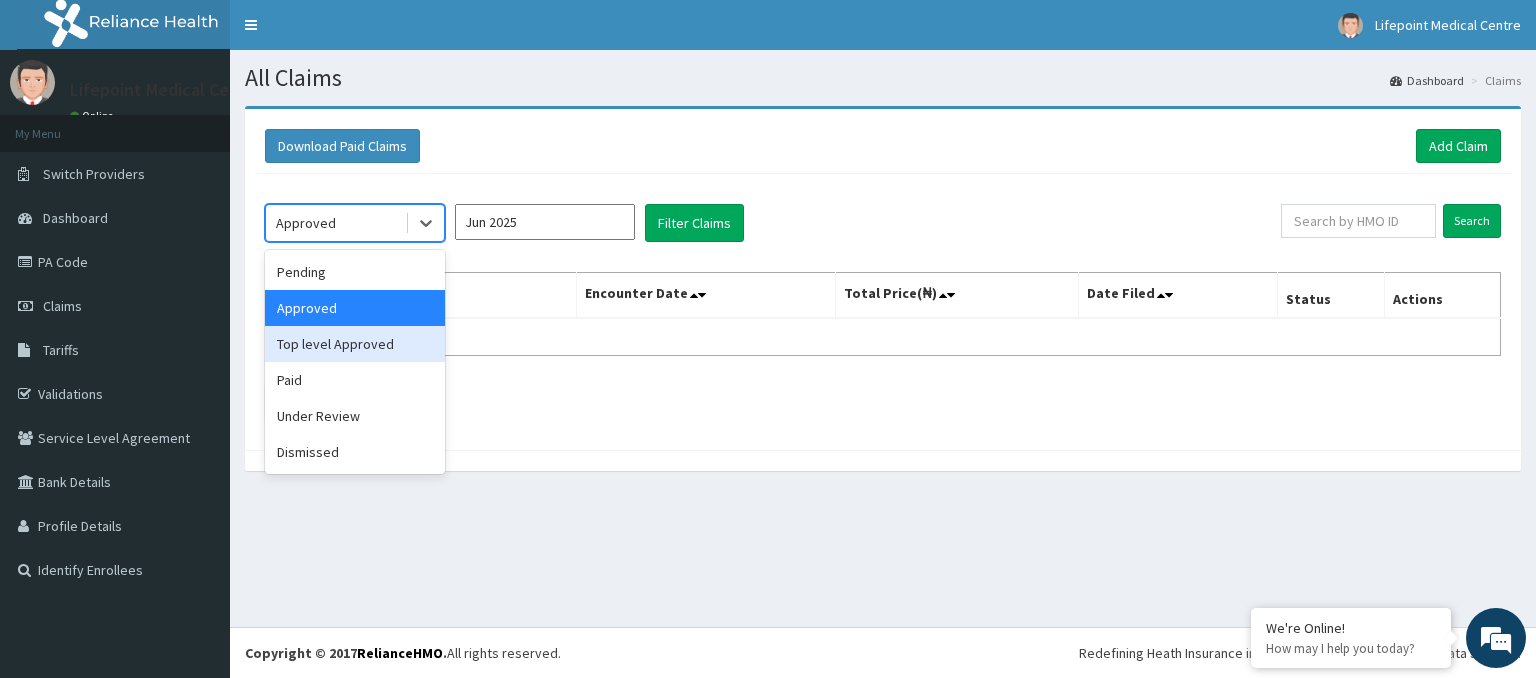 click on "Top level Approved" at bounding box center (355, 344) 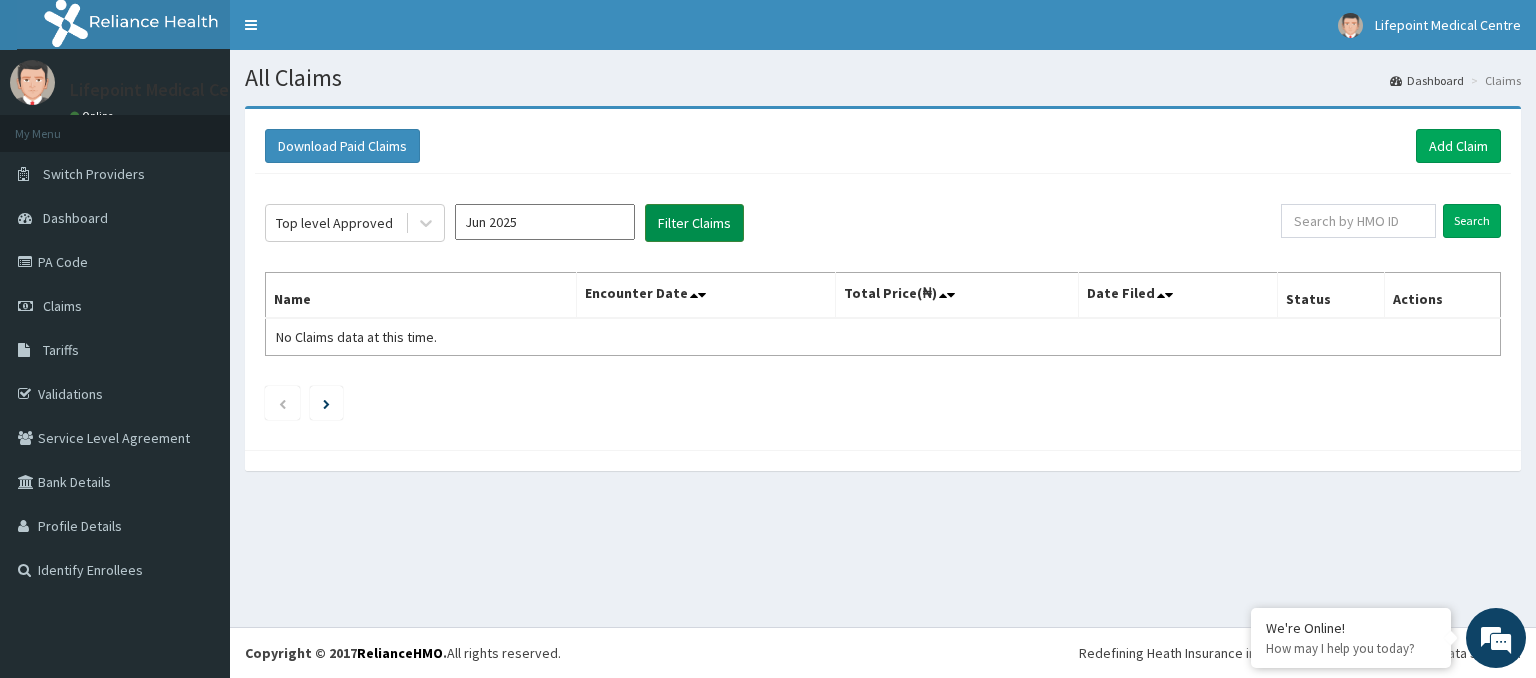 click on "Filter Claims" at bounding box center [694, 223] 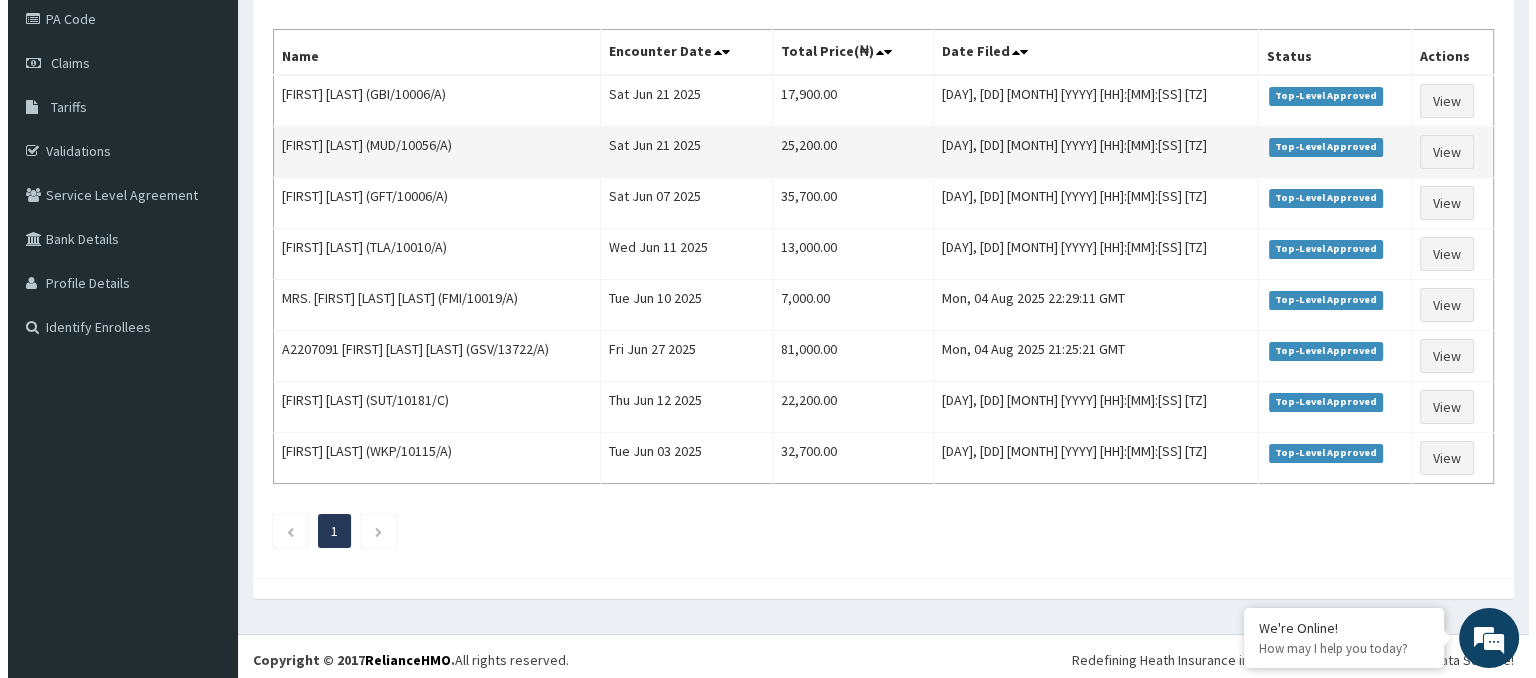 scroll, scrollTop: 0, scrollLeft: 0, axis: both 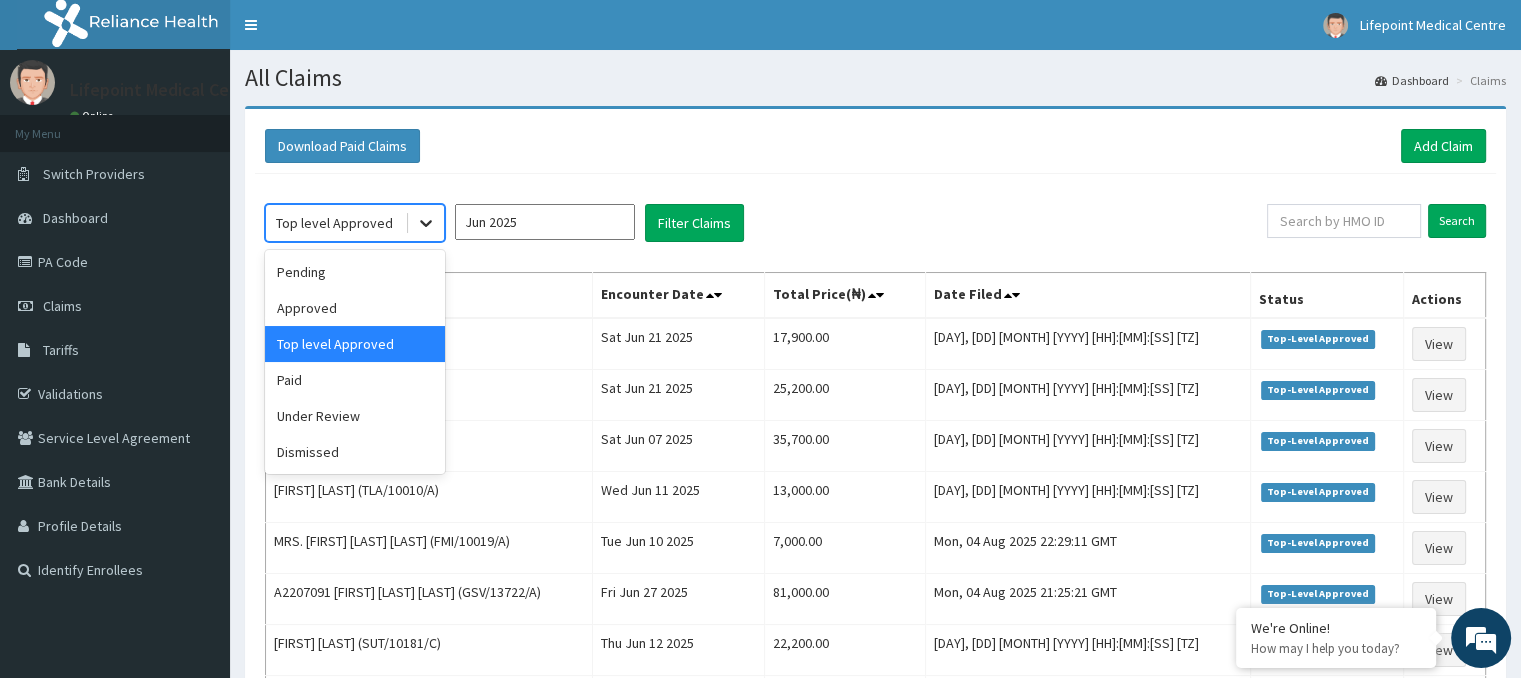 click 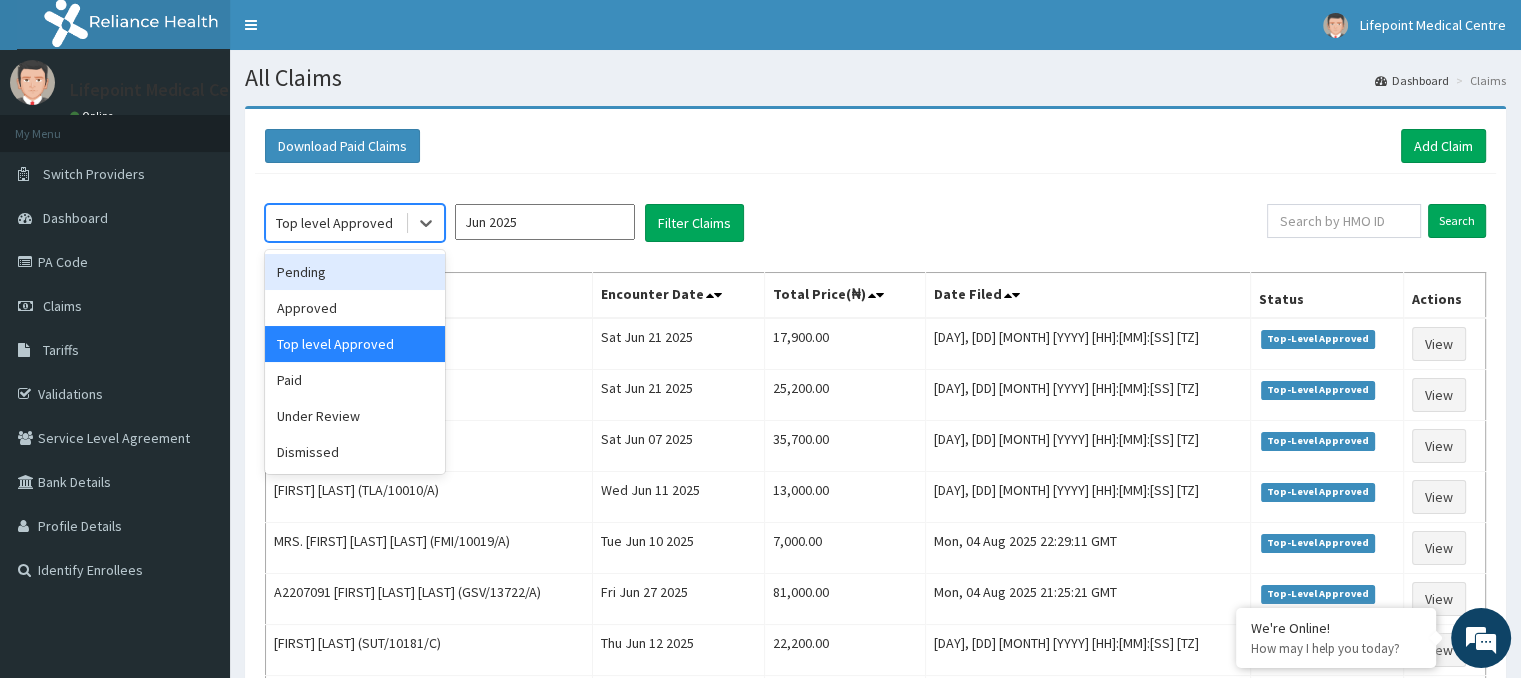 click on "Pending" at bounding box center [355, 272] 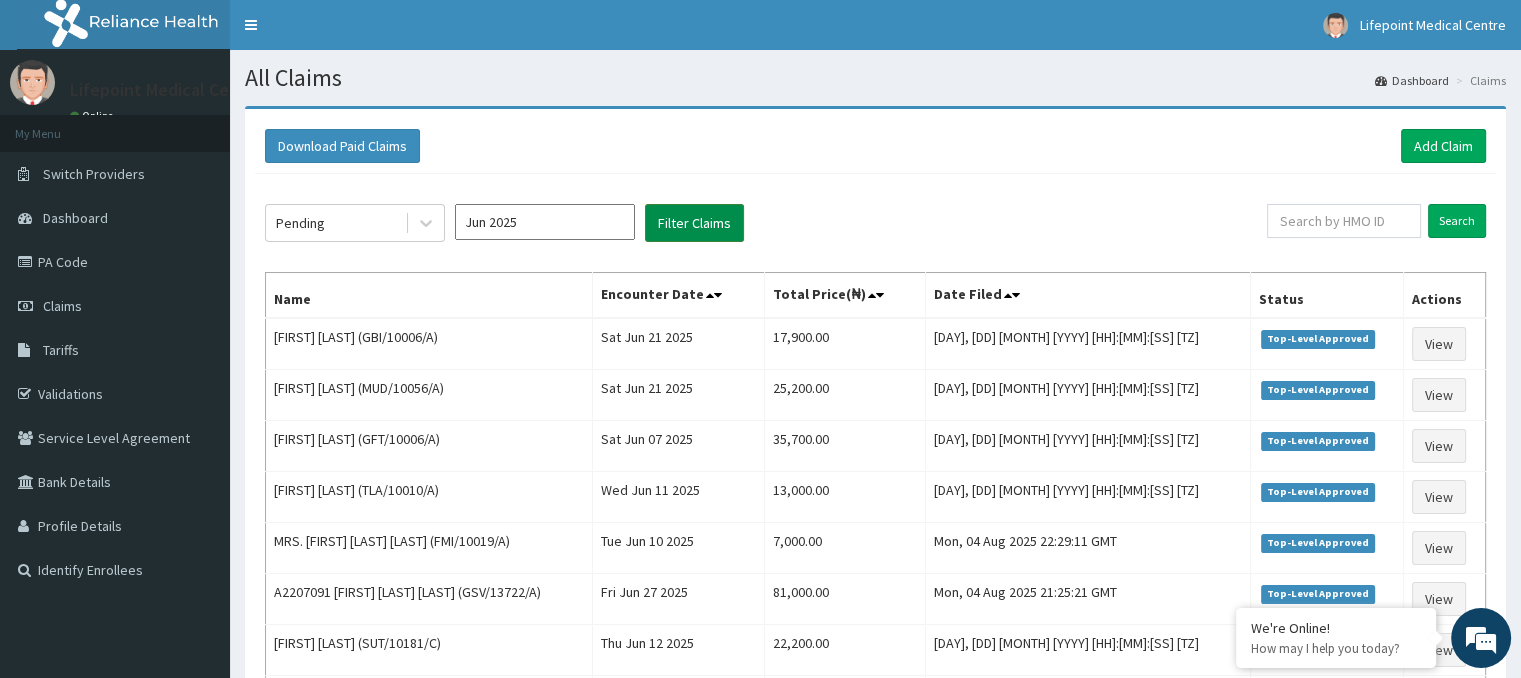 click on "Filter Claims" at bounding box center (694, 223) 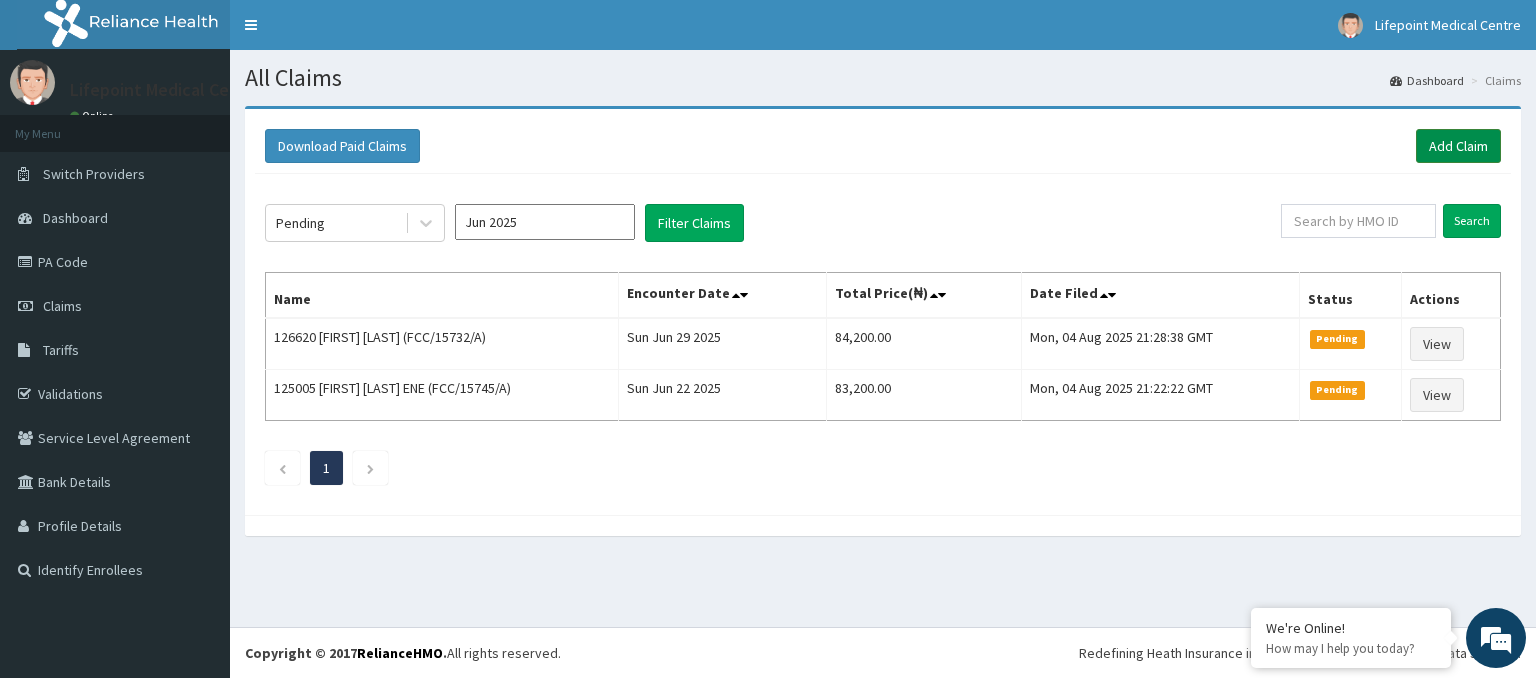 click on "Add Claim" at bounding box center (1458, 146) 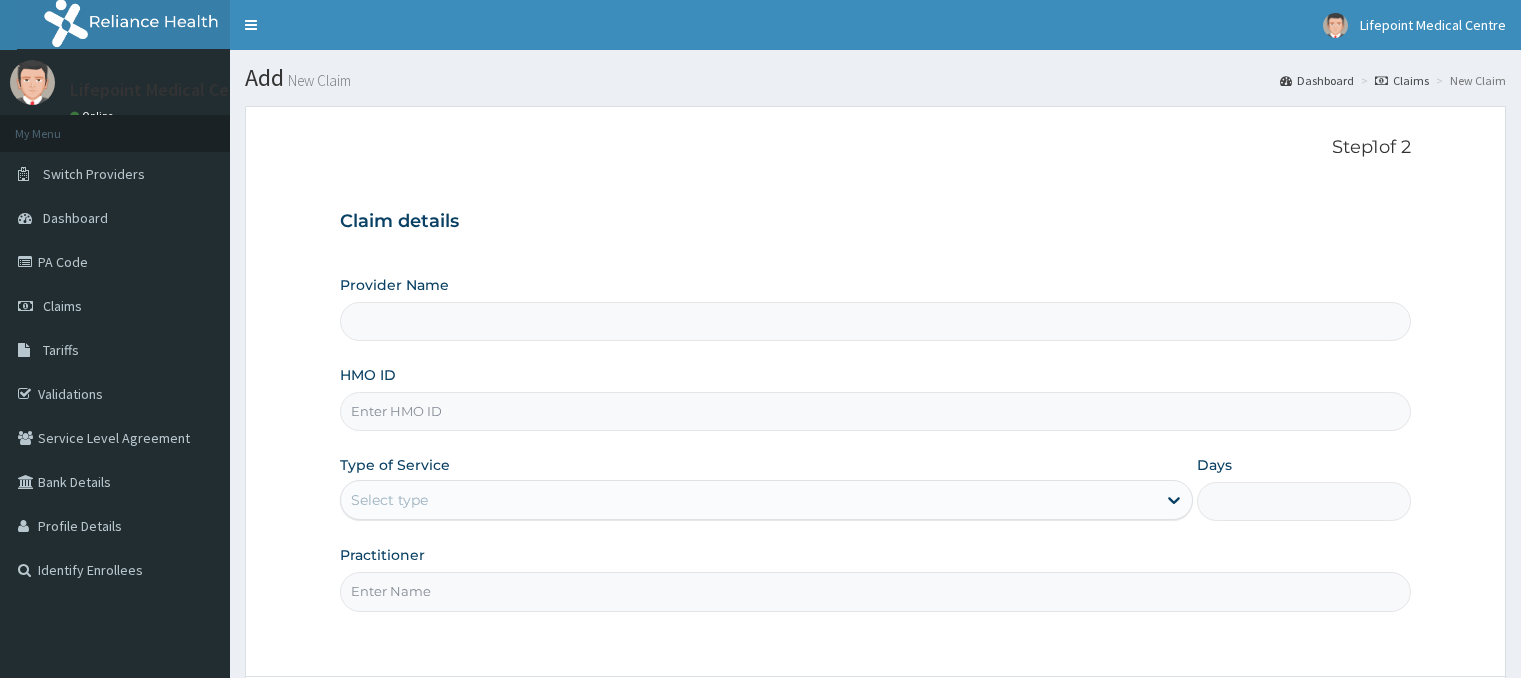 scroll, scrollTop: 0, scrollLeft: 0, axis: both 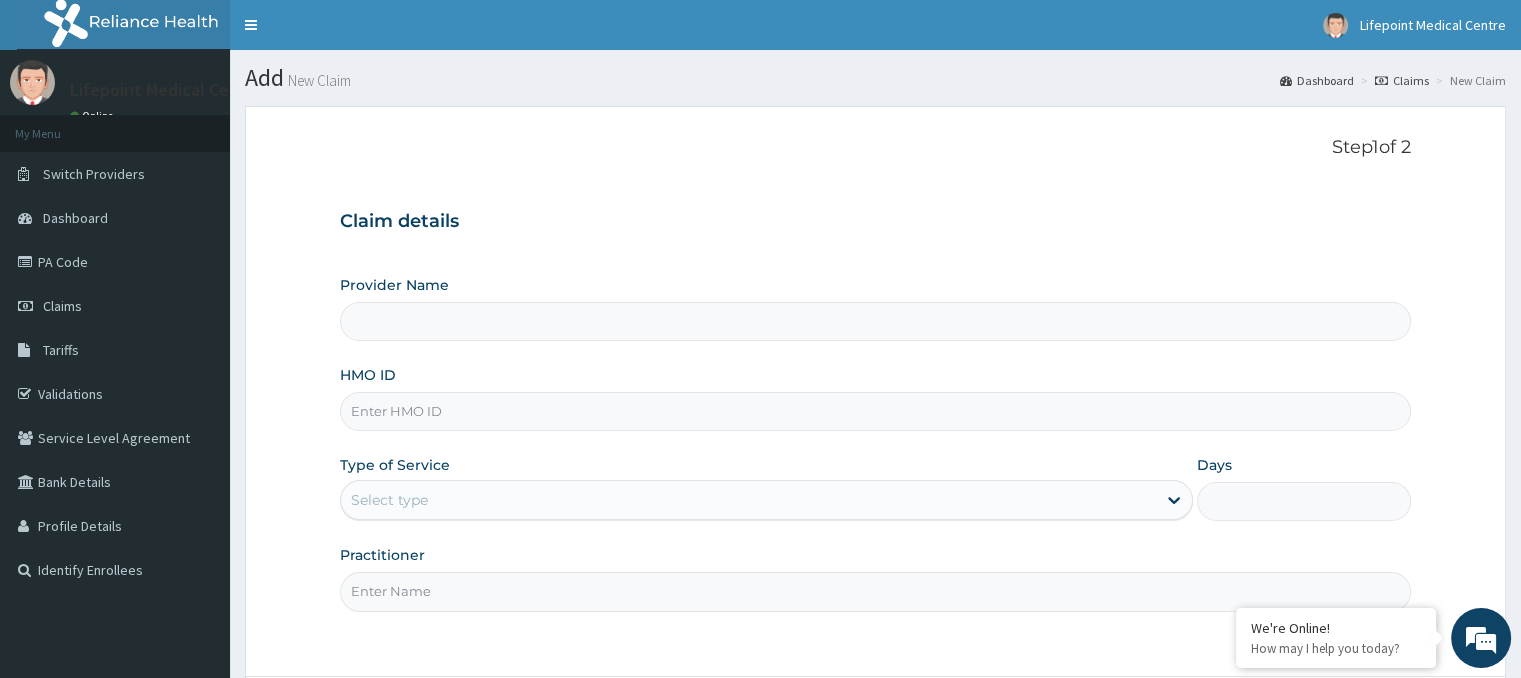 click on "HMO ID" at bounding box center (875, 411) 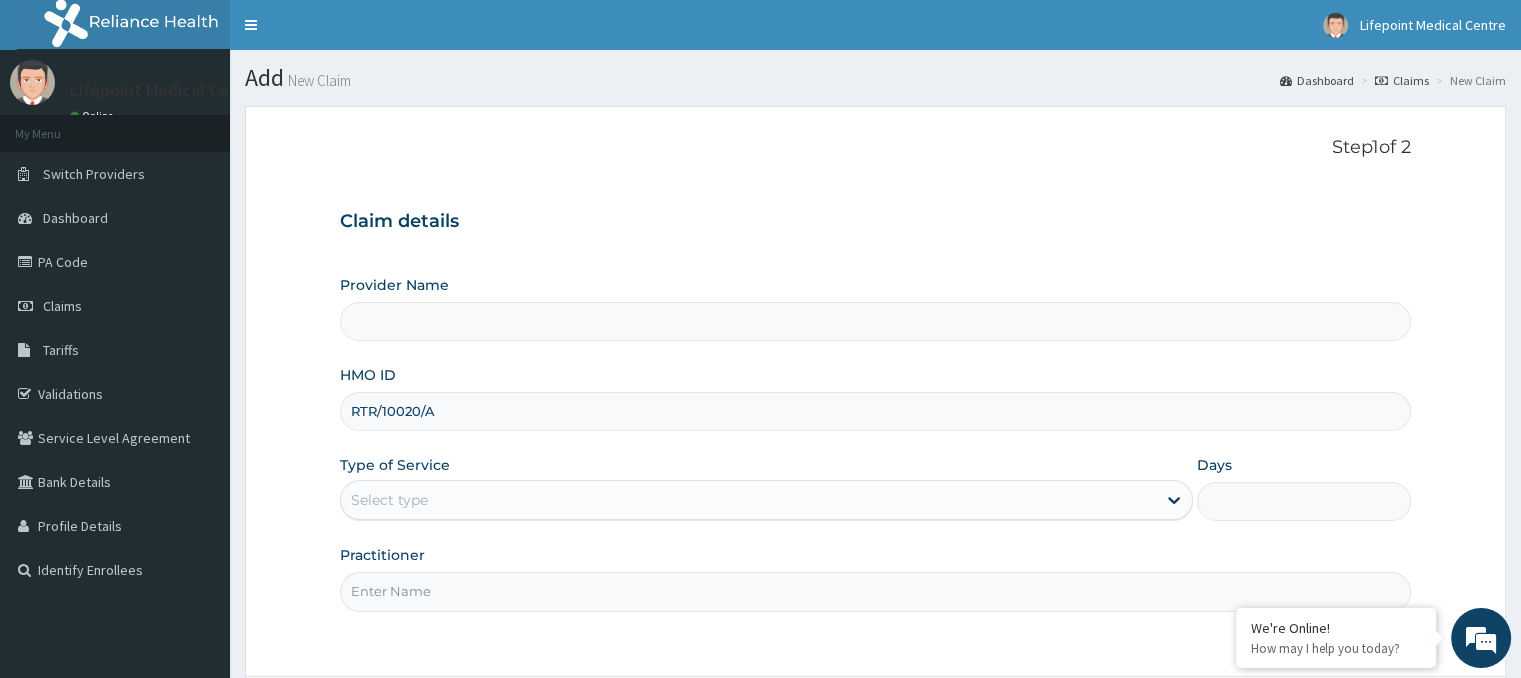 type on "LIFE POINT MEDICAL CENTRE - UTAKO" 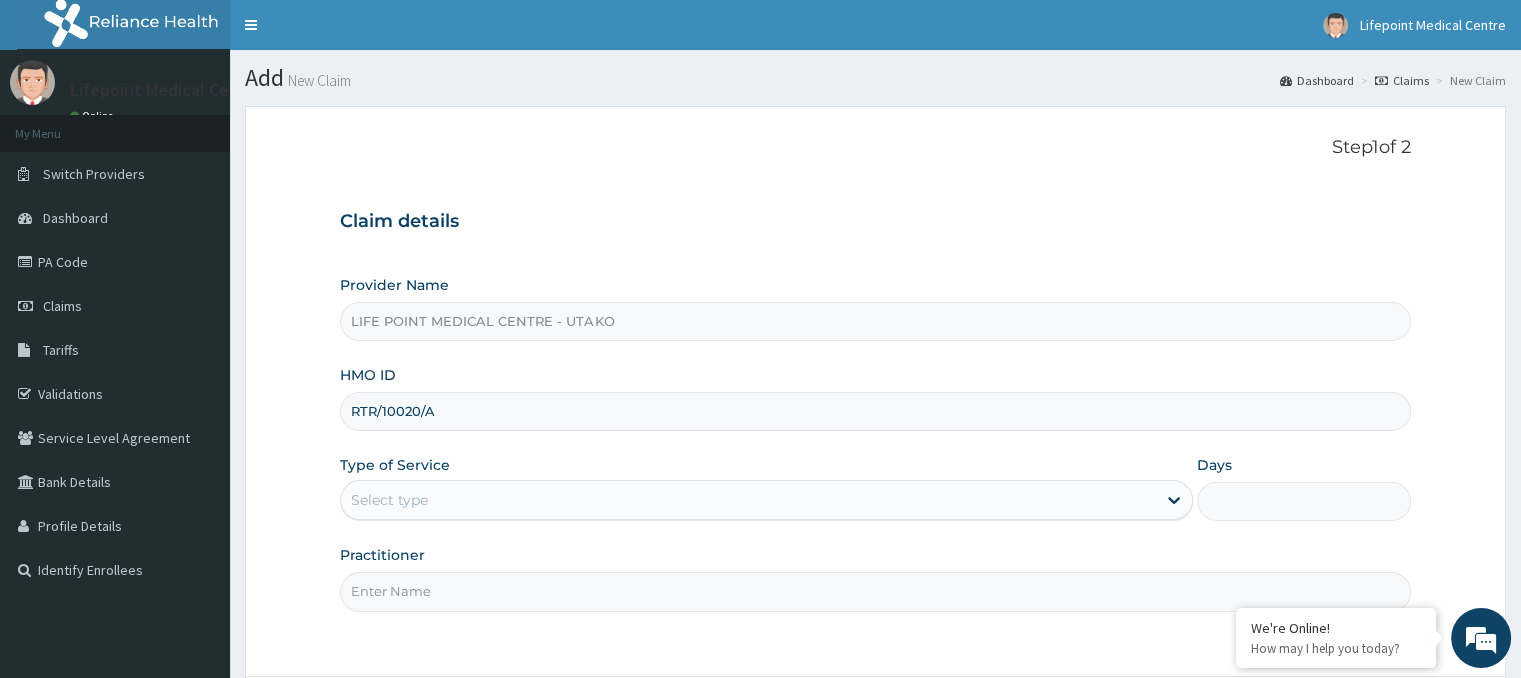 type on "RTR/10020/A" 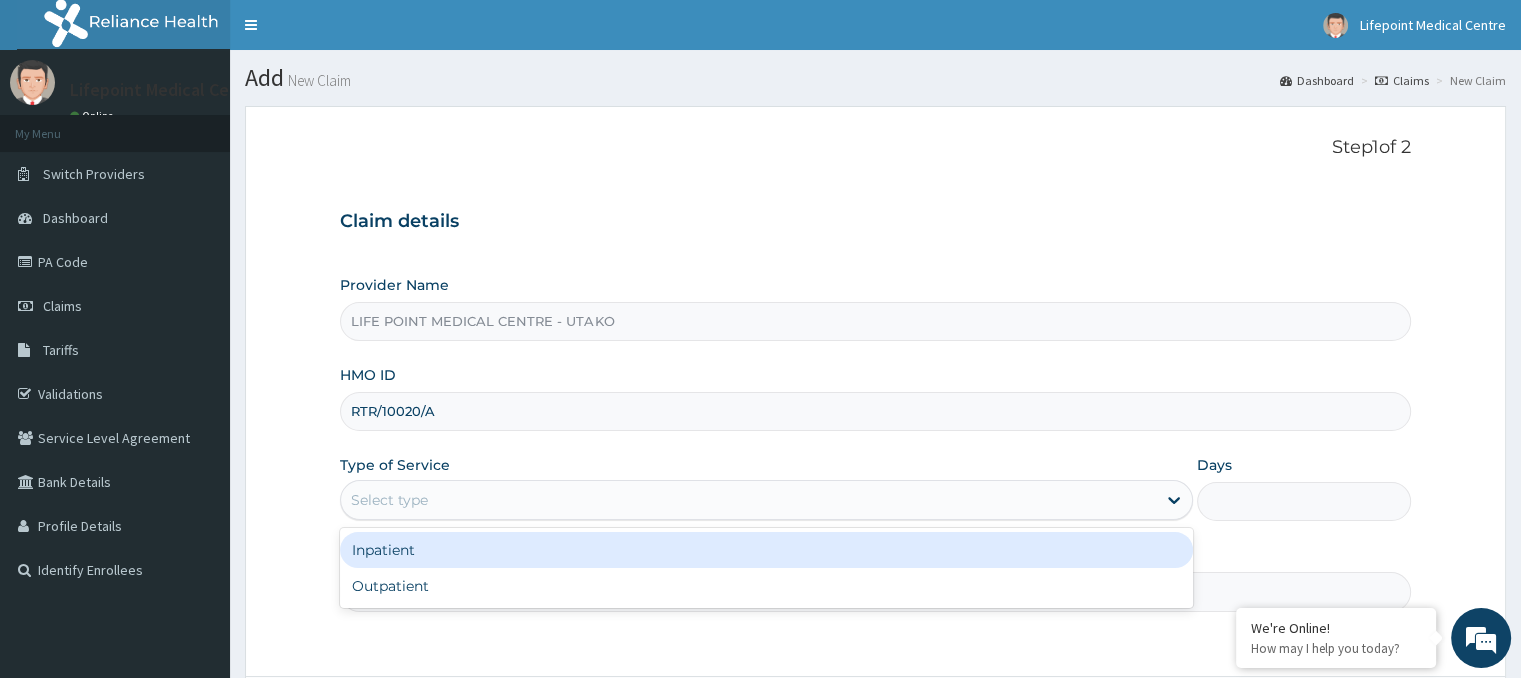 click on "Select type" at bounding box center (389, 500) 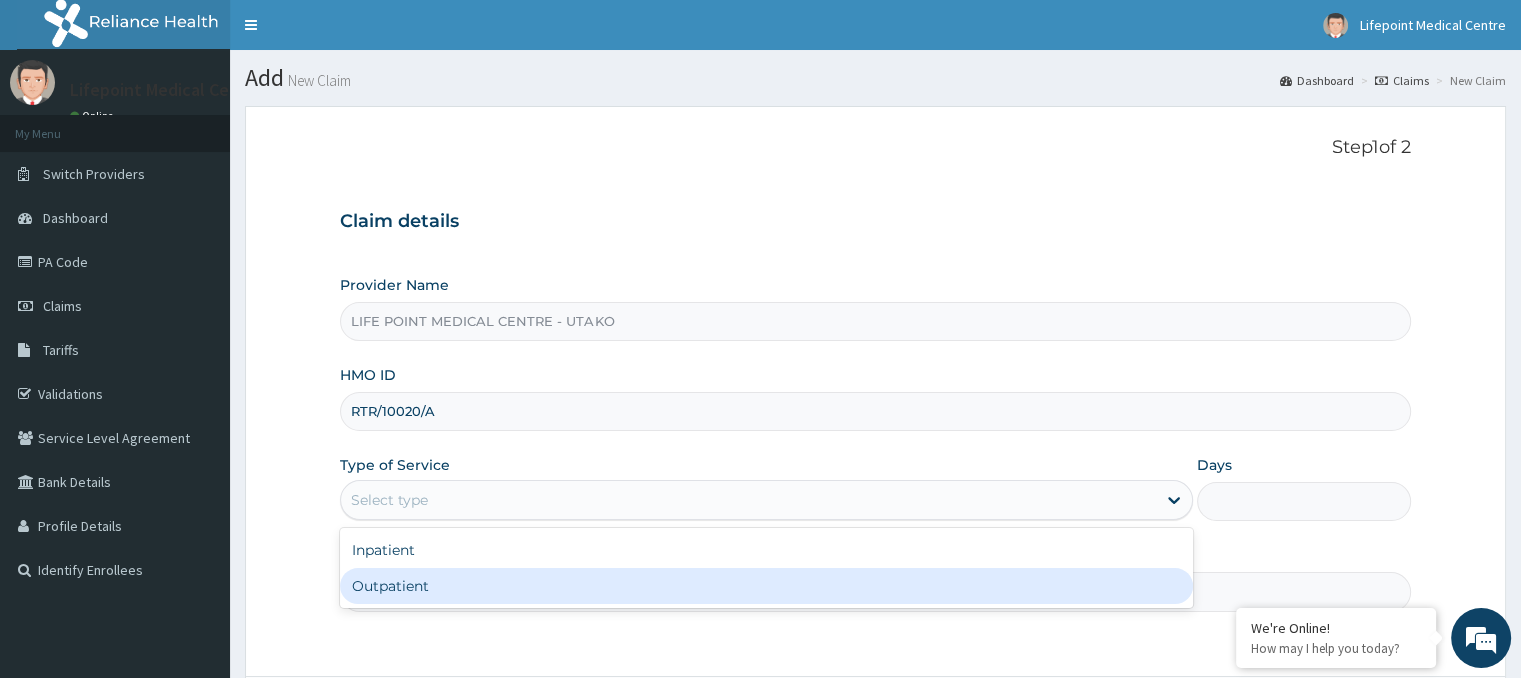 click on "Outpatient" at bounding box center [766, 586] 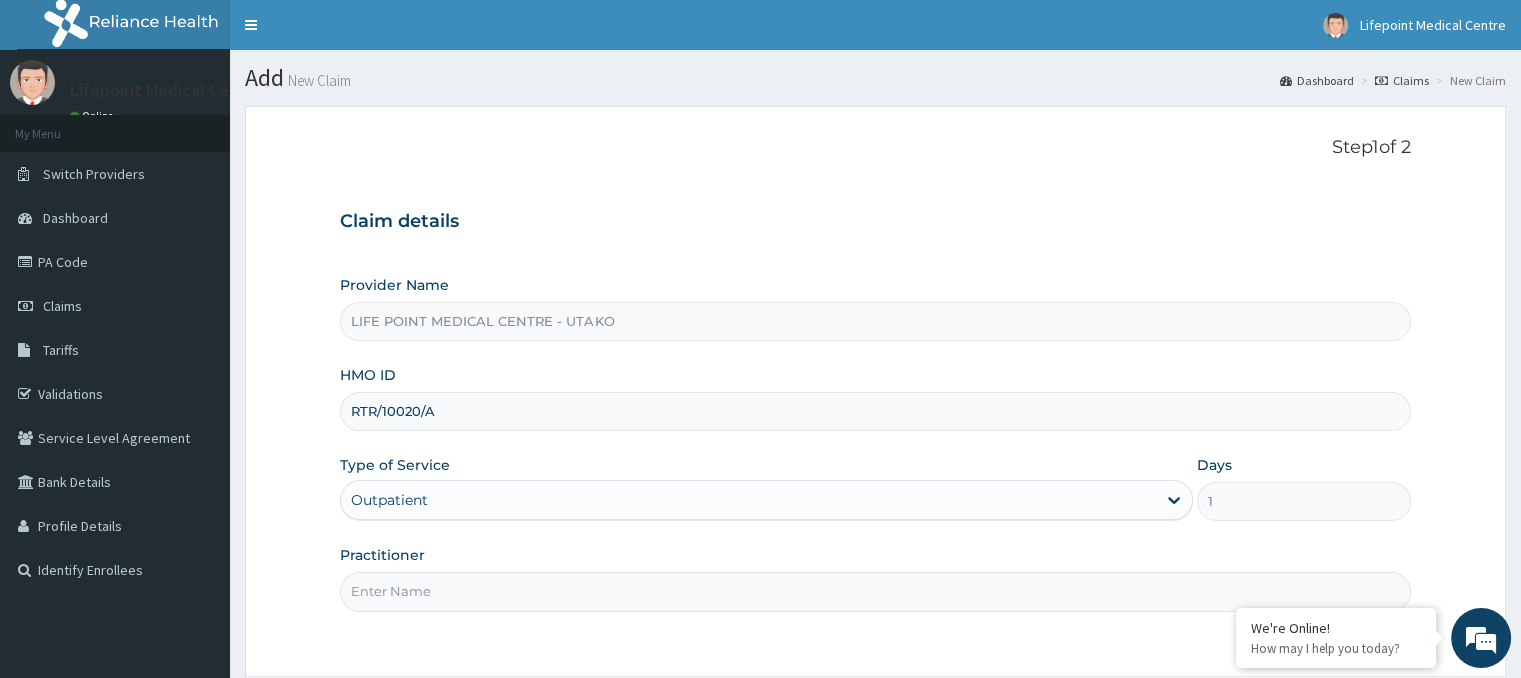 click on "Practitioner" at bounding box center [875, 591] 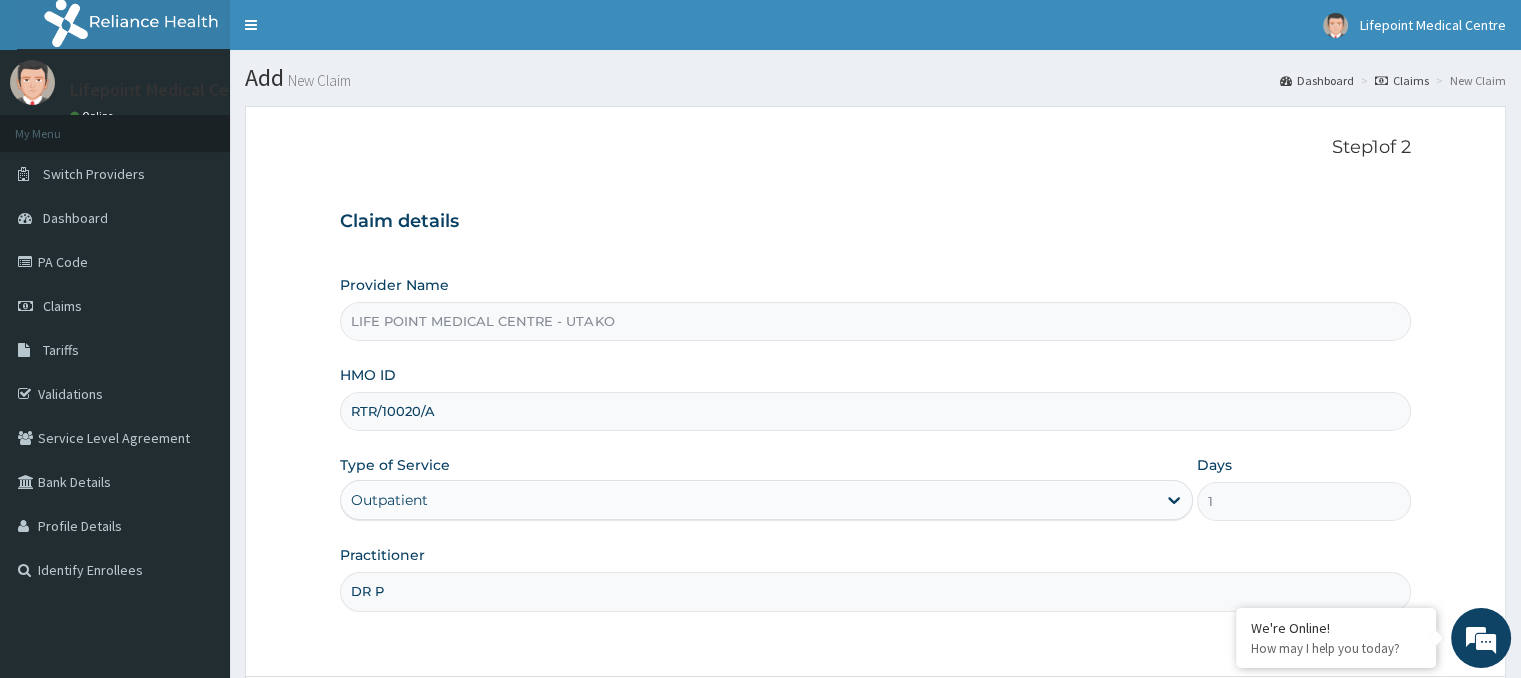 scroll, scrollTop: 0, scrollLeft: 0, axis: both 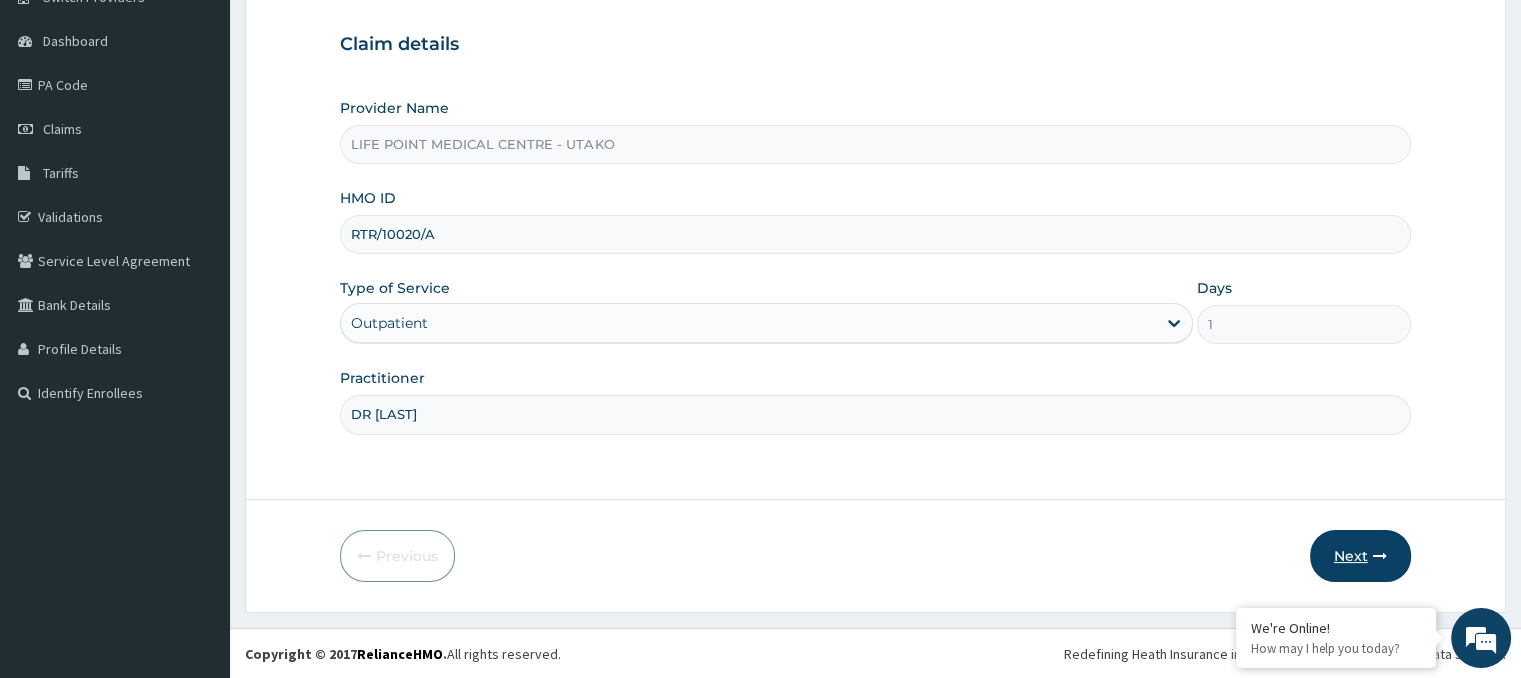 type on "DR [LAST]" 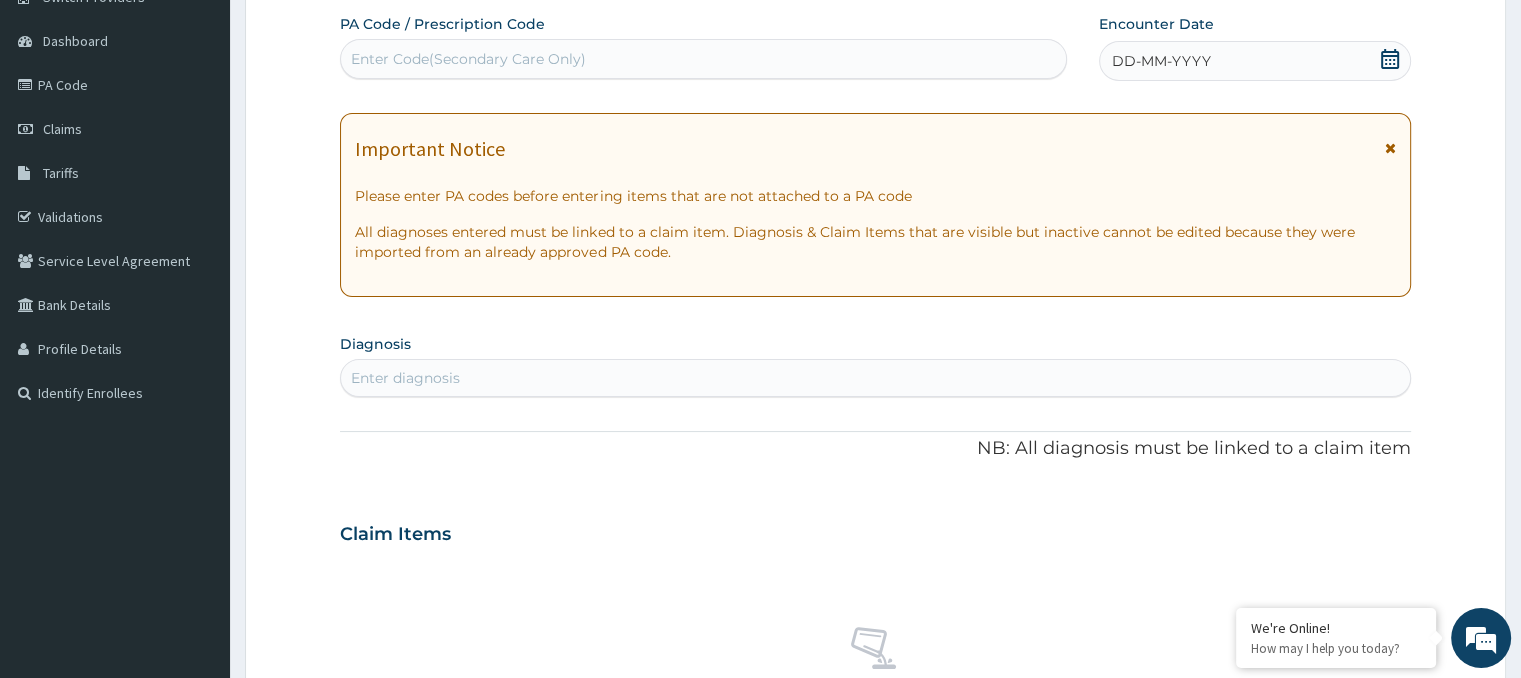 click on "Enter Code(Secondary Care Only)" at bounding box center [468, 59] 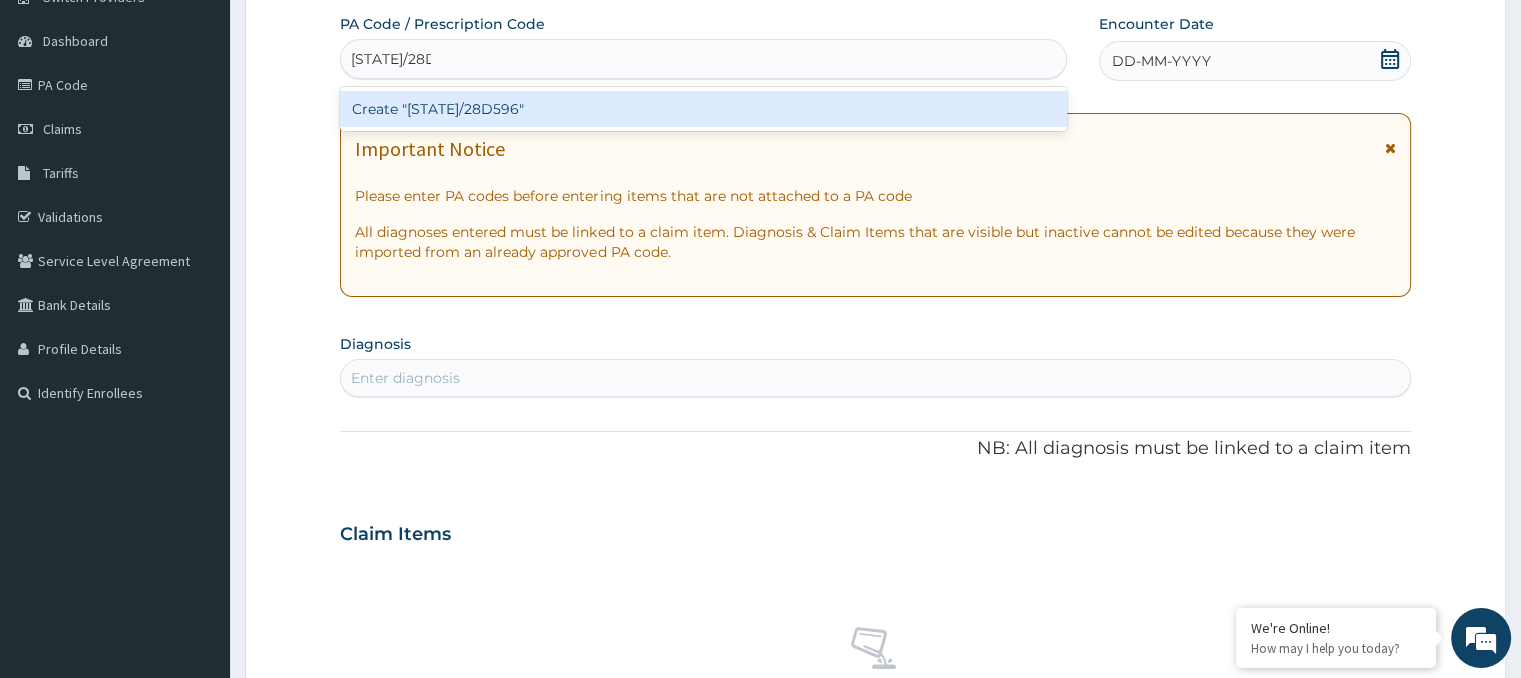 click on "Create "[STATE]/28D596"" at bounding box center [703, 109] 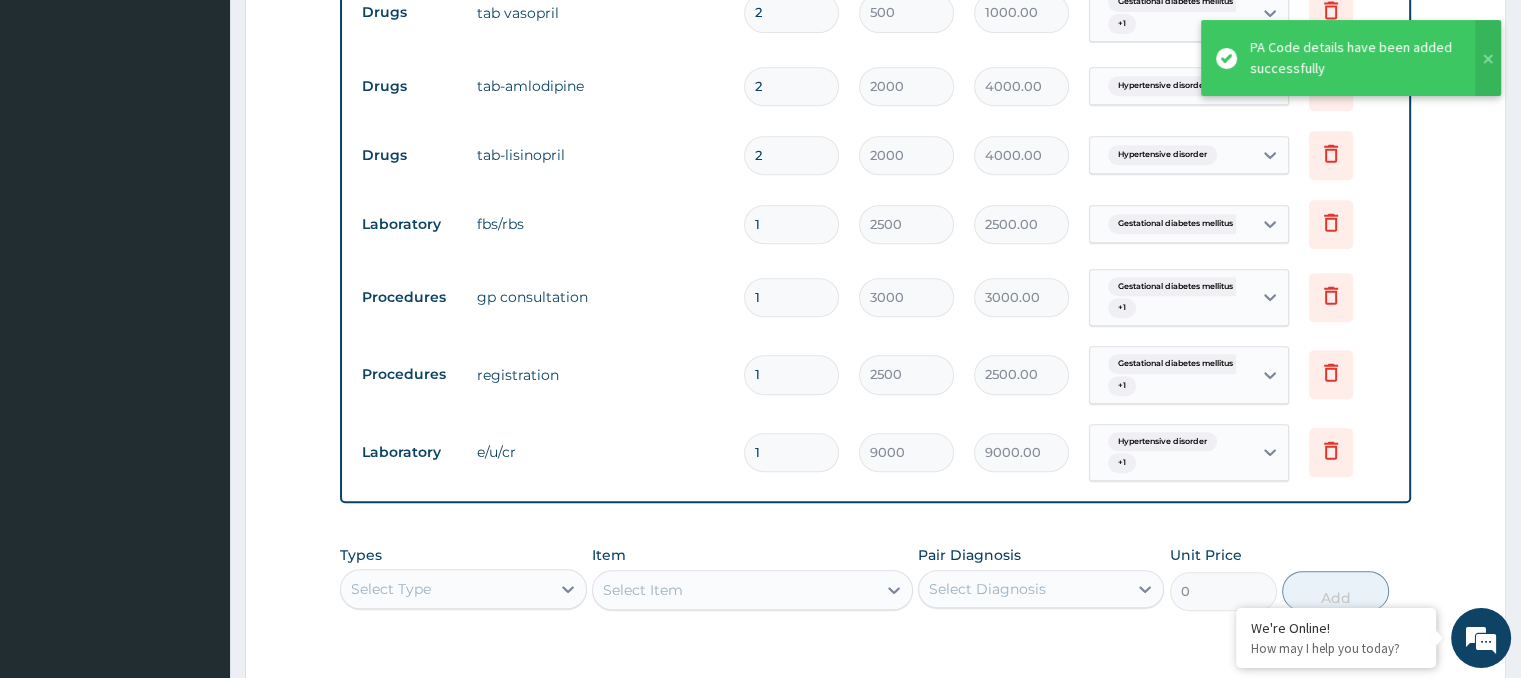 scroll, scrollTop: 1188, scrollLeft: 0, axis: vertical 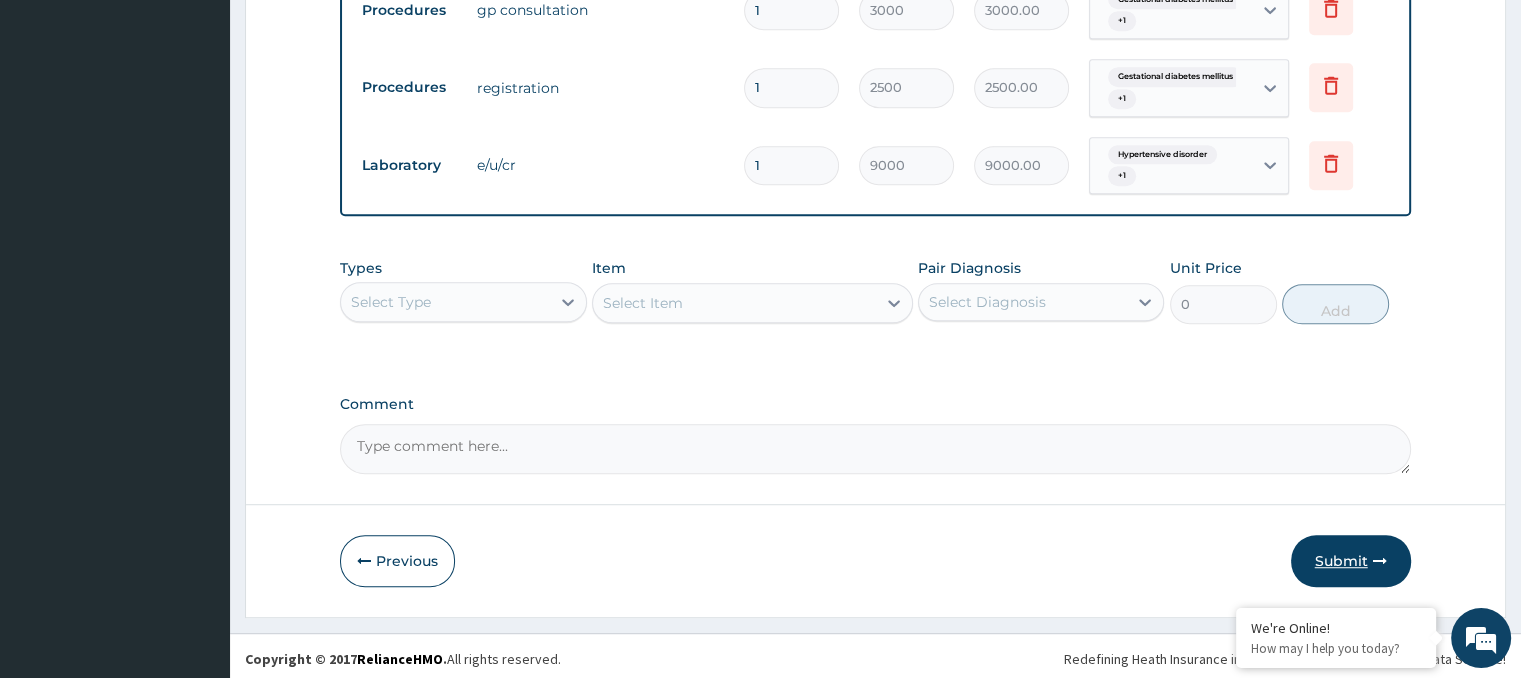 click on "Submit" at bounding box center (1351, 561) 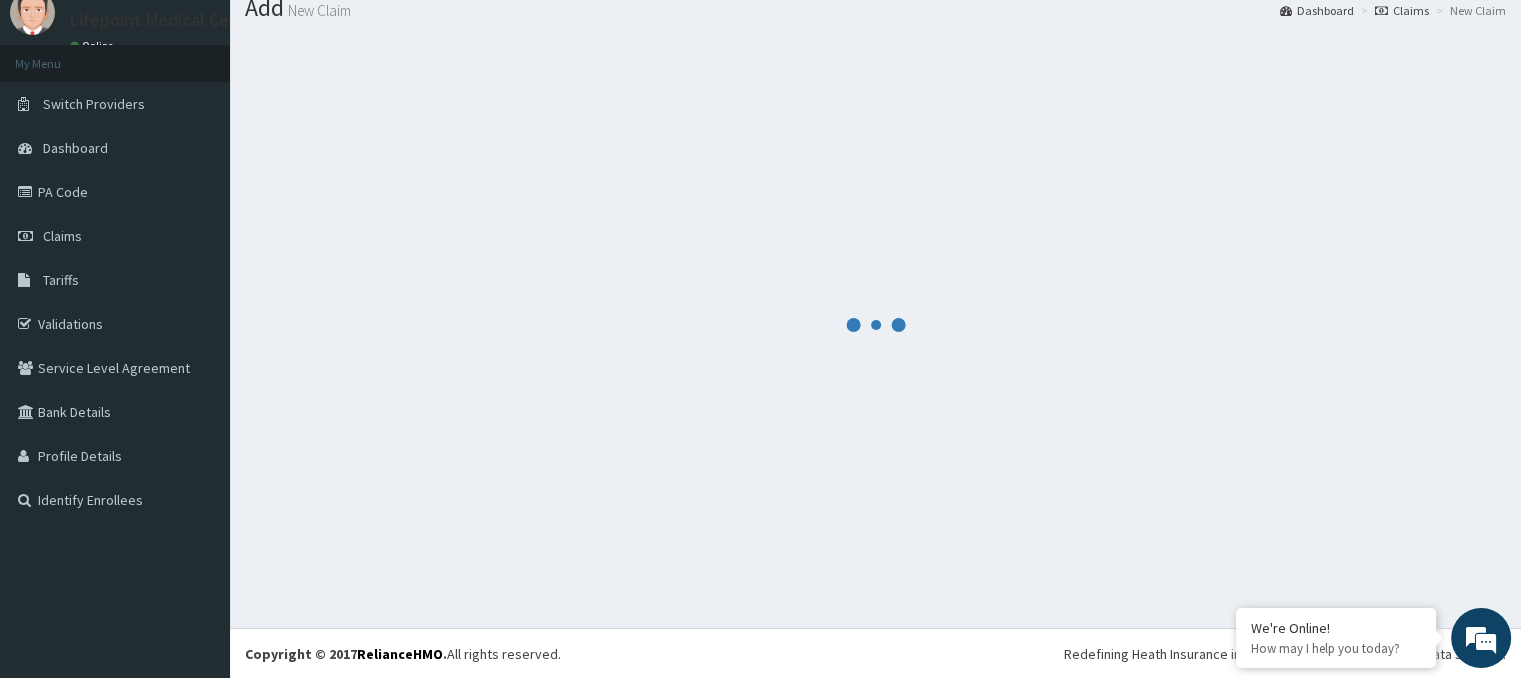 scroll, scrollTop: 1188, scrollLeft: 0, axis: vertical 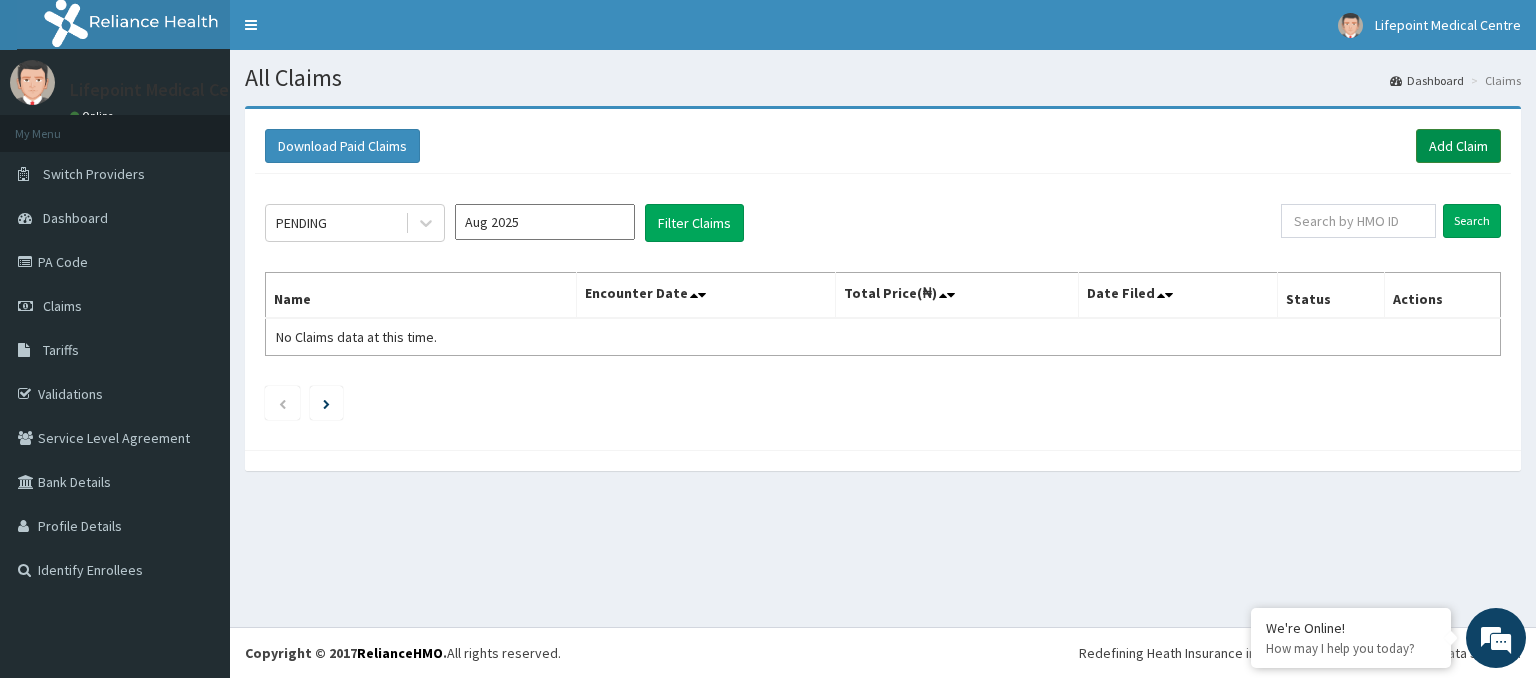 click on "Add Claim" at bounding box center [1458, 146] 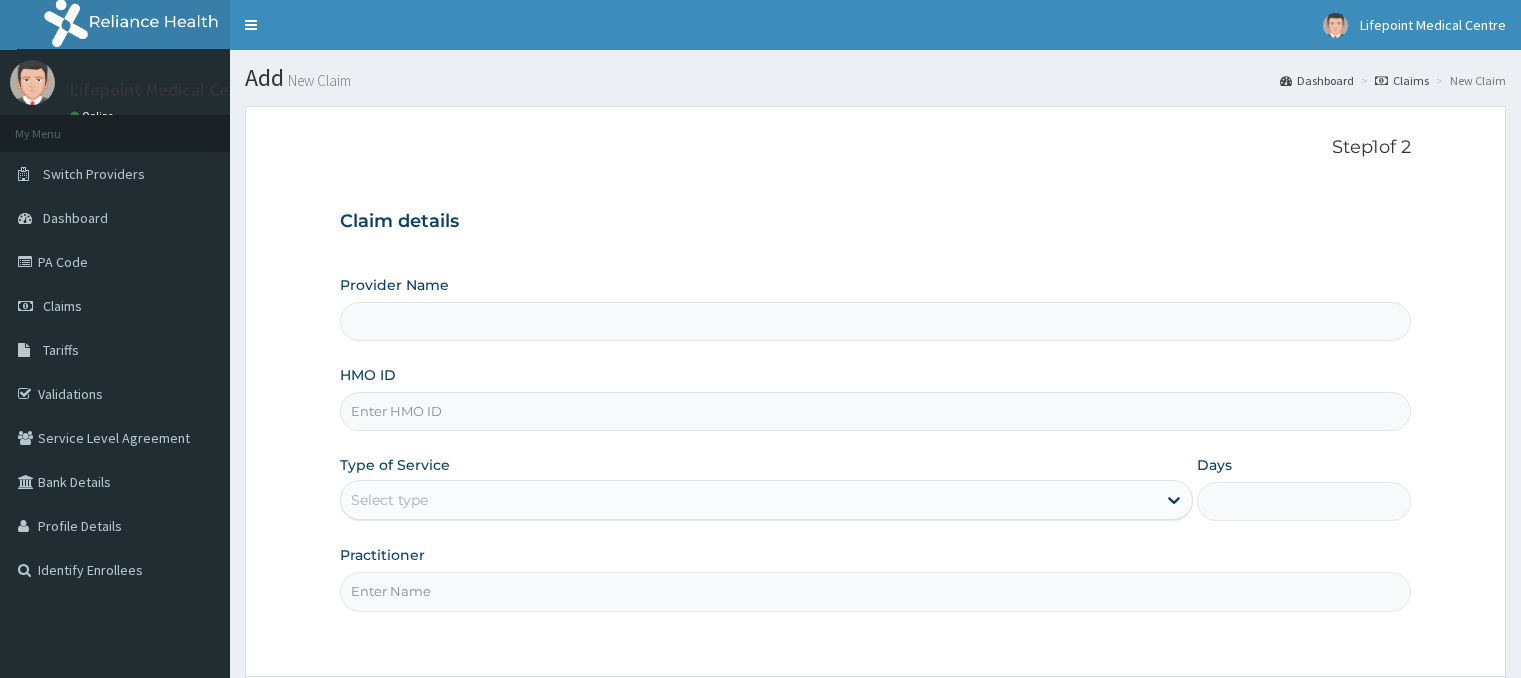 scroll, scrollTop: 0, scrollLeft: 0, axis: both 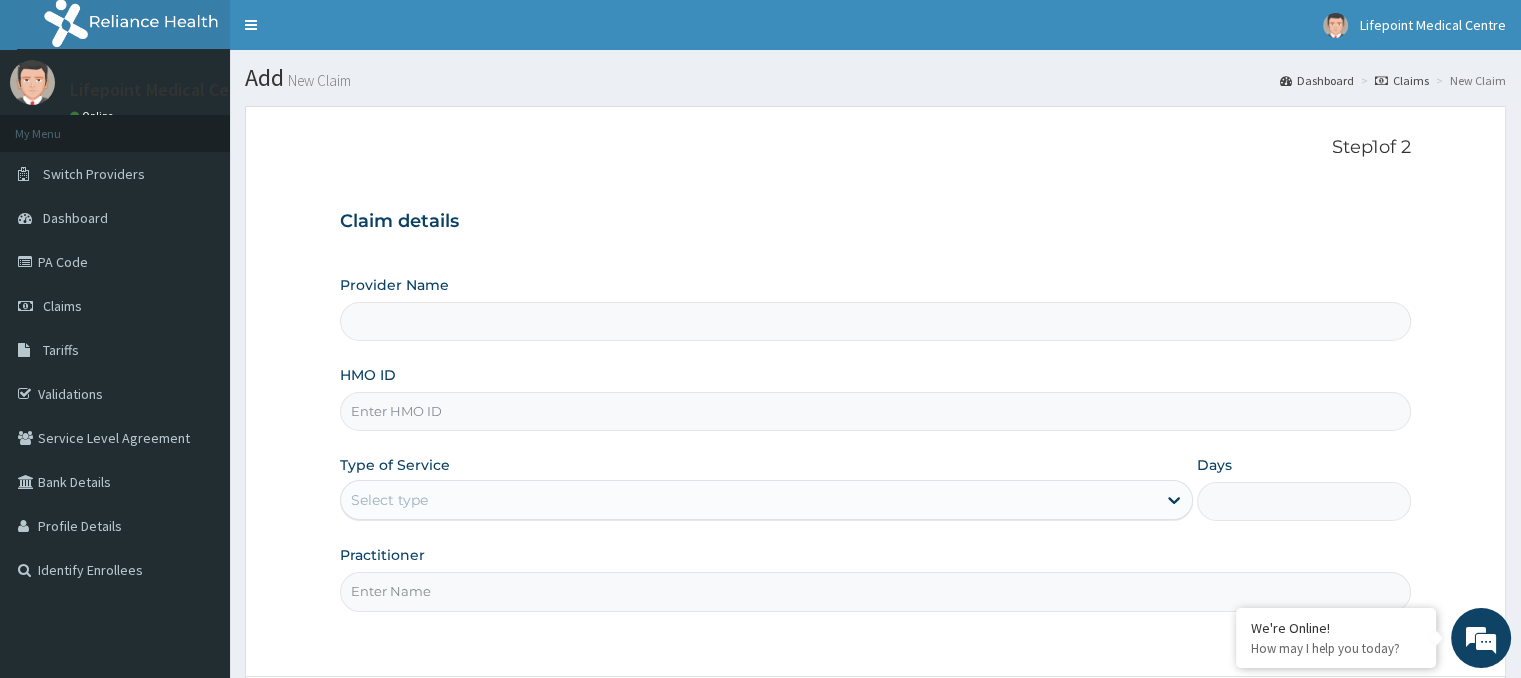 type on "LIFE POINT MEDICAL CENTRE - UTAKO" 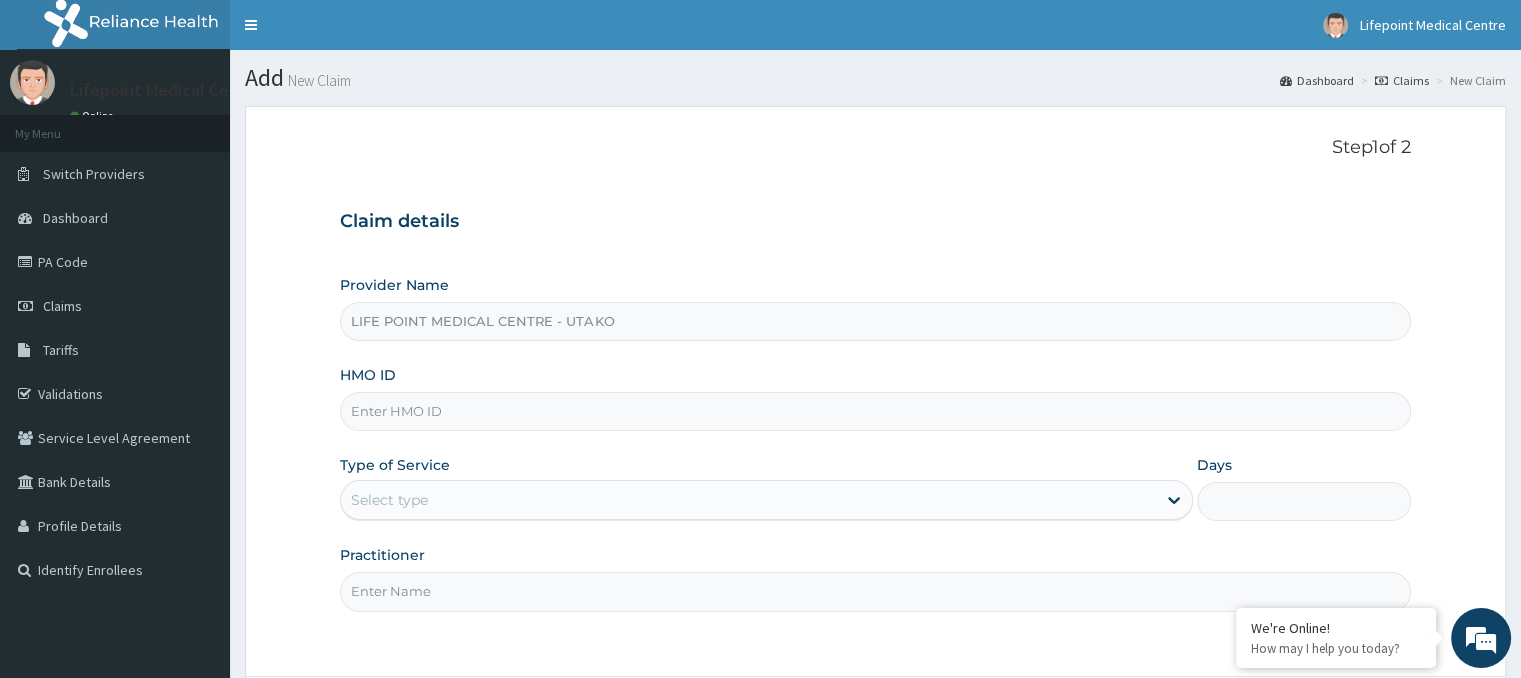 click on "HMO ID" at bounding box center (875, 411) 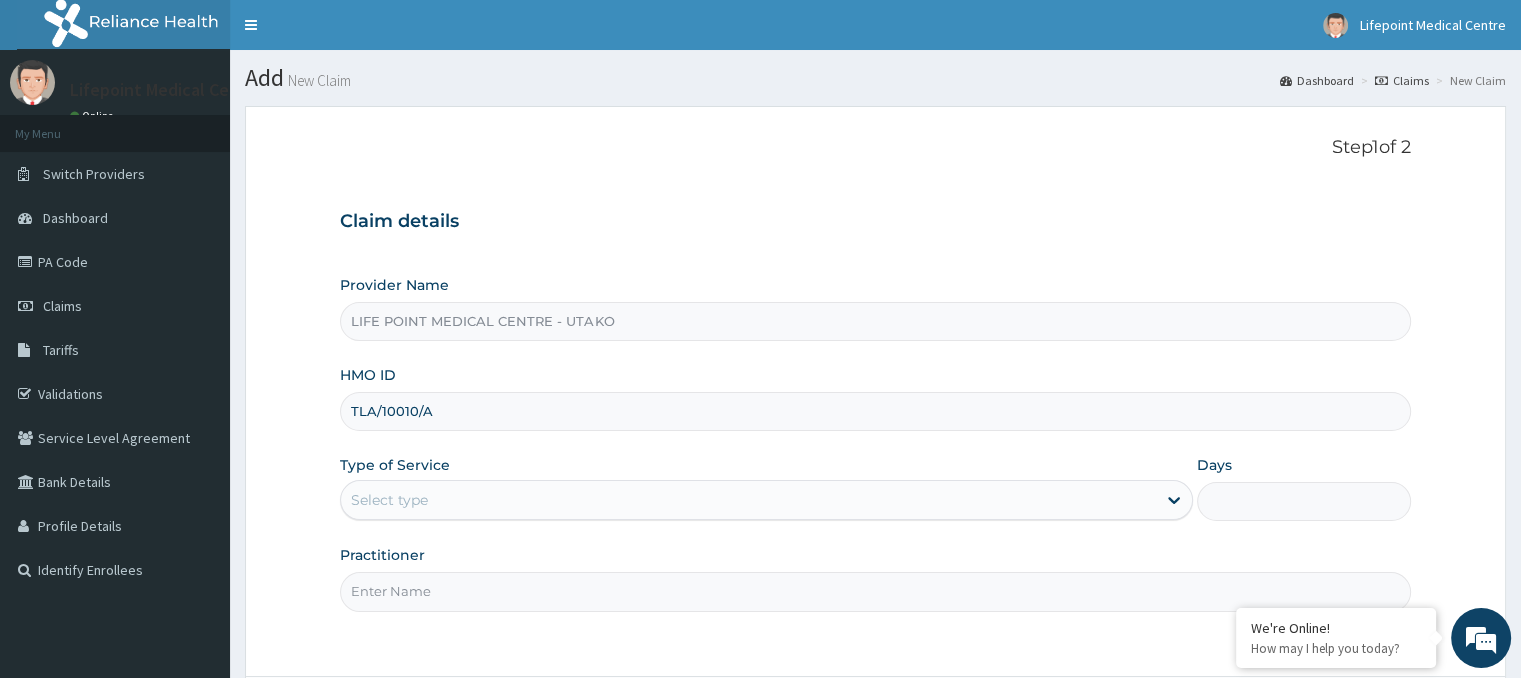 type on "TLA/10010/A" 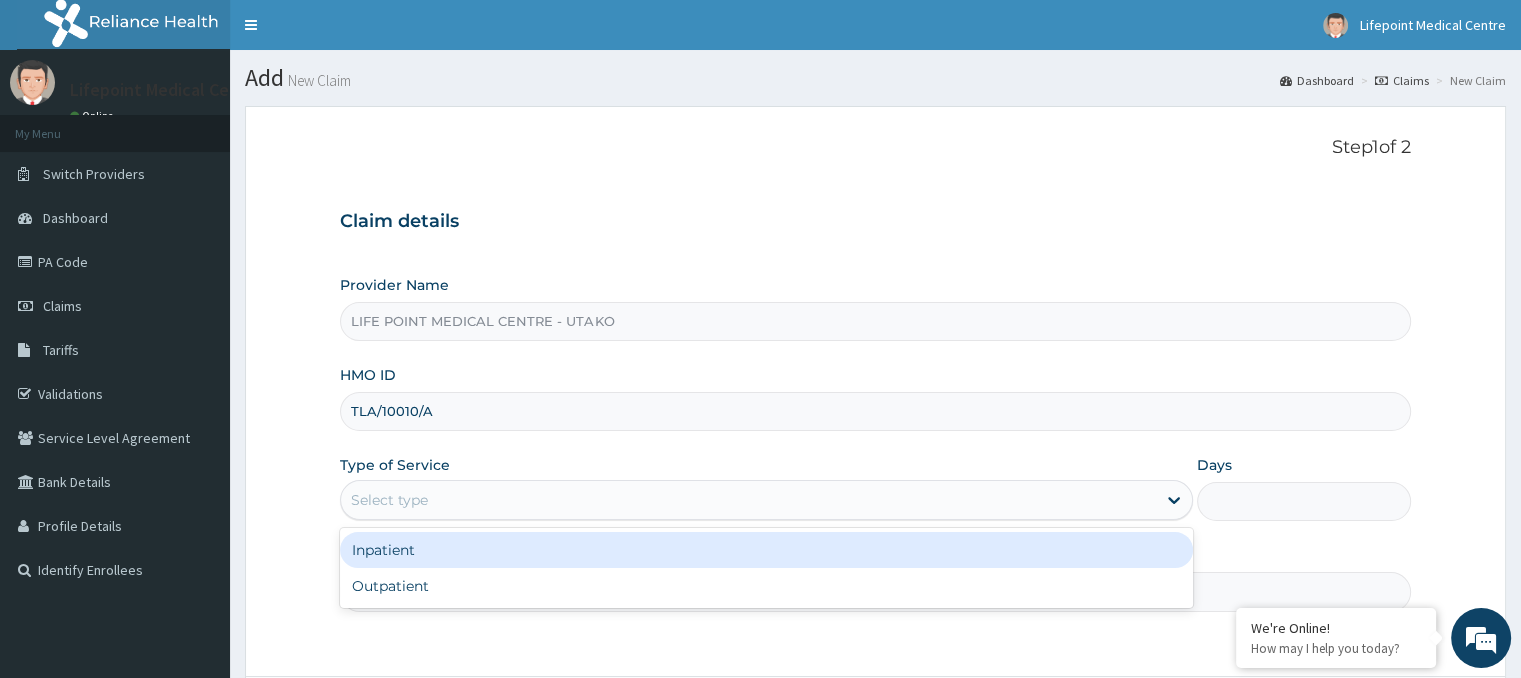 click on "Select type" at bounding box center [389, 500] 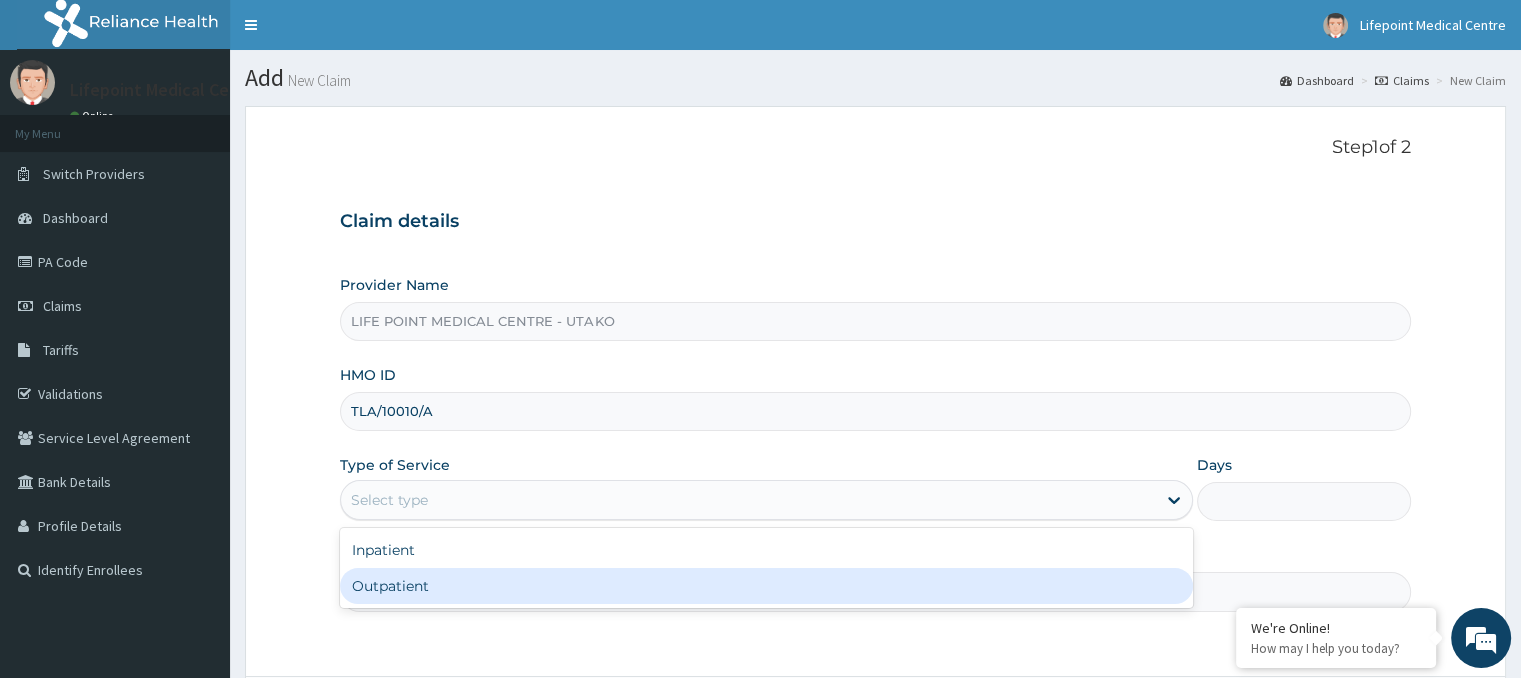 click on "Outpatient" at bounding box center (766, 586) 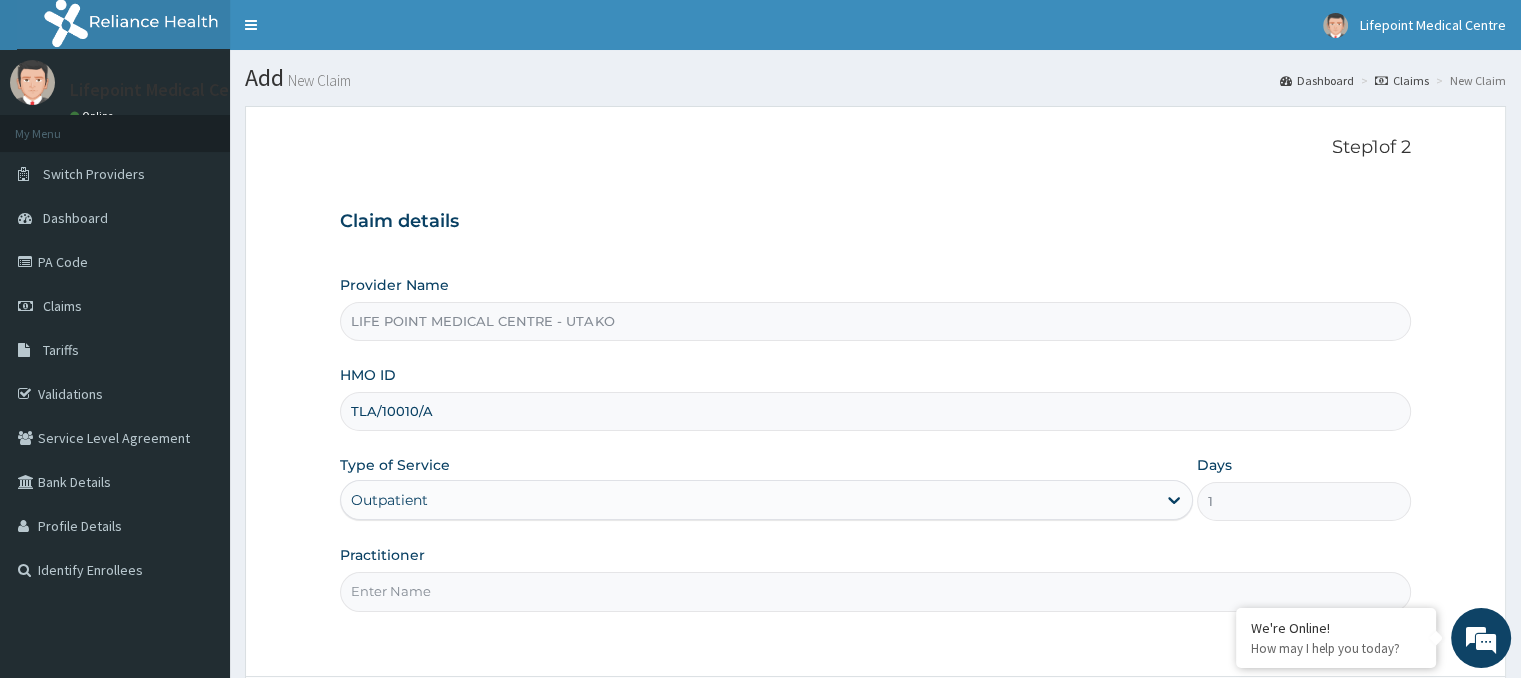 click on "Practitioner" at bounding box center [875, 591] 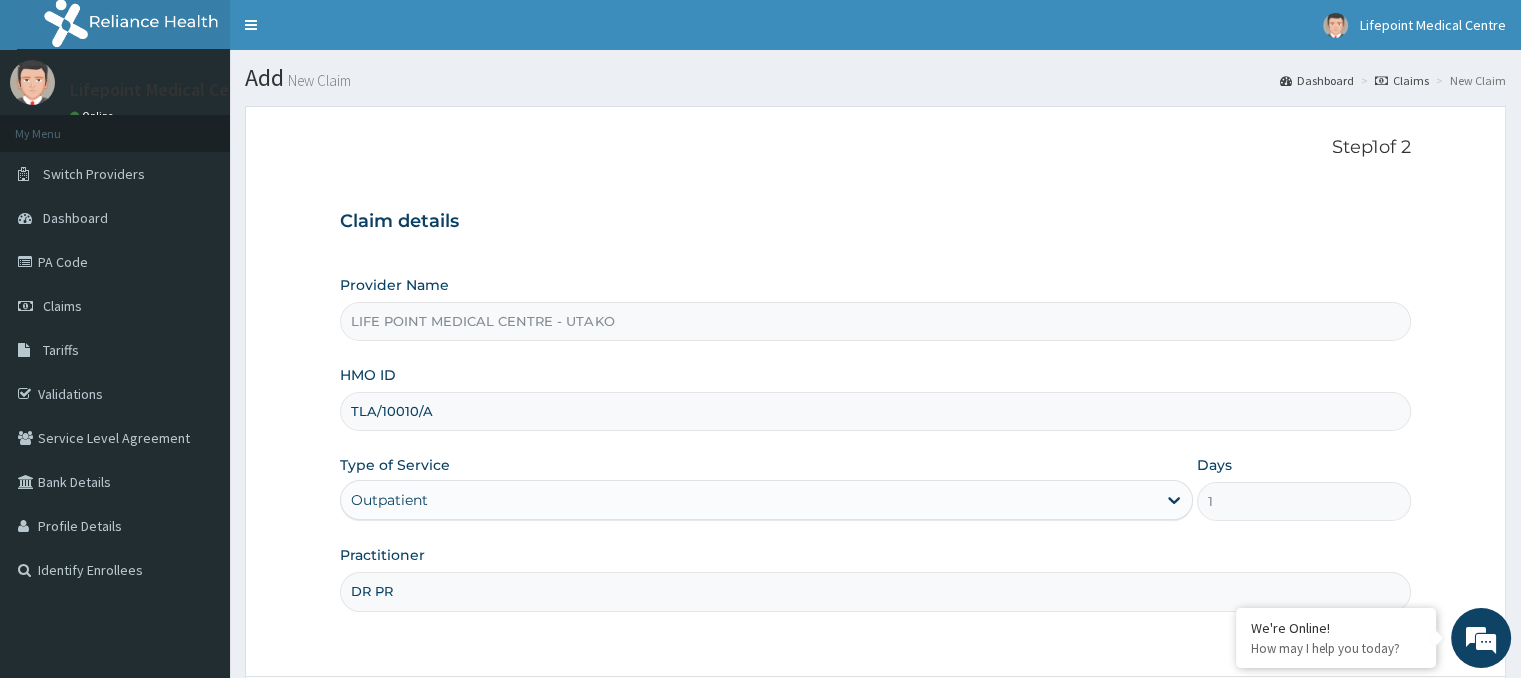 scroll, scrollTop: 0, scrollLeft: 0, axis: both 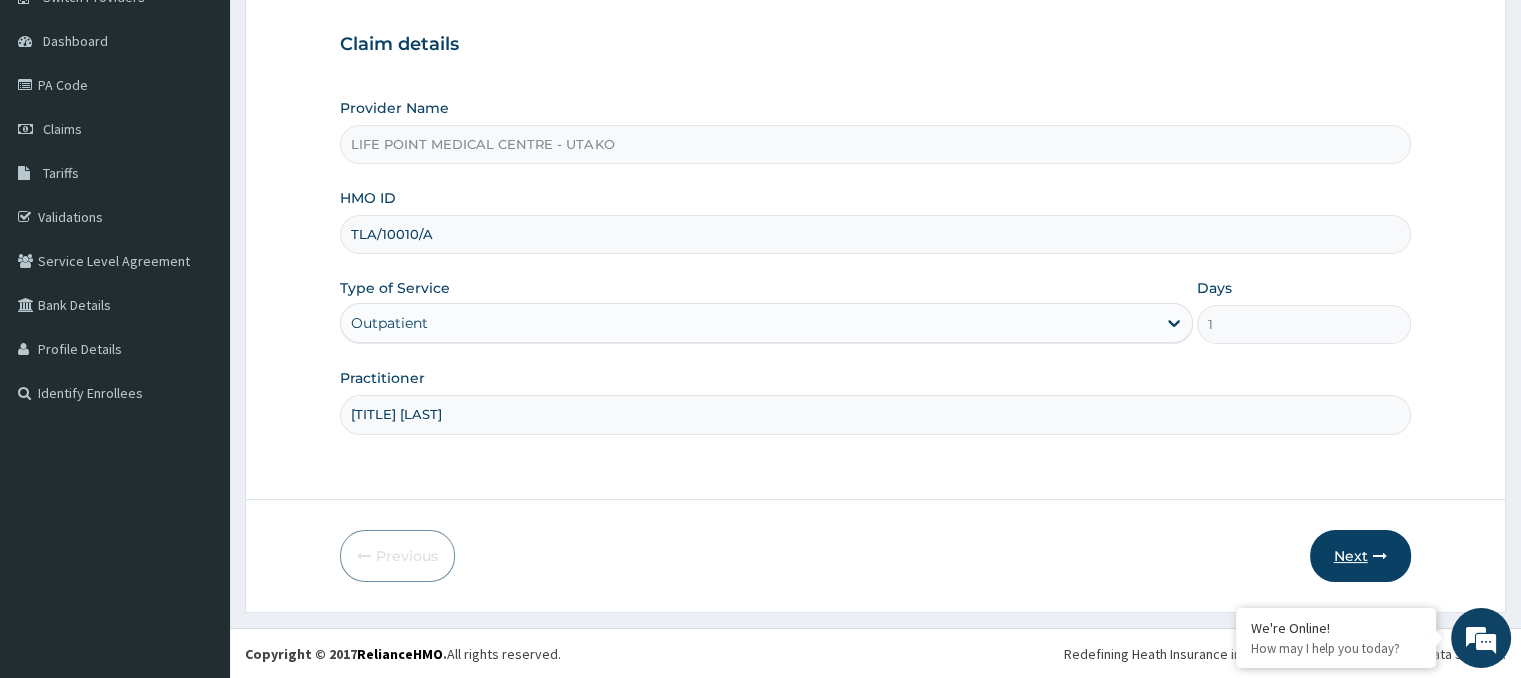 type on "DR PRISCA" 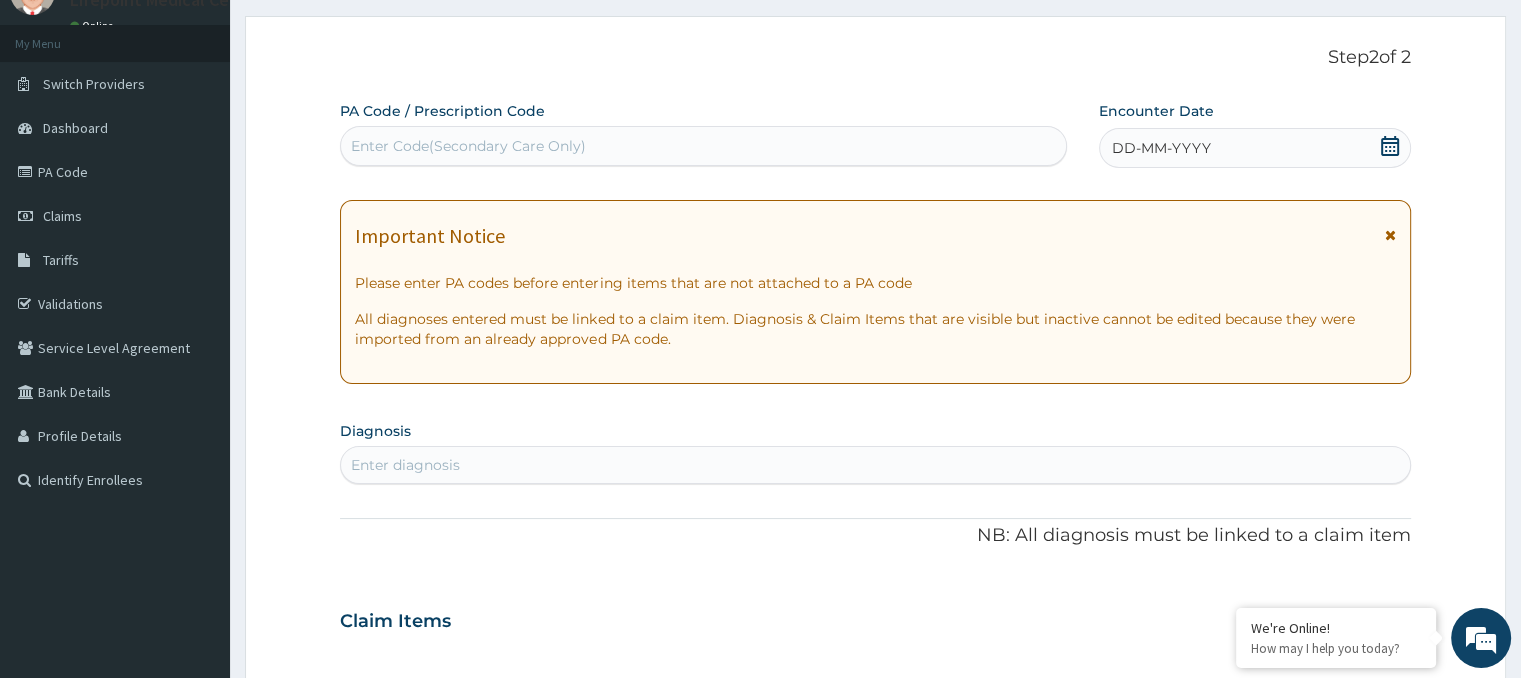scroll, scrollTop: 0, scrollLeft: 0, axis: both 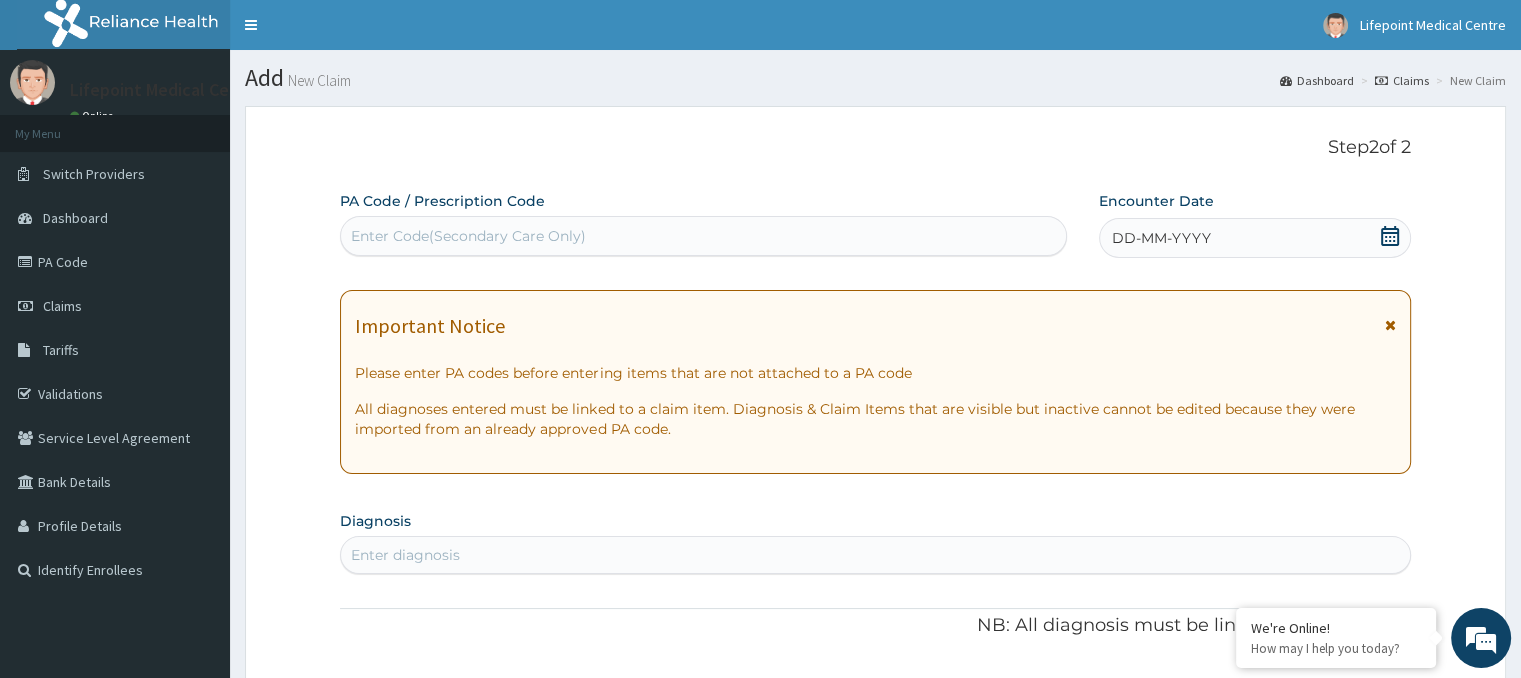click on "Enter Code(Secondary Care Only)" at bounding box center [468, 236] 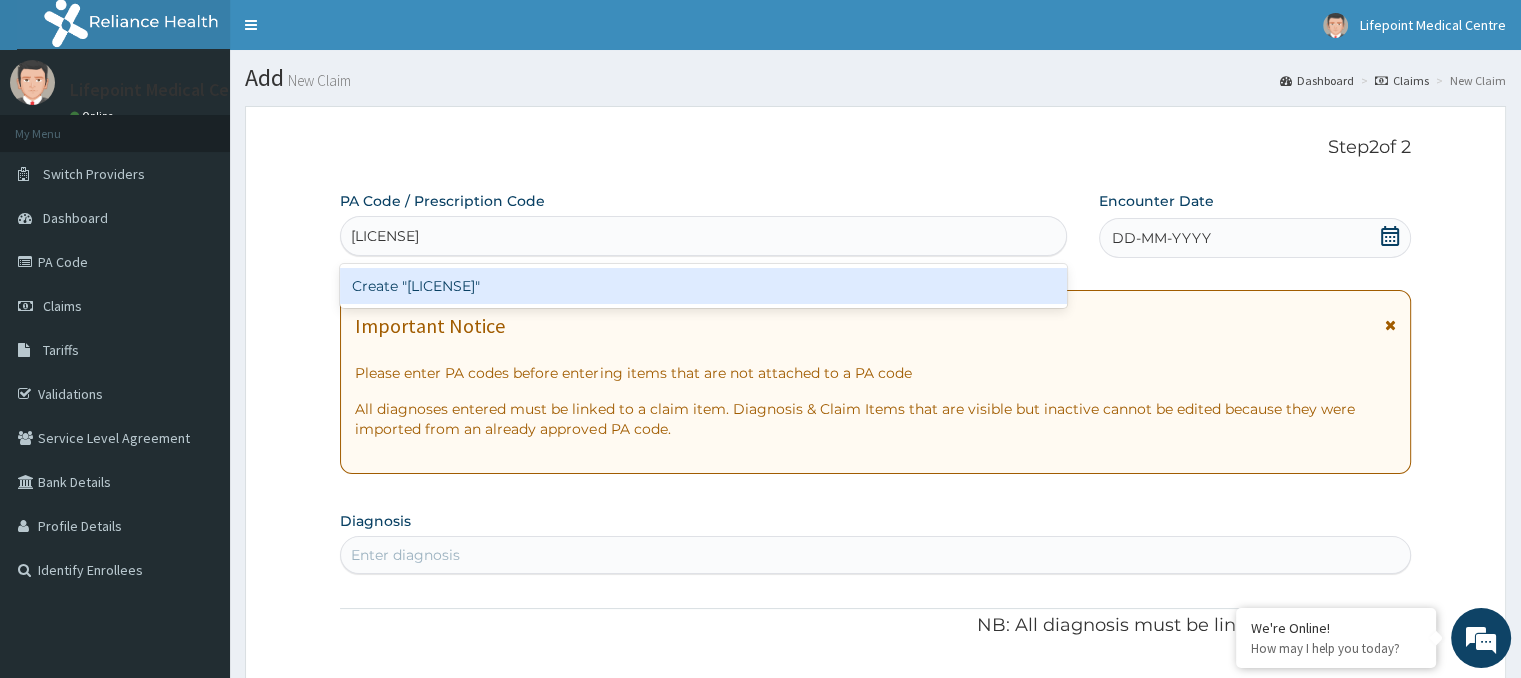 click on "Create "PA/9807C7"" at bounding box center (703, 286) 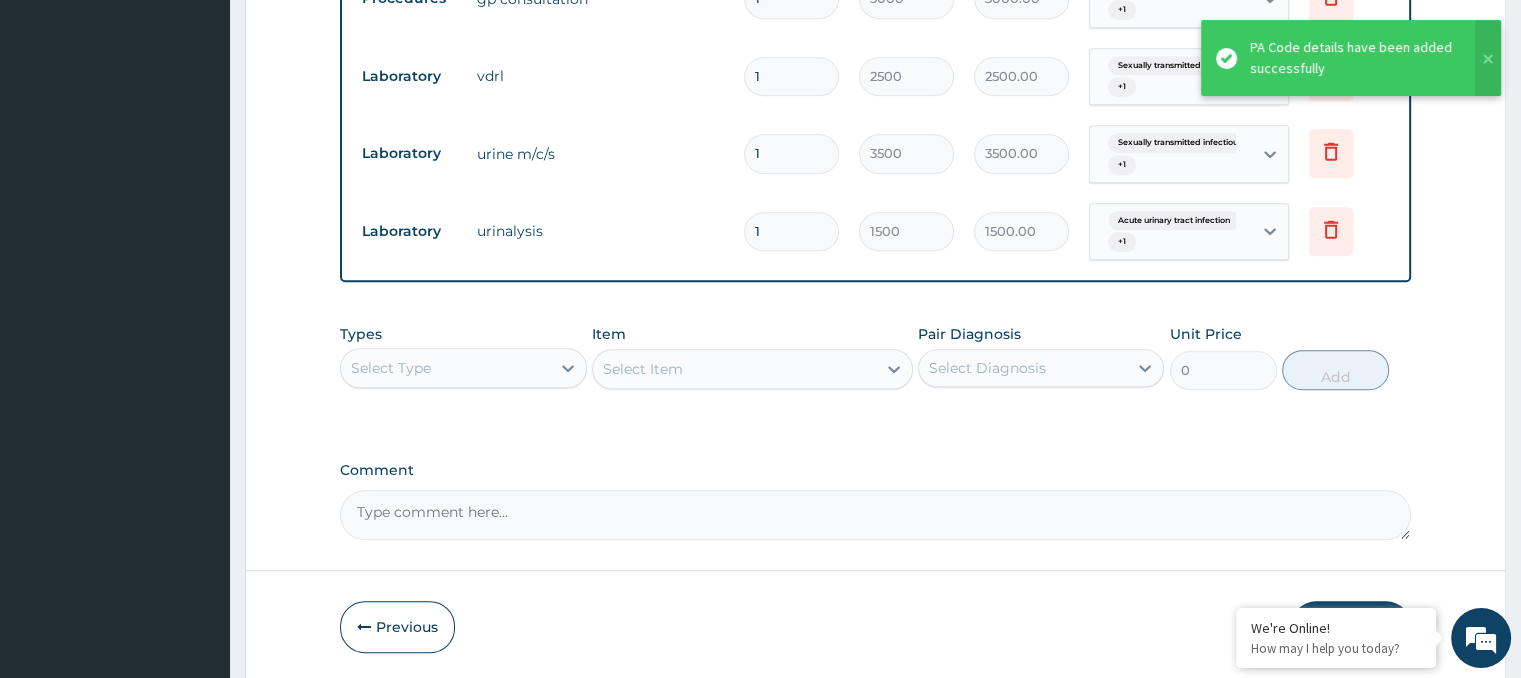 scroll, scrollTop: 1291, scrollLeft: 0, axis: vertical 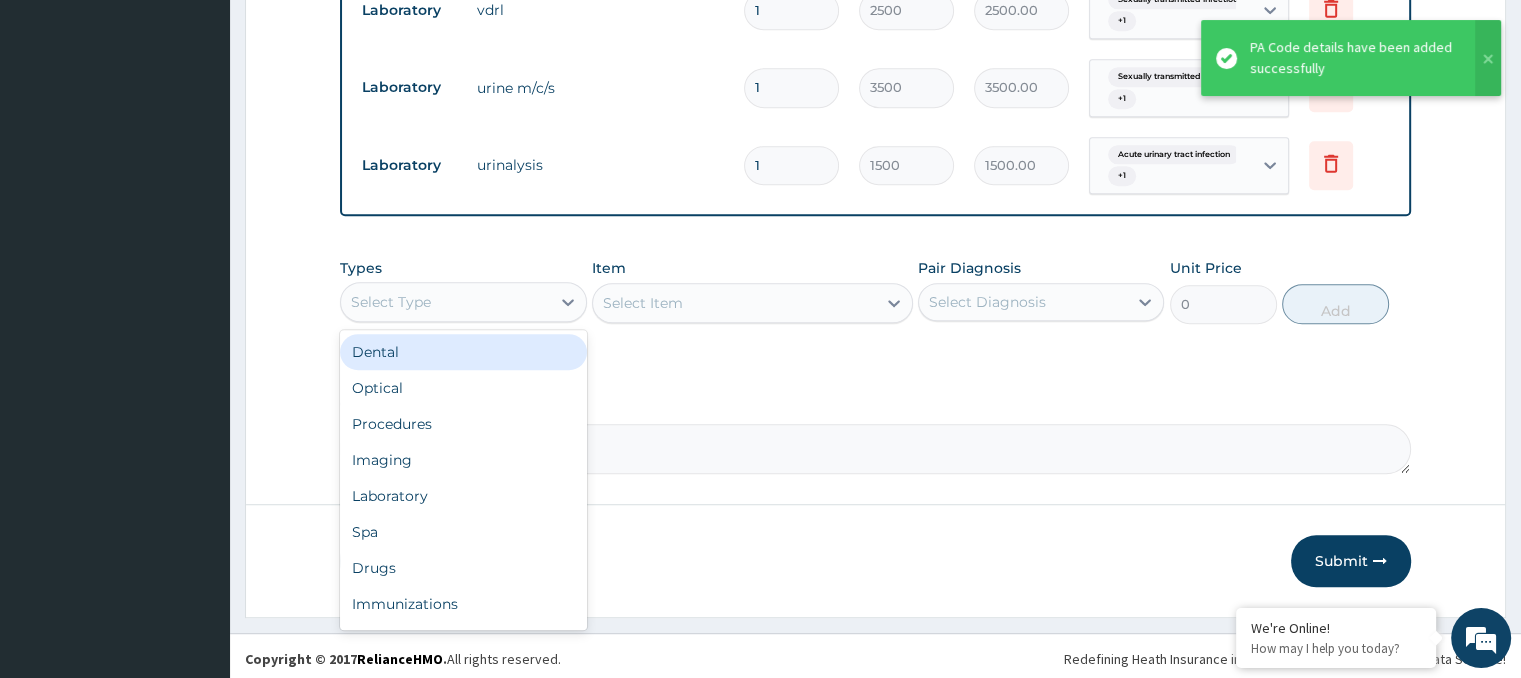 click on "Select Type" at bounding box center [391, 302] 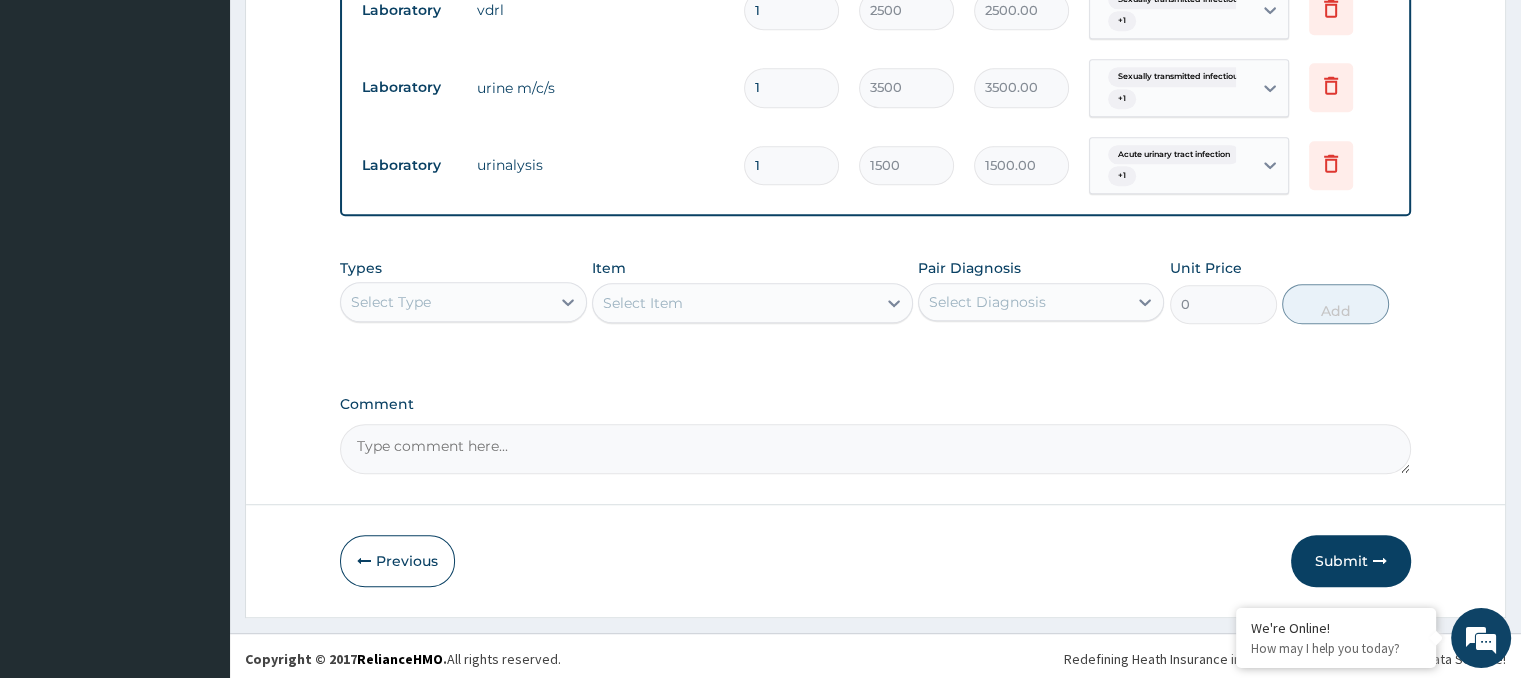 click on "Comment" at bounding box center (875, 404) 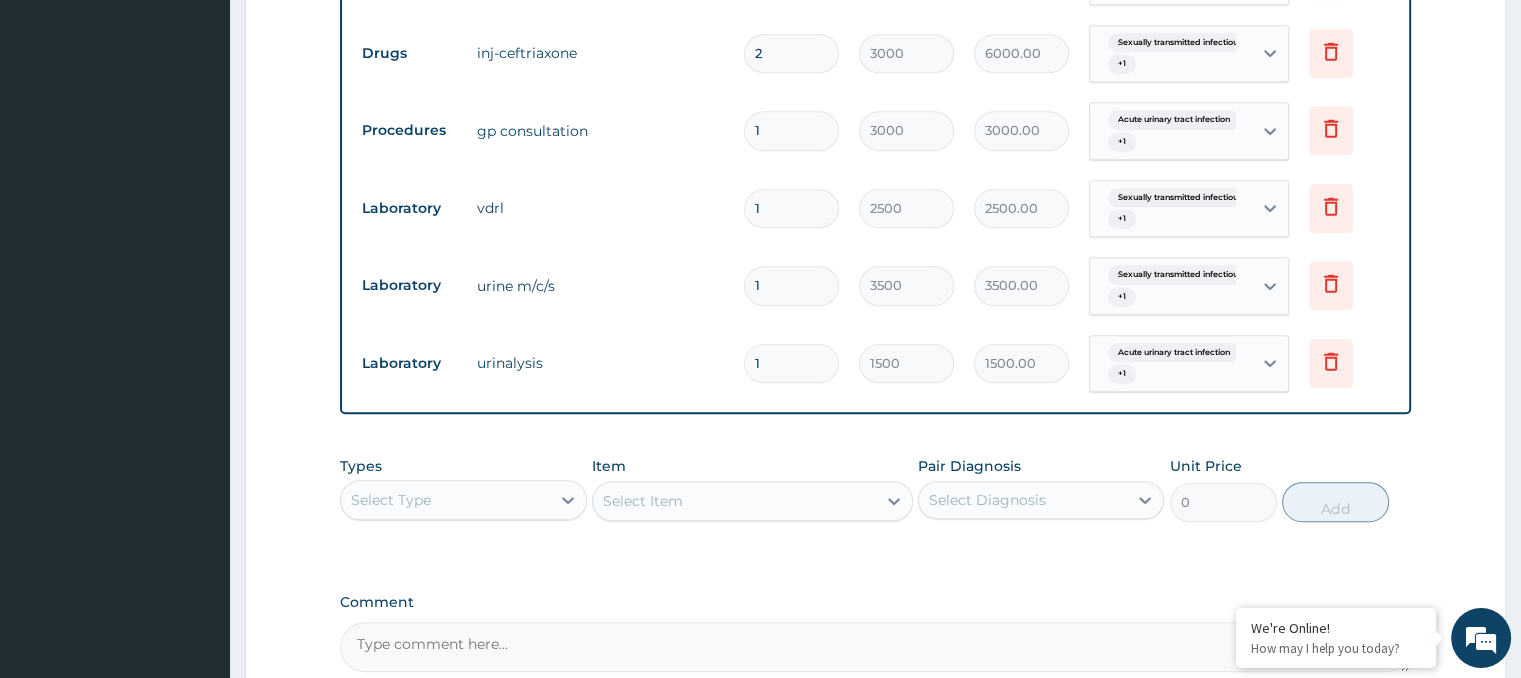 scroll, scrollTop: 1291, scrollLeft: 0, axis: vertical 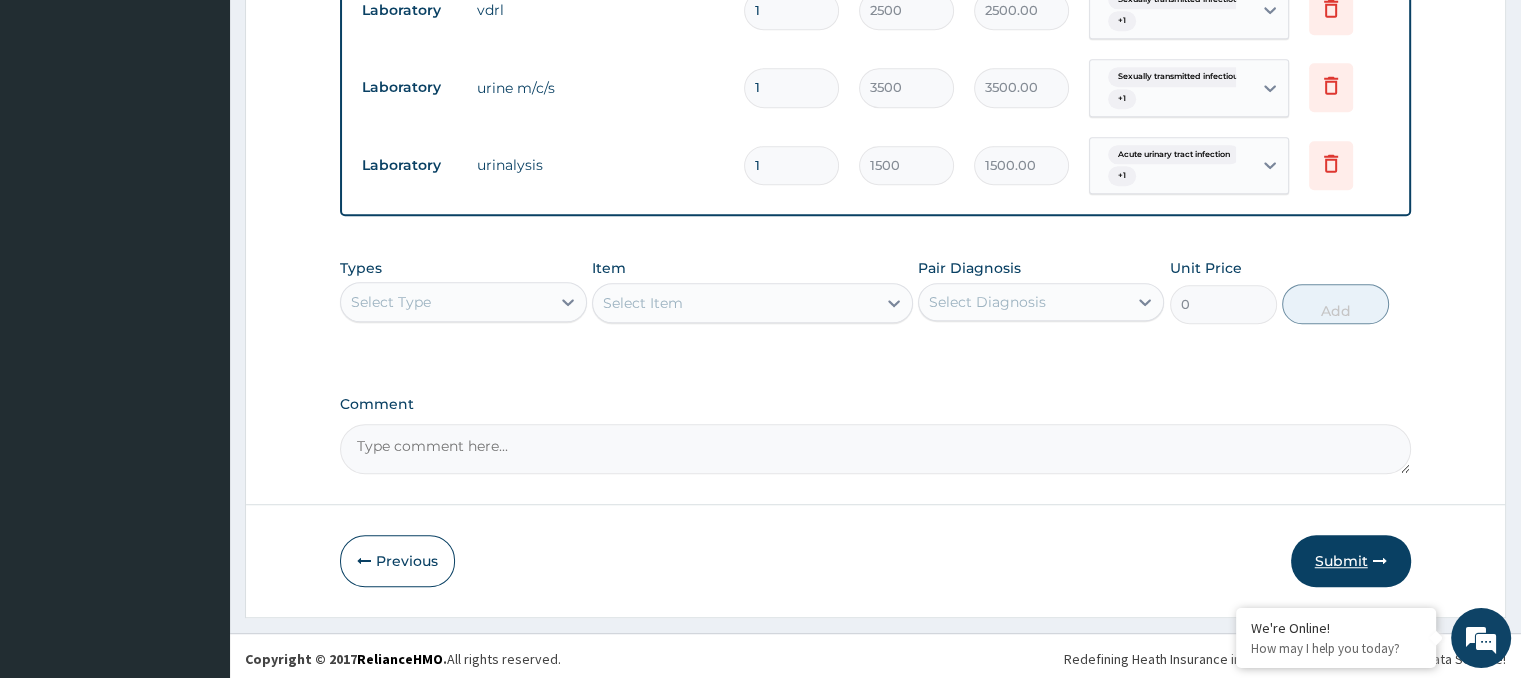 click on "Submit" at bounding box center [1351, 561] 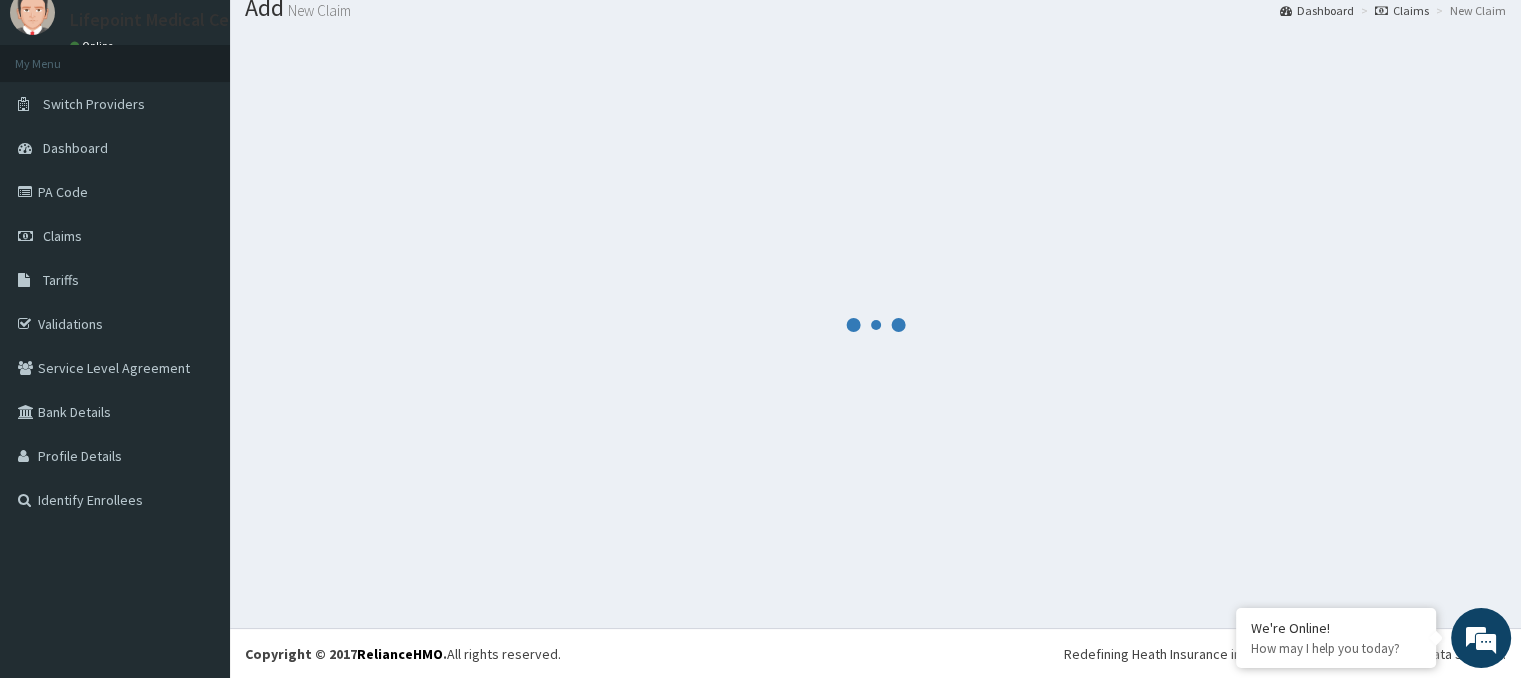 scroll, scrollTop: 1291, scrollLeft: 0, axis: vertical 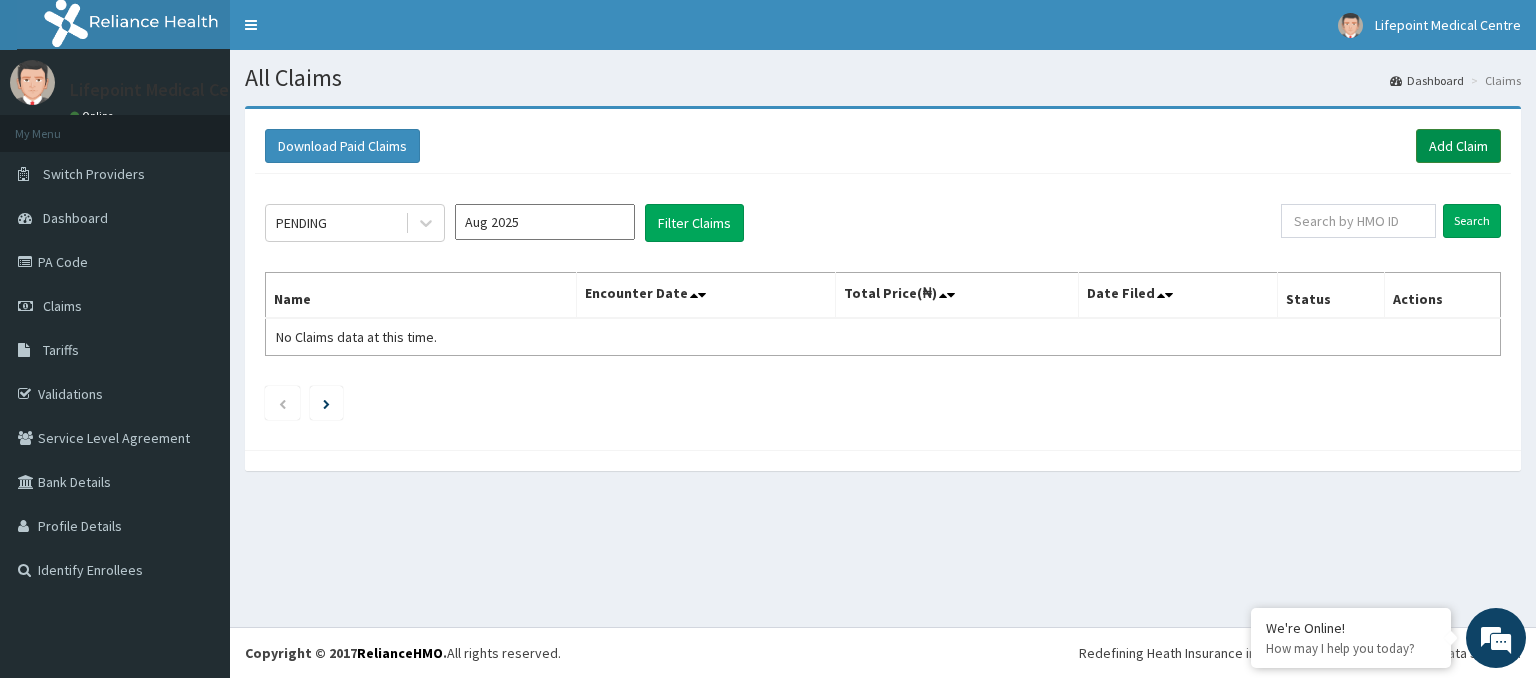 click on "Add Claim" at bounding box center [1458, 146] 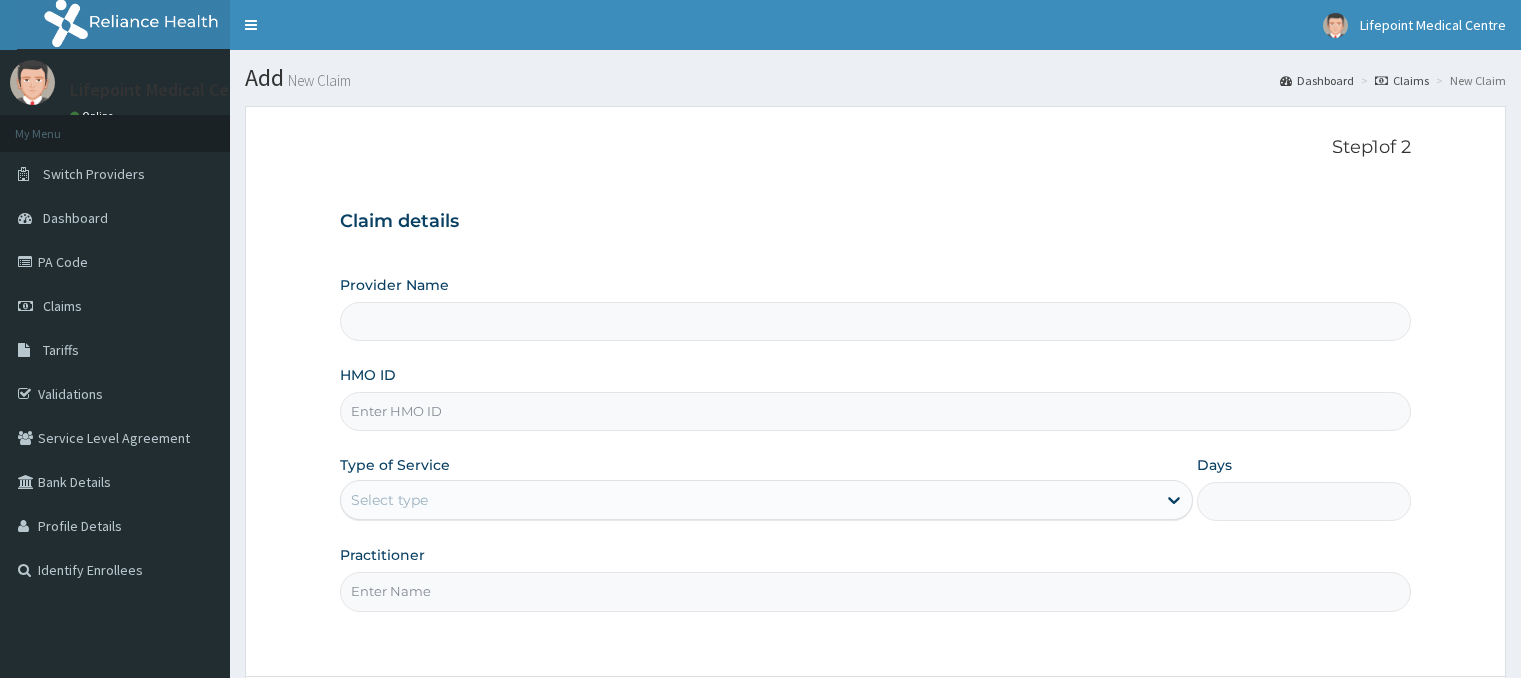 scroll, scrollTop: 0, scrollLeft: 0, axis: both 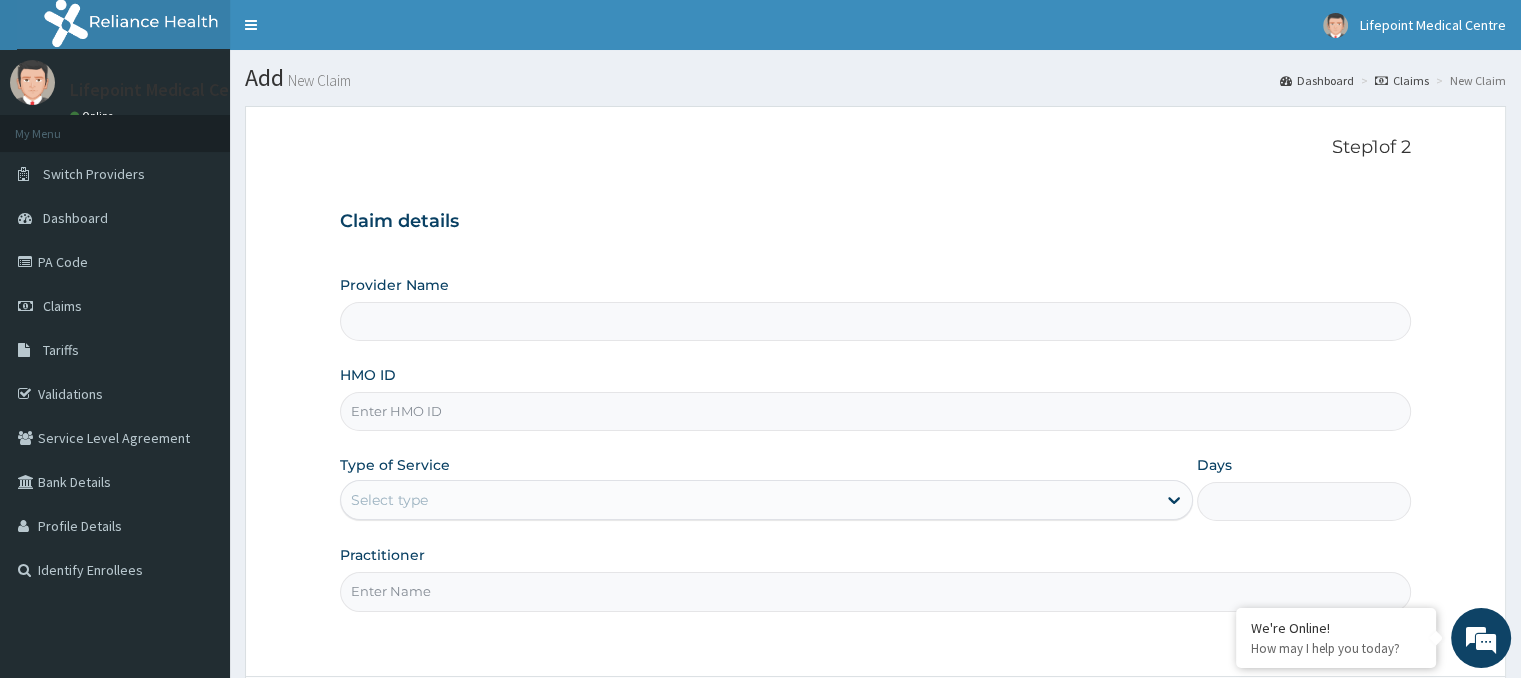 click on "HMO ID" at bounding box center (875, 411) 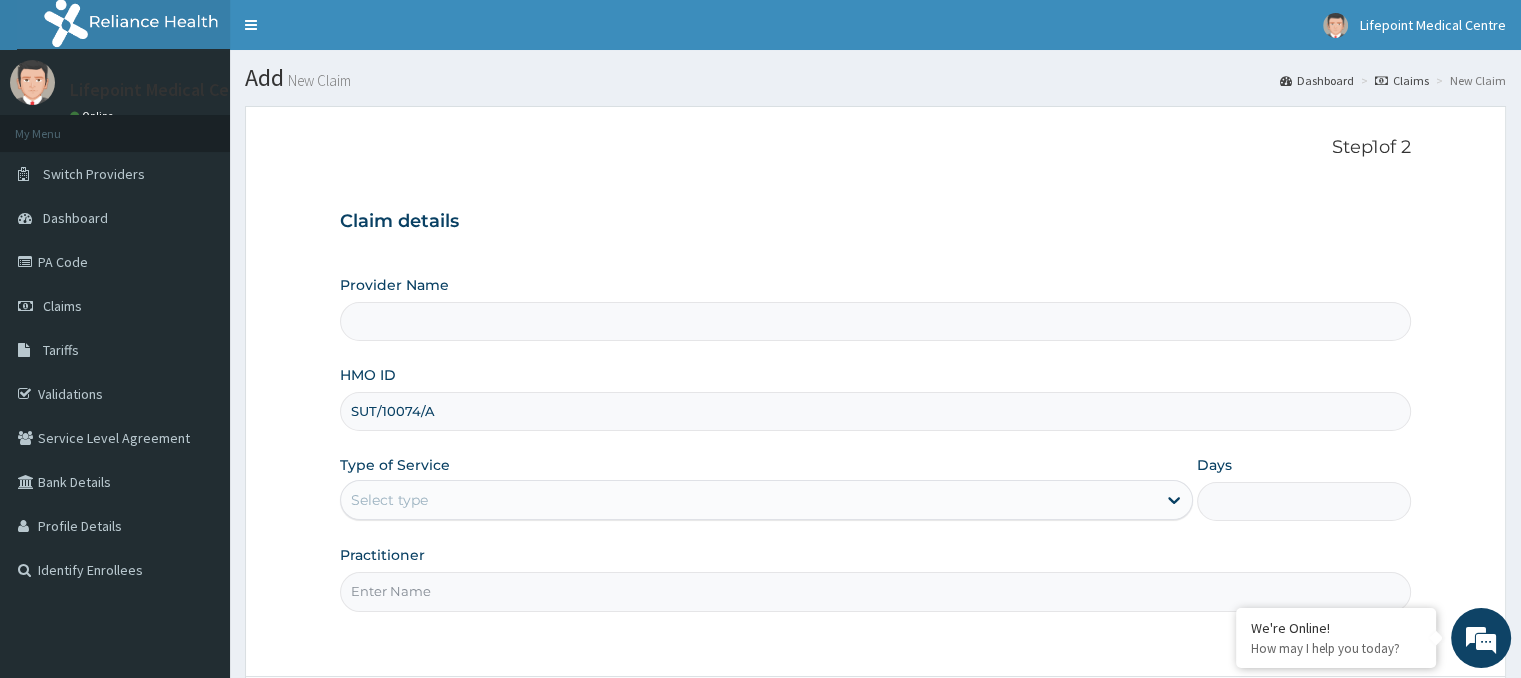type on "SUT/10074/A" 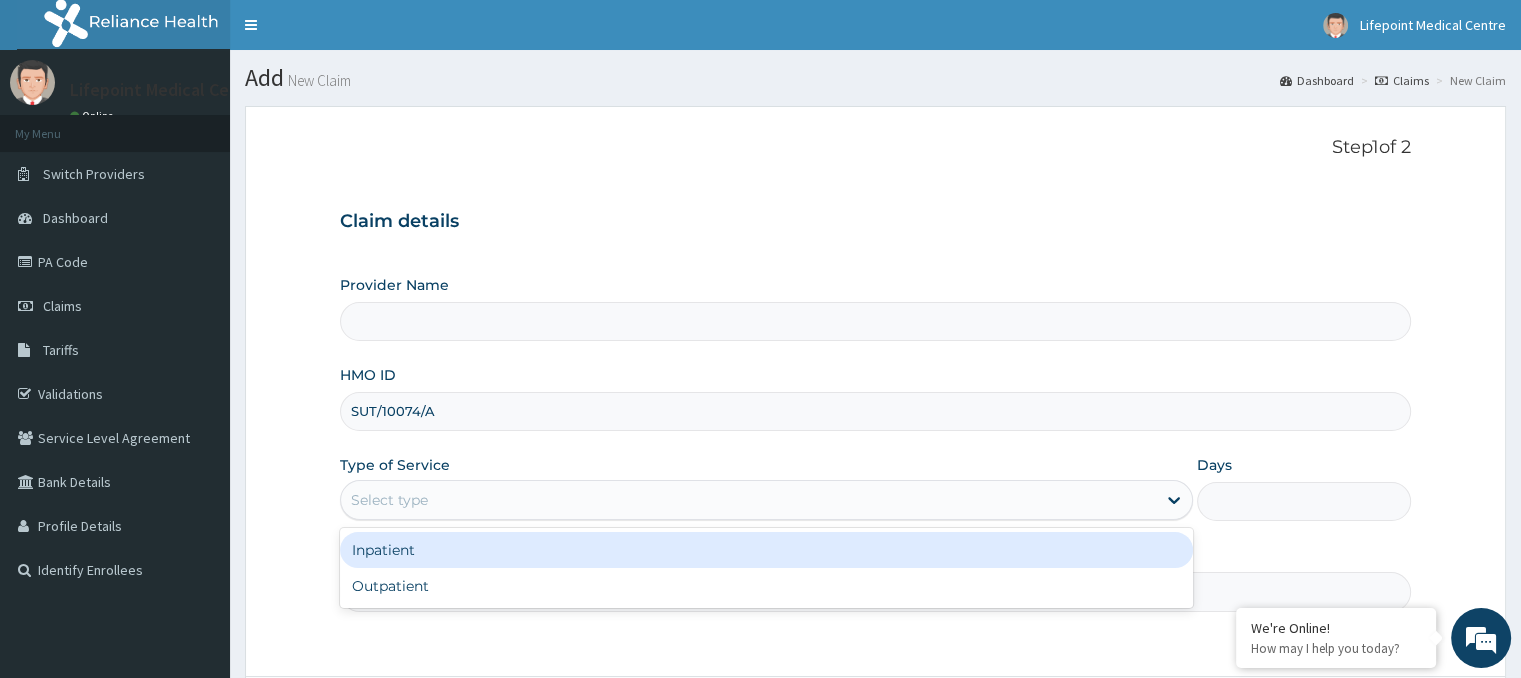 click on "Select type" at bounding box center [389, 500] 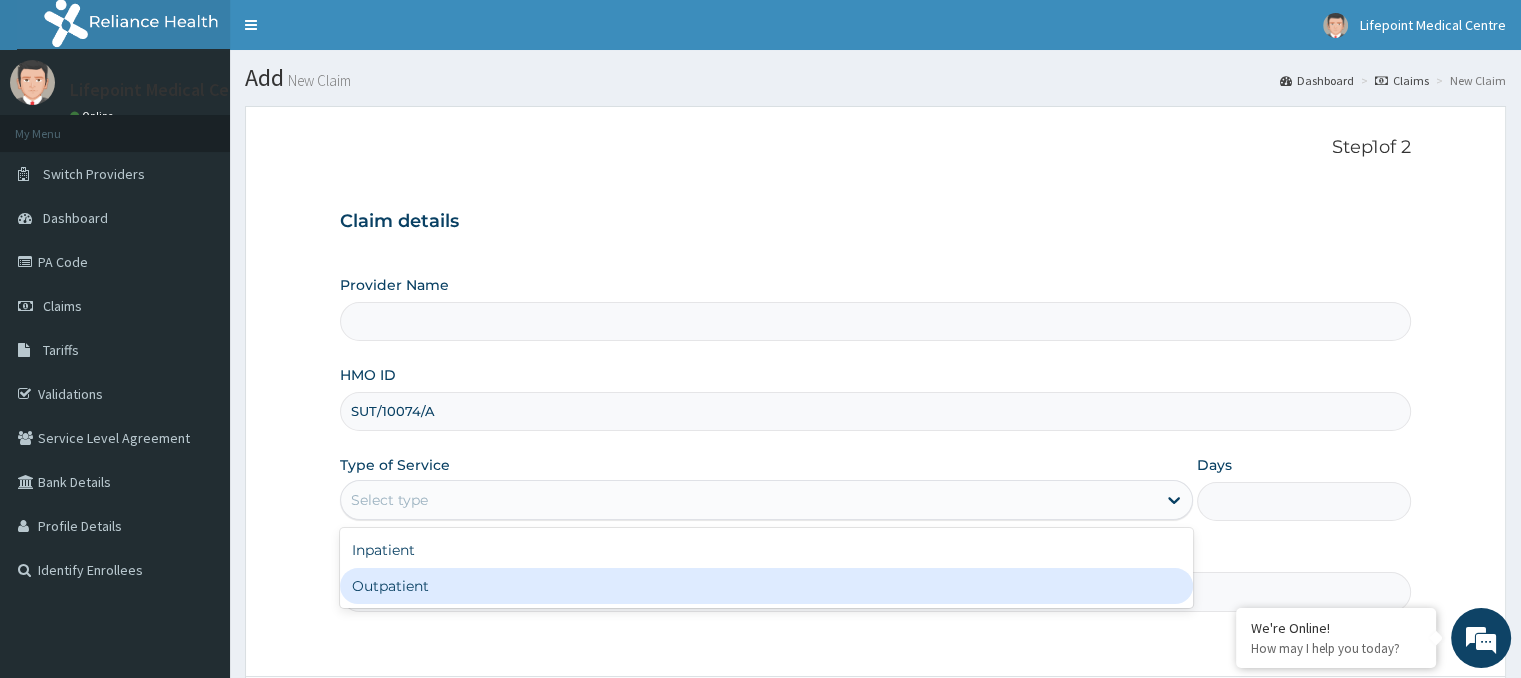 click on "Outpatient" at bounding box center [766, 586] 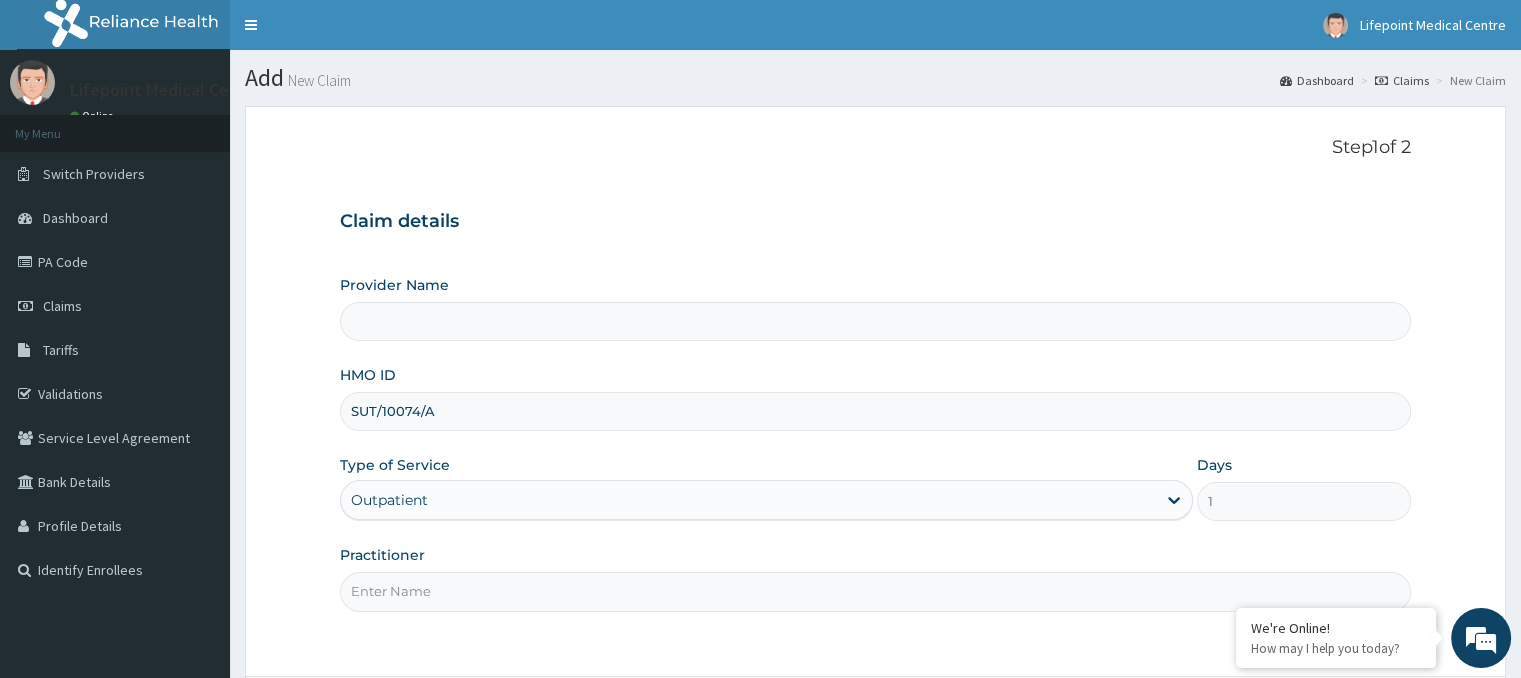 scroll, scrollTop: 177, scrollLeft: 0, axis: vertical 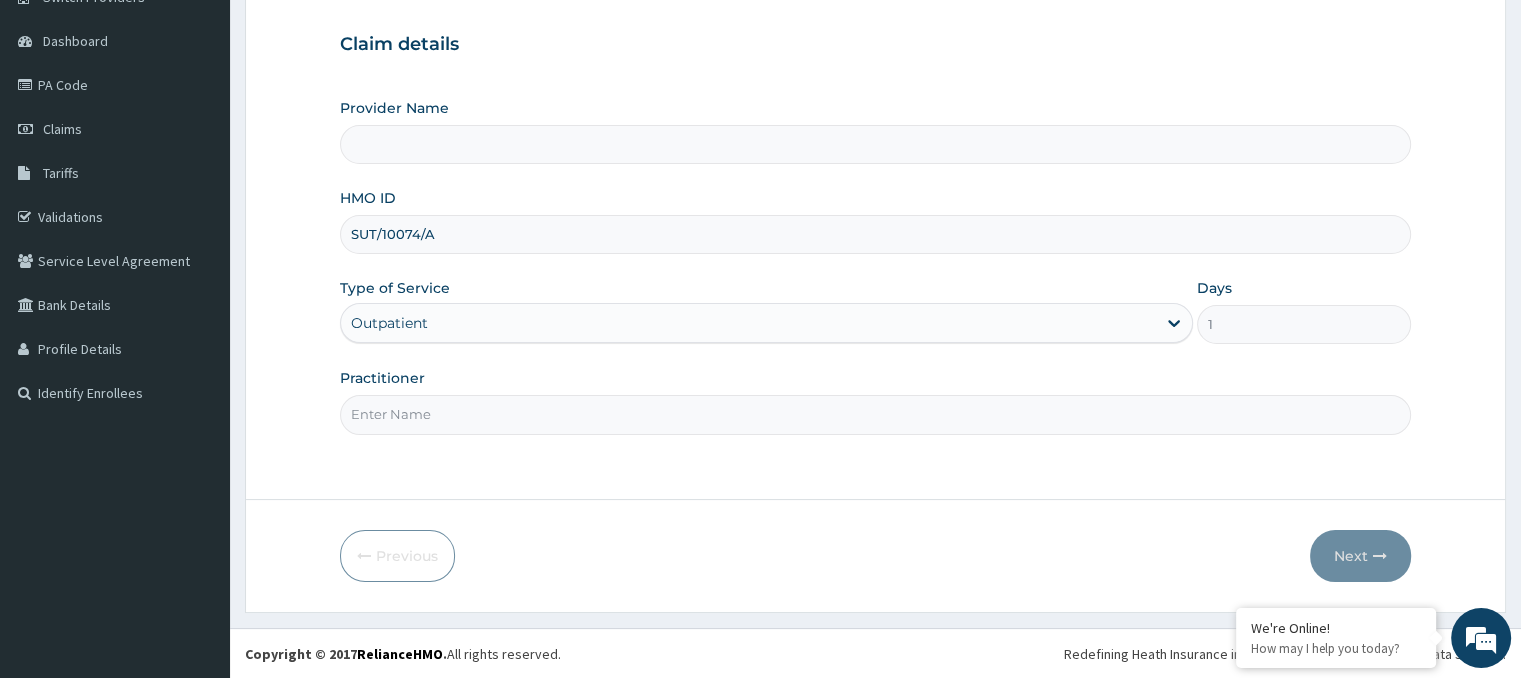 click on "Practitioner" at bounding box center [875, 414] 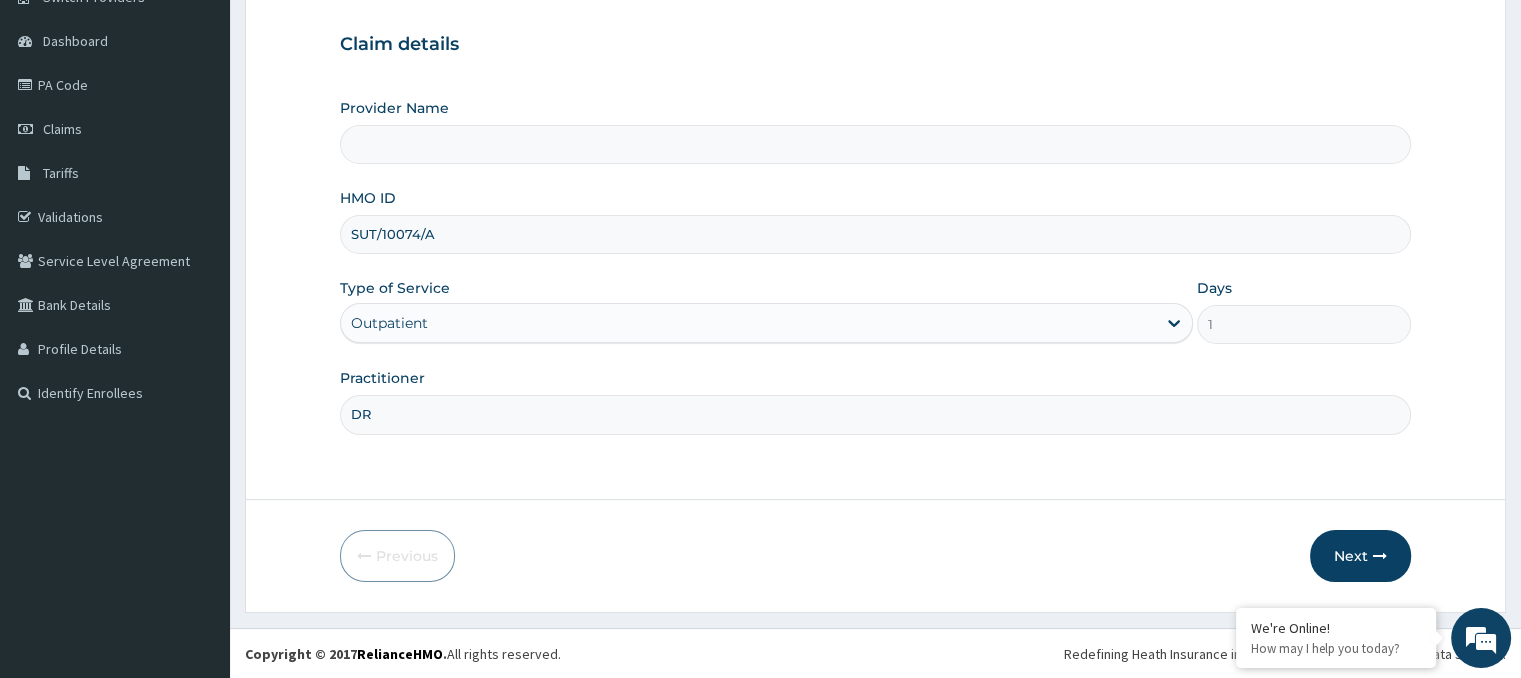 type on "DR" 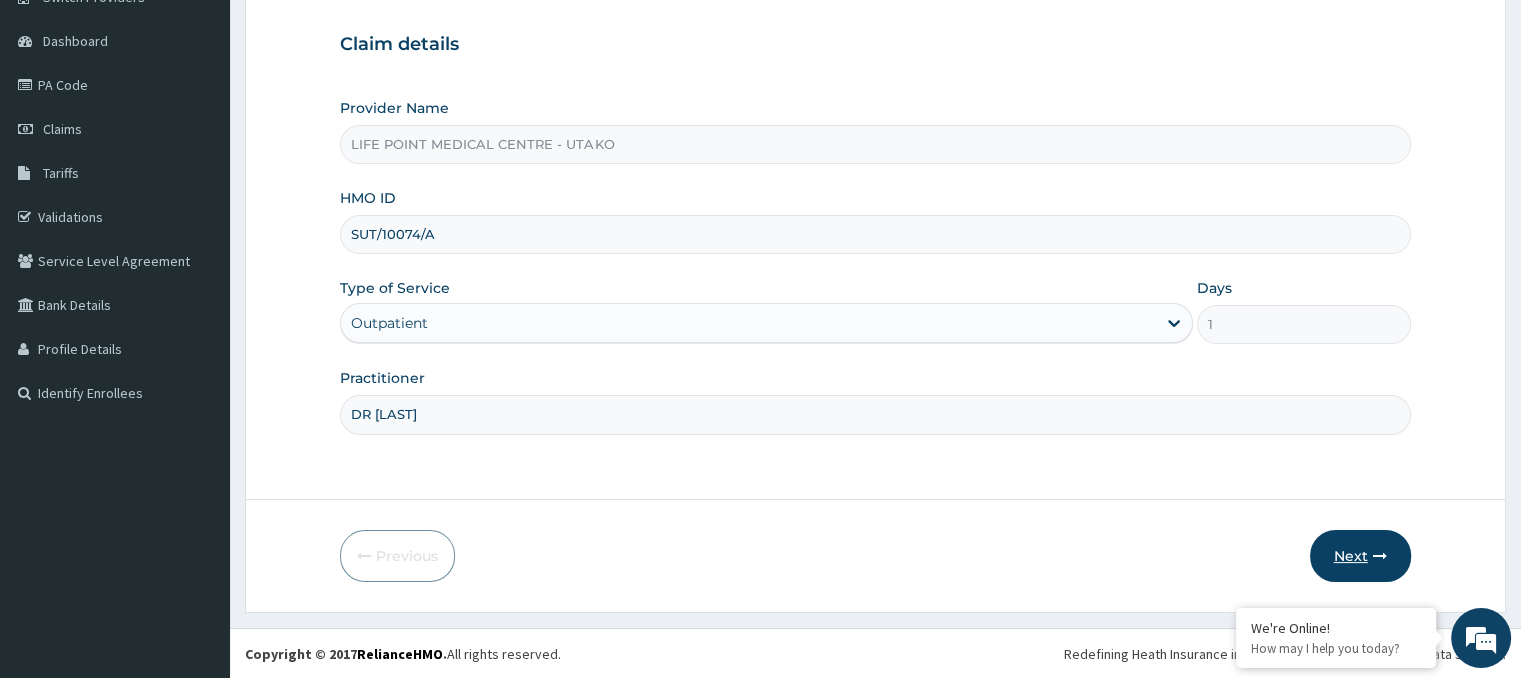 type on "DR [LAST]" 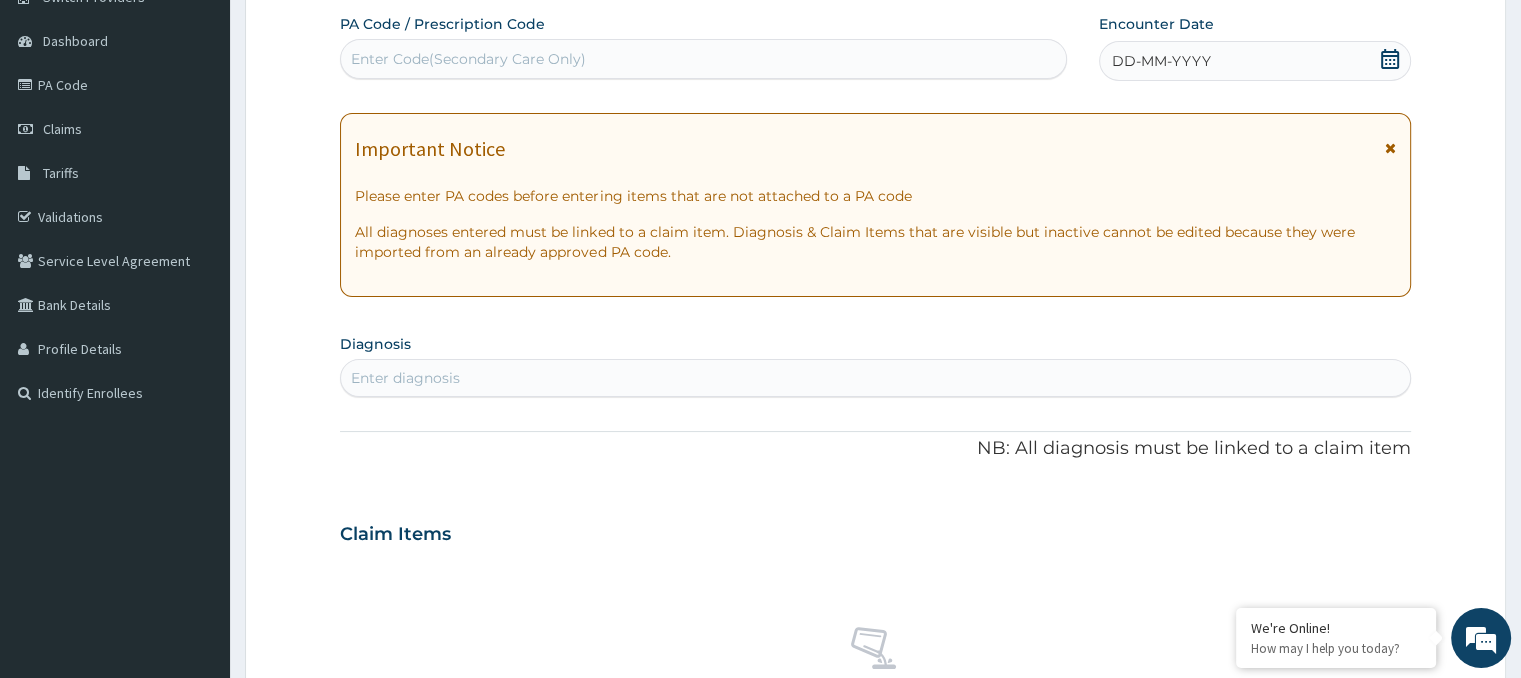 click on "Lifepoint Medical Centre
Online
My Menu
Switch Providers
Dashboard
PA Code
Claims
Tariffs
Validations
Service Level Agreement
Bank Details
Profile Details
Identify Enrollees" at bounding box center [115, 541] 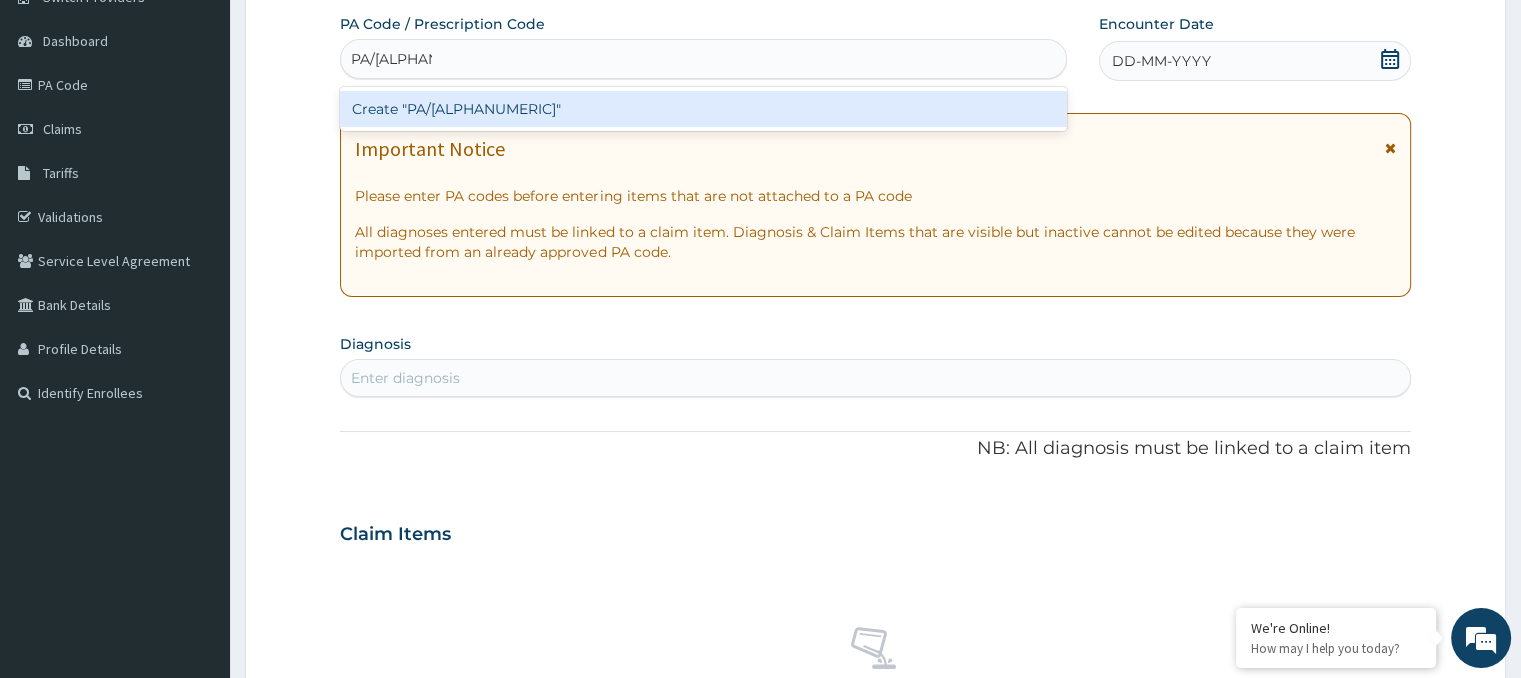 click on "Create "PA/A8464E"" at bounding box center (703, 109) 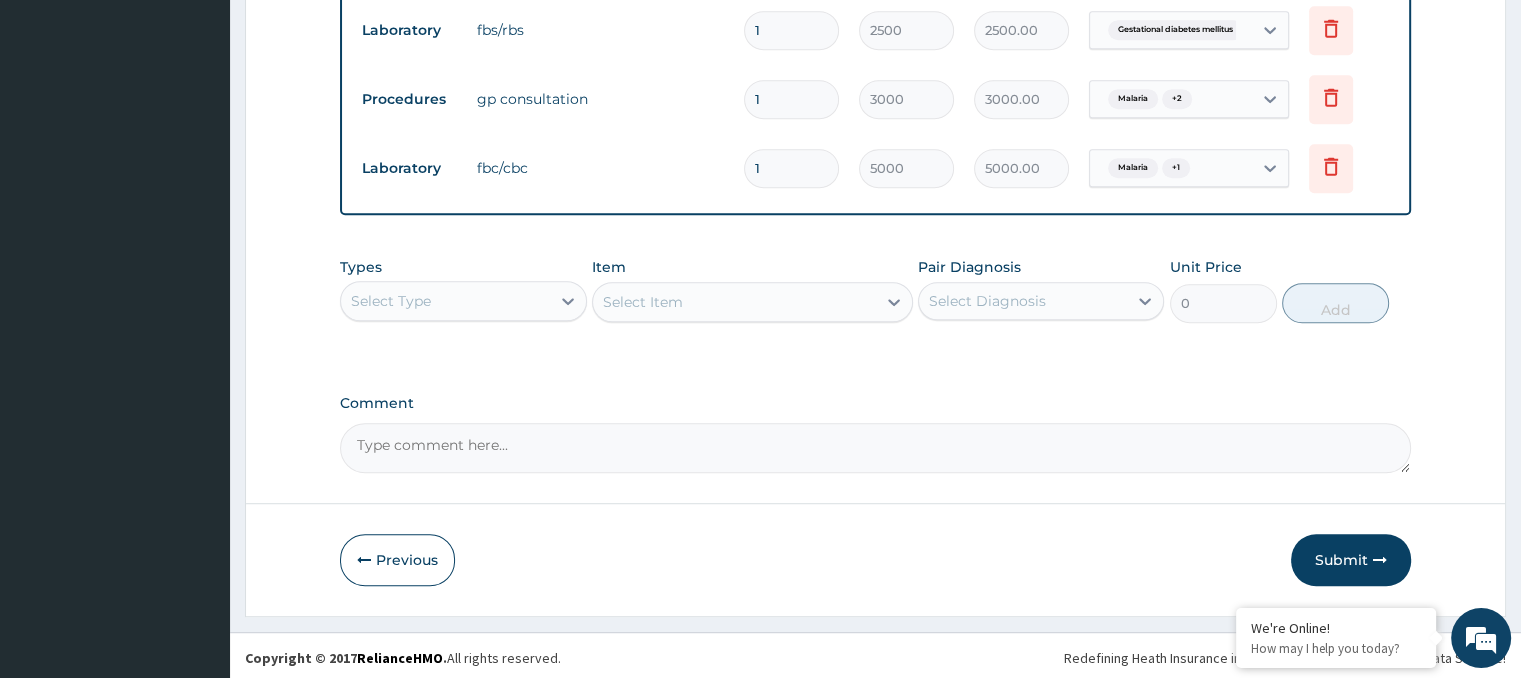 scroll, scrollTop: 1216, scrollLeft: 0, axis: vertical 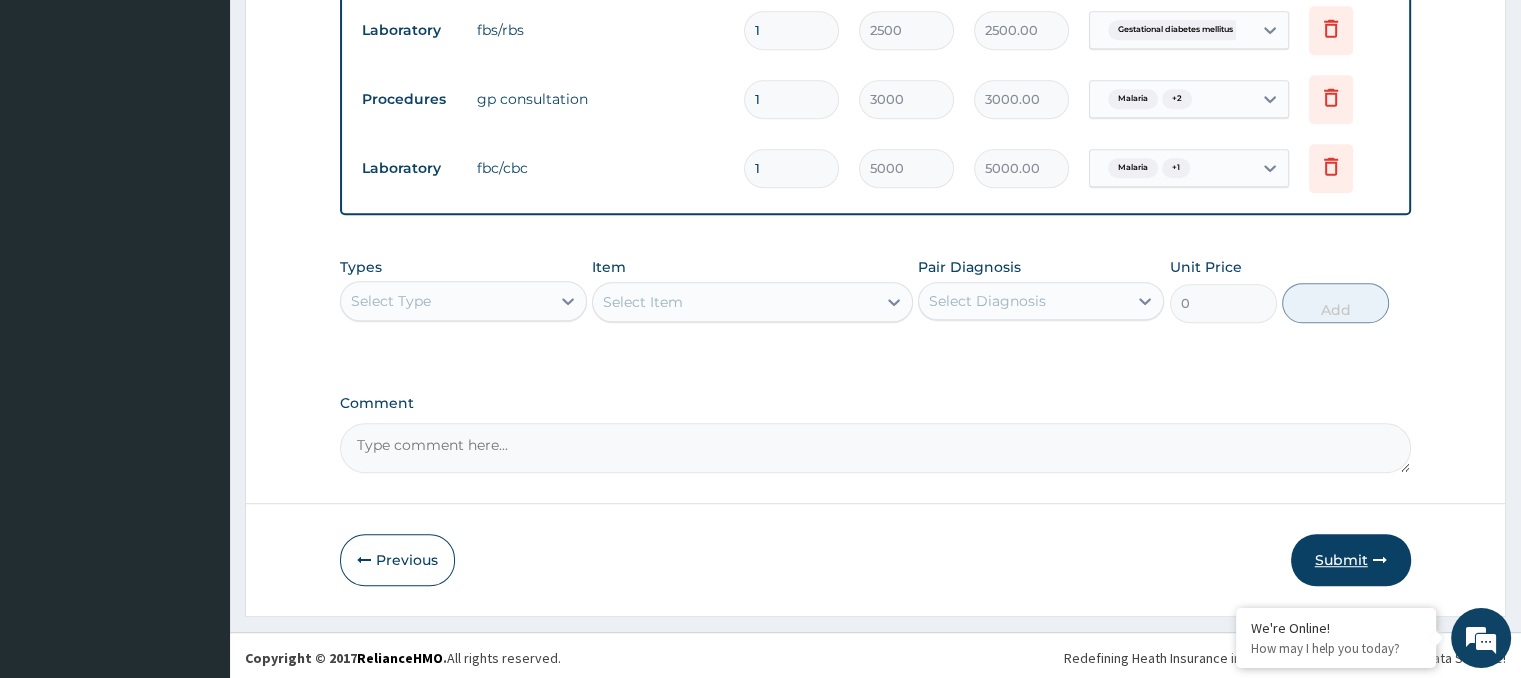 click on "Submit" at bounding box center [1351, 560] 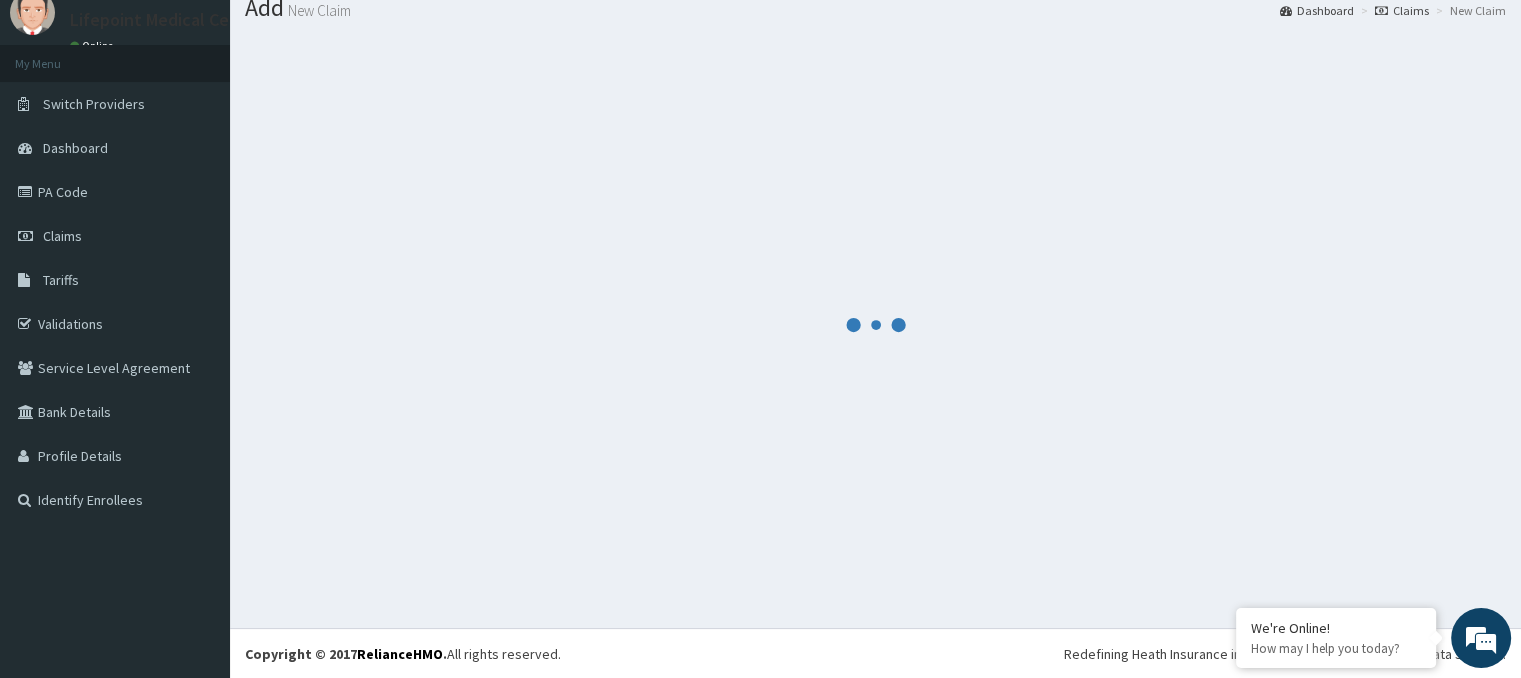 scroll, scrollTop: 1216, scrollLeft: 0, axis: vertical 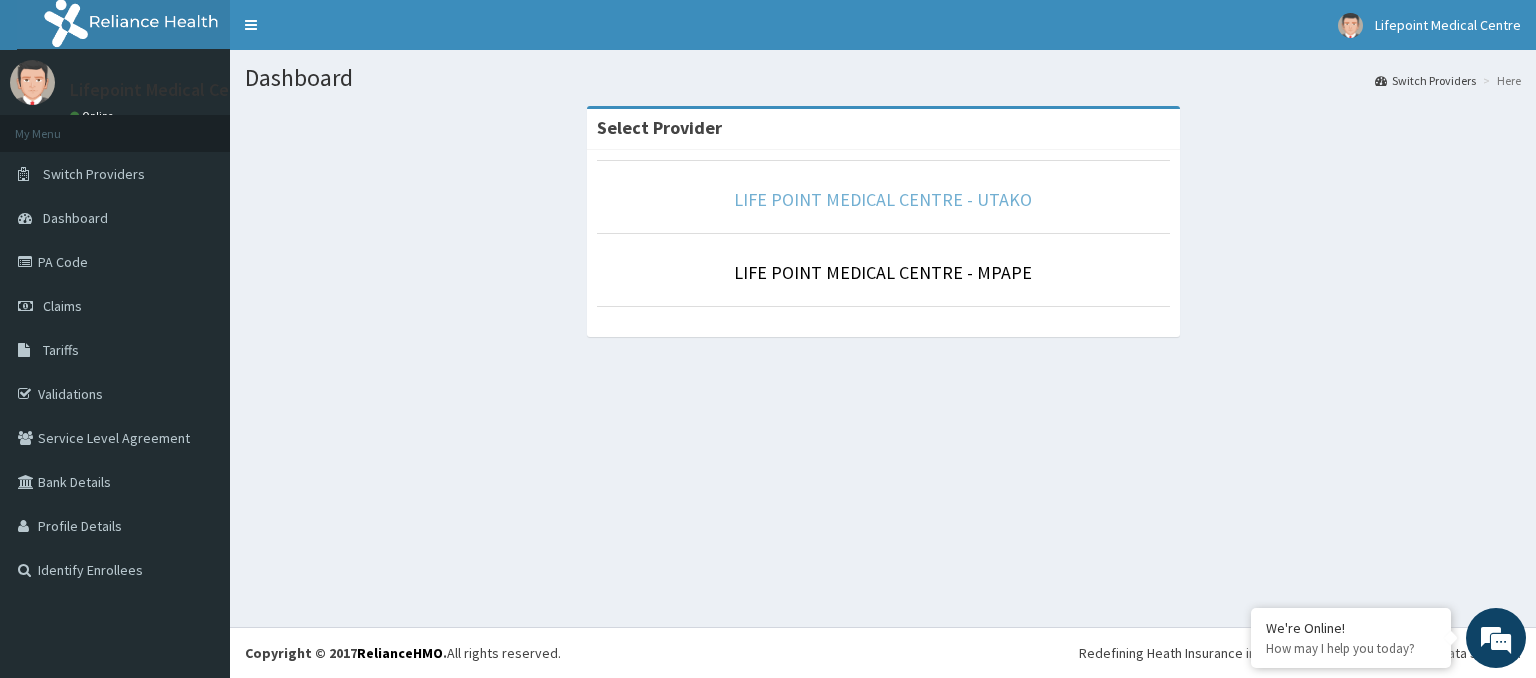 click on "LIFE POINT MEDICAL CENTRE - UTAKO" at bounding box center [883, 199] 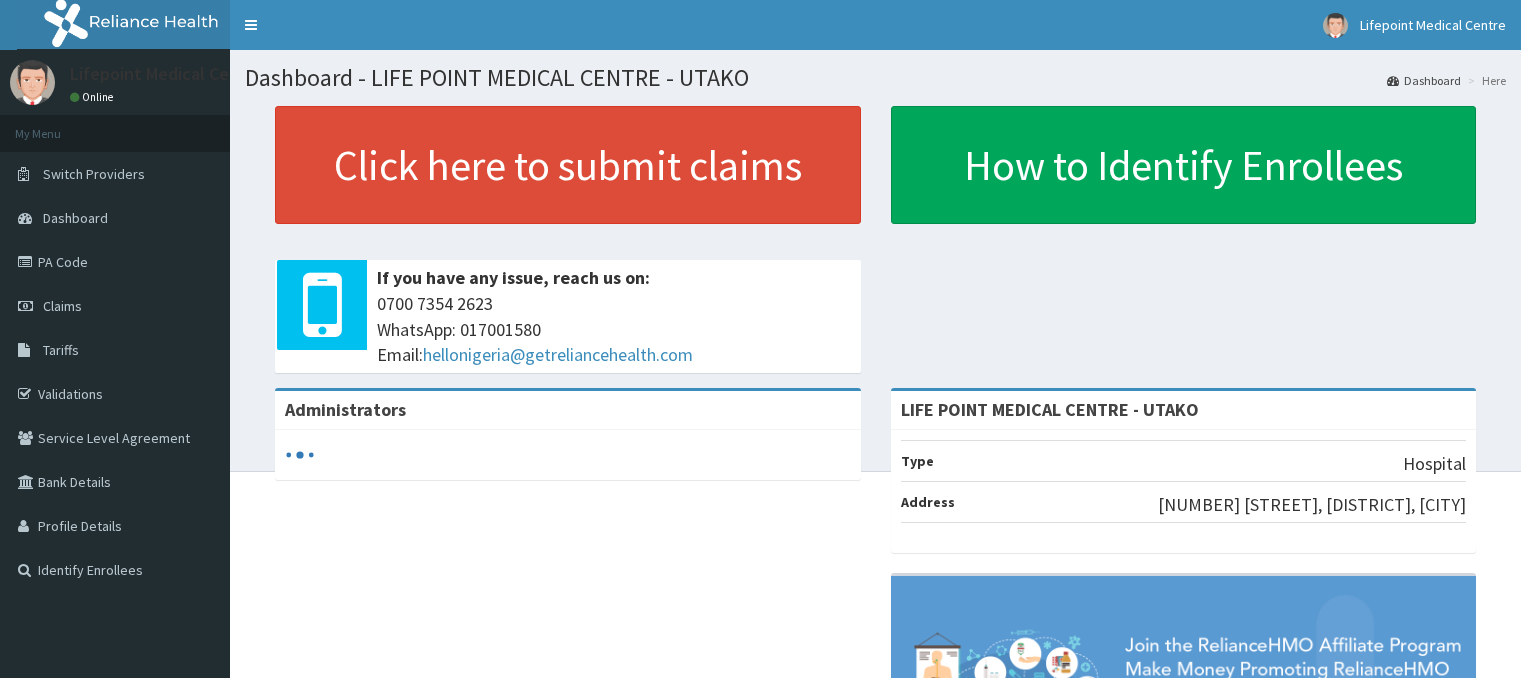 scroll, scrollTop: 0, scrollLeft: 0, axis: both 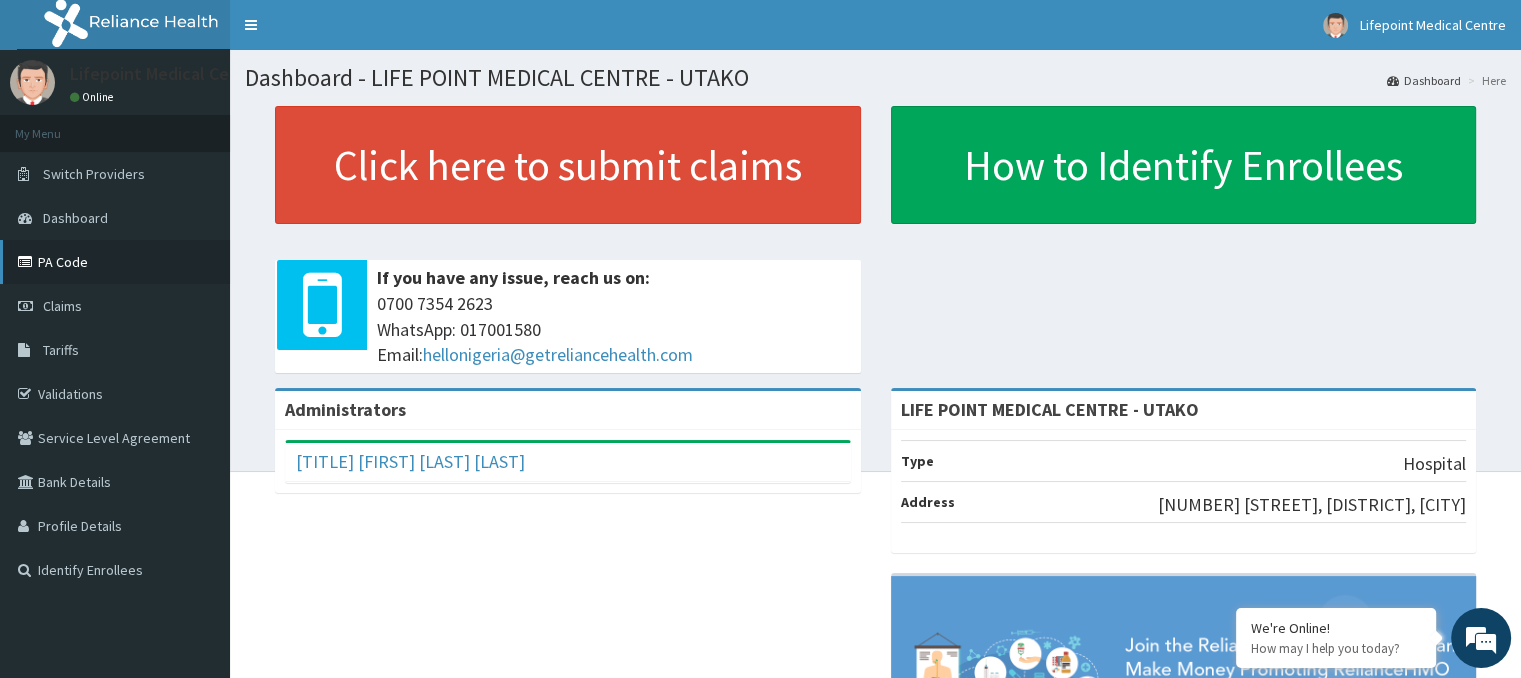 click on "PA Code" at bounding box center (115, 262) 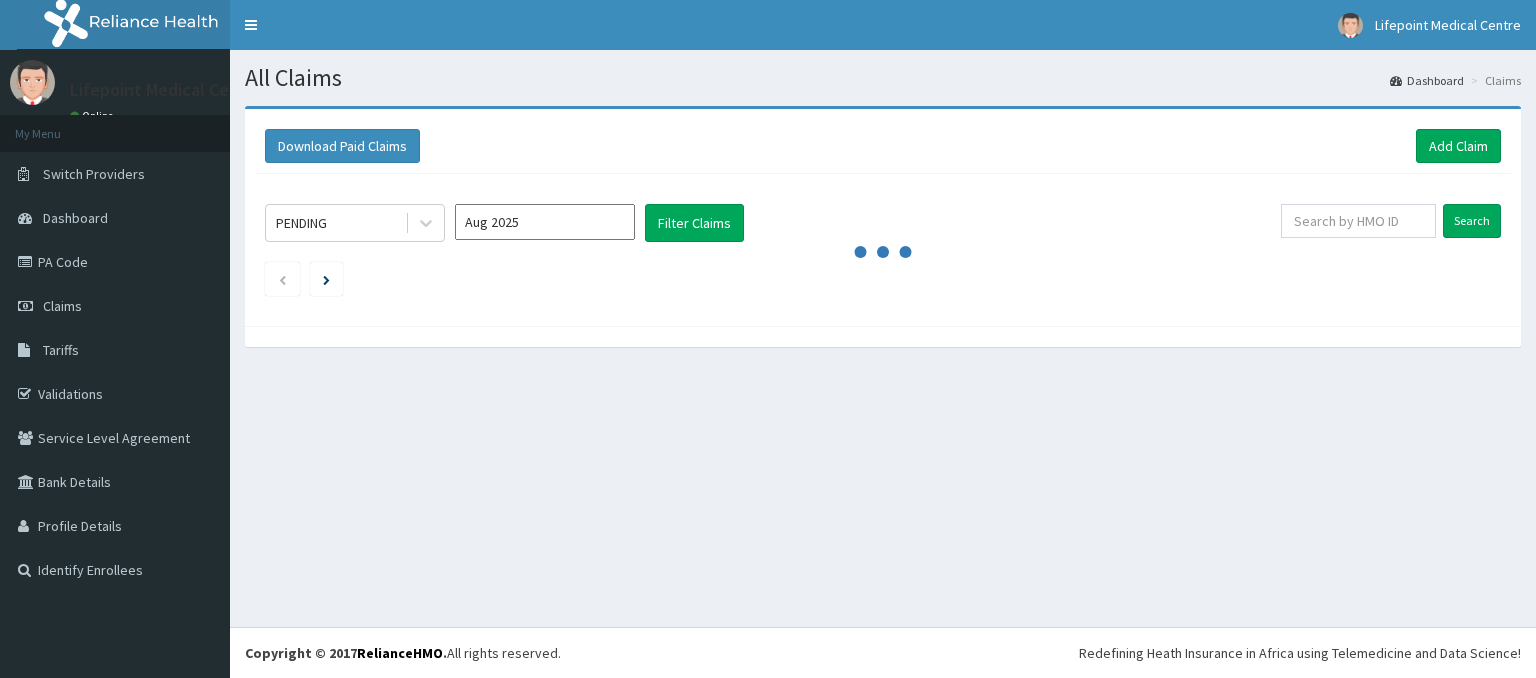 scroll, scrollTop: 0, scrollLeft: 0, axis: both 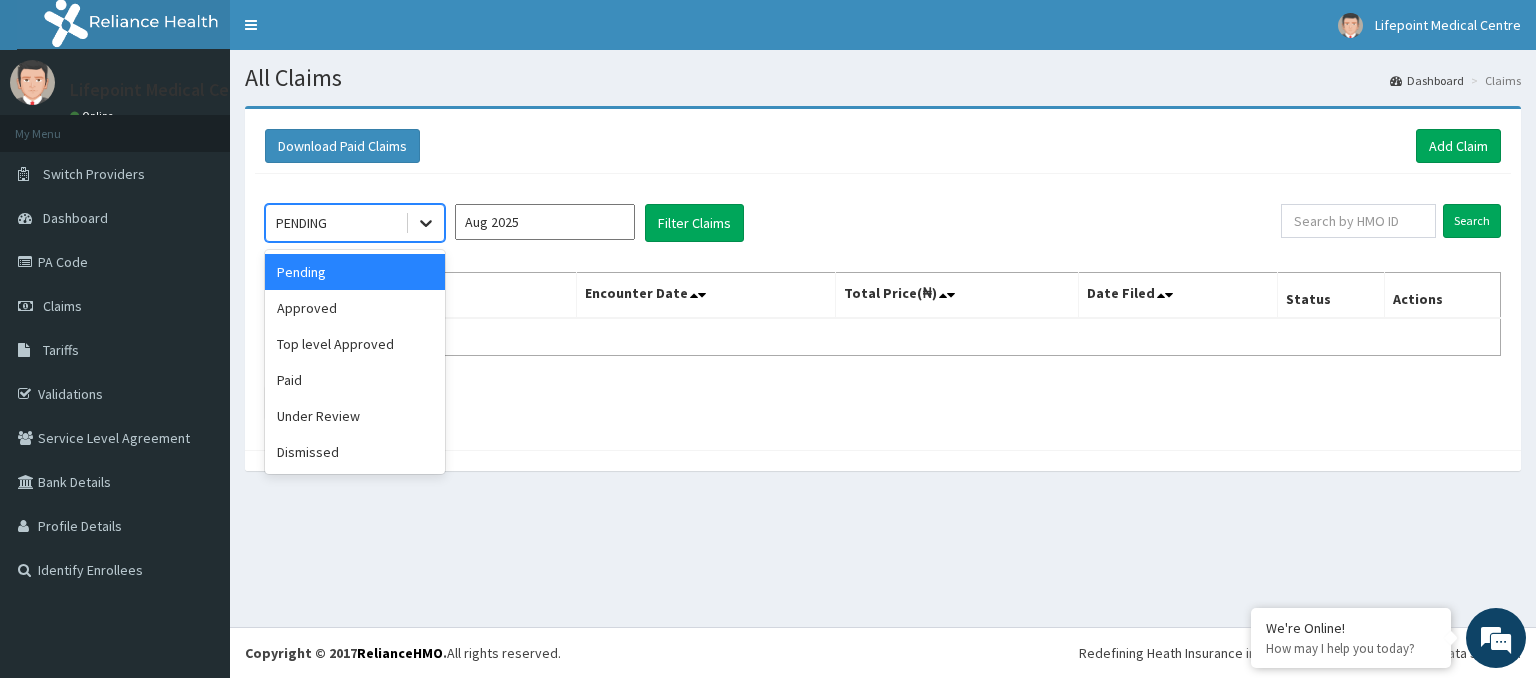 click 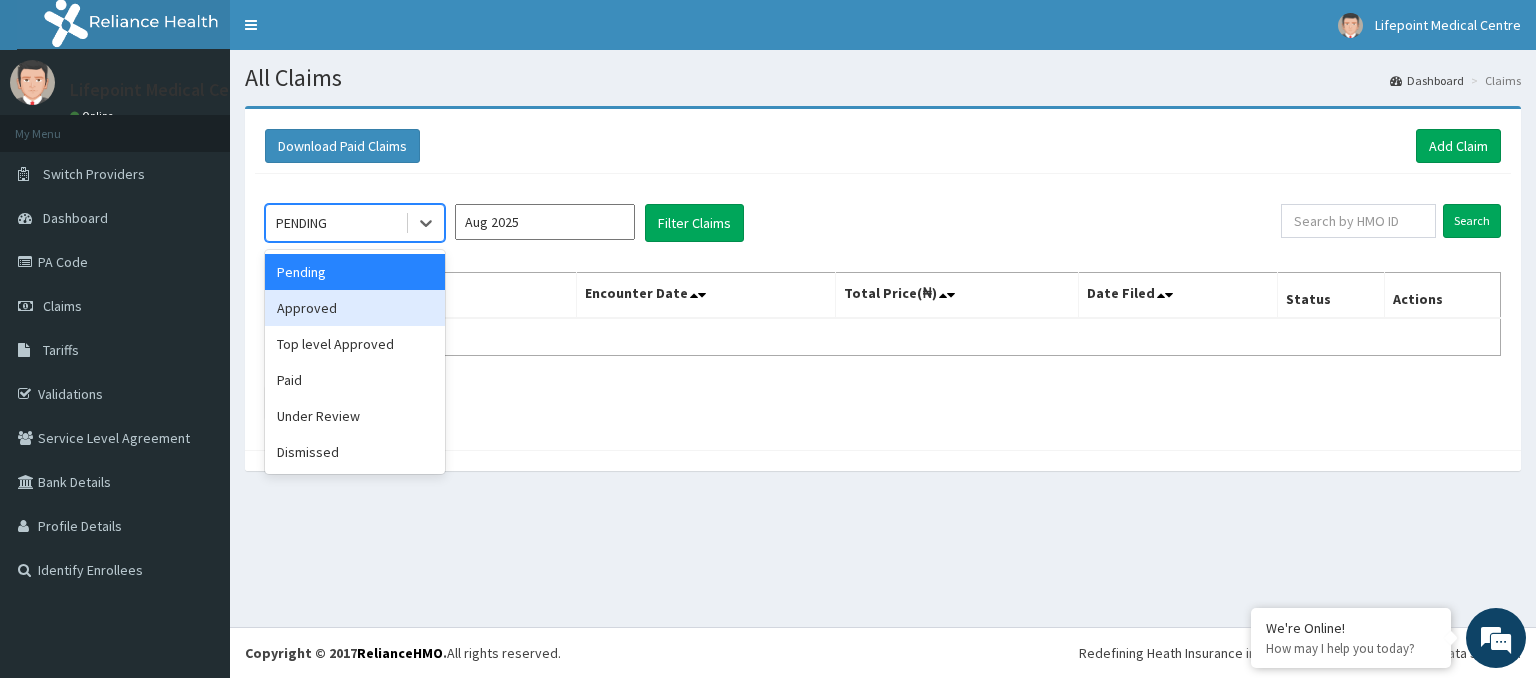 click on "Approved" at bounding box center (355, 308) 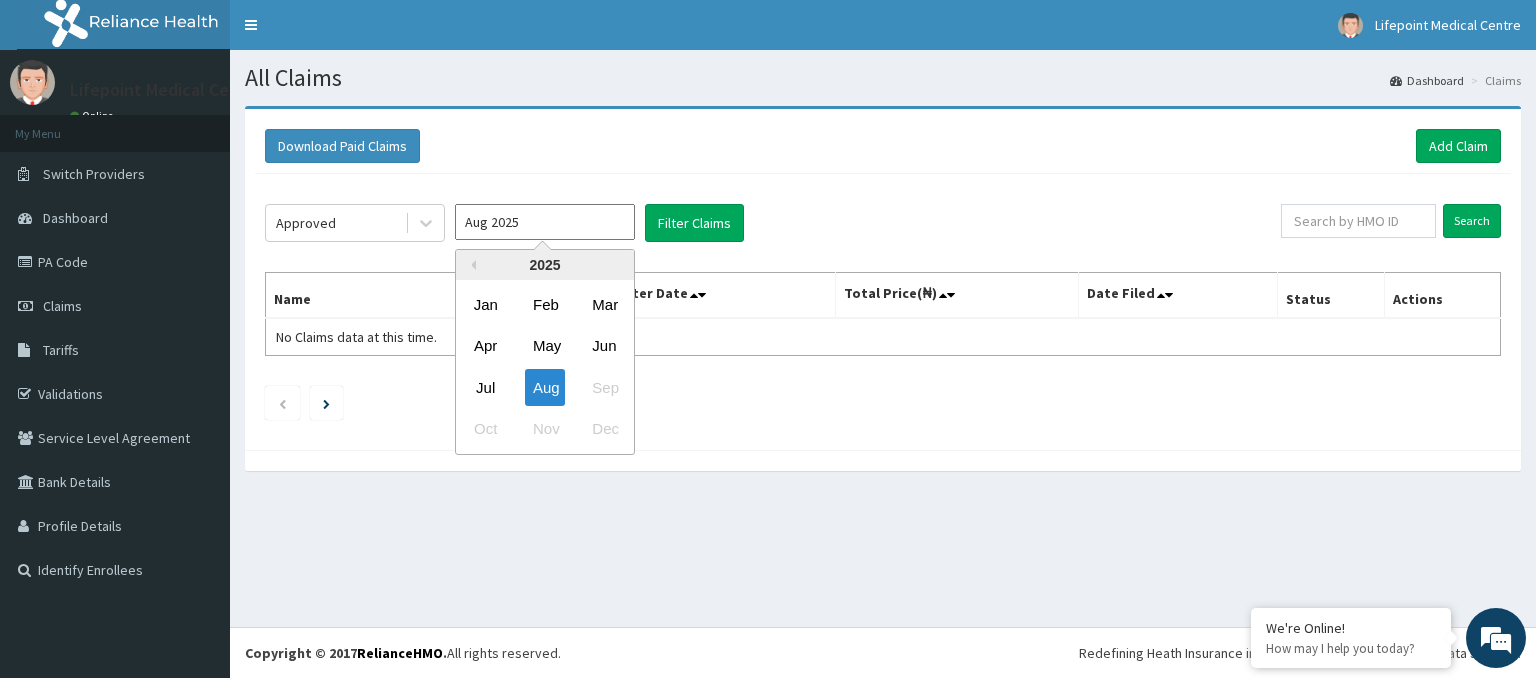 click on "Aug 2025" at bounding box center (545, 222) 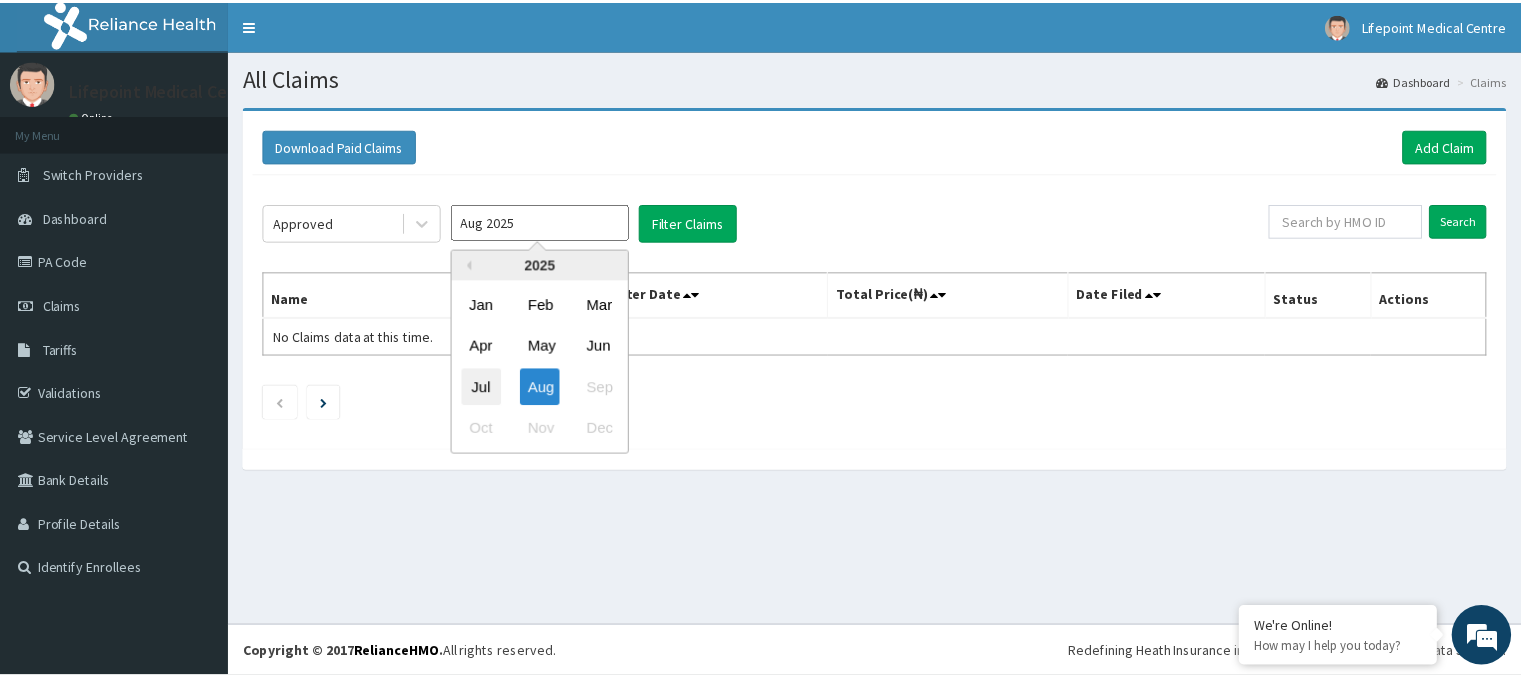 scroll, scrollTop: 0, scrollLeft: 0, axis: both 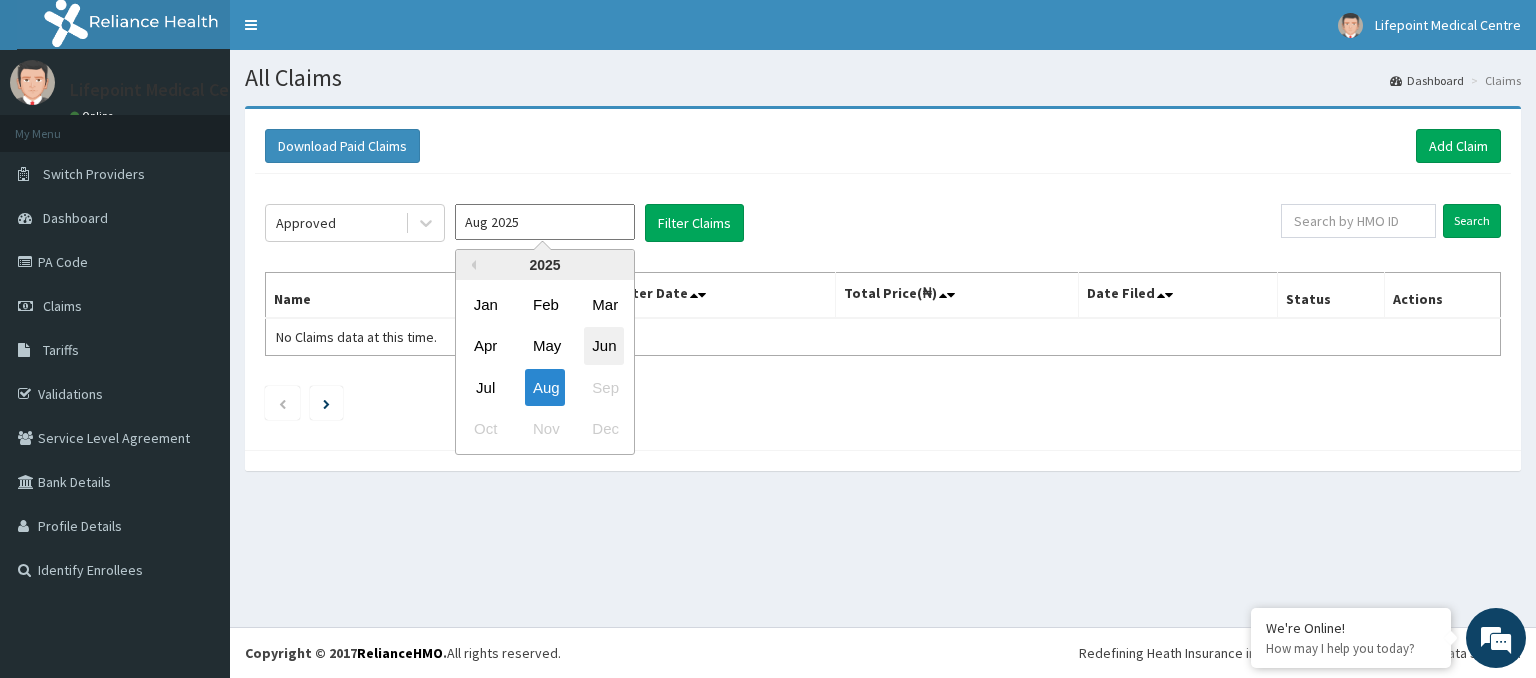 click on "Jun" at bounding box center (604, 346) 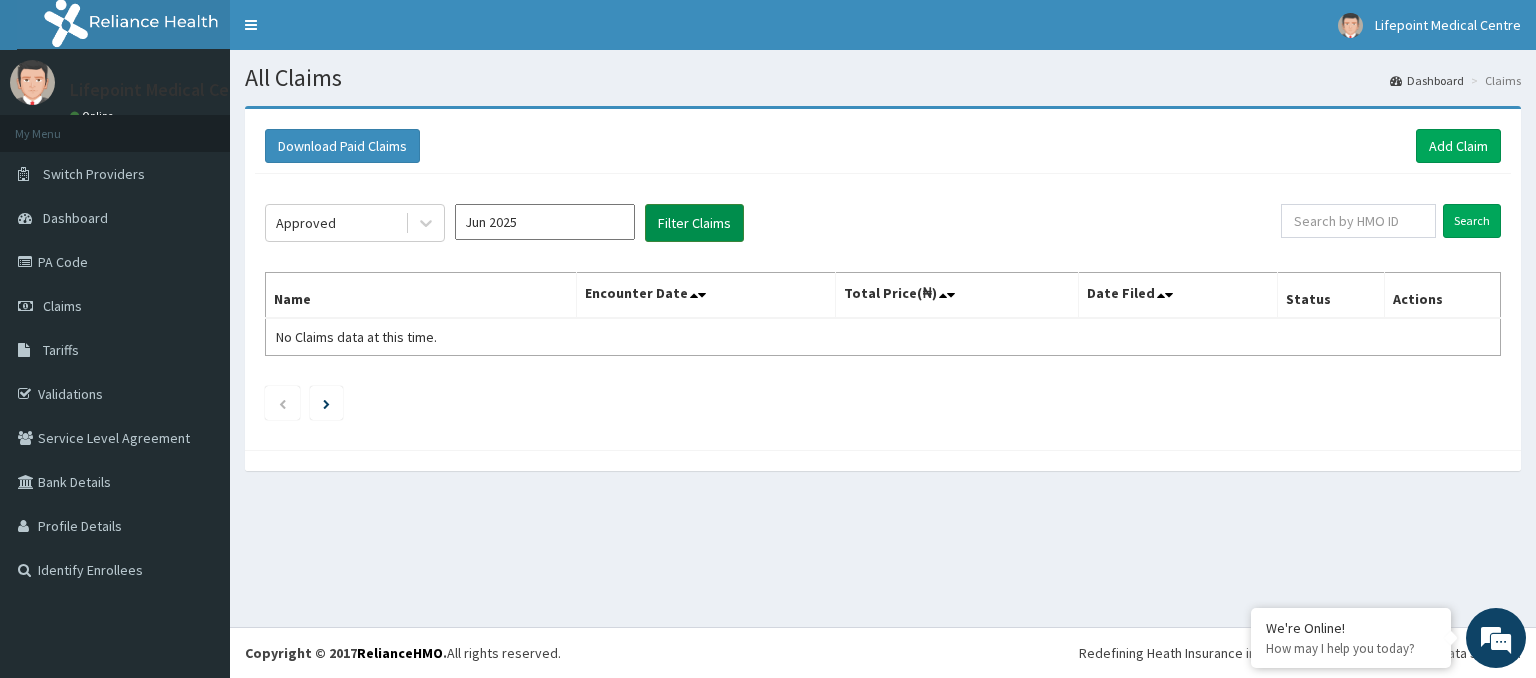 click on "Filter Claims" at bounding box center [694, 223] 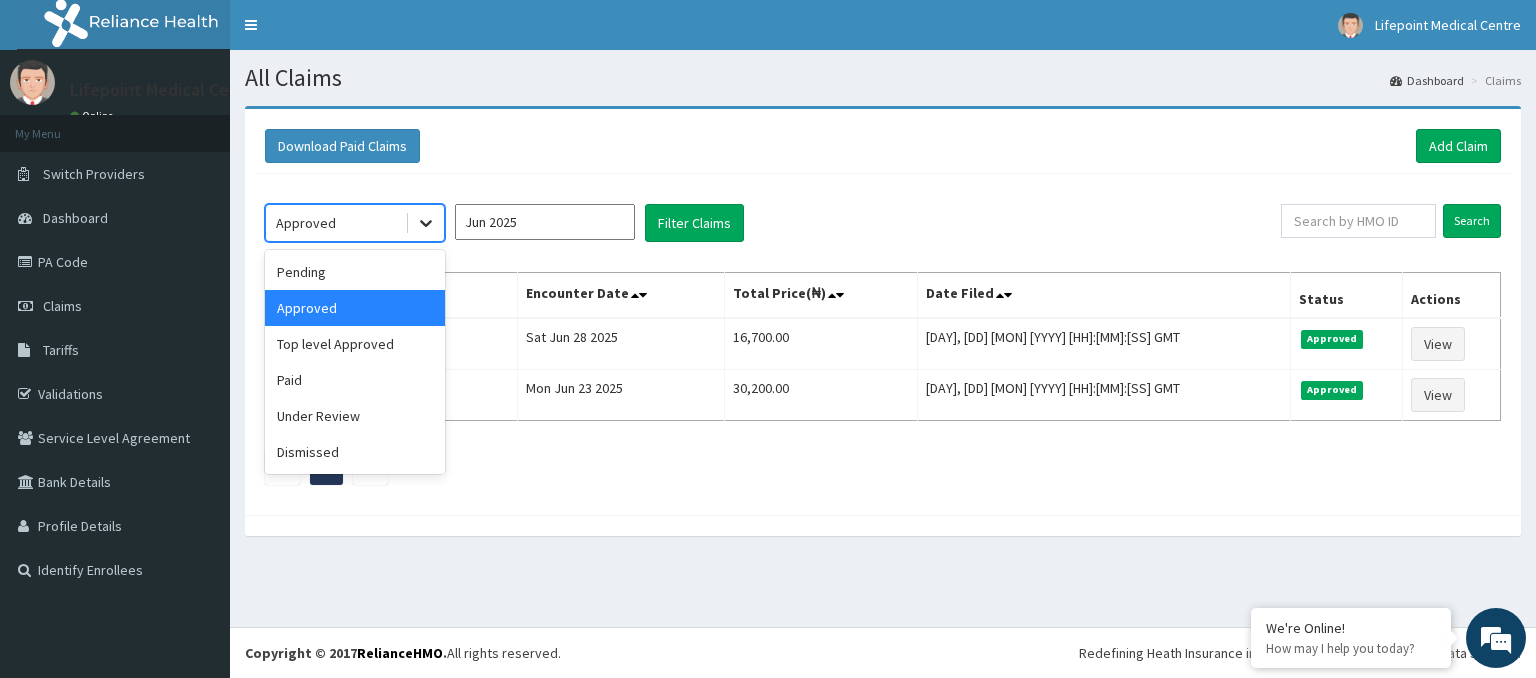 click 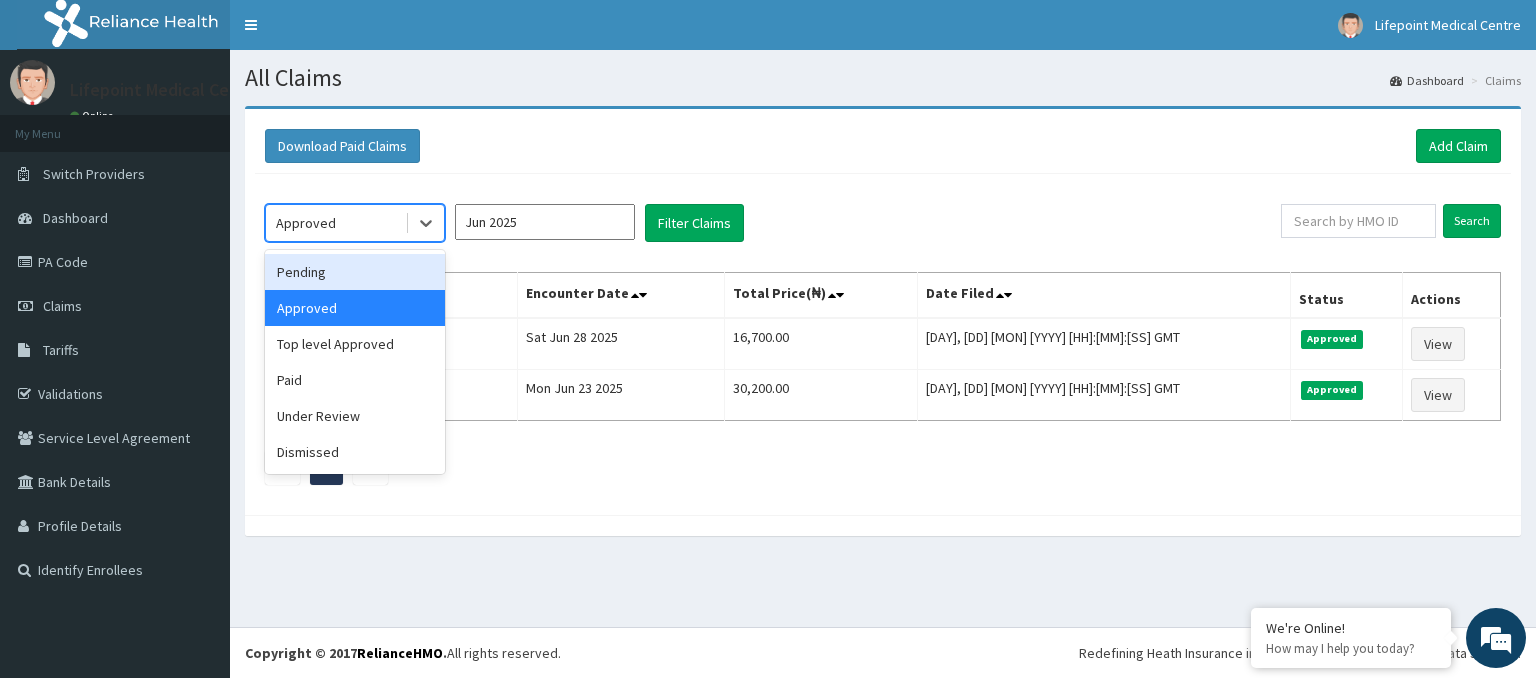 click on "Pending" at bounding box center (355, 272) 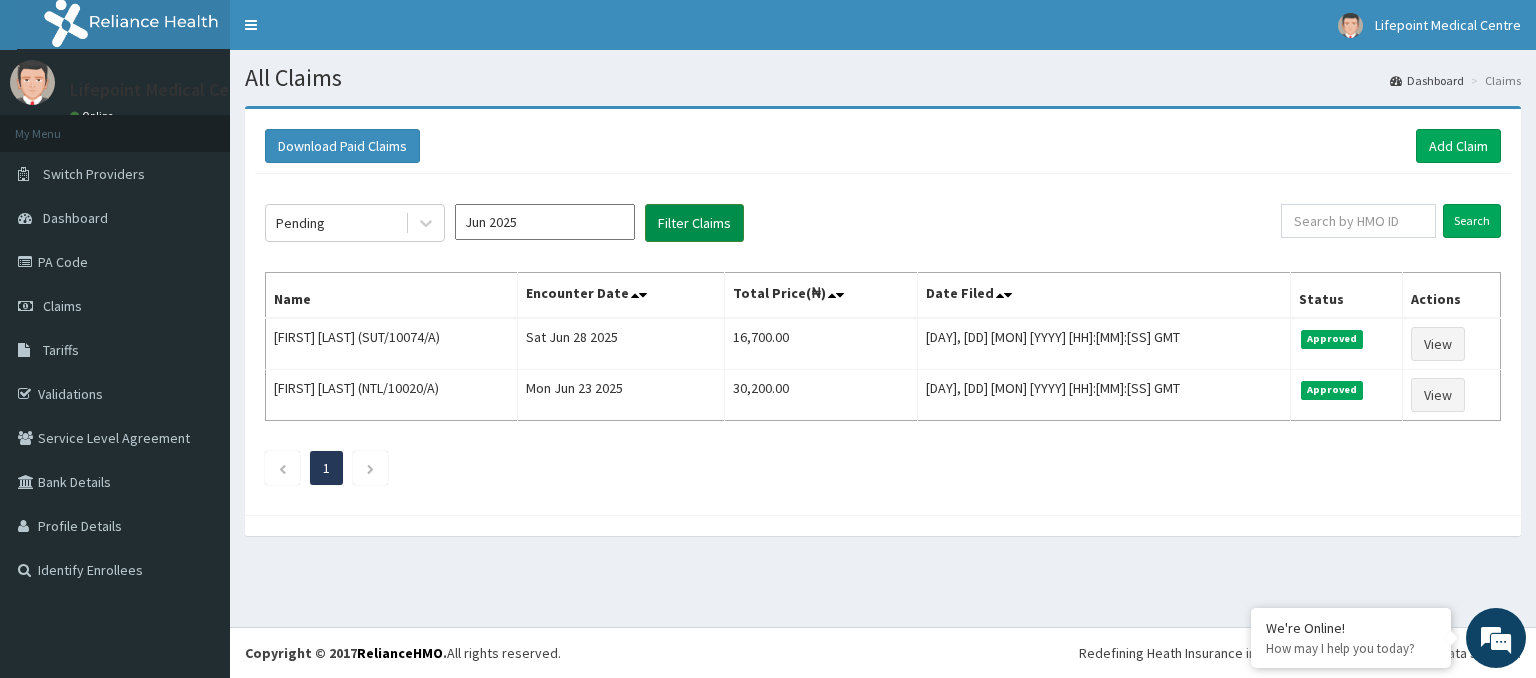 click on "Filter Claims" at bounding box center [694, 223] 